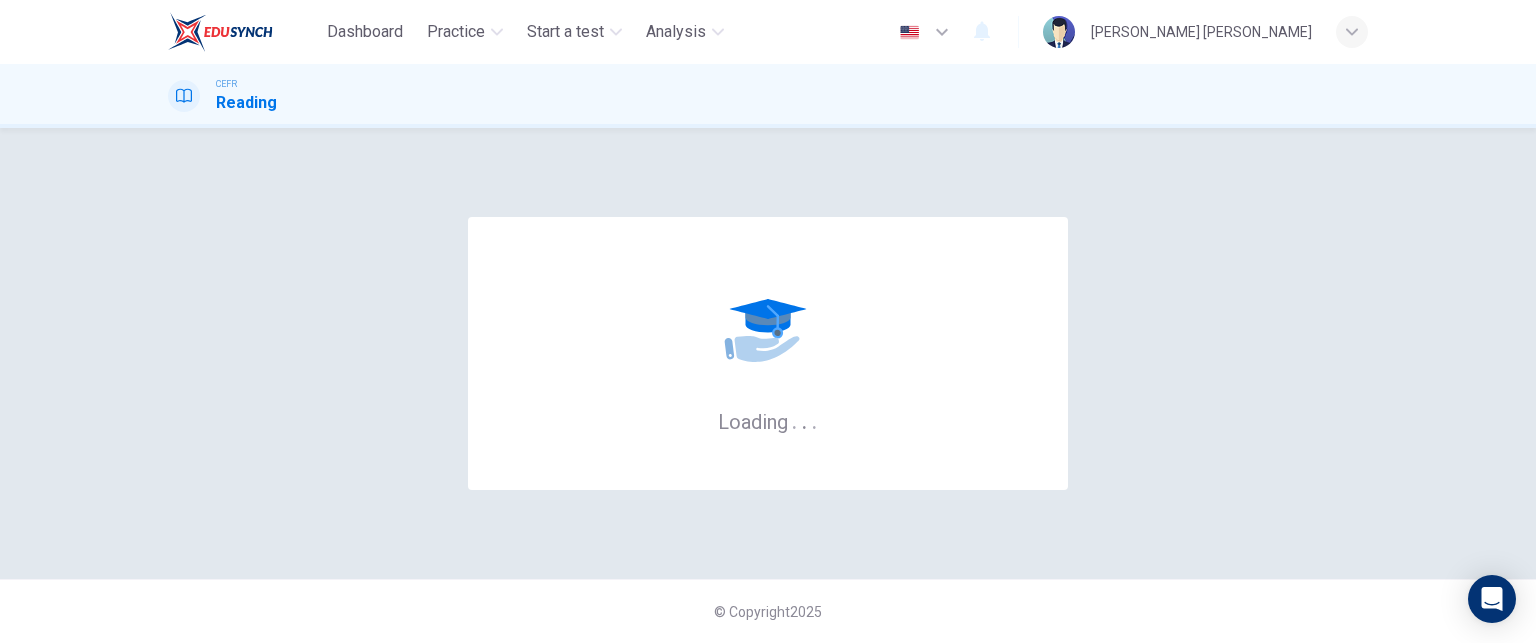 scroll, scrollTop: 0, scrollLeft: 0, axis: both 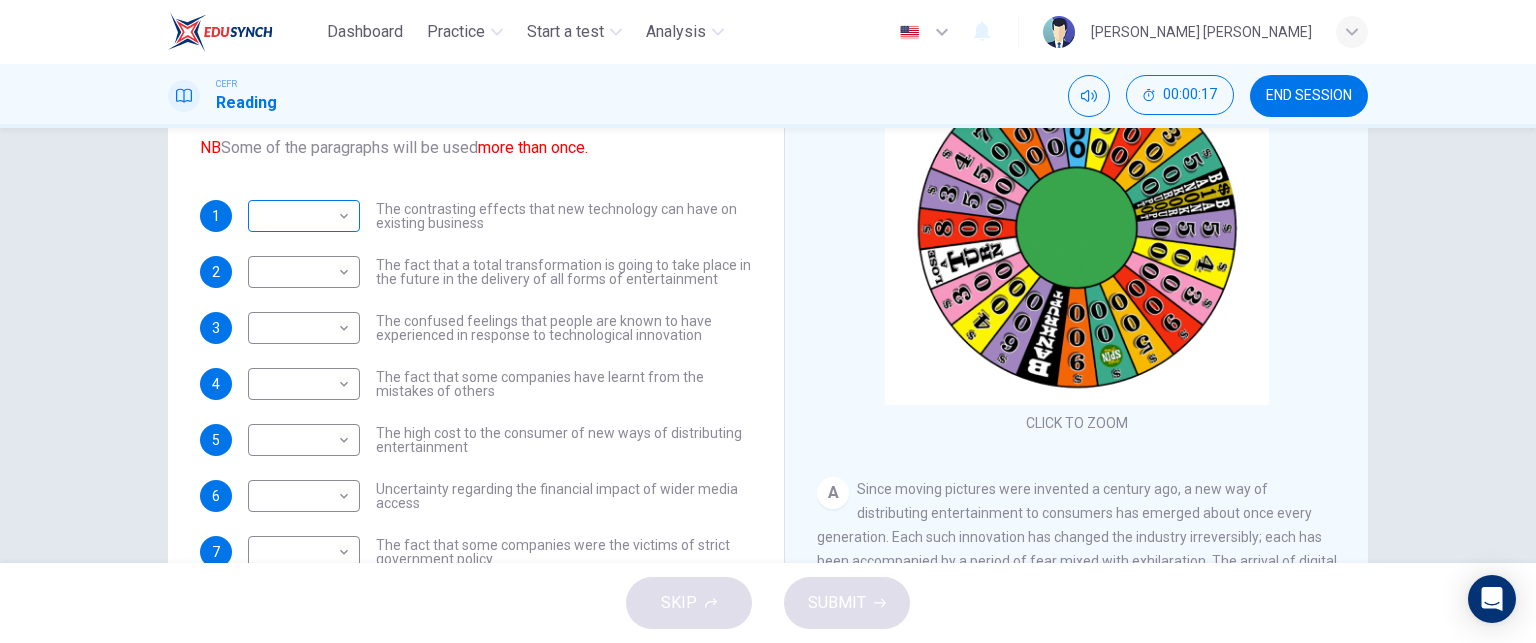 click on "Dashboard Practice Start a test Analysis English en ​ [PERSON_NAME] [PERSON_NAME] CEFR Reading 00:00:17 END SESSION Questions 1 - 8 The Reading Passage has 7 paragraphs  A-G .
Which paragraph mentions the following?
Write the appropriate letters  (A-G)  in the boxes below.
NB  Some of the paragraphs will be used  more than once. 1 ​ ​ The contrasting effects that new technology can have on existing business 2 ​ ​ The fact that a total transformation is going to take place in the future in the delivery of all forms of entertainment 3 ​ ​ The confused feelings that people are known to have experienced in response to technological innovation 4 ​ ​ The fact that some companies have learnt from the mistakes of others 5 ​ ​ The high cost to the consumer of new ways of distributing entertainment 6 ​ ​ Uncertainty regarding the financial impact of wider media access 7 ​ ​ The fact that some companies were the victims of strict government policy 8 ​ ​ Wheel of Fortune A B C D E F" at bounding box center (768, 321) 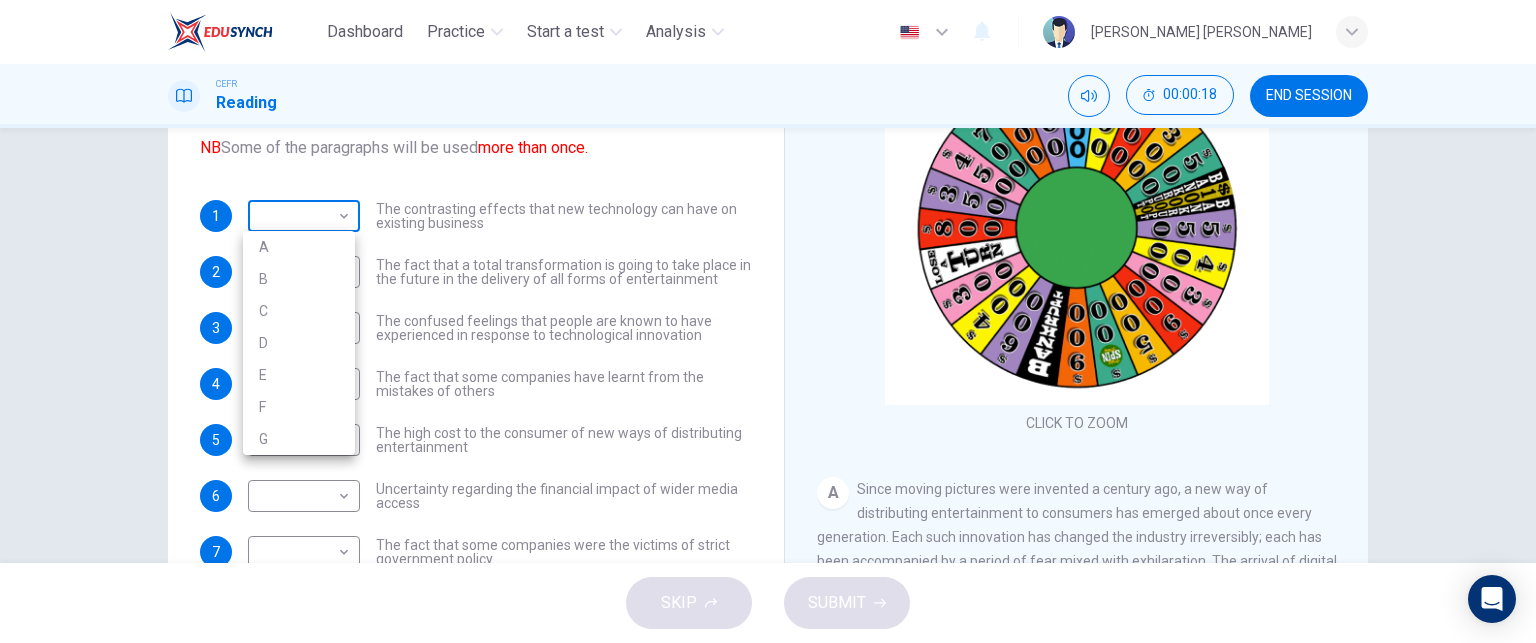 click at bounding box center (768, 321) 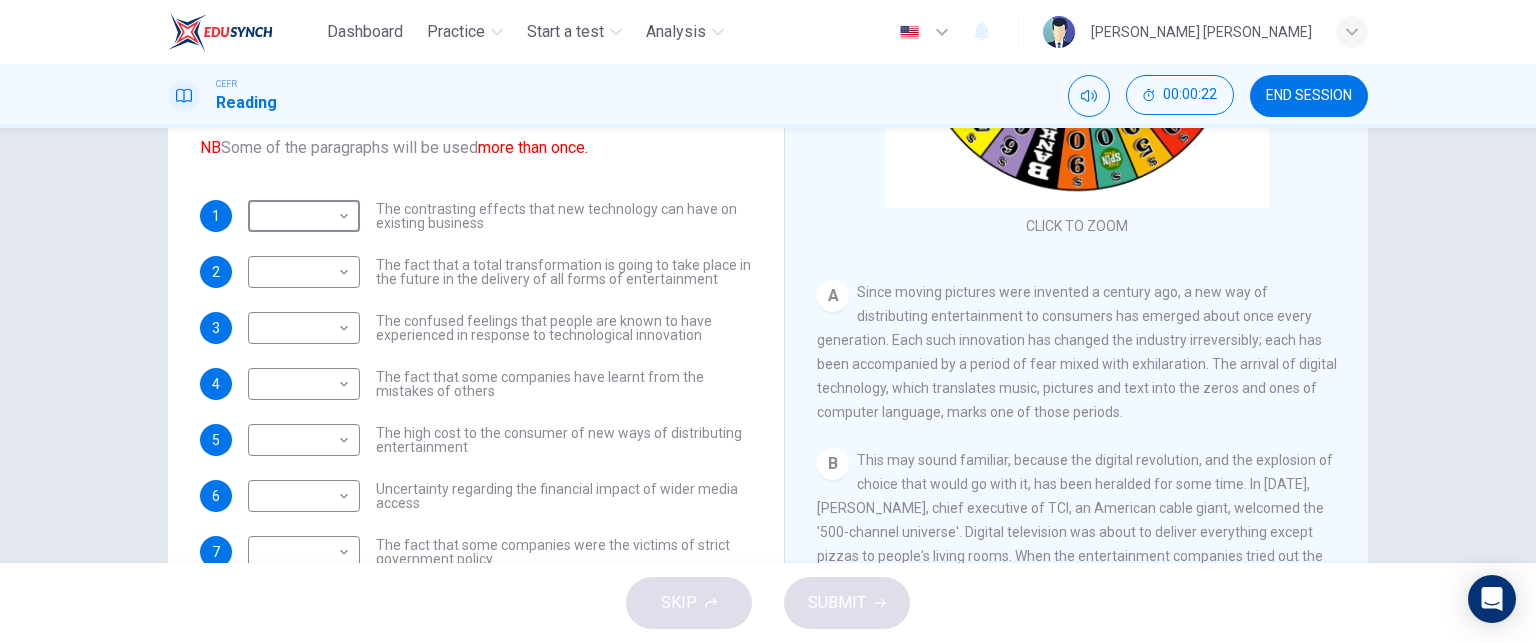 scroll, scrollTop: 200, scrollLeft: 0, axis: vertical 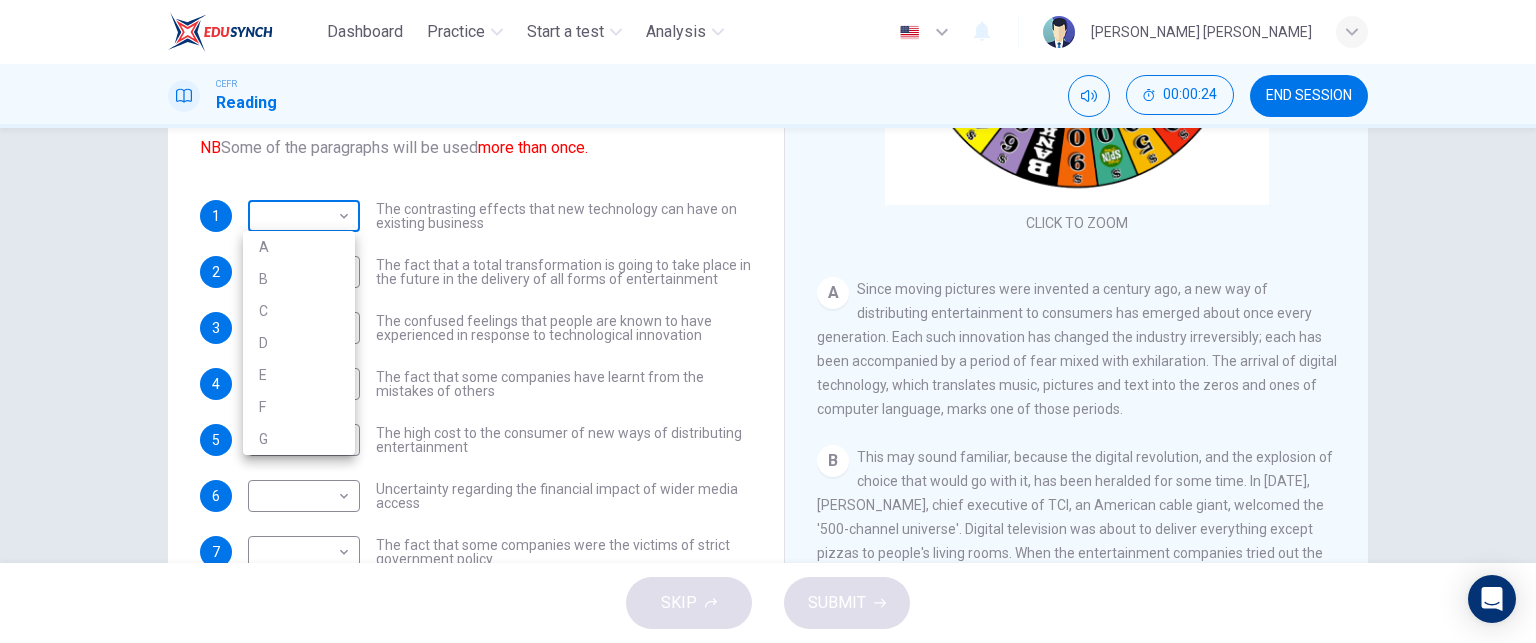 click on "Dashboard Practice Start a test Analysis English en ​ [PERSON_NAME] [PERSON_NAME] CEFR Reading 00:00:24 END SESSION Questions 1 - 8 The Reading Passage has 7 paragraphs  A-G .
Which paragraph mentions the following?
Write the appropriate letters  (A-G)  in the boxes below.
NB  Some of the paragraphs will be used  more than once. 1 ​ ​ The contrasting effects that new technology can have on existing business 2 ​ ​ The fact that a total transformation is going to take place in the future in the delivery of all forms of entertainment 3 ​ ​ The confused feelings that people are known to have experienced in response to technological innovation 4 ​ ​ The fact that some companies have learnt from the mistakes of others 5 ​ ​ The high cost to the consumer of new ways of distributing entertainment 6 ​ ​ Uncertainty regarding the financial impact of wider media access 7 ​ ​ The fact that some companies were the victims of strict government policy 8 ​ ​ Wheel of Fortune A B C D E F" at bounding box center [768, 321] 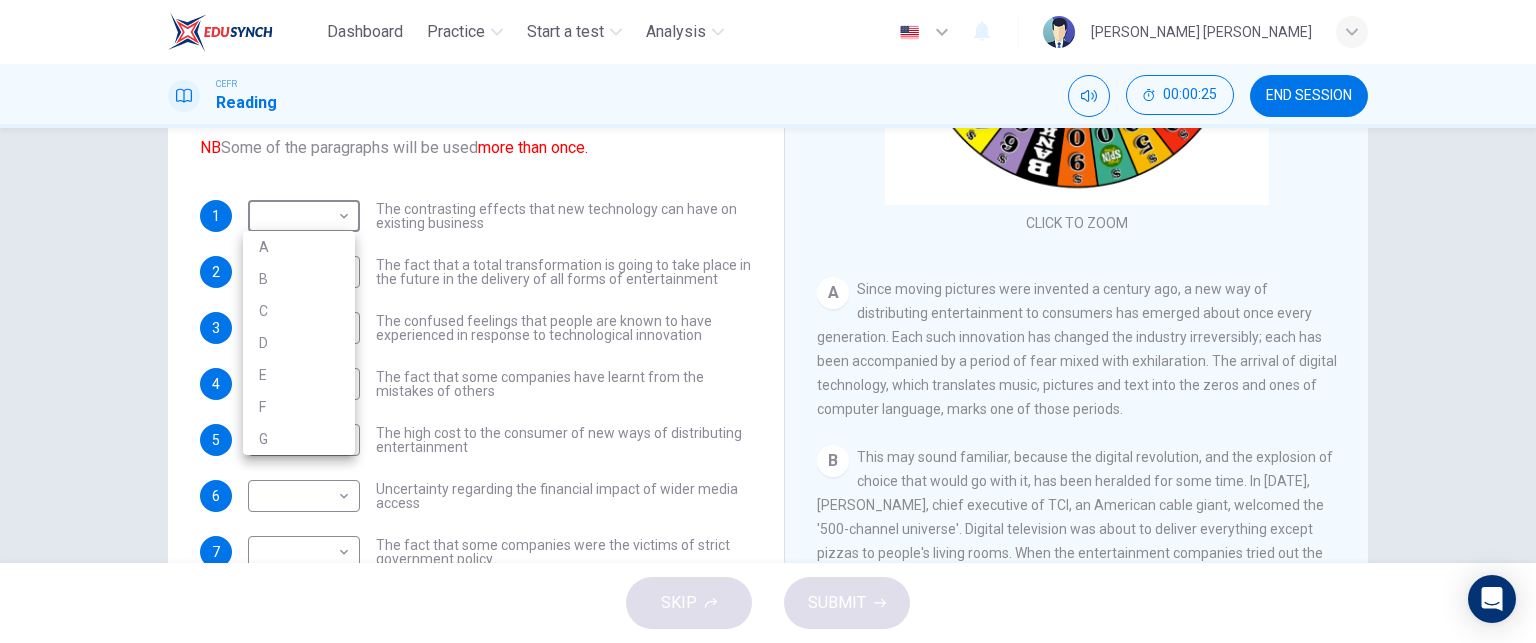 click at bounding box center (768, 321) 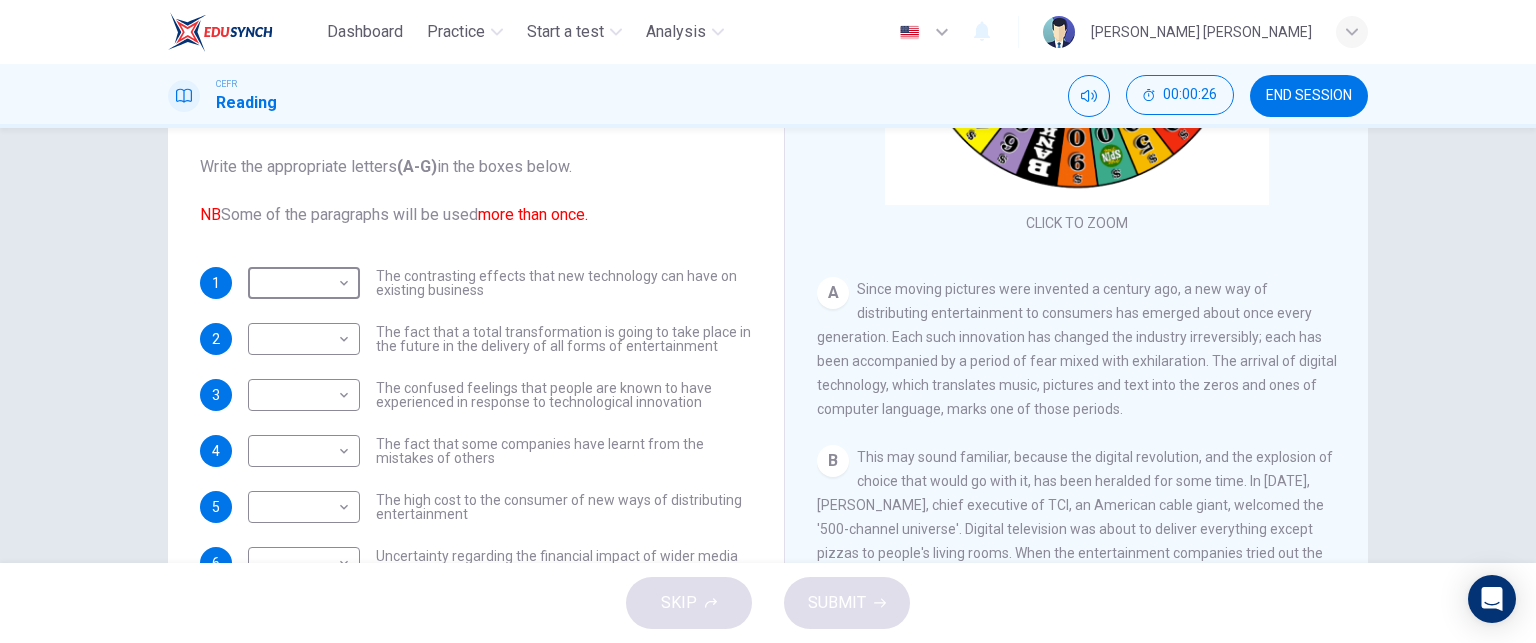 scroll, scrollTop: 0, scrollLeft: 0, axis: both 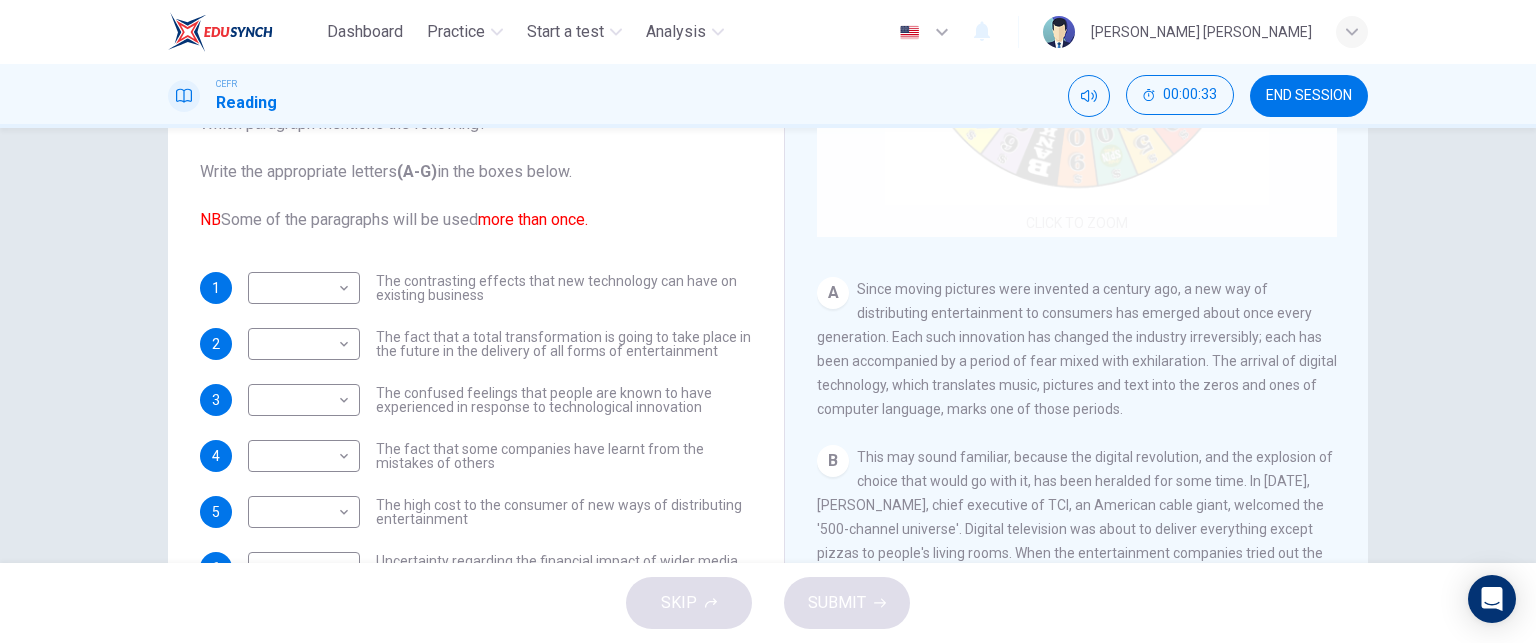 click on "Click to Zoom" at bounding box center (1077, 46) 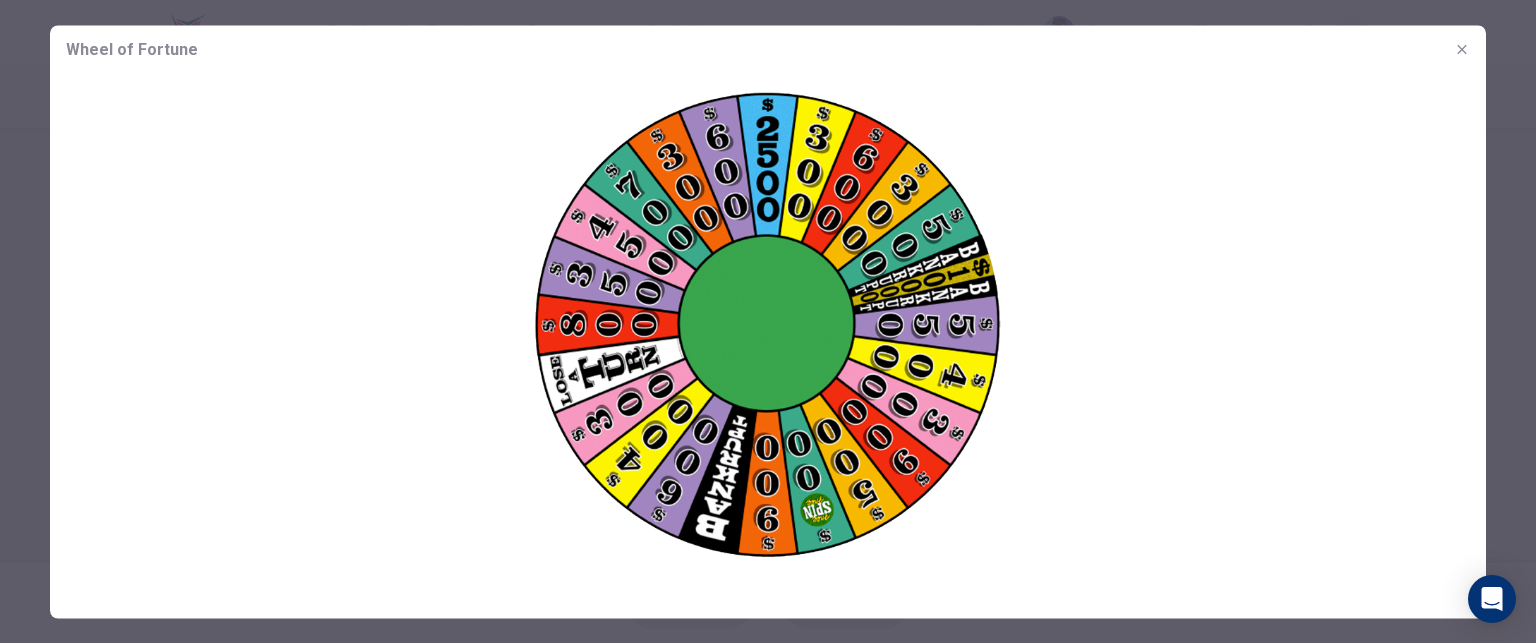 click at bounding box center (768, 327) 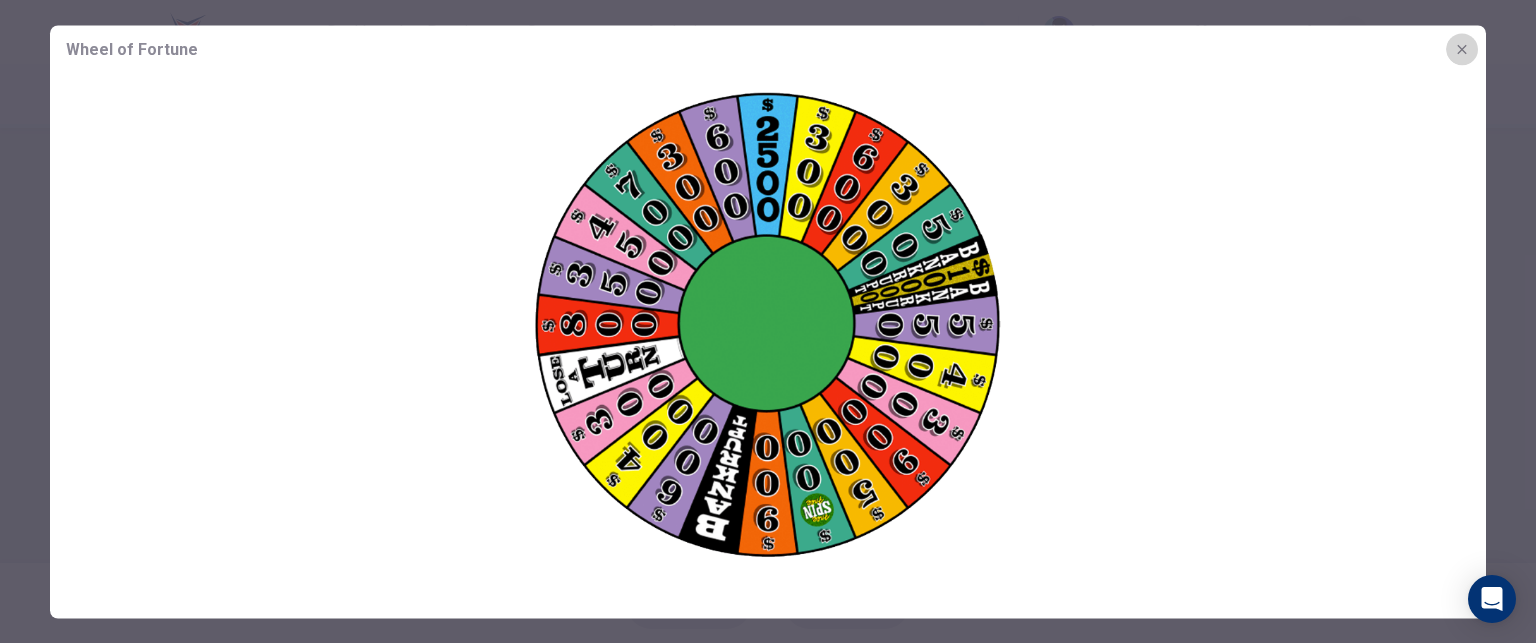 click 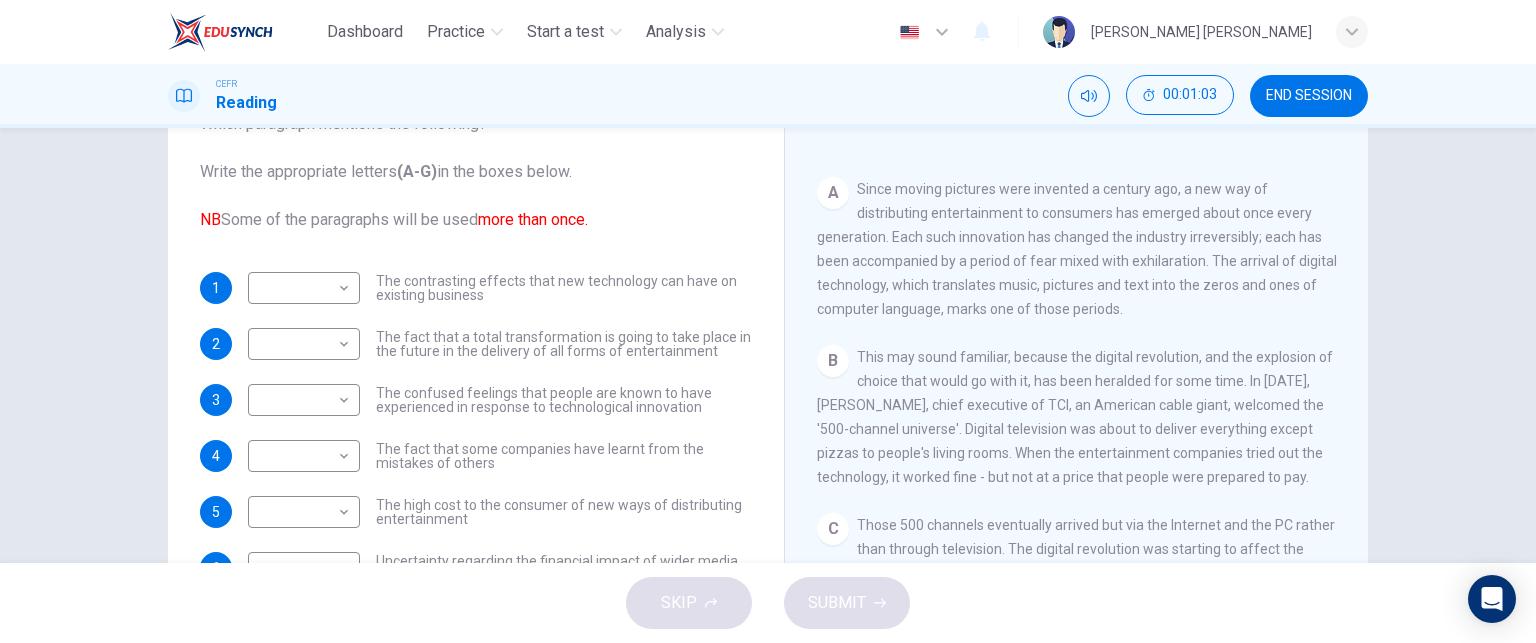 scroll, scrollTop: 400, scrollLeft: 0, axis: vertical 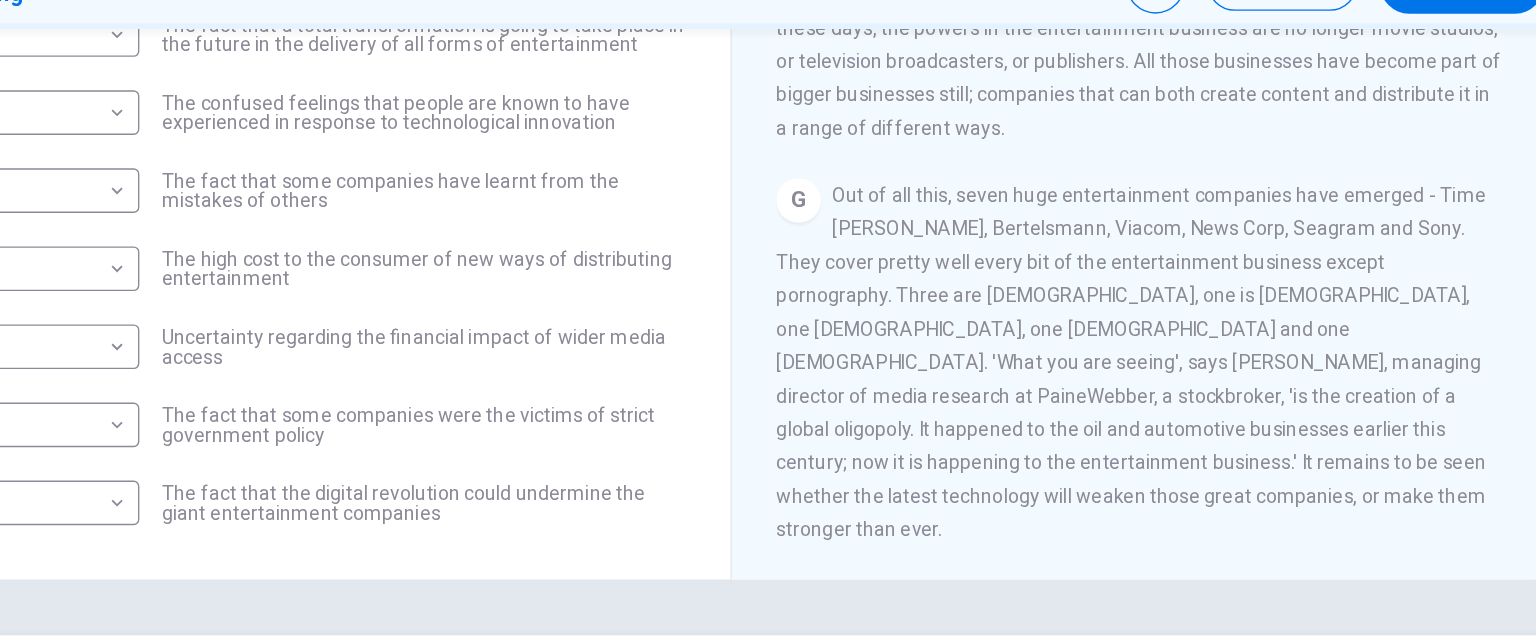 click on "G" at bounding box center (833, 251) 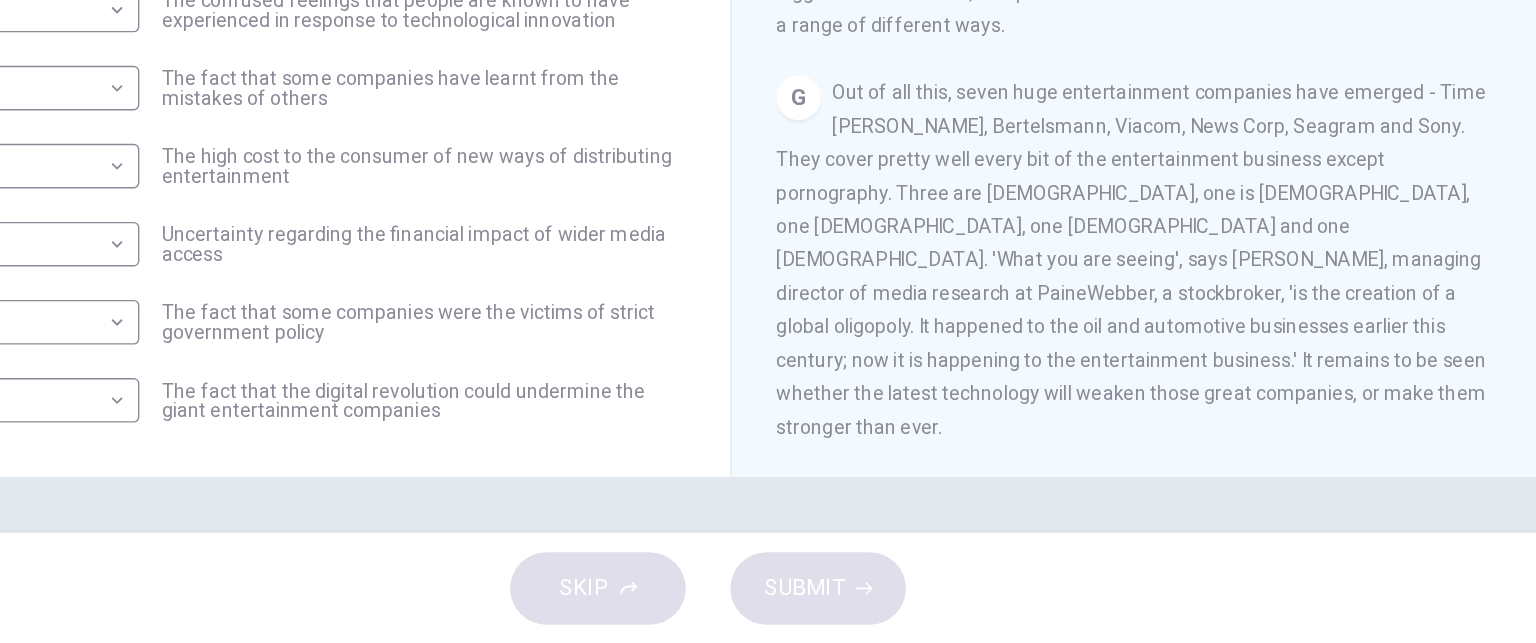 scroll, scrollTop: 0, scrollLeft: 0, axis: both 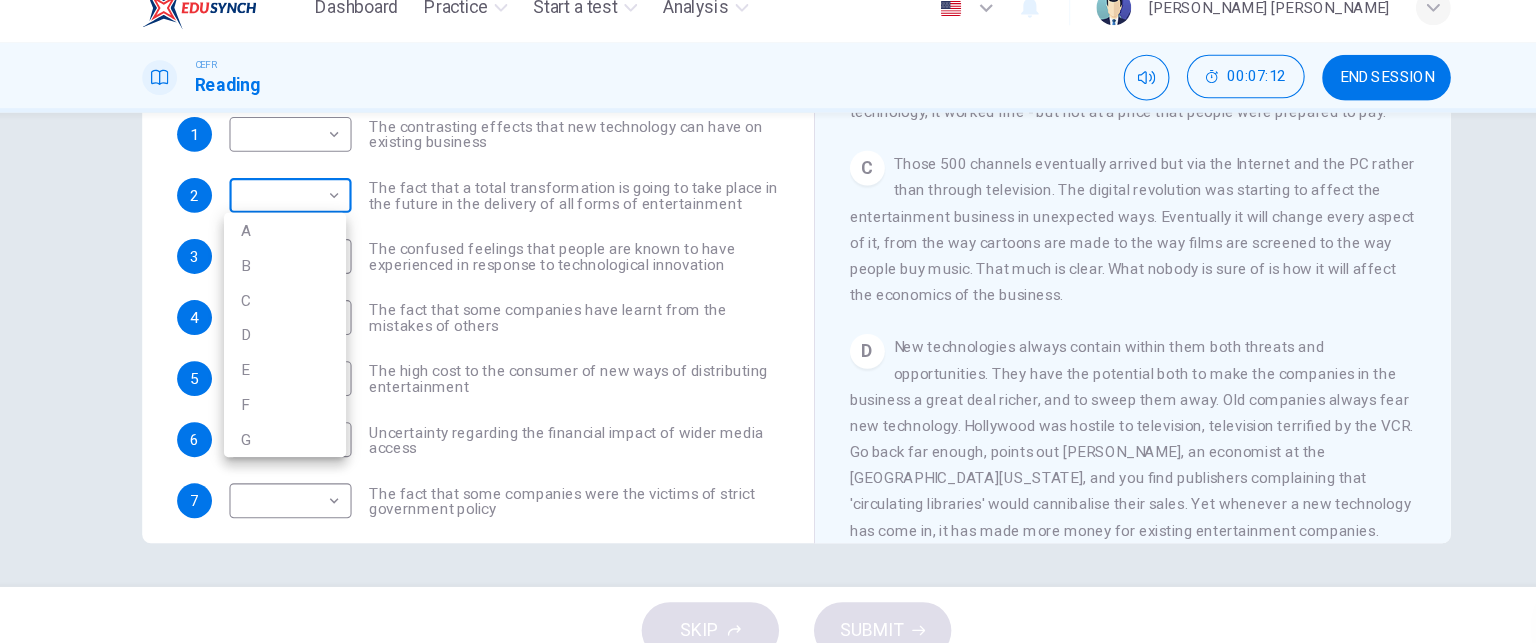 click on "Dashboard Practice Start a test Analysis English en ​ [PERSON_NAME] [PERSON_NAME] CEFR Reading 00:07:12 END SESSION Questions 1 - 8 The Reading Passage has 7 paragraphs  A-G .
Which paragraph mentions the following?
Write the appropriate letters  (A-G)  in the boxes below.
NB  Some of the paragraphs will be used  more than once. 1 ​ ​ The contrasting effects that new technology can have on existing business 2 ​ ​ The fact that a total transformation is going to take place in the future in the delivery of all forms of entertainment 3 ​ ​ The confused feelings that people are known to have experienced in response to technological innovation 4 ​ ​ The fact that some companies have learnt from the mistakes of others 5 ​ ​ The high cost to the consumer of new ways of distributing entertainment 6 ​ ​ Uncertainty regarding the financial impact of wider media access 7 ​ ​ The fact that some companies were the victims of strict government policy 8 ​ ​ Wheel of Fortune A B C D E F" at bounding box center (768, 321) 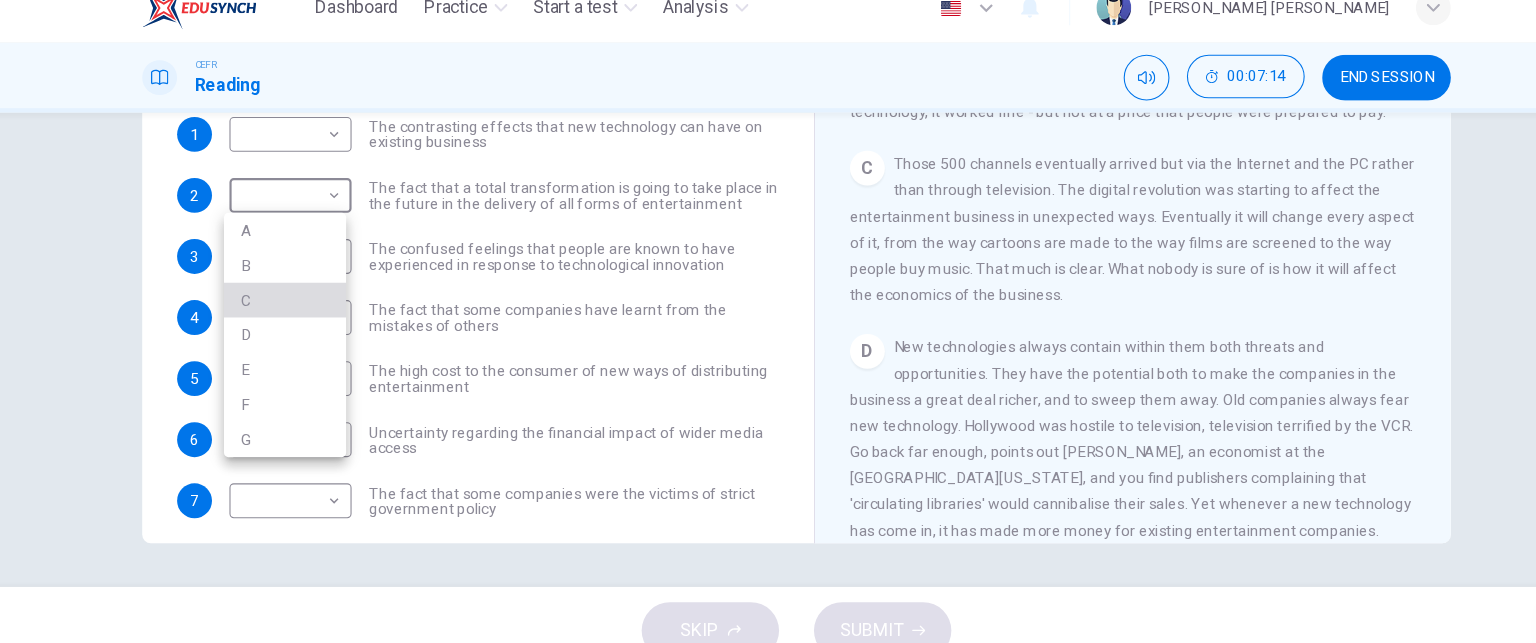 click on "C" at bounding box center (299, 300) 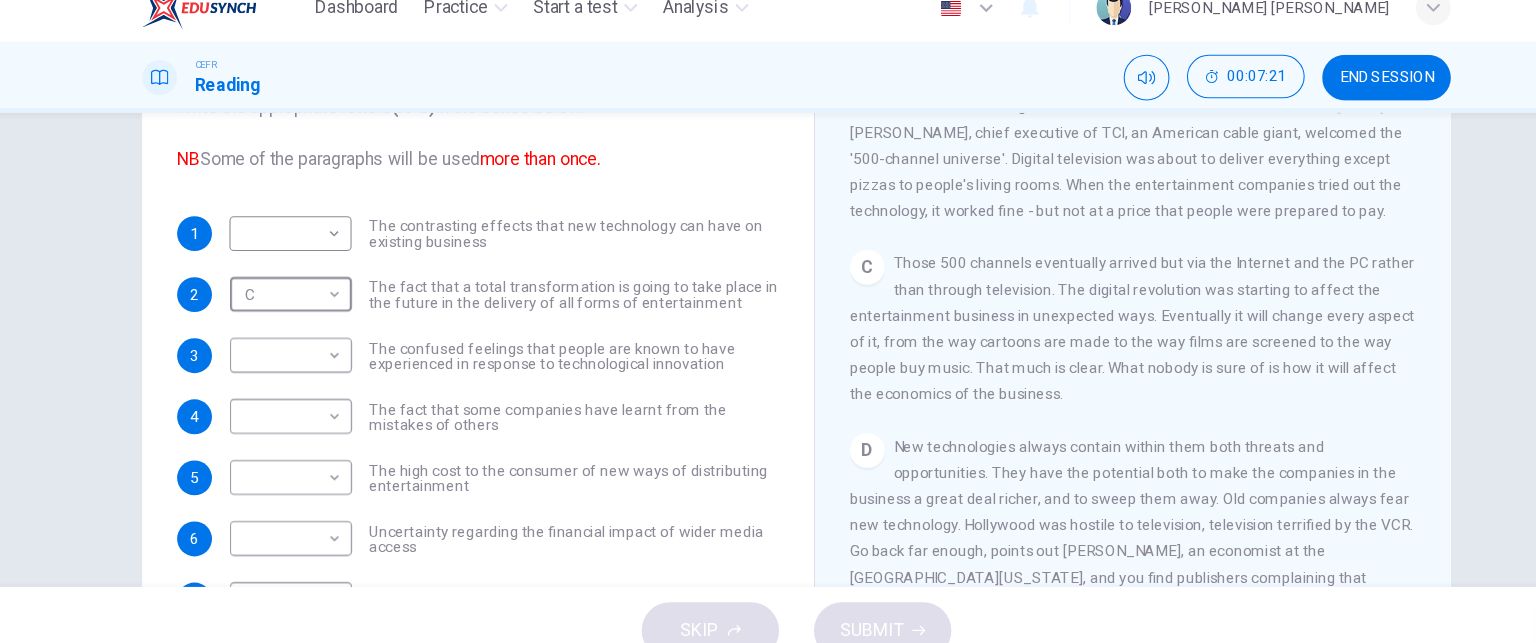 scroll, scrollTop: 248, scrollLeft: 0, axis: vertical 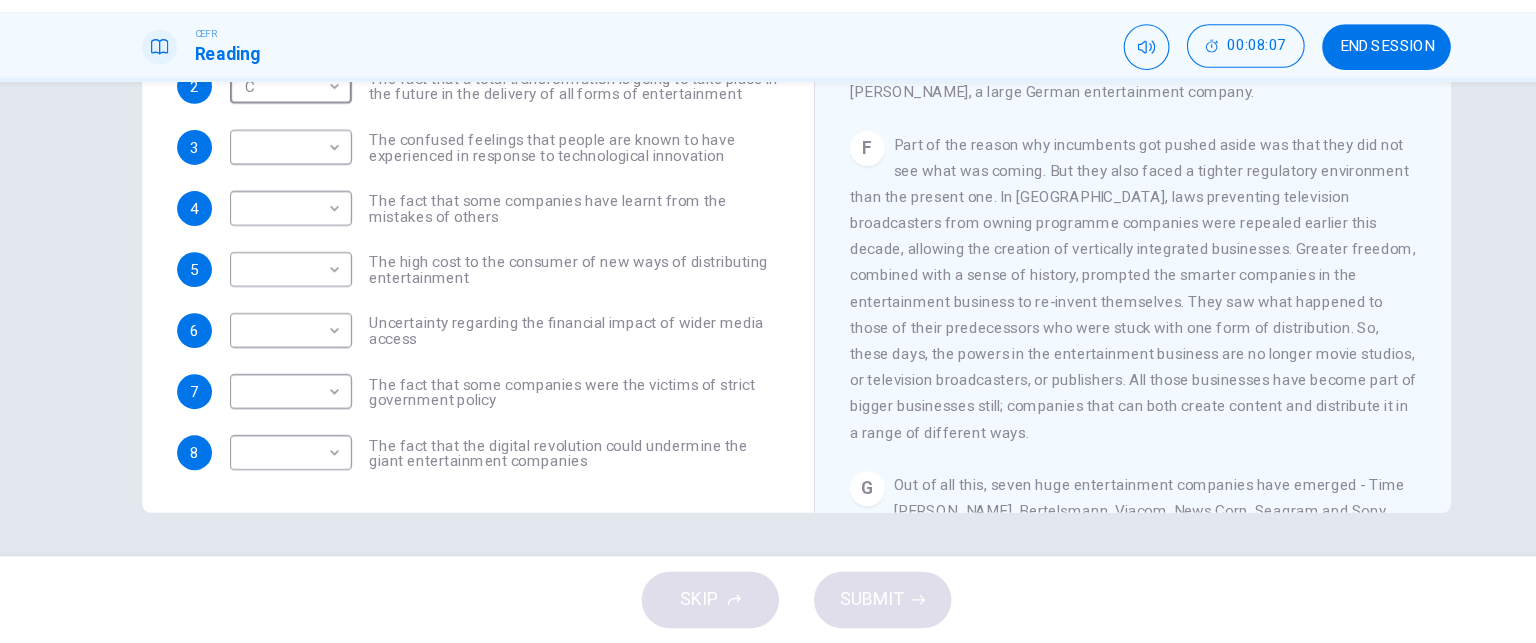 click on "F Part of the reason why incumbents got pushed aside was that they did not see what was coming. But they also faced a tighter regulatory environment than the present one. In [GEOGRAPHIC_DATA], laws preventing television broadcasters from owning programme companies were repealed earlier this decade, allowing the creation of vertically integrated businesses. Greater freedom, combined with a sense of history, prompted the smarter companies in the entertainment business to re-invent themselves. They saw what happened to those of their predecessors who were stuck with one form of distribution. So, these days, the powers in the entertainment business are no longer movie studios, or television broadcasters, or publishers. All those businesses have become part of bigger businesses still; companies that can both create content and distribute it in a range of different ways." at bounding box center (1077, 317) 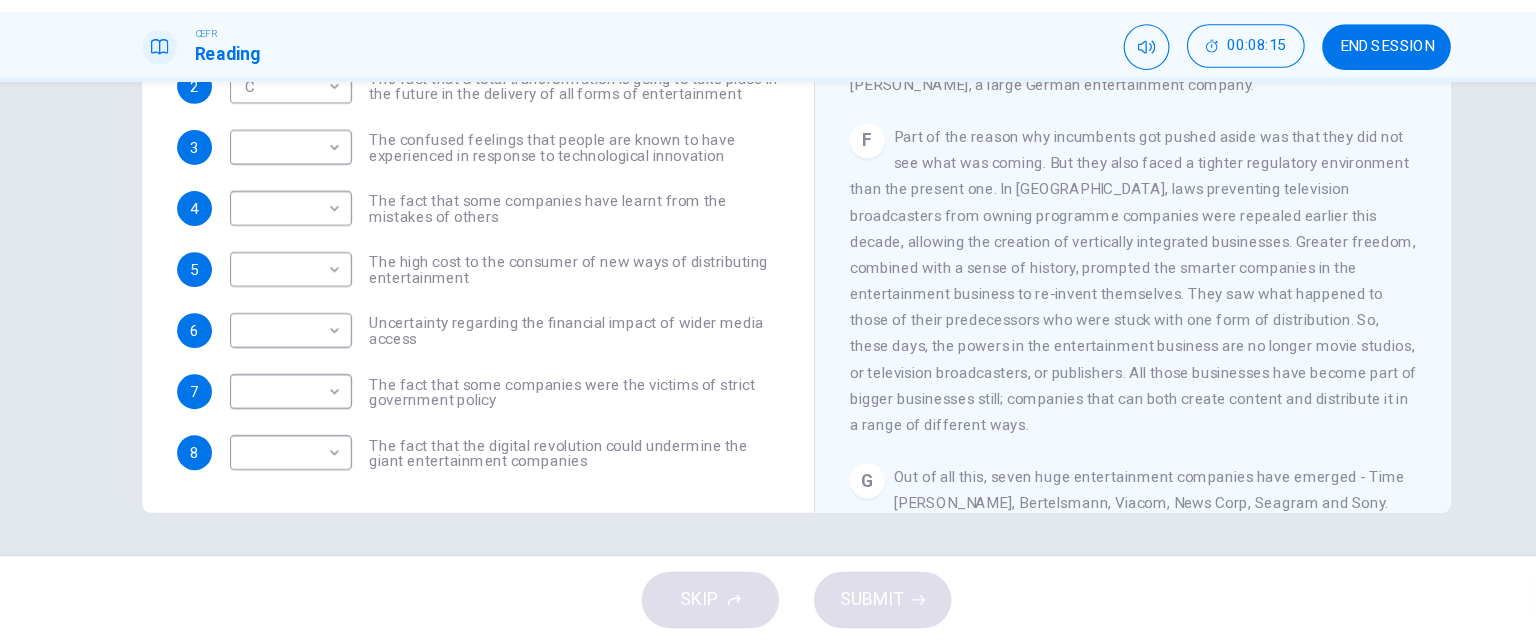 scroll, scrollTop: 1244, scrollLeft: 0, axis: vertical 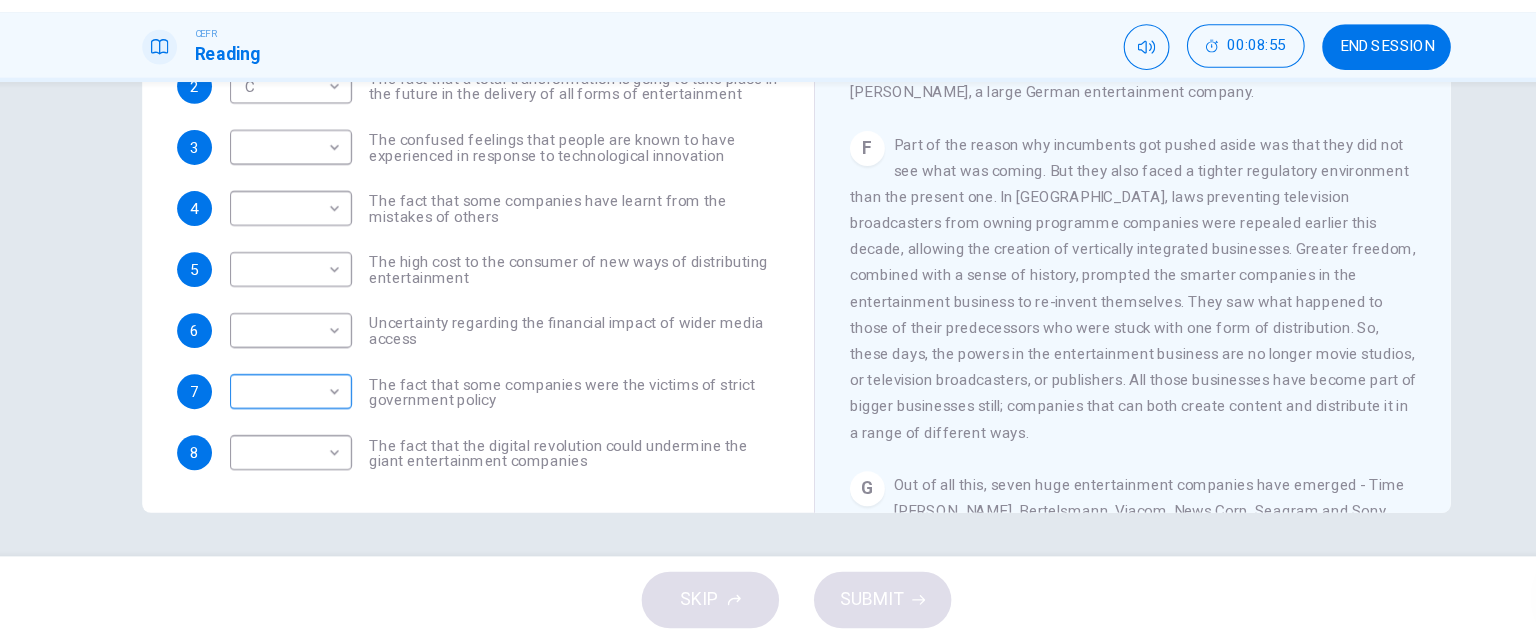 click on "​ ​" at bounding box center [304, 412] 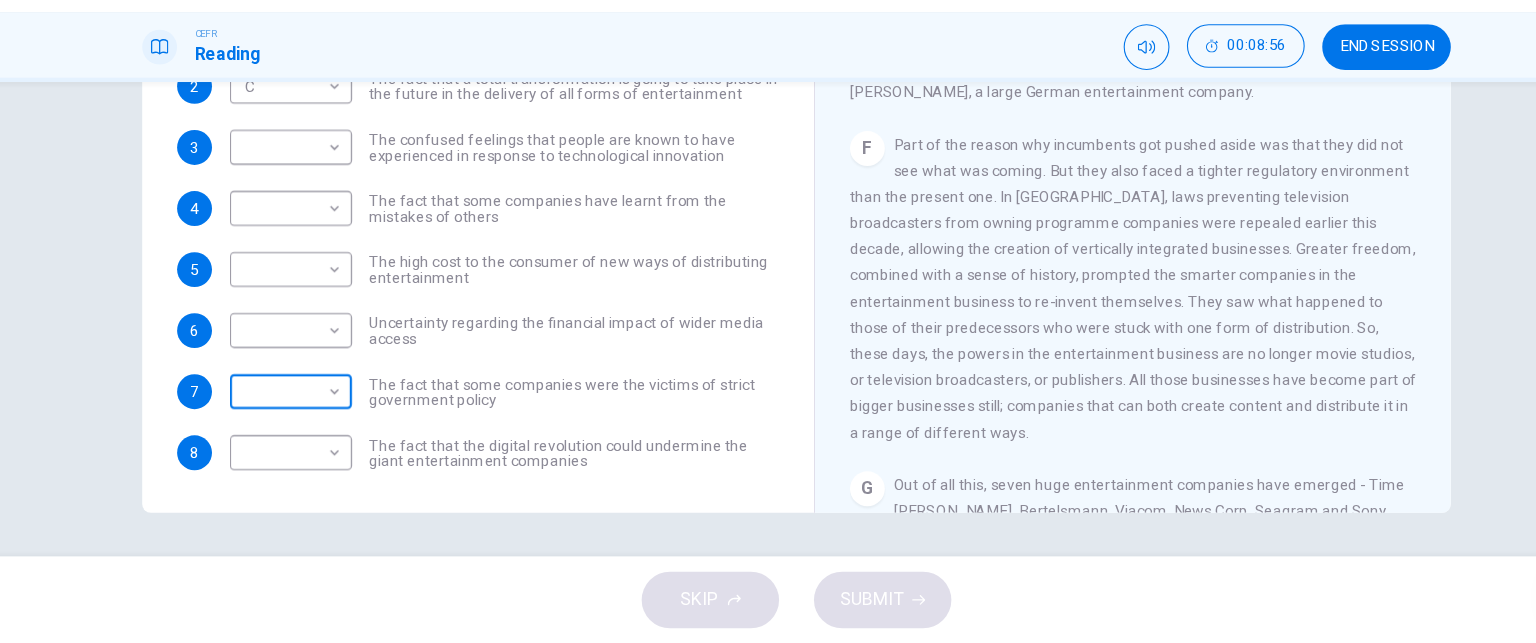 click on "​ ​" at bounding box center [304, 412] 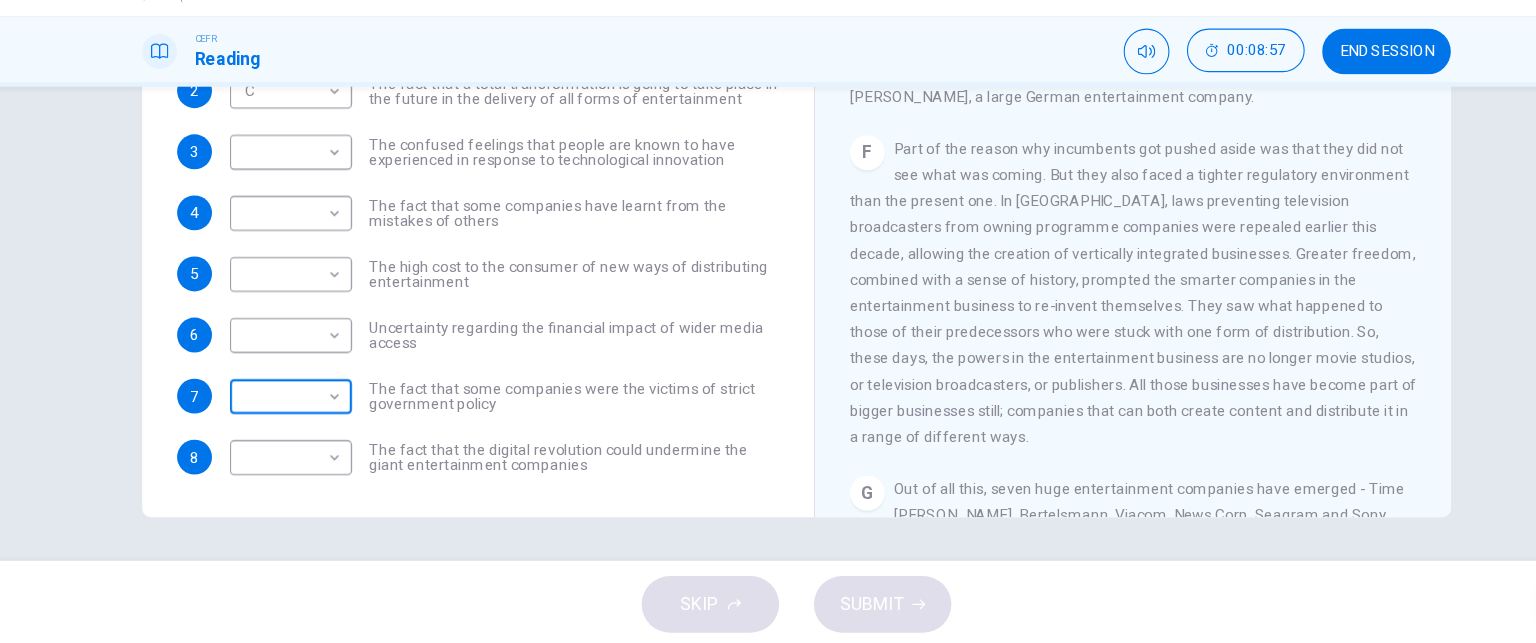 click on "Dashboard Practice Start a test Analysis English en ​ [PERSON_NAME] [PERSON_NAME] CEFR Reading 00:08:57 END SESSION Questions 1 - 8 The Reading Passage has 7 paragraphs  A-G .
Which paragraph mentions the following?
Write the appropriate letters  (A-G)  in the boxes below.
NB  Some of the paragraphs will be used  more than once. 1 ​ ​ The contrasting effects that new technology can have on existing business 2 C C ​ The fact that a total transformation is going to take place in the future in the delivery of all forms of entertainment 3 ​ ​ The confused feelings that people are known to have experienced in response to technological innovation 4 ​ ​ The fact that some companies have learnt from the mistakes of others 5 ​ ​ The high cost to the consumer of new ways of distributing entertainment 6 ​ ​ Uncertainty regarding the financial impact of wider media access 7 ​ ​ The fact that some companies were the victims of strict government policy 8 ​ ​ Wheel of Fortune A B C D E F" at bounding box center [768, 321] 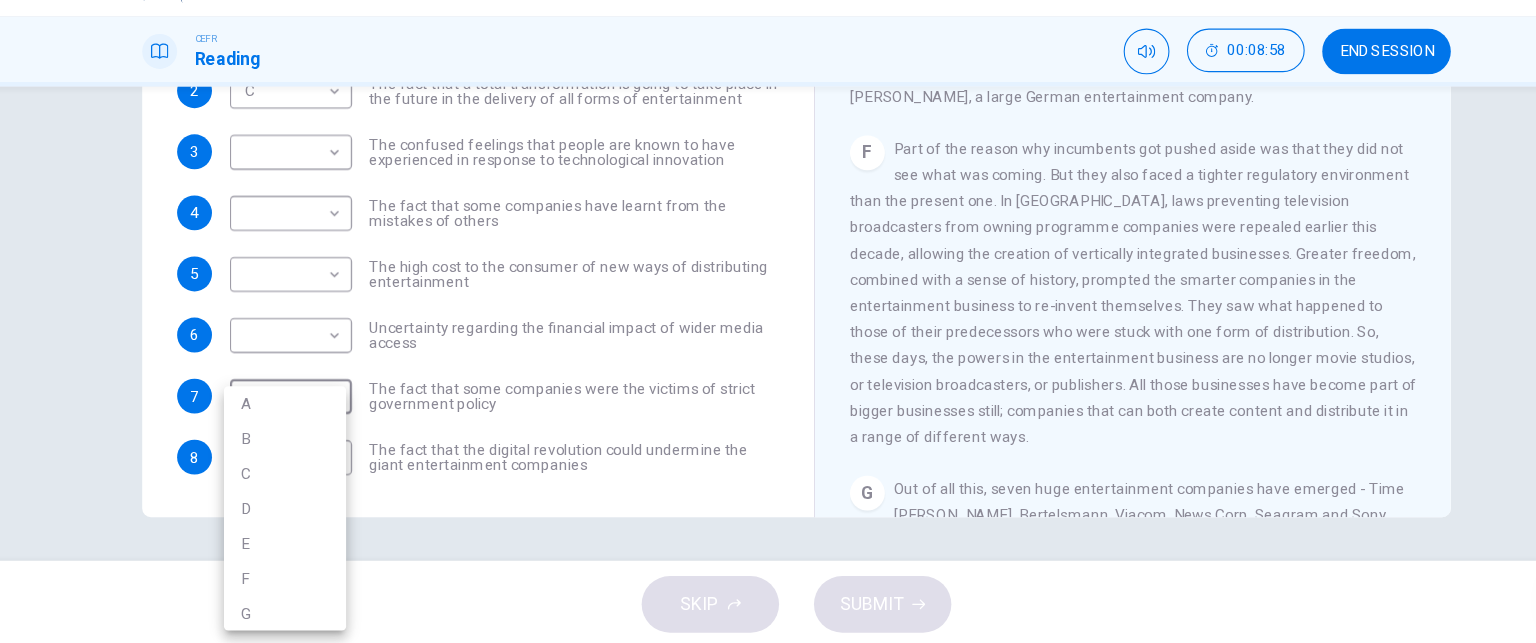 click on "F" at bounding box center (299, 579) 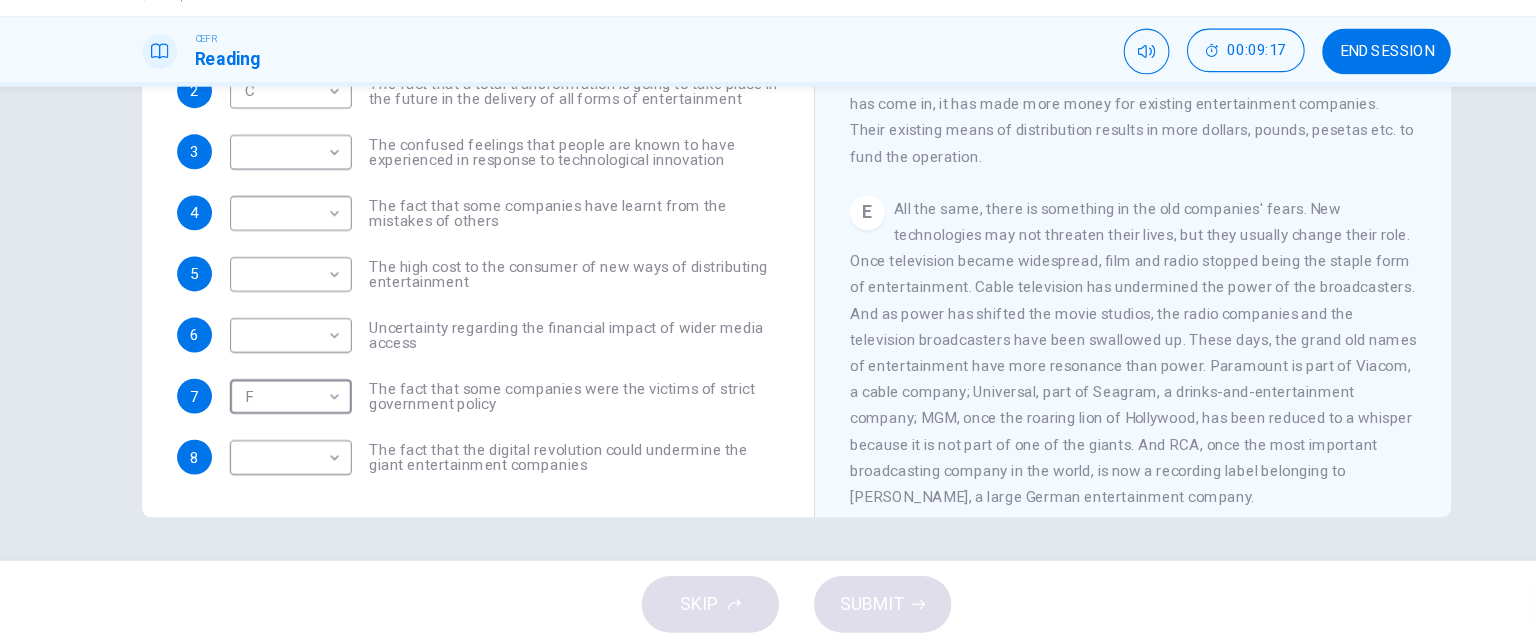 scroll, scrollTop: 968, scrollLeft: 0, axis: vertical 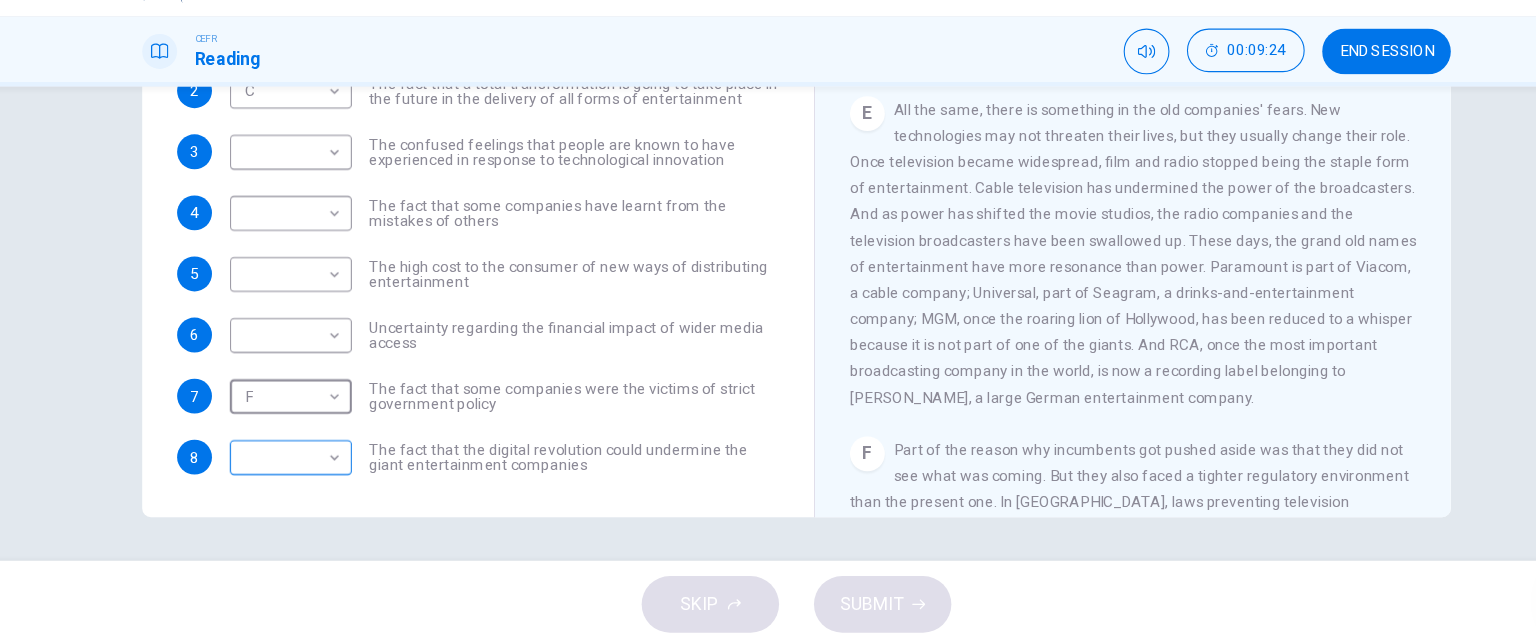 click on "Dashboard Practice Start a test Analysis English en ​ [PERSON_NAME] [PERSON_NAME] CEFR Reading 00:09:24 END SESSION Questions 1 - 8 The Reading Passage has 7 paragraphs  A-G .
Which paragraph mentions the following?
Write the appropriate letters  (A-G)  in the boxes below.
NB  Some of the paragraphs will be used  more than once. 1 ​ ​ The contrasting effects that new technology can have on existing business 2 C C ​ The fact that a total transformation is going to take place in the future in the delivery of all forms of entertainment 3 ​ ​ The confused feelings that people are known to have experienced in response to technological innovation 4 ​ ​ The fact that some companies have learnt from the mistakes of others 5 ​ ​ The high cost to the consumer of new ways of distributing entertainment 6 ​ ​ Uncertainty regarding the financial impact of wider media access 7 F F ​ The fact that some companies were the victims of strict government policy 8 ​ ​ Wheel of Fortune A B C D E F" at bounding box center [768, 321] 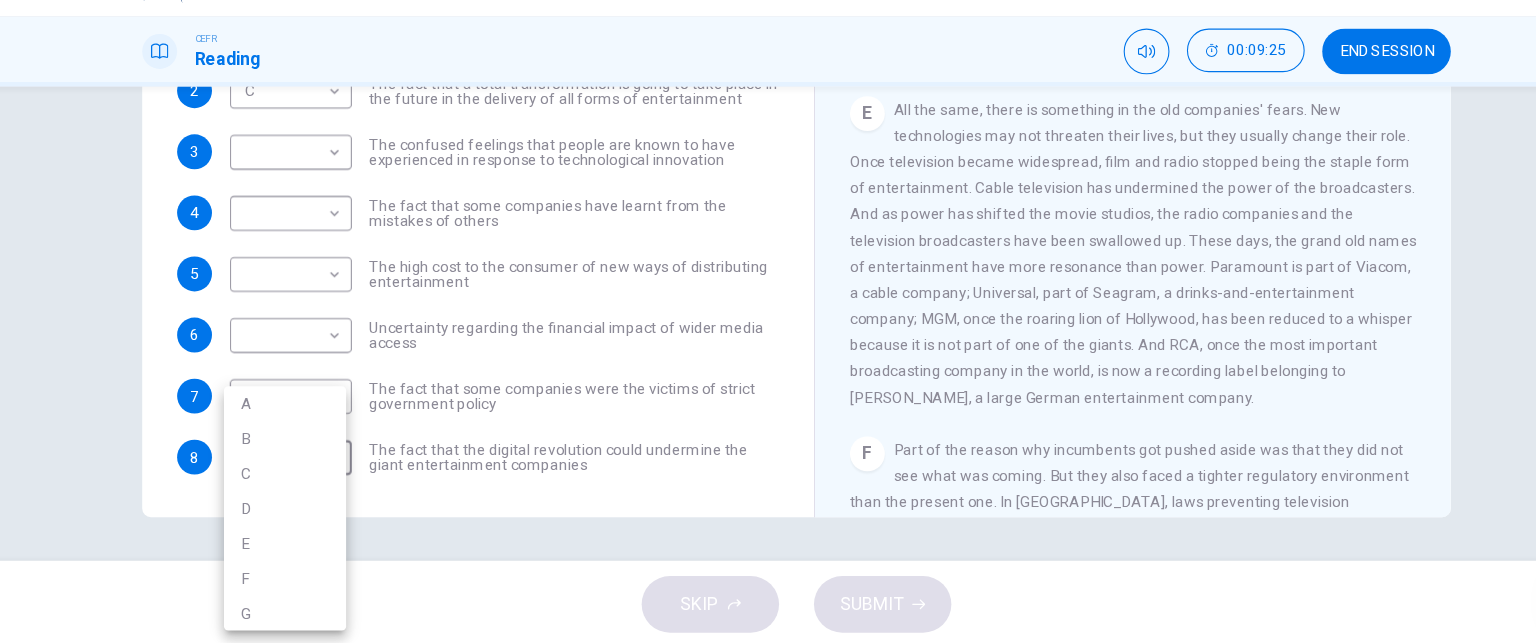 click on "E" at bounding box center [299, 547] 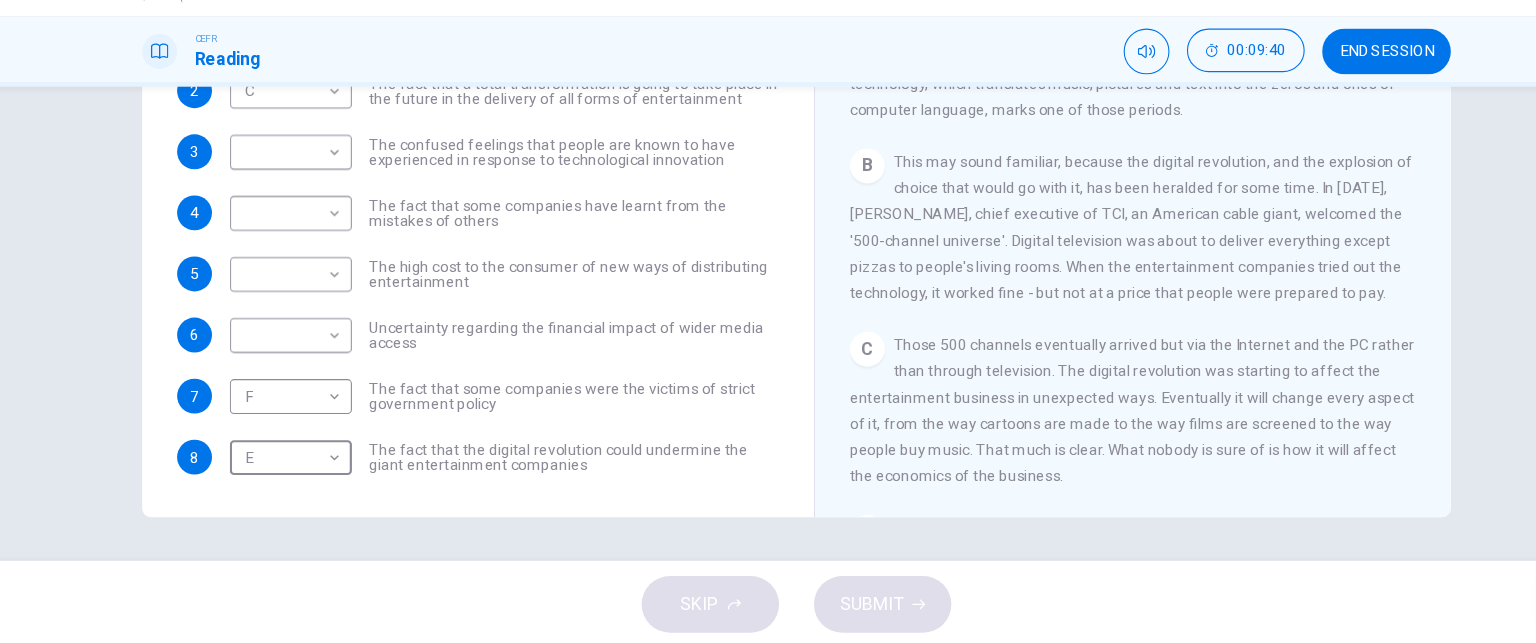 scroll, scrollTop: 327, scrollLeft: 0, axis: vertical 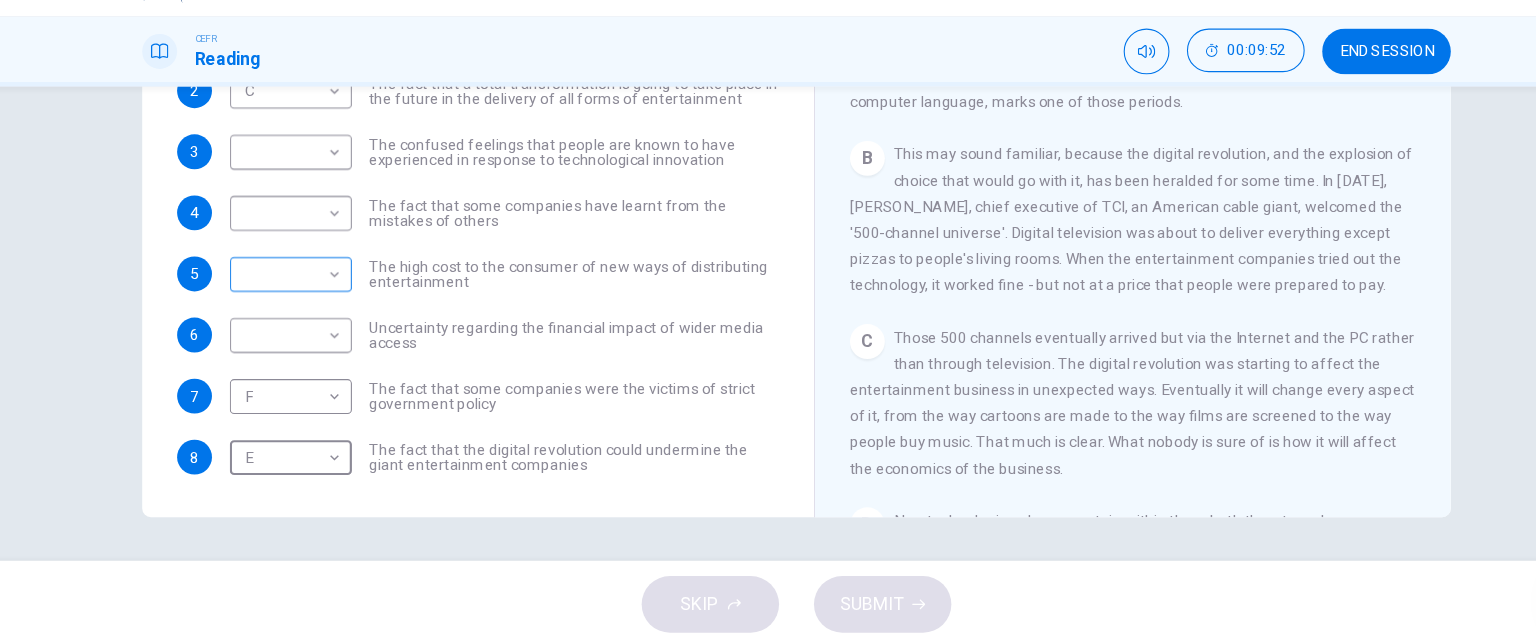 click on "Dashboard Practice Start a test Analysis English en ​ [PERSON_NAME] [PERSON_NAME] CEFR Reading 00:09:52 END SESSION Questions 1 - 8 The Reading Passage has 7 paragraphs  A-G .
Which paragraph mentions the following?
Write the appropriate letters  (A-G)  in the boxes below.
NB  Some of the paragraphs will be used  more than once. 1 ​ ​ The contrasting effects that new technology can have on existing business 2 C C ​ The fact that a total transformation is going to take place in the future in the delivery of all forms of entertainment 3 ​ ​ The confused feelings that people are known to have experienced in response to technological innovation 4 ​ ​ The fact that some companies have learnt from the mistakes of others 5 ​ ​ The high cost to the consumer of new ways of distributing entertainment 6 ​ ​ Uncertainty regarding the financial impact of wider media access 7 F F ​ The fact that some companies were the victims of strict government policy 8 E E ​ Wheel of Fortune A B C D E F" at bounding box center [768, 321] 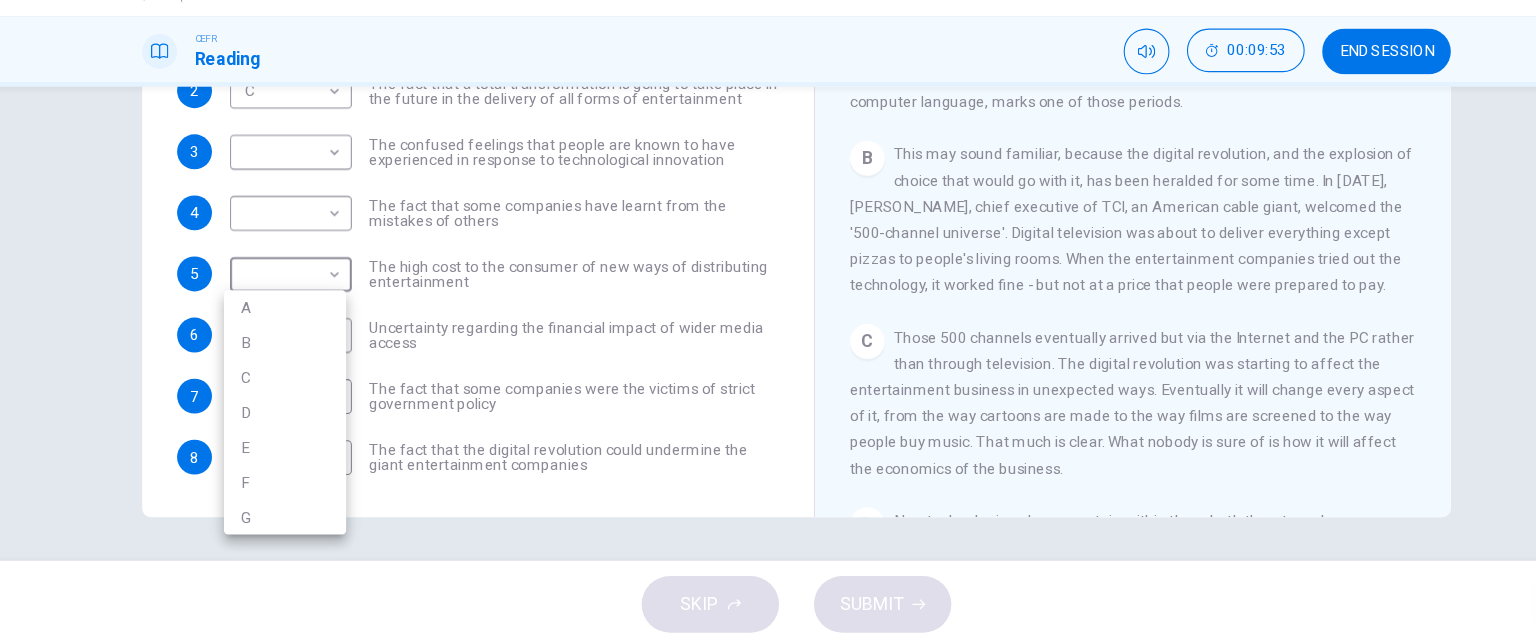 click on "B" at bounding box center (299, 363) 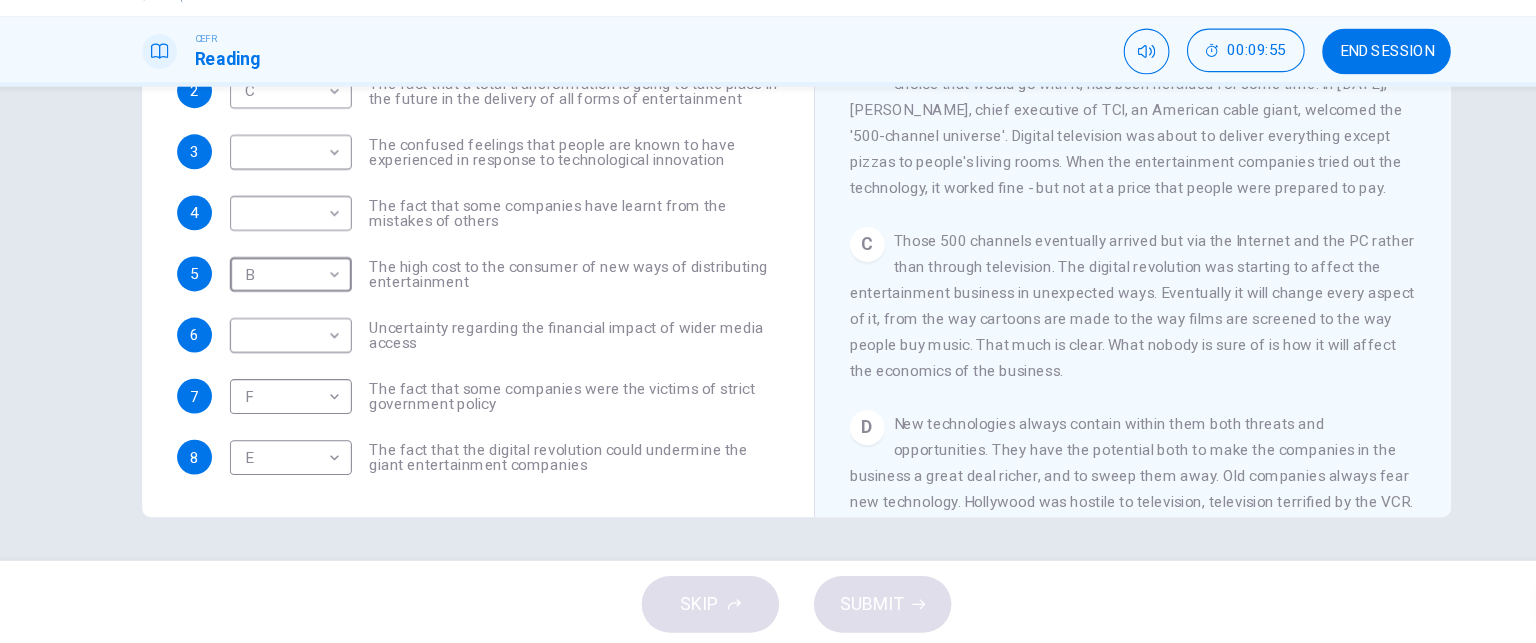 scroll, scrollTop: 419, scrollLeft: 0, axis: vertical 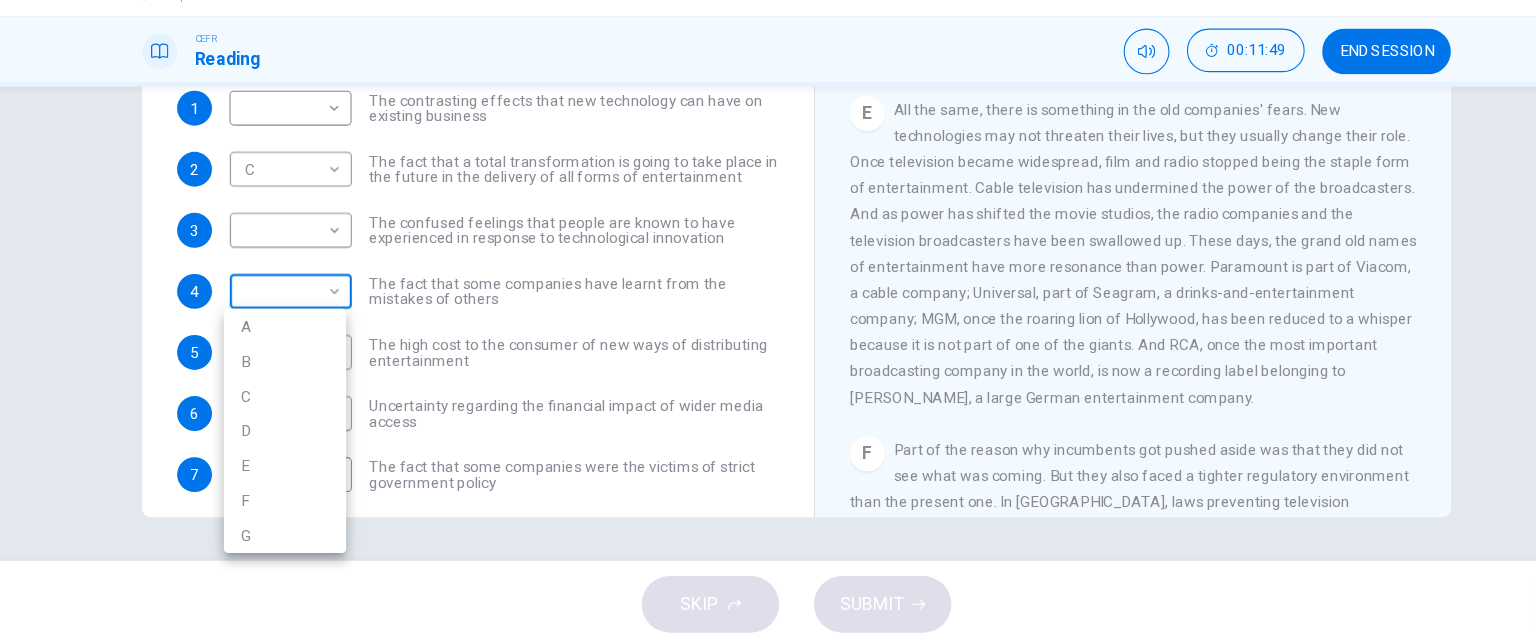 click on "Dashboard Practice Start a test Analysis English en ​ [PERSON_NAME] [PERSON_NAME] CEFR Reading 00:11:49 END SESSION Questions 1 - 8 The Reading Passage has 7 paragraphs  A-G .
Which paragraph mentions the following?
Write the appropriate letters  (A-G)  in the boxes below.
NB  Some of the paragraphs will be used  more than once. 1 ​ ​ The contrasting effects that new technology can have on existing business 2 C C ​ The fact that a total transformation is going to take place in the future in the delivery of all forms of entertainment 3 ​ ​ The confused feelings that people are known to have experienced in response to technological innovation 4 ​ ​ The fact that some companies have learnt from the mistakes of others 5 B B ​ The high cost to the consumer of new ways of distributing entertainment 6 ​ ​ Uncertainty regarding the financial impact of wider media access 7 F F ​ The fact that some companies were the victims of strict government policy 8 E E ​ Wheel of Fortune A B C D E F" at bounding box center [768, 321] 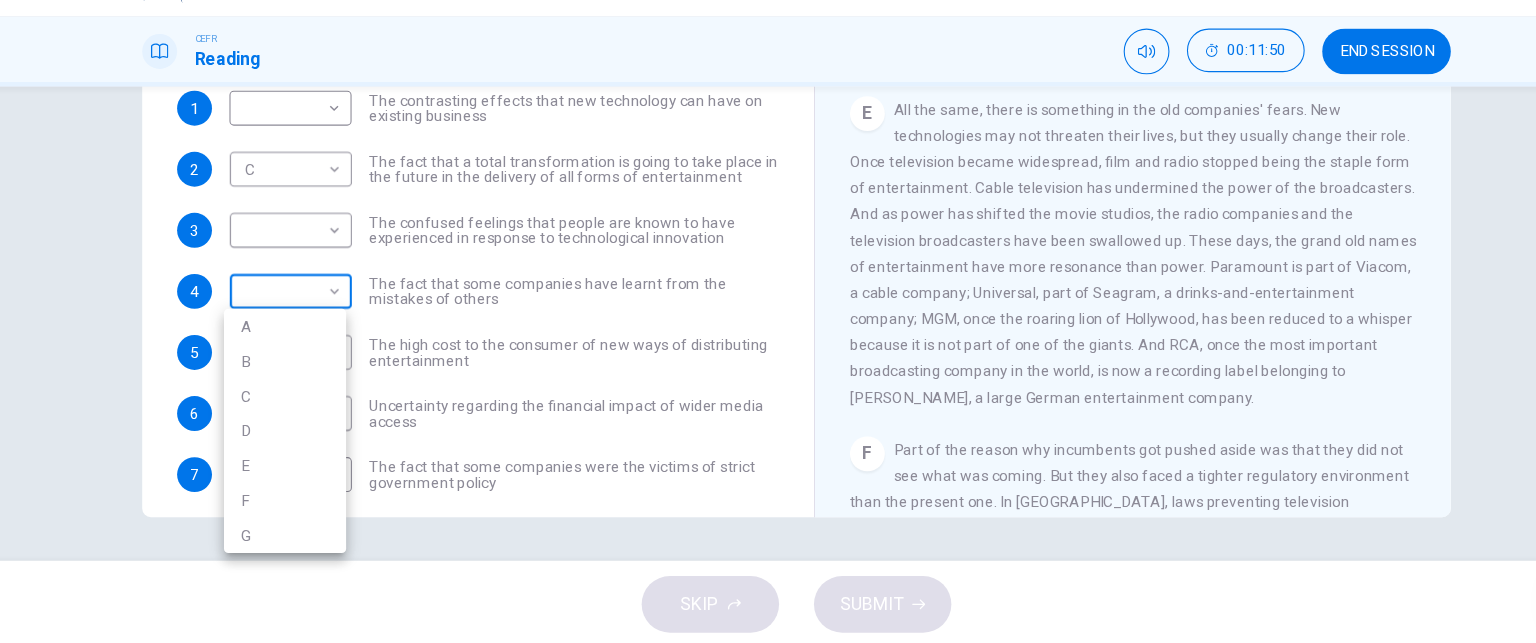 click at bounding box center (768, 321) 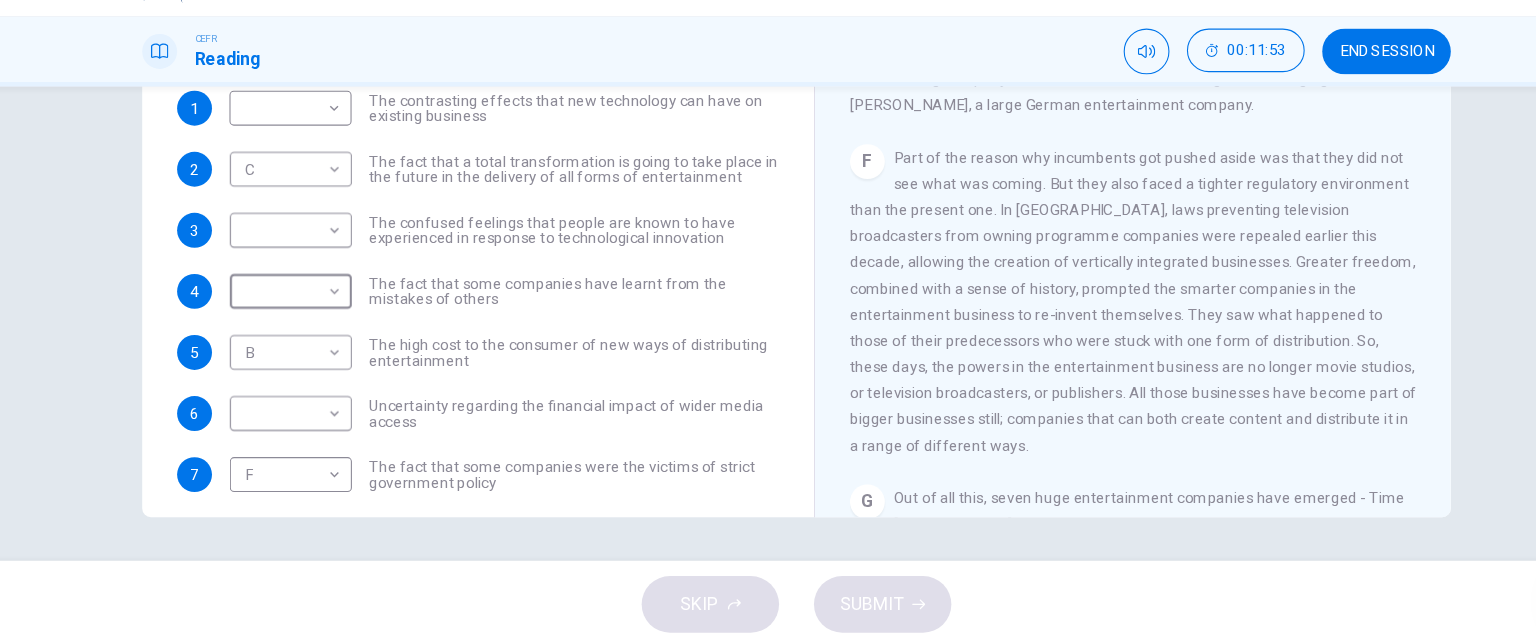 scroll, scrollTop: 1244, scrollLeft: 0, axis: vertical 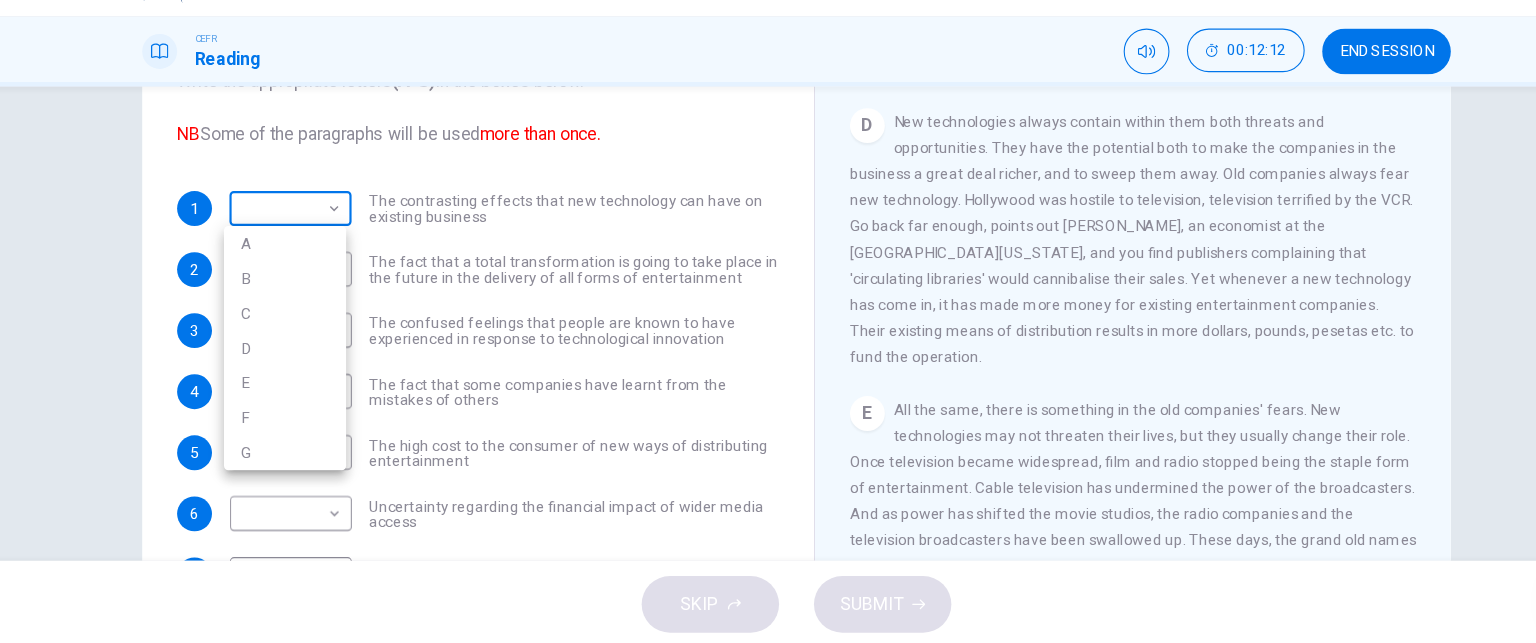 click on "Dashboard Practice Start a test Analysis English en ​ [PERSON_NAME] [PERSON_NAME] CEFR Reading 00:12:12 END SESSION Questions 1 - 8 The Reading Passage has 7 paragraphs  A-G .
Which paragraph mentions the following?
Write the appropriate letters  (A-G)  in the boxes below.
NB  Some of the paragraphs will be used  more than once. 1 ​ ​ The contrasting effects that new technology can have on existing business 2 C C ​ The fact that a total transformation is going to take place in the future in the delivery of all forms of entertainment 3 ​ ​ The confused feelings that people are known to have experienced in response to technological innovation 4 ​ ​ The fact that some companies have learnt from the mistakes of others 5 B B ​ The high cost to the consumer of new ways of distributing entertainment 6 ​ ​ Uncertainty regarding the financial impact of wider media access 7 F F ​ The fact that some companies were the victims of strict government policy 8 E E ​ Wheel of Fortune A B C D E F" at bounding box center (768, 321) 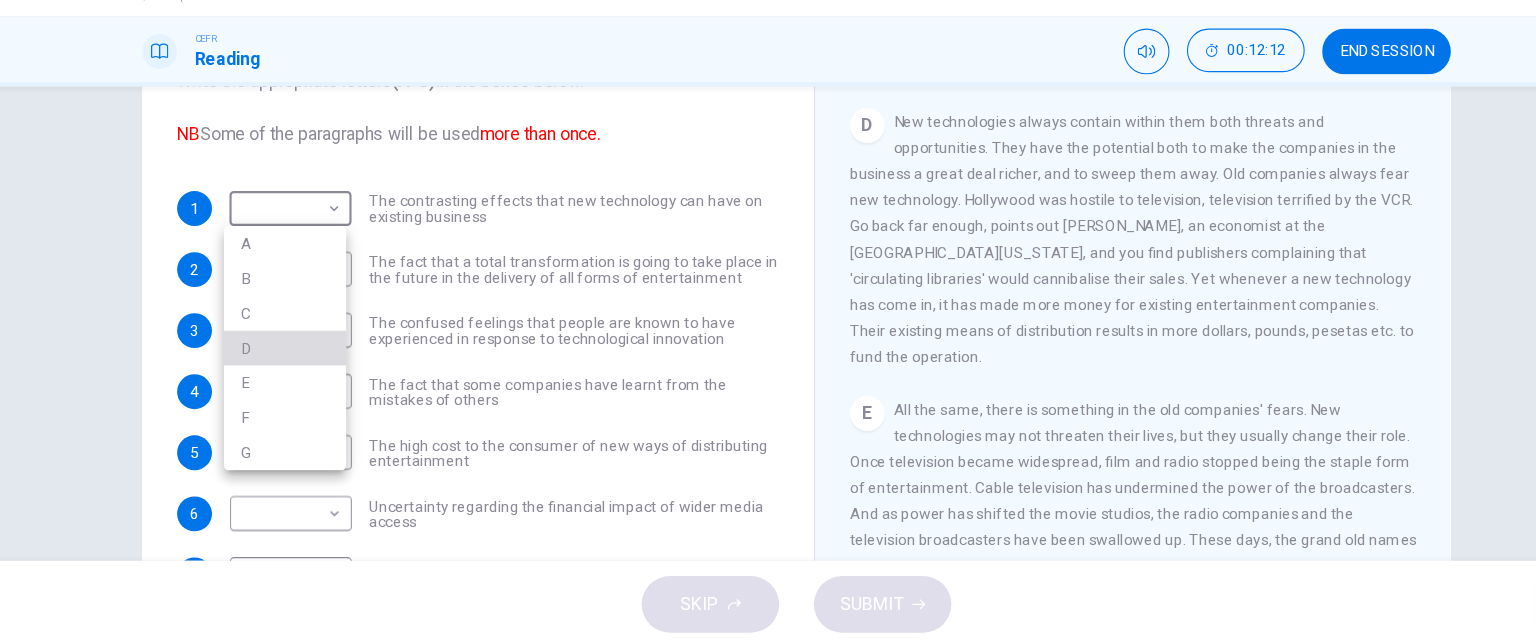 click on "D" at bounding box center (299, 368) 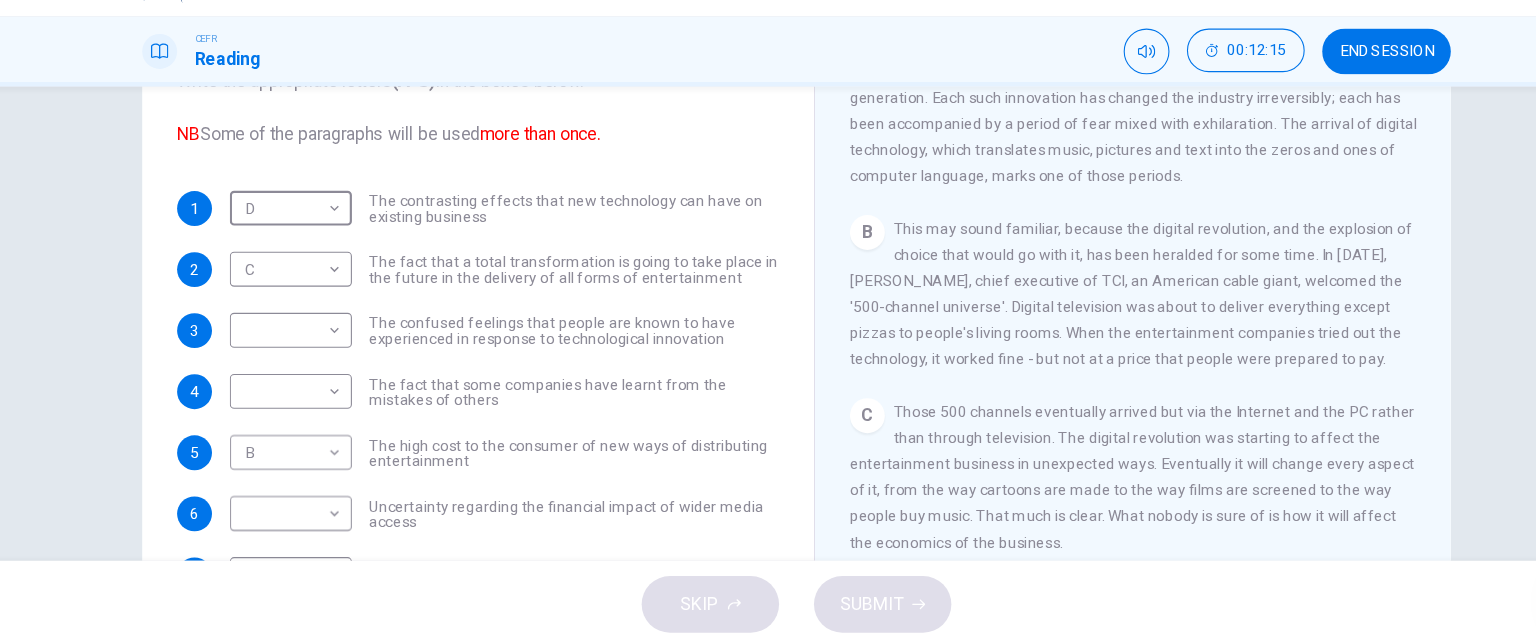 scroll, scrollTop: 235, scrollLeft: 0, axis: vertical 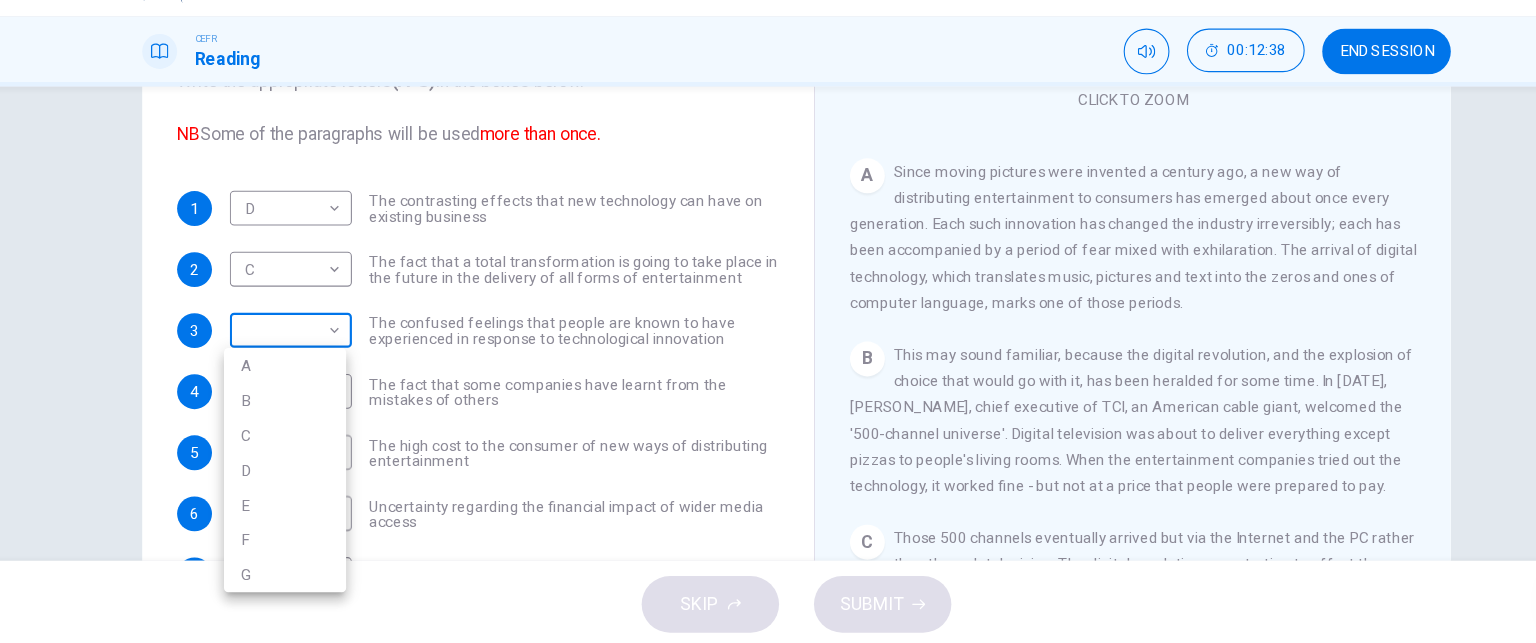 click on "Dashboard Practice Start a test Analysis English en ​ [PERSON_NAME] [PERSON_NAME] CEFR Reading 00:12:38 END SESSION Questions 1 - 8 The Reading Passage has 7 paragraphs  A-G .
Which paragraph mentions the following?
Write the appropriate letters  (A-G)  in the boxes below.
NB  Some of the paragraphs will be used  more than once. 1 D D ​ The contrasting effects that new technology can have on existing business 2 C C ​ The fact that a total transformation is going to take place in the future in the delivery of all forms of entertainment 3 ​ ​ The confused feelings that people are known to have experienced in response to technological innovation 4 ​ ​ The fact that some companies have learnt from the mistakes of others 5 B B ​ The high cost to the consumer of new ways of distributing entertainment 6 ​ ​ Uncertainty regarding the financial impact of wider media access 7 F F ​ The fact that some companies were the victims of strict government policy 8 E E ​ Wheel of Fortune A B C D E F" at bounding box center [768, 321] 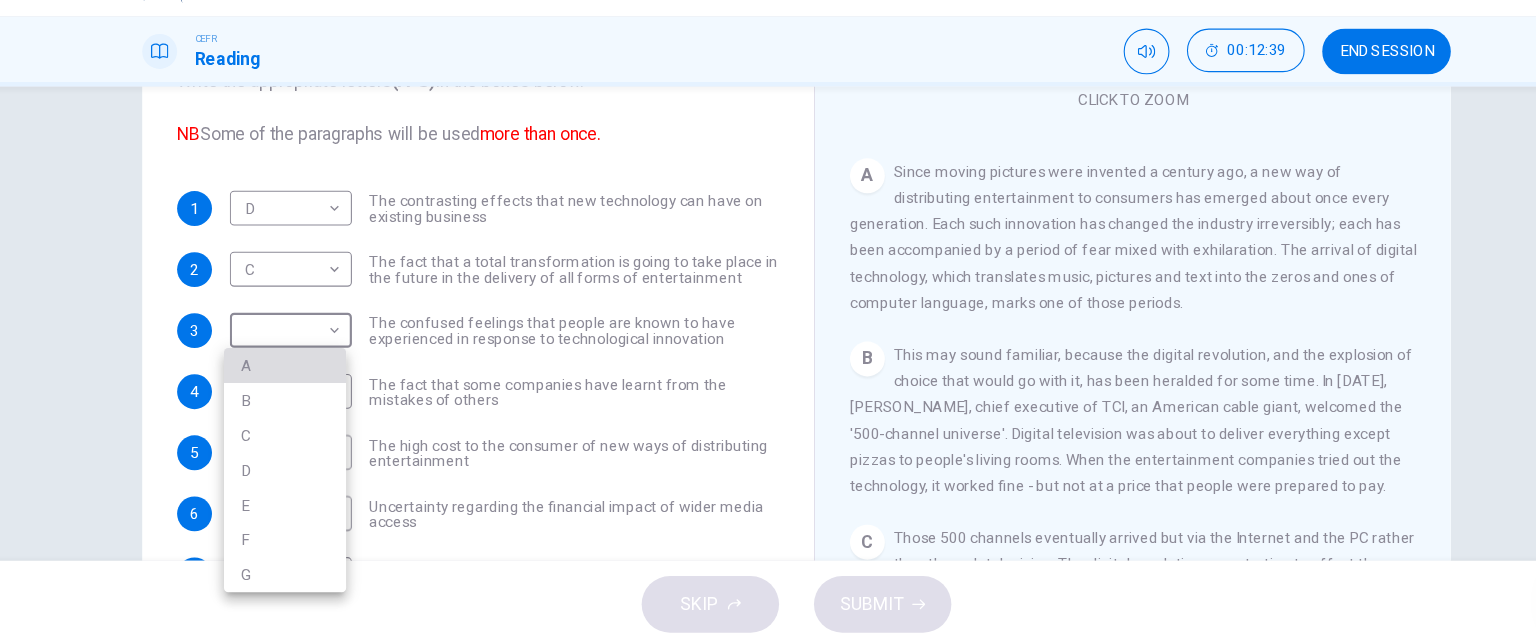 click on "A" at bounding box center (299, 384) 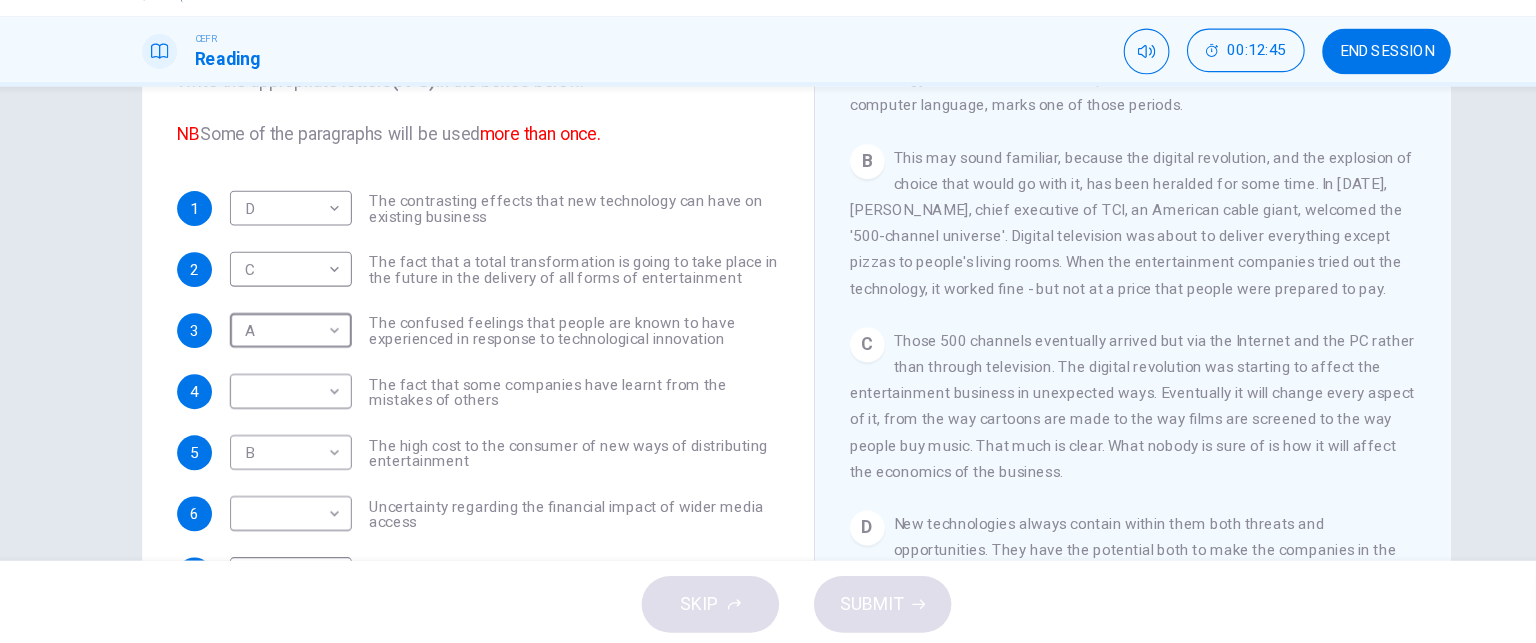 scroll, scrollTop: 419, scrollLeft: 0, axis: vertical 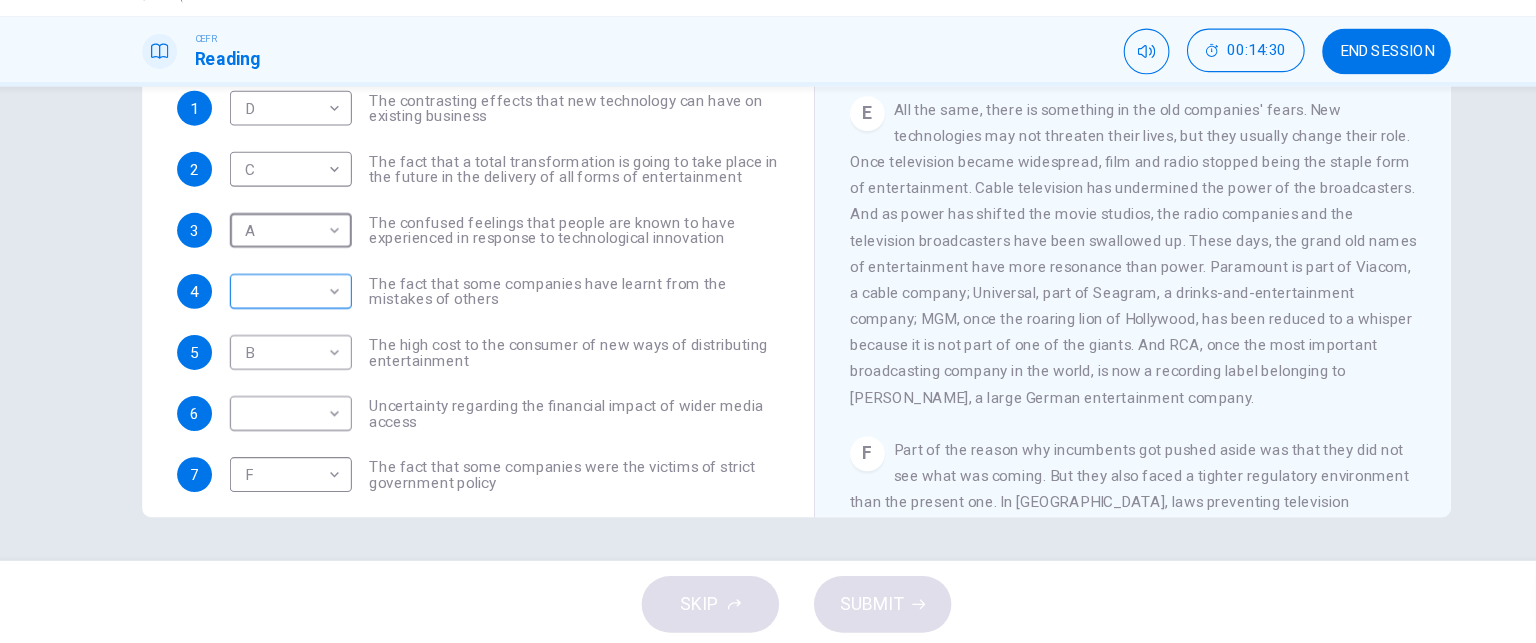 click on "Dashboard Practice Start a test Analysis English en ​ [PERSON_NAME] [PERSON_NAME] CEFR Reading 00:14:30 END SESSION Questions 1 - 8 The Reading Passage has 7 paragraphs  A-G .
Which paragraph mentions the following?
Write the appropriate letters  (A-G)  in the boxes below.
NB  Some of the paragraphs will be used  more than once. 1 D D ​ The contrasting effects that new technology can have on existing business 2 C C ​ The fact that a total transformation is going to take place in the future in the delivery of all forms of entertainment 3 A A ​ The confused feelings that people are known to have experienced in response to technological innovation 4 ​ ​ The fact that some companies have learnt from the mistakes of others 5 B B ​ The high cost to the consumer of new ways of distributing entertainment 6 ​ ​ Uncertainty regarding the financial impact of wider media access 7 F F ​ The fact that some companies were the victims of strict government policy 8 E E ​ Wheel of Fortune A B C D E F" at bounding box center [768, 321] 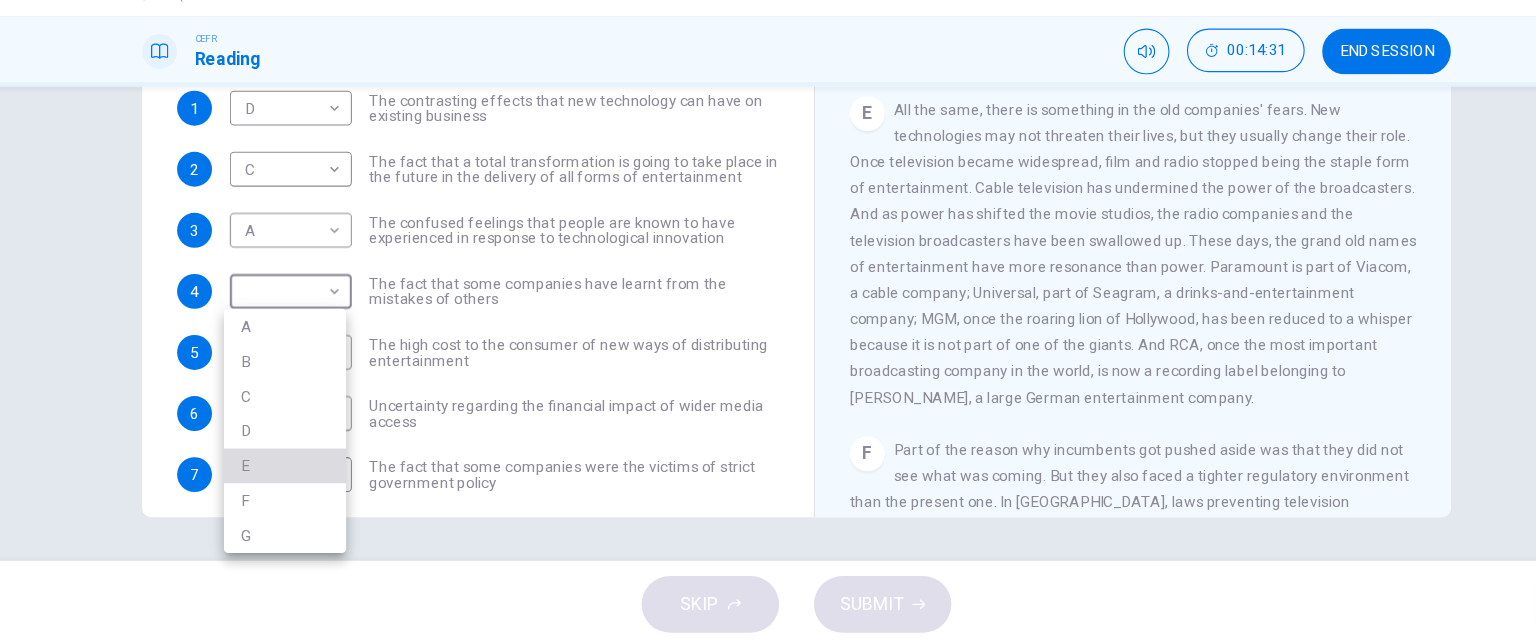 click on "E" at bounding box center (299, 476) 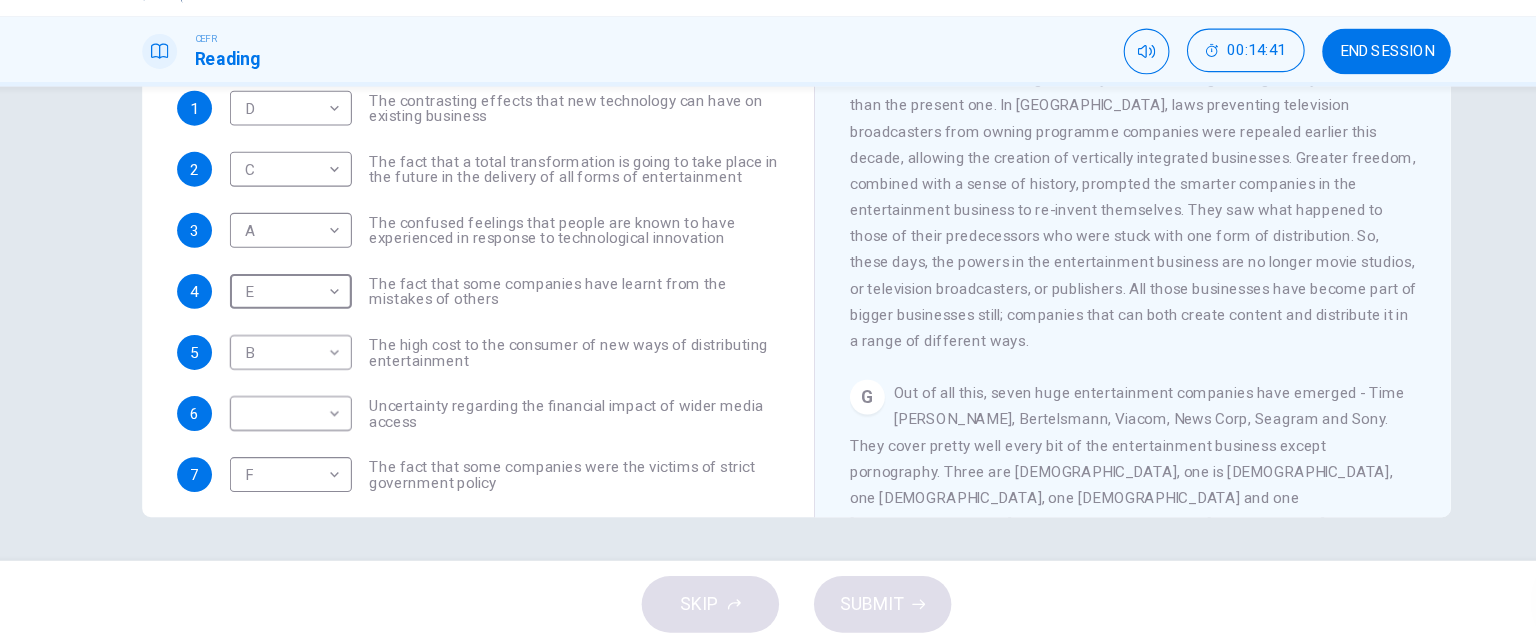 scroll, scrollTop: 1336, scrollLeft: 0, axis: vertical 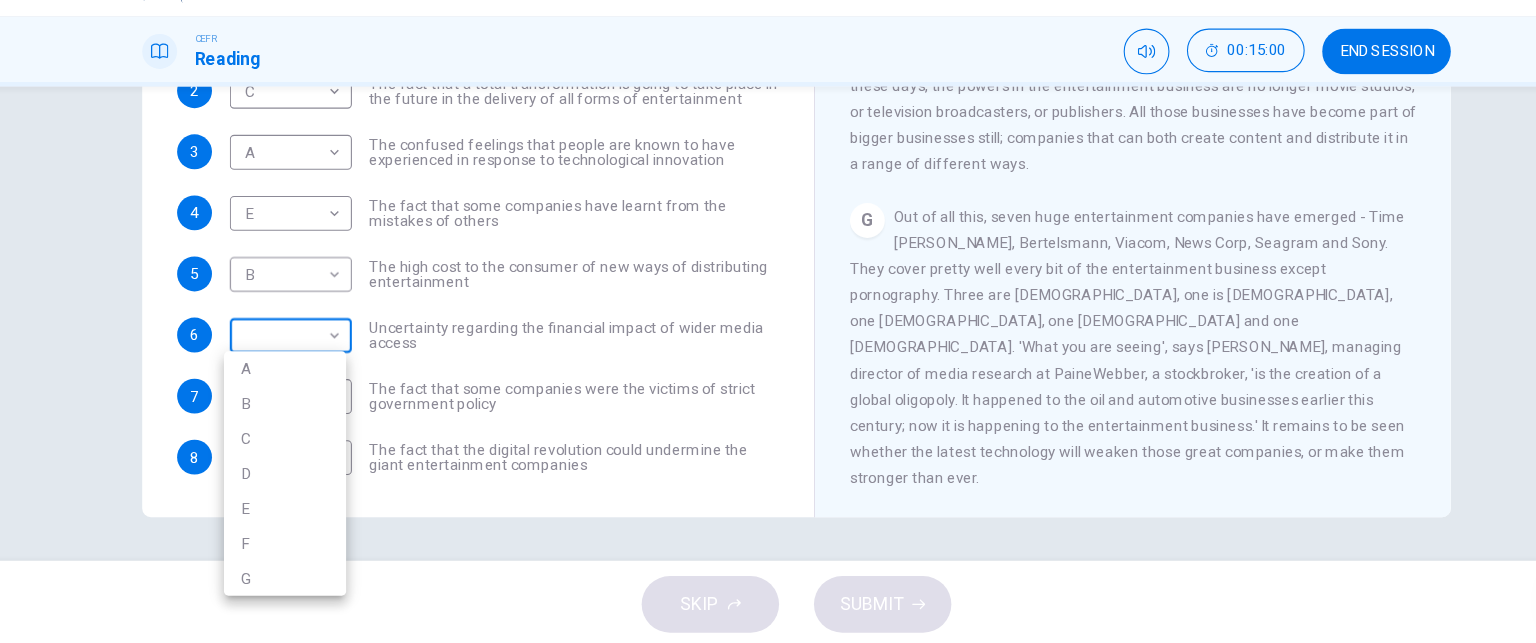click on "Dashboard Practice Start a test Analysis English en ​ [PERSON_NAME] [PERSON_NAME] CEFR Reading 00:15:00 END SESSION Questions 1 - 8 The Reading Passage has 7 paragraphs  A-G .
Which paragraph mentions the following?
Write the appropriate letters  (A-G)  in the boxes below.
NB  Some of the paragraphs will be used  more than once. 1 D D ​ The contrasting effects that new technology can have on existing business 2 C C ​ The fact that a total transformation is going to take place in the future in the delivery of all forms of entertainment 3 A A ​ The confused feelings that people are known to have experienced in response to technological innovation 4 E E ​ The fact that some companies have learnt from the mistakes of others 5 B B ​ The high cost to the consumer of new ways of distributing entertainment 6 ​ ​ Uncertainty regarding the financial impact of wider media access 7 F F ​ The fact that some companies were the victims of strict government policy 8 E E ​ Wheel of Fortune A B C D E F" at bounding box center (768, 321) 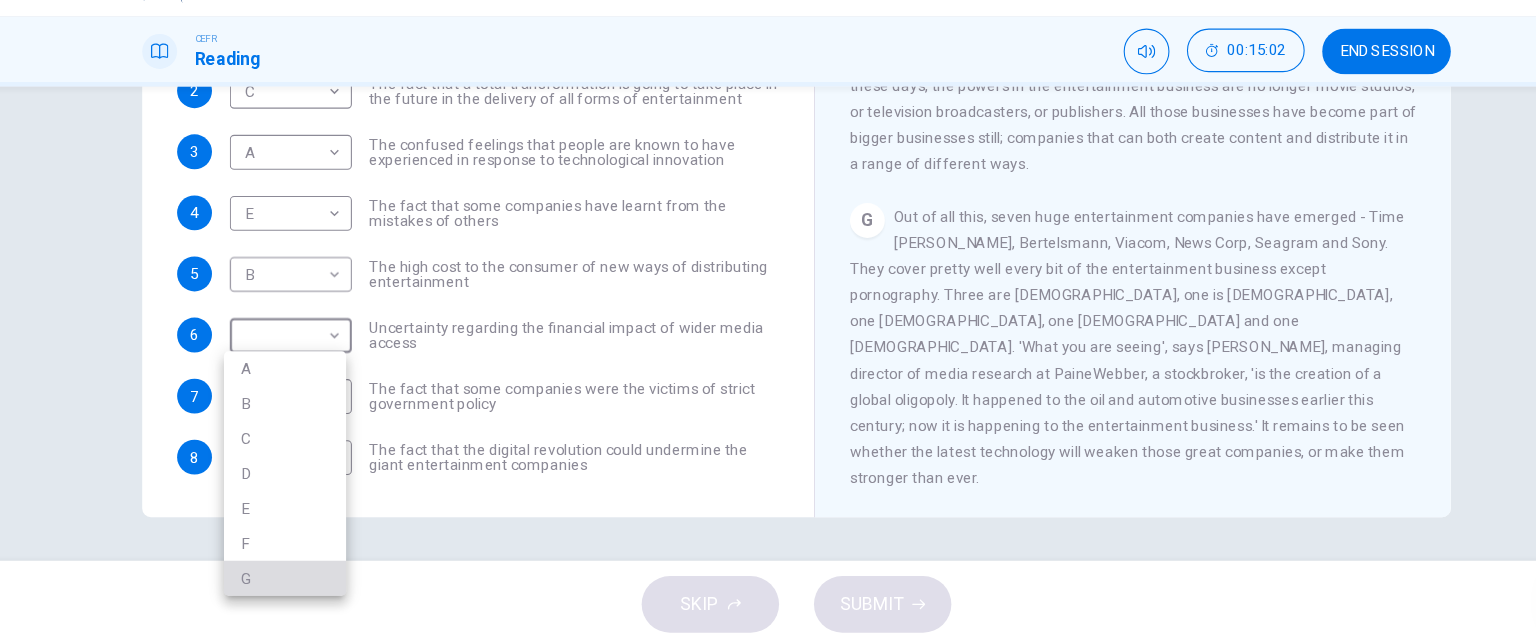 drag, startPoint x: 284, startPoint y: 572, endPoint x: 297, endPoint y: 557, distance: 19.849434 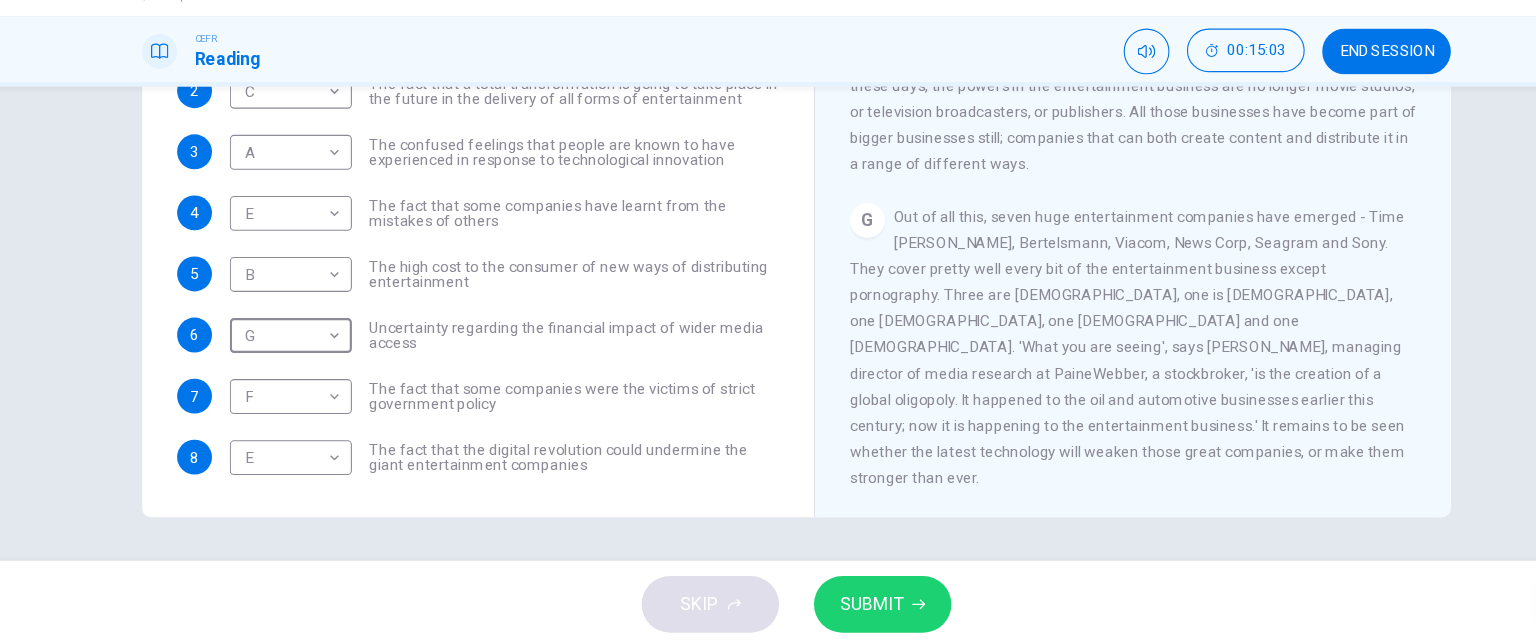 click on "SUBMIT" at bounding box center [837, 603] 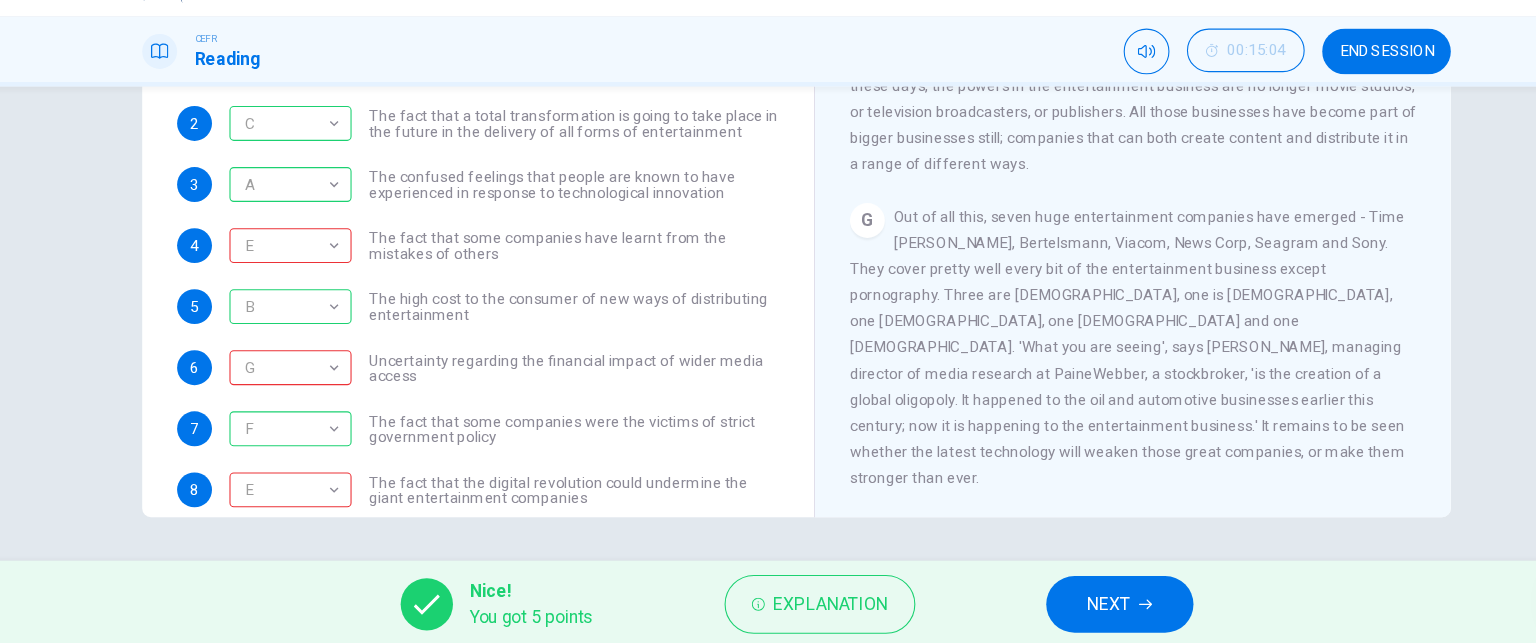 scroll, scrollTop: 0, scrollLeft: 0, axis: both 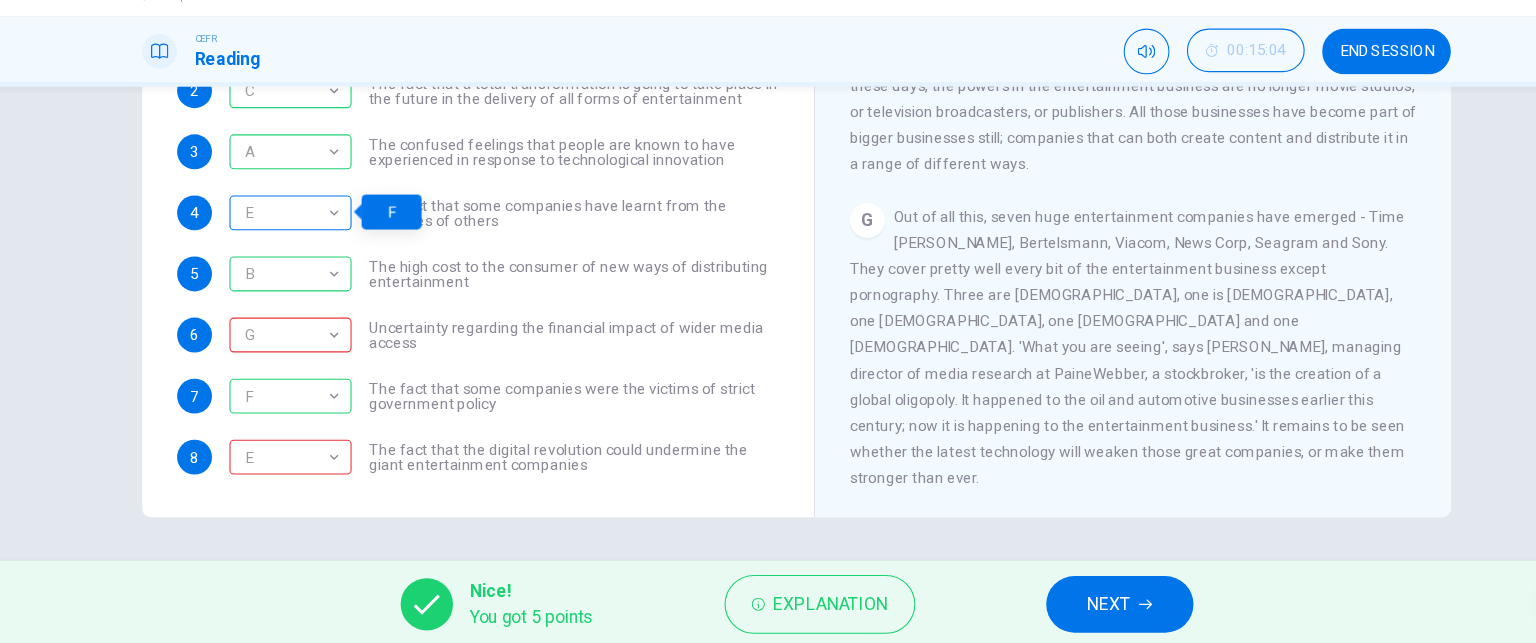 click on "E" at bounding box center [300, 244] 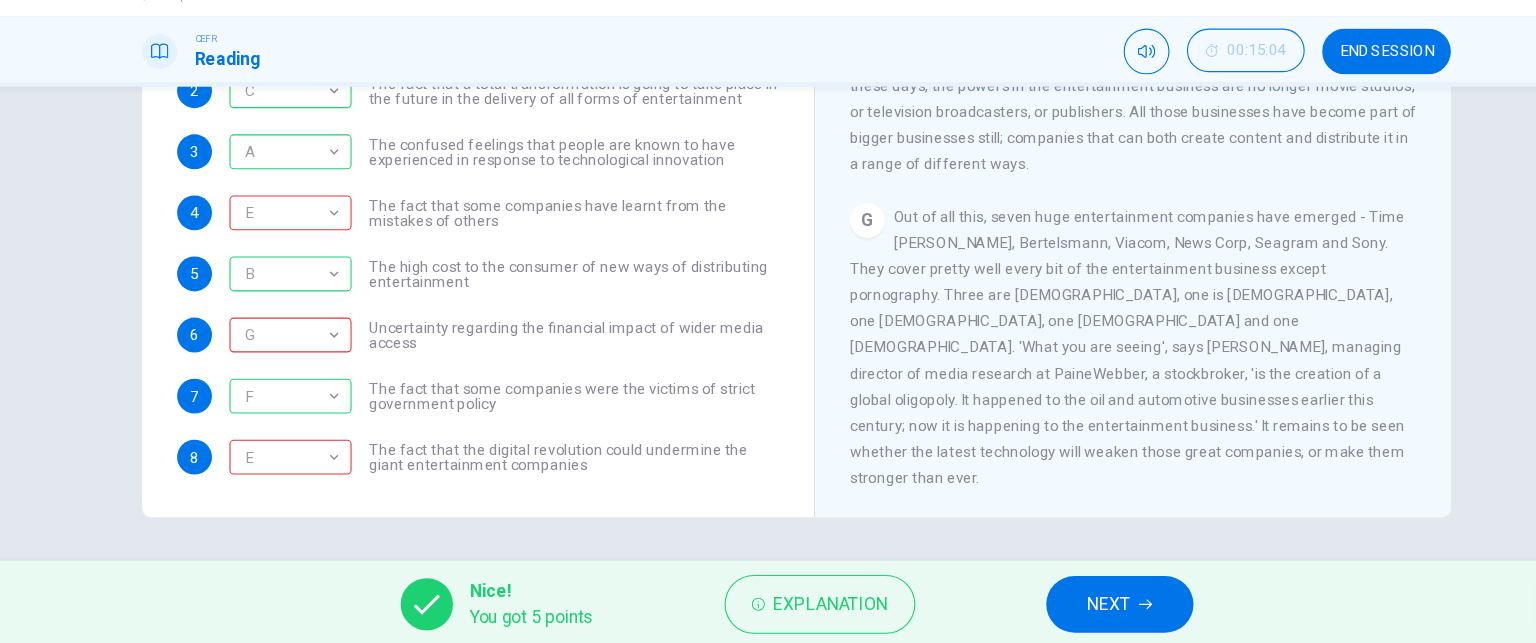 scroll, scrollTop: 1519, scrollLeft: 0, axis: vertical 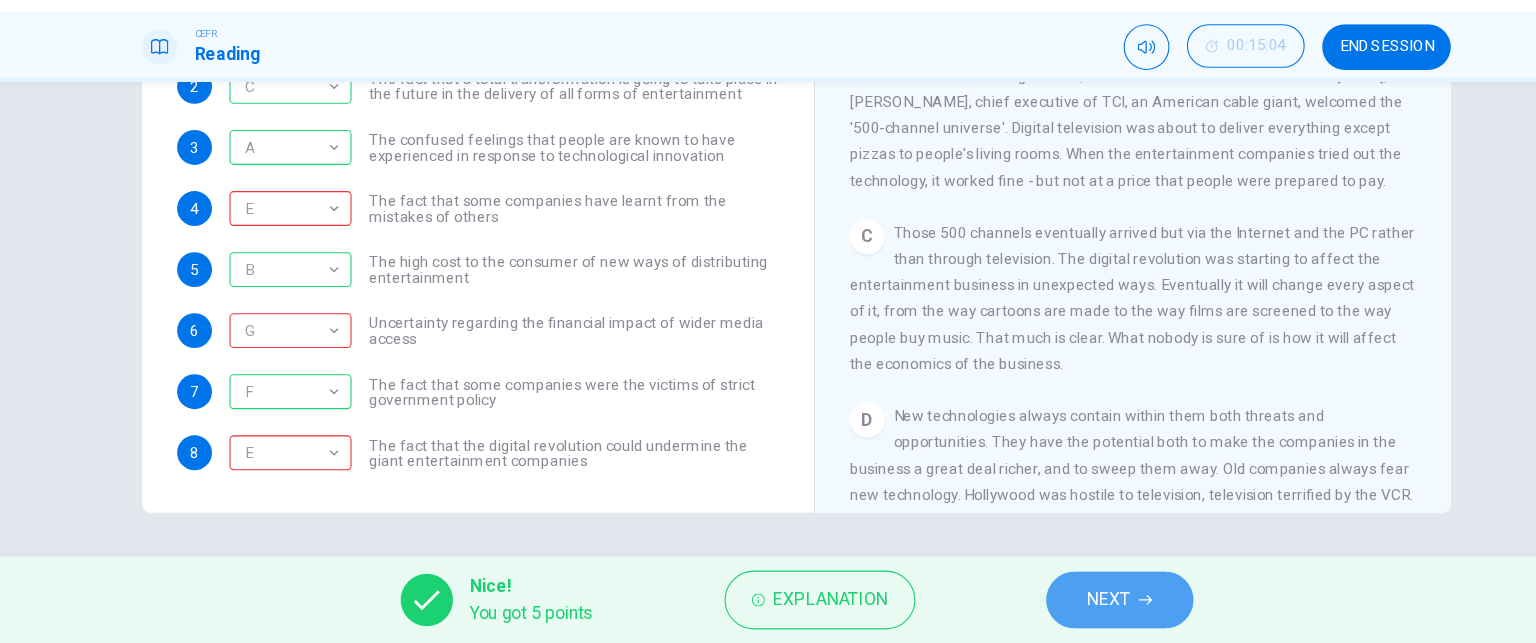 click on "NEXT" at bounding box center [1064, 603] 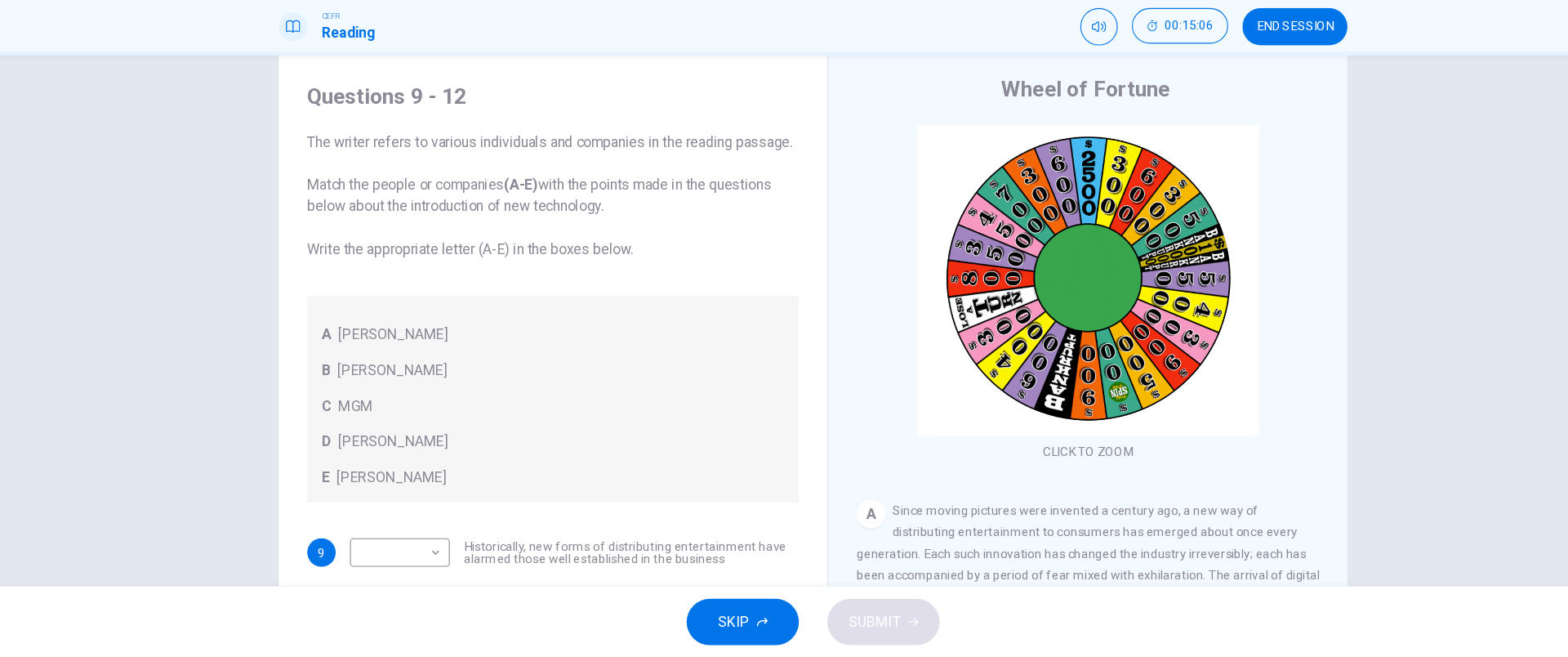 scroll, scrollTop: 34, scrollLeft: 0, axis: vertical 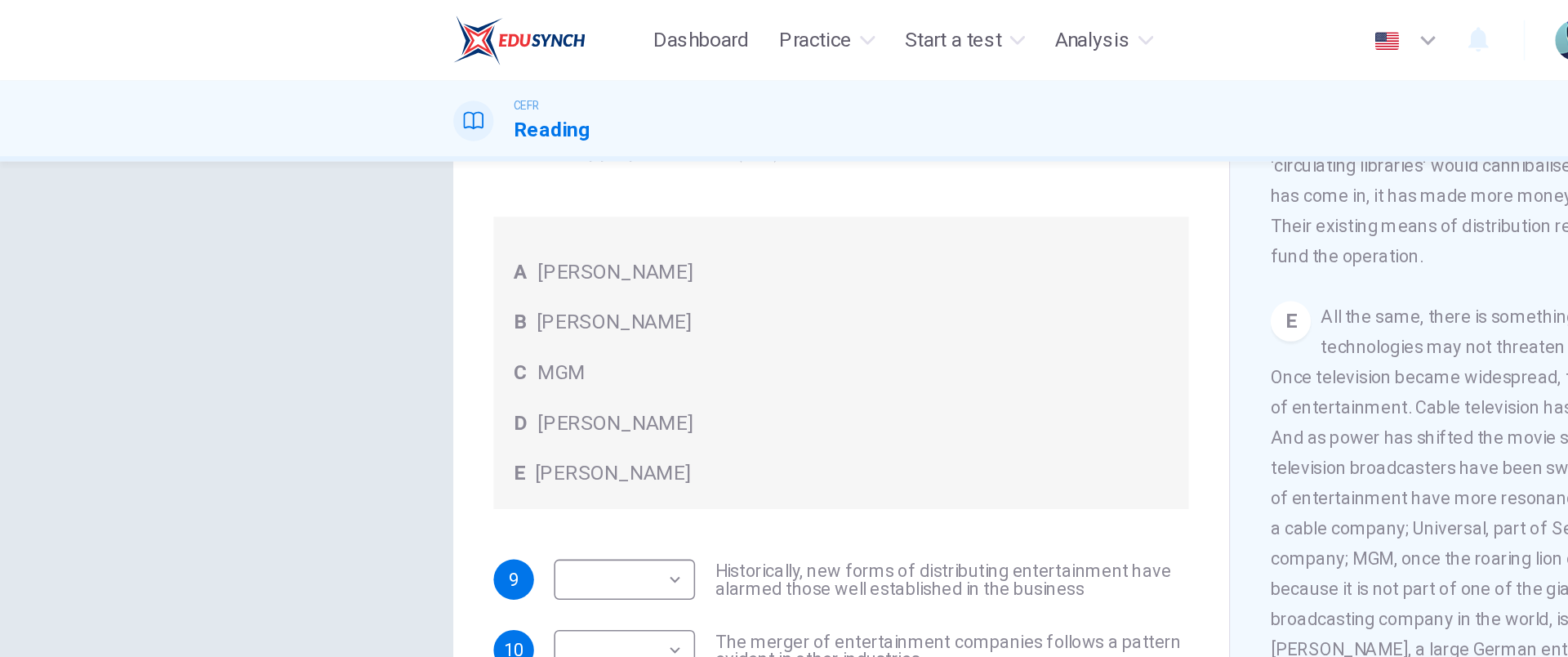 click on "Dashboard Practice Start a test Analysis English en ​ [PERSON_NAME] [PERSON_NAME] CEFR Reading 00:18:13 END SESSION Questions 9 - 12 The writer refers to various individuals and companies in the reading passage.
Match the people or companies  (A-E)  with the points made in the questions below about the introduction of new technology.
Write the appropriate letter (A-E) in the boxes below. A [PERSON_NAME] B [PERSON_NAME] C MGM D [PERSON_NAME] E [PERSON_NAME] 9 ​ ​ Historically, new forms of distributing entertainment have alarmed those well established in the business 10 ​ ​ The merger of entertainment companies follows a pattern evident in other industries 11 ​ ​ Major entertainment bodies that have remained independent have lost their influence 12 ​ ​ The impact of the digital revolution was predicted some years ago Wheel of Fortune CLICK TO ZOOM Click to Zoom A B C D E F G SKIP SUBMIT EduSynch - Online Language Proficiency Testing
Dashboard Practice Start a test Analysis 2025 A B" at bounding box center [784, 328] 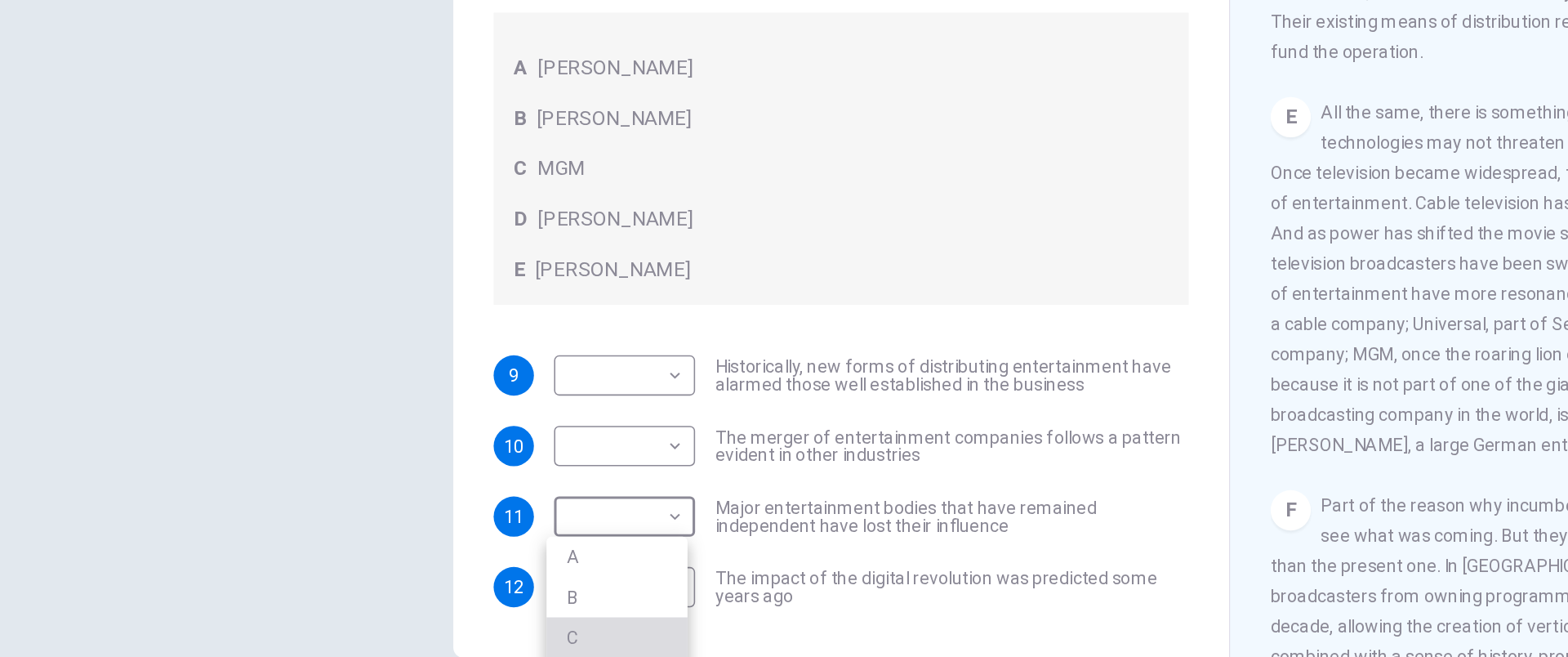 click on "C" at bounding box center [400, 546] 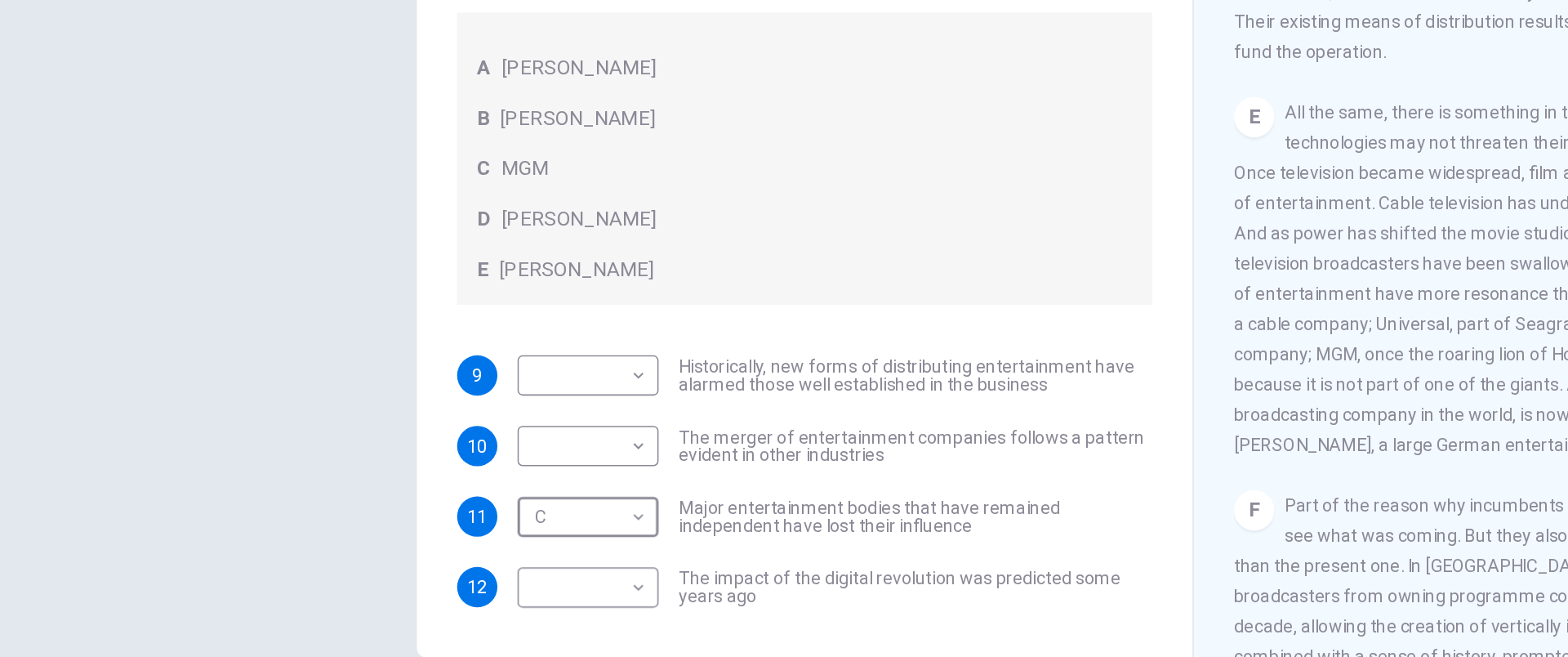 scroll, scrollTop: 99, scrollLeft: 0, axis: vertical 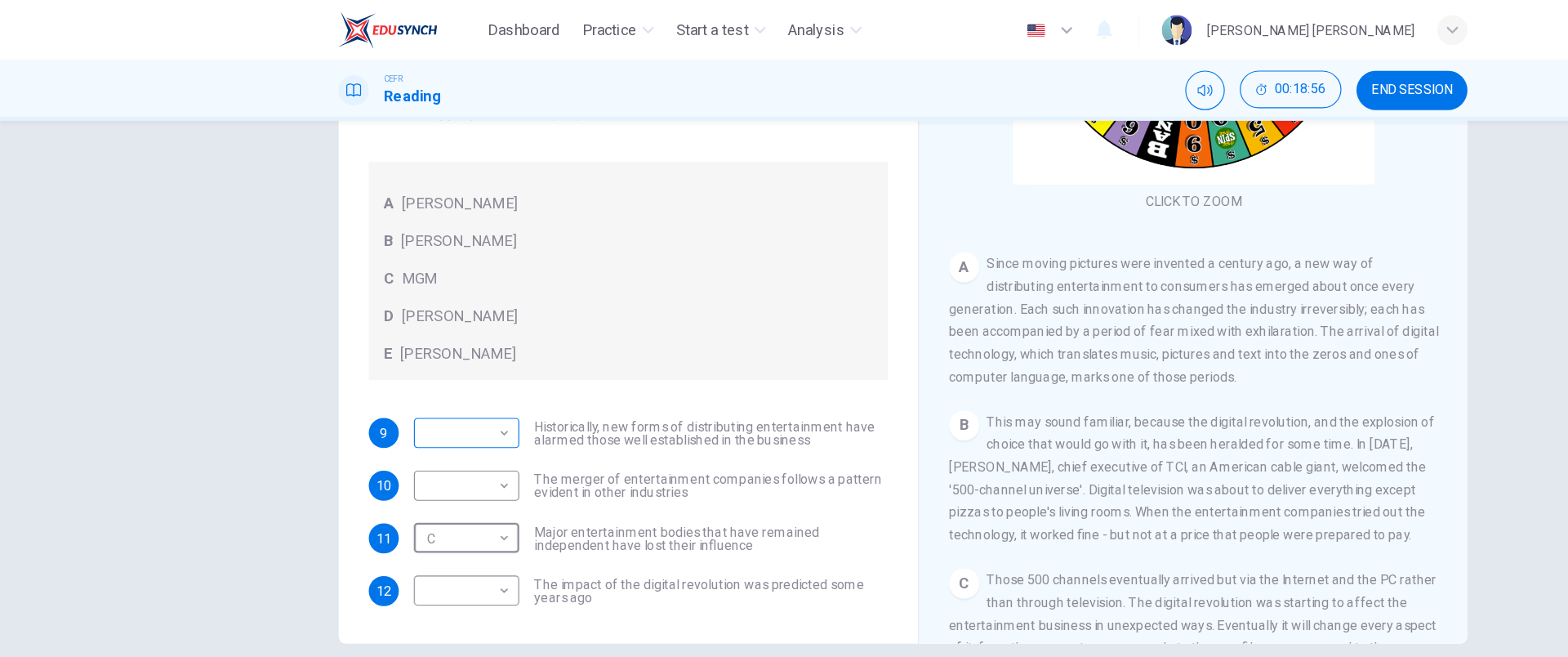 click on "Dashboard Practice Start a test Analysis English en ​ [PERSON_NAME] [PERSON_NAME] CEFR Reading 00:18:56 END SESSION Questions 9 - 12 The writer refers to various individuals and companies in the reading passage.
Match the people or companies  (A-E)  with the points made in the questions below about the introduction of new technology.
Write the appropriate letter (A-E) in the boxes below. A [PERSON_NAME] B [PERSON_NAME] C MGM D [PERSON_NAME] E [PERSON_NAME] 9 ​ ​ Historically, new forms of distributing entertainment have alarmed those well established in the business 10 ​ ​ The merger of entertainment companies follows a pattern evident in other industries 11 C C ​ Major entertainment bodies that have remained independent have lost their influence 12 ​ ​ The impact of the digital revolution was predicted some years ago Wheel of Fortune CLICK TO ZOOM Click to Zoom A B C D E F G SKIP SUBMIT EduSynch - Online Language Proficiency Testing
Dashboard Practice Start a test Analysis 2025" at bounding box center (784, 328) 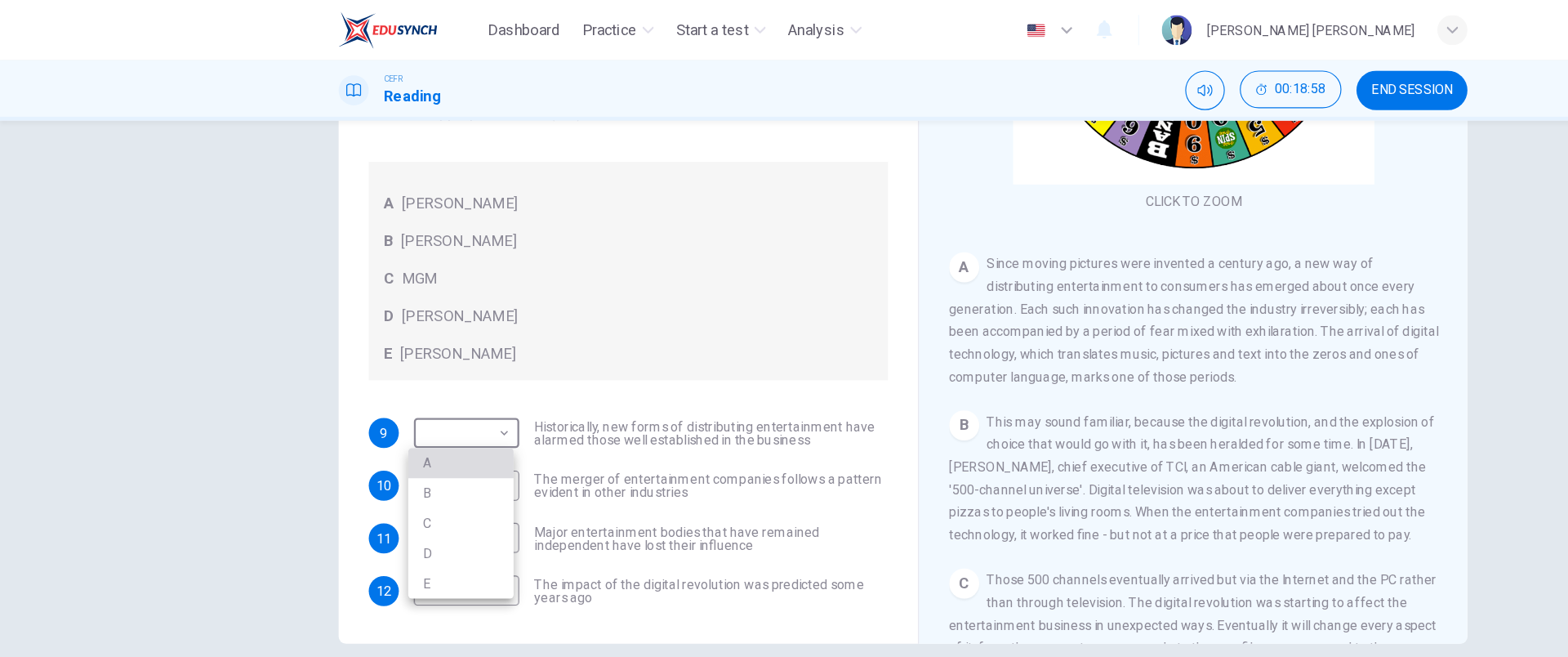 click on "A" at bounding box center [400, 402] 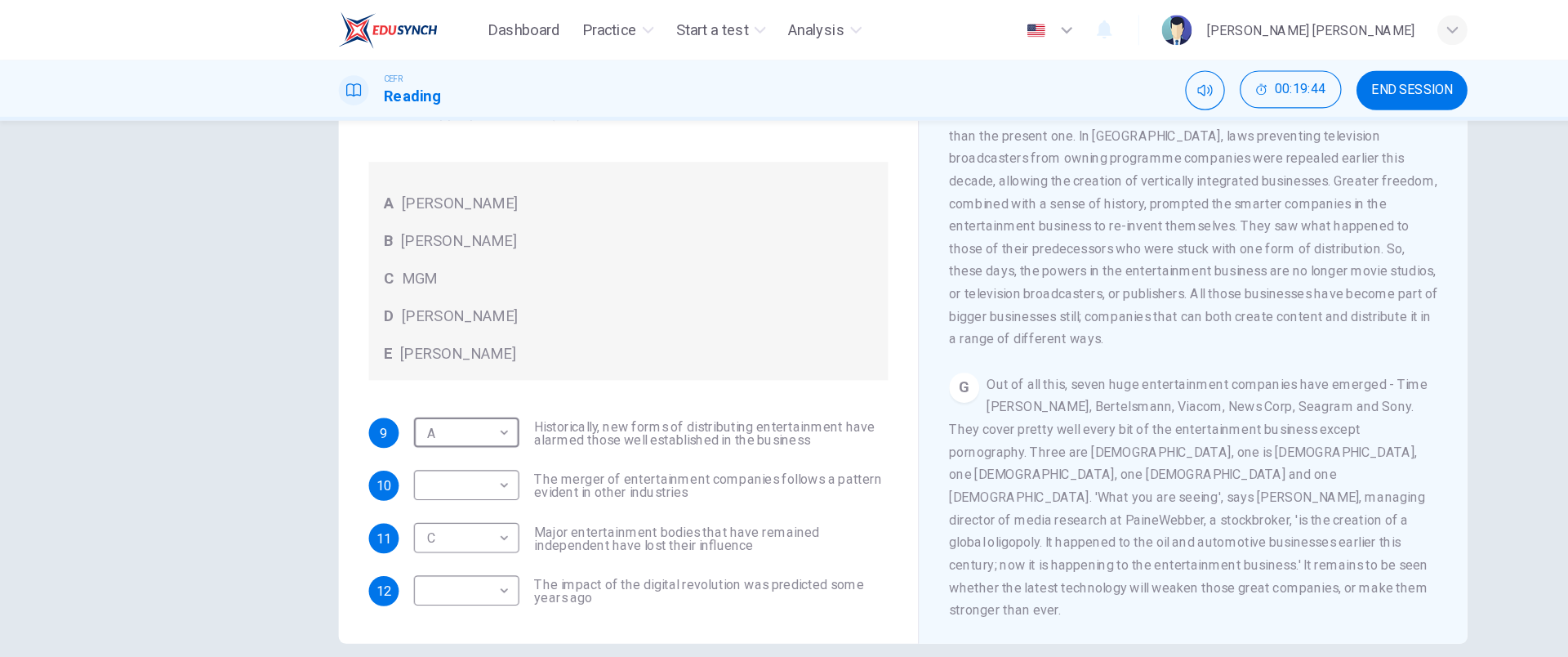 scroll, scrollTop: 1252, scrollLeft: 0, axis: vertical 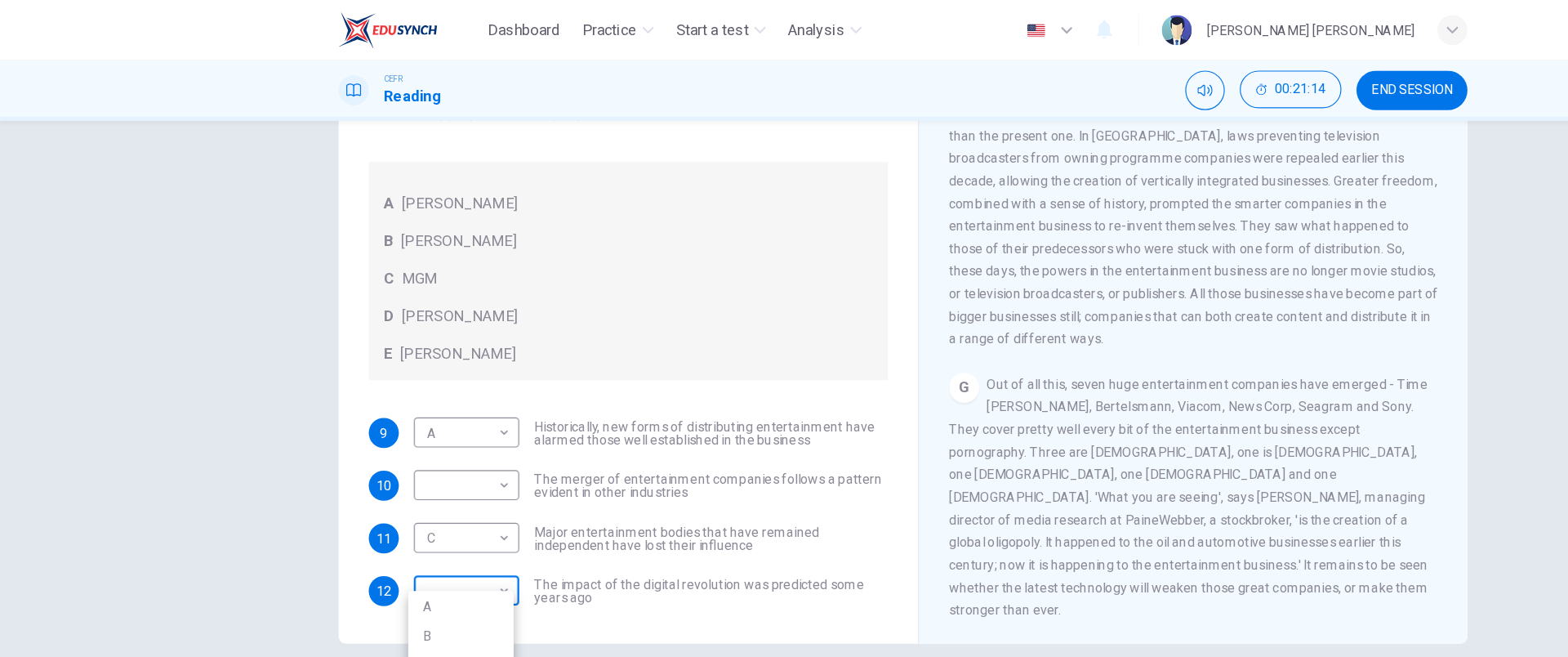 click on "Dashboard Practice Start a test Analysis English en ​ [PERSON_NAME] [PERSON_NAME] CEFR Reading 00:21:14 END SESSION Questions 9 - 12 The writer refers to various individuals and companies in the reading passage.
Match the people or companies  (A-E)  with the points made in the questions below about the introduction of new technology.
Write the appropriate letter (A-E) in the boxes below. A [PERSON_NAME] B [PERSON_NAME] C MGM D [PERSON_NAME] E [PERSON_NAME] 9 A A ​ Historically, new forms of distributing entertainment have alarmed those well established in the business 10 ​ ​ The merger of entertainment companies follows a pattern evident in other industries 11 C C ​ Major entertainment bodies that have remained independent have lost their influence 12 ​ ​ The impact of the digital revolution was predicted some years ago Wheel of Fortune CLICK TO ZOOM Click to Zoom A B C D E F G SKIP SUBMIT EduSynch - Online Language Proficiency Testing
Dashboard Practice Start a test Analysis 2025 A B" at bounding box center (784, 328) 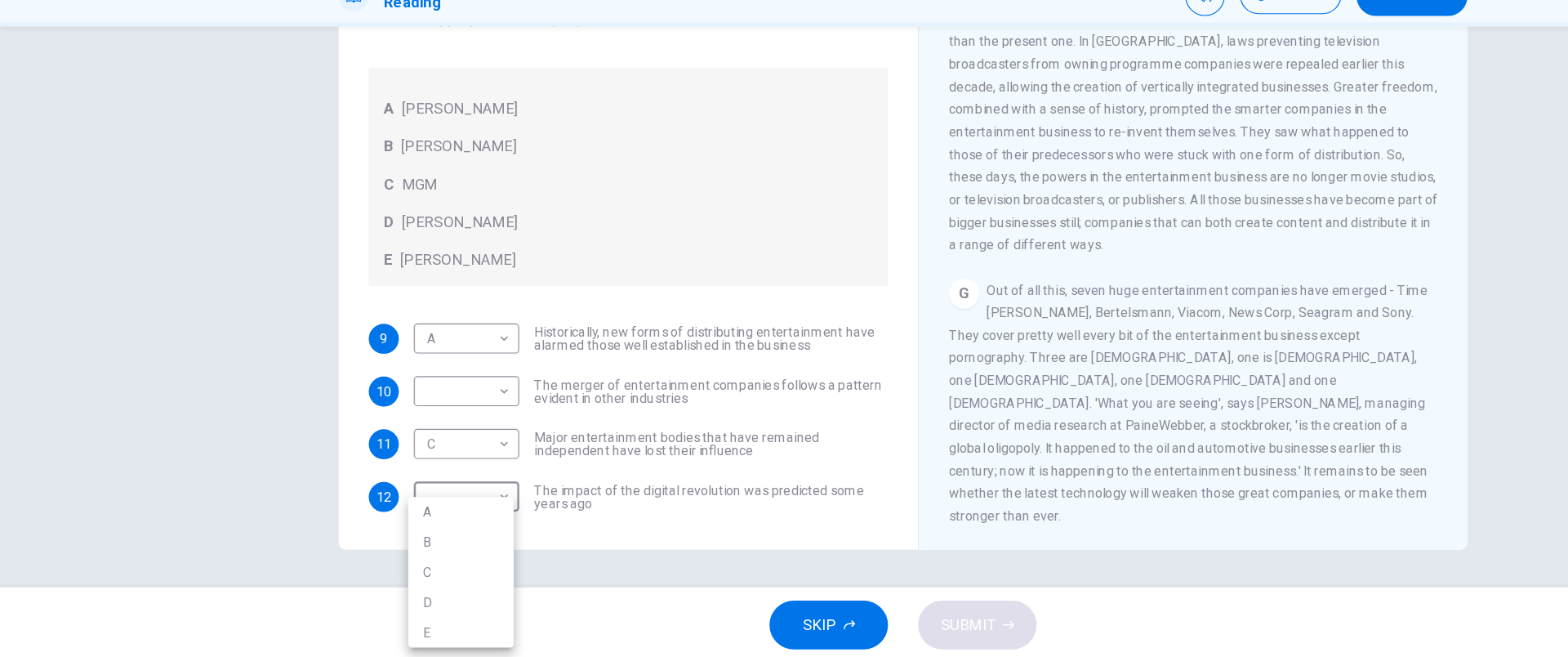 scroll, scrollTop: 0, scrollLeft: 0, axis: both 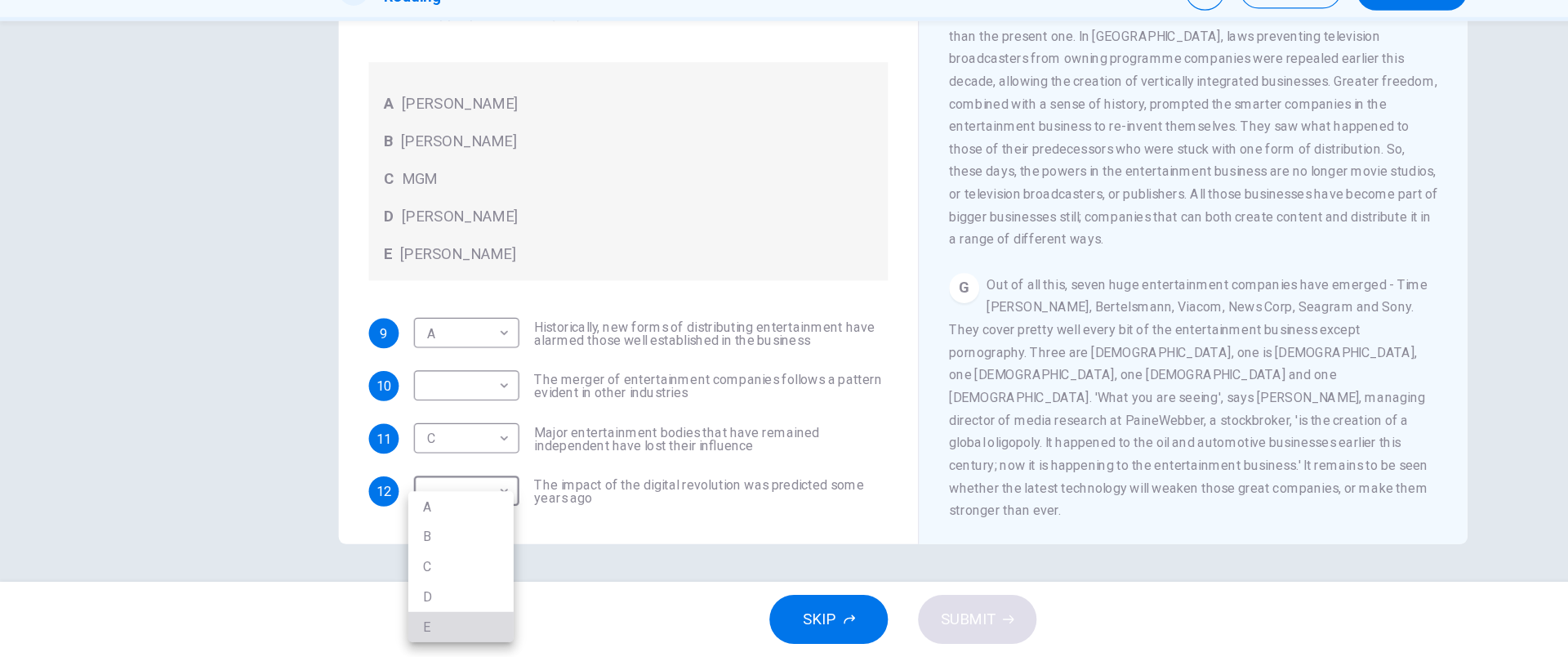 click on "E" at bounding box center [400, 631] 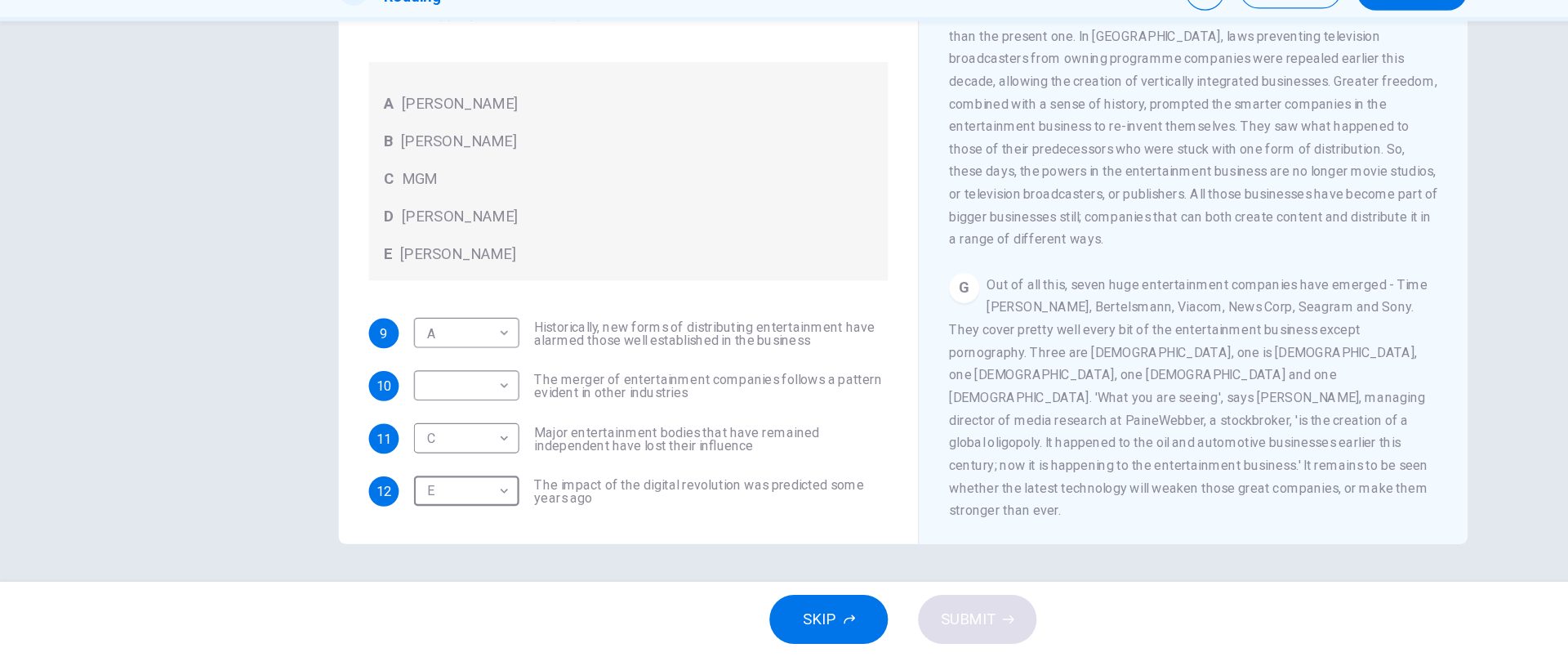 scroll, scrollTop: 1252, scrollLeft: 0, axis: vertical 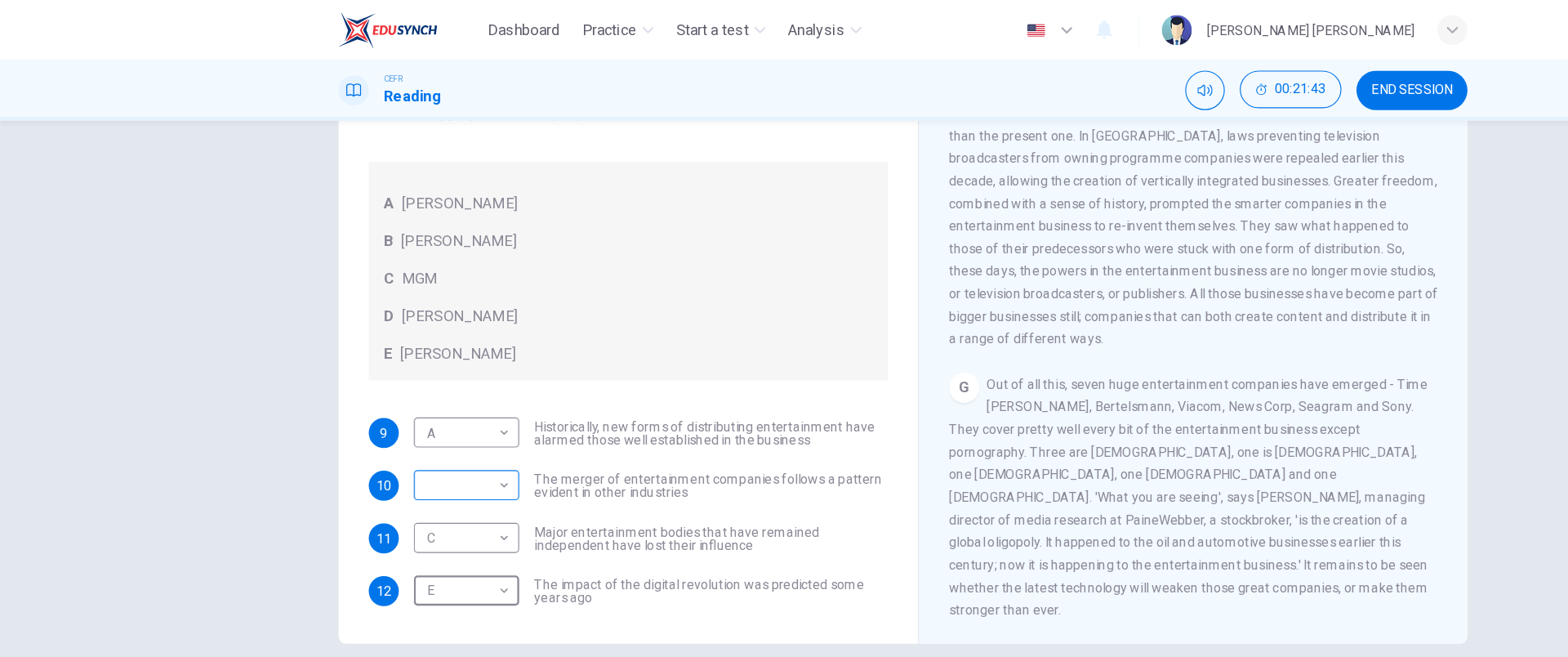 click on "Dashboard Practice Start a test Analysis English en ​ [PERSON_NAME] [PERSON_NAME] CEFR Reading 00:21:43 END SESSION Questions 9 - 12 The writer refers to various individuals and companies in the reading passage.
Match the people or companies  (A-E)  with the points made in the questions below about the introduction of new technology.
Write the appropriate letter (A-E) in the boxes below. A [PERSON_NAME] B [PERSON_NAME] C MGM D [PERSON_NAME] E [PERSON_NAME] 9 A A ​ Historically, new forms of distributing entertainment have alarmed those well established in the business 10 ​ ​ The merger of entertainment companies follows a pattern evident in other industries 11 C C ​ Major entertainment bodies that have remained independent have lost their influence 12 E E ​ The impact of the digital revolution was predicted some years ago Wheel of Fortune CLICK TO ZOOM Click to Zoom A B C D E F G SKIP SUBMIT EduSynch - Online Language Proficiency Testing
Dashboard Practice Start a test Analysis 2025" at bounding box center [784, 328] 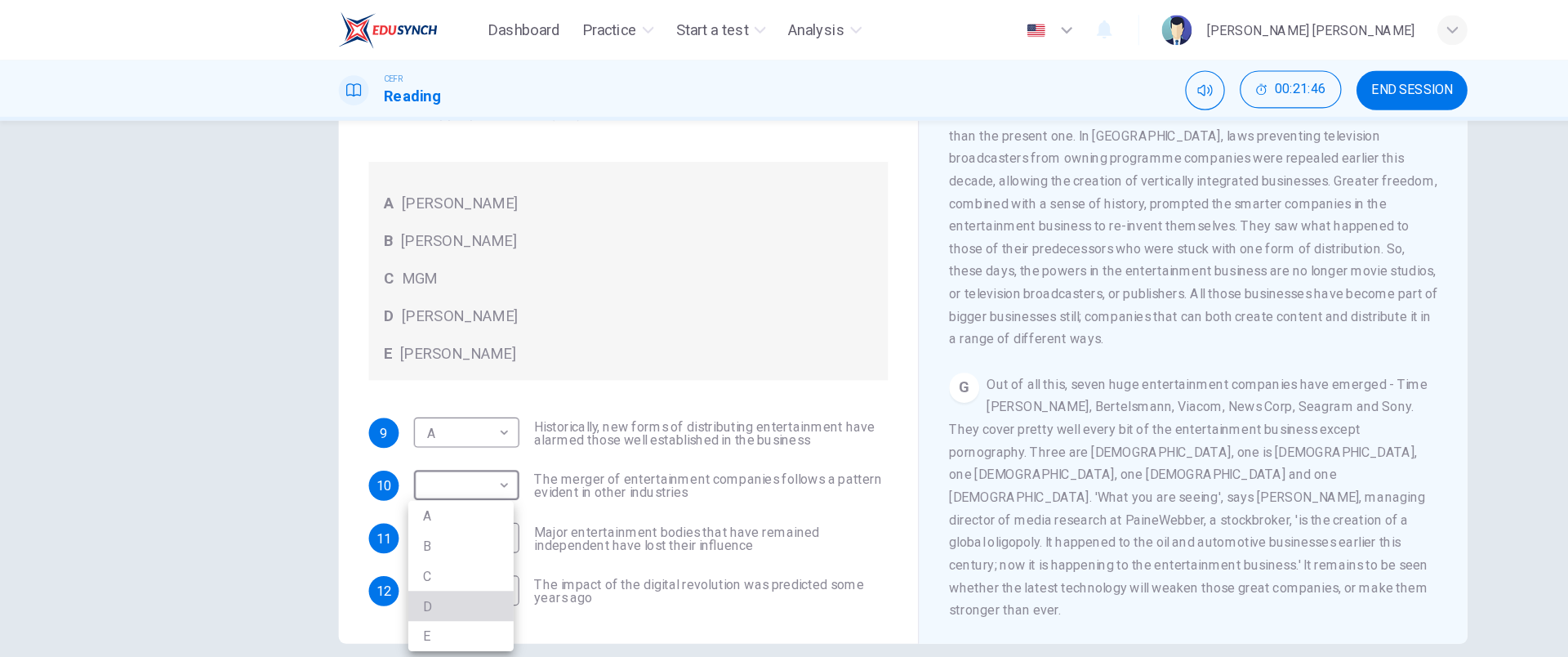 click on "D" at bounding box center (400, 526) 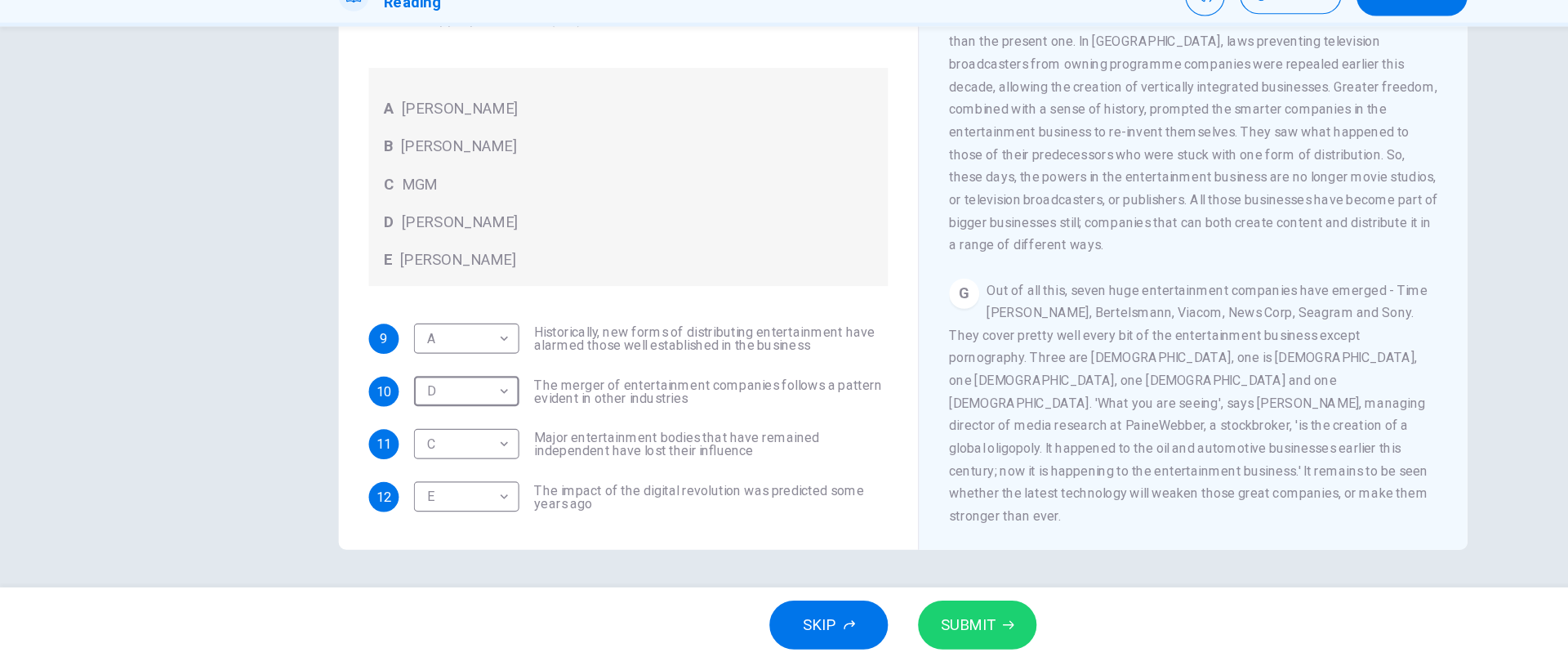 scroll, scrollTop: 0, scrollLeft: 0, axis: both 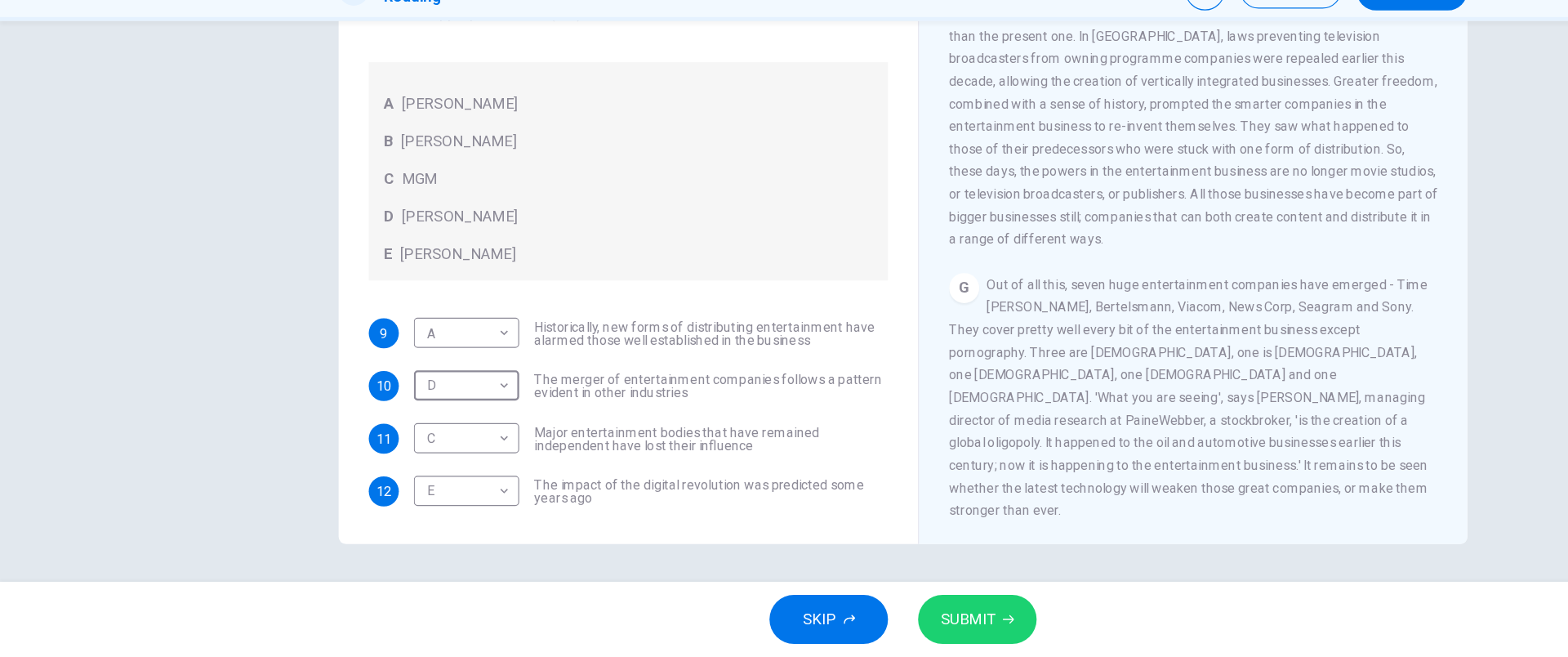 click on "SUBMIT" at bounding box center (840, 624) 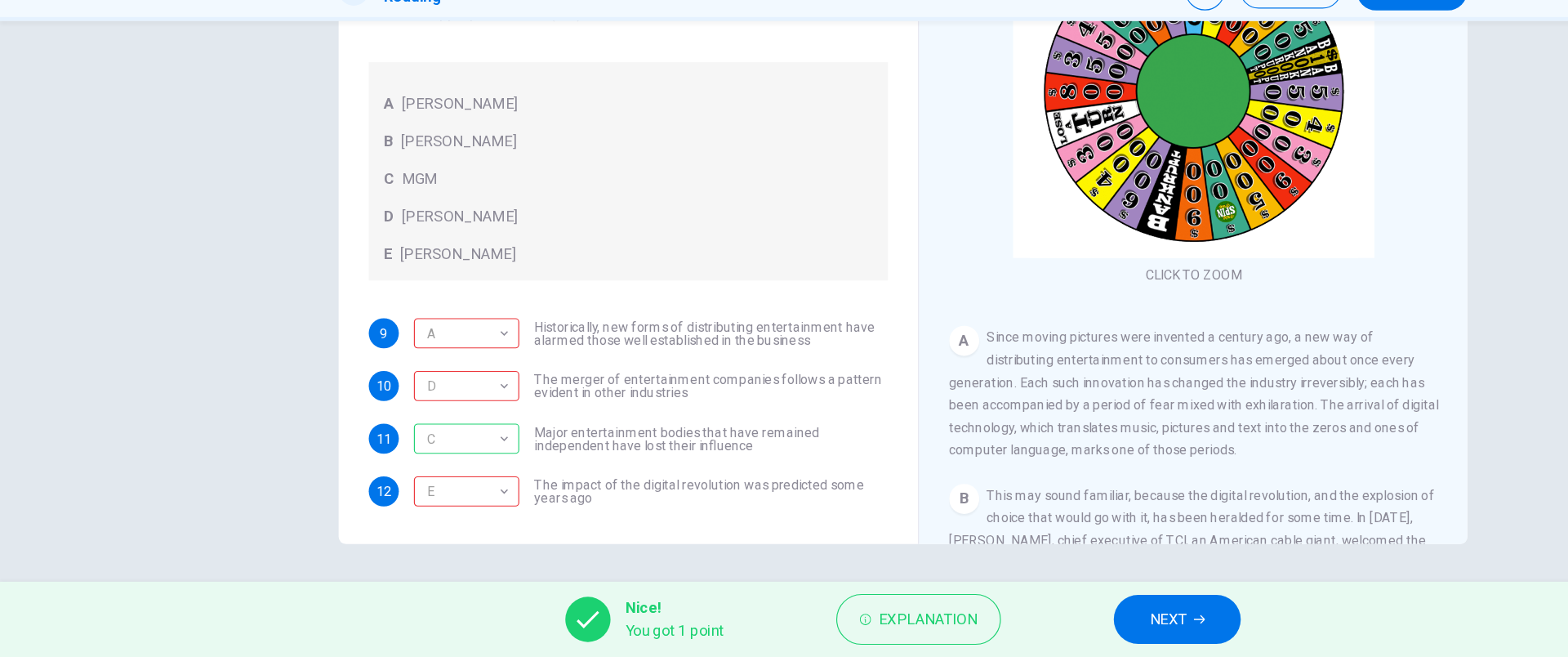 scroll, scrollTop: 177, scrollLeft: 0, axis: vertical 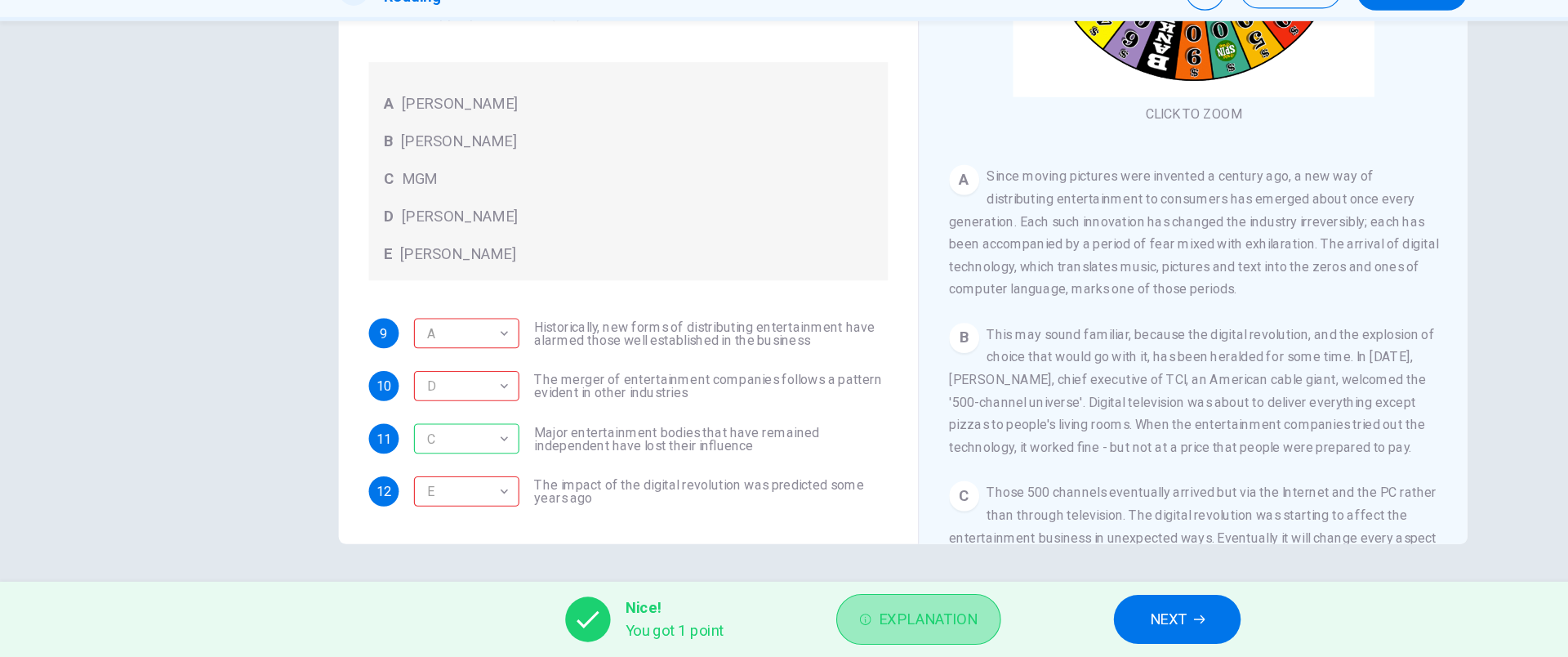 click on "Explanation" at bounding box center (805, 624) 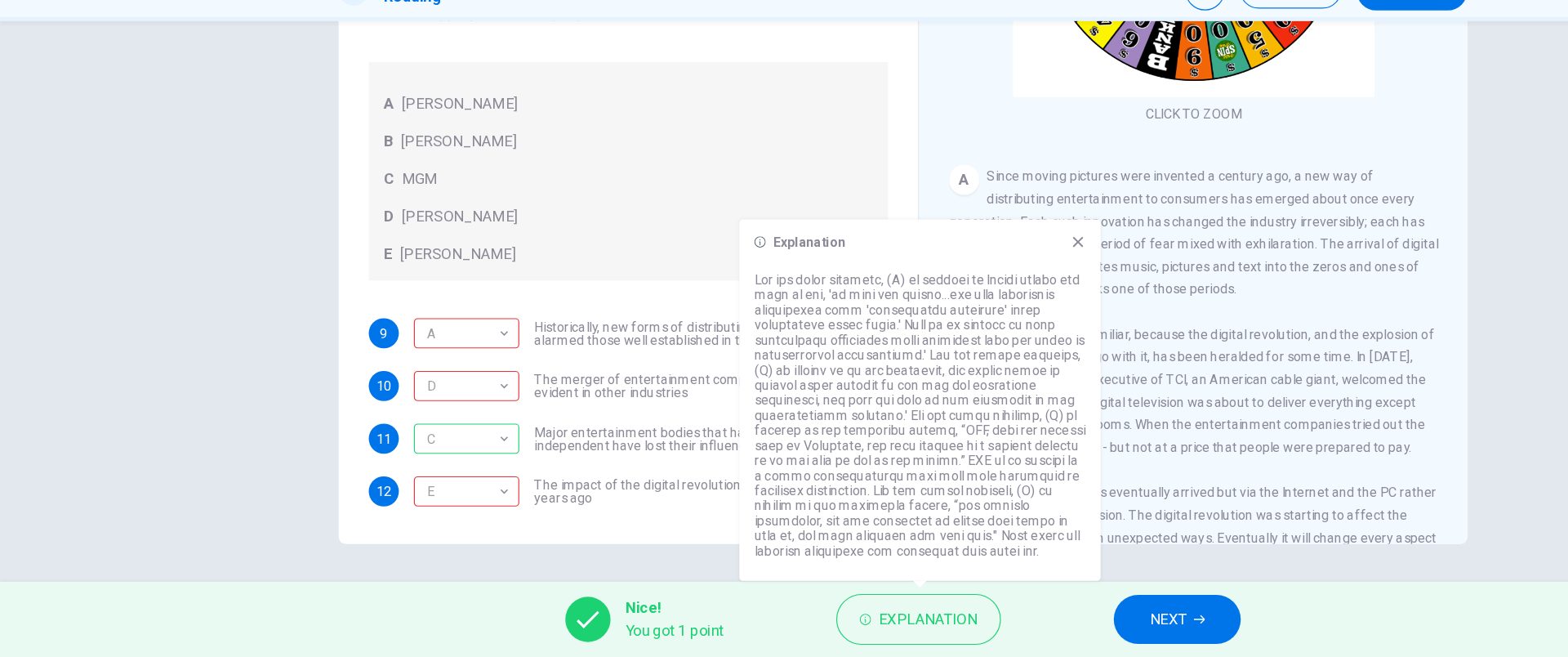 click 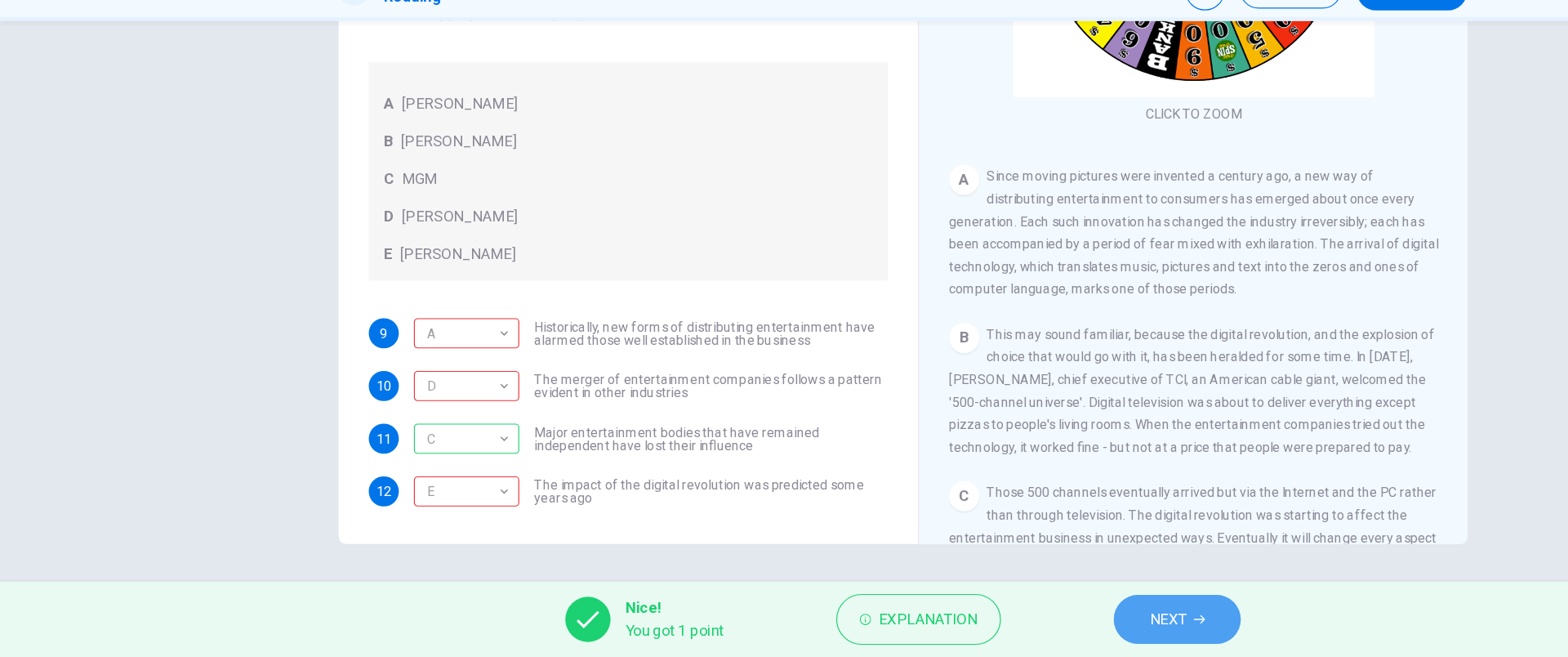 click on "NEXT" at bounding box center (1013, 624) 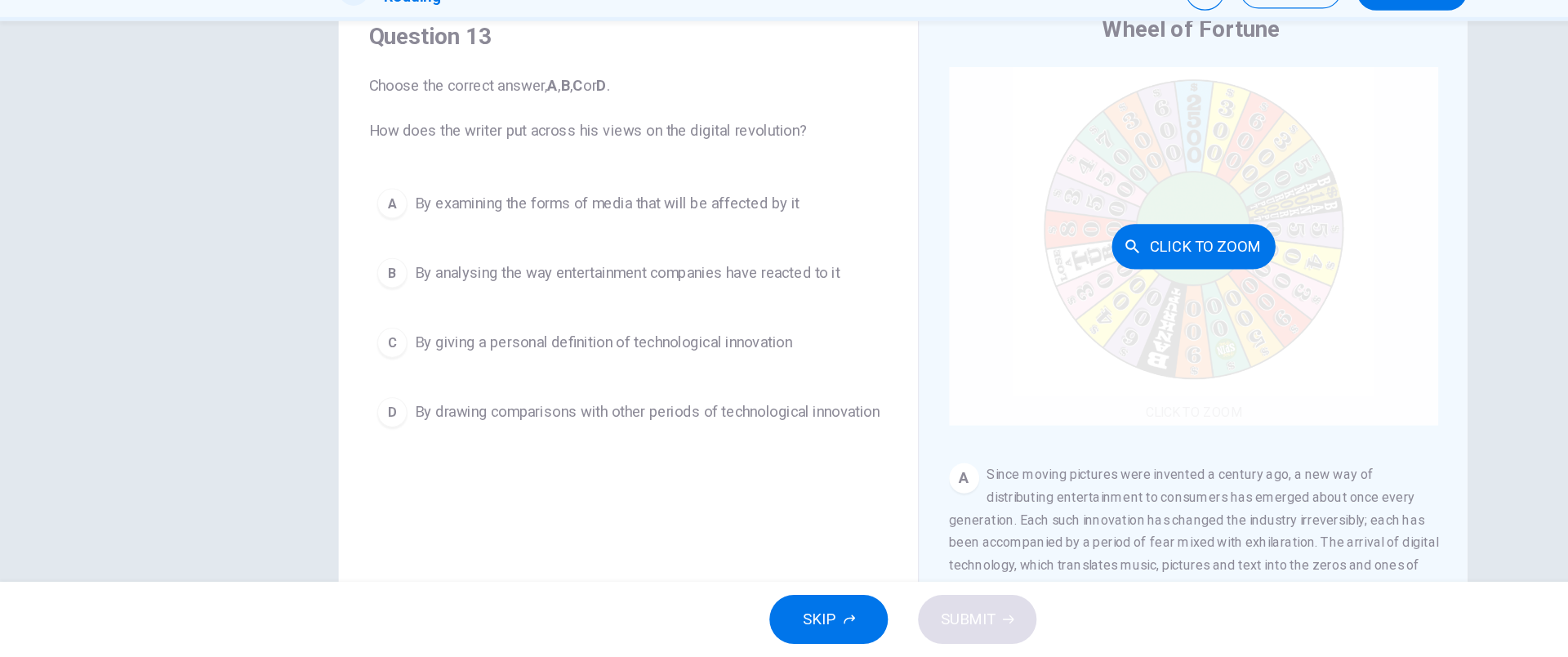 scroll, scrollTop: 57, scrollLeft: 0, axis: vertical 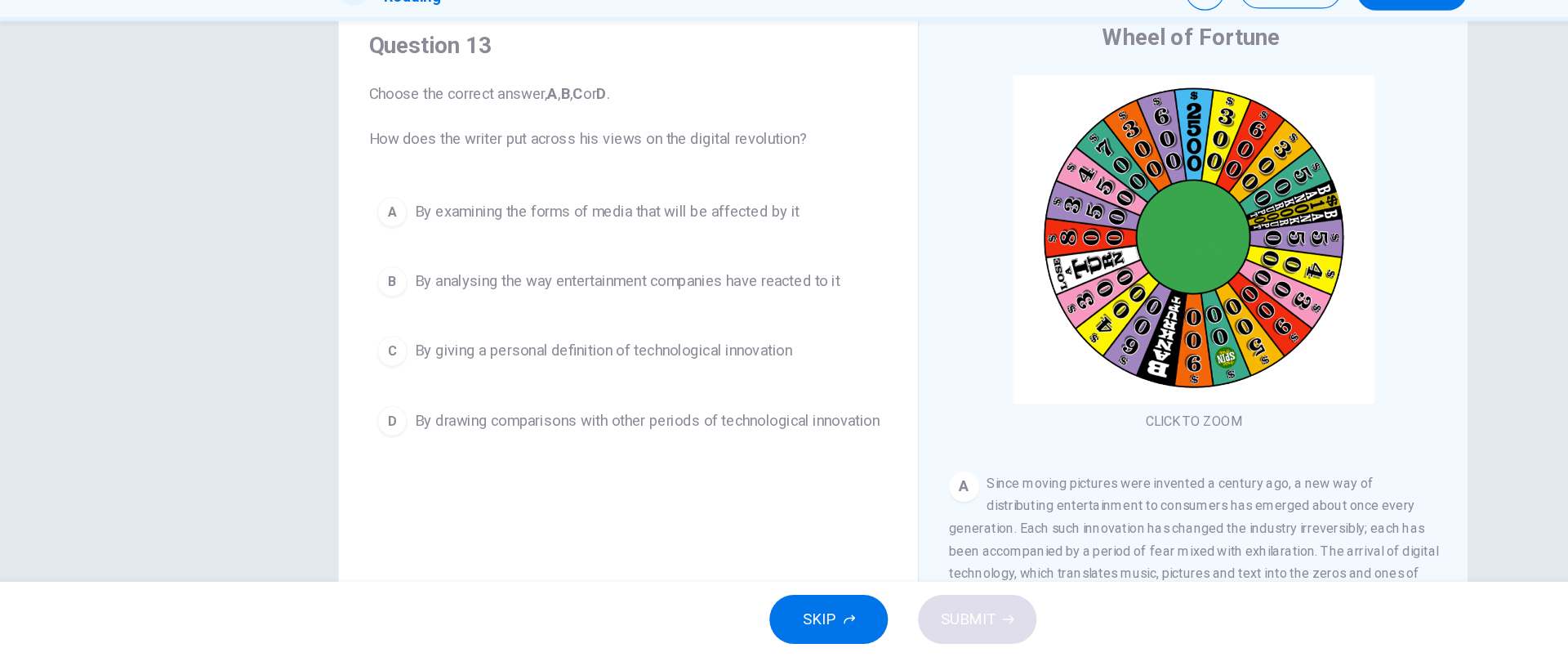 click on "By drawing comparisons with other periods of technological innovation" at bounding box center [562, 452] 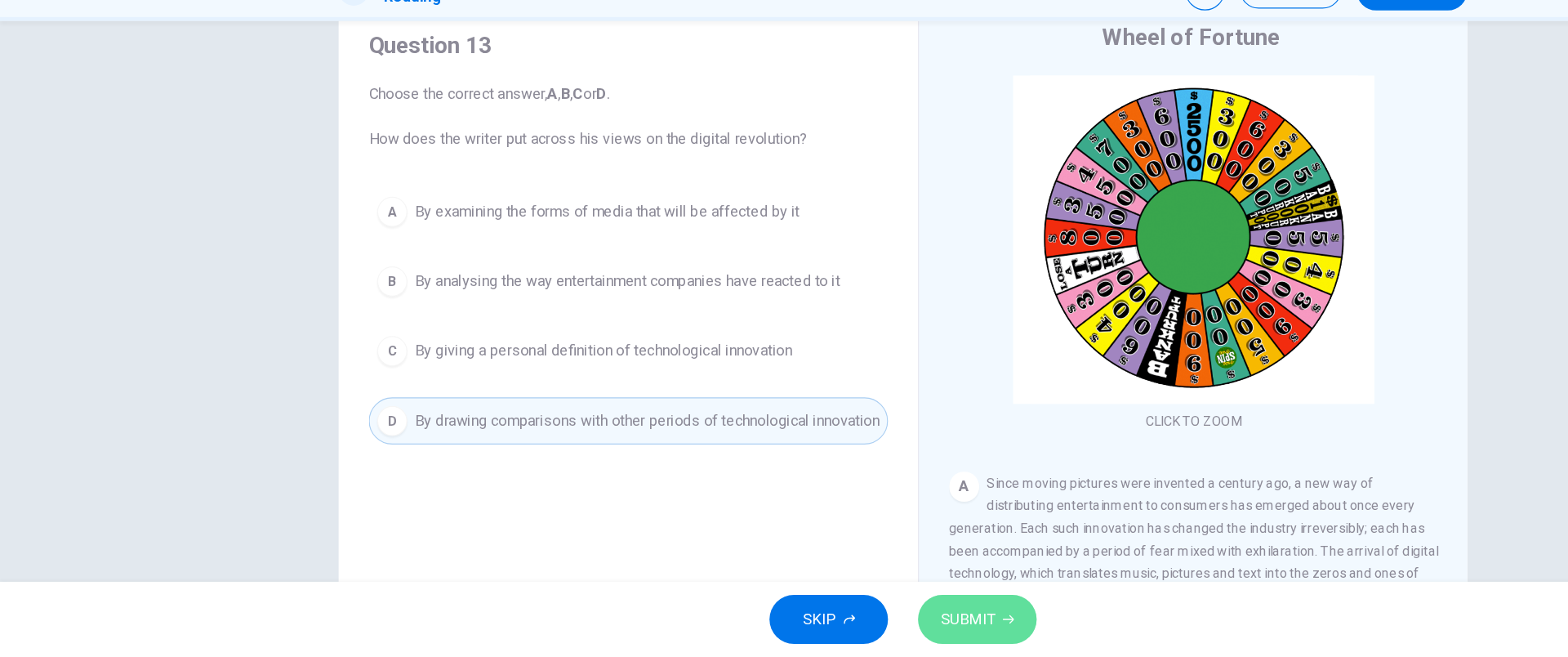 click on "SUBMIT" at bounding box center (840, 624) 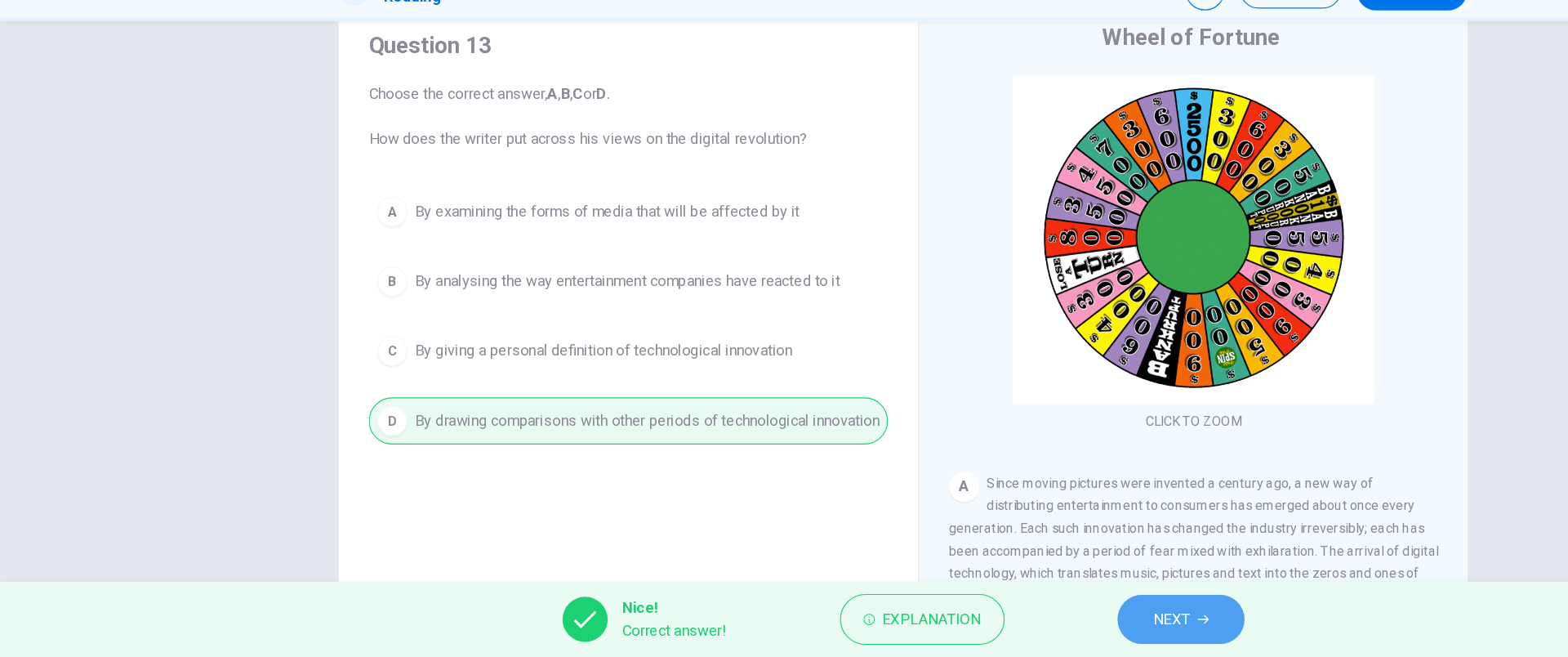 click on "NEXT" at bounding box center (1017, 624) 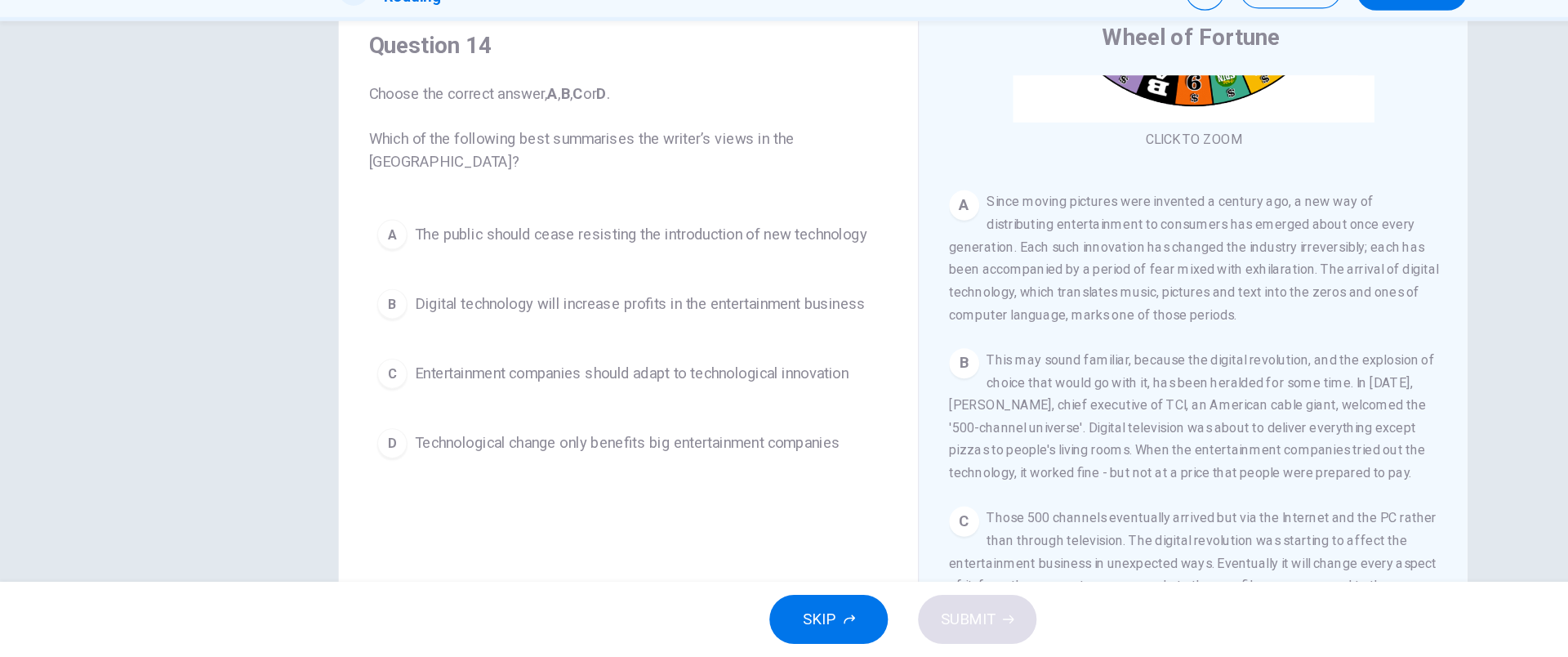 scroll, scrollTop: 266, scrollLeft: 0, axis: vertical 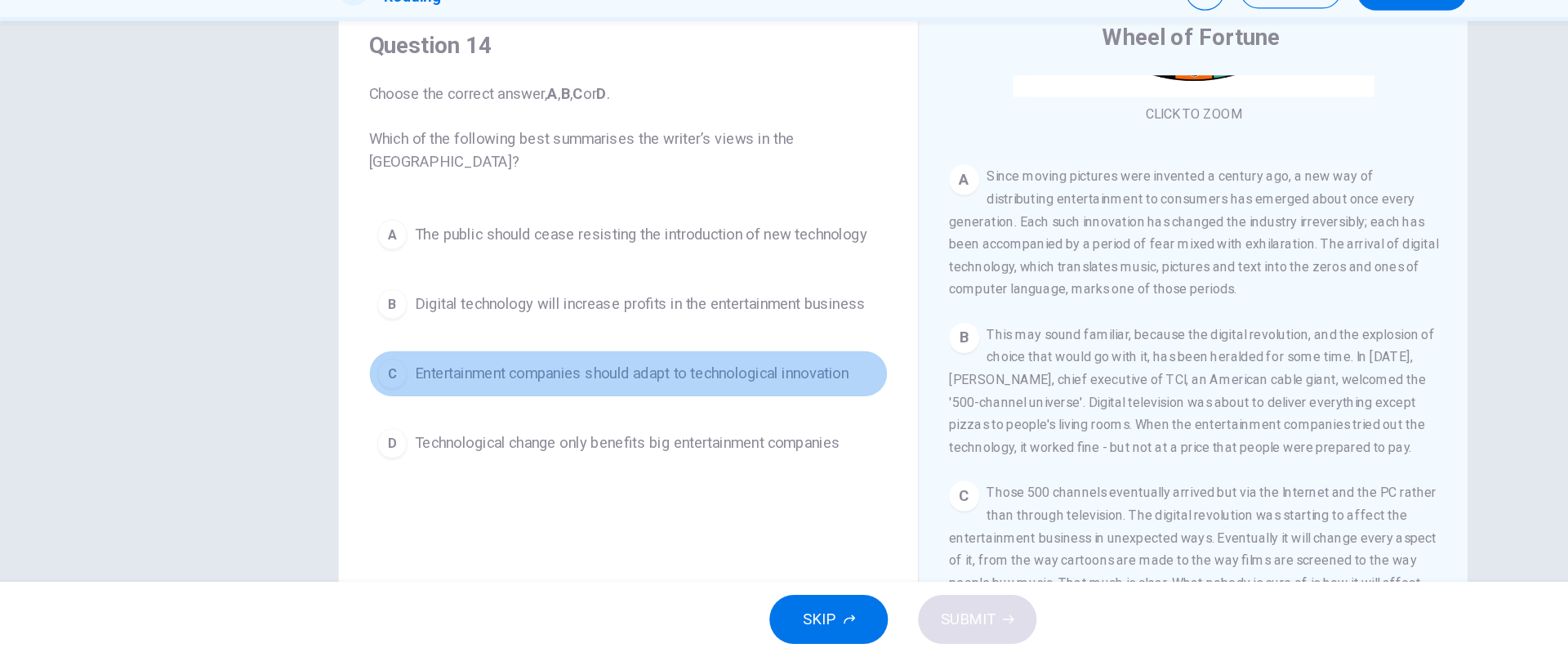 click on "Entertainment companies should adapt to technological innovation" at bounding box center (548, 411) 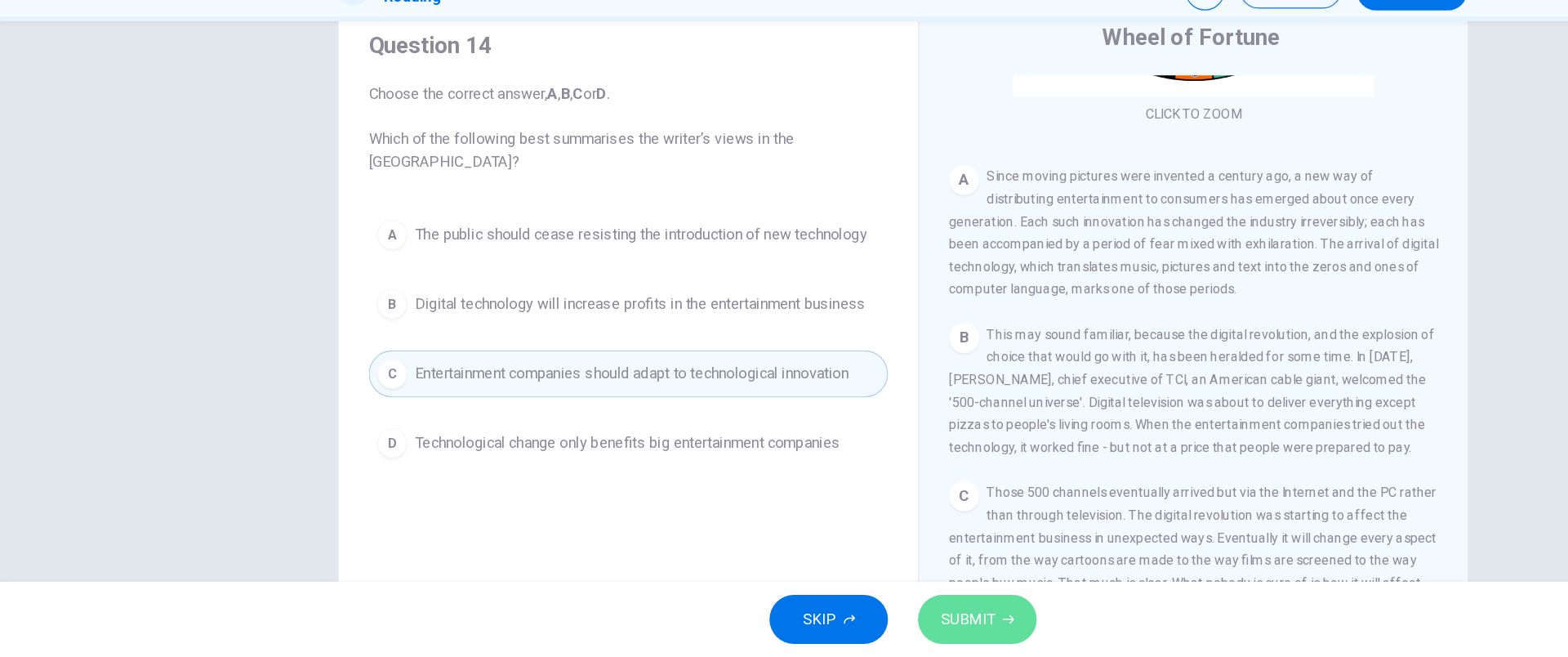 click on "SUBMIT" at bounding box center (849, 624) 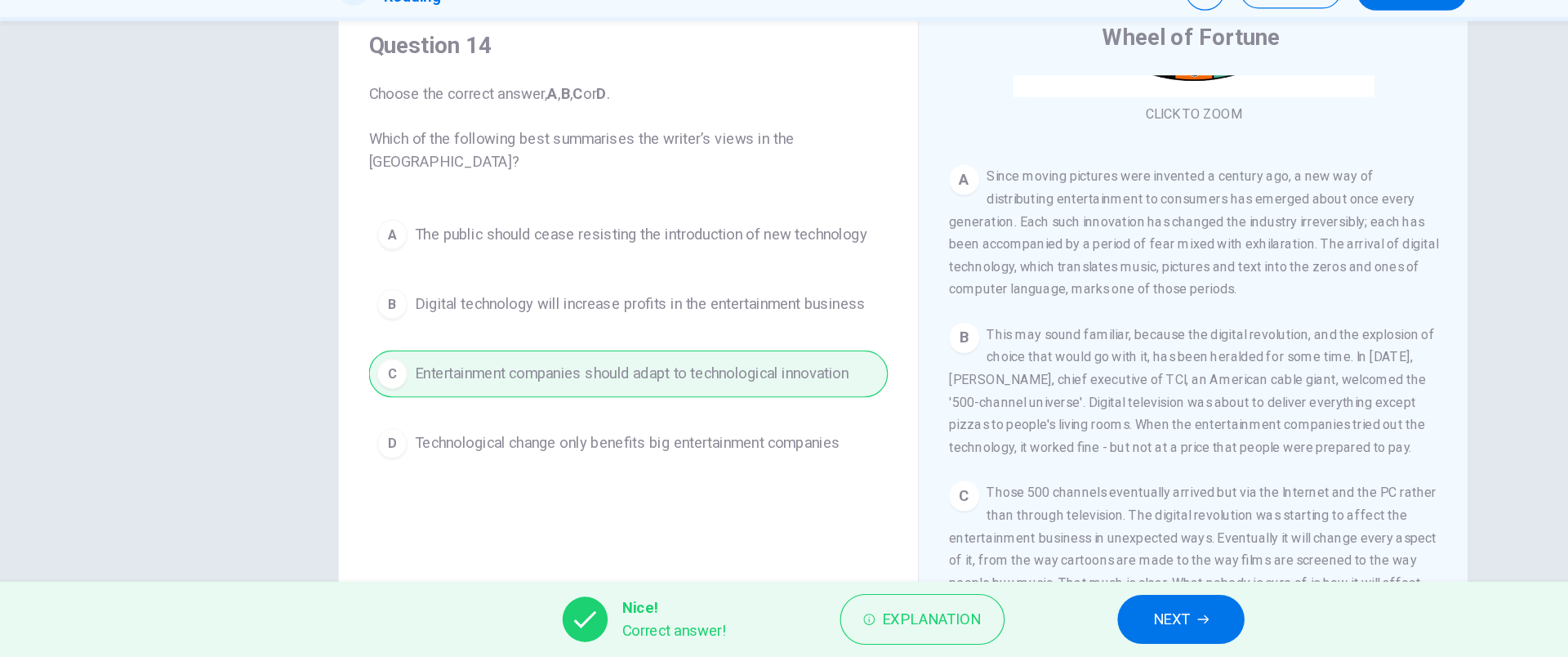 click on "NEXT" at bounding box center (1025, 624) 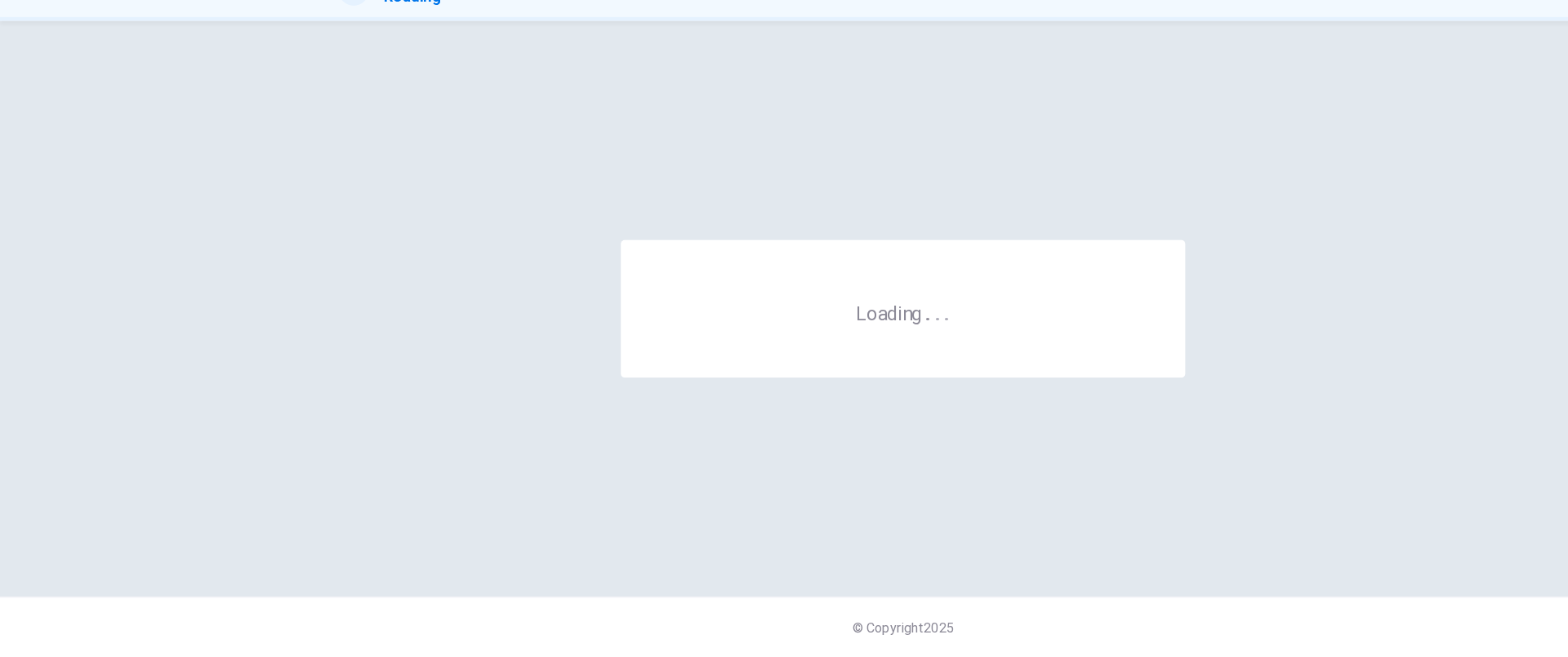 scroll, scrollTop: 0, scrollLeft: 0, axis: both 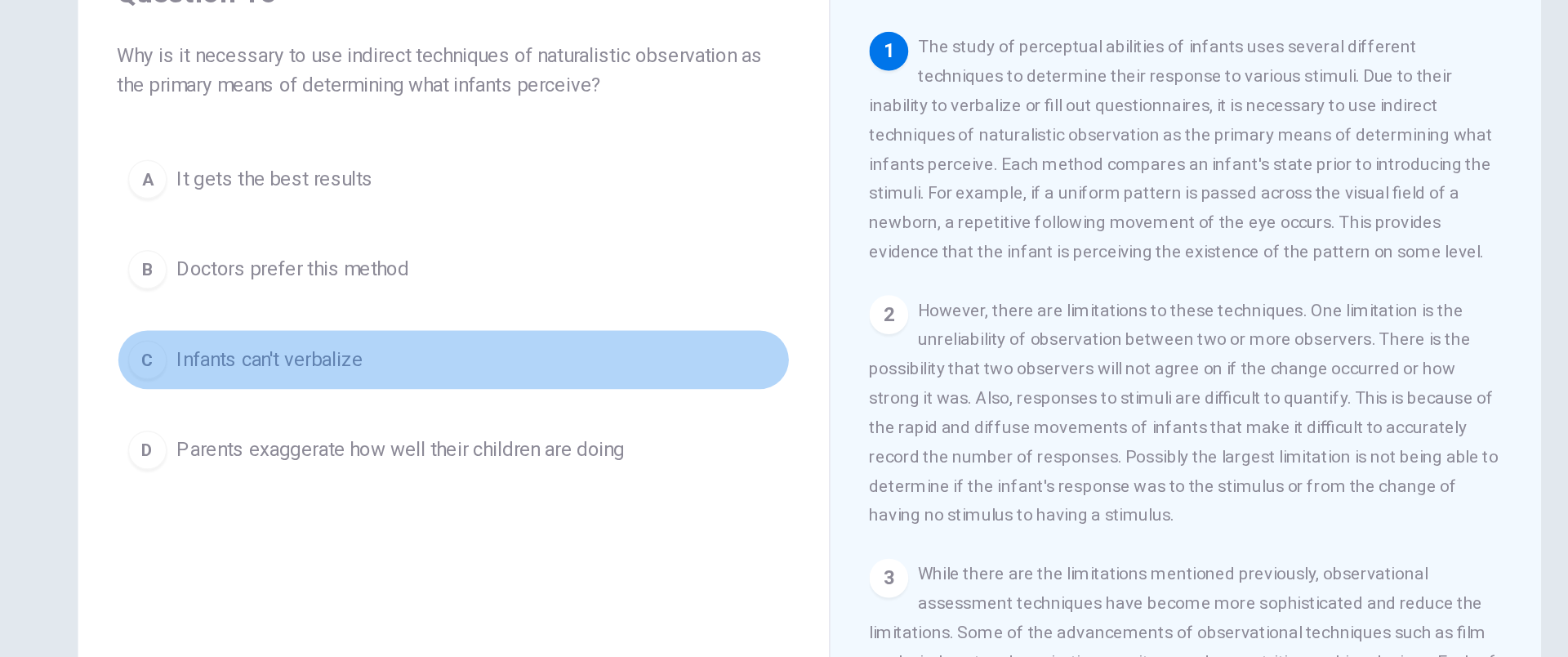 click on "C Infants can't verbalize" at bounding box center (546, 360) 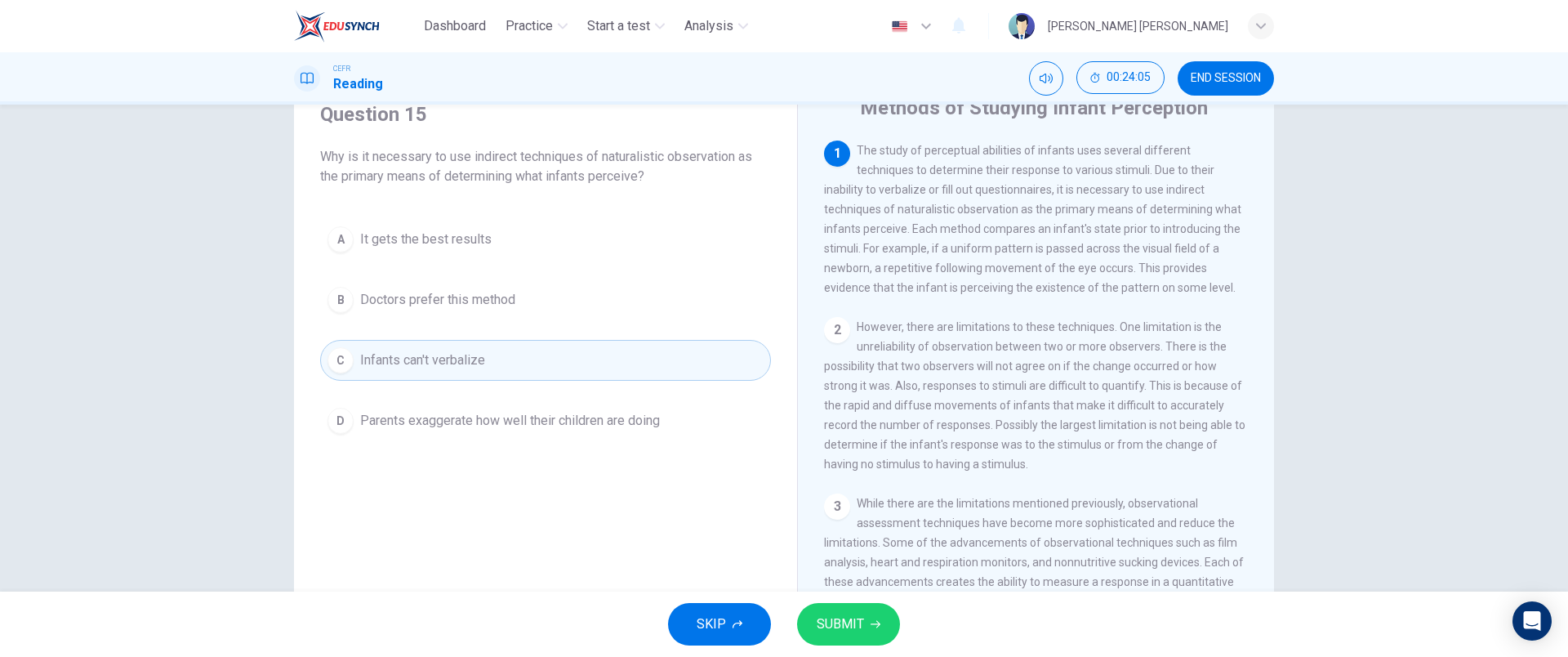 click on "SUBMIT" at bounding box center [840, 624] 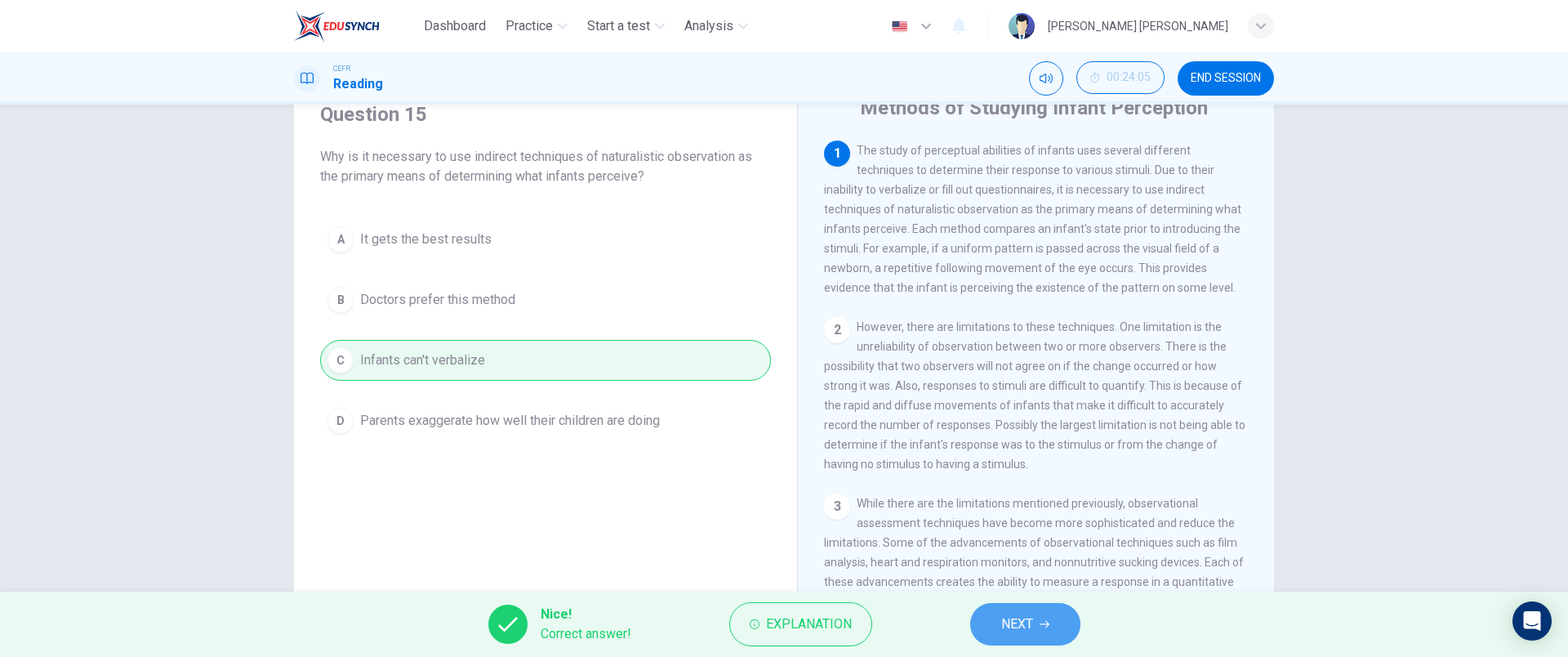 click on "NEXT" at bounding box center [1017, 624] 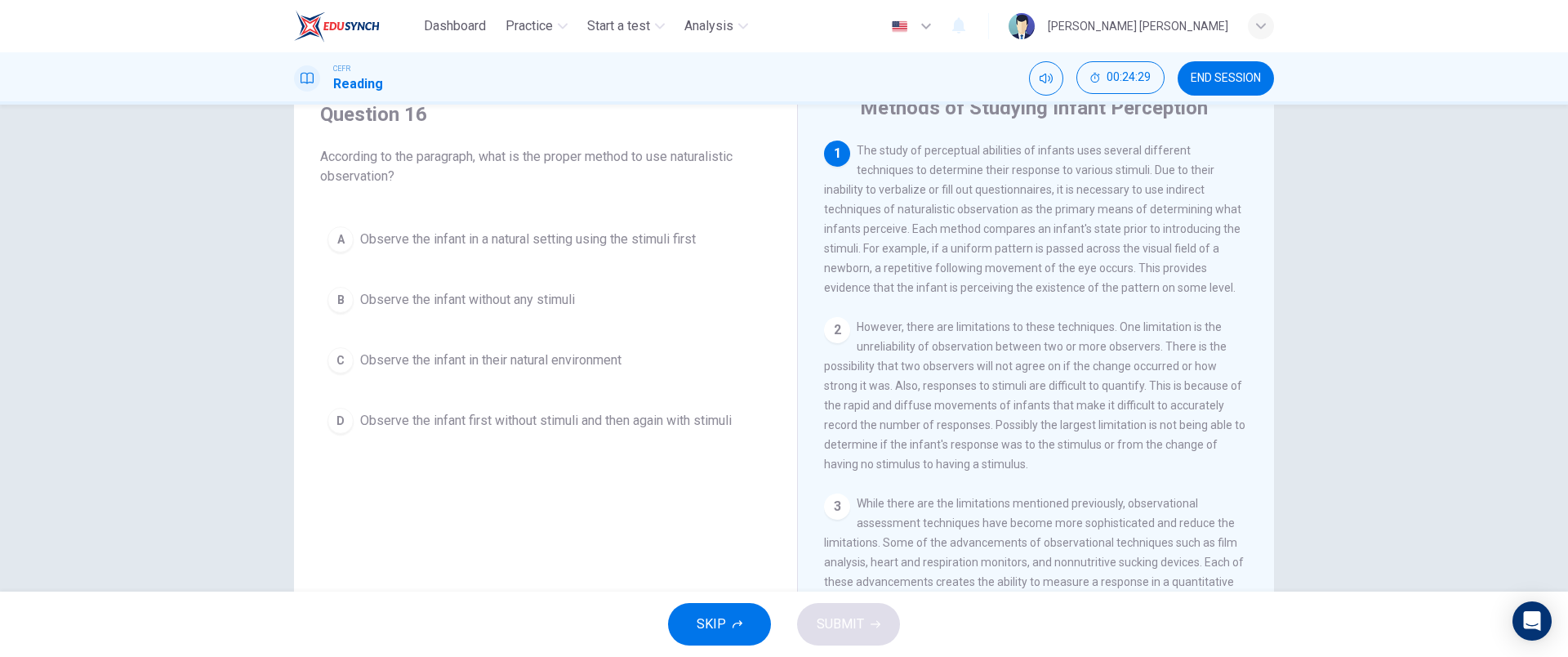 click on "A Observe the infant in a natural setting using the stimuli first B Observe the infant without any stimuli C Observe the infant in their natural environment D Observe the infant first without stimuli and then again with stimuli" at bounding box center (546, 330) 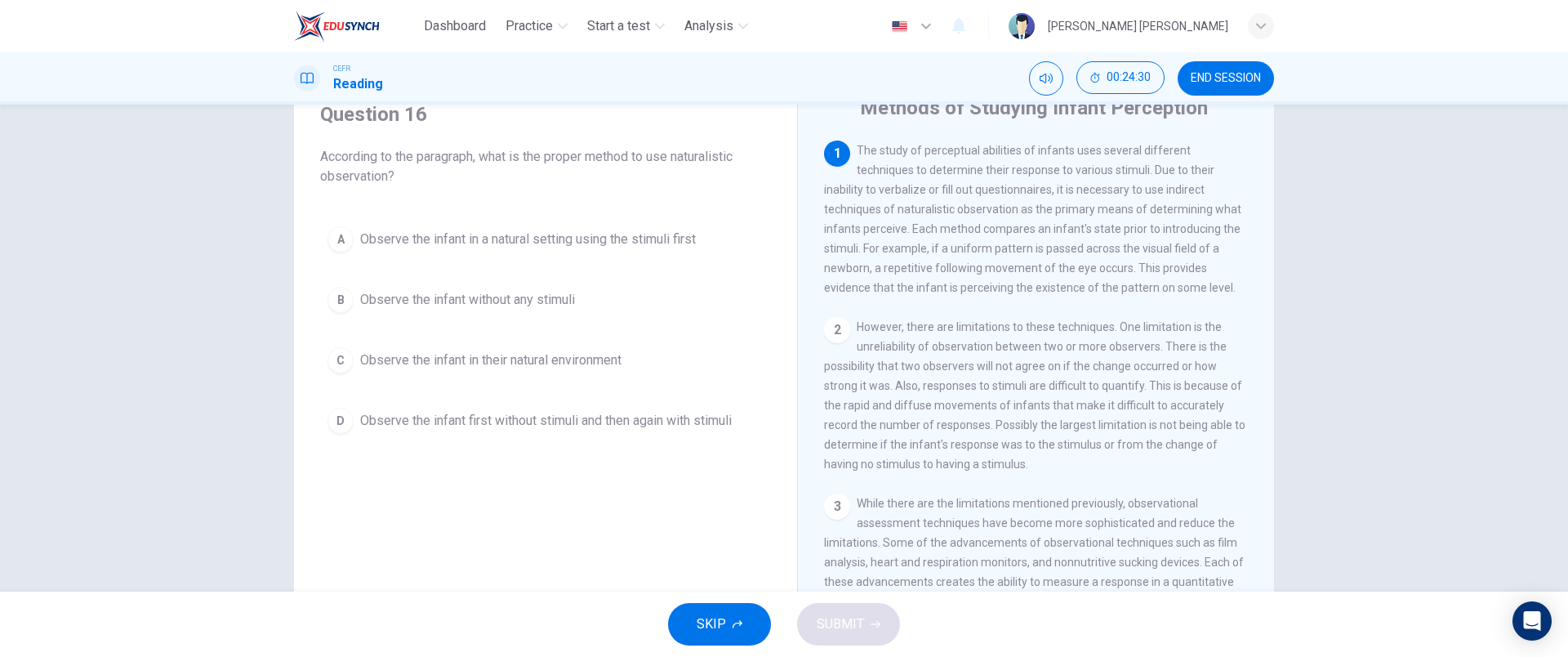 click on "Observe the infant first without stimuli and then again with stimuli" at bounding box center [546, 421] 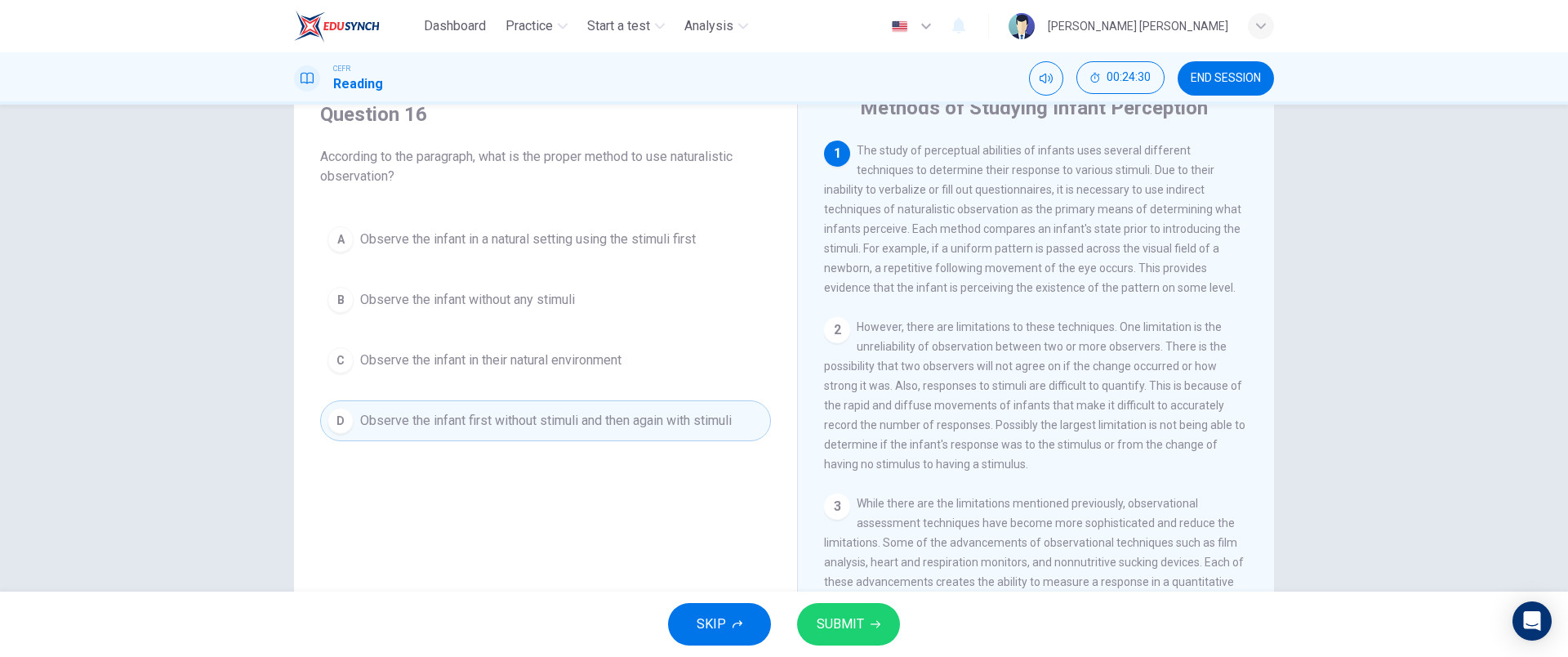 click on "SKIP SUBMIT" at bounding box center [784, 624] 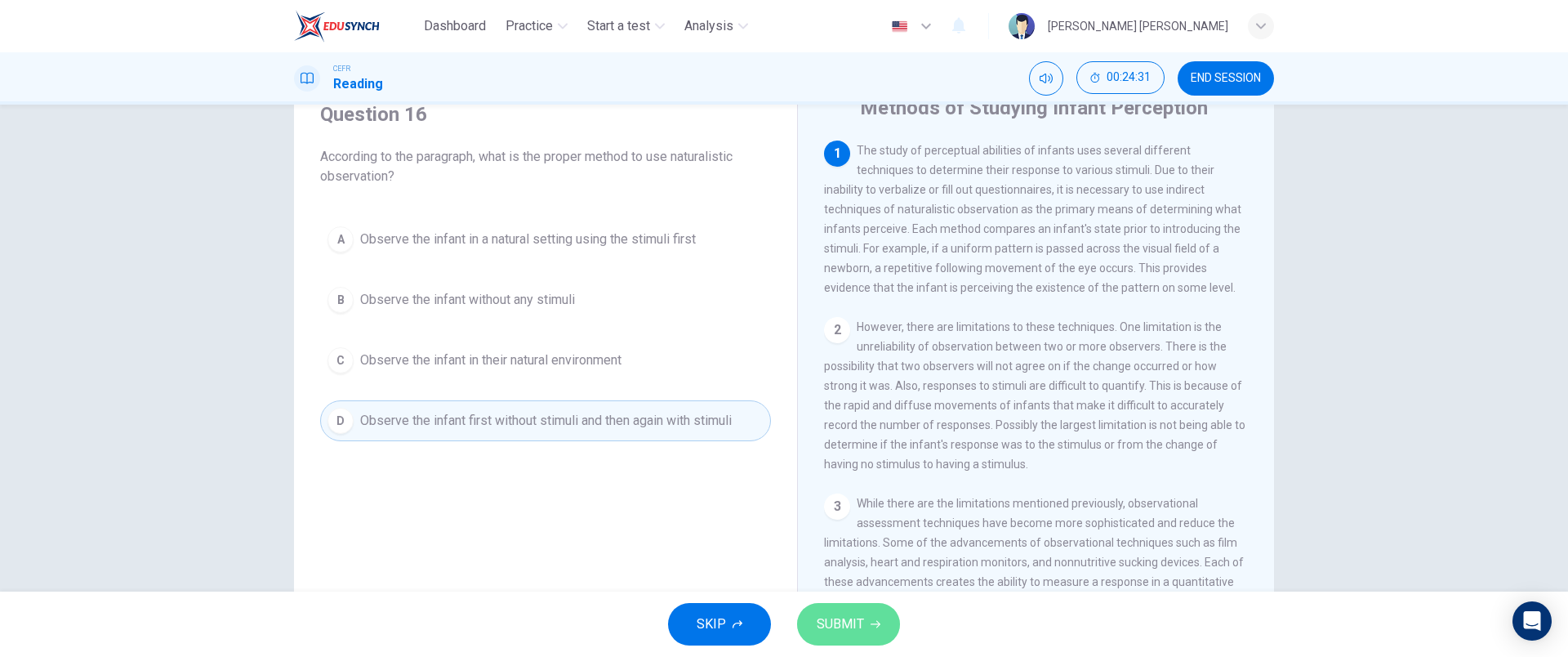 click on "SUBMIT" at bounding box center [849, 624] 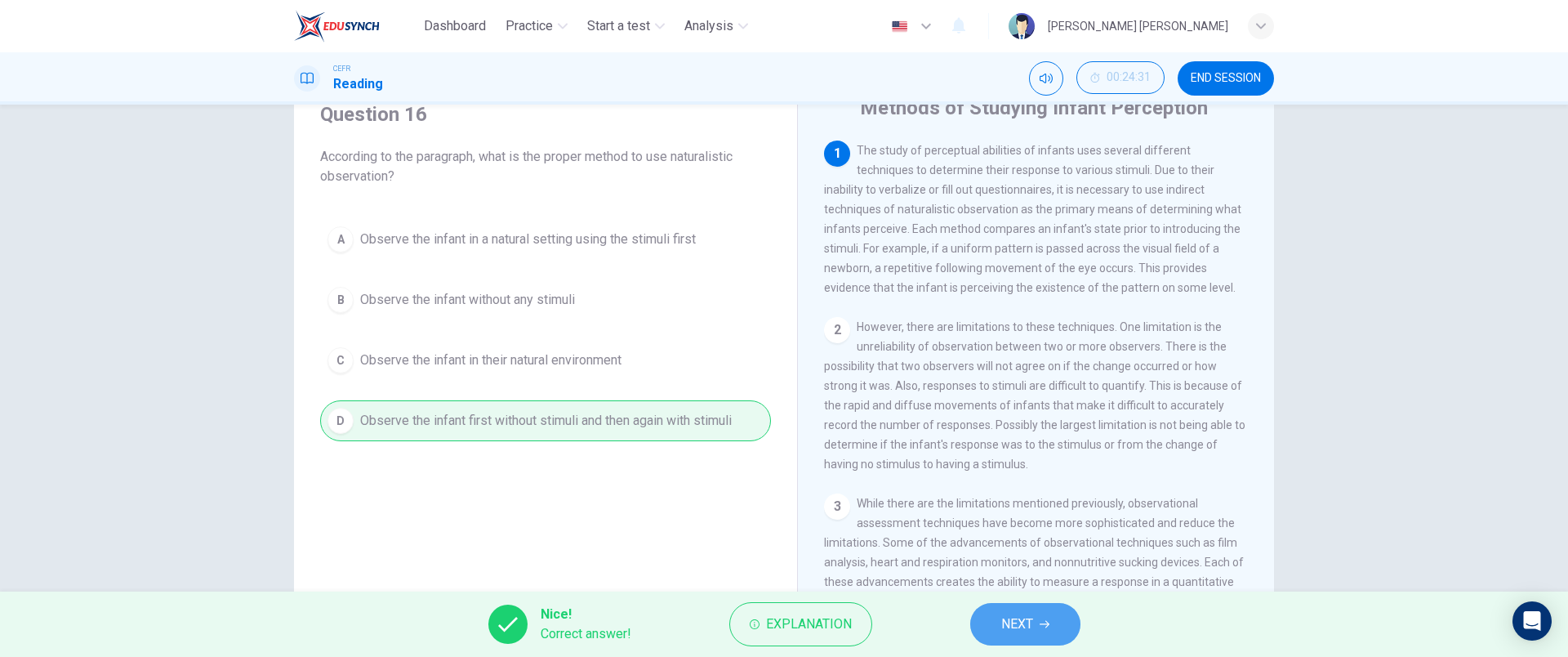 click on "NEXT" at bounding box center (1017, 624) 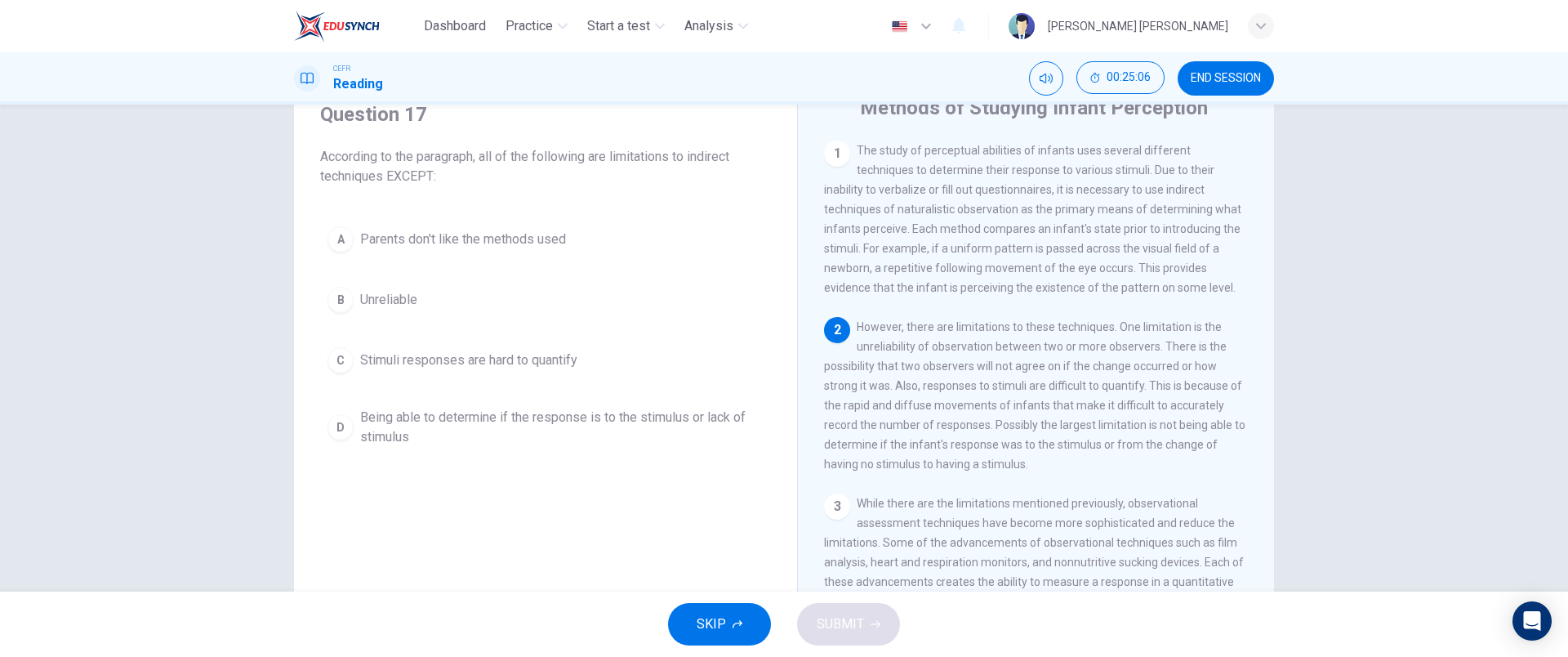 click on "Being able to determine if the response is to the stimulus or lack of stimulus" at bounding box center [562, 427] 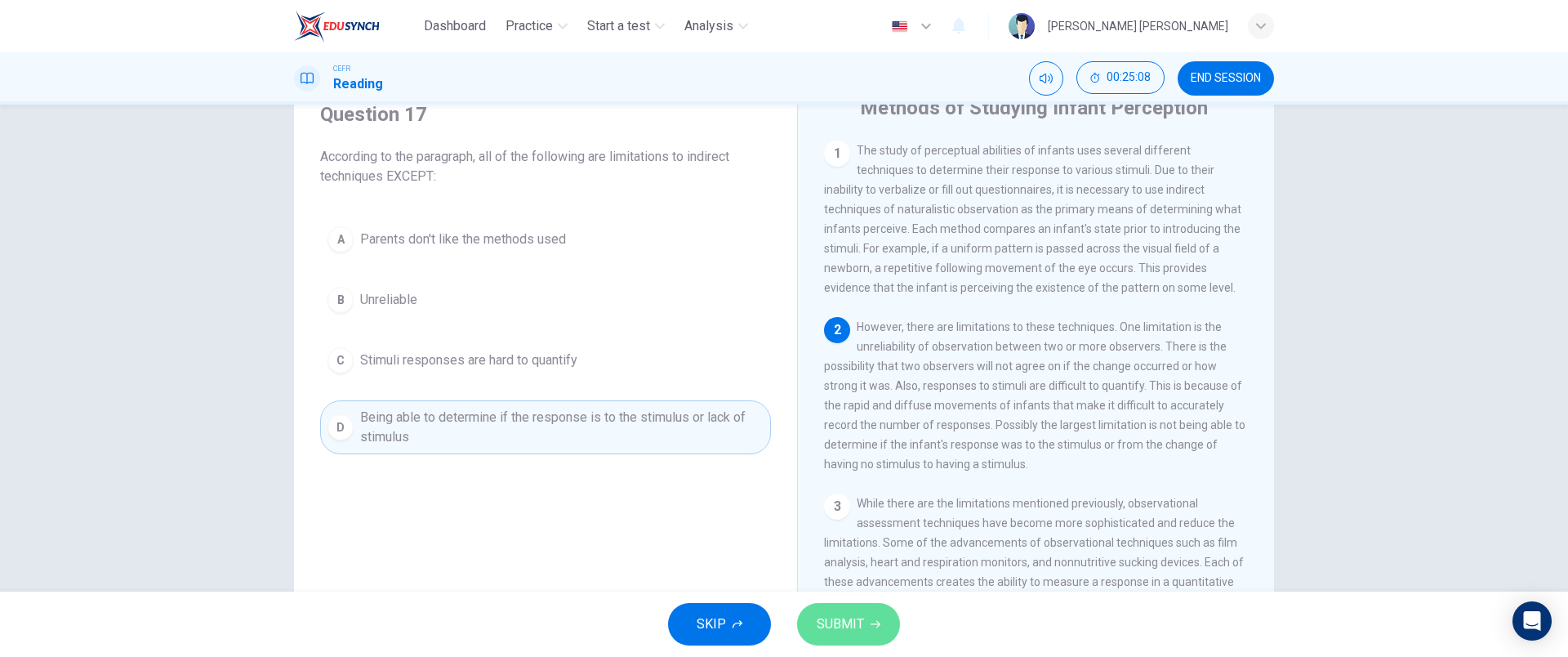 click on "SUBMIT" at bounding box center (840, 624) 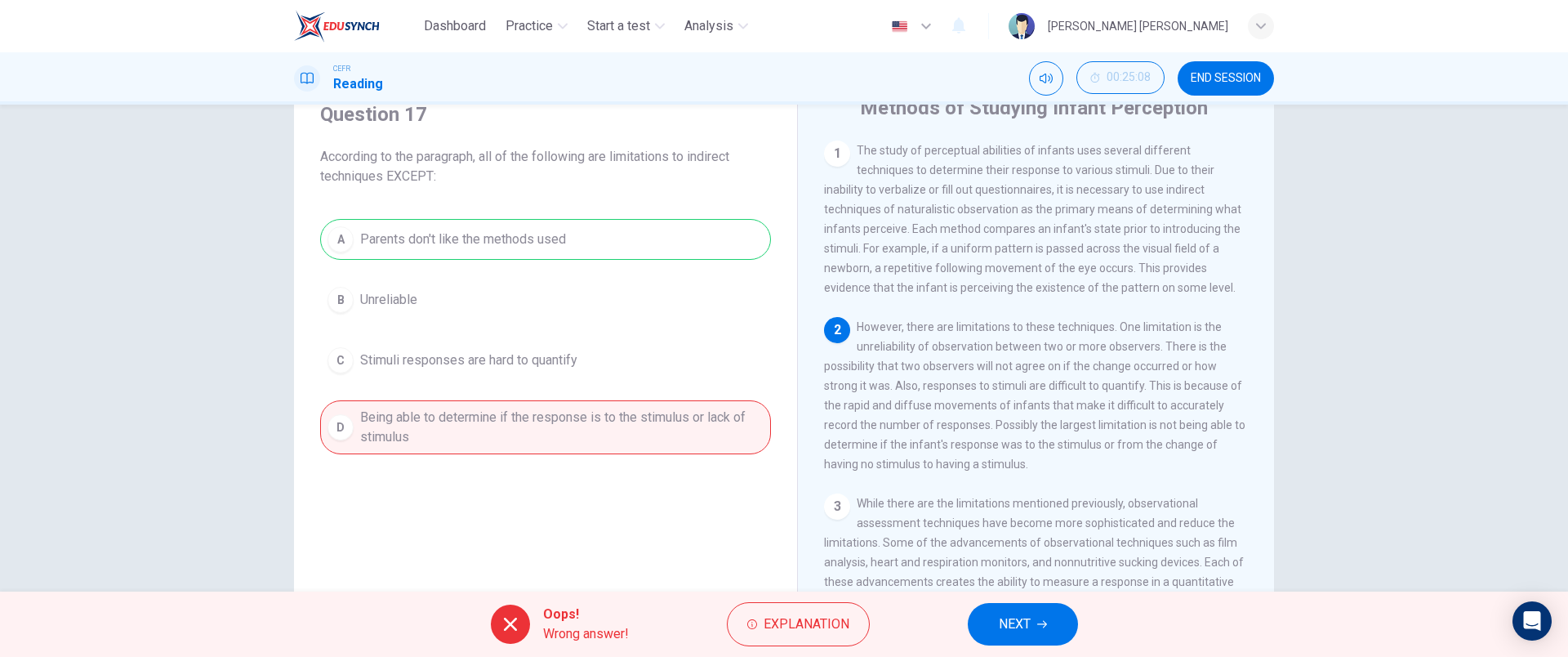 click on "NEXT" at bounding box center (1014, 624) 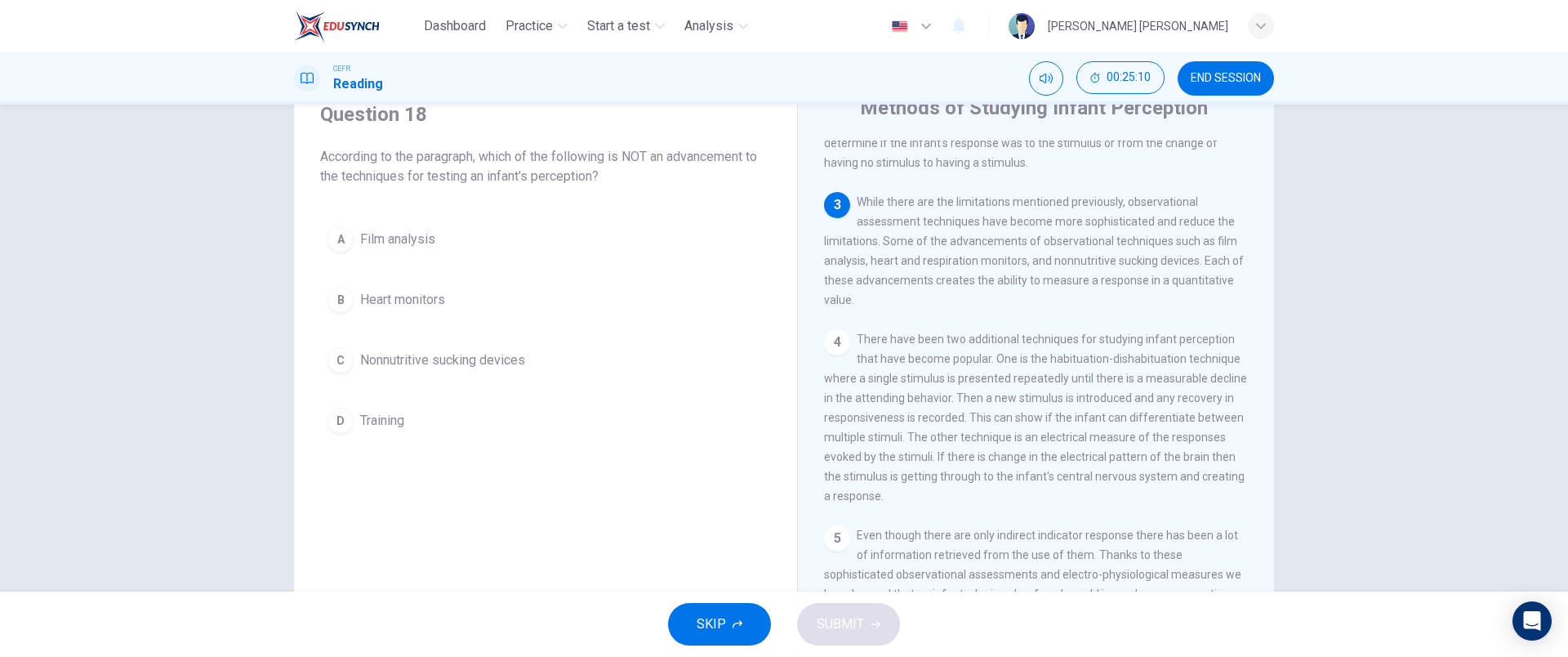 scroll, scrollTop: 306, scrollLeft: 0, axis: vertical 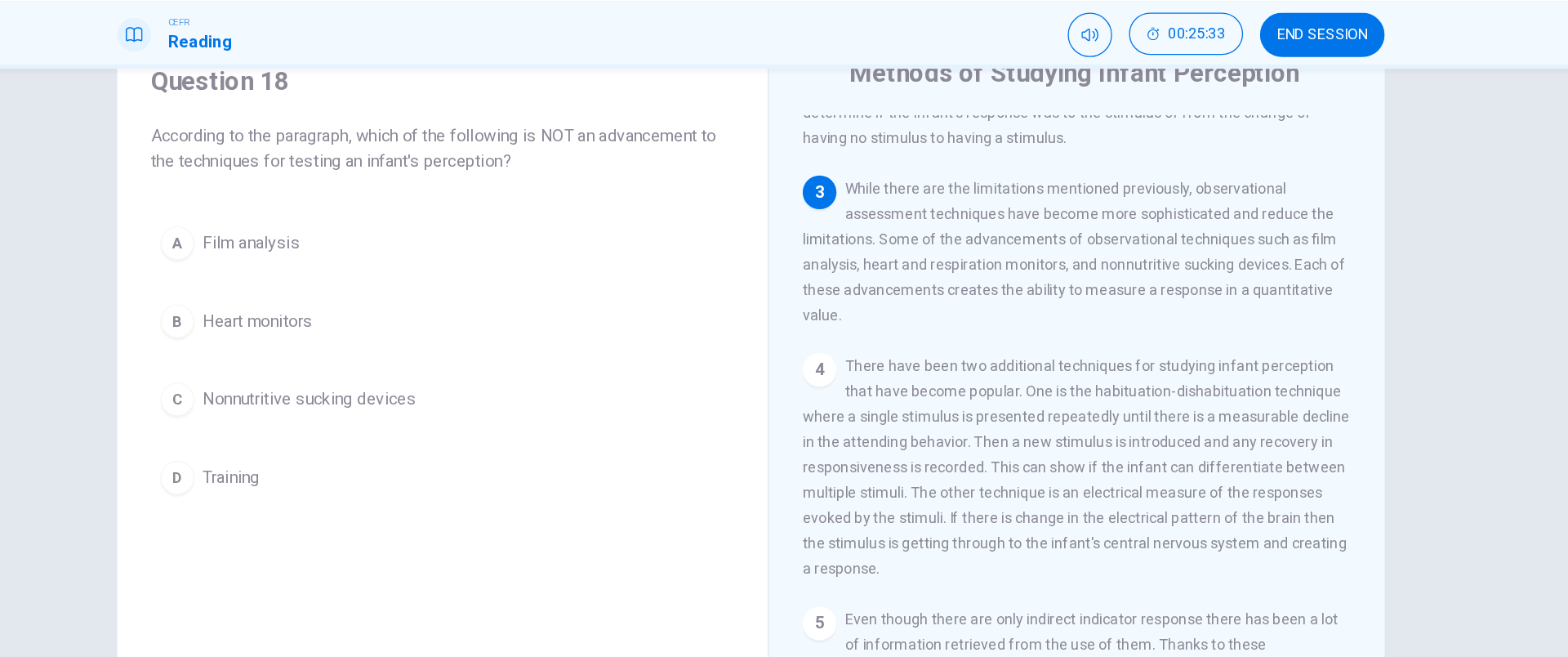 click on "C Nonnutritive sucking devices" at bounding box center [546, 360] 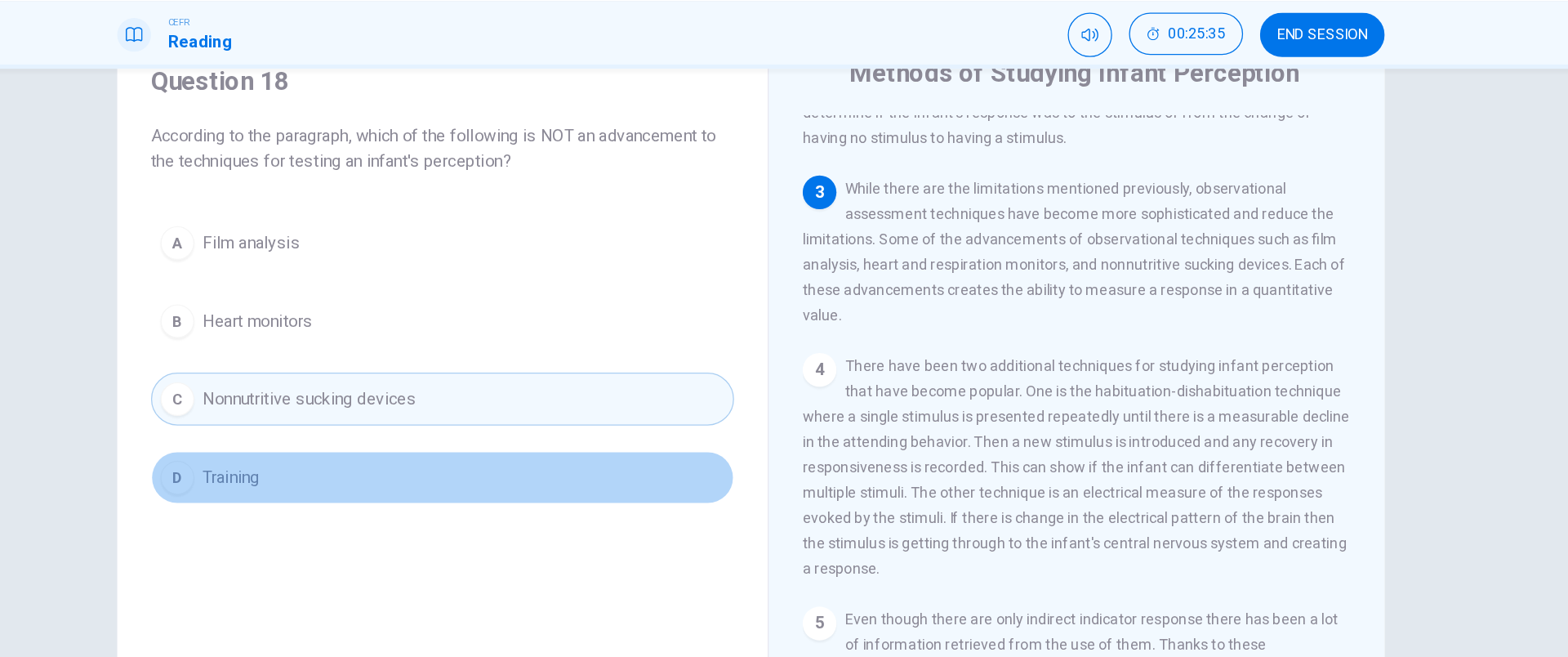 click on "D Training" at bounding box center (546, 421) 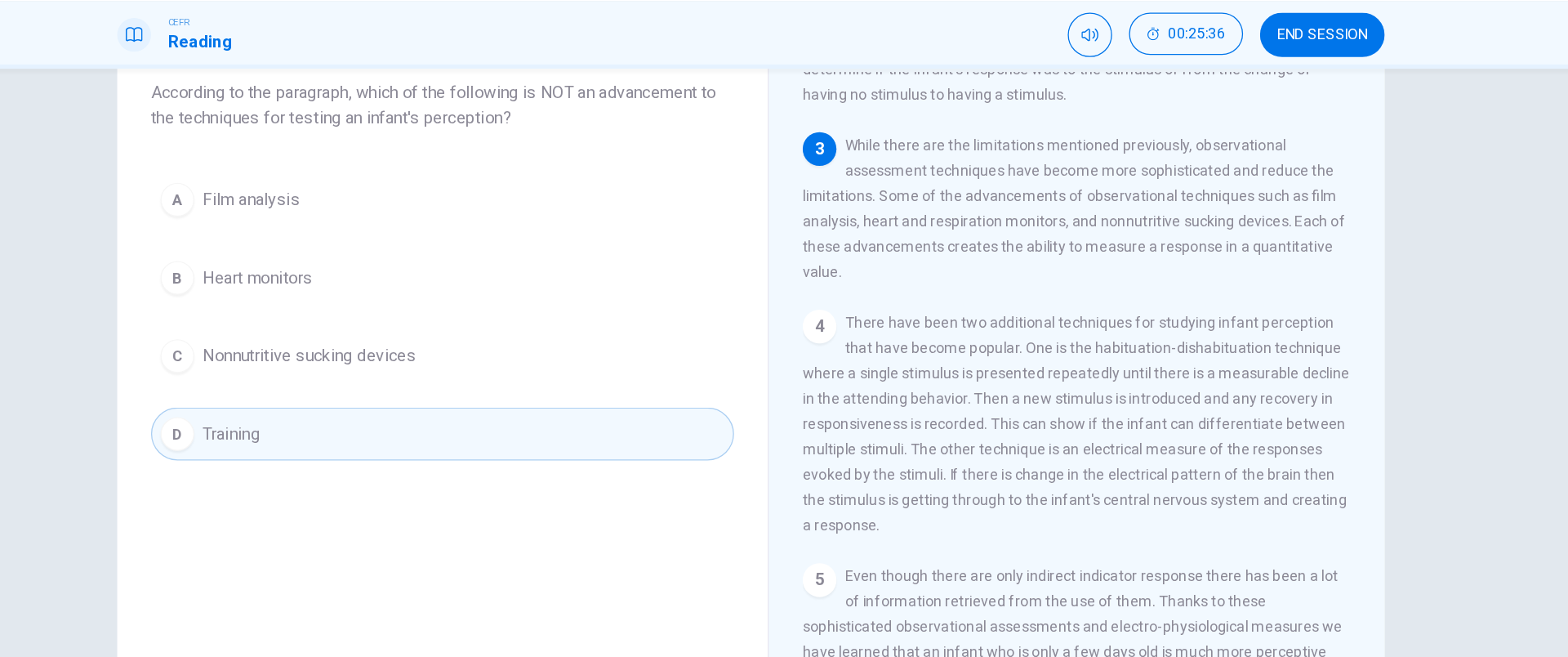 scroll, scrollTop: 146, scrollLeft: 0, axis: vertical 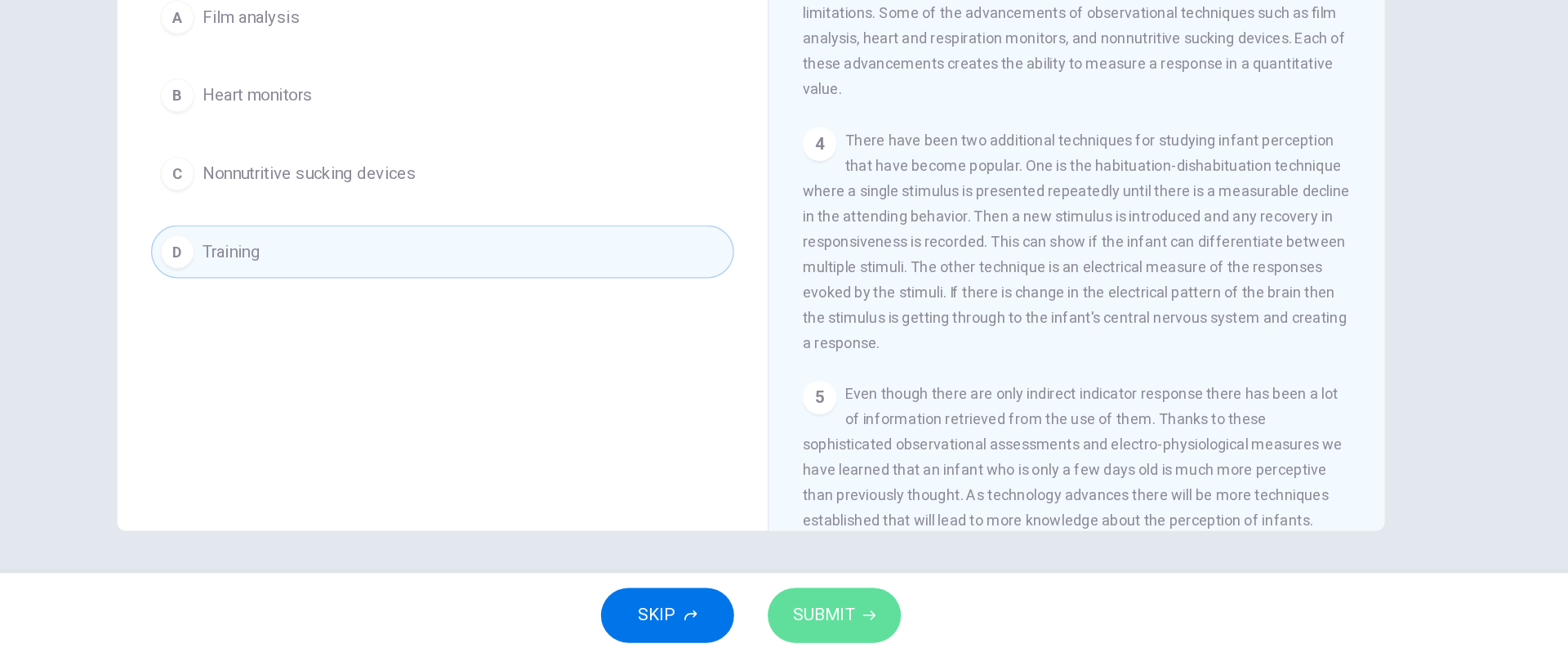 click on "SUBMIT" at bounding box center (840, 624) 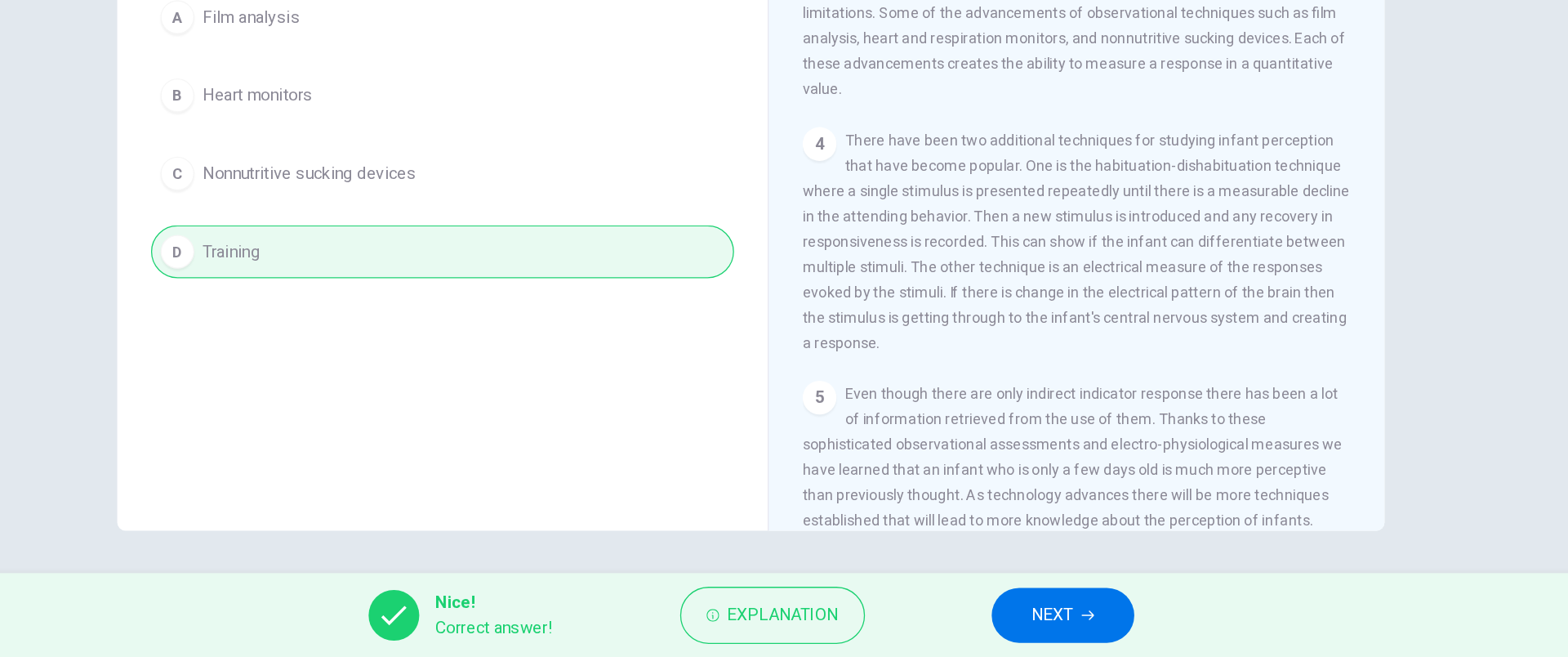 click on "NEXT" at bounding box center [1017, 624] 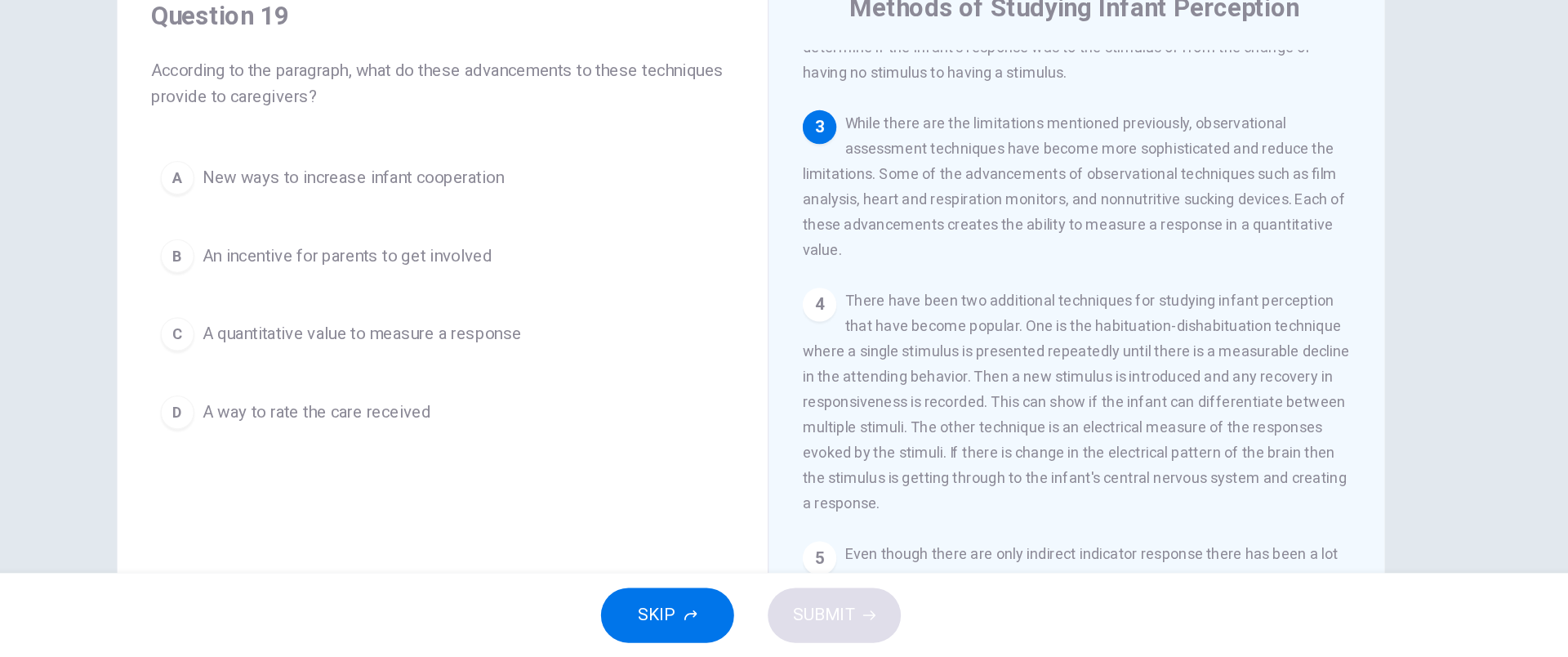 scroll, scrollTop: 0, scrollLeft: 0, axis: both 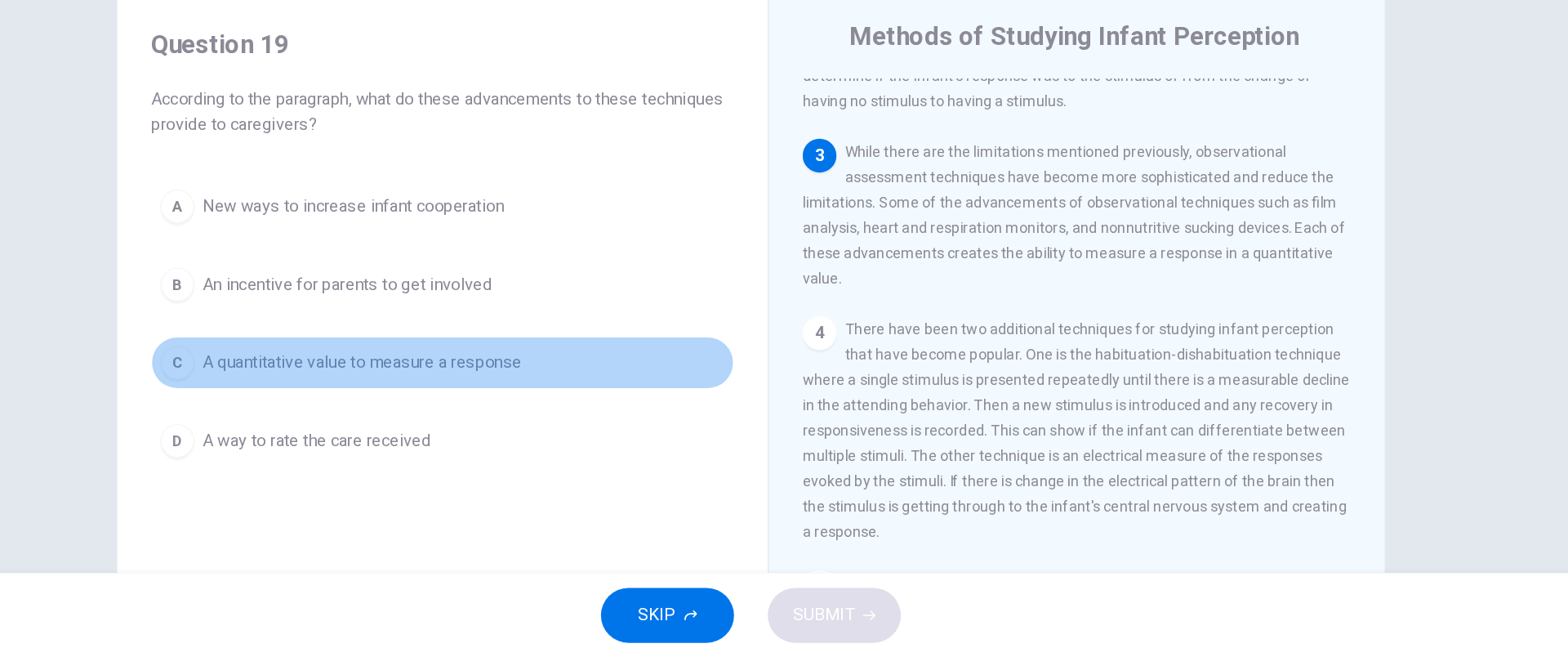 click on "A quantitative value to measure a response" at bounding box center [483, 429] 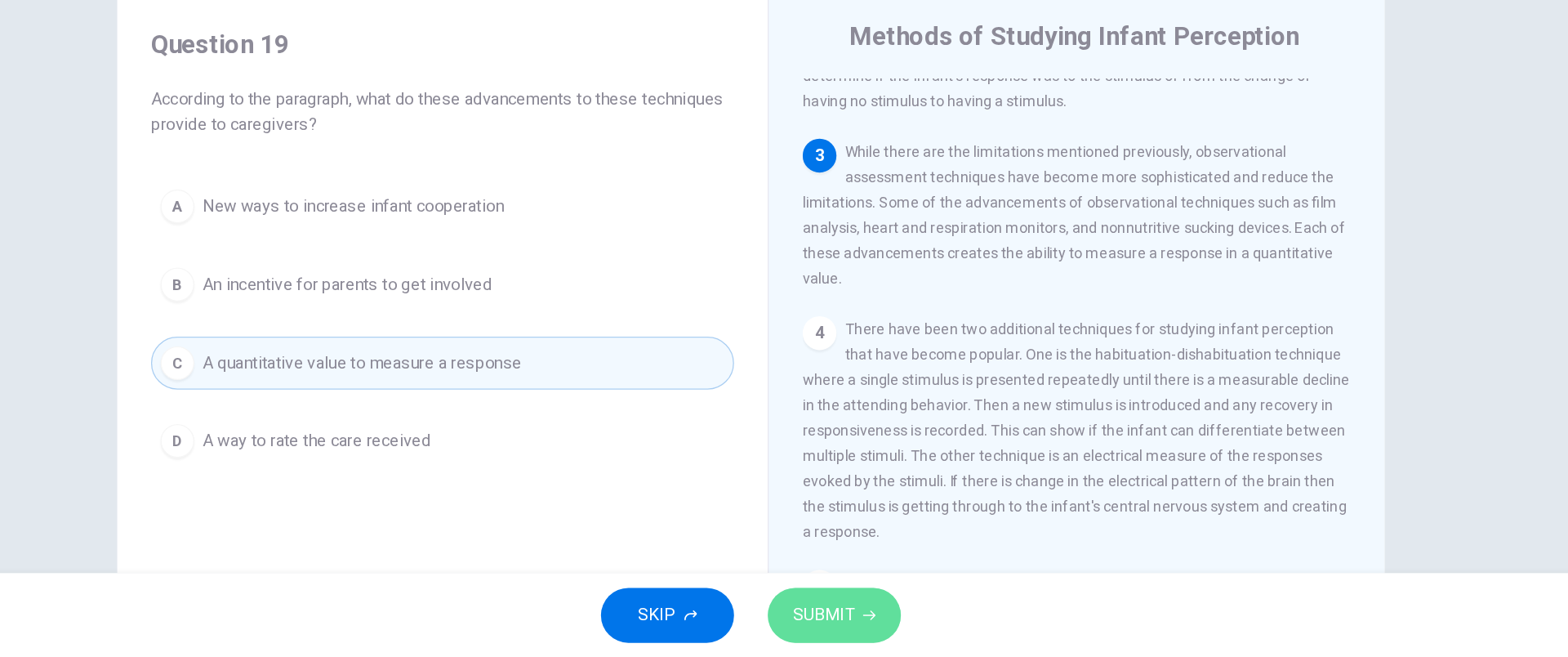 click on "SUBMIT" at bounding box center (840, 624) 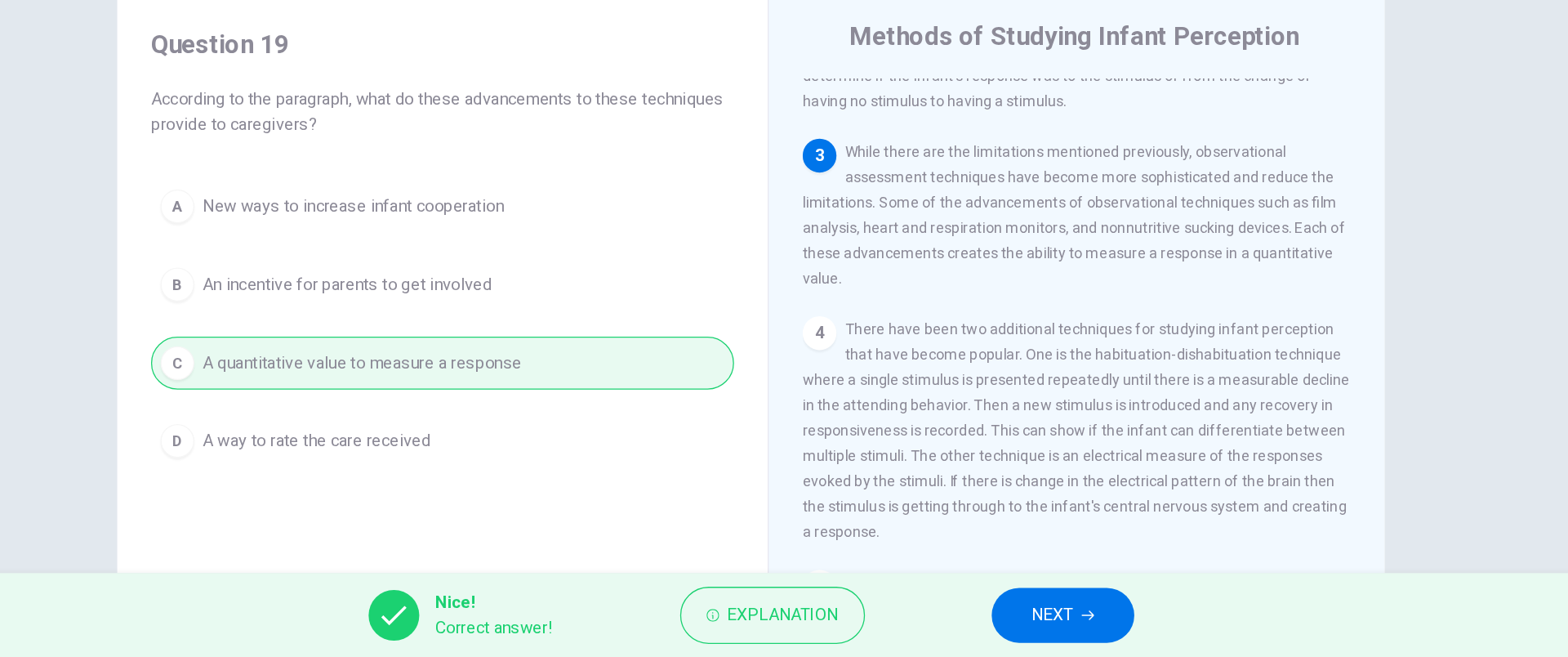 click on "NEXT" at bounding box center (1025, 624) 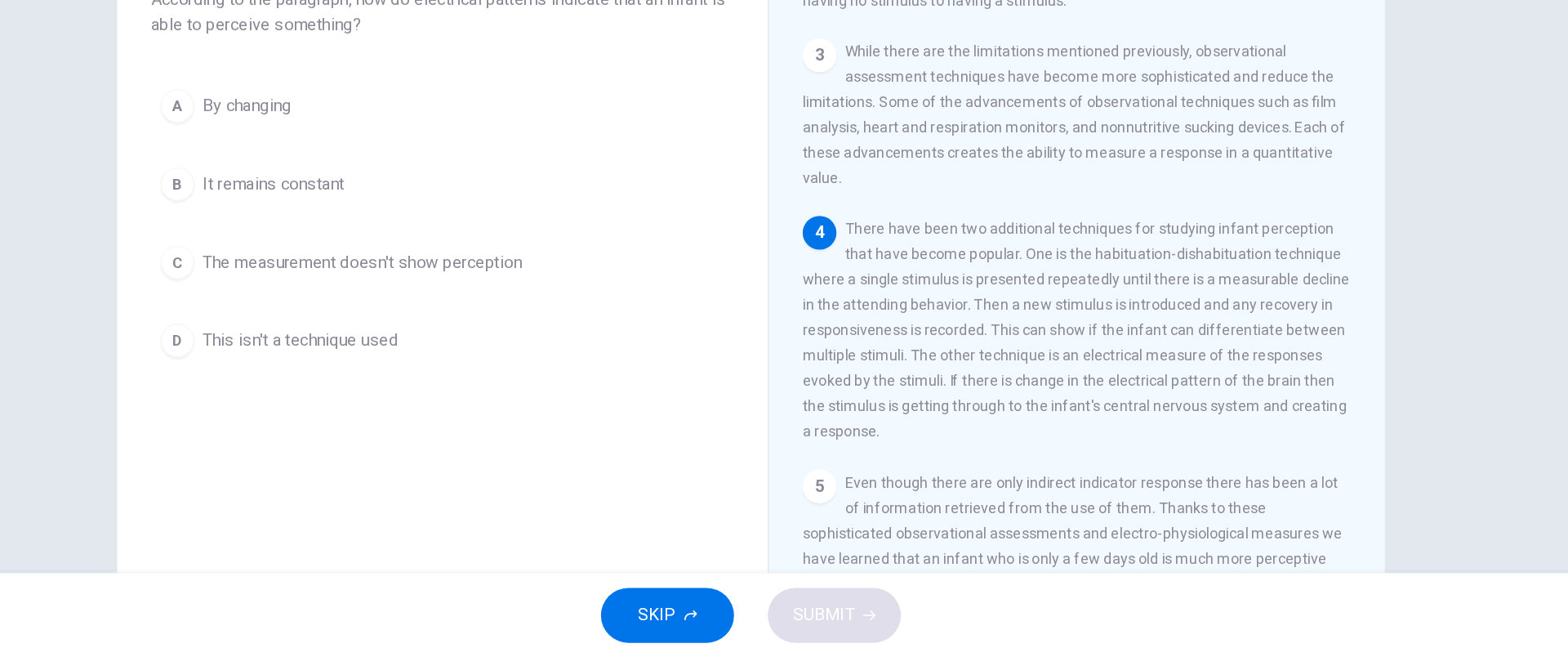 scroll, scrollTop: 79, scrollLeft: 0, axis: vertical 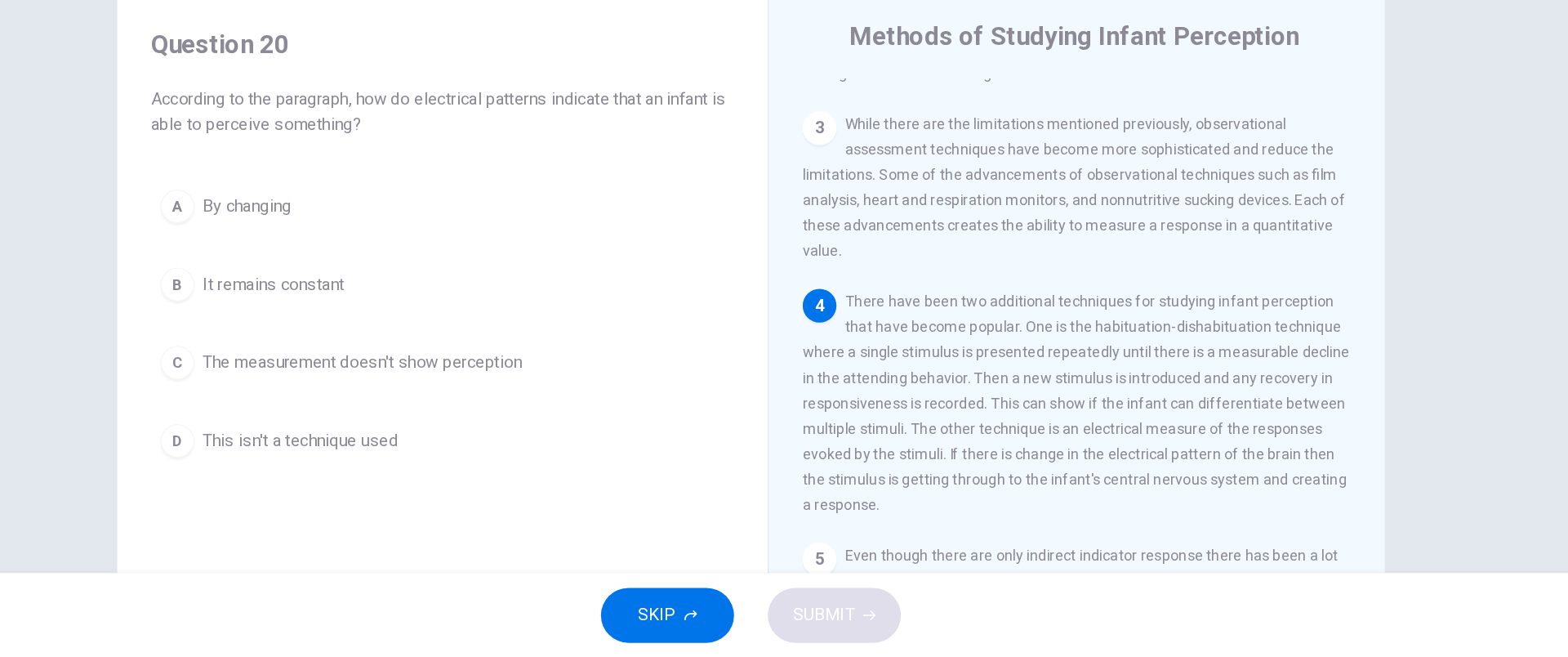 click on "A By changing" at bounding box center (546, 308) 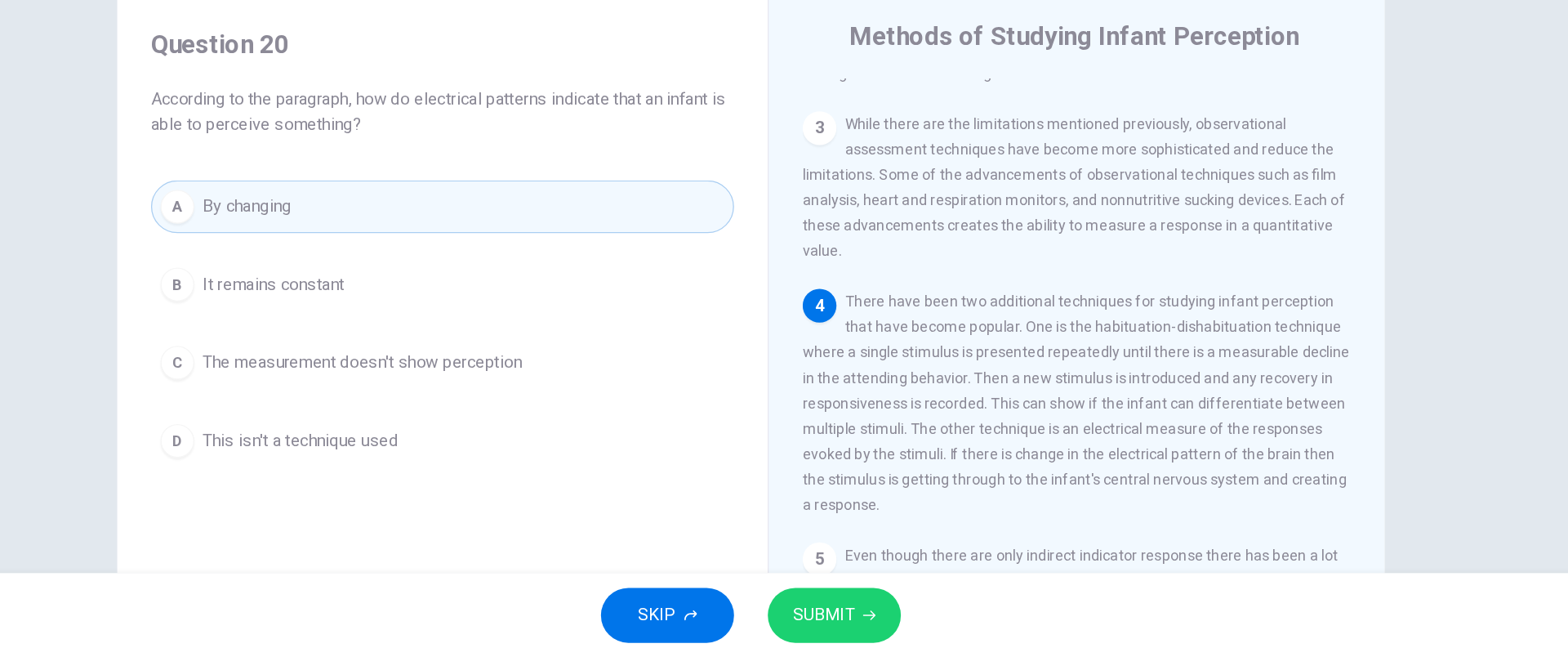 click on "SUBMIT" at bounding box center (840, 624) 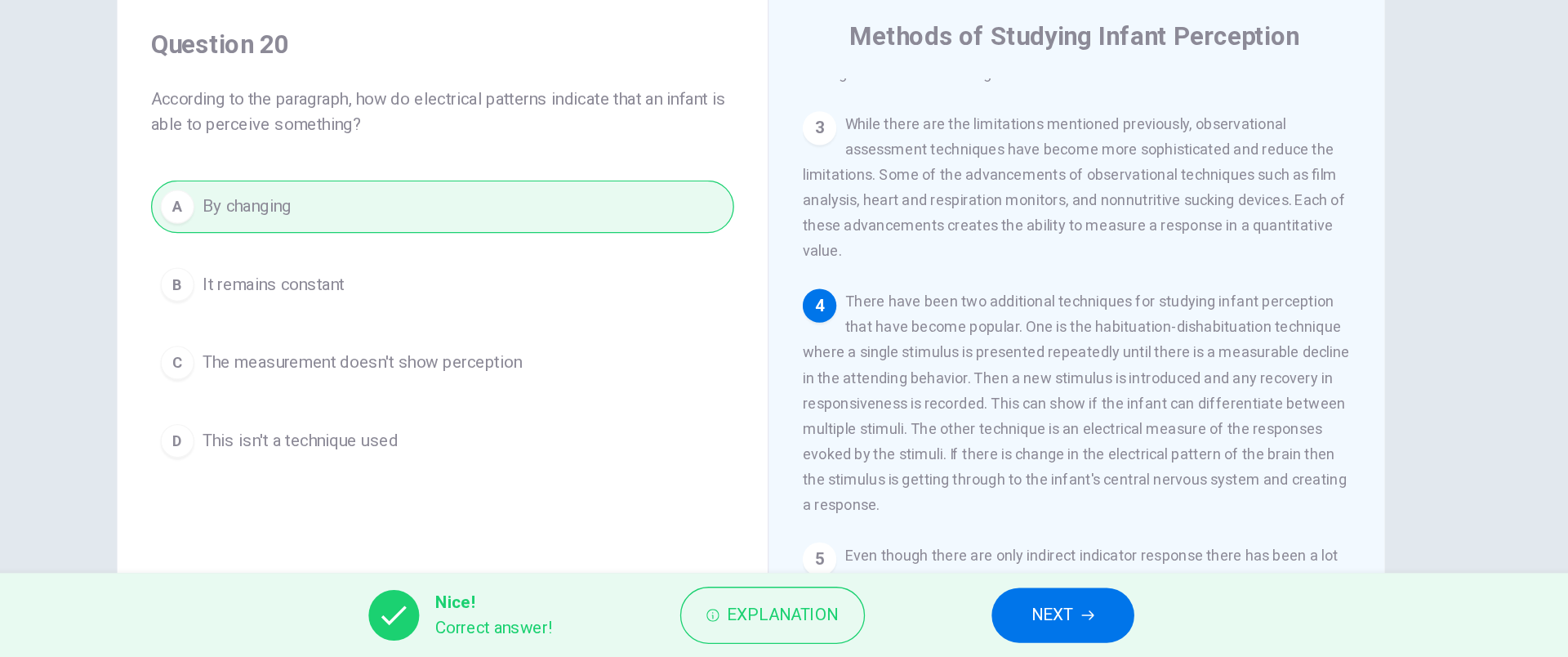 click on "NEXT" at bounding box center [1017, 624] 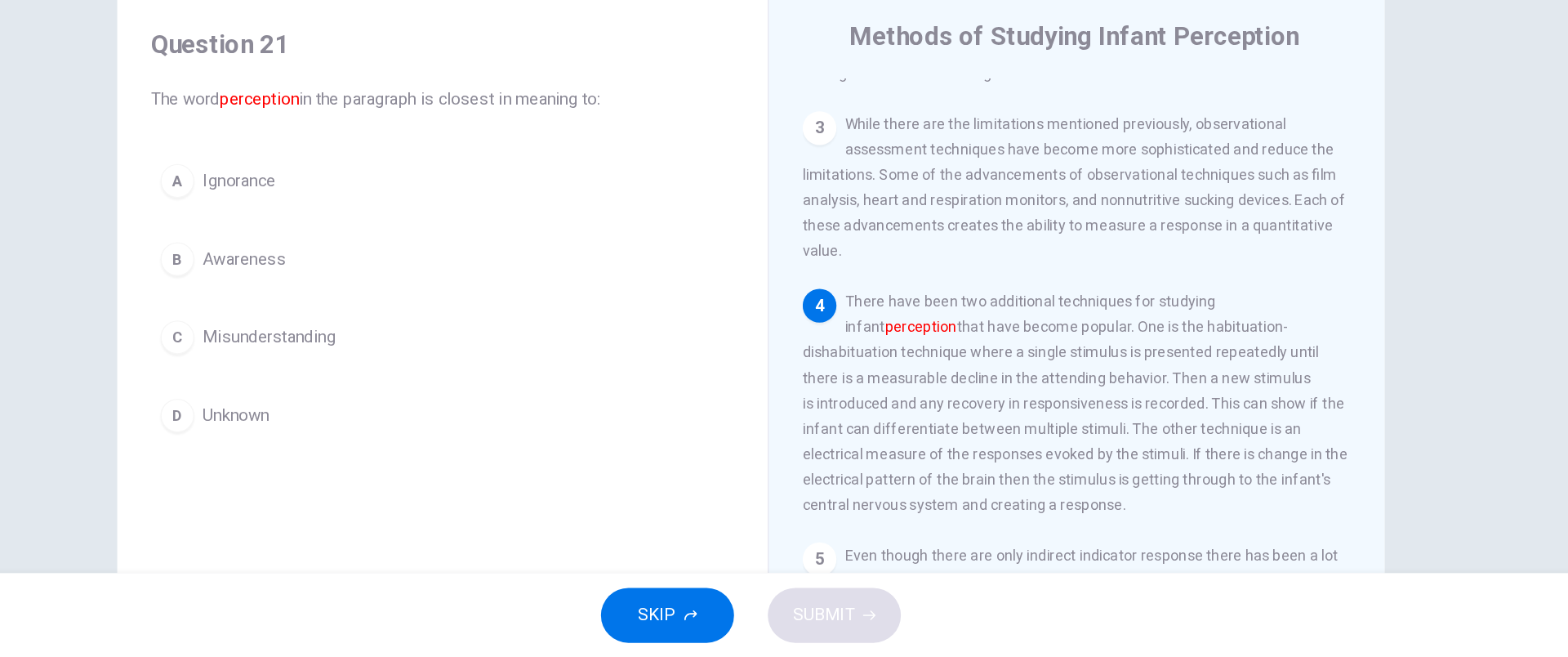 click on "B Awareness" at bounding box center [546, 349] 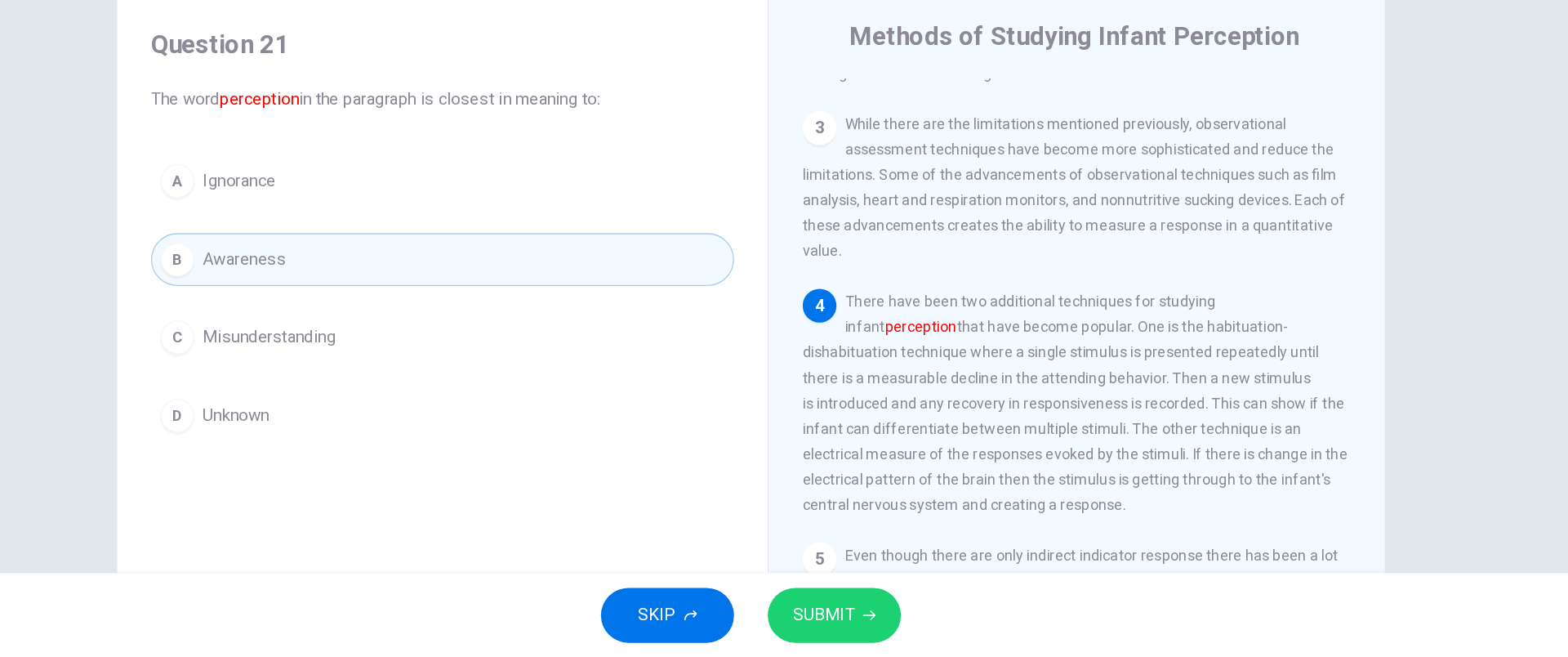 click on "SUBMIT" at bounding box center [849, 624] 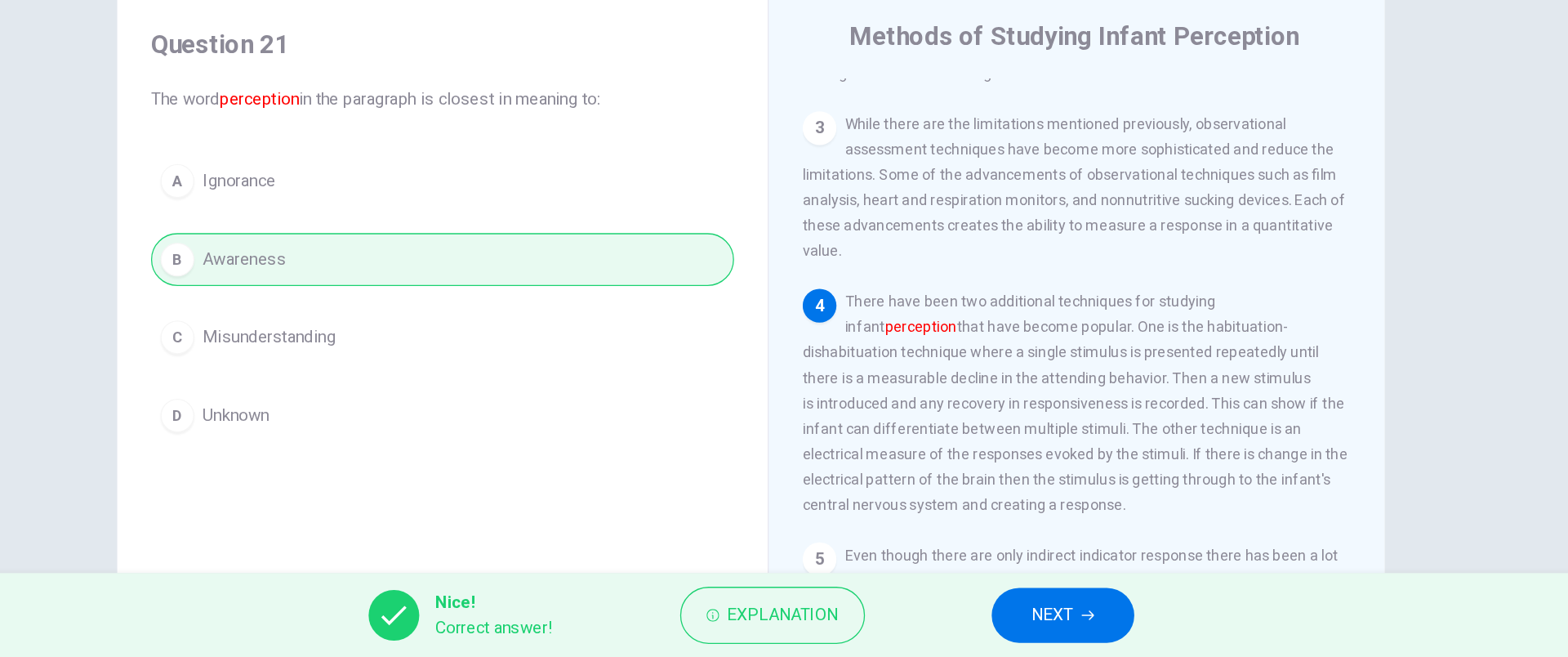 click on "NEXT" at bounding box center (1025, 624) 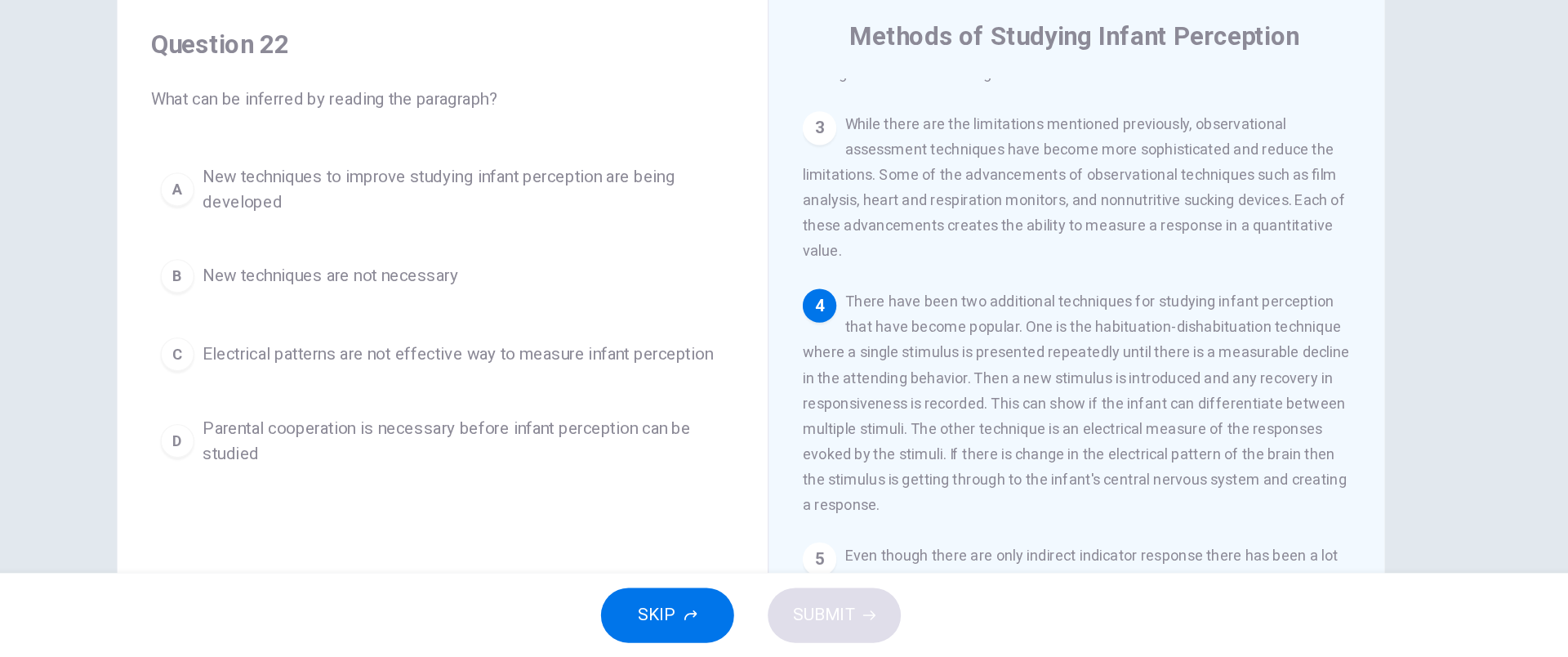 click on "New techniques to improve studying infant perception are being developed" at bounding box center [562, 295] 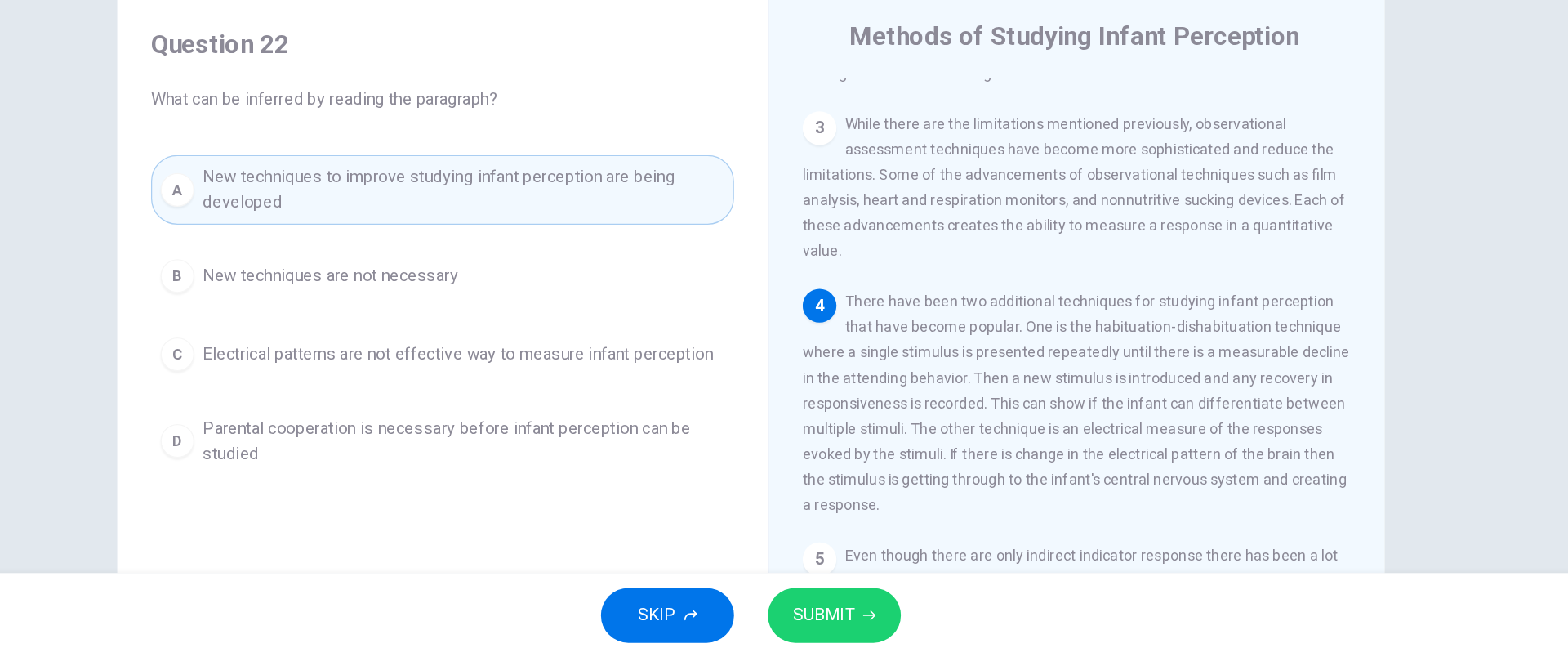 click on "SUBMIT" at bounding box center (840, 624) 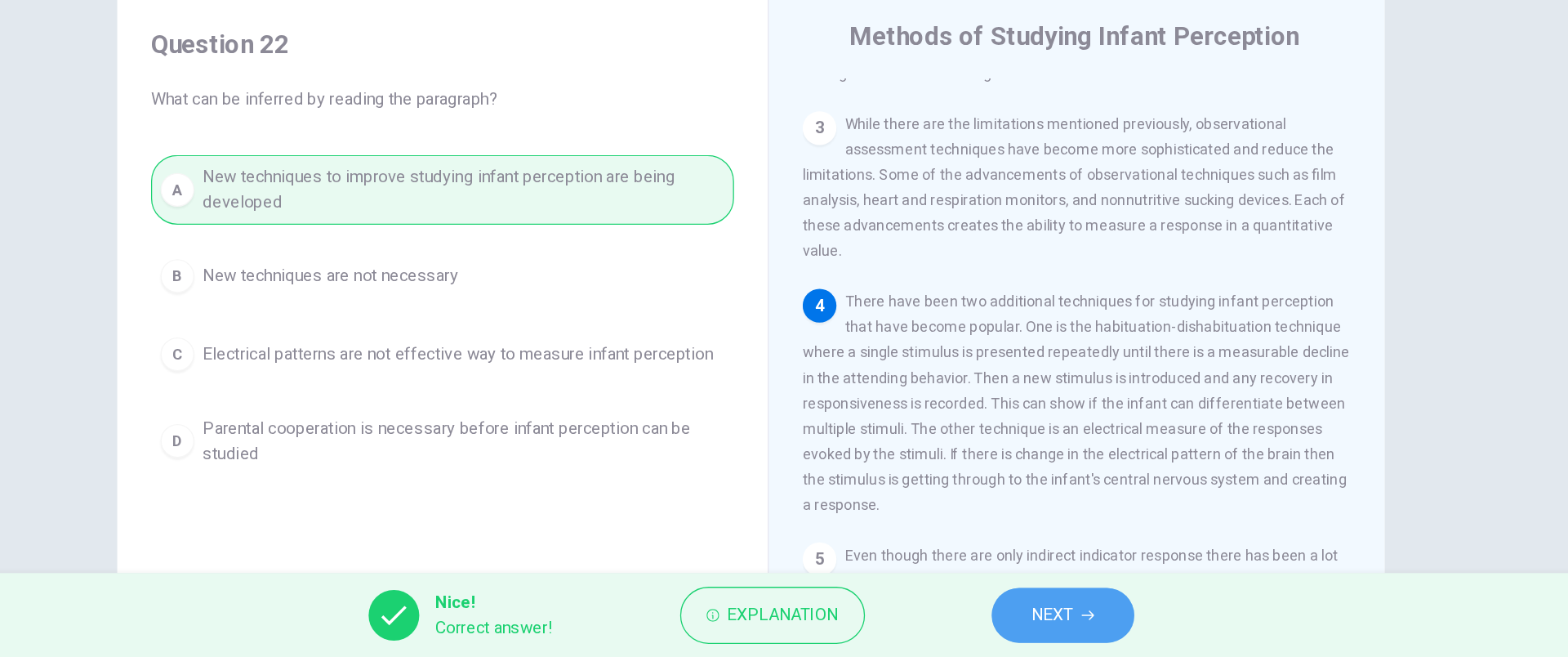 click on "NEXT" at bounding box center [1025, 624] 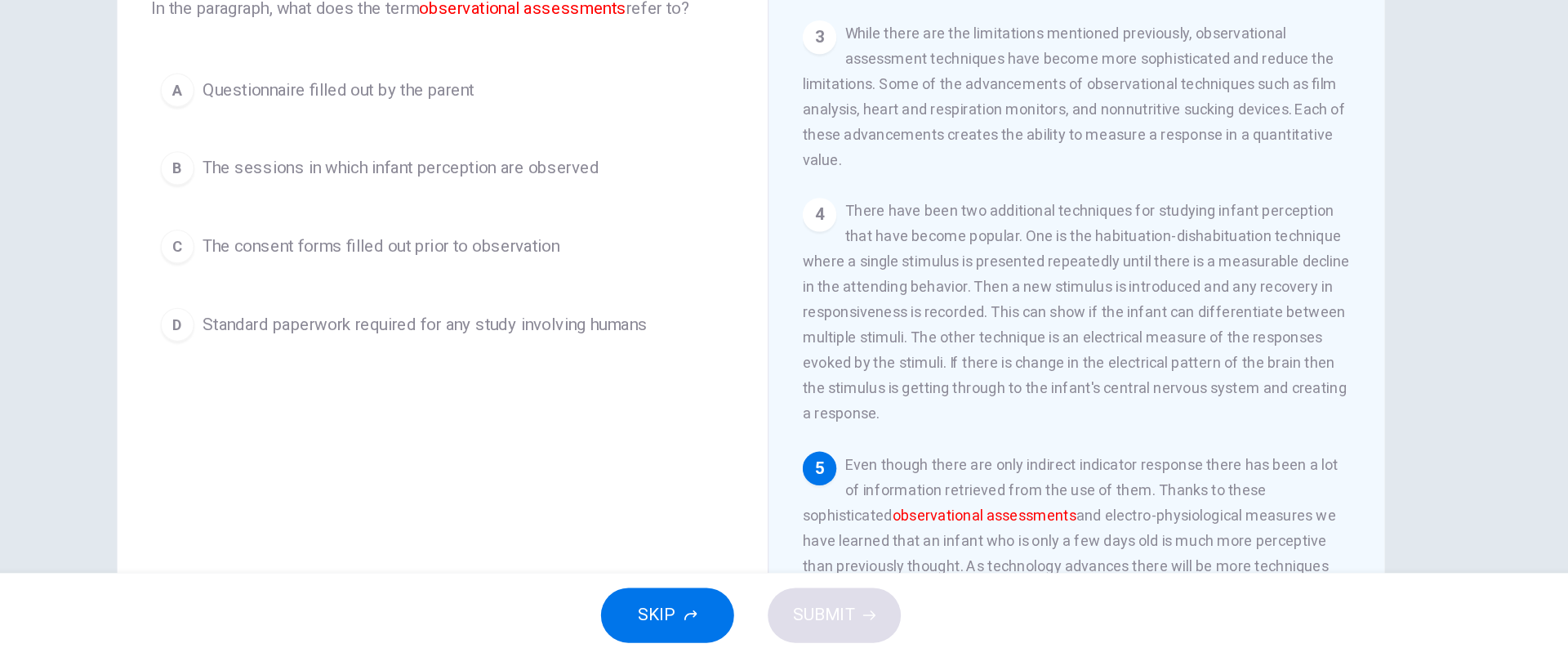 scroll, scrollTop: 67, scrollLeft: 0, axis: vertical 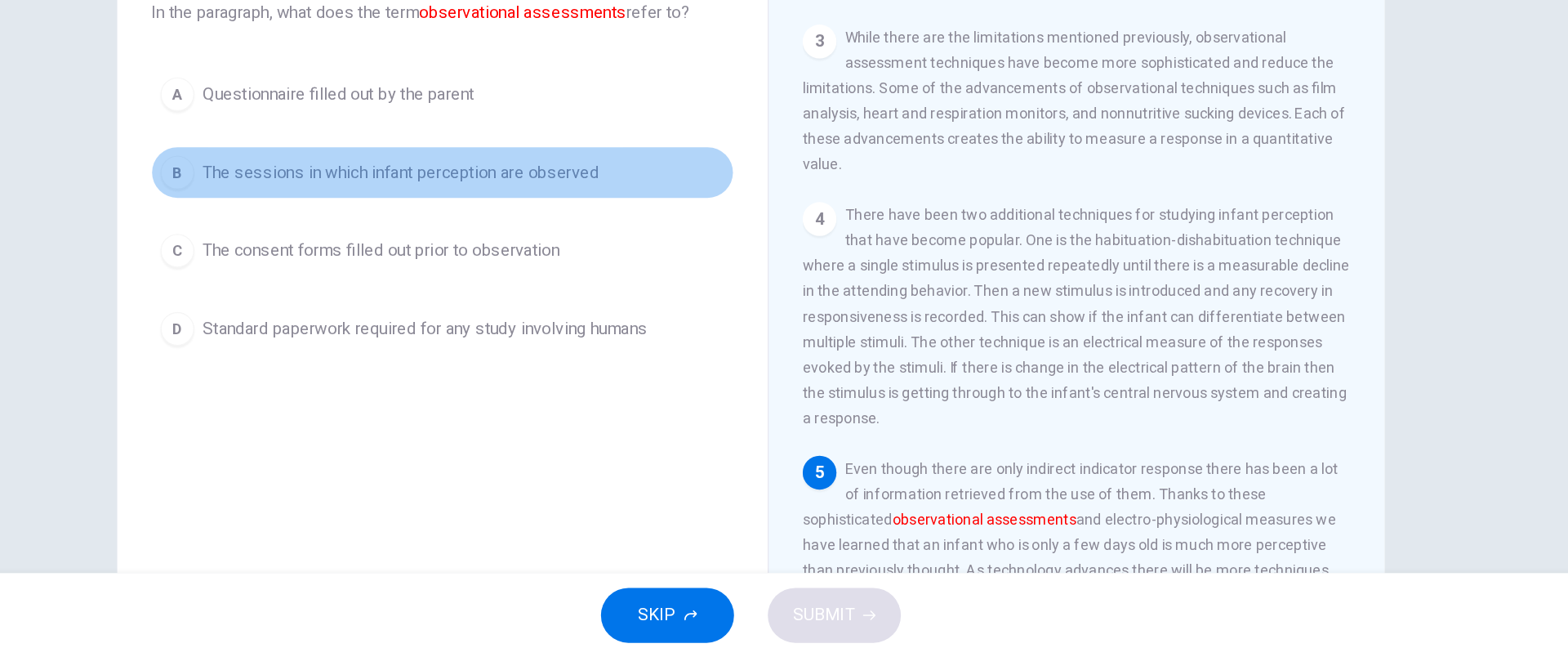 click on "The sessions in which infant perception are observed" at bounding box center [513, 282] 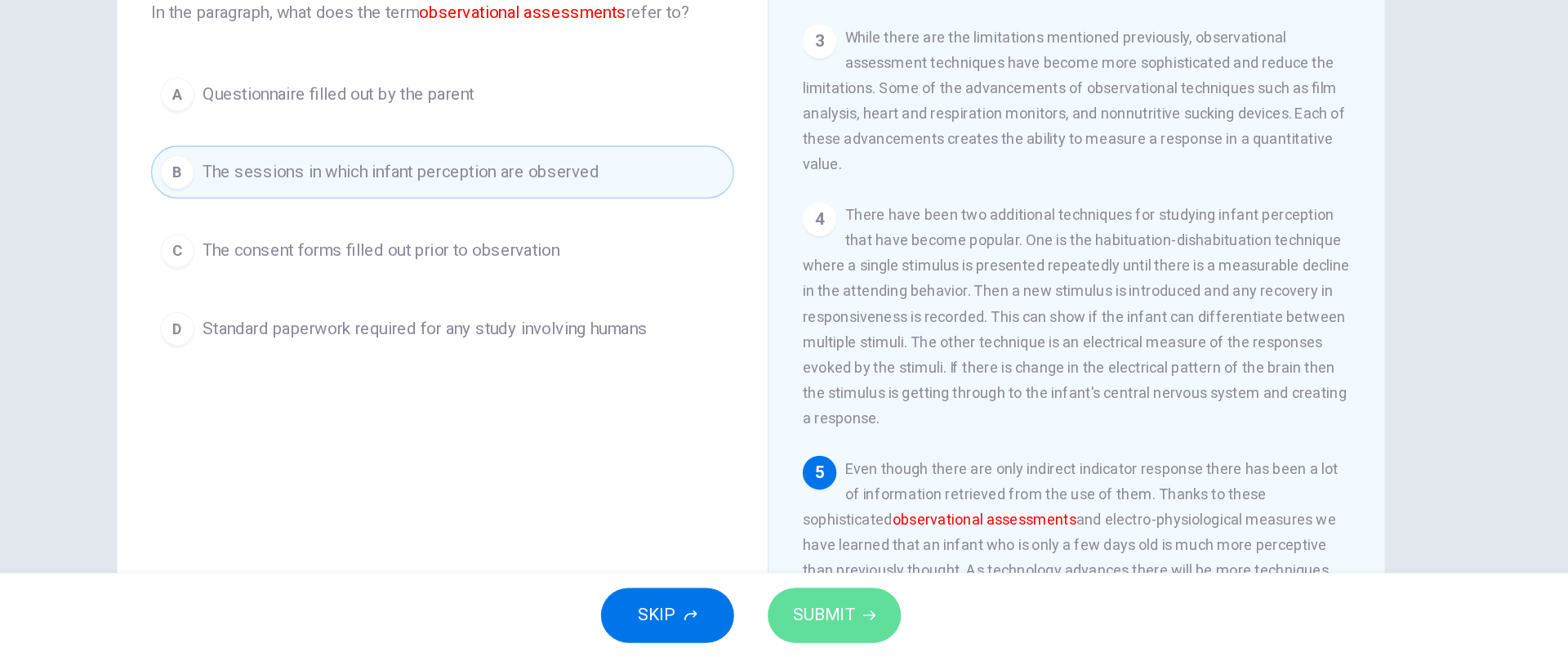 click on "SUBMIT" at bounding box center (840, 624) 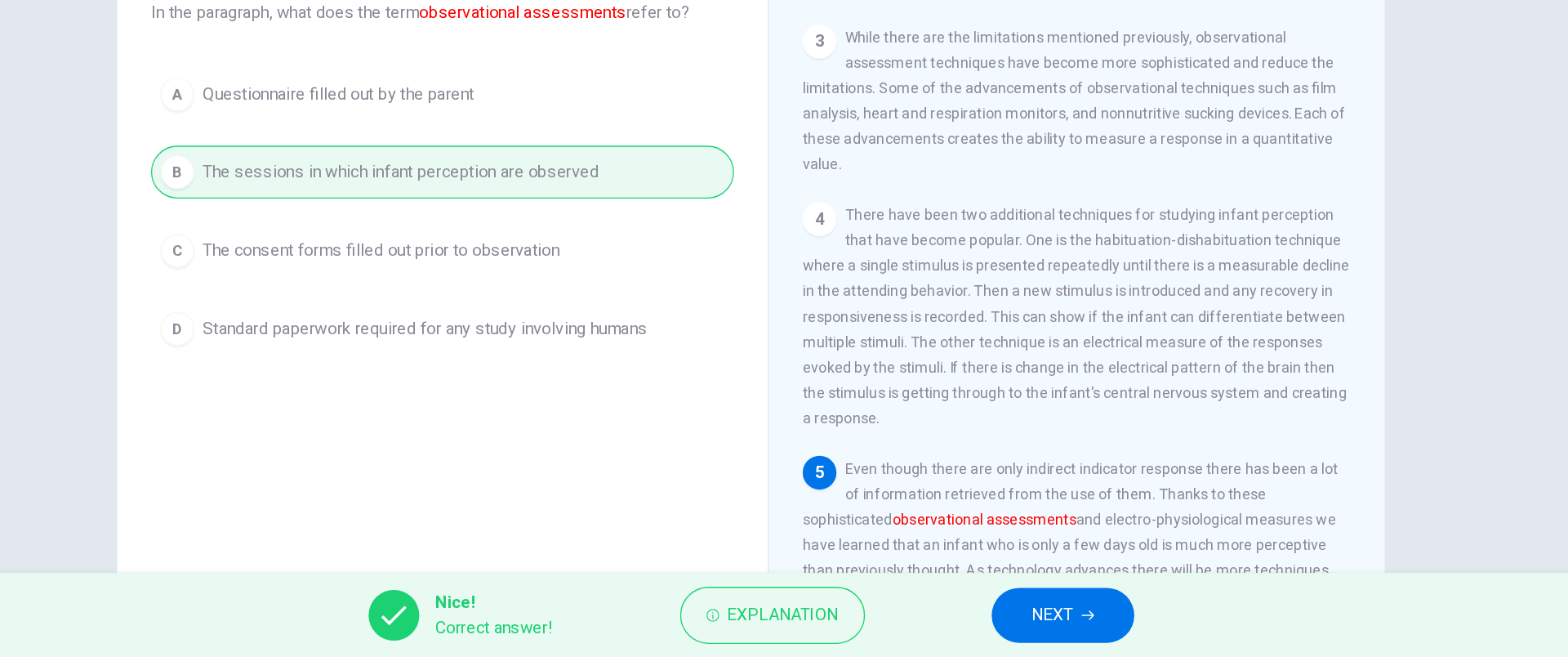click on "NEXT" at bounding box center (1025, 624) 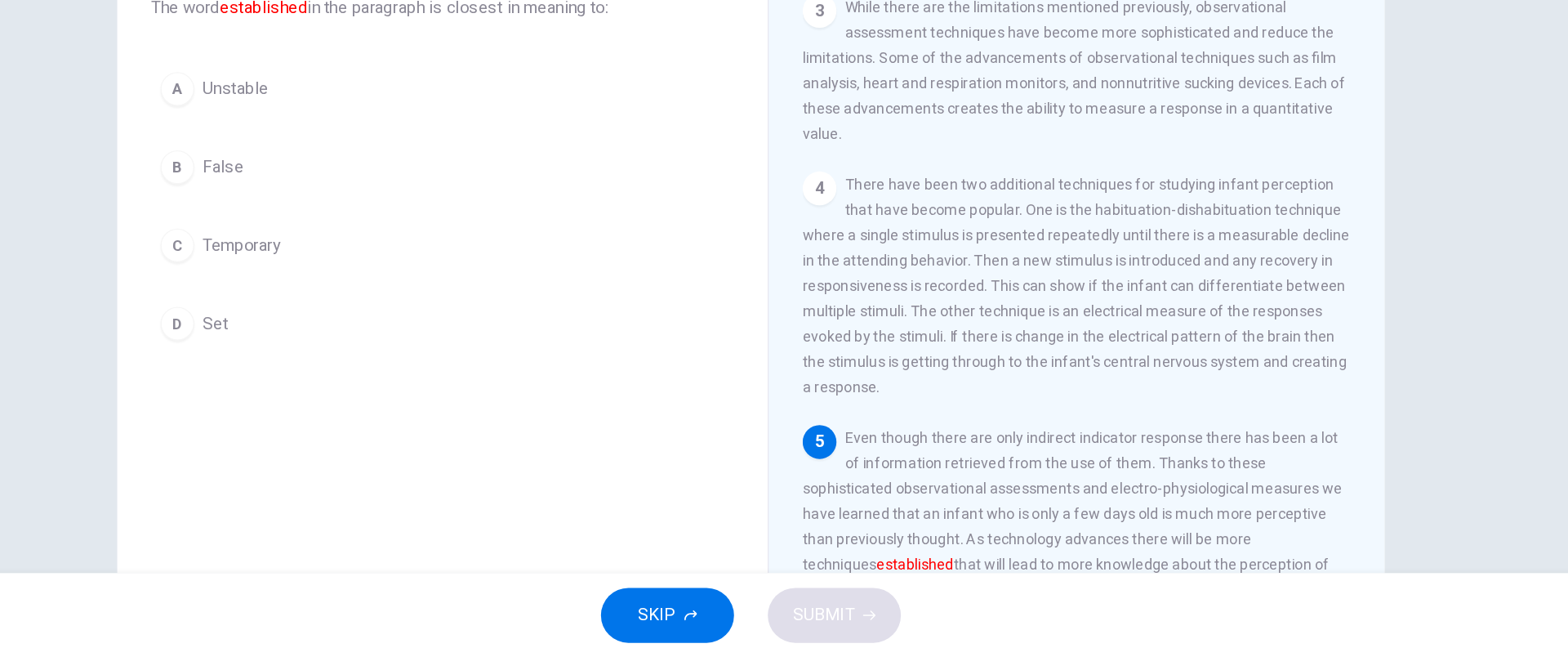 scroll, scrollTop: 67, scrollLeft: 0, axis: vertical 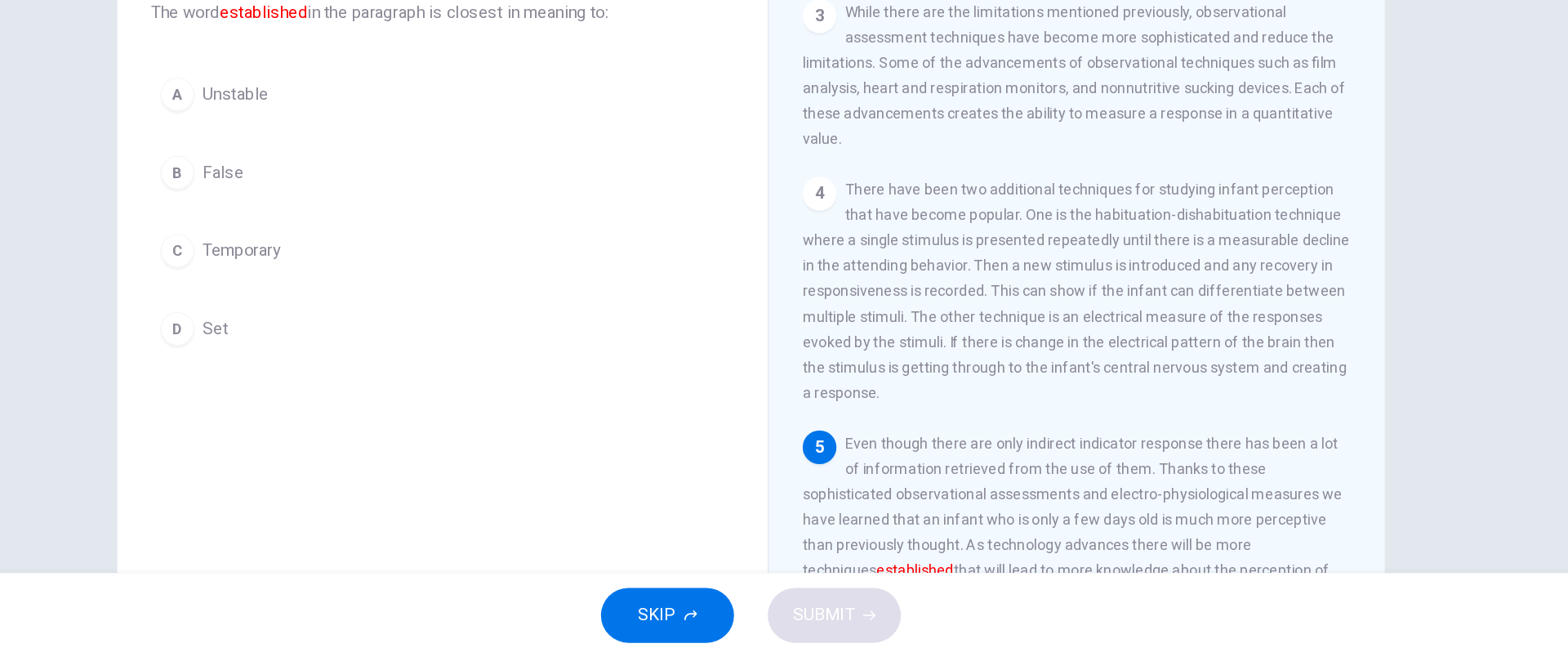 click on "D Set" at bounding box center (546, 403) 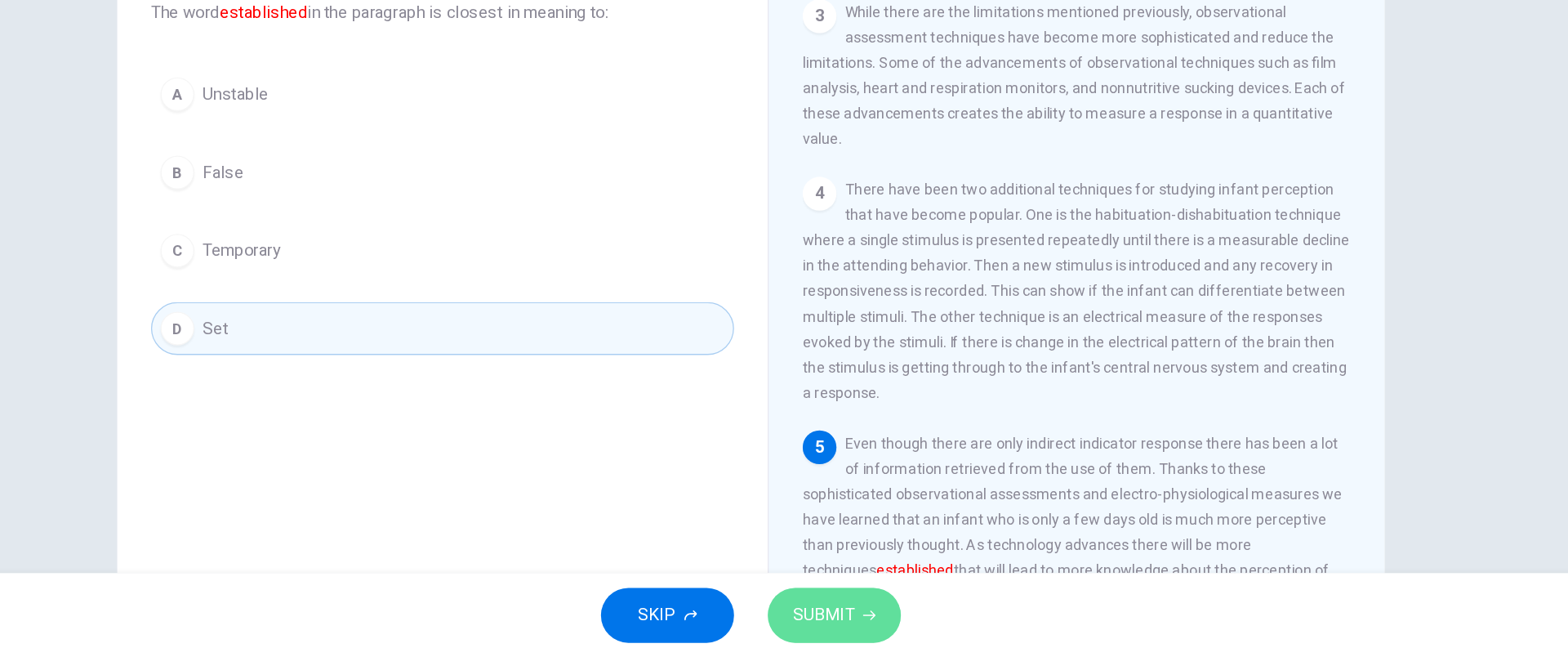 click on "SUBMIT" at bounding box center [849, 624] 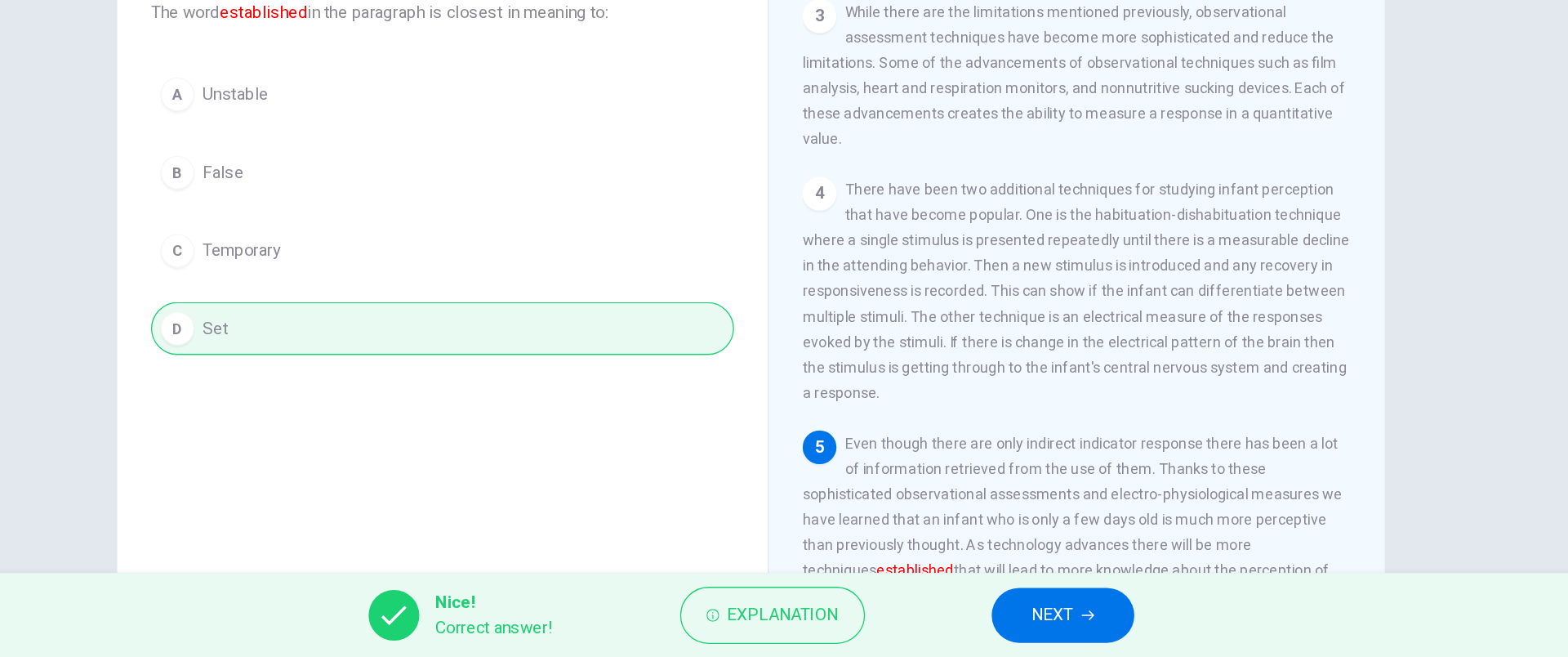 click on "NEXT" at bounding box center [1025, 624] 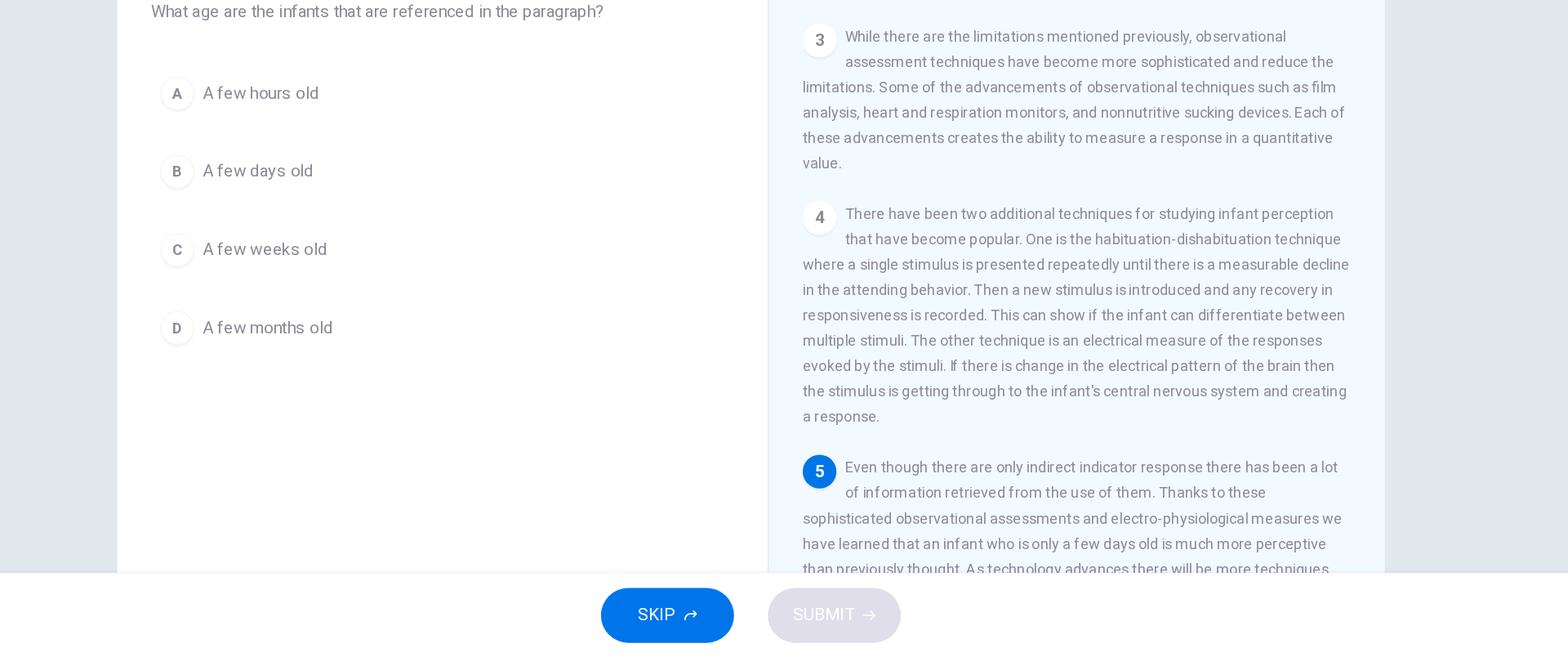 scroll, scrollTop: 67, scrollLeft: 0, axis: vertical 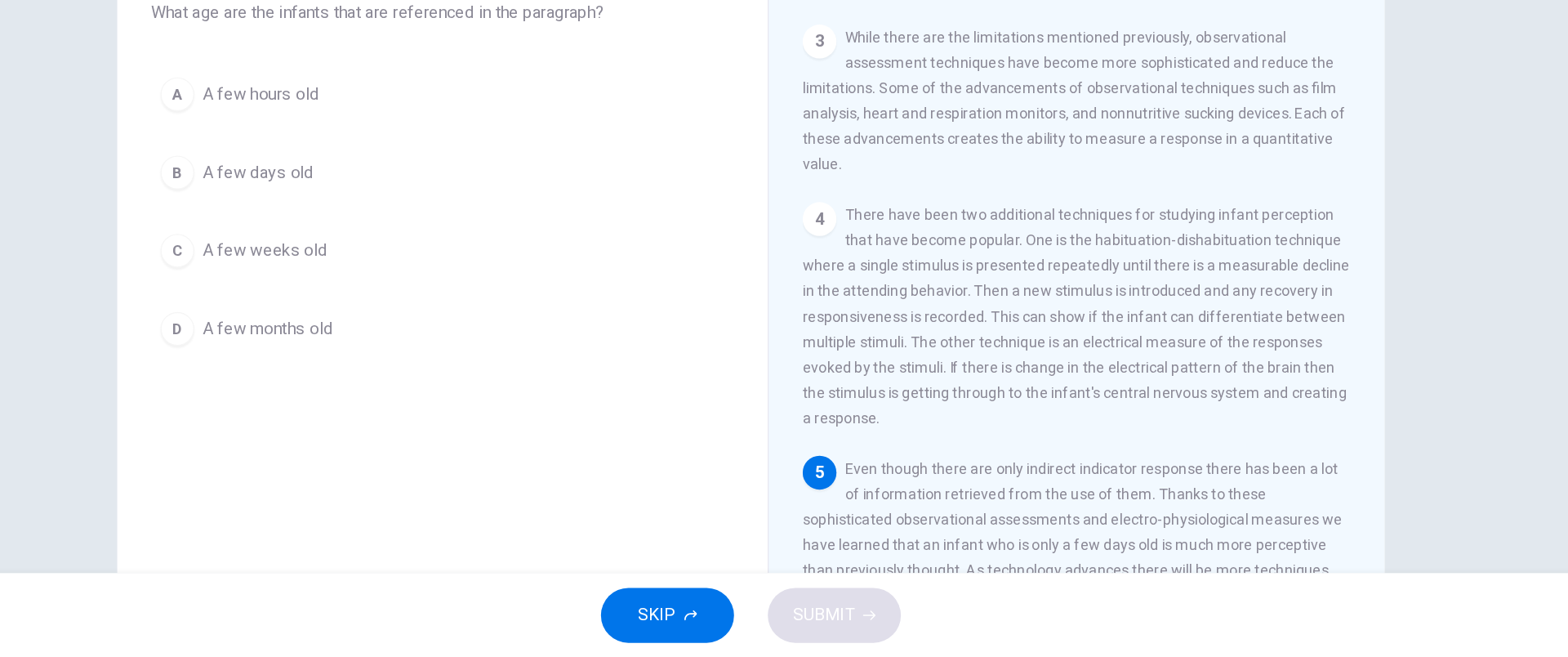 click on "B A few days old" at bounding box center (546, 282) 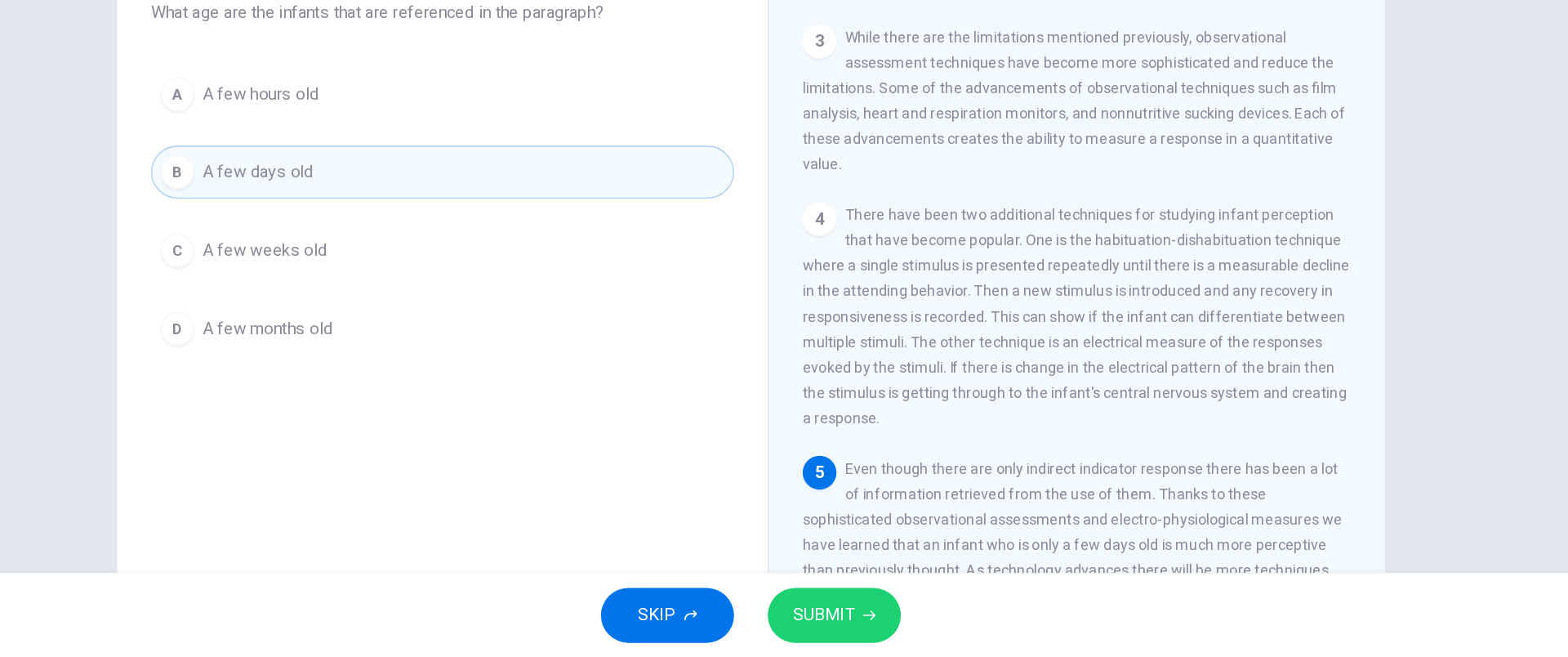 click on "SUBMIT" at bounding box center [840, 624] 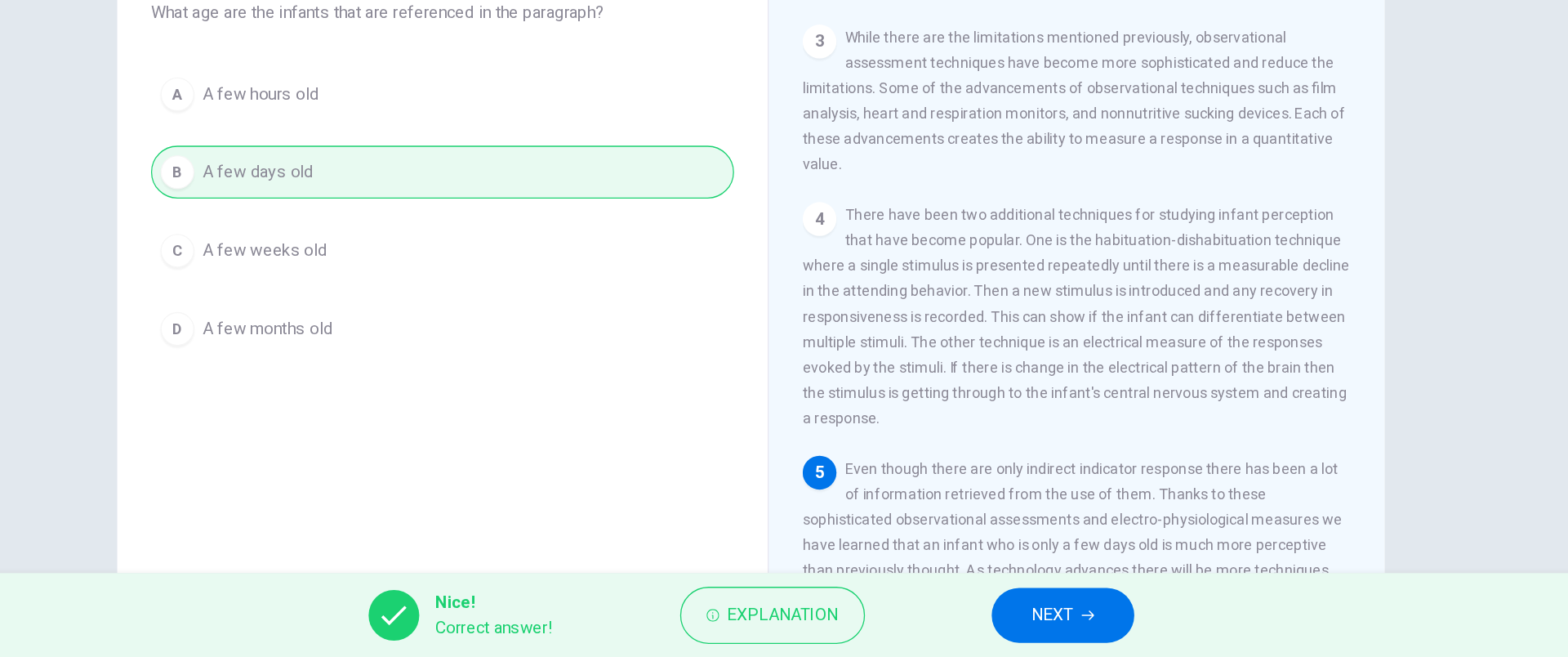 click on "NEXT" at bounding box center (1025, 624) 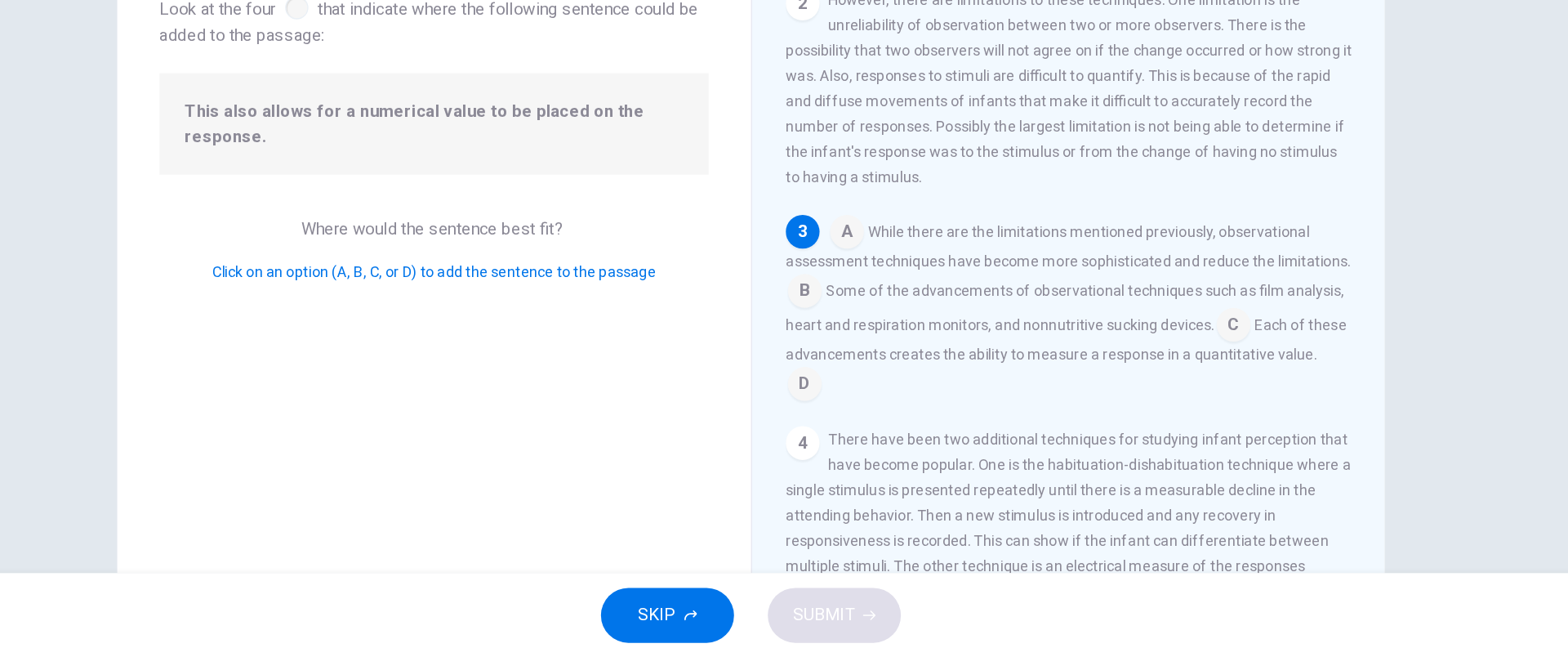 scroll, scrollTop: 204, scrollLeft: 0, axis: vertical 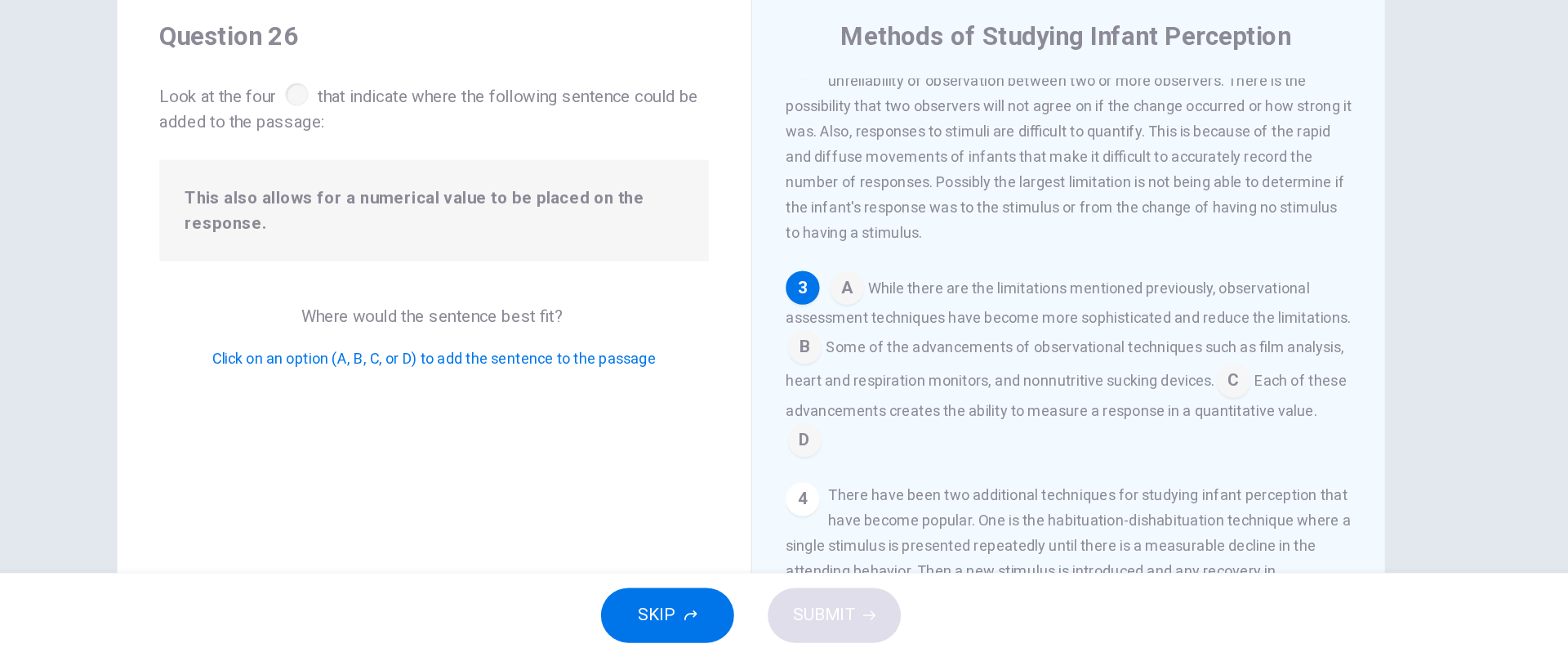 click at bounding box center [826, 418] 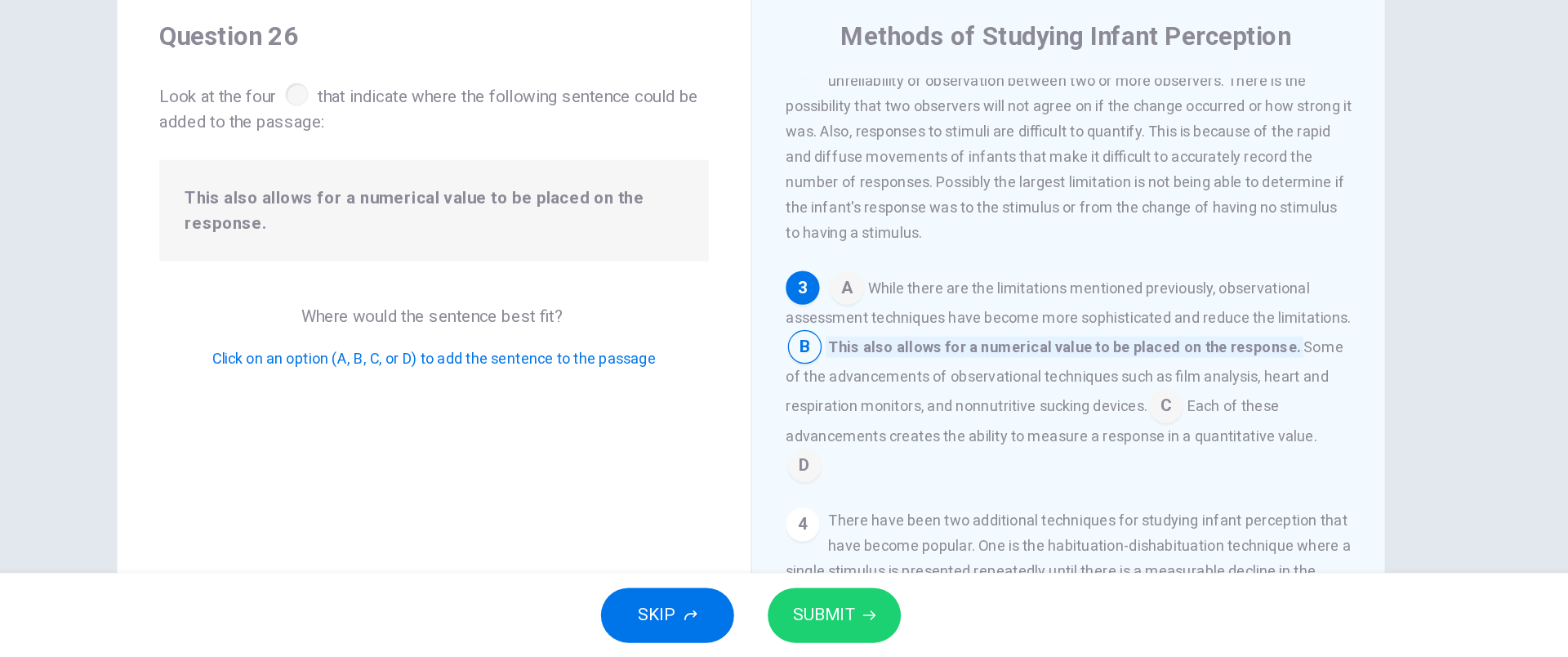 click at bounding box center [826, 418] 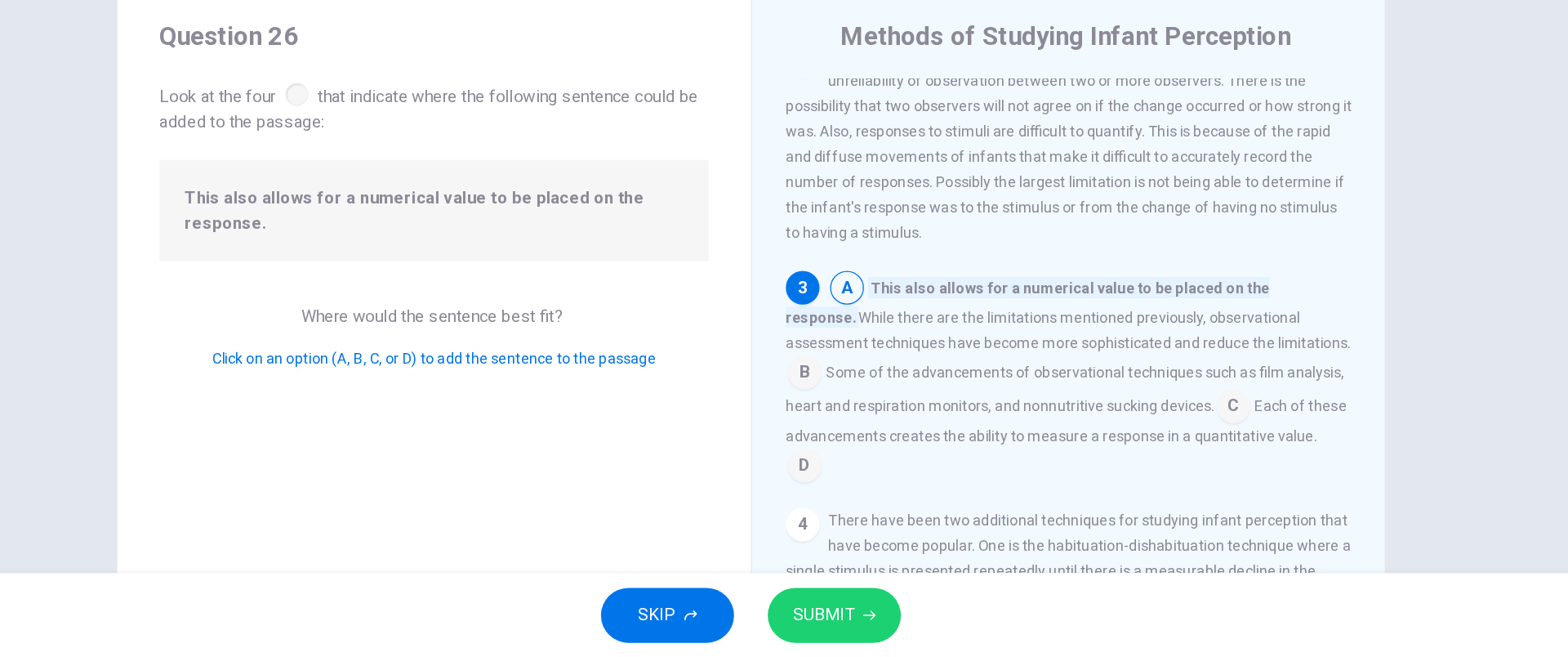 click at bounding box center [1157, 464] 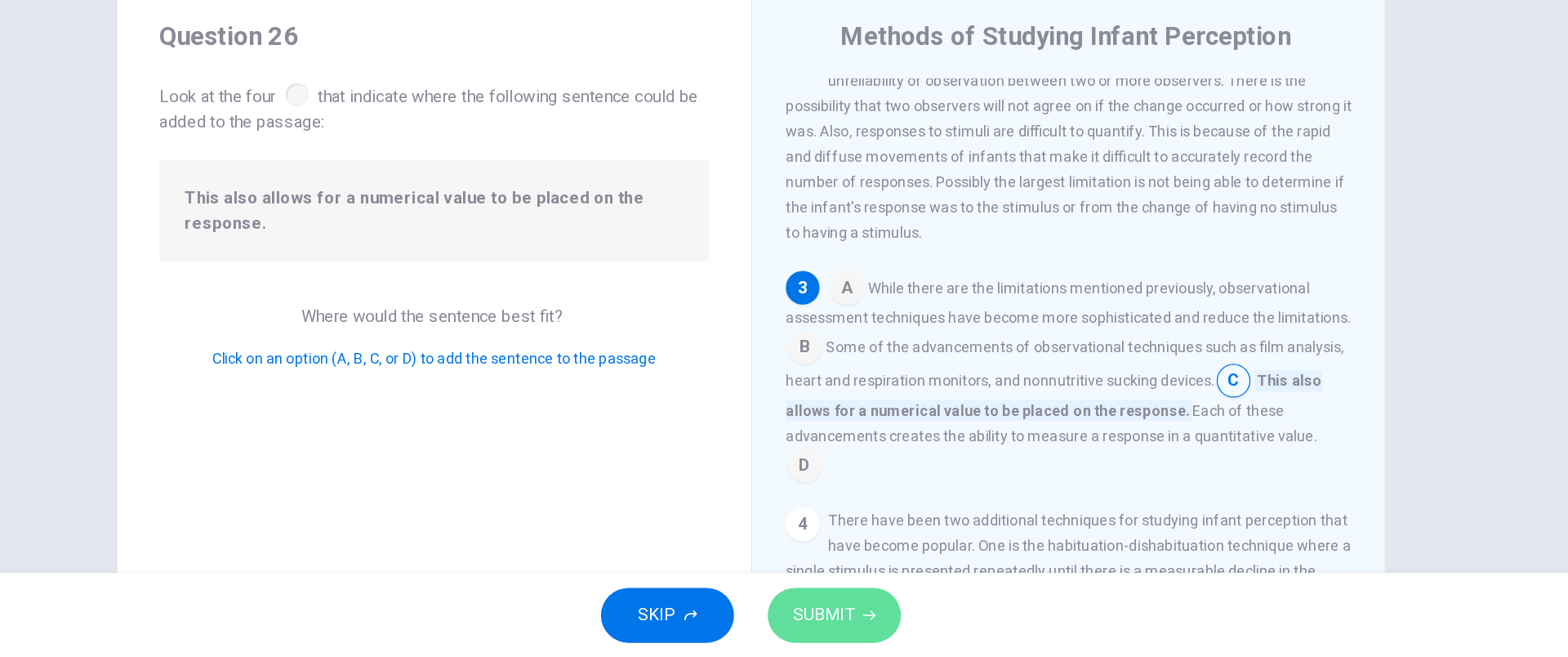click on "SUBMIT" at bounding box center (849, 624) 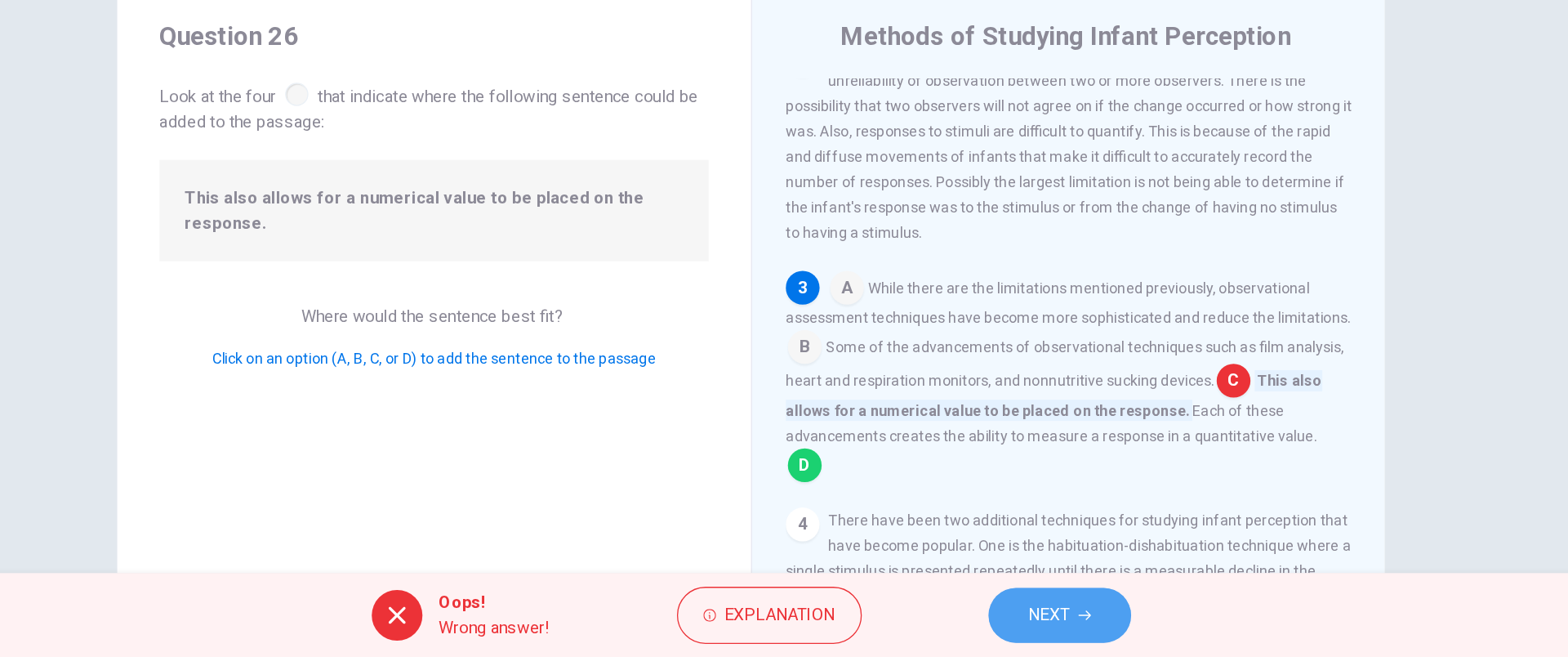 click on "NEXT" at bounding box center (1014, 624) 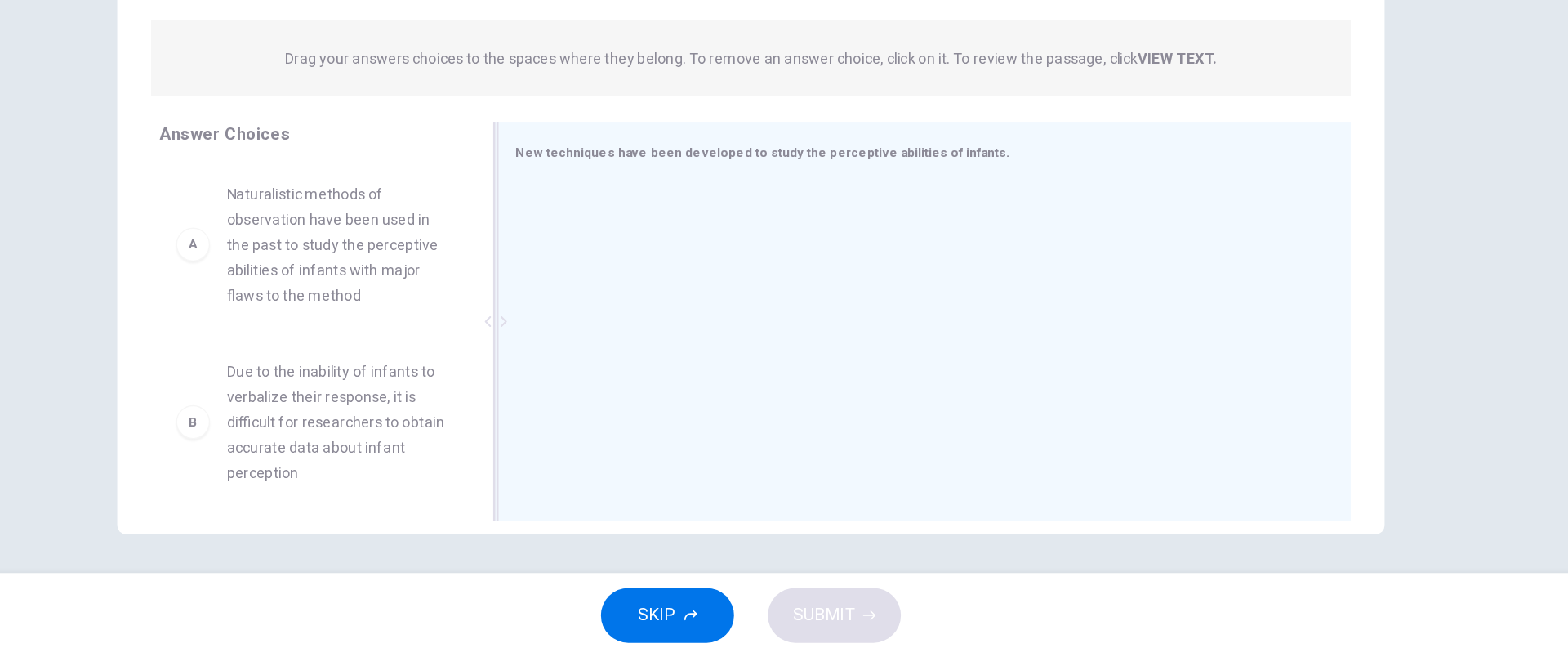 scroll, scrollTop: 146, scrollLeft: 0, axis: vertical 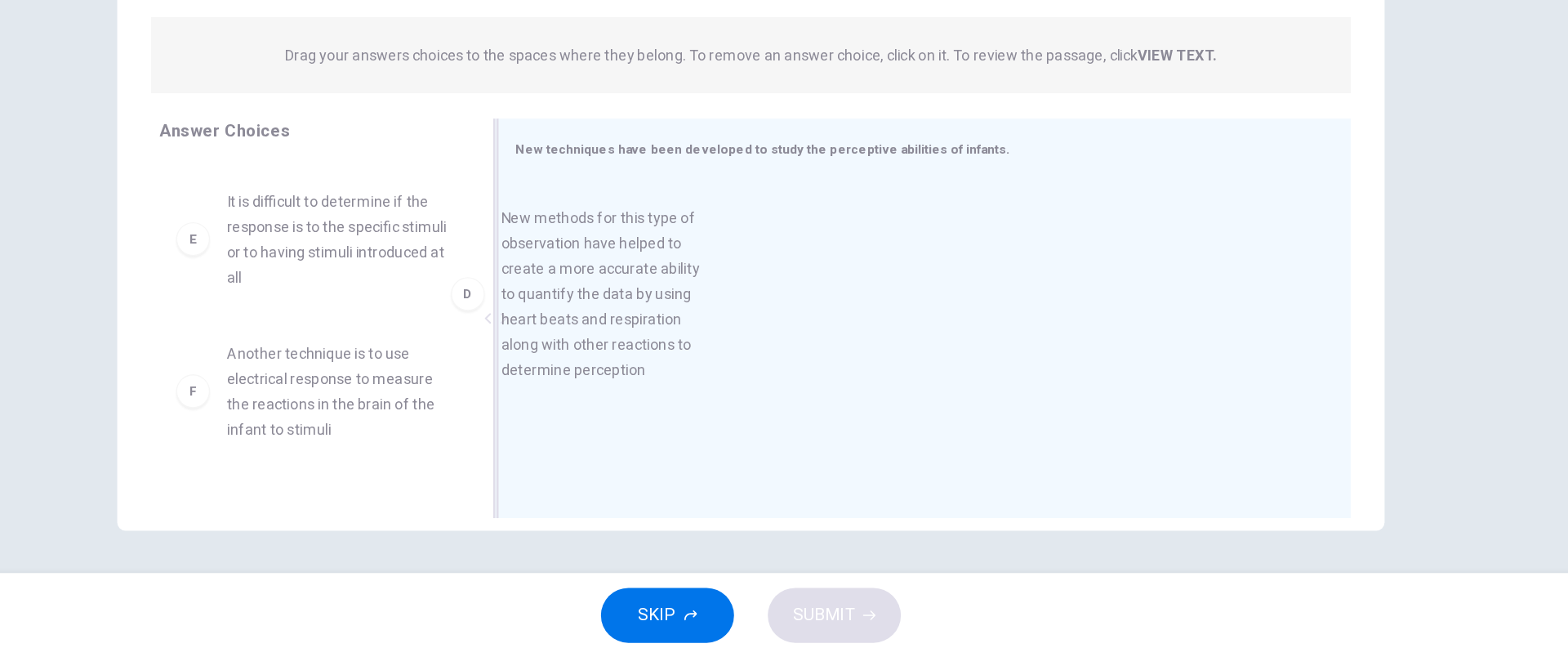 drag, startPoint x: 478, startPoint y: 422, endPoint x: 725, endPoint y: 413, distance: 247.16391 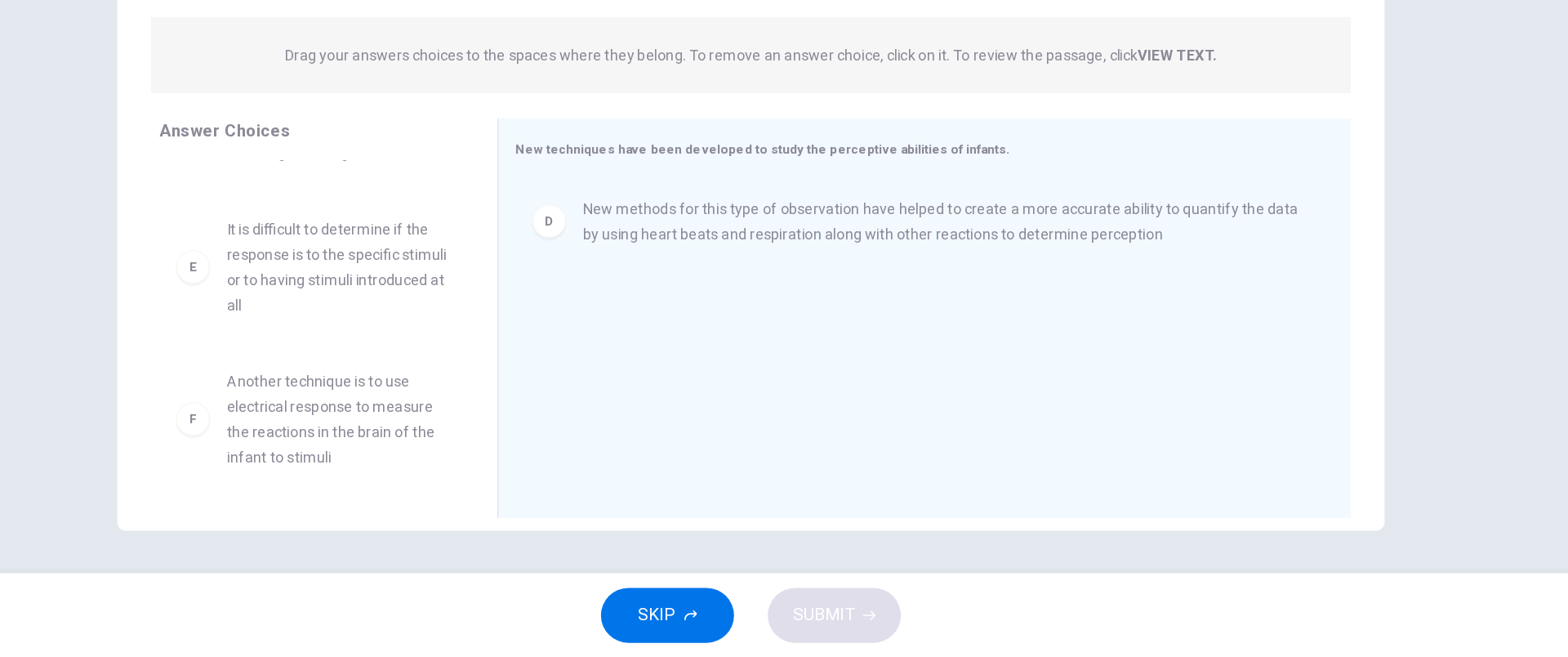 scroll, scrollTop: 422, scrollLeft: 0, axis: vertical 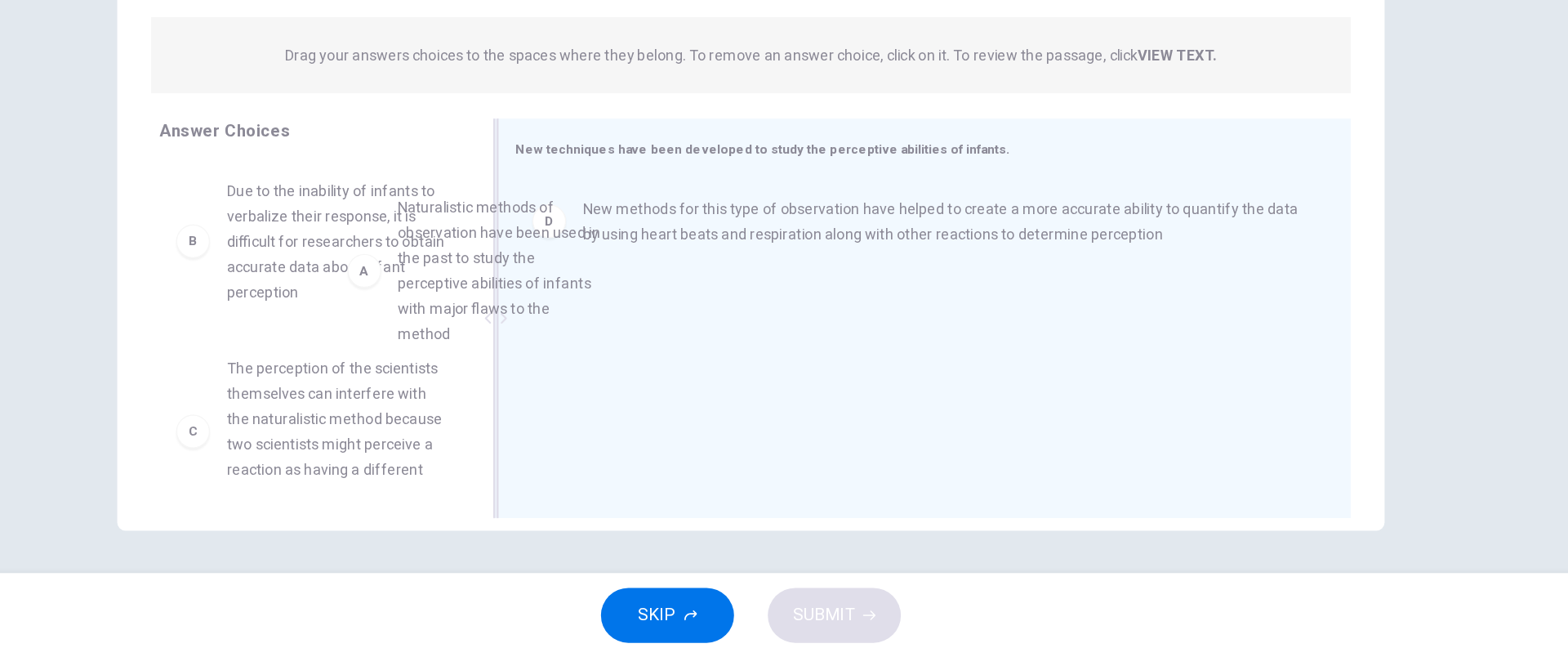 drag, startPoint x: 447, startPoint y: 367, endPoint x: 737, endPoint y: 400, distance: 291.8715 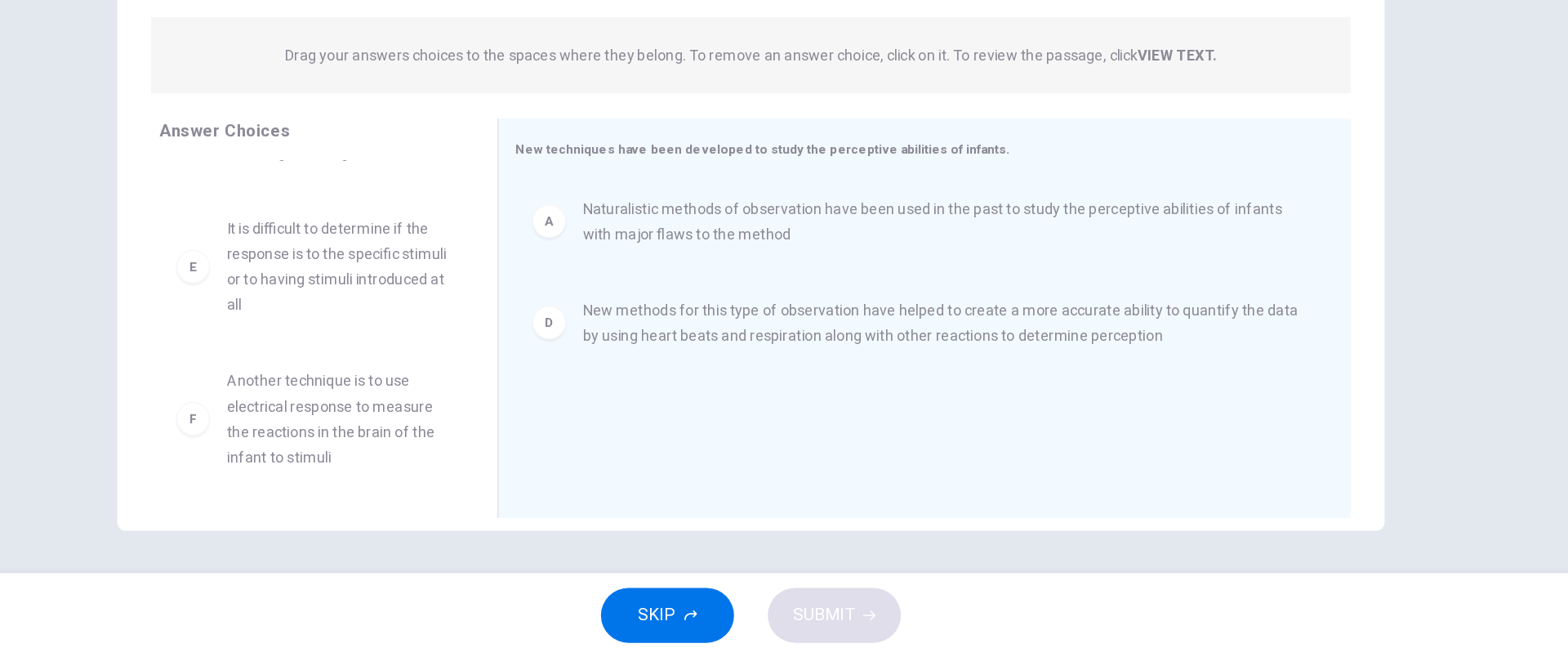 scroll, scrollTop: 284, scrollLeft: 0, axis: vertical 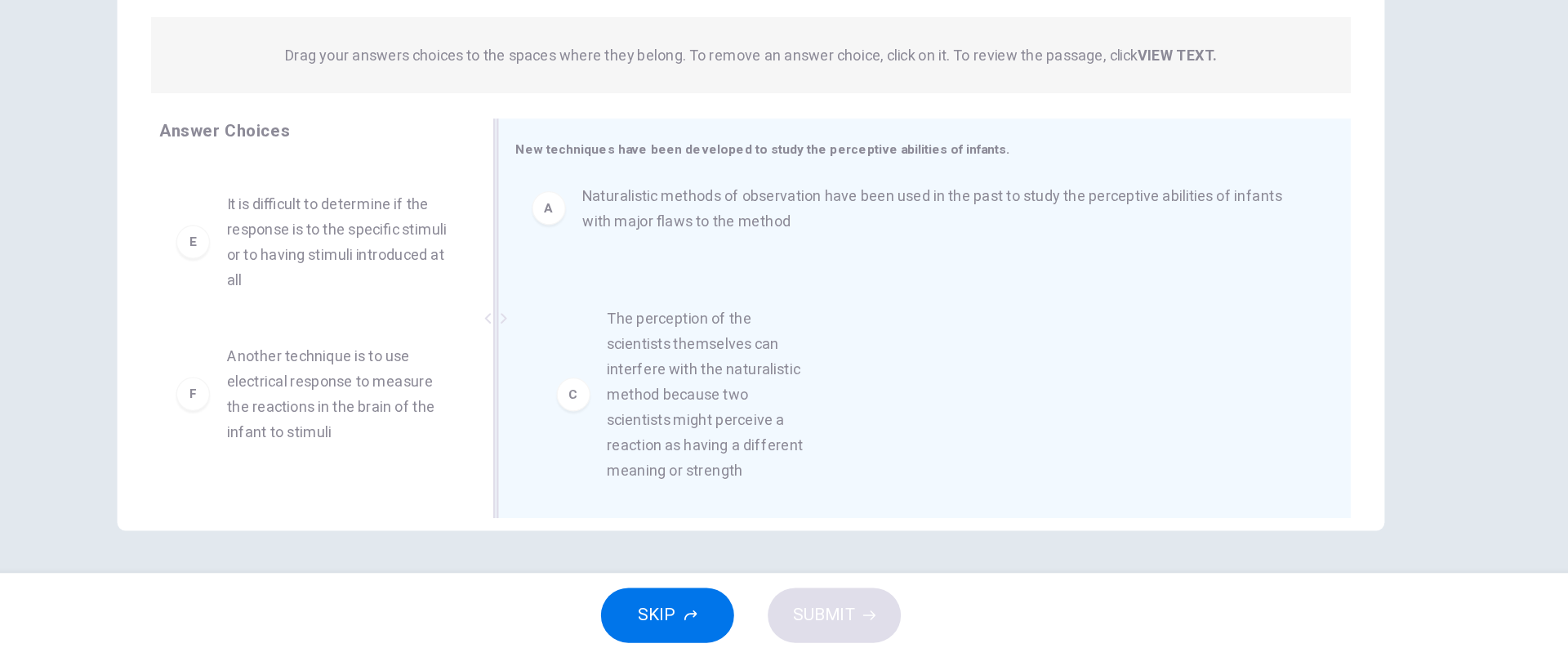 drag, startPoint x: 444, startPoint y: 387, endPoint x: 585, endPoint y: 417, distance: 144.15617 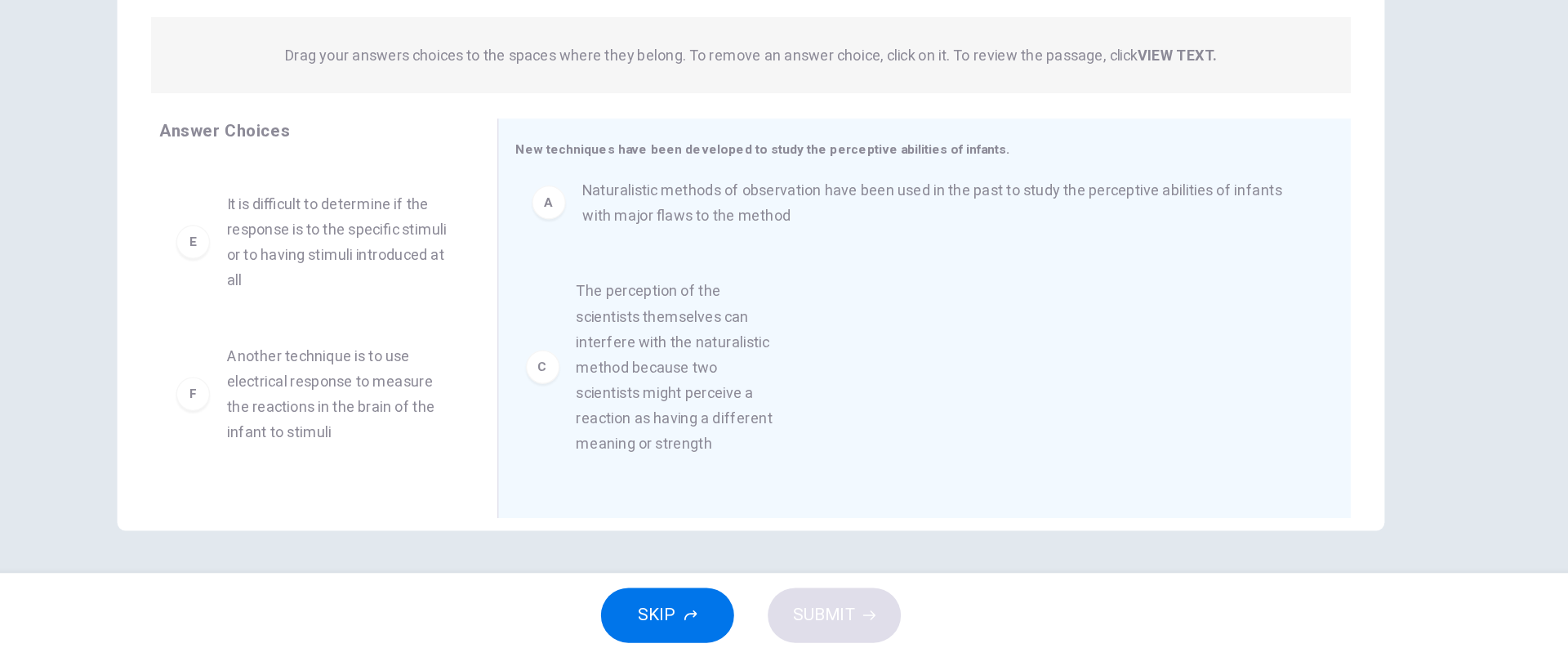 scroll, scrollTop: 3, scrollLeft: 0, axis: vertical 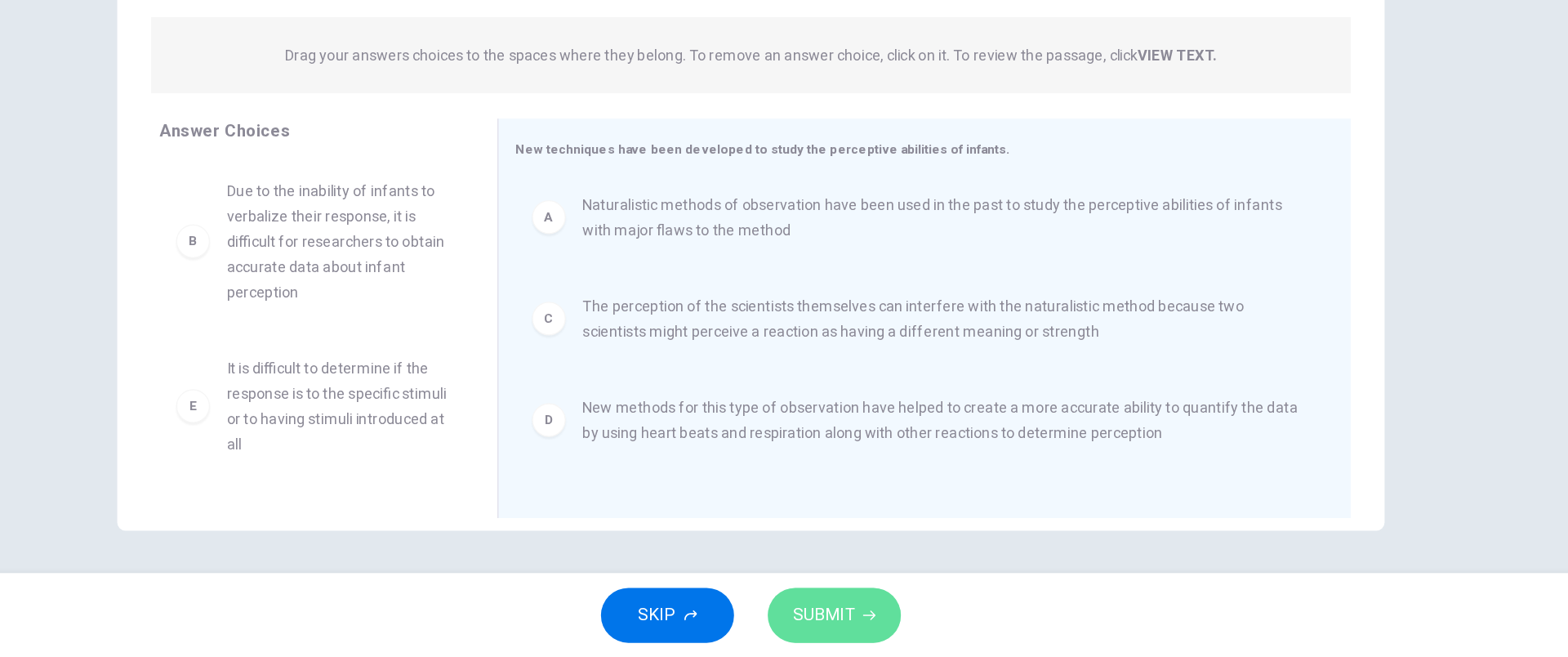 click on "SUBMIT" at bounding box center [849, 624] 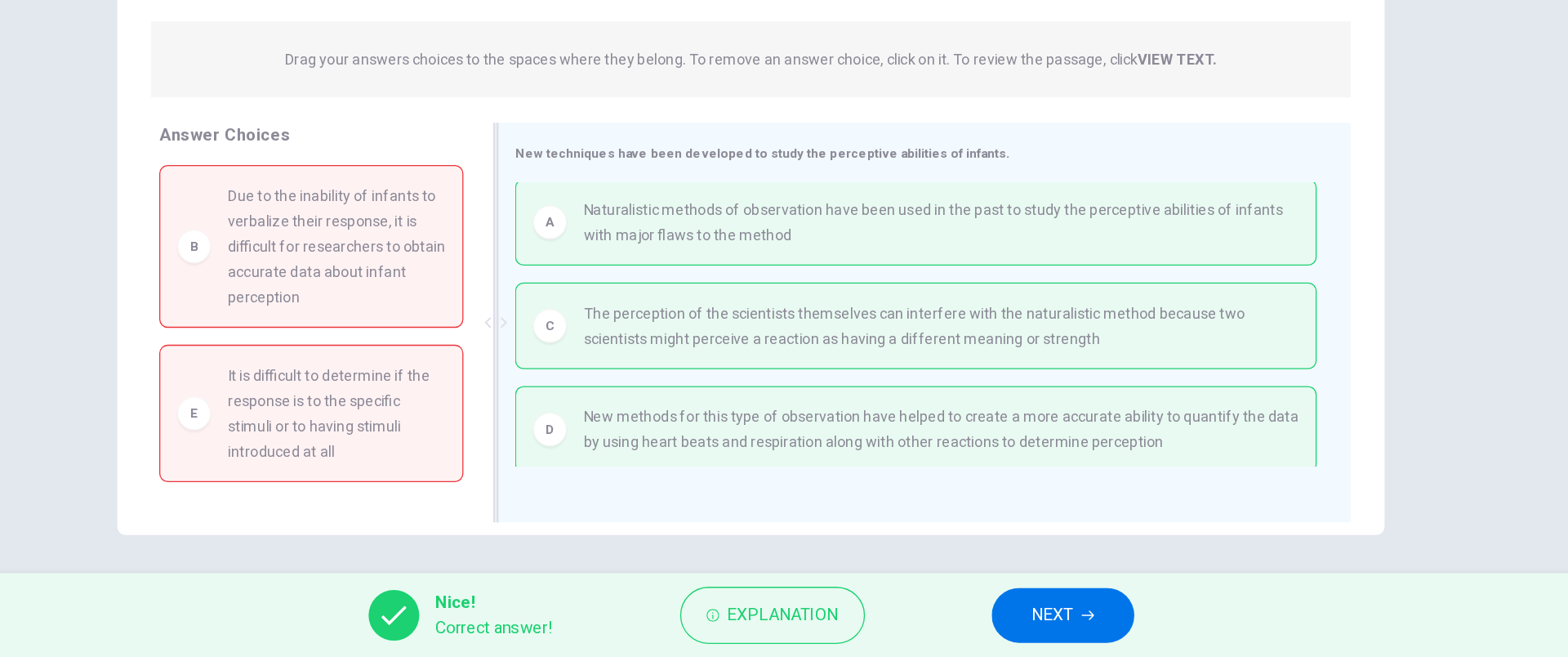 scroll, scrollTop: 146, scrollLeft: 0, axis: vertical 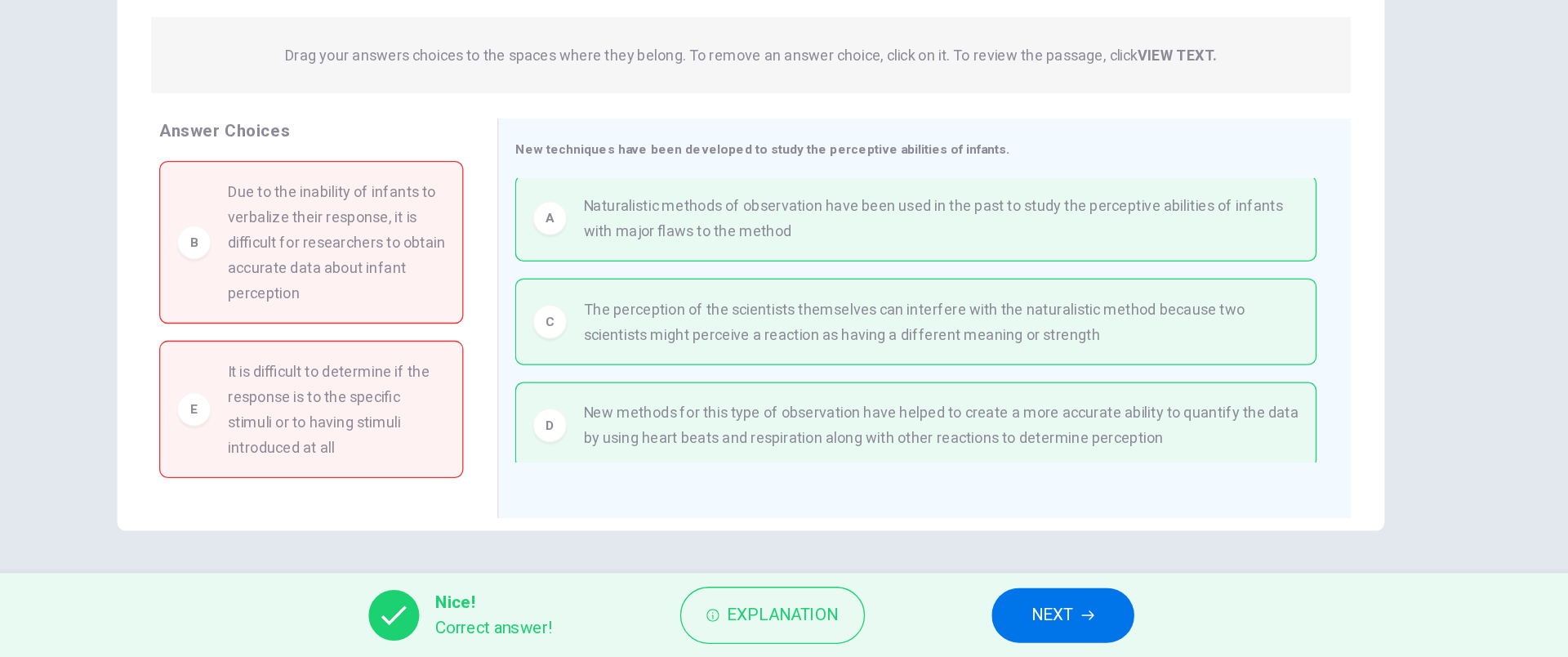 click on "NEXT" at bounding box center (1025, 624) 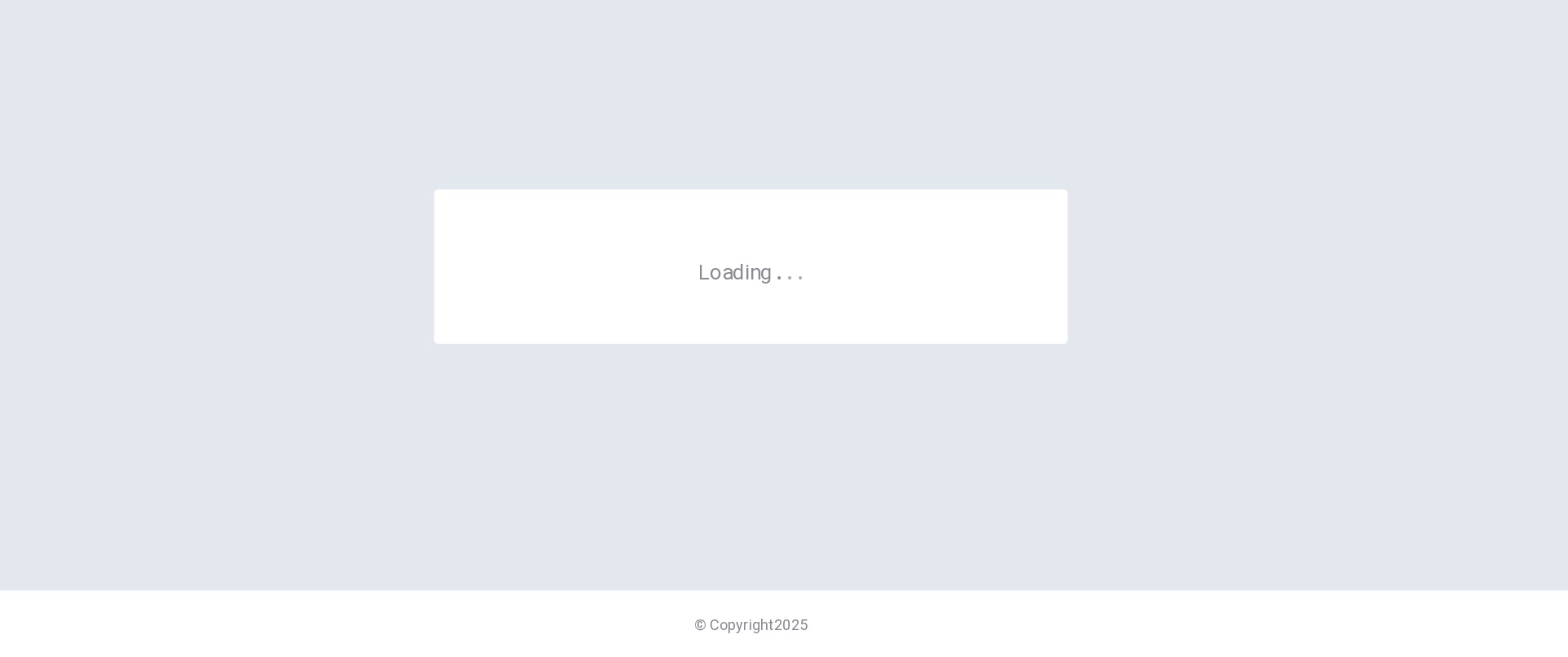 scroll, scrollTop: 0, scrollLeft: 0, axis: both 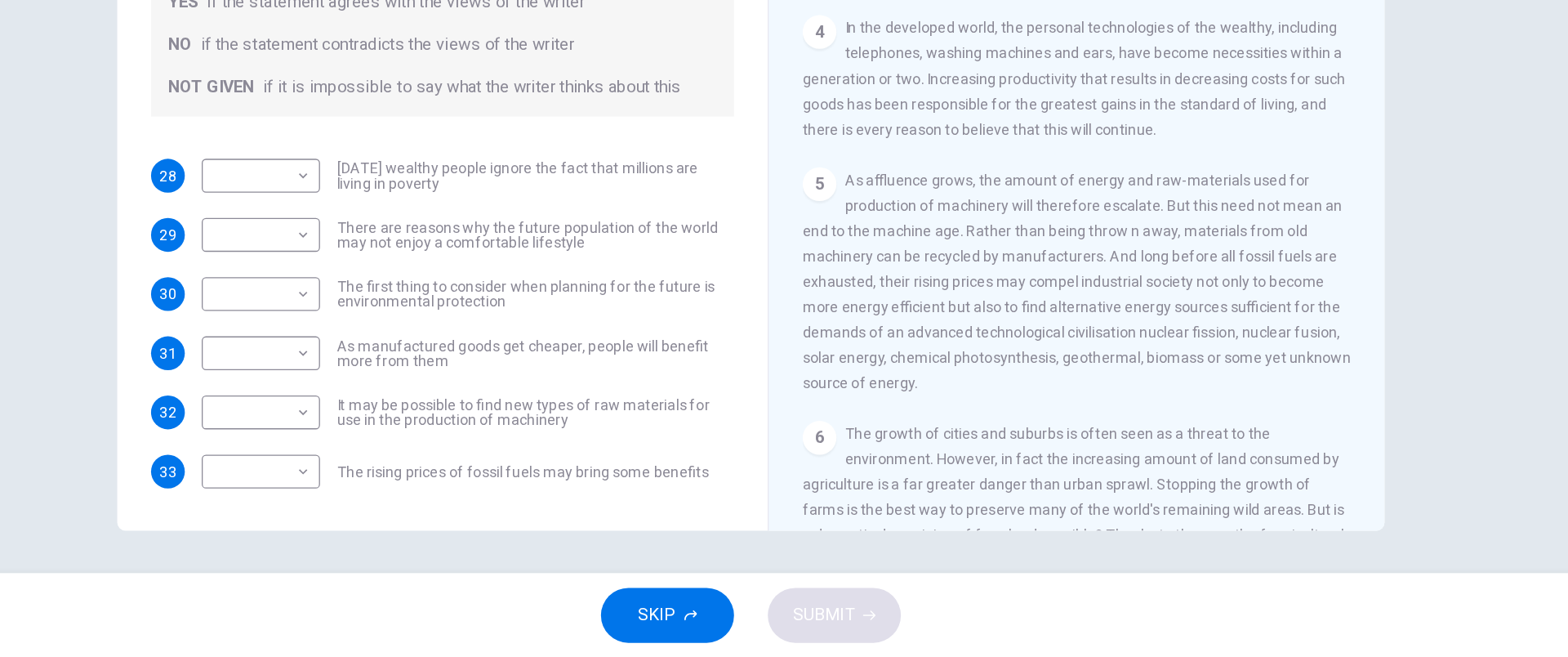drag, startPoint x: 1266, startPoint y: 320, endPoint x: 1266, endPoint y: 337, distance: 17 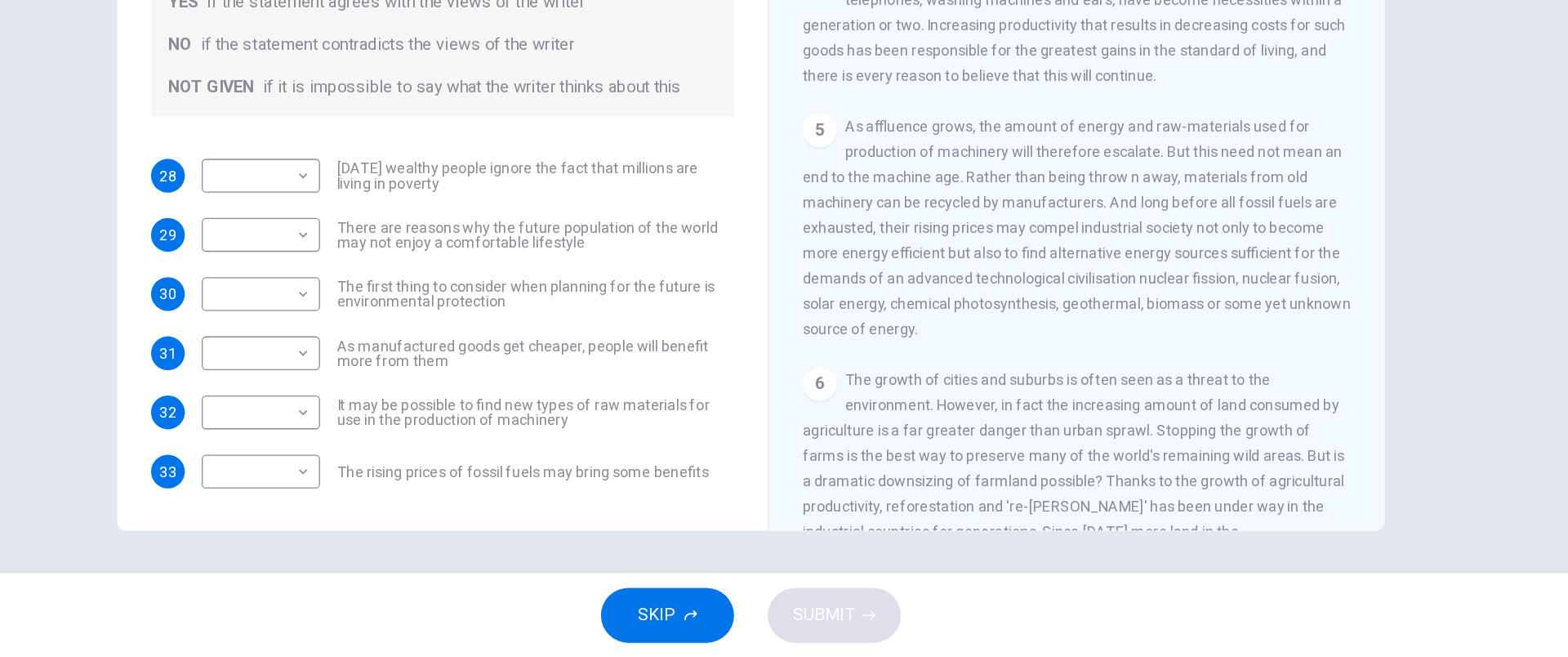scroll, scrollTop: 680, scrollLeft: 0, axis: vertical 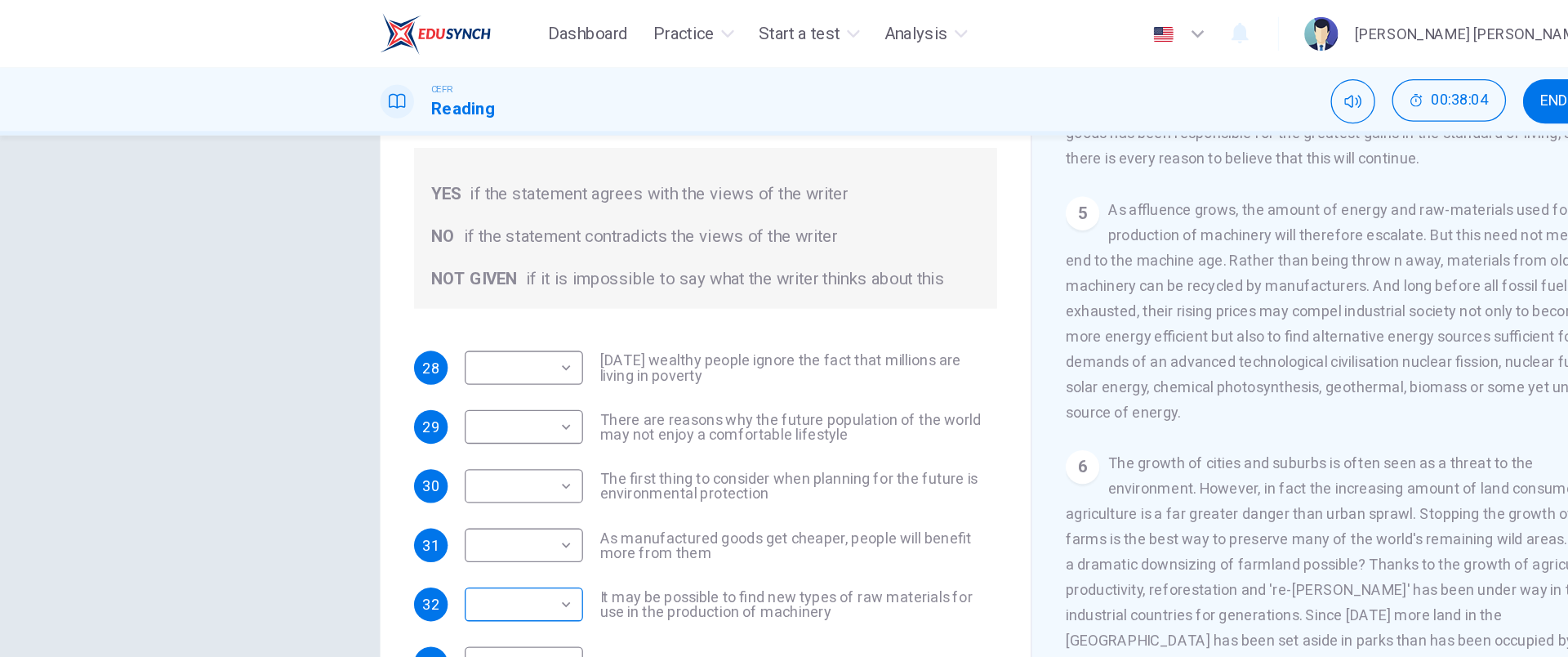 click on "Dashboard Practice Start a test Analysis English en ​ [PERSON_NAME] [PERSON_NAME] CEFR Reading 00:38:04 END SESSION Questions 28 - 33 Do the following statements reflect the claims of the writer in the Reading Passage?
In the boxes below, write YES if the statement agrees with the views of the writer NO if the statement contradicts the views of the writer NOT GIVEN if it is impossible to say what the writer thinks about this 28 ​ ​ [DATE] wealthy people ignore the fact that millions are living in poverty 29 ​ ​ There are reasons why the future population of the world may not enjoy a comfortable lifestyle 30 ​ ​ The first thing to consider when planning for the future is environmental protection 31 ​ ​ As manufactured goods get cheaper, people will benefit more from them 32 ​ ​ It may be possible to find new types of raw materials for use in the production of machinery 33 ​ ​ The rising prices of fossil fuels may bring some benefits Worldly Wealth CLICK TO ZOOM Click to Zoom 1 2 3" at bounding box center [784, 328] 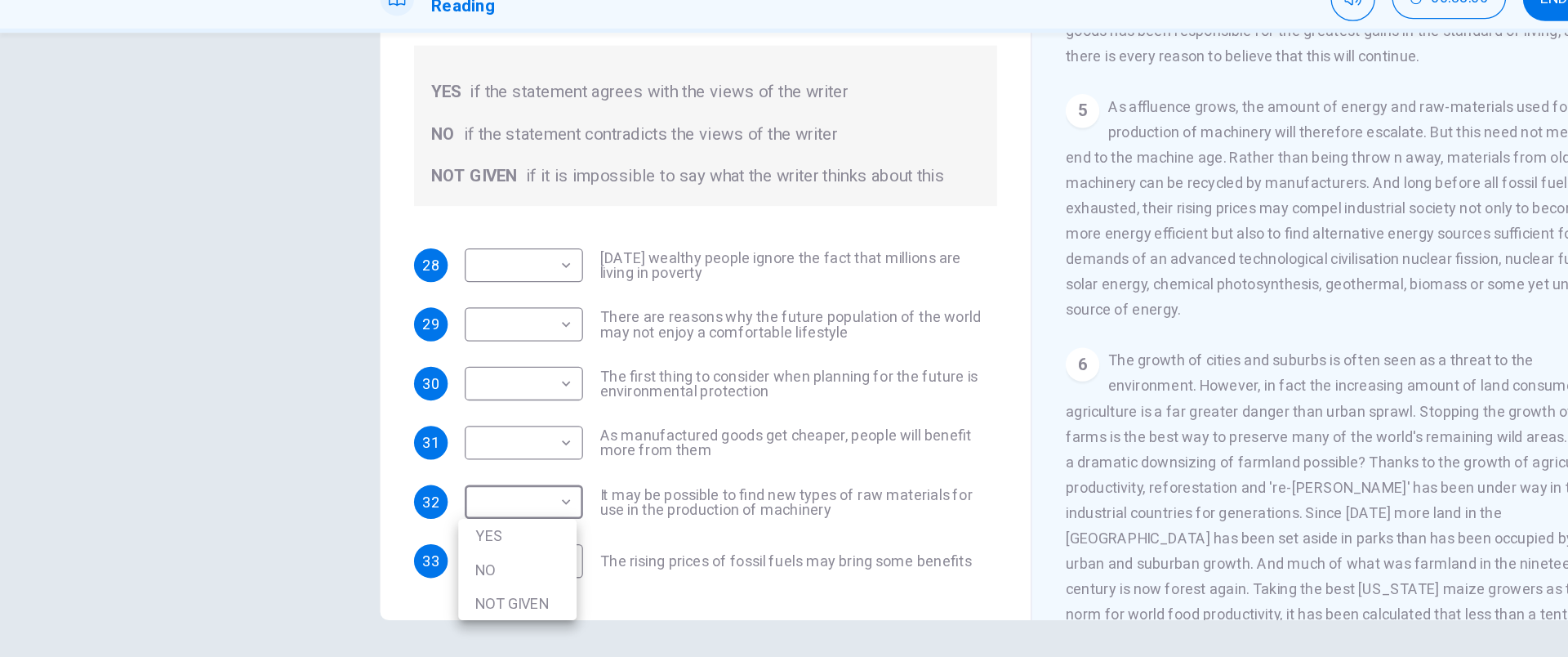 click on "YES" at bounding box center (400, 494) 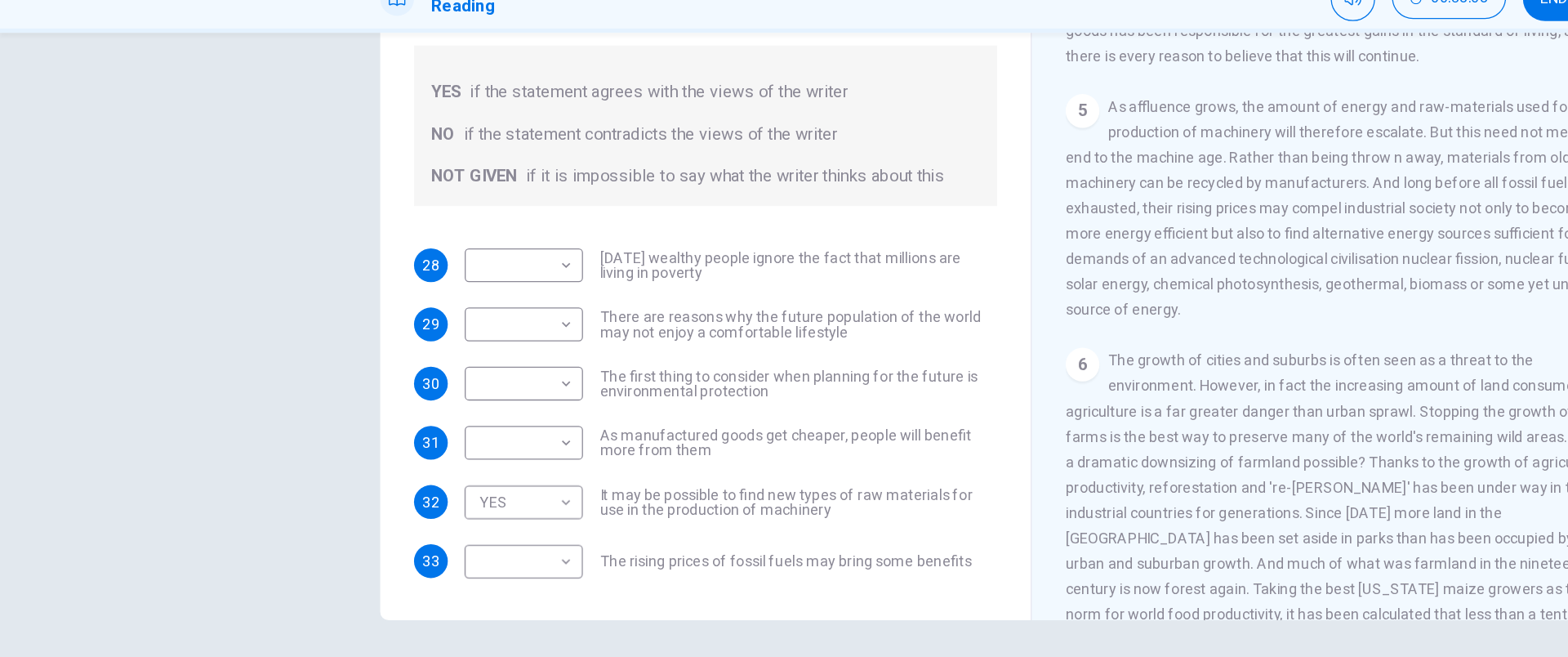 drag, startPoint x: 626, startPoint y: 565, endPoint x: 742, endPoint y: 577, distance: 116.61904 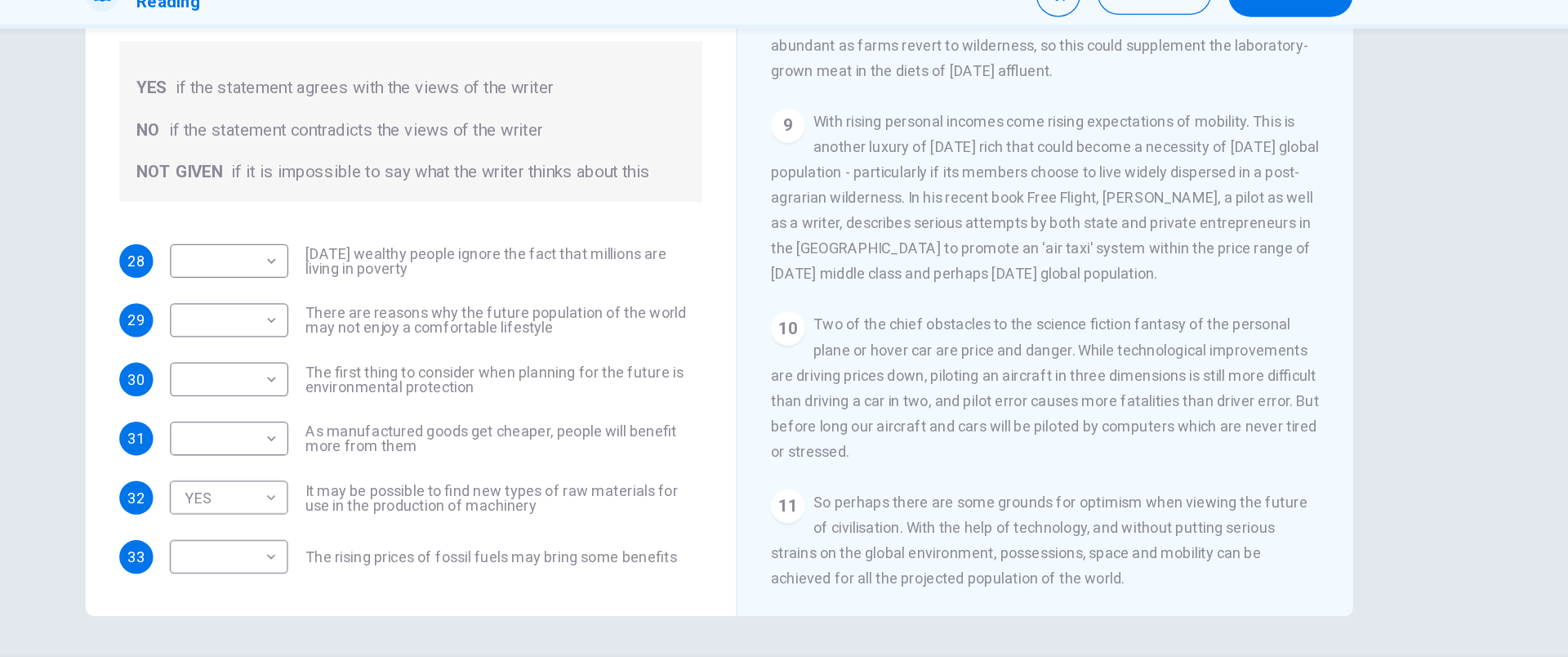 scroll, scrollTop: 1535, scrollLeft: 0, axis: vertical 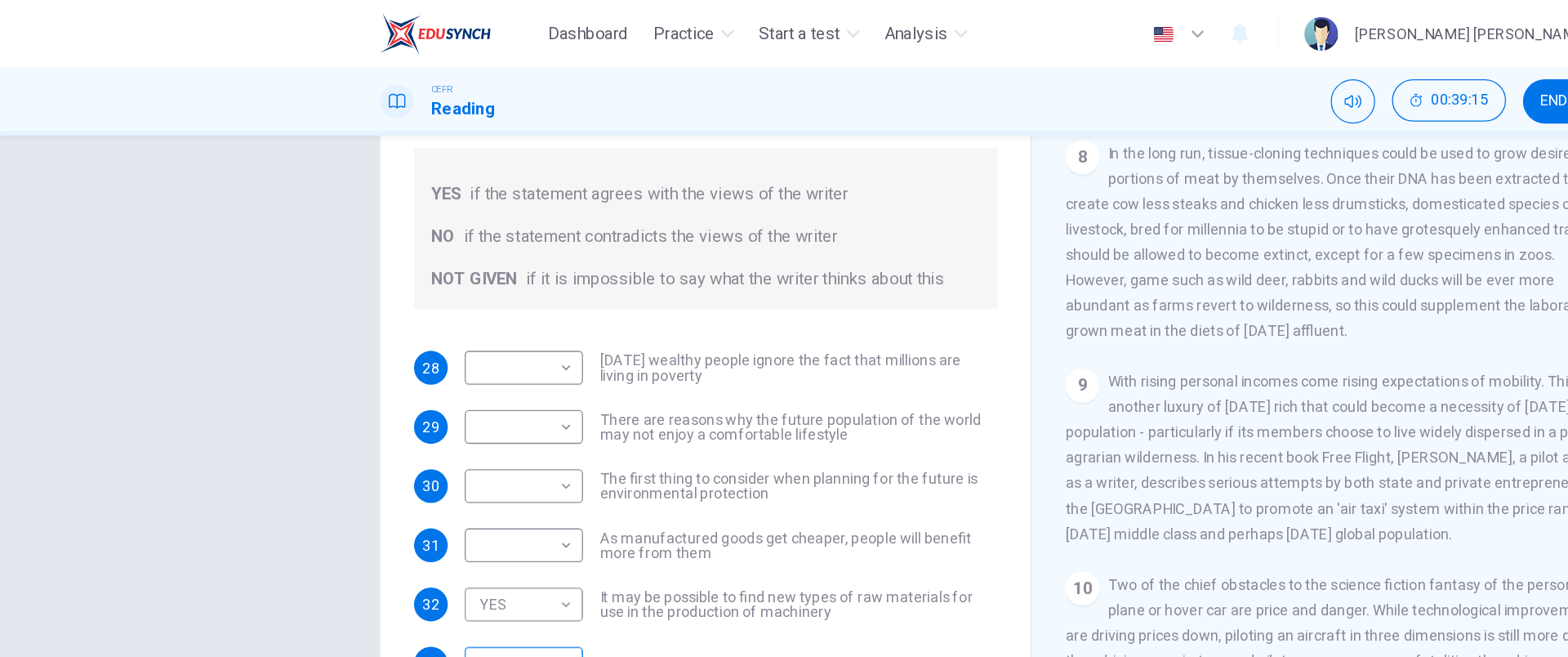 click on "Dashboard Practice Start a test Analysis English en ​ [PERSON_NAME] [PERSON_NAME] CEFR Reading 00:39:15 END SESSION Questions 28 - 33 Do the following statements reflect the claims of the writer in the Reading Passage?
In the boxes below, write YES if the statement agrees with the views of the writer NO if the statement contradicts the views of the writer NOT GIVEN if it is impossible to say what the writer thinks about this 28 ​ ​ [DATE] wealthy people ignore the fact that millions are living in poverty 29 ​ ​ There are reasons why the future population of the world may not enjoy a comfortable lifestyle 30 ​ ​ The first thing to consider when planning for the future is environmental protection 31 ​ ​ As manufactured goods get cheaper, people will benefit more from them 32 YES YES ​ It may be possible to find new types of raw materials for use in the production of machinery 33 ​ ​ The rising prices of fossil fuels may bring some benefits Worldly Wealth CLICK TO ZOOM Click to Zoom 1" at bounding box center [784, 328] 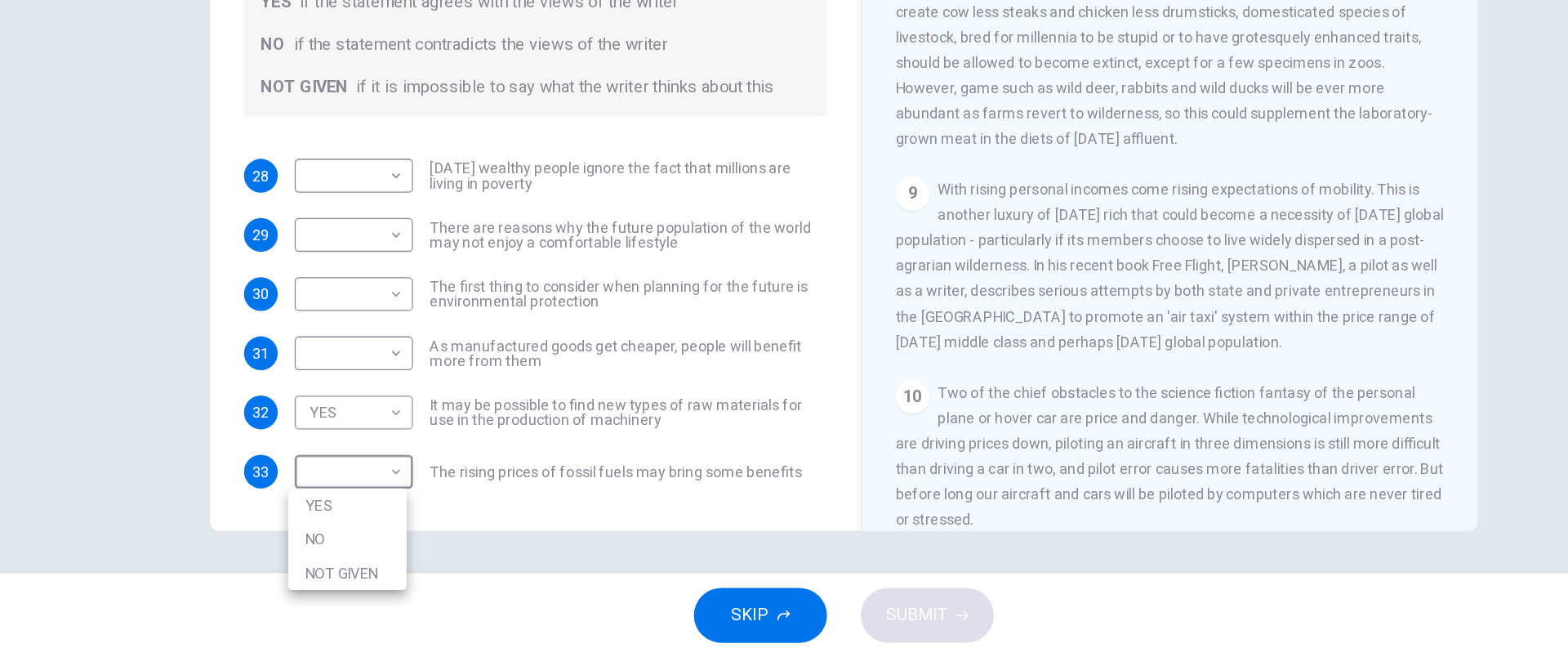 scroll, scrollTop: 0, scrollLeft: 0, axis: both 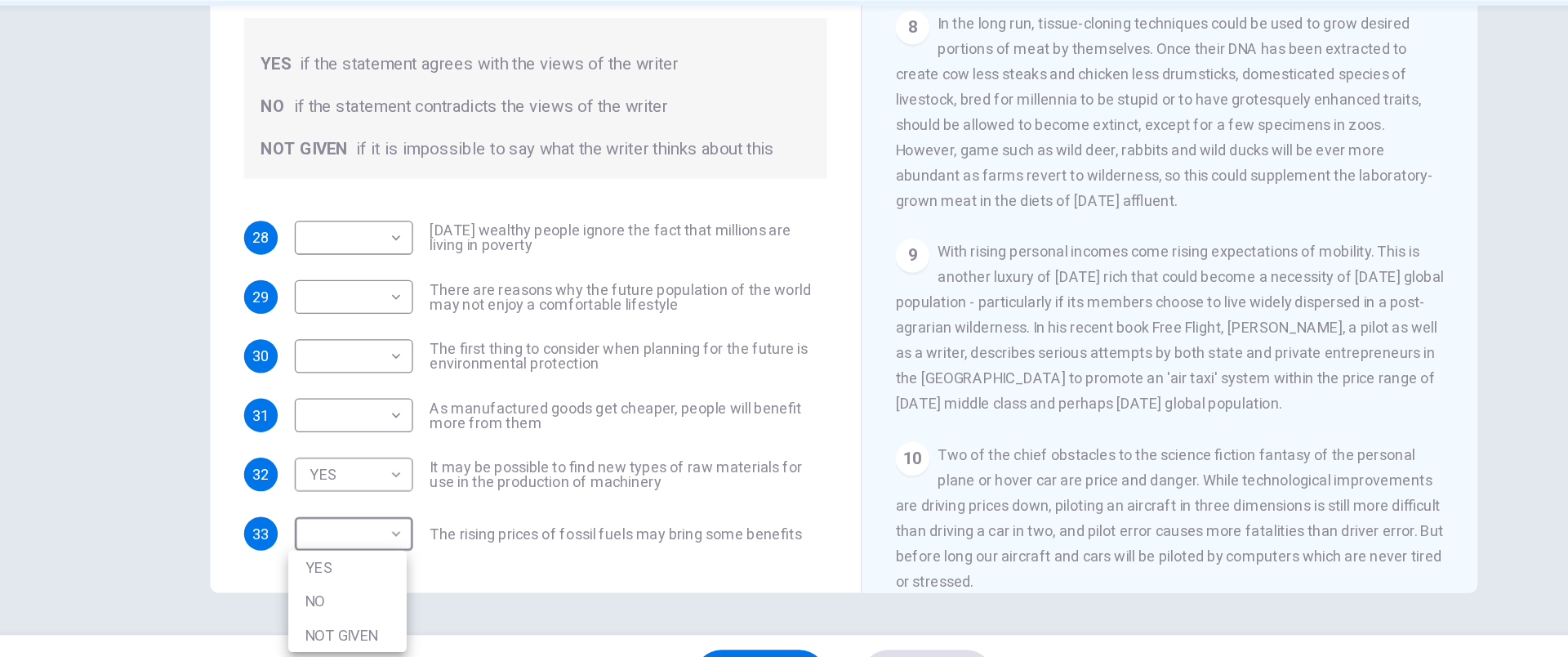 drag, startPoint x: 1260, startPoint y: 455, endPoint x: 1254, endPoint y: 358, distance: 97.1854 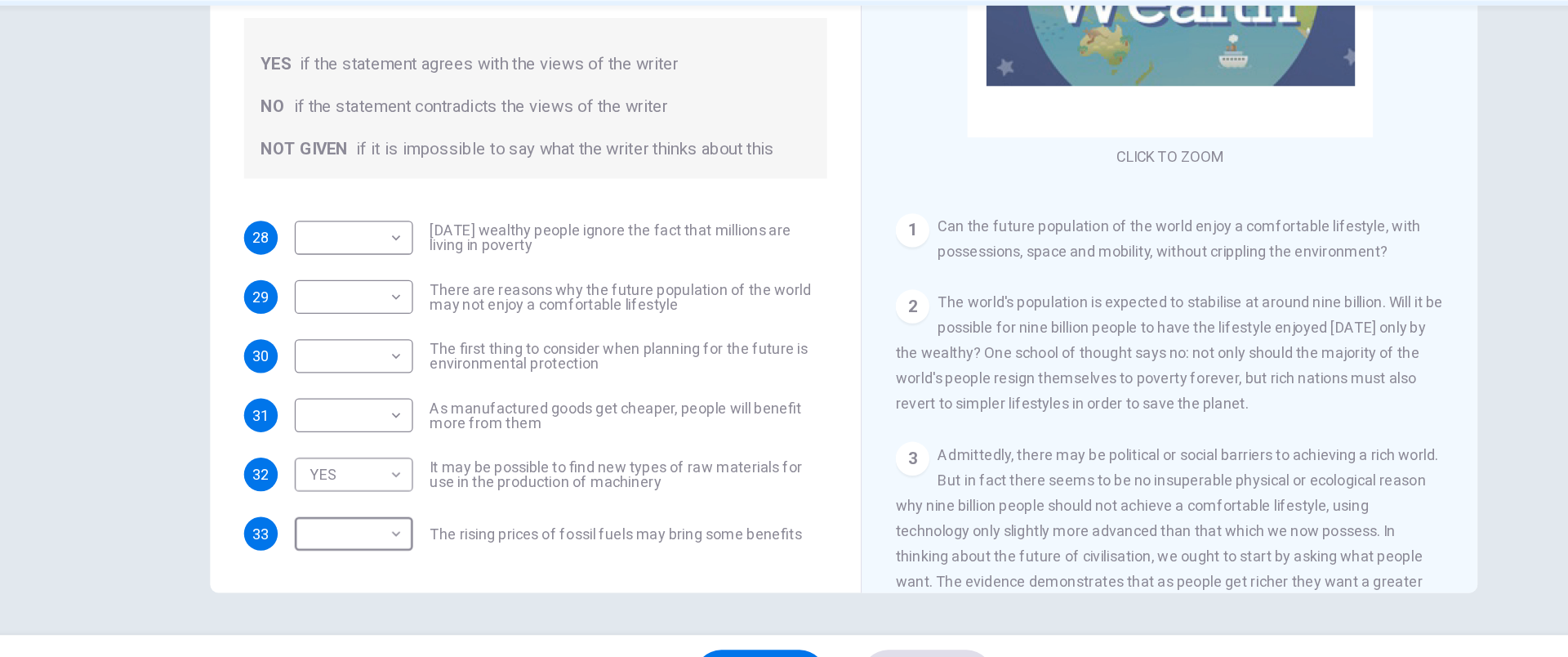 scroll, scrollTop: 182, scrollLeft: 0, axis: vertical 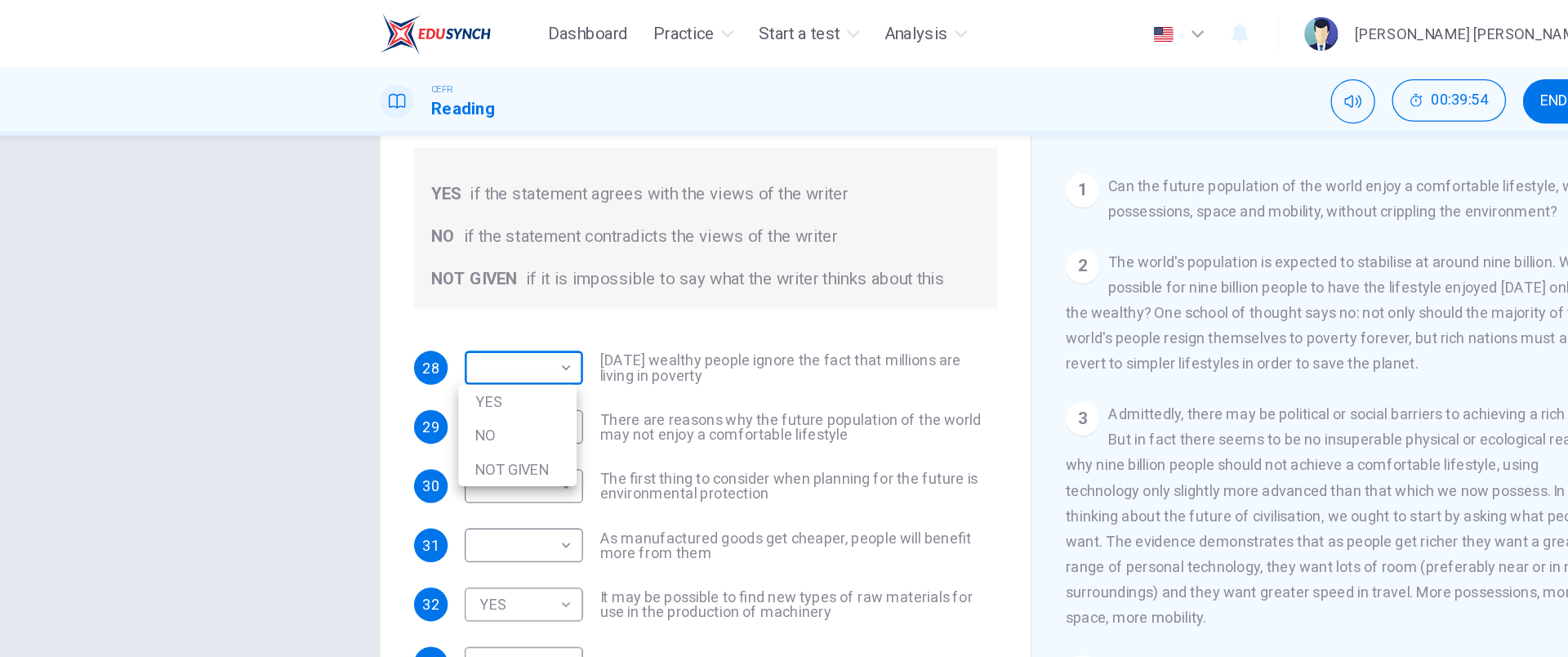 click on "Dashboard Practice Start a test Analysis English en ​ [PERSON_NAME] [PERSON_NAME] CEFR Reading 00:39:54 END SESSION Questions 28 - 33 Do the following statements reflect the claims of the writer in the Reading Passage?
In the boxes below, write YES if the statement agrees with the views of the writer NO if the statement contradicts the views of the writer NOT GIVEN if it is impossible to say what the writer thinks about this 28 ​ ​ [DATE] wealthy people ignore the fact that millions are living in poverty 29 ​ ​ There are reasons why the future population of the world may not enjoy a comfortable lifestyle 30 ​ ​ The first thing to consider when planning for the future is environmental protection 31 ​ ​ As manufactured goods get cheaper, people will benefit more from them 32 YES YES ​ It may be possible to find new types of raw materials for use in the production of machinery 33 ​ ​ The rising prices of fossil fuels may bring some benefits Worldly Wealth CLICK TO ZOOM Click to Zoom 1" at bounding box center [784, 328] 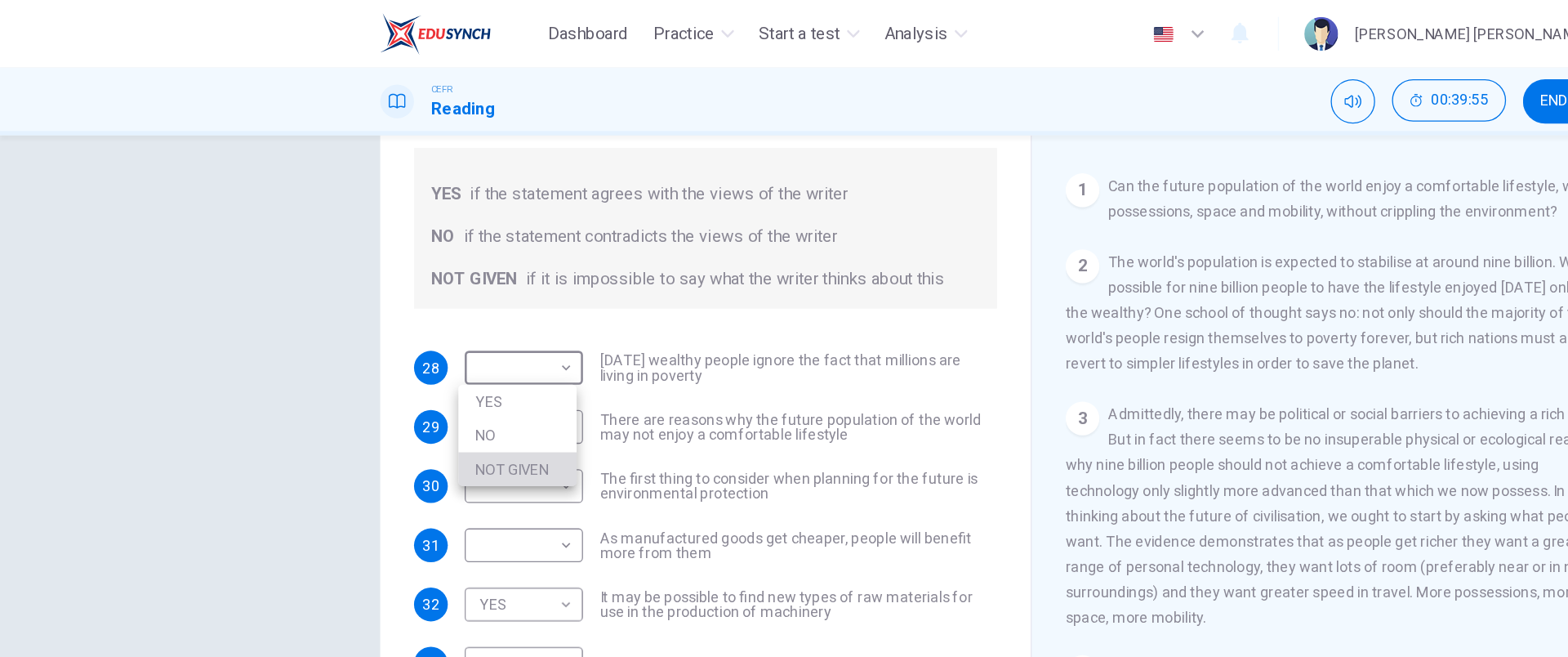 click on "NOT GIVEN" at bounding box center [400, 363] 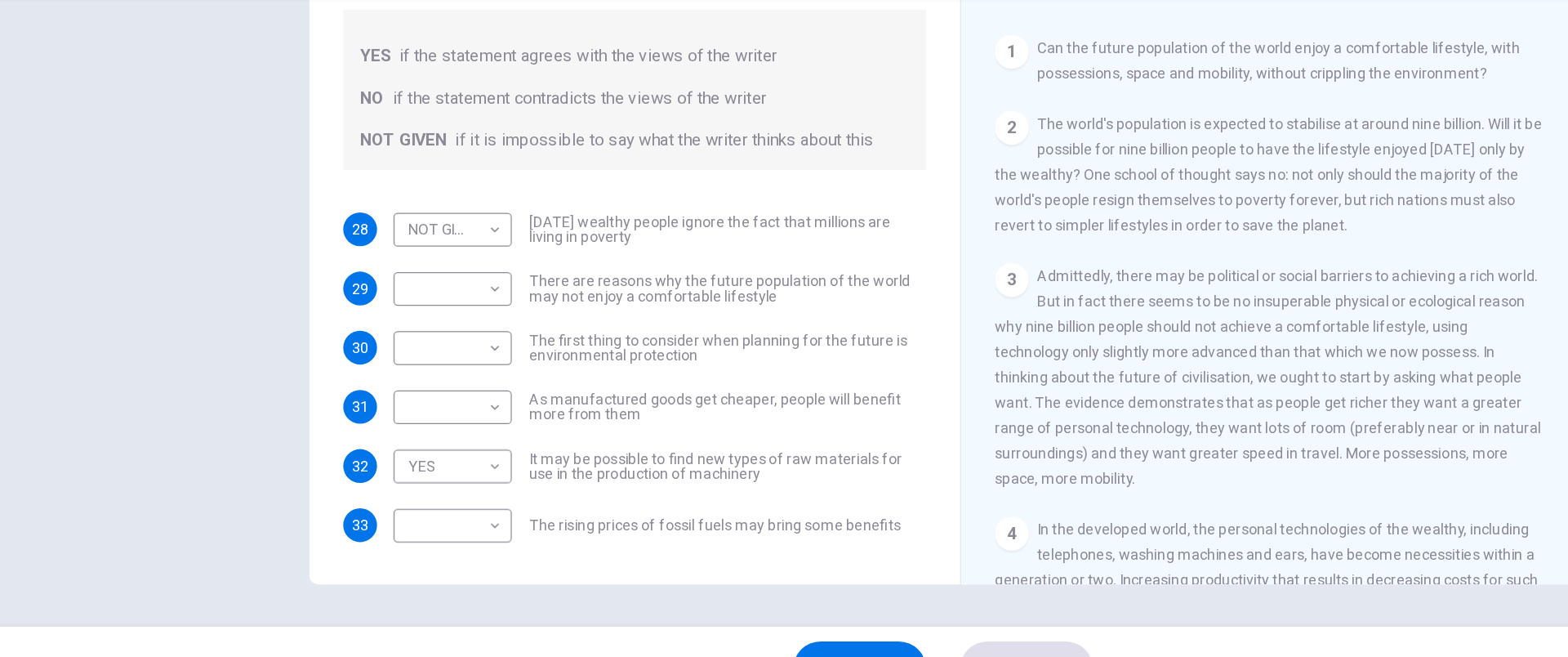 drag, startPoint x: 1160, startPoint y: 324, endPoint x: 1210, endPoint y: 295, distance: 57.80138 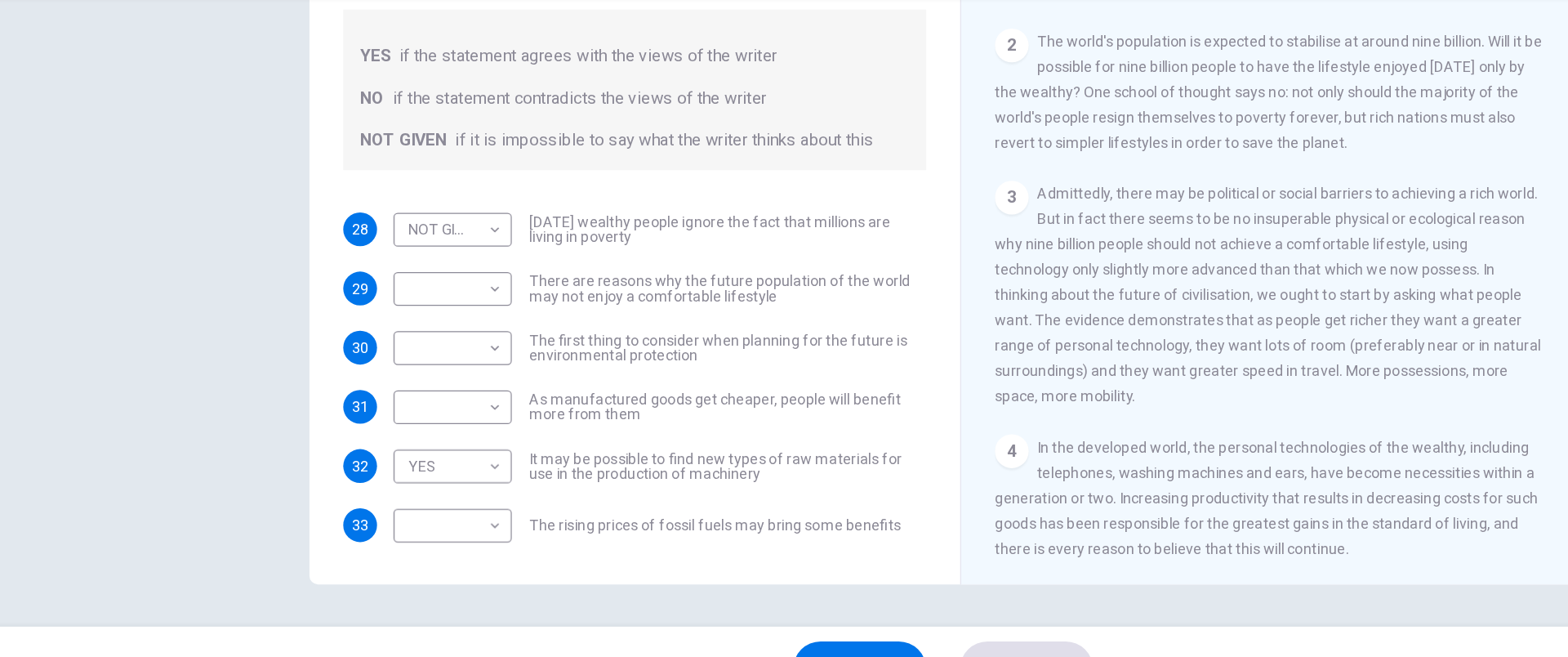 scroll, scrollTop: 347, scrollLeft: 0, axis: vertical 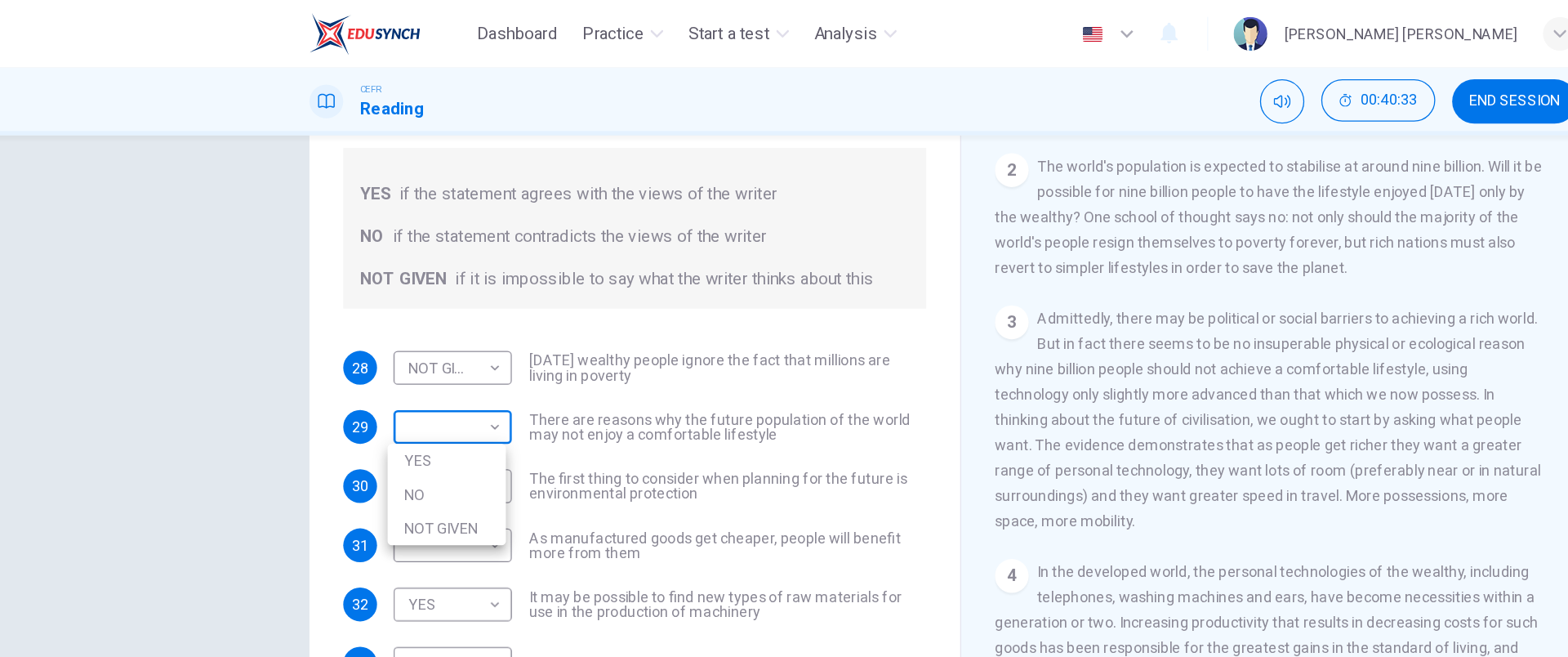 click on "Dashboard Practice Start a test Analysis English en ​ [PERSON_NAME] [PERSON_NAME] CEFR Reading 00:40:33 END SESSION Questions 28 - 33 Do the following statements reflect the claims of the writer in the Reading Passage?
In the boxes below, write YES if the statement agrees with the views of the writer NO if the statement contradicts the views of the writer NOT GIVEN if it is impossible to say what the writer thinks about this 28 NOT GIVEN NOT GIVEN ​ [DATE] wealthy people ignore the fact that millions are living in poverty 29 ​ ​ There are reasons why the future population of the world may not enjoy a comfortable lifestyle 30 ​ ​ The first thing to consider when planning for the future is environmental protection 31 ​ ​ As manufactured goods get cheaper, people will benefit more from them 32 YES YES ​ It may be possible to find new types of raw materials for use in the production of machinery 33 ​ ​ The rising prices of fossil fuels may bring some benefits Worldly Wealth CLICK TO ZOOM" at bounding box center (784, 328) 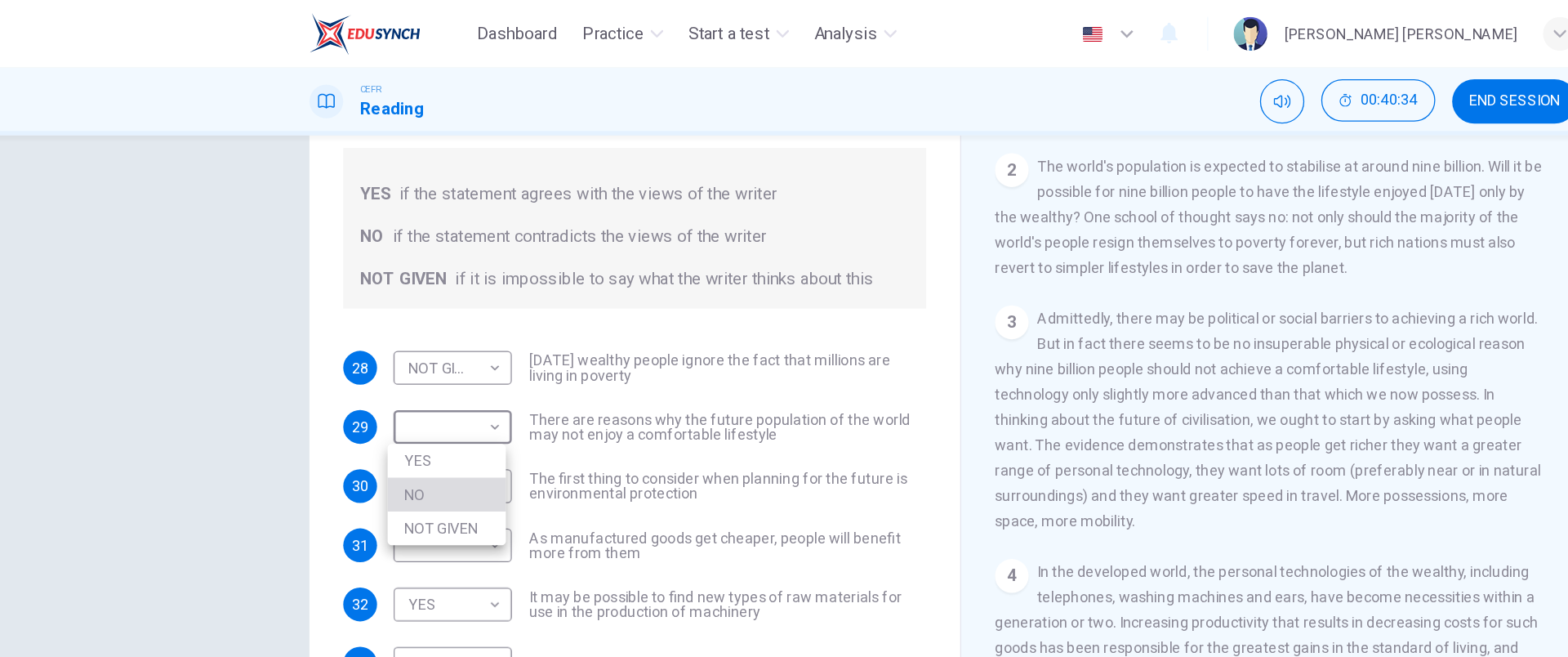 click on "NO" at bounding box center [400, 382] 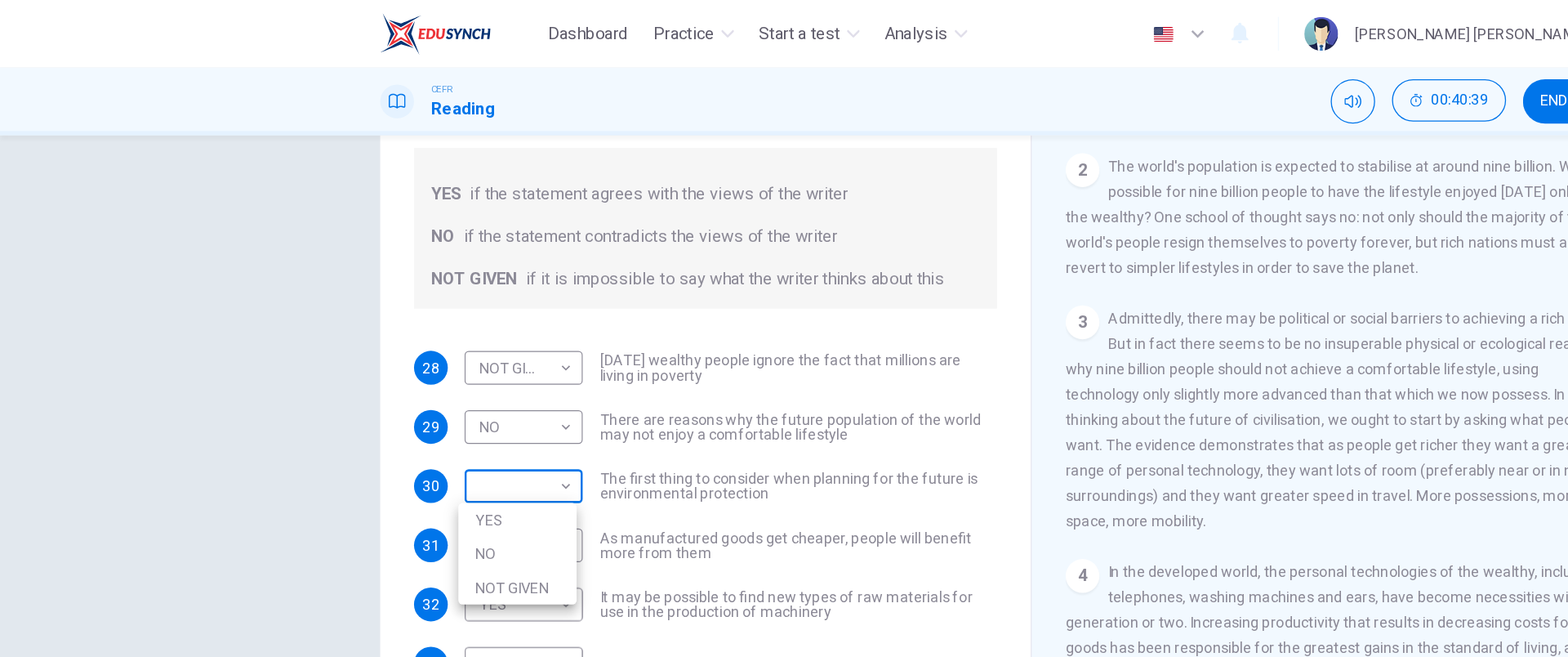 click on "Dashboard Practice Start a test Analysis English en ​ [PERSON_NAME] [PERSON_NAME] CEFR Reading 00:40:39 END SESSION Questions 28 - 33 Do the following statements reflect the claims of the writer in the Reading Passage?
In the boxes below, write YES if the statement agrees with the views of the writer NO if the statement contradicts the views of the writer NOT GIVEN if it is impossible to say what the writer thinks about this 28 NOT GIVEN NOT GIVEN ​ [DATE] wealthy people ignore the fact that millions are living in poverty 29 NO NO ​ There are reasons why the future population of the world may not enjoy a comfortable lifestyle 30 ​ ​ The first thing to consider when planning for the future is environmental protection 31 ​ ​ As manufactured goods get cheaper, people will benefit more from them 32 YES YES ​ It may be possible to find new types of raw materials for use in the production of machinery 33 ​ ​ The rising prices of fossil fuels may bring some benefits Worldly Wealth 1 2 3 4 5 6" at bounding box center [784, 328] 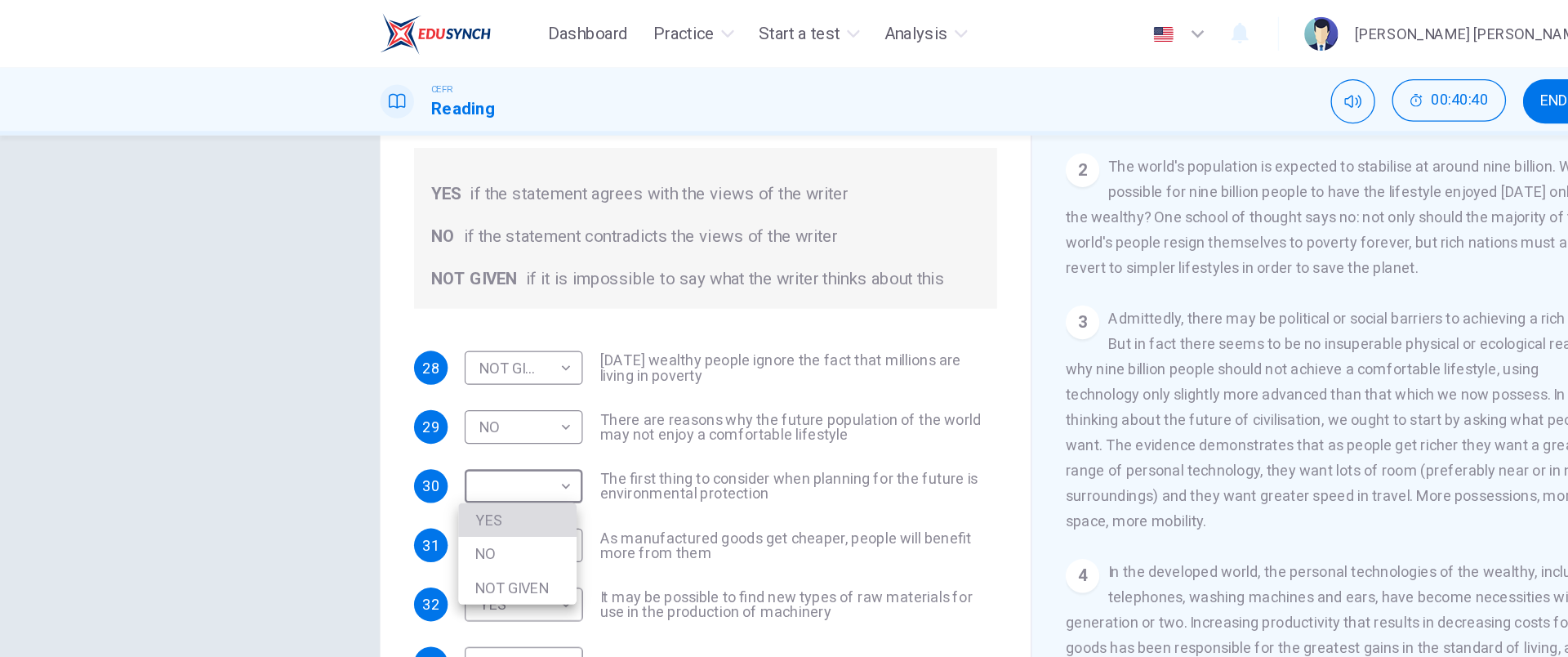 click on "YES" at bounding box center (400, 402) 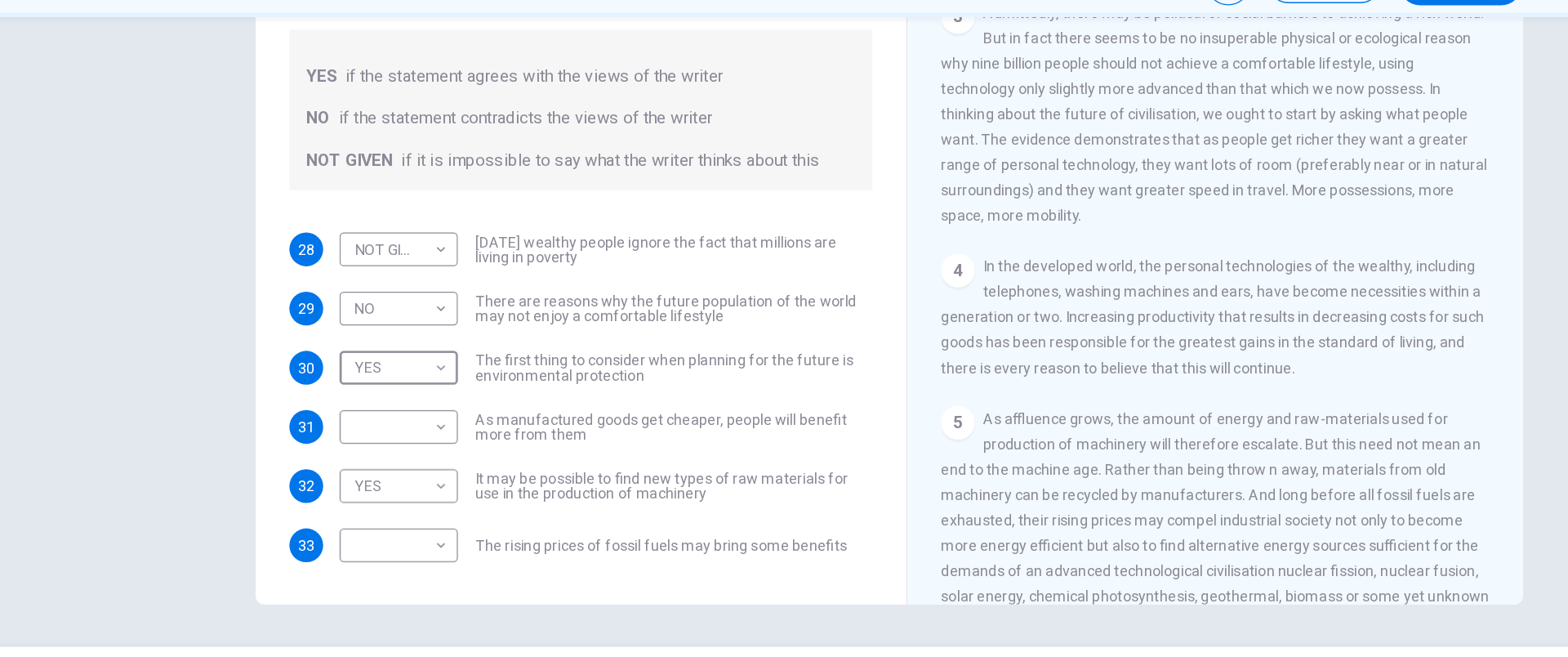 scroll, scrollTop: 495, scrollLeft: 0, axis: vertical 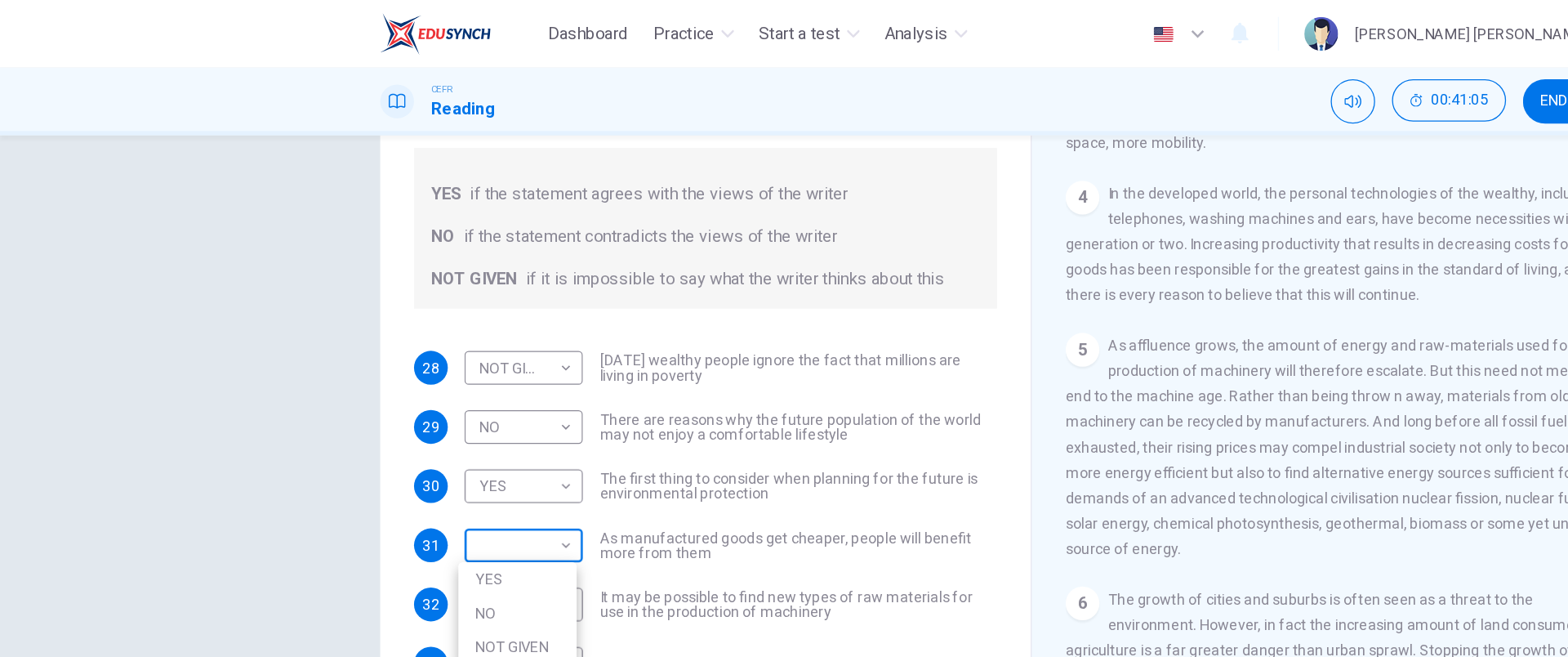 click on "Dashboard Practice Start a test Analysis English en ​ [PERSON_NAME] [PERSON_NAME] CEFR Reading 00:41:05 END SESSION Questions 28 - 33 Do the following statements reflect the claims of the writer in the Reading Passage?
In the boxes below, write YES if the statement agrees with the views of the writer NO if the statement contradicts the views of the writer NOT GIVEN if it is impossible to say what the writer thinks about this 28 NOT GIVEN NOT GIVEN ​ [DATE] wealthy people ignore the fact that millions are living in poverty 29 NO NO ​ There are reasons why the future population of the world may not enjoy a comfortable lifestyle 30 YES YES ​ The first thing to consider when planning for the future is environmental protection 31 ​ ​ As manufactured goods get cheaper, people will benefit more from them 32 YES YES ​ It may be possible to find new types of raw materials for use in the production of machinery 33 ​ ​ The rising prices of fossil fuels may bring some benefits Worldly Wealth 1 2 3 4" at bounding box center (784, 328) 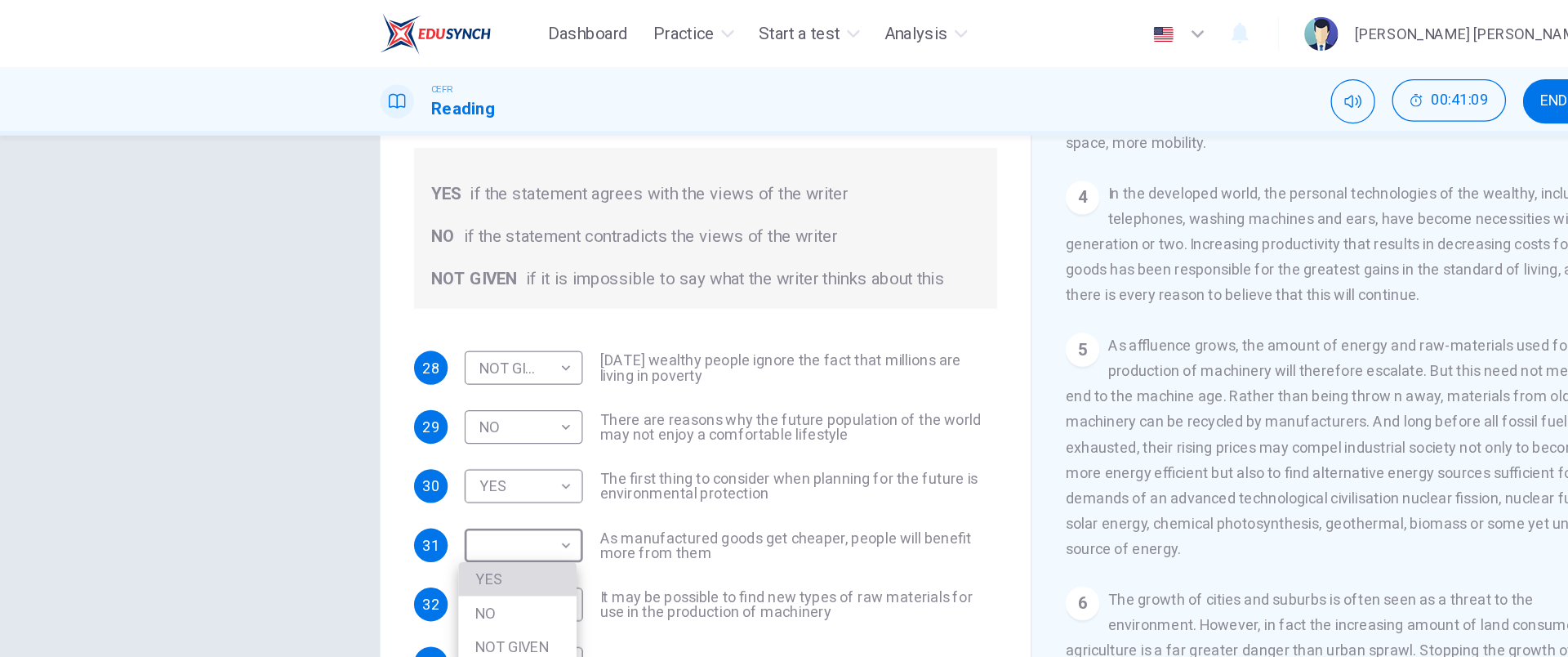 click on "YES" at bounding box center (400, 448) 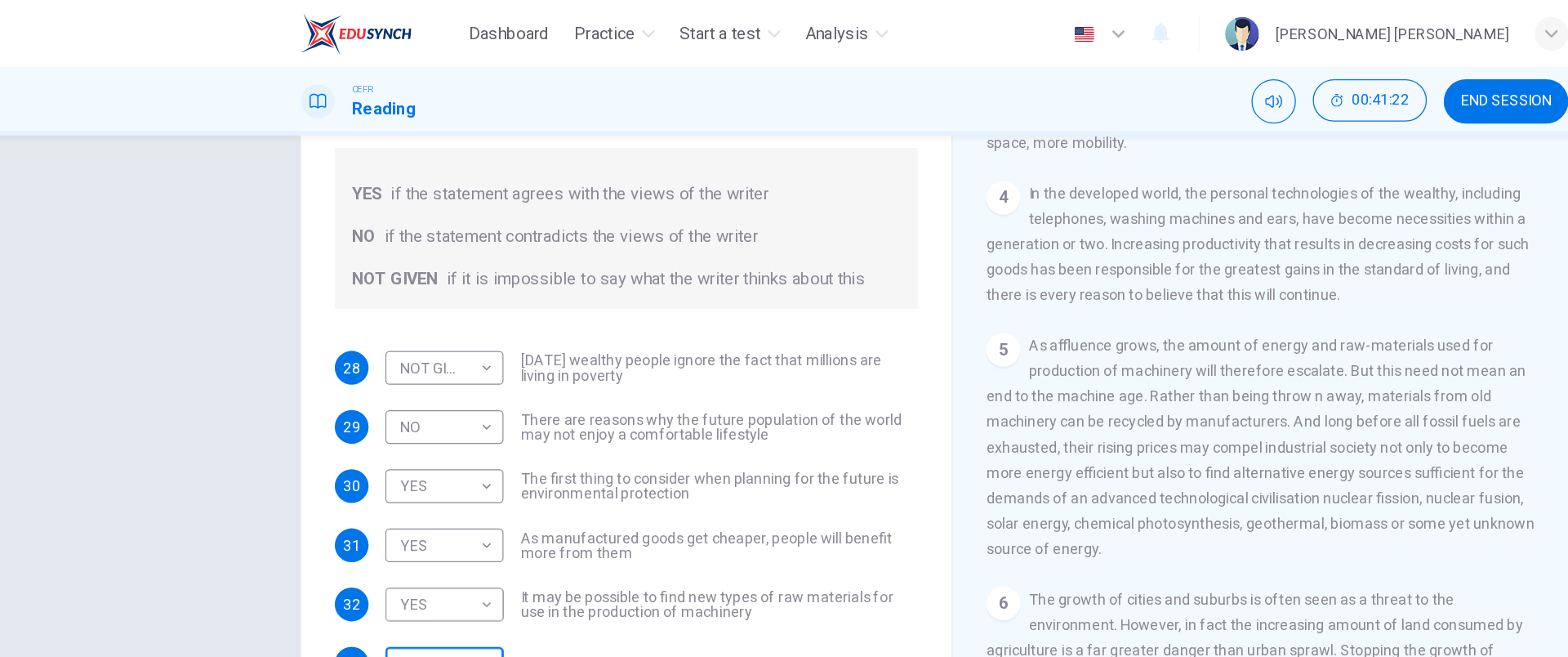 click on "Dashboard Practice Start a test Analysis English en ​ [PERSON_NAME] [PERSON_NAME] CEFR Reading 00:41:22 END SESSION Questions 28 - 33 Do the following statements reflect the claims of the writer in the Reading Passage?
In the boxes below, write YES if the statement agrees with the views of the writer NO if the statement contradicts the views of the writer NOT GIVEN if it is impossible to say what the writer thinks about this 28 NOT GIVEN NOT GIVEN ​ [DATE] wealthy people ignore the fact that millions are living in poverty 29 NO NO ​ There are reasons why the future population of the world may not enjoy a comfortable lifestyle 30 YES YES ​ The first thing to consider when planning for the future is environmental protection 31 YES YES ​ As manufactured goods get cheaper, people will benefit more from them 32 YES YES ​ It may be possible to find new types of raw materials for use in the production of machinery 33 ​ ​ The rising prices of fossil fuels may bring some benefits Worldly Wealth 1 2" at bounding box center (784, 328) 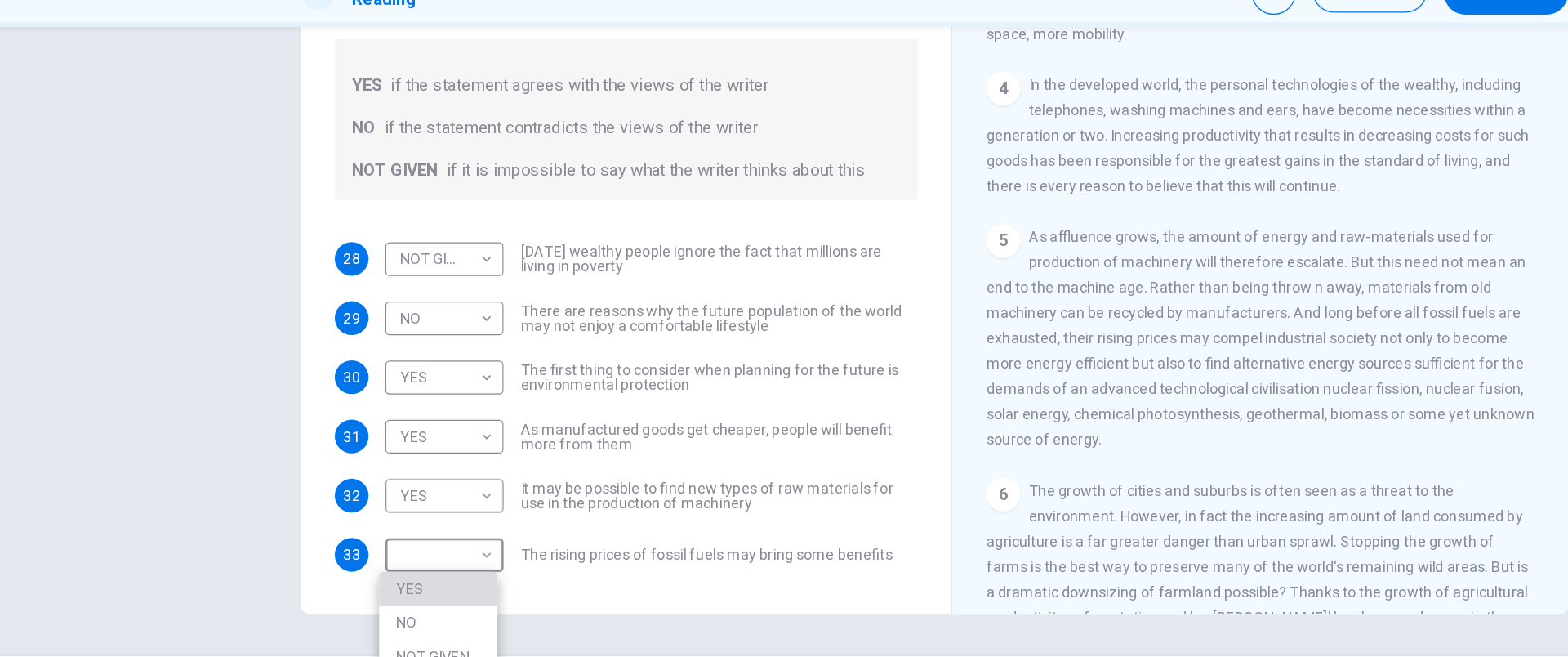 click on "YES" at bounding box center [400, 539] 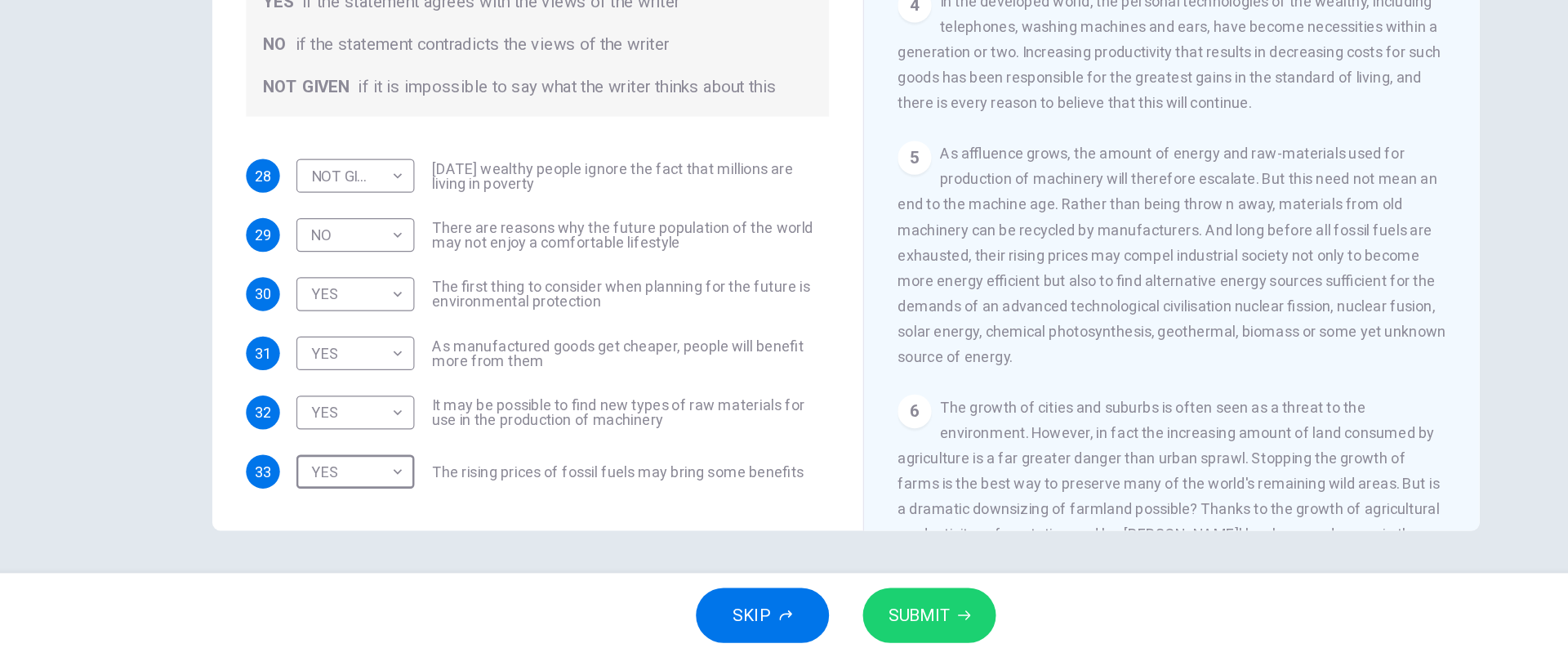 scroll, scrollTop: 0, scrollLeft: 0, axis: both 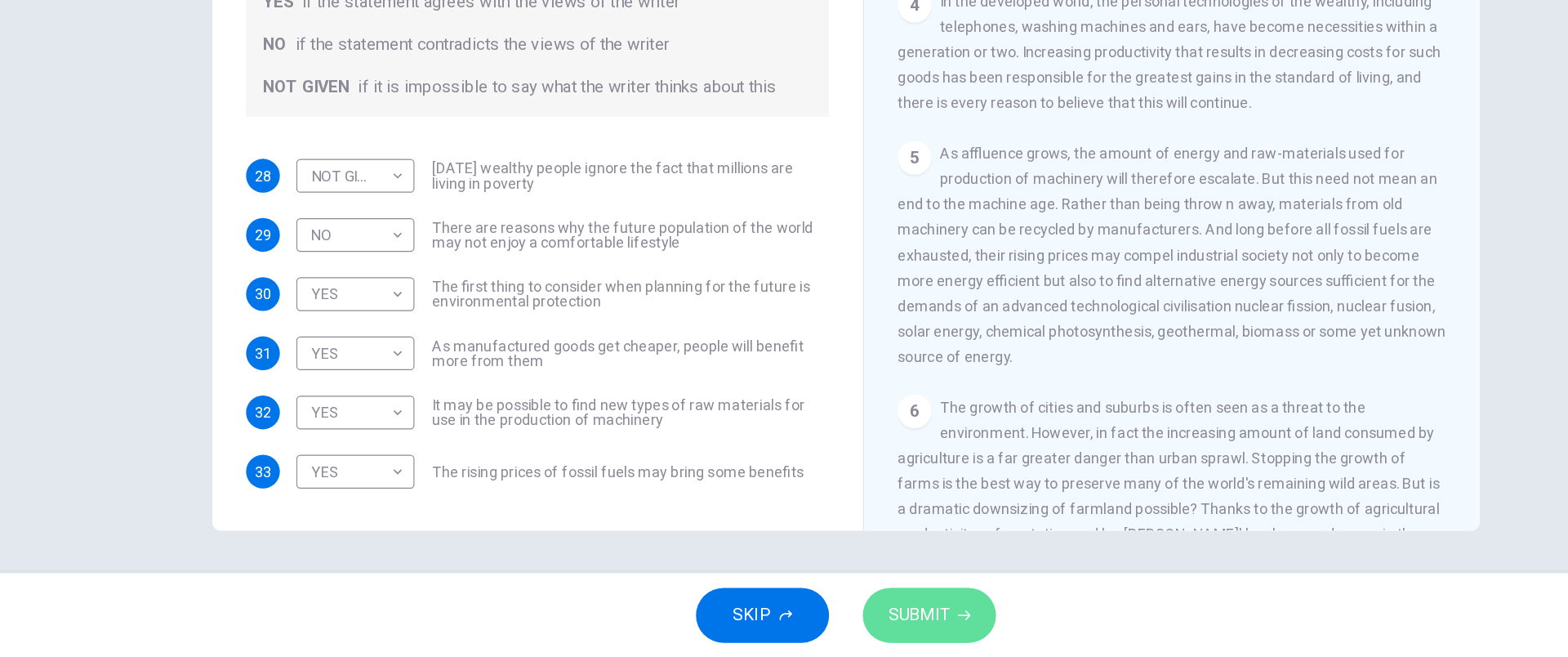 click on "SUBMIT" at bounding box center (840, 624) 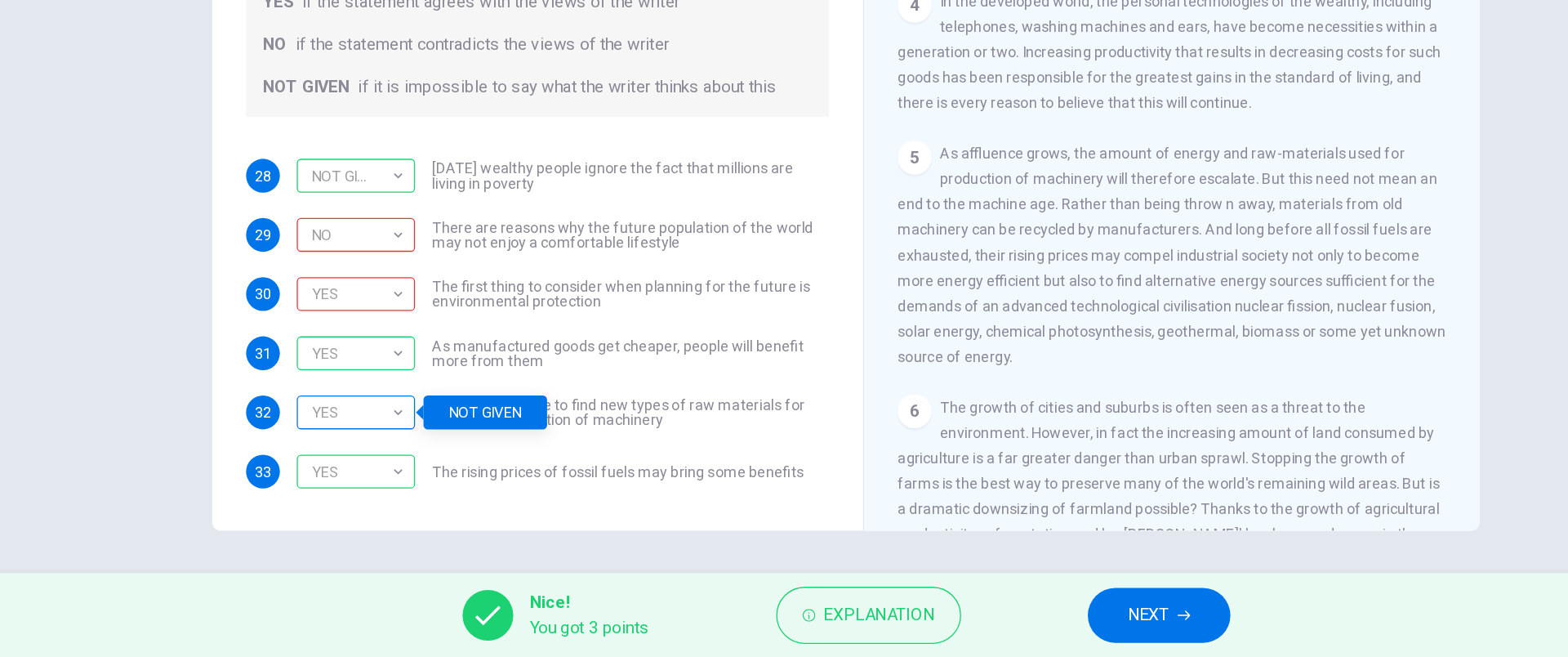 click on "YES" at bounding box center [402, 467] 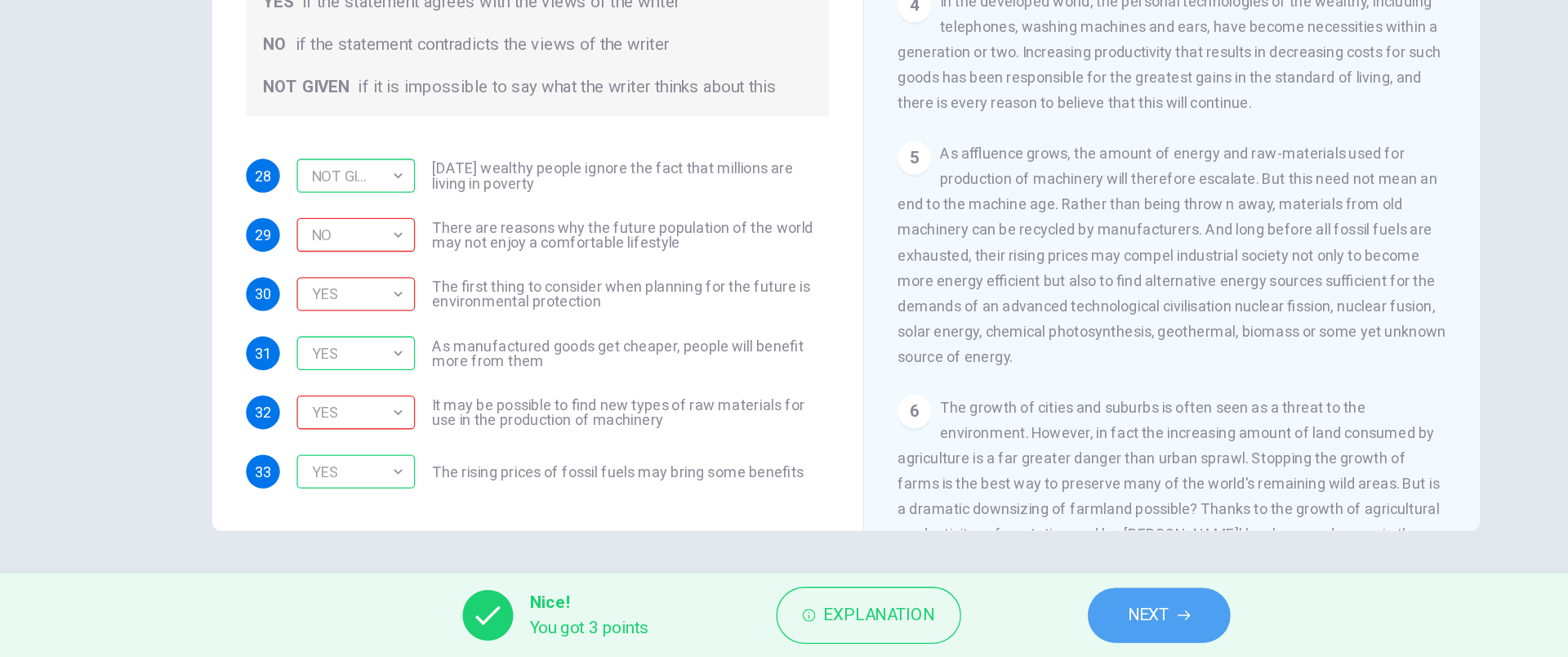 click on "NEXT" at bounding box center [1018, 624] 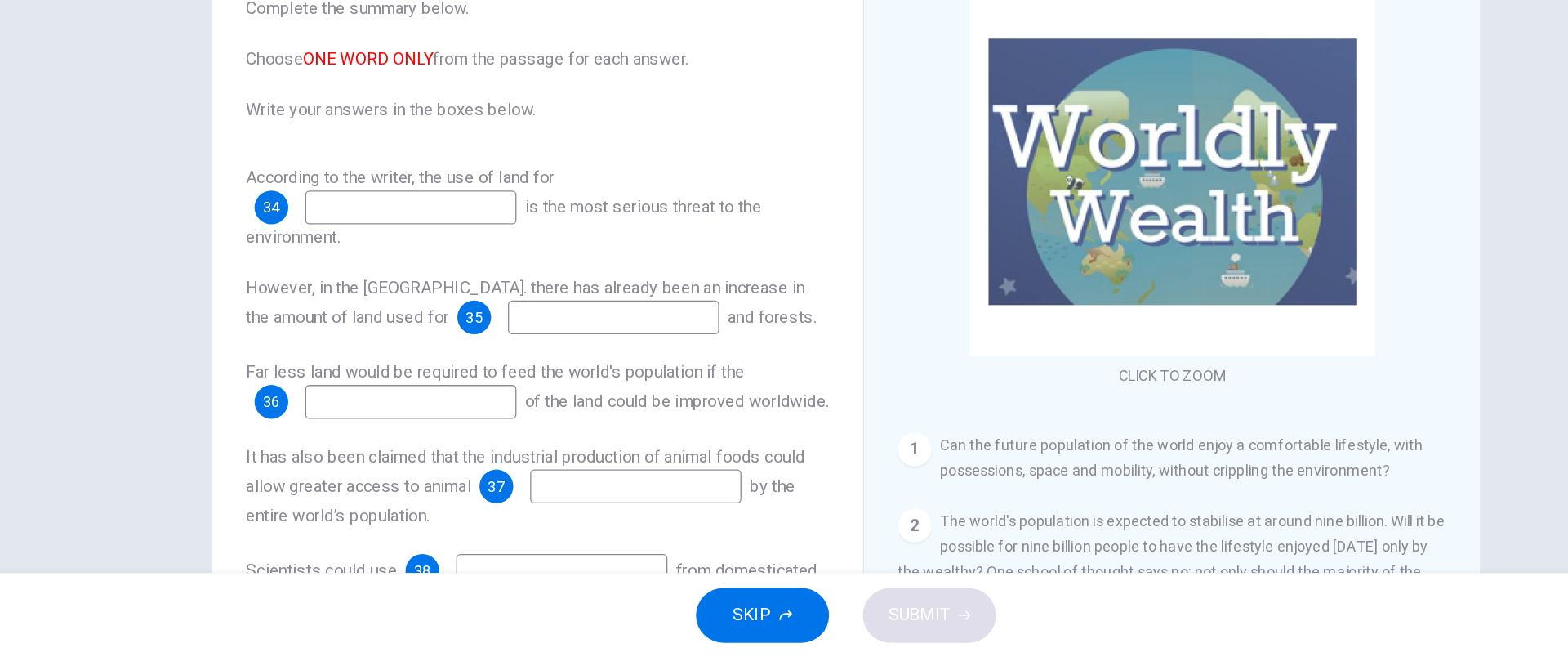 scroll, scrollTop: 60, scrollLeft: 0, axis: vertical 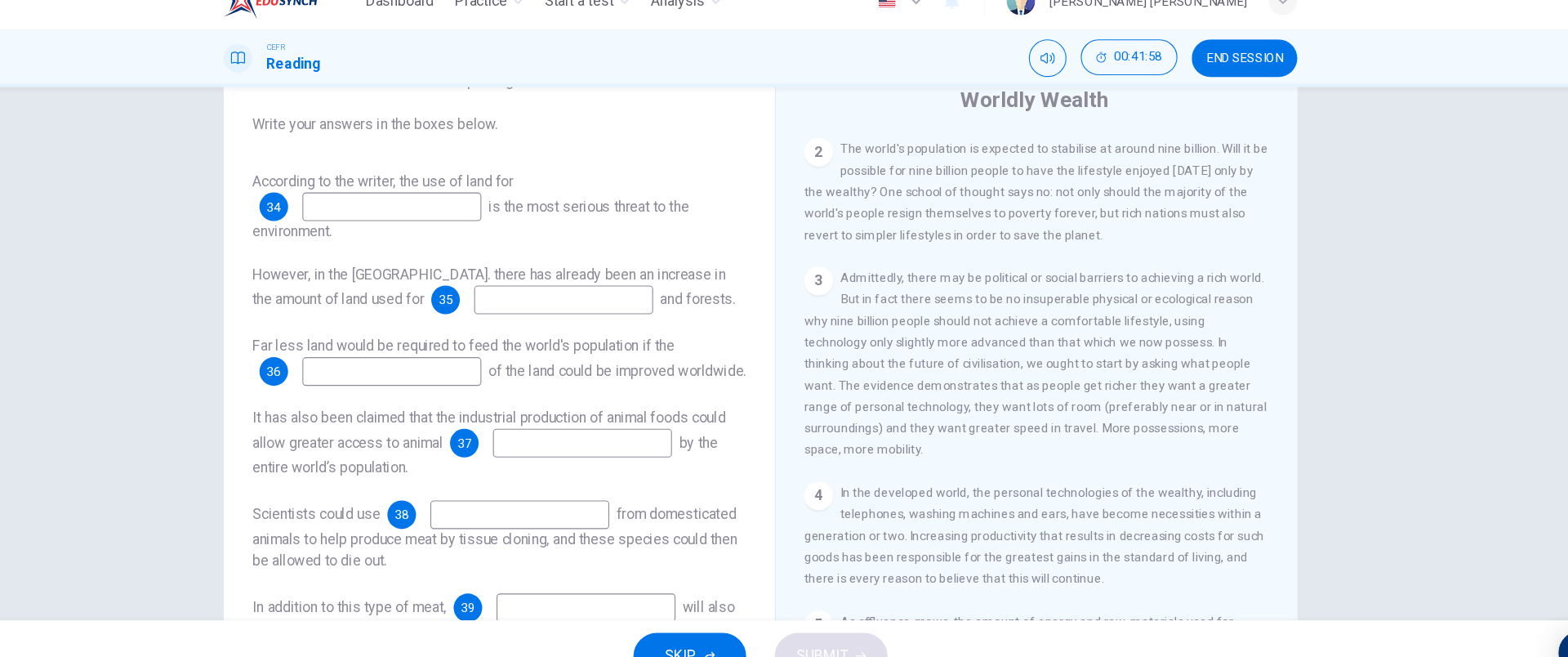 click on "Admittedly, there may be political or social barriers to achieving a rich world. But in fact there seems to be no insuperable physical or ecological reason why nine billion people should not achieve a comfortable lifestyle, using technology only slightly more advanced than that which we now possess. In thinking about the future of civilisation, we ought to start by asking what people want. The evidence demonstrates that as people get richer they want a greater range of personal technology, they want lots of room (preferably near or in natural surroundings) and they want greater speed in travel. More possessions, more space, more mobility." at bounding box center [1035, 357] 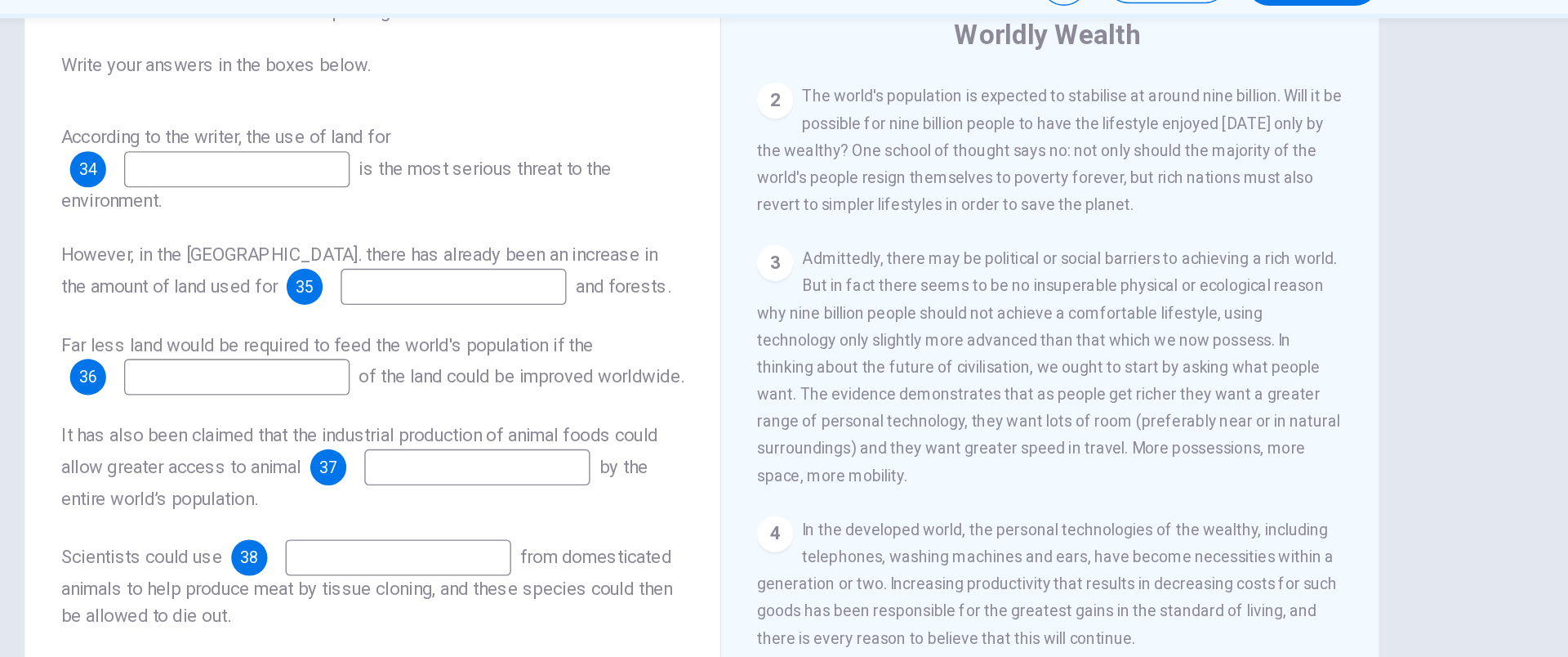 scroll, scrollTop: 125, scrollLeft: 0, axis: vertical 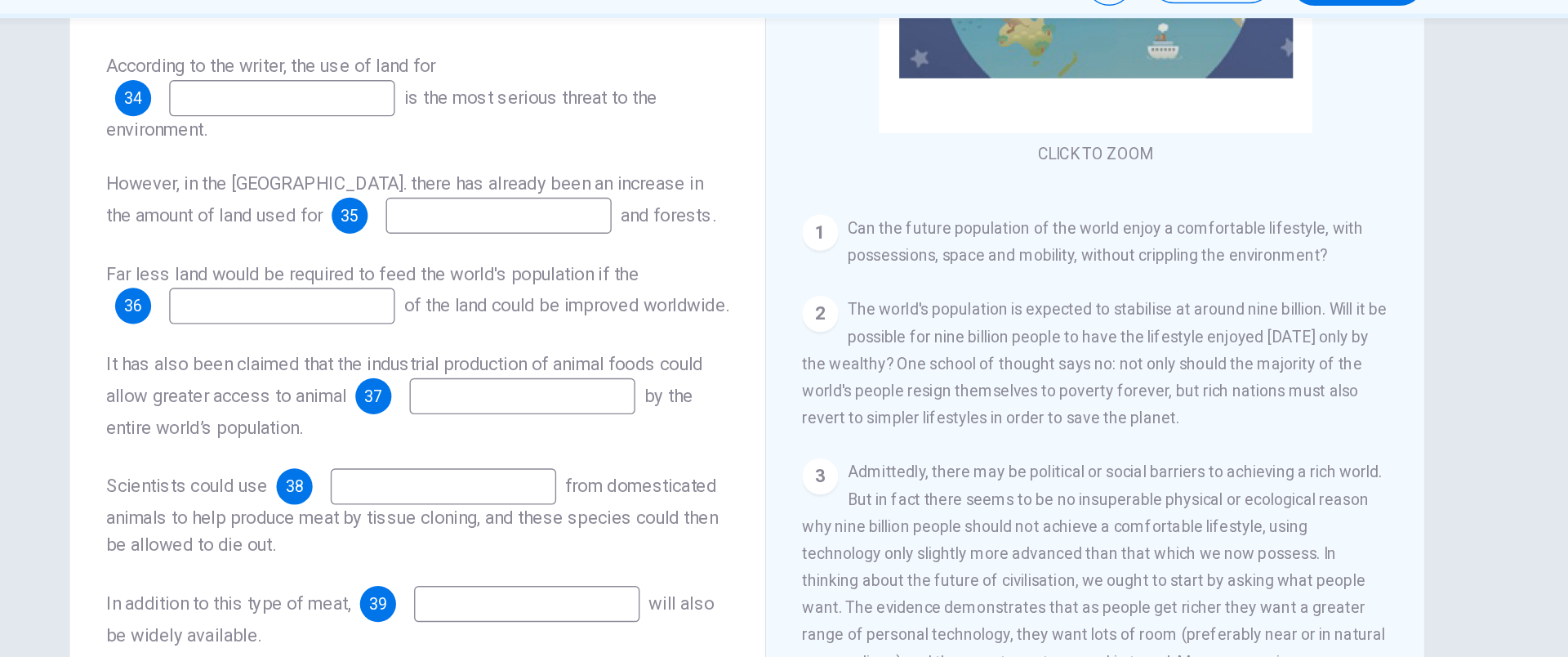 click on "CLICK TO ZOOM Click to Zoom 1 Can the future population of the world enjoy a comfortable lifestyle, with possessions, space and mobility, without crippling the environment? 2 The world's population is expected to stabilise at around nine billion. Will it be possible for nine billion people to have the lifestyle enjoyed [DATE] only by the wealthy? One school of thought says no: not only should the majority of the world's people resign themselves to poverty forever, but rich nations must also revert to simpler lifestyles in order to save the planet. 3 4 In the developed world, the personal technologies of the wealthy, including telephones, washing machines and ears, have become necessities within a generation or two. Increasing productivity that results in decreasing costs for such goods has been responsible for the greatest gains in the standard of living, and there is every reason to believe that this will continue. 5 6 7 8 9 10 11" at bounding box center [1047, 346] 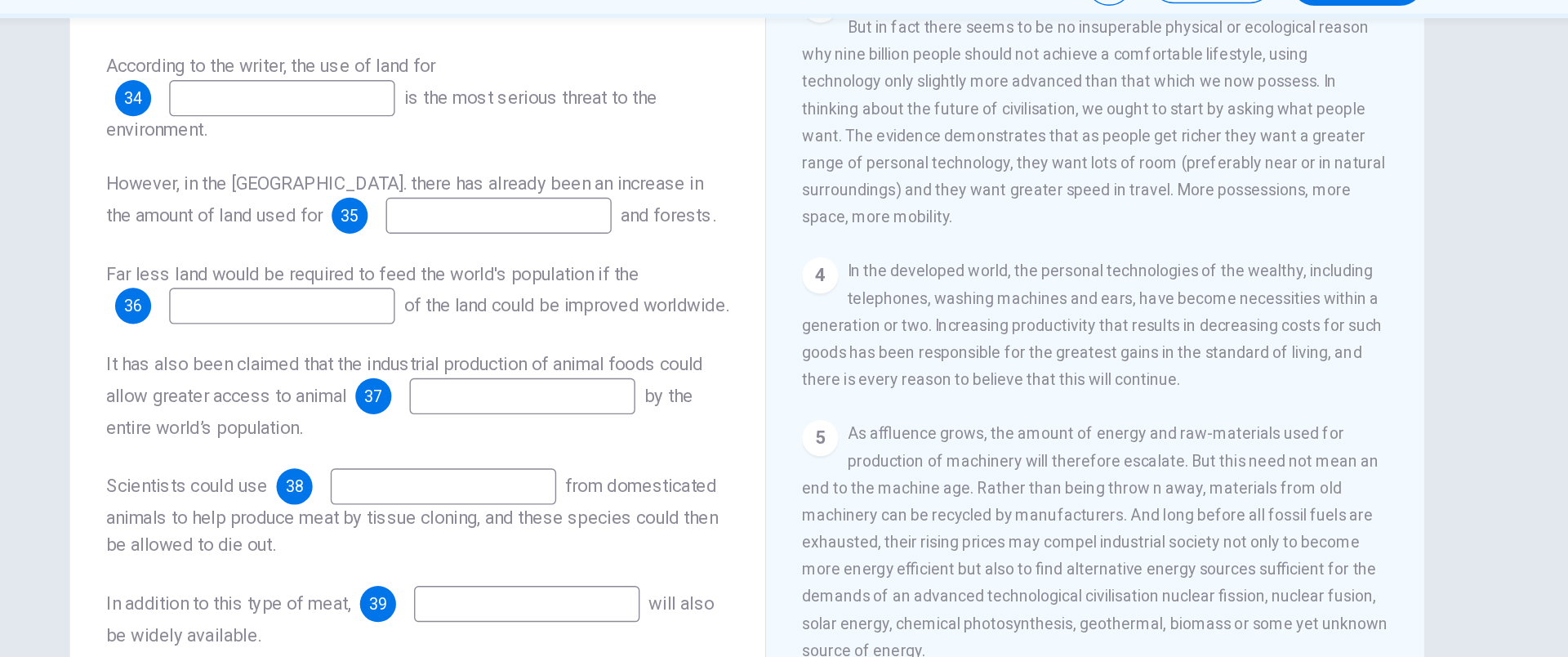 scroll, scrollTop: 539, scrollLeft: 0, axis: vertical 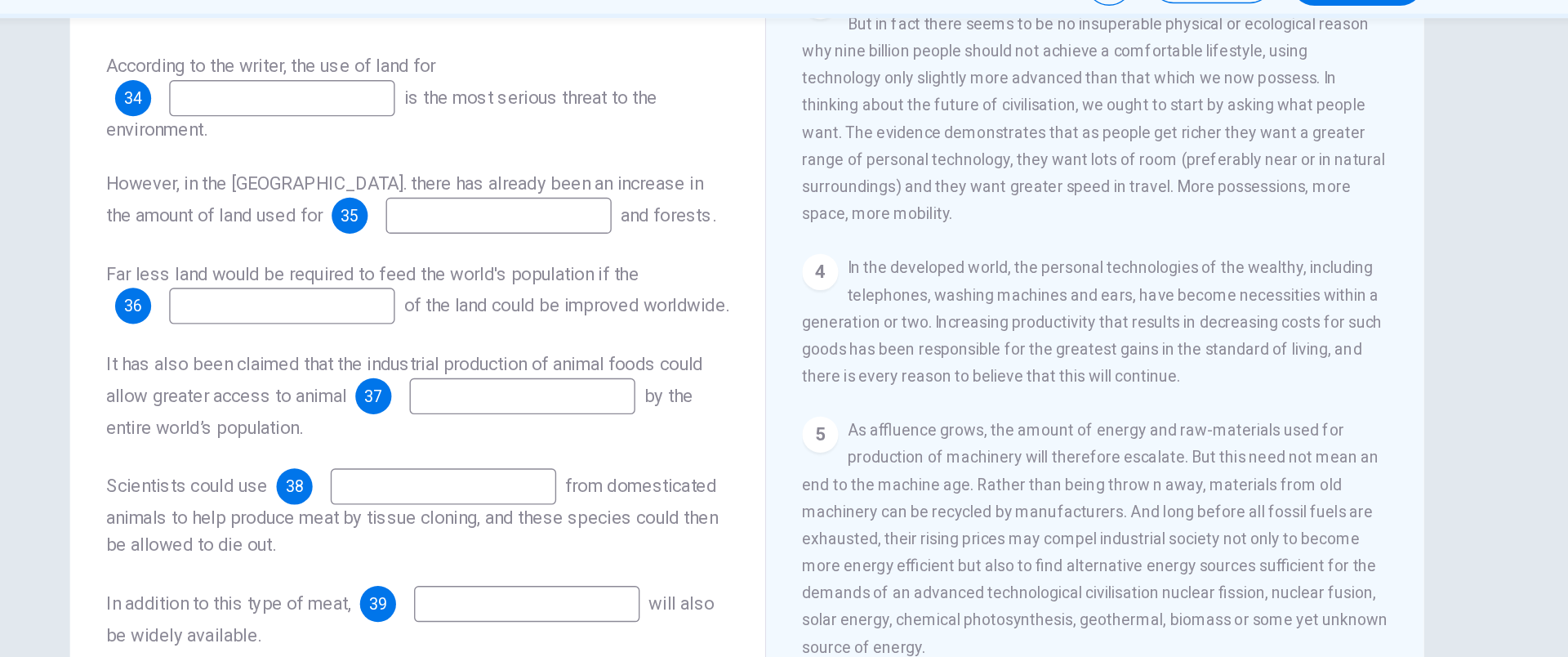 click on "Worldly Wealth CLICK TO ZOOM Click to Zoom 1 Can the future population of the world enjoy a comfortable lifestyle, with possessions, space and mobility, without crippling the environment? 2 The world's population is expected to stabilise at around nine billion. Will it be possible for nine billion people to have the lifestyle enjoyed [DATE] only by the wealthy? One school of thought says no: not only should the majority of the world's people resign themselves to poverty forever, but rich nations must also revert to simpler lifestyles in order to save the planet. 3 4 In the developed world, the personal technologies of the wealthy, including telephones, washing machines and ears, have become necessities within a generation or two. Increasing productivity that results in decreasing costs for such goods has been responsible for the greatest gains in the standard of living, and there is every reason to believe that this will continue. 5 6 7 8 9 10 11" at bounding box center (1036, 323) 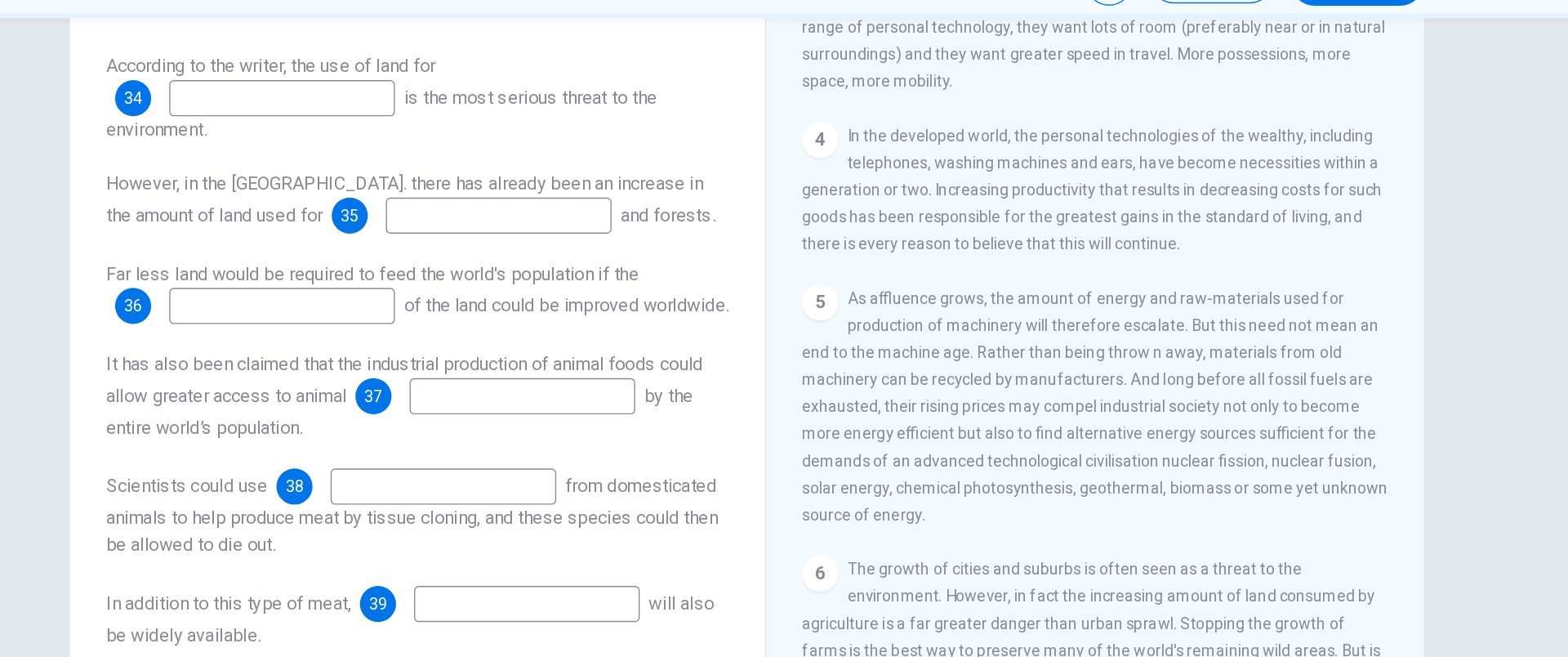 scroll, scrollTop: 641, scrollLeft: 0, axis: vertical 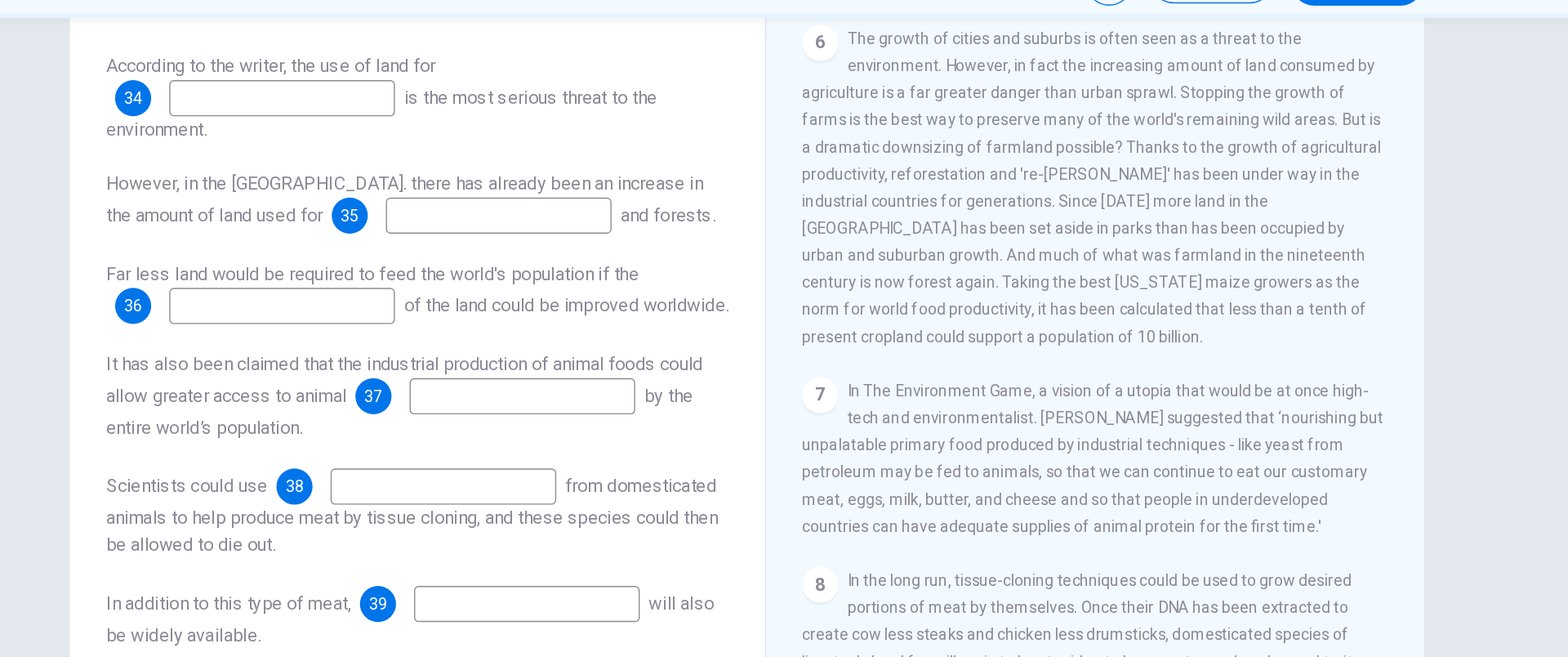 click at bounding box center (448, 163) 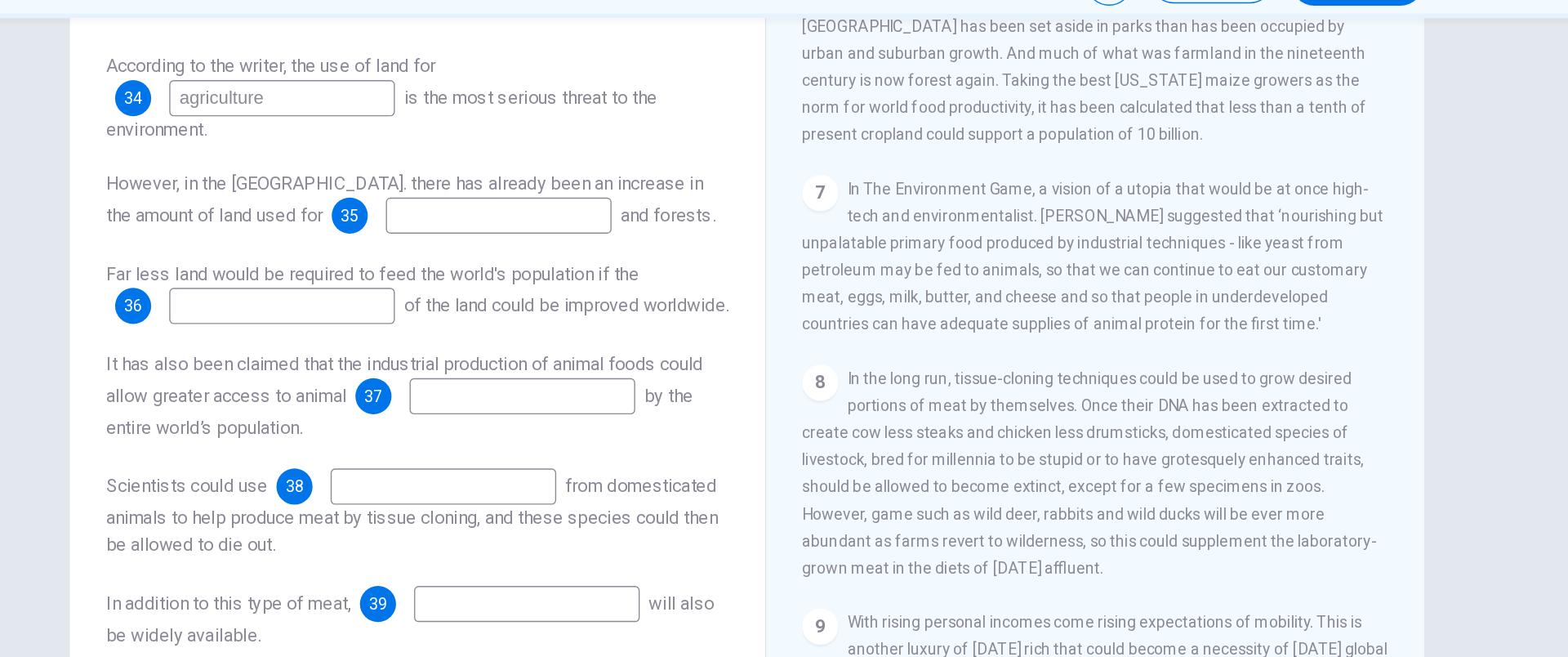 scroll, scrollTop: 1166, scrollLeft: 0, axis: vertical 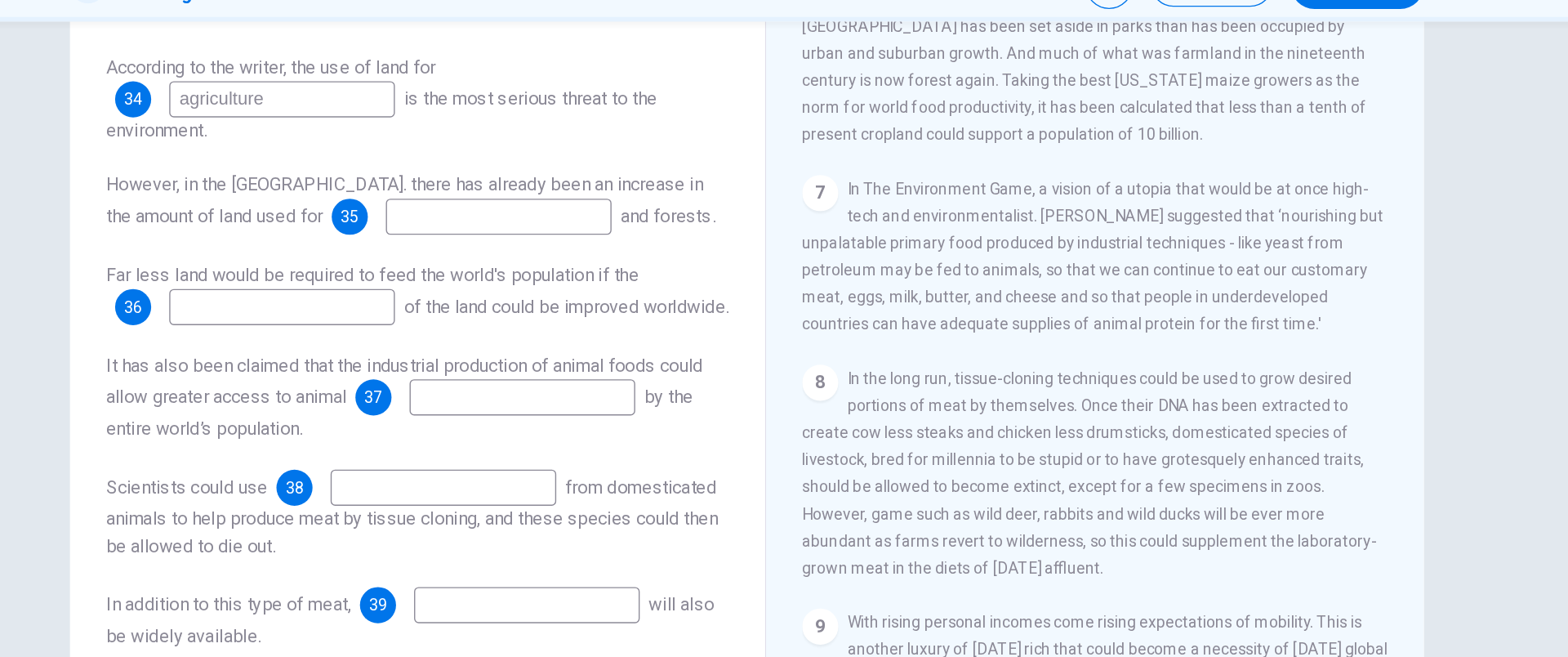 type on "agriculture" 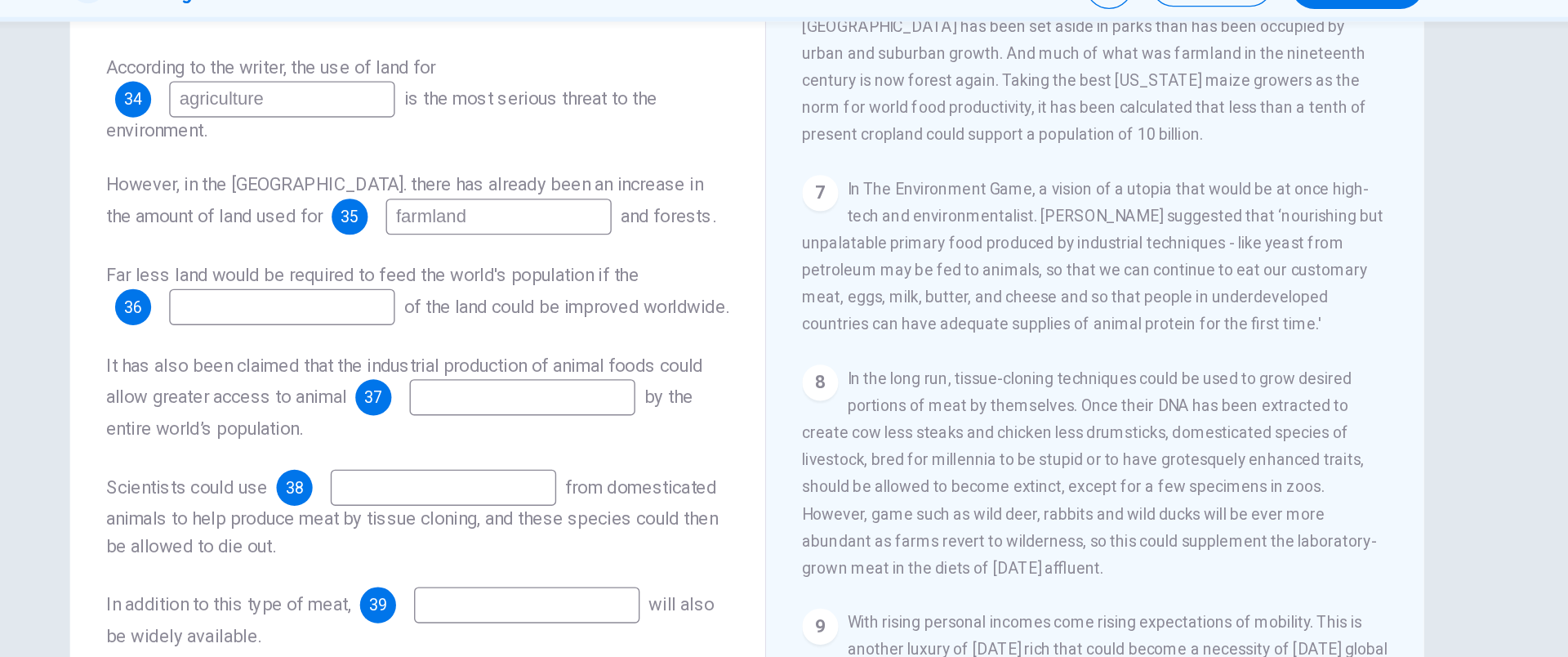 scroll, scrollTop: 125, scrollLeft: 0, axis: vertical 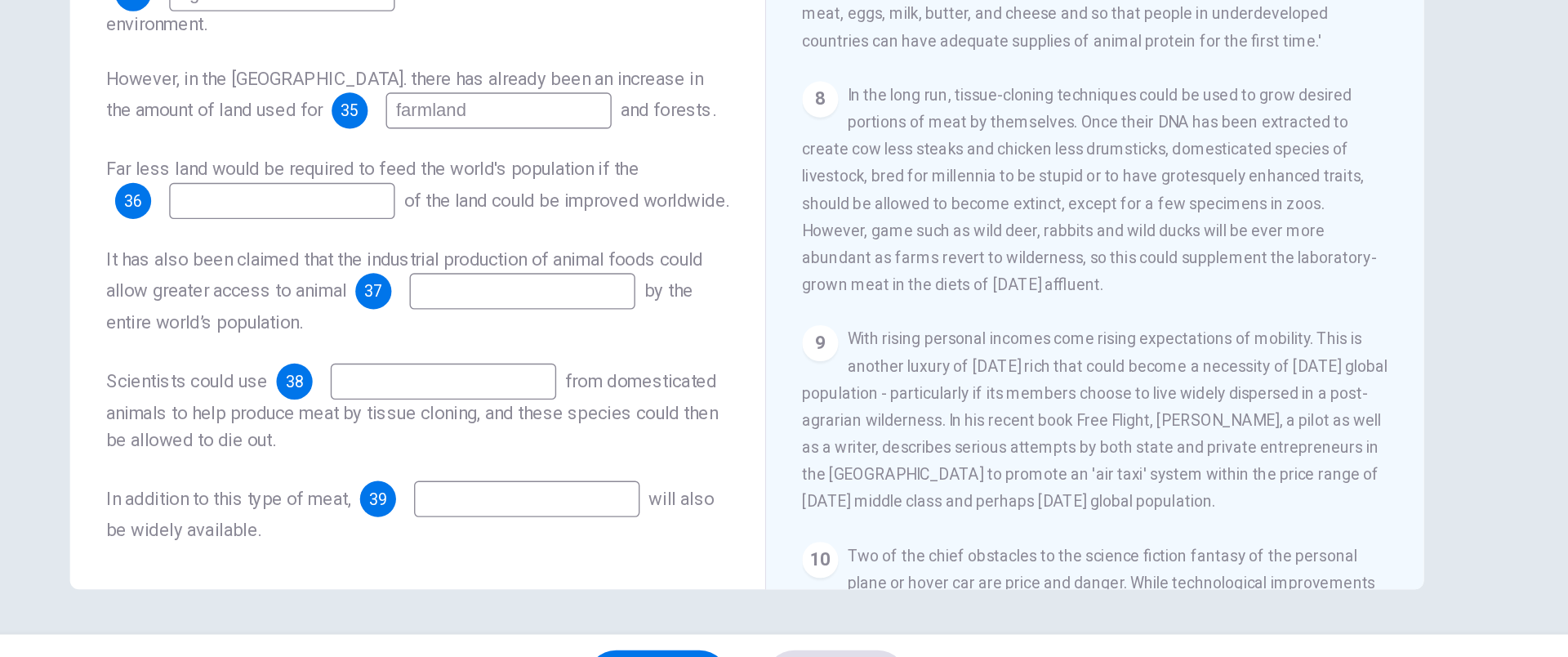 type on "farmland" 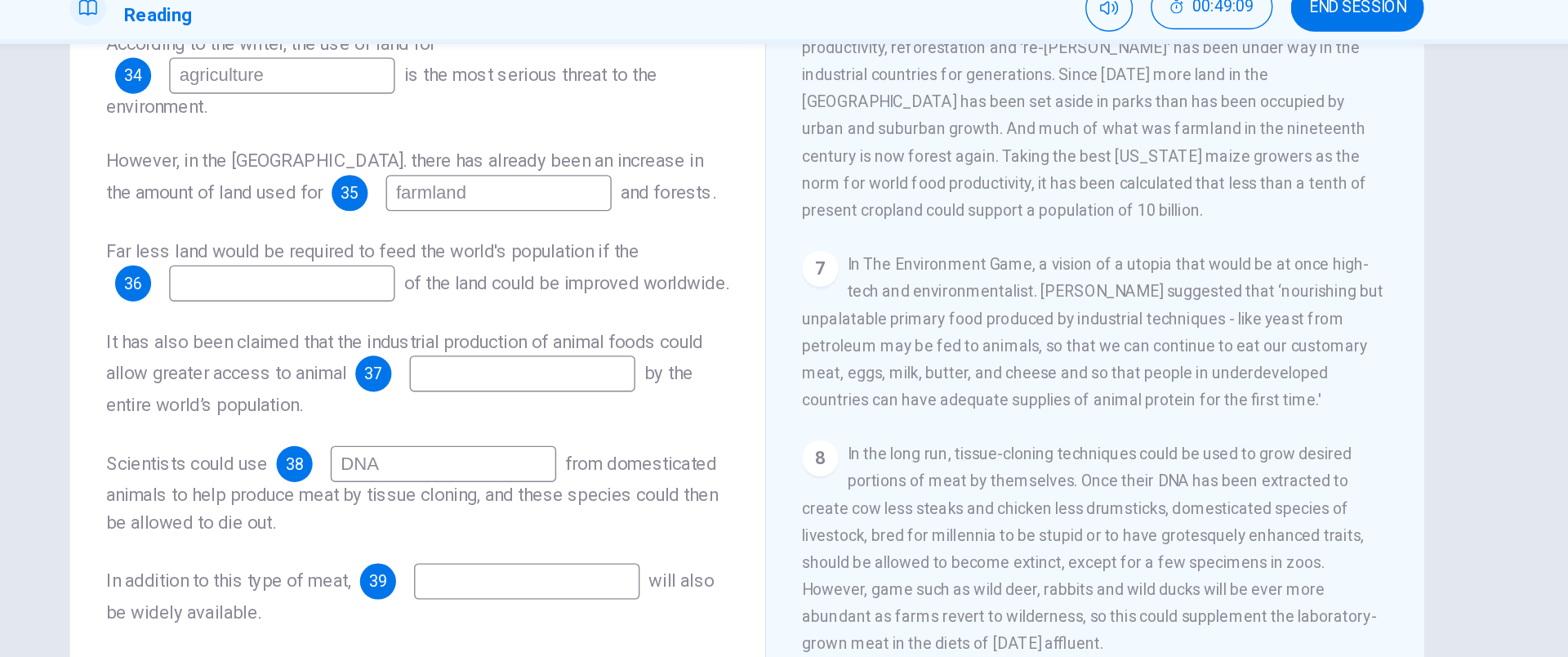 scroll, scrollTop: 1112, scrollLeft: 0, axis: vertical 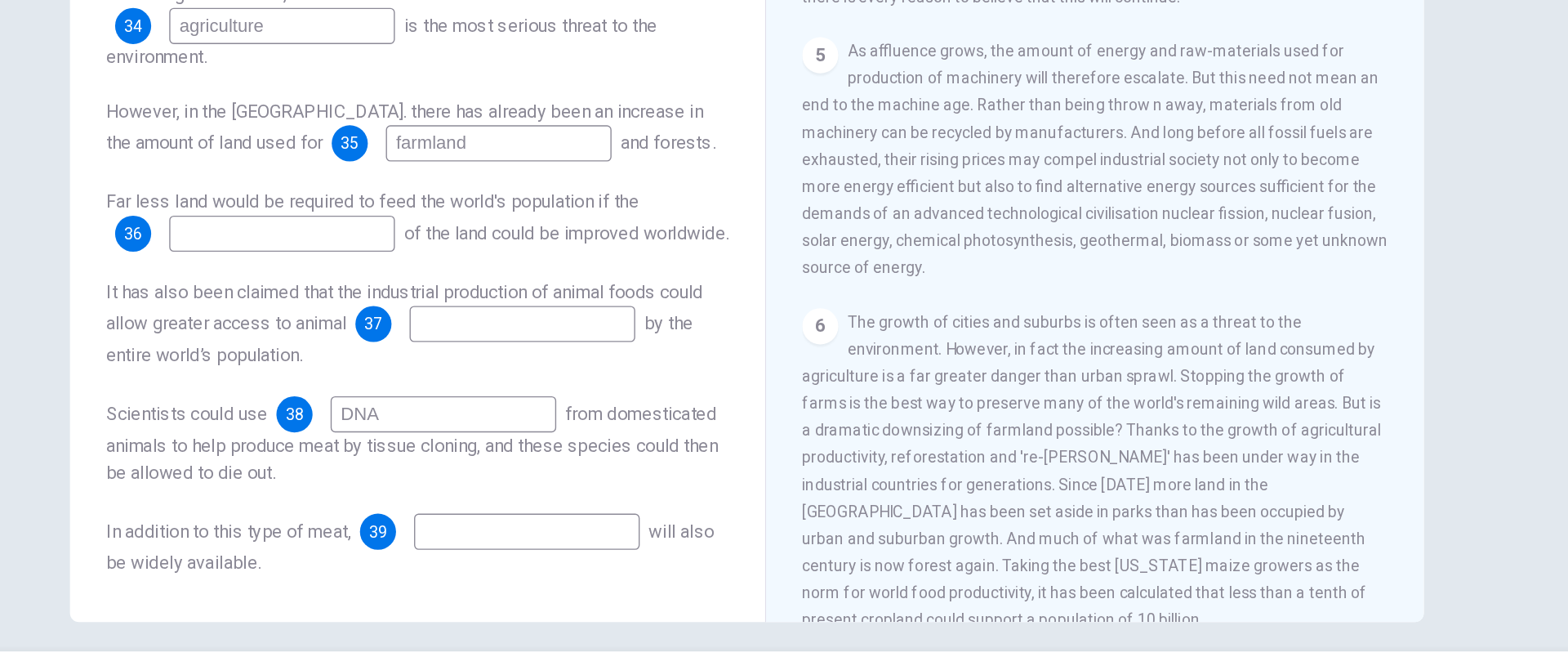 type on "DNA" 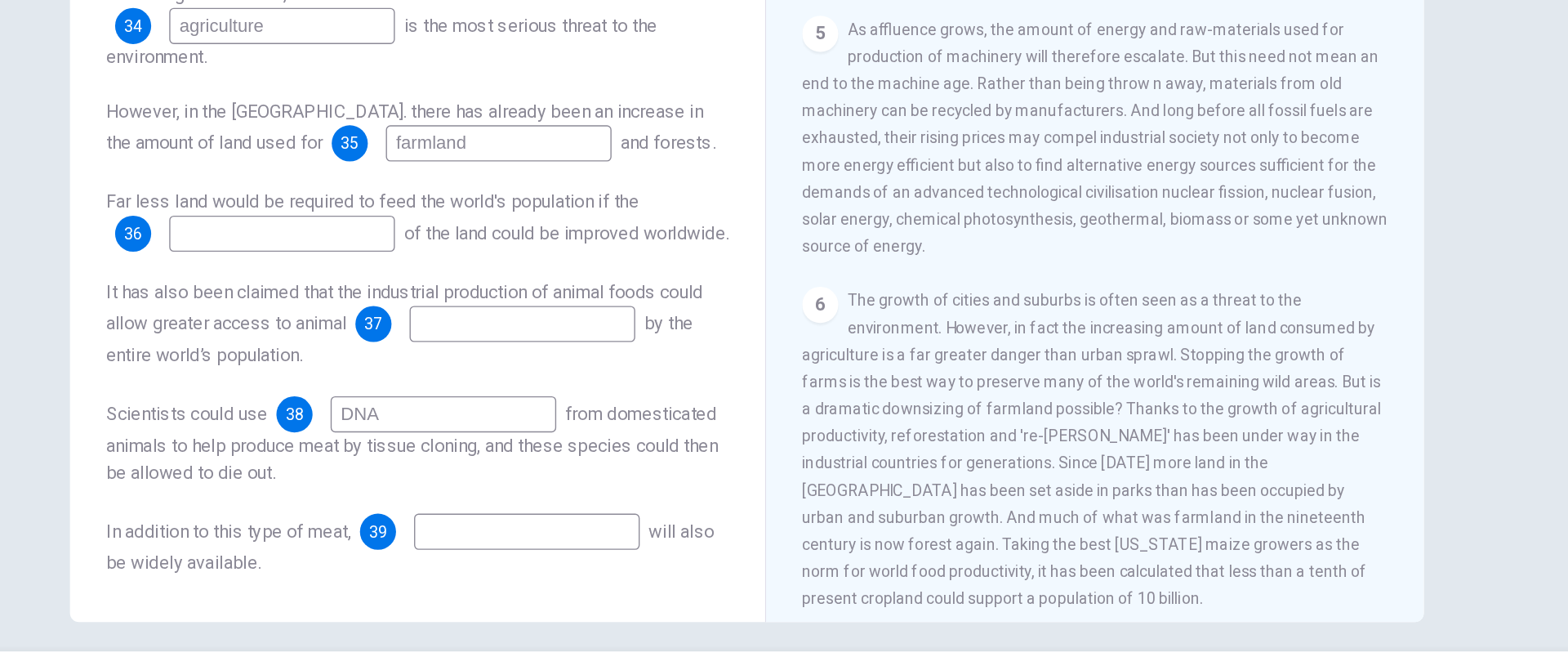 scroll, scrollTop: 776, scrollLeft: 0, axis: vertical 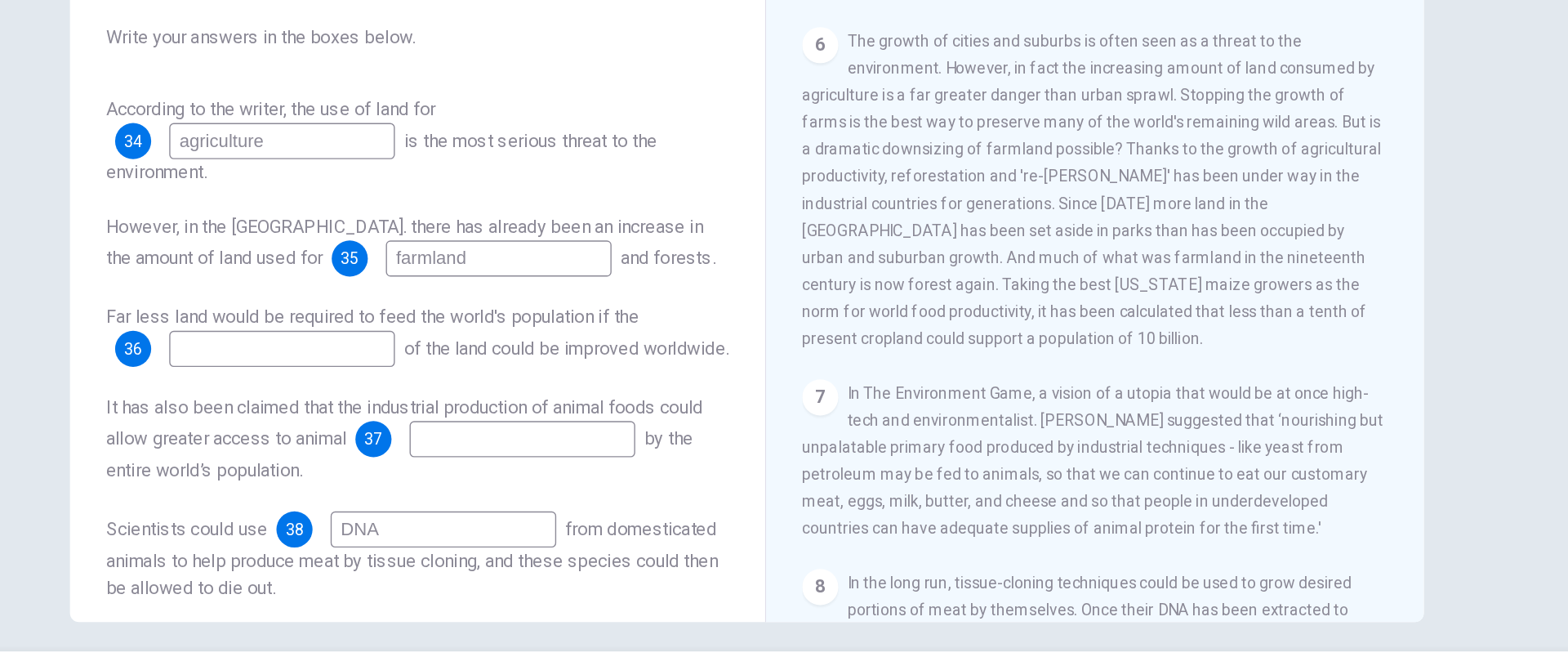 click on "The growth of cities and suburbs is often seen as a threat to the environment. However, in fact the increasing amount of land consumed by agriculture is a far greater danger than urban sprawl. Stopping the growth of farms is the best way to preserve many of the world's remaining wild areas. But is a dramatic downsizing of farmland possible? Thanks to the growth of  agricultural productivity, reforestation and 're-[PERSON_NAME]' has been under way in the industrial countries for generations. Since [DATE] more land in the [GEOGRAPHIC_DATA] has been set aside in parks than has been occupied by urban and suburban growth. And much of
what was farmland in the nineteenth century is now forest again. Taking the best [US_STATE] maize growers as the norm for world food productivity, it has been calculated that less than a tenth of present cropland could support a population of 10 billion." at bounding box center (1033, 257) 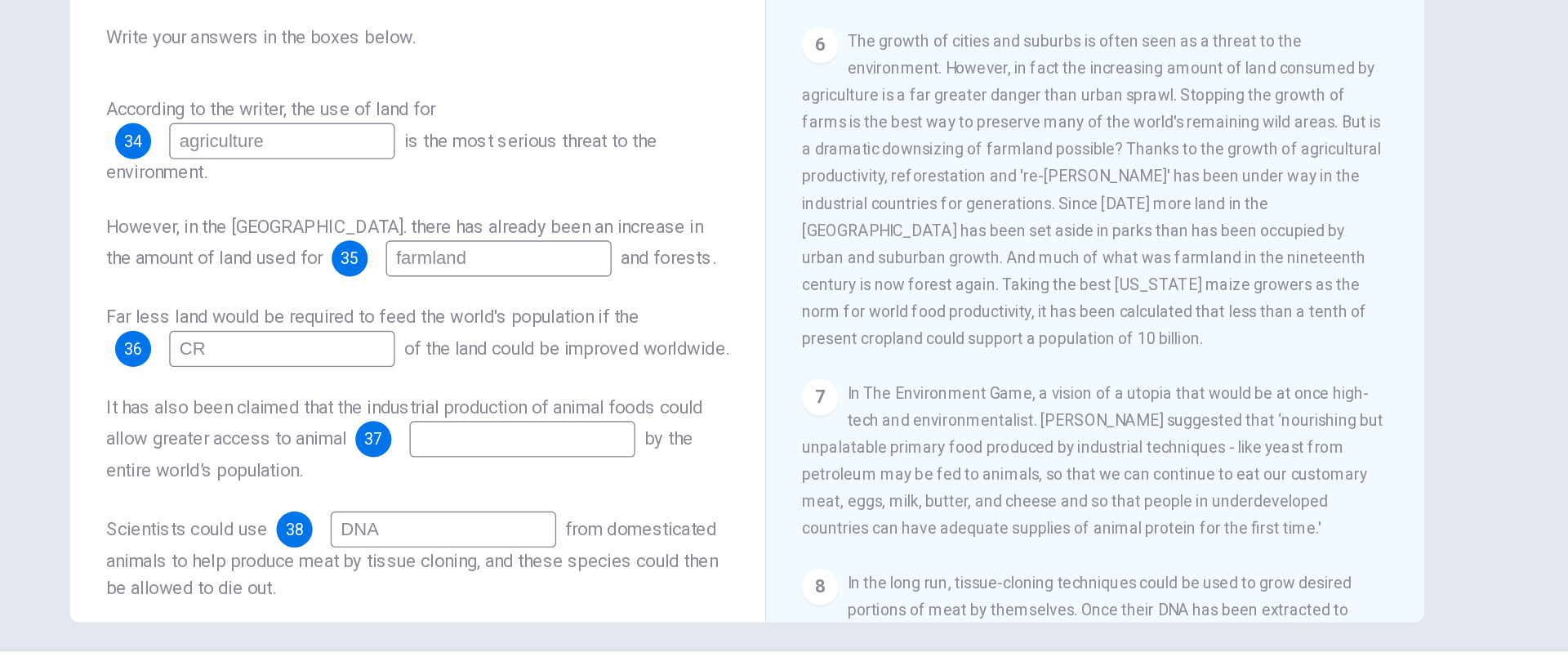 type on "C" 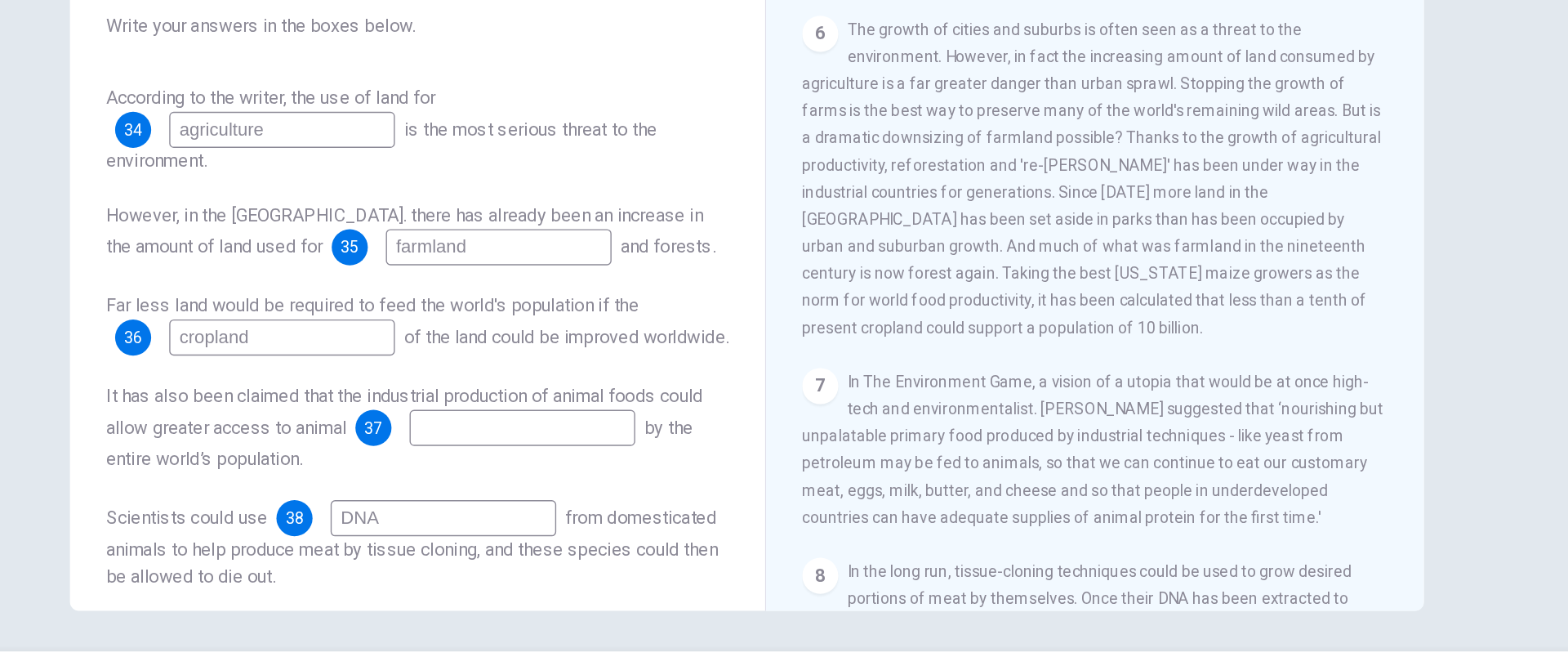scroll, scrollTop: 146, scrollLeft: 0, axis: vertical 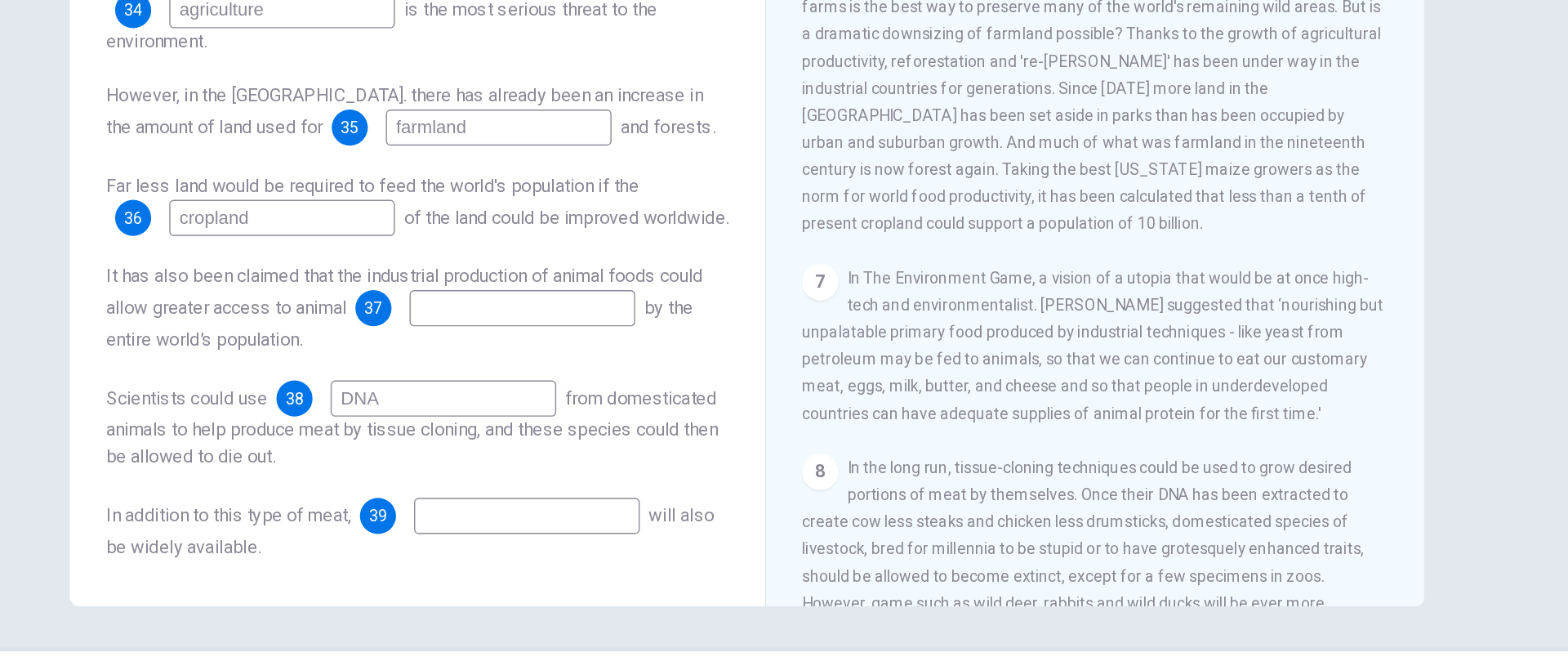 type on "cropland" 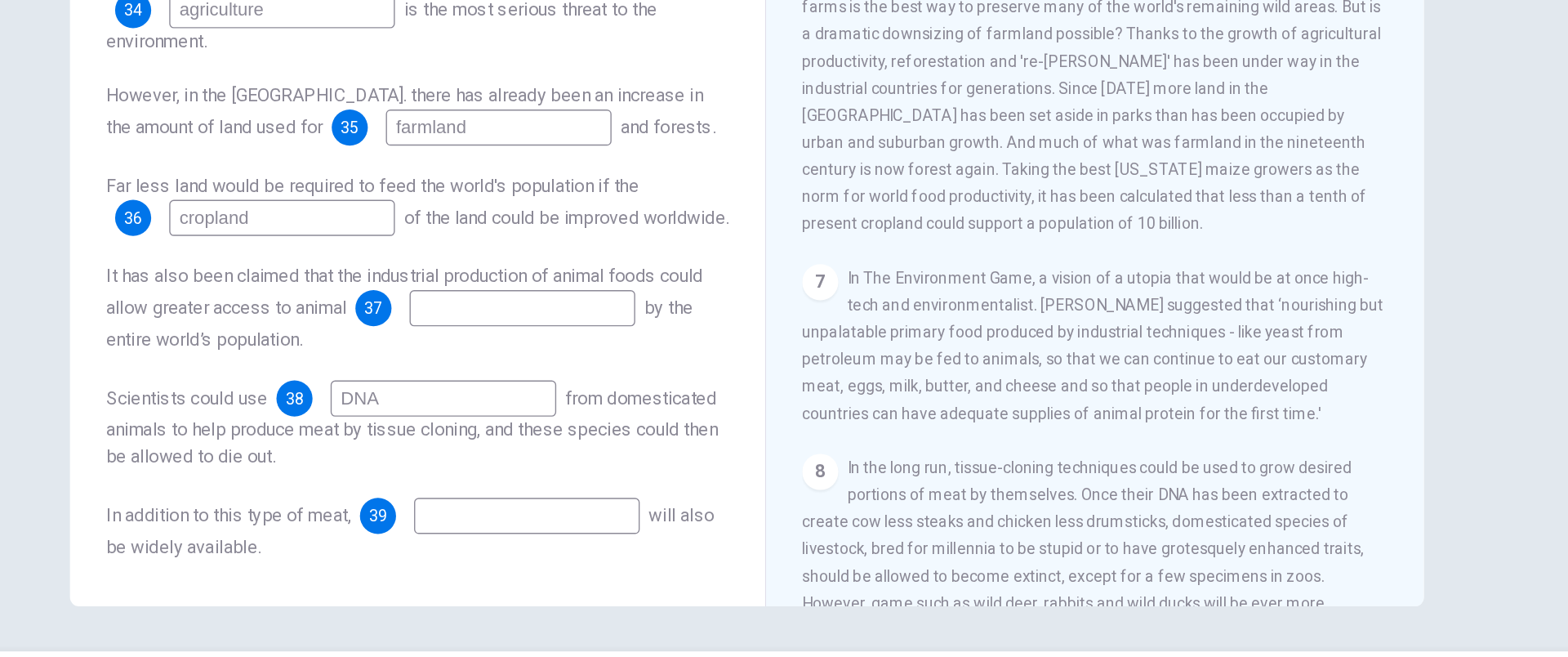 scroll, scrollTop: 125, scrollLeft: 0, axis: vertical 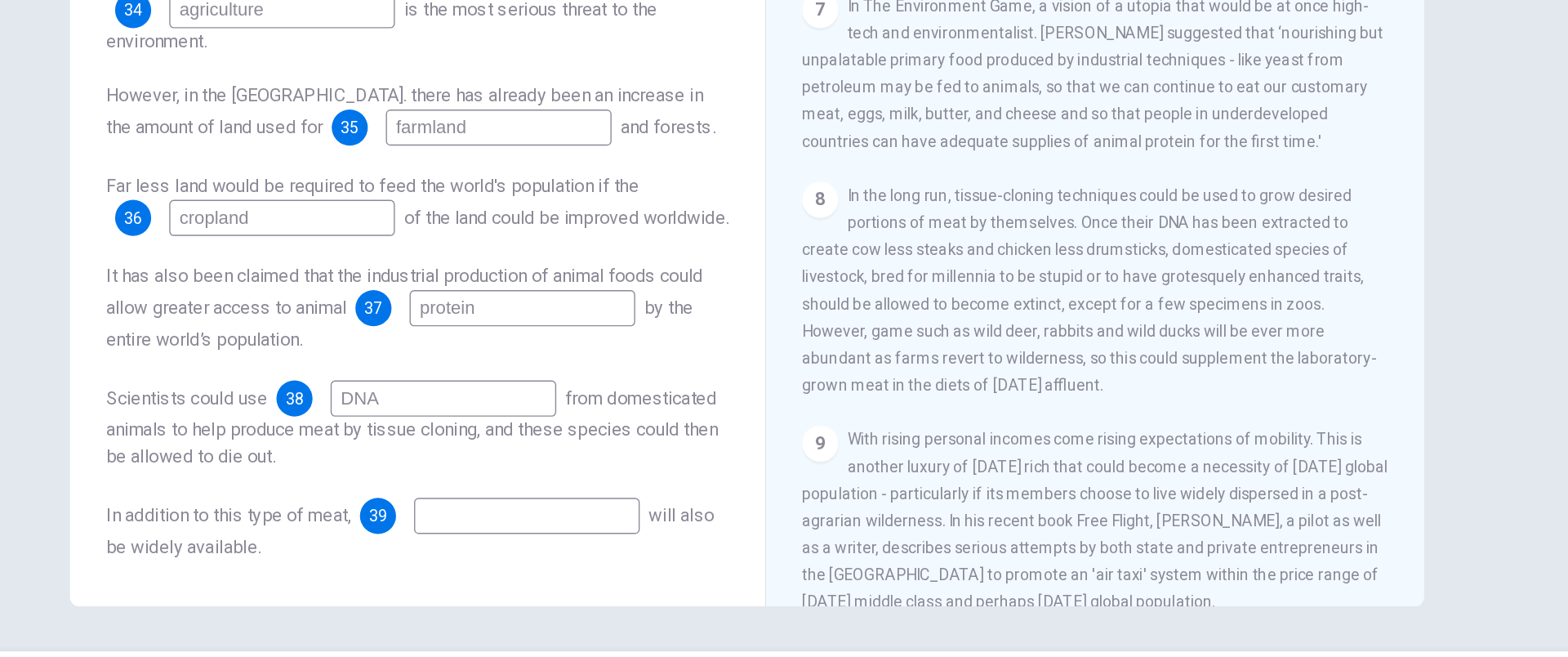 type on "protein" 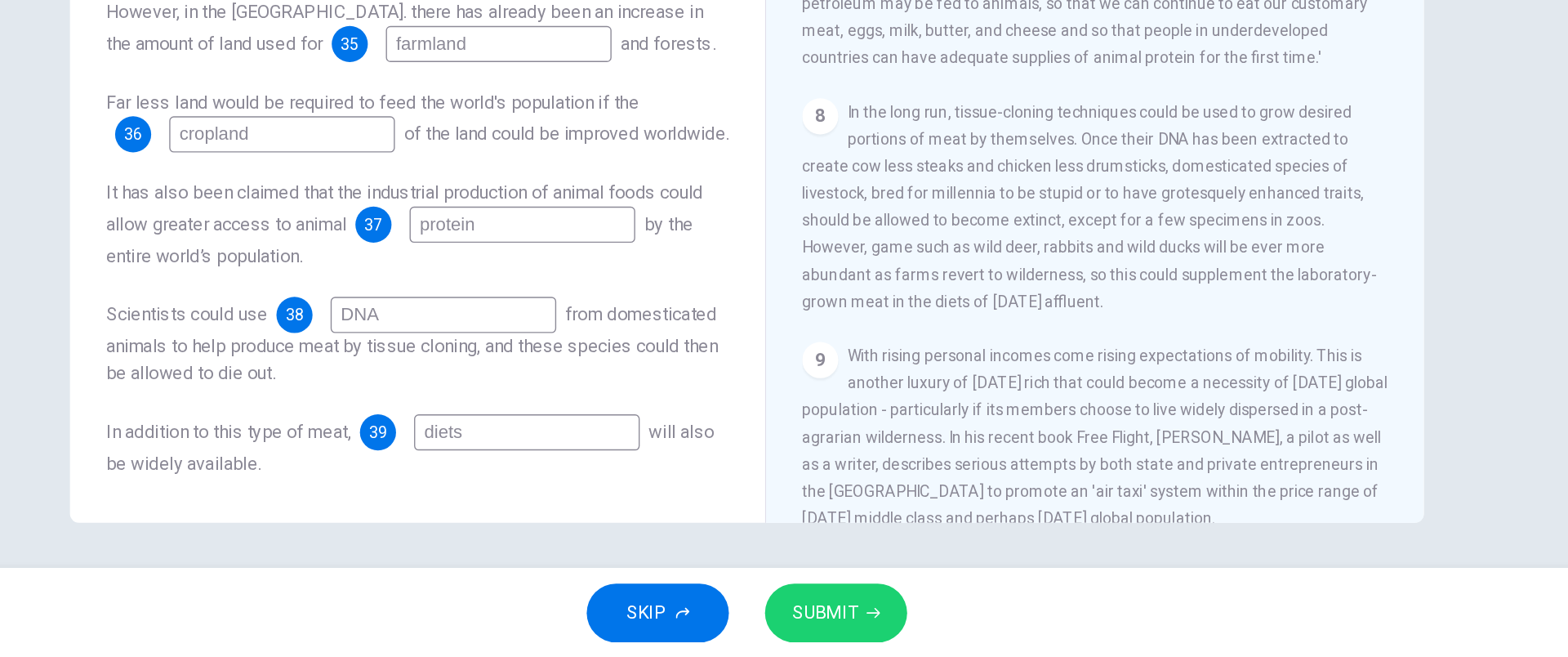type on "diets" 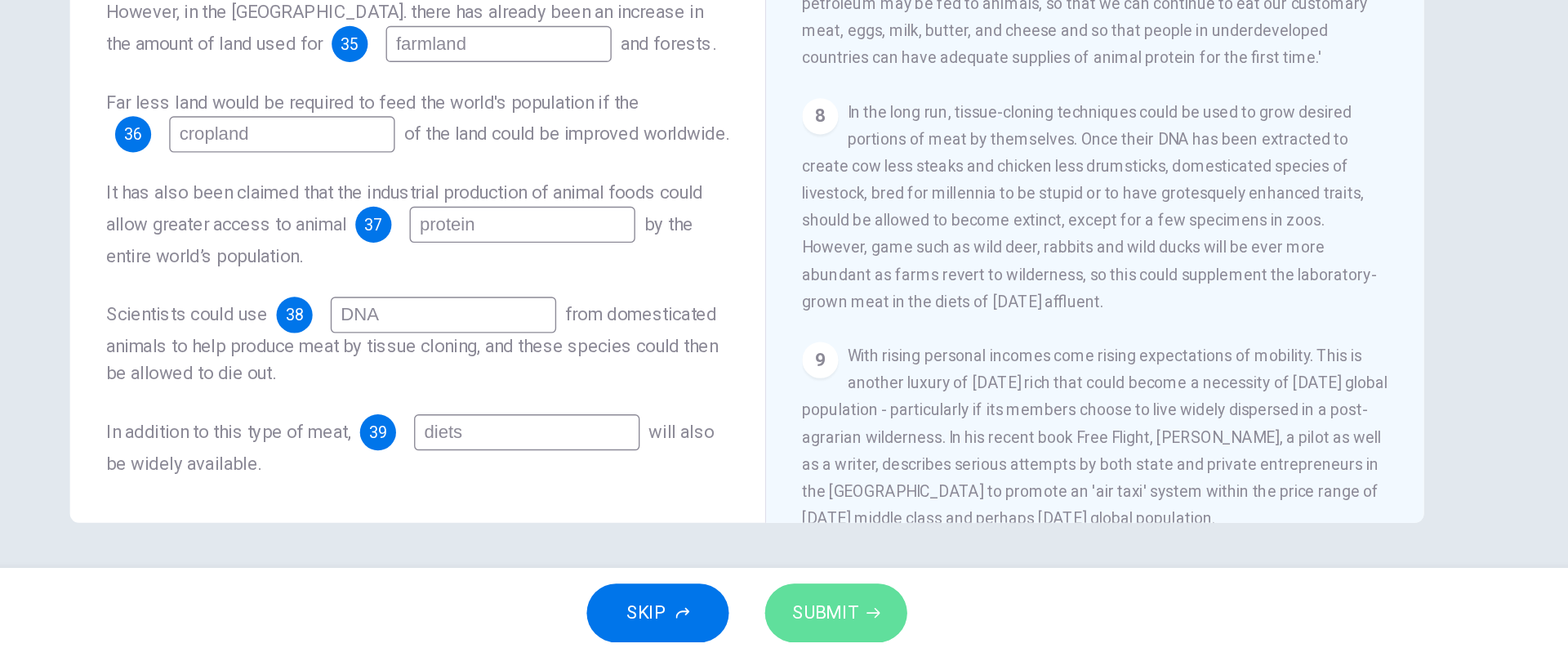 click on "SUBMIT" at bounding box center (840, 624) 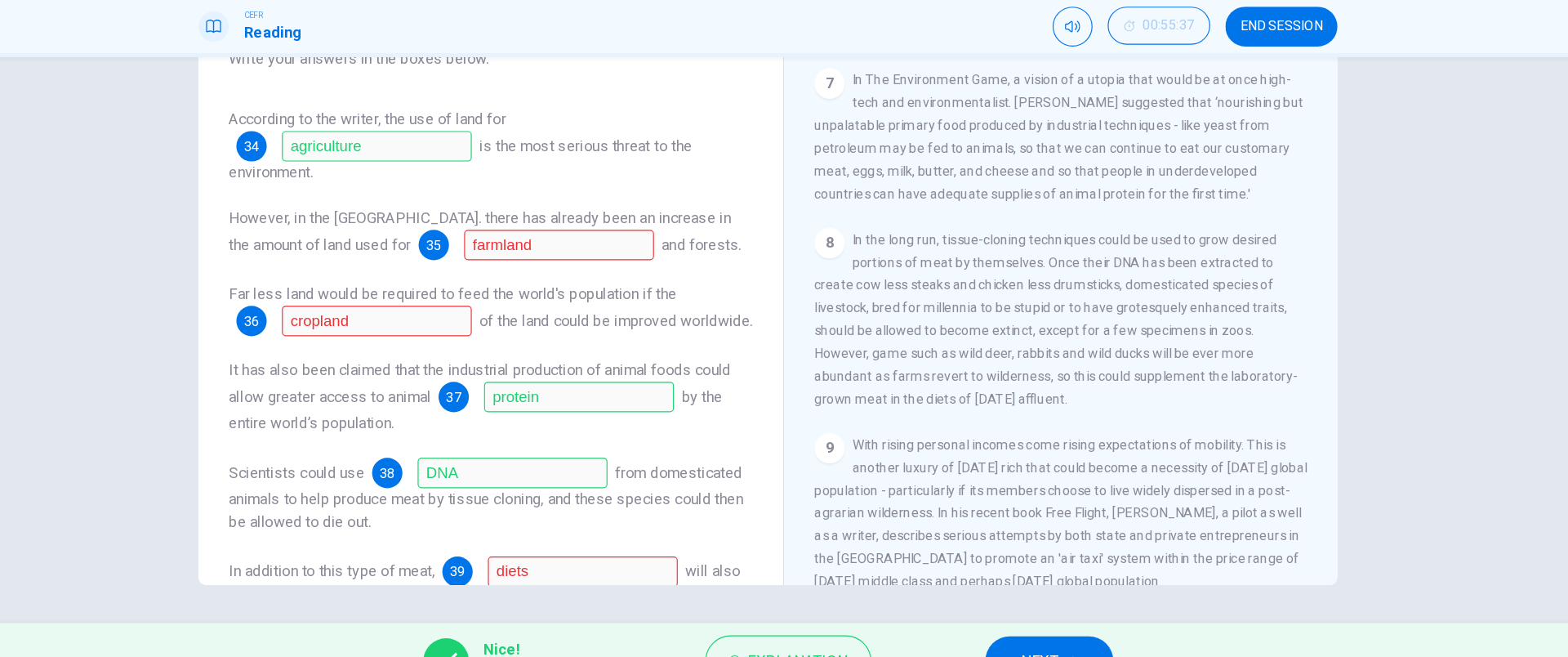 scroll, scrollTop: 50, scrollLeft: 0, axis: vertical 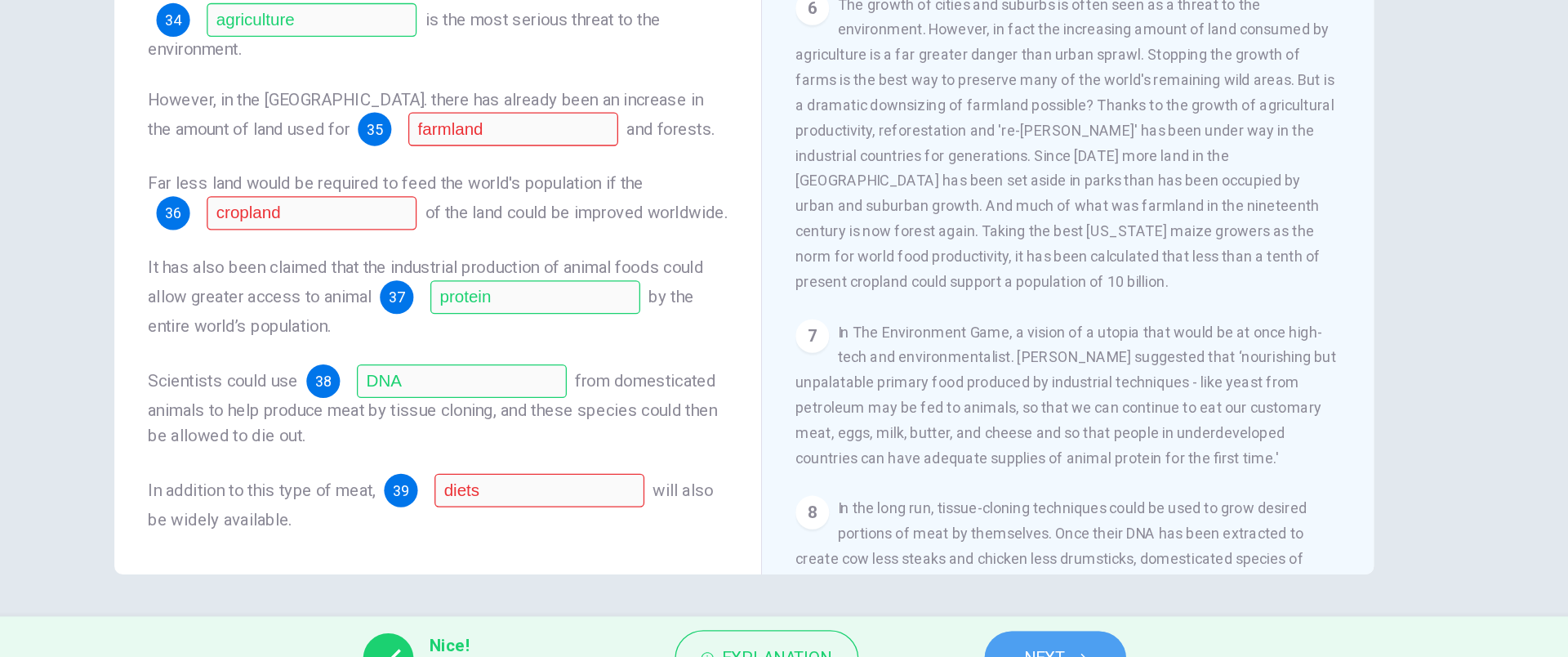 click on "NEXT" at bounding box center [1026, 624] 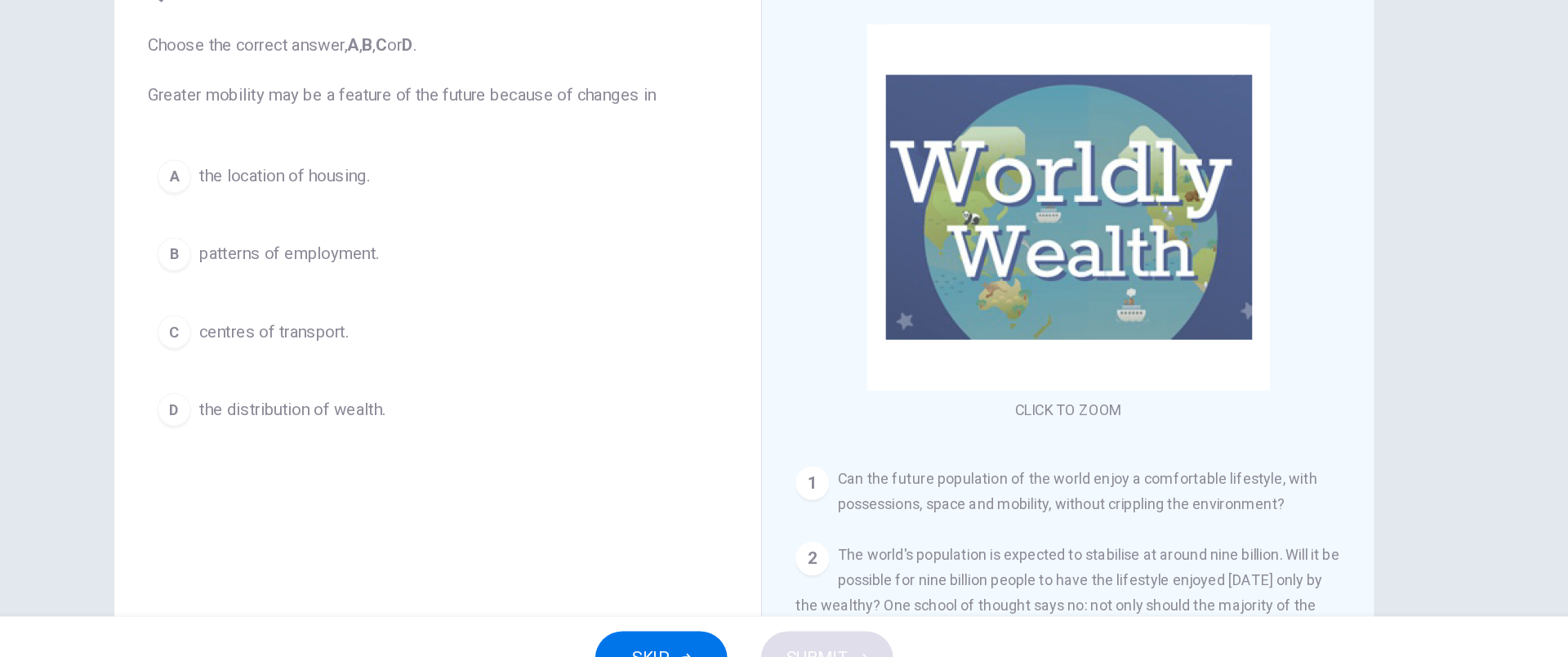 scroll, scrollTop: 79, scrollLeft: 0, axis: vertical 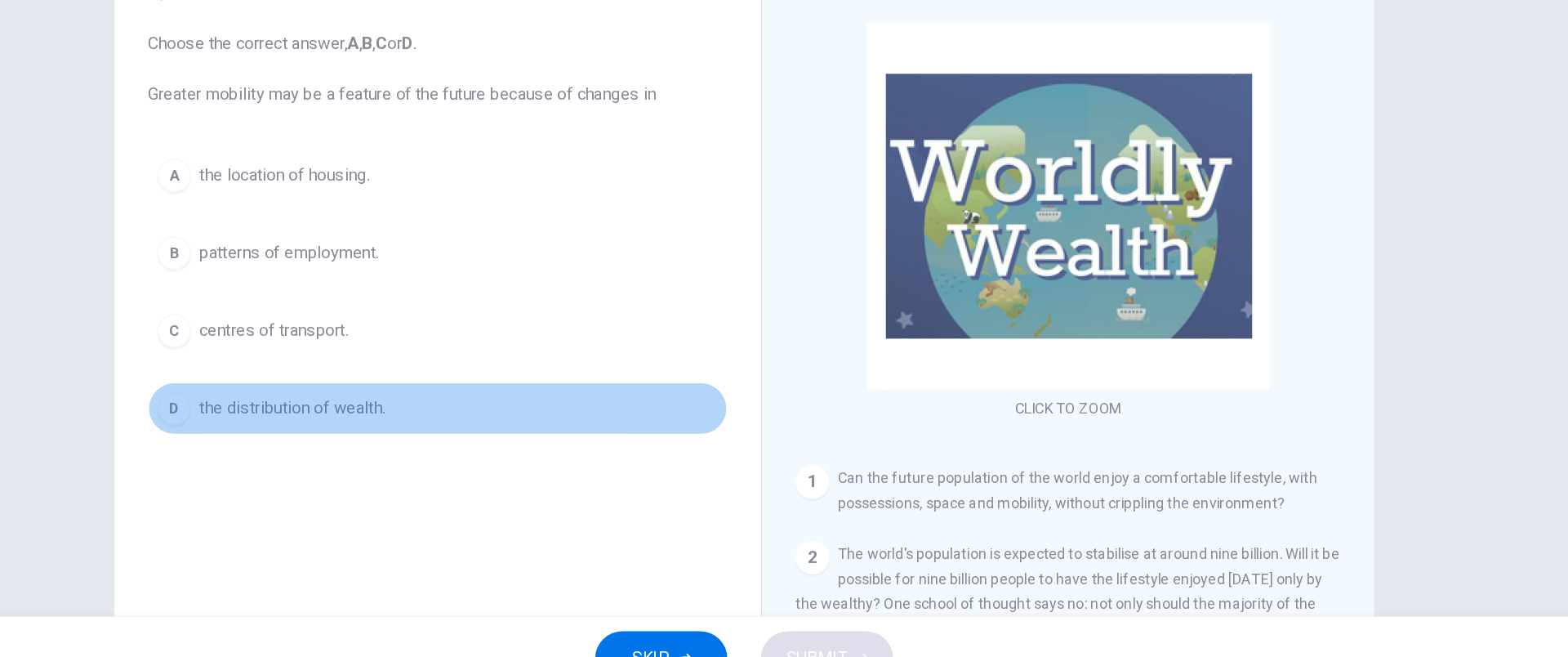 click on "D the distribution of wealth." at bounding box center (546, 430) 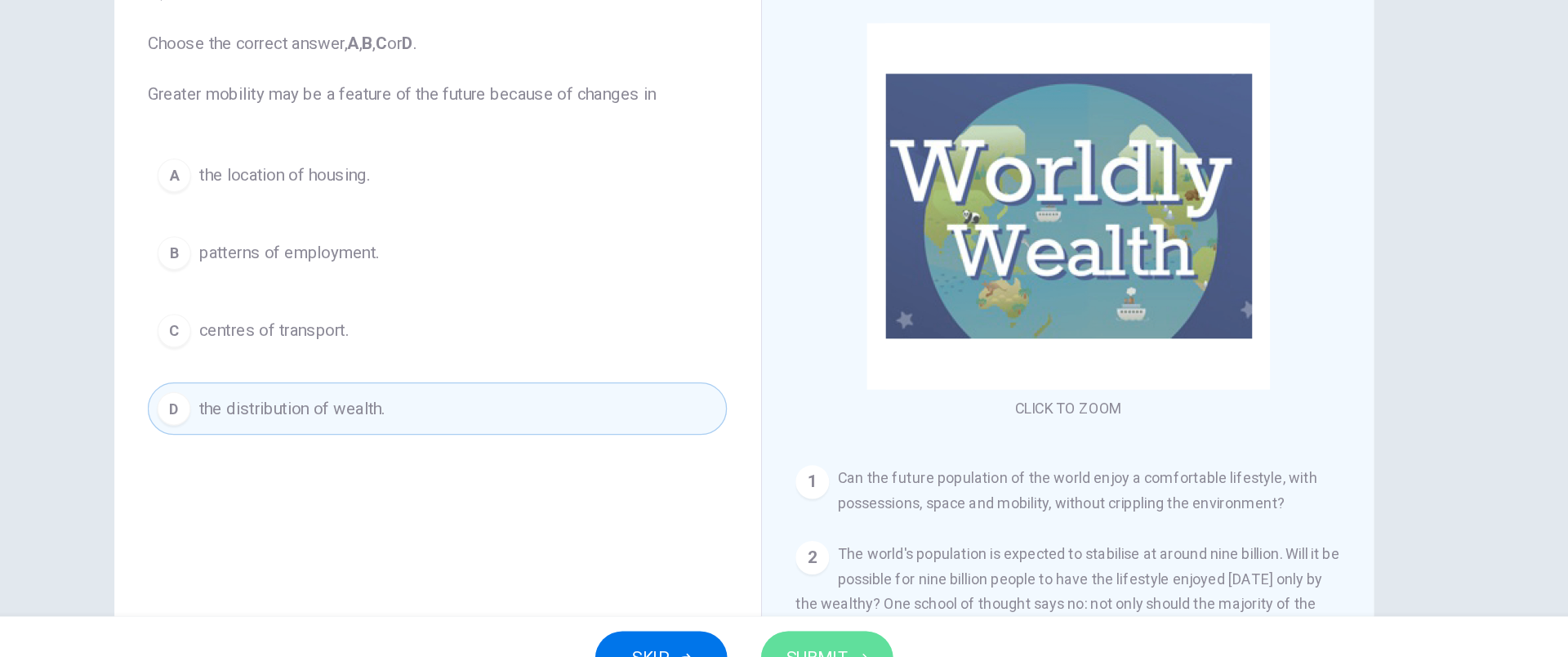 click on "SUBMIT" at bounding box center (849, 624) 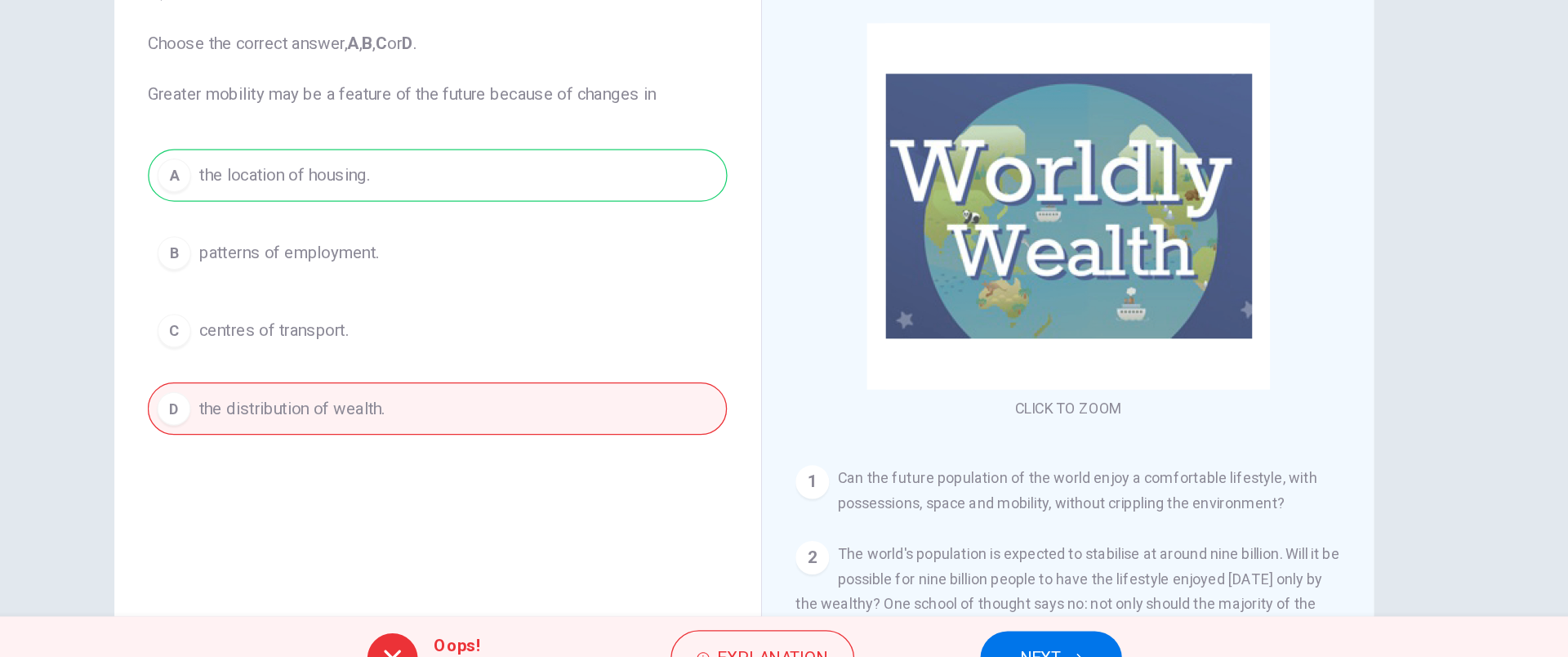click on "NEXT" at bounding box center (1014, 624) 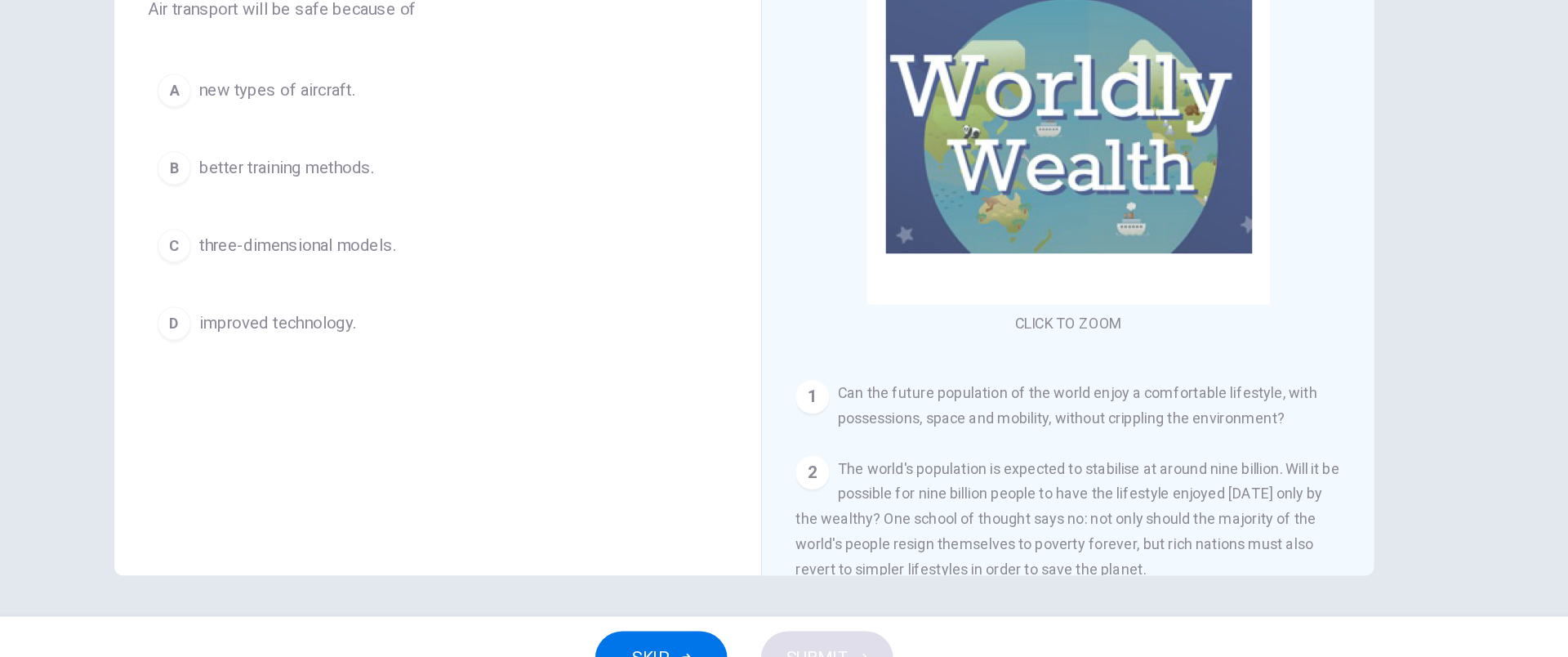 scroll, scrollTop: 145, scrollLeft: 0, axis: vertical 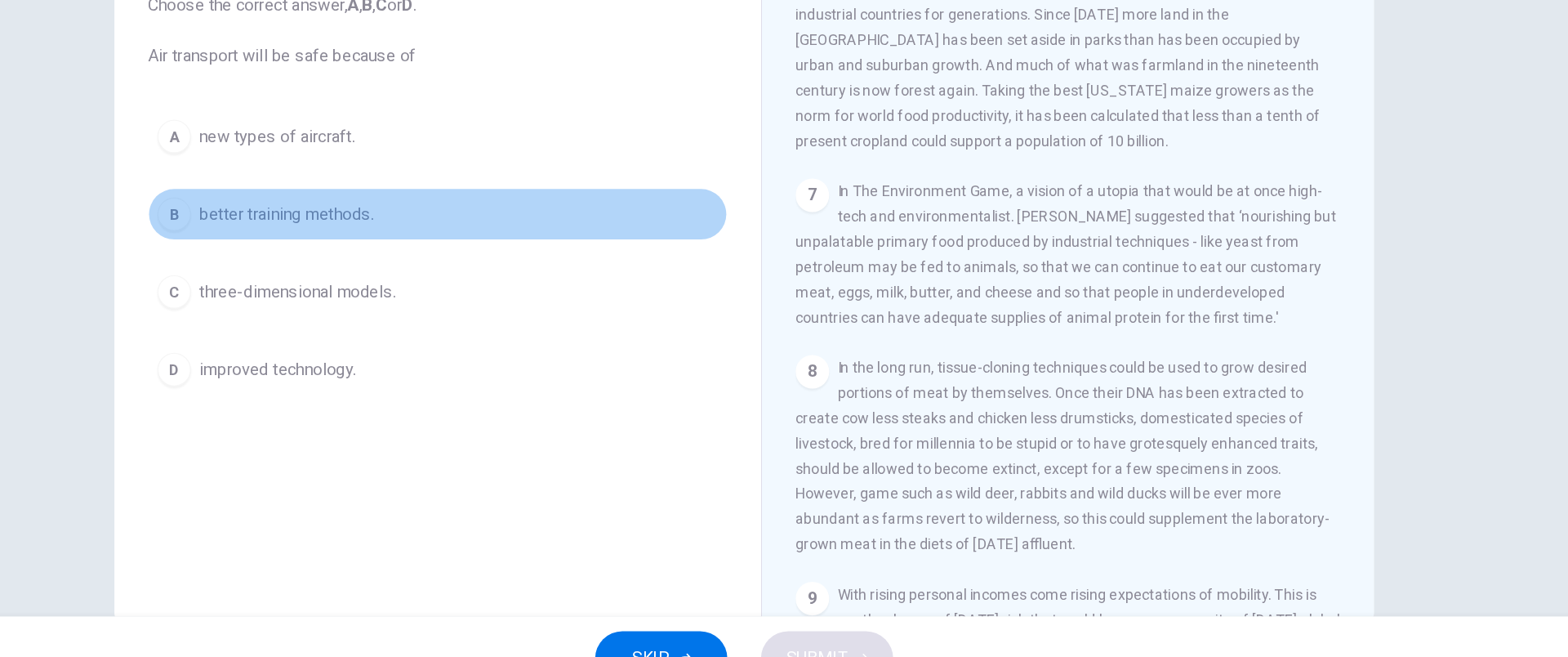 click on "B better training methods." at bounding box center [546, 279] 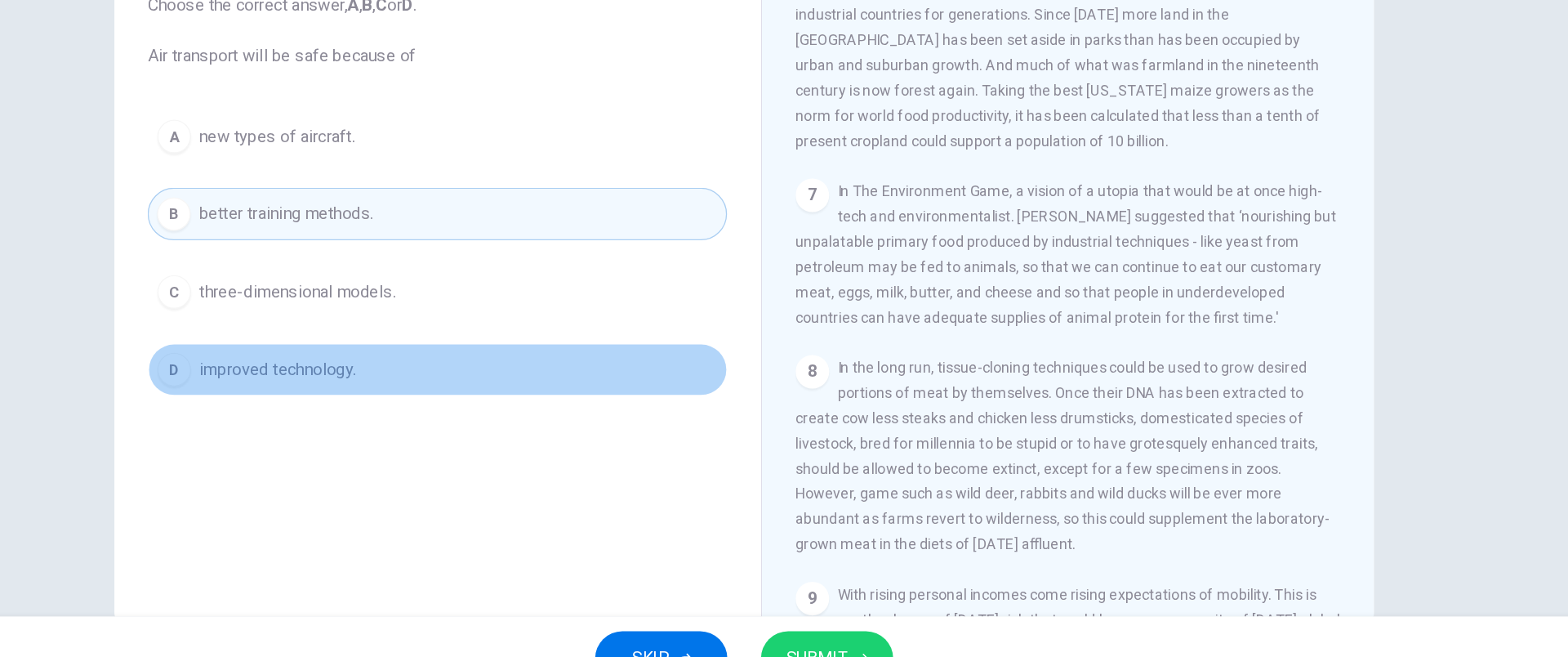 click on "D improved technology." at bounding box center [546, 400] 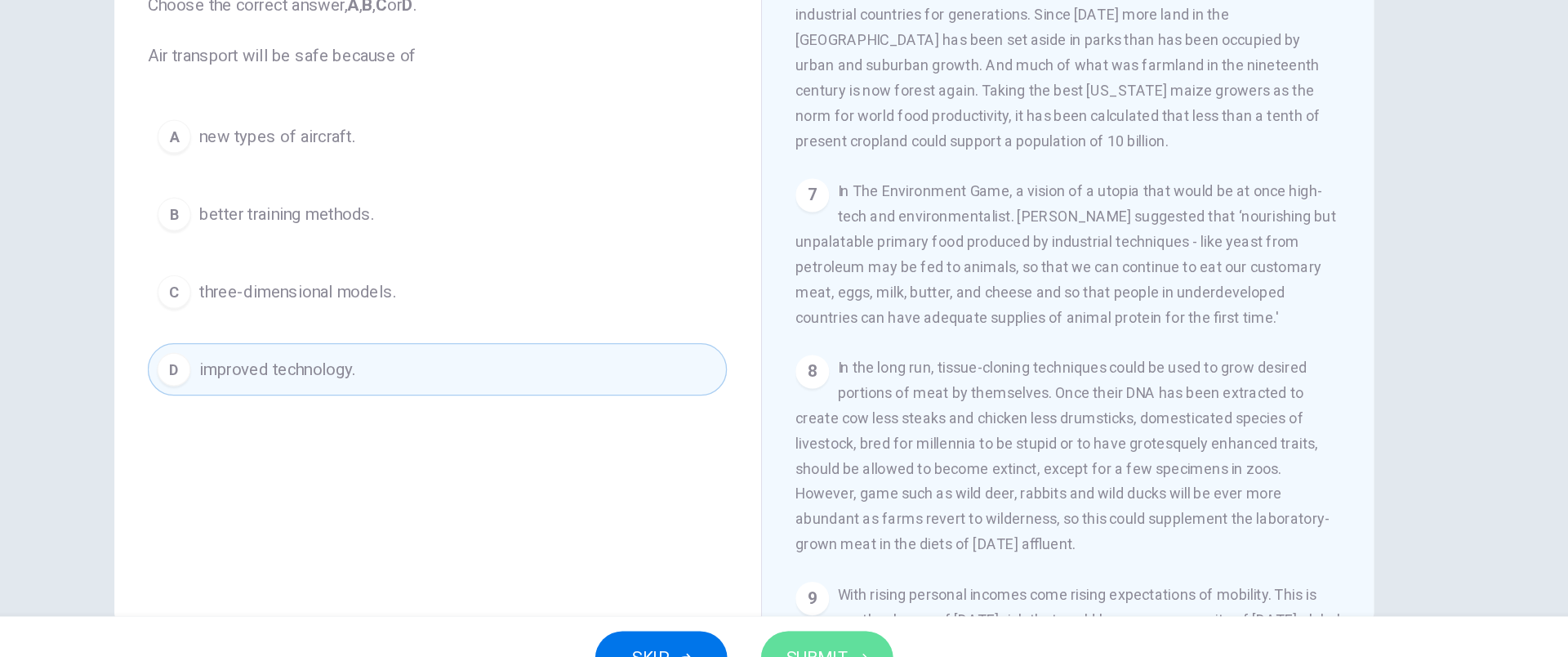 click on "SUBMIT" at bounding box center (849, 624) 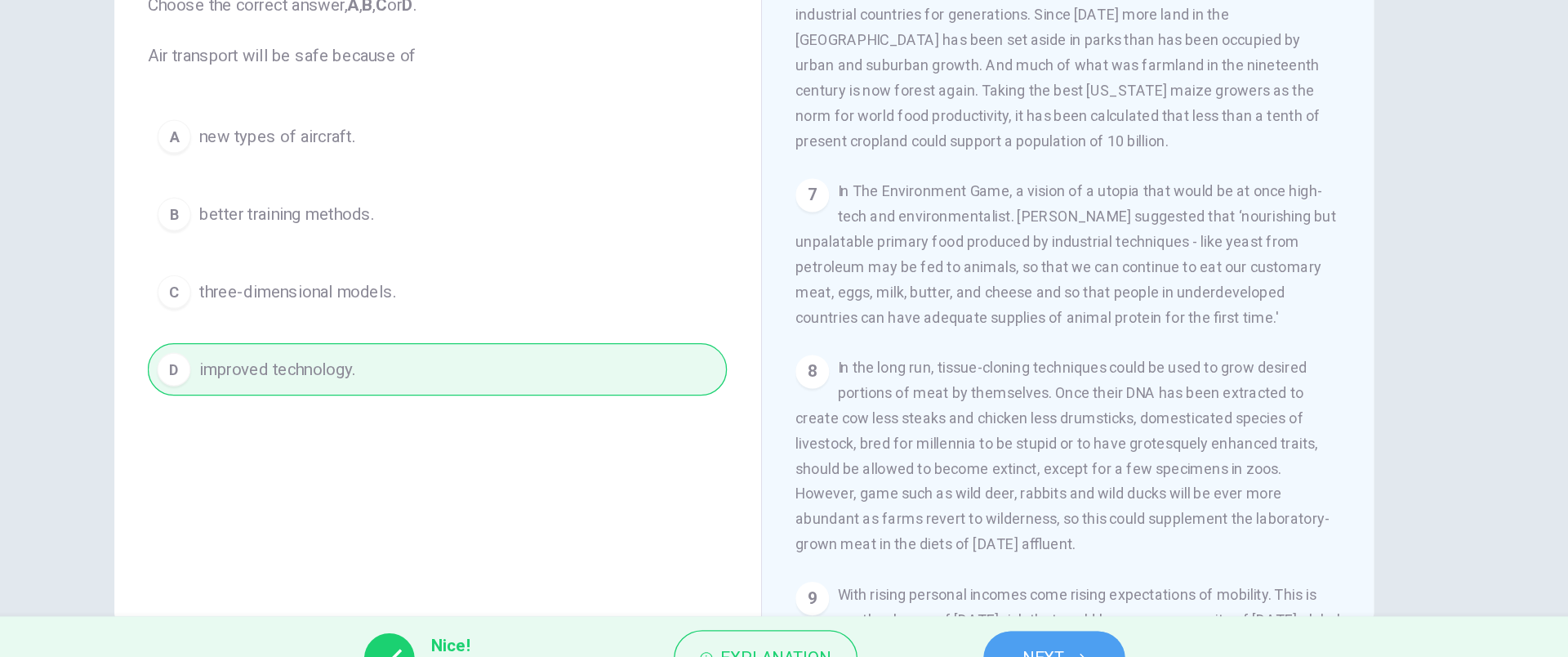 click on "NEXT" at bounding box center [1025, 624] 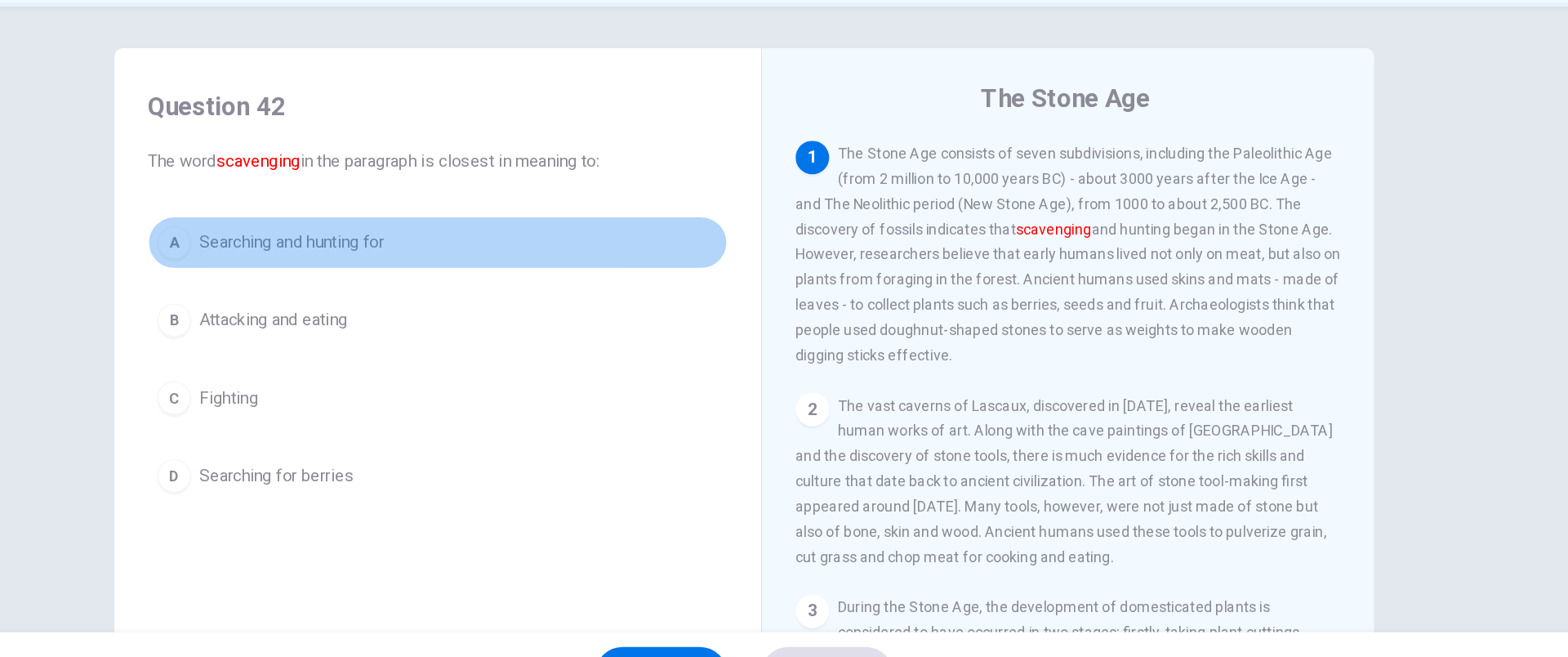 click on "Searching and hunting for" at bounding box center [432, 288] 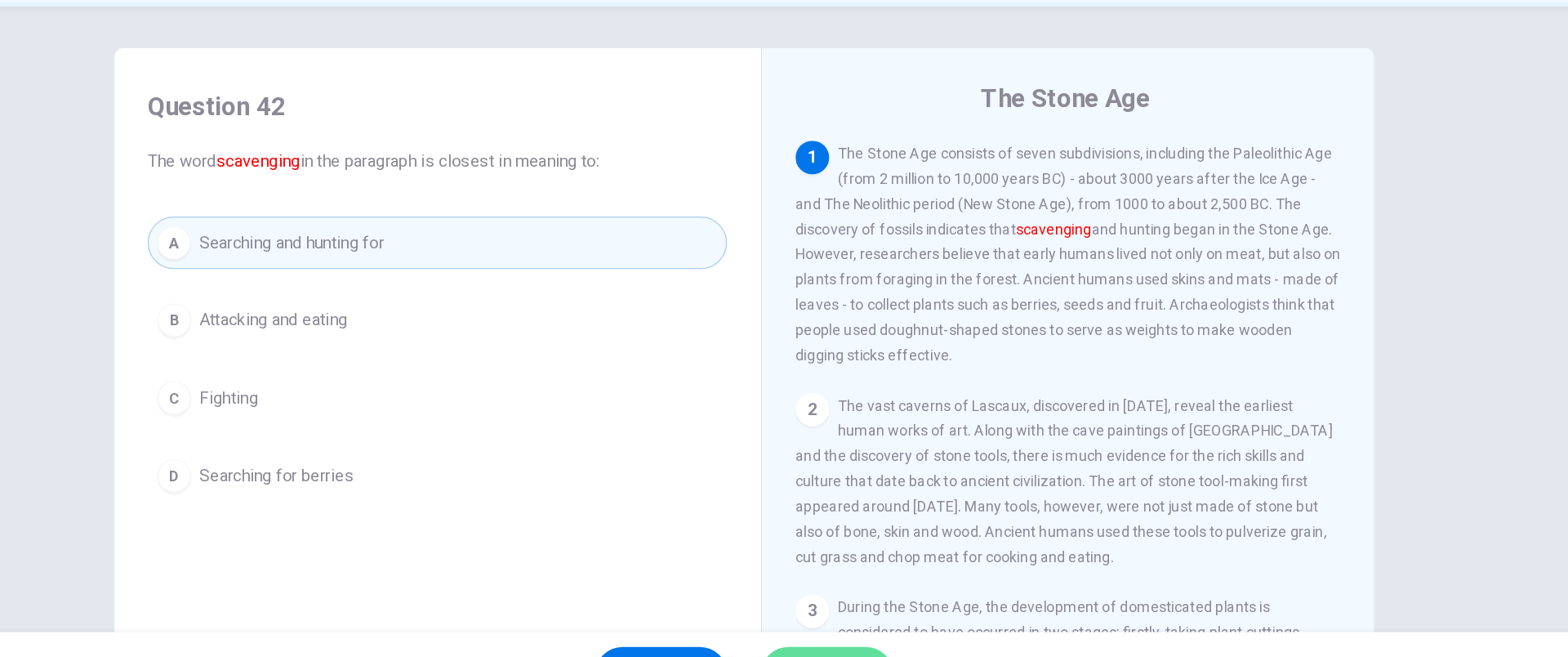 click on "SUBMIT" at bounding box center [849, 624] 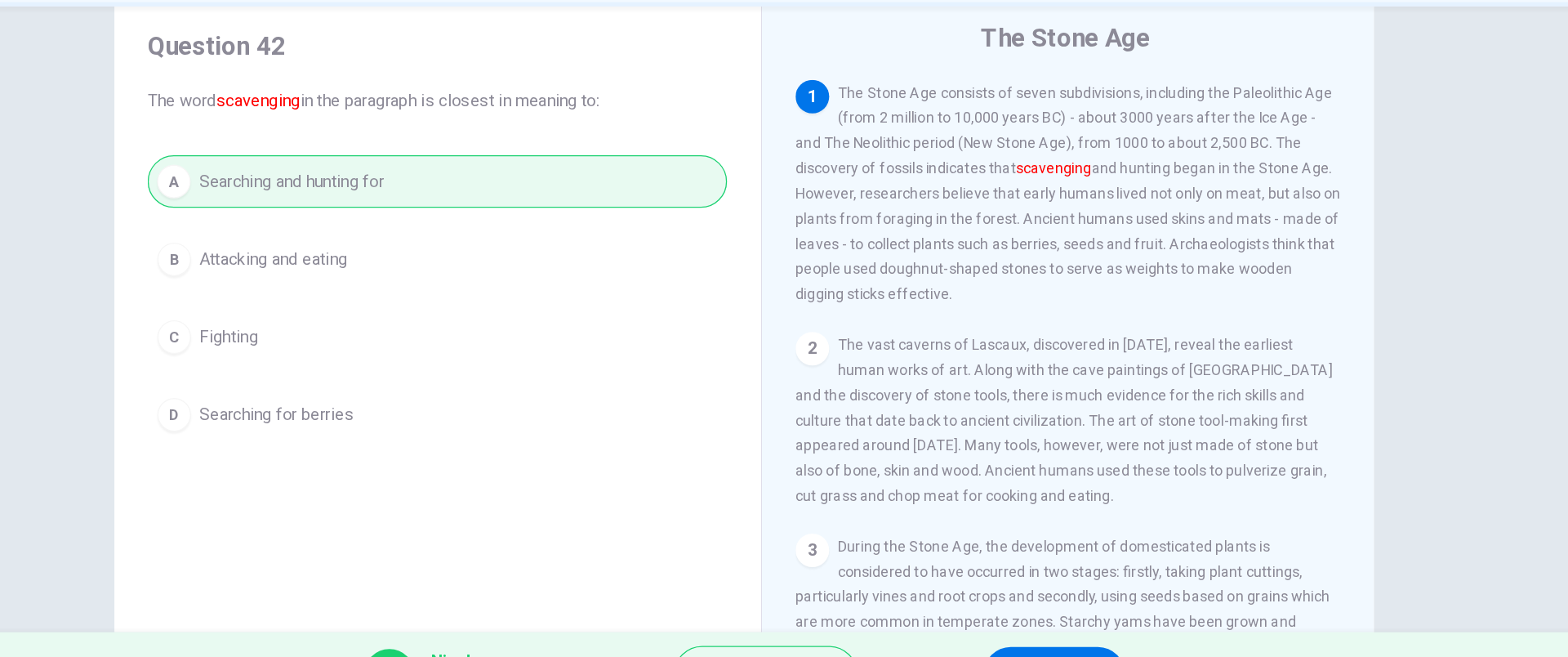 scroll, scrollTop: 51, scrollLeft: 0, axis: vertical 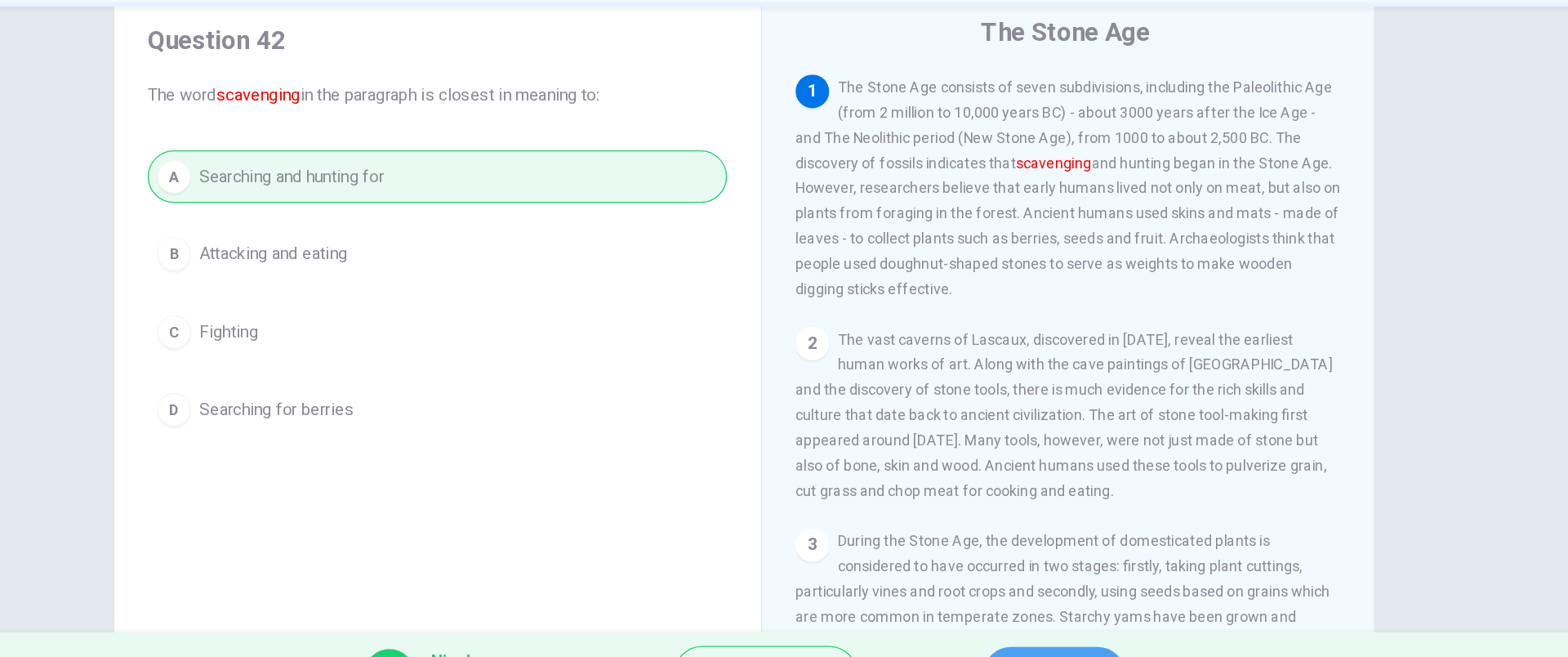 click on "NEXT" at bounding box center [1025, 624] 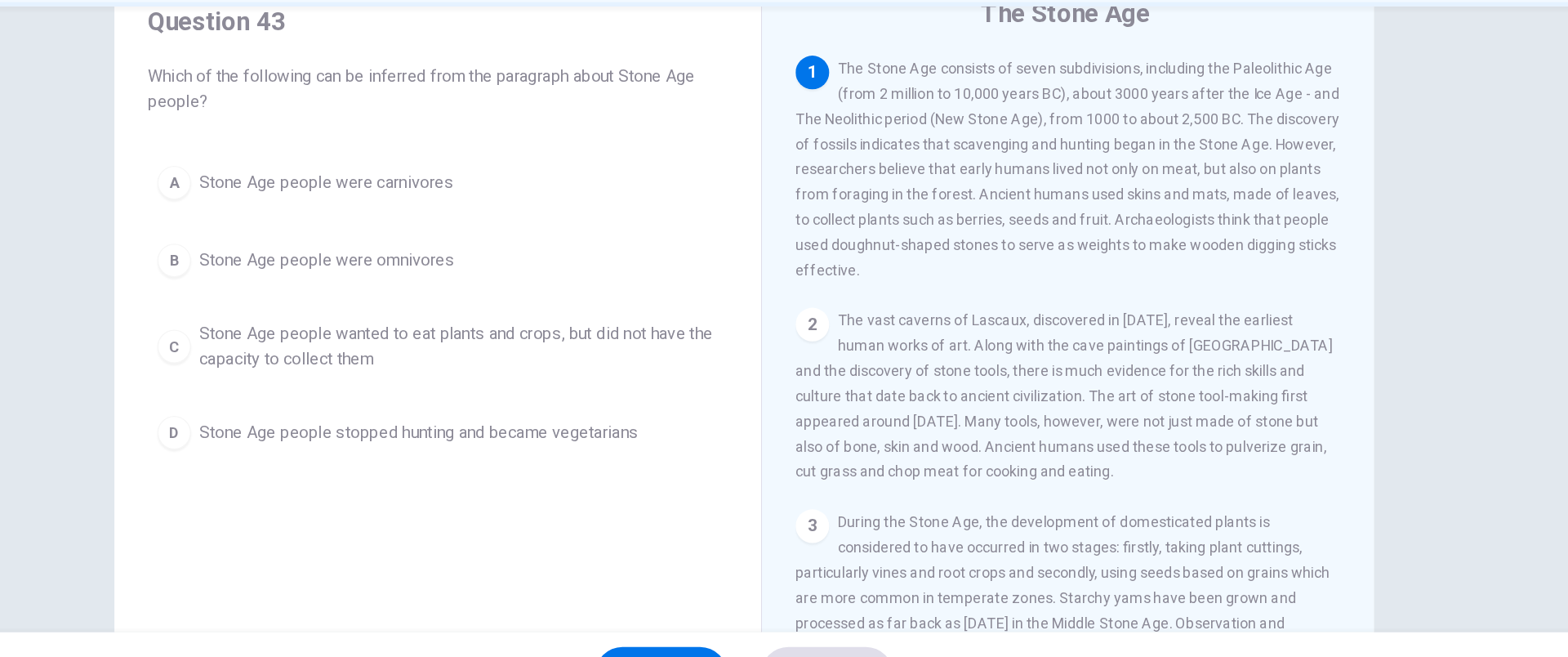 scroll, scrollTop: 67, scrollLeft: 0, axis: vertical 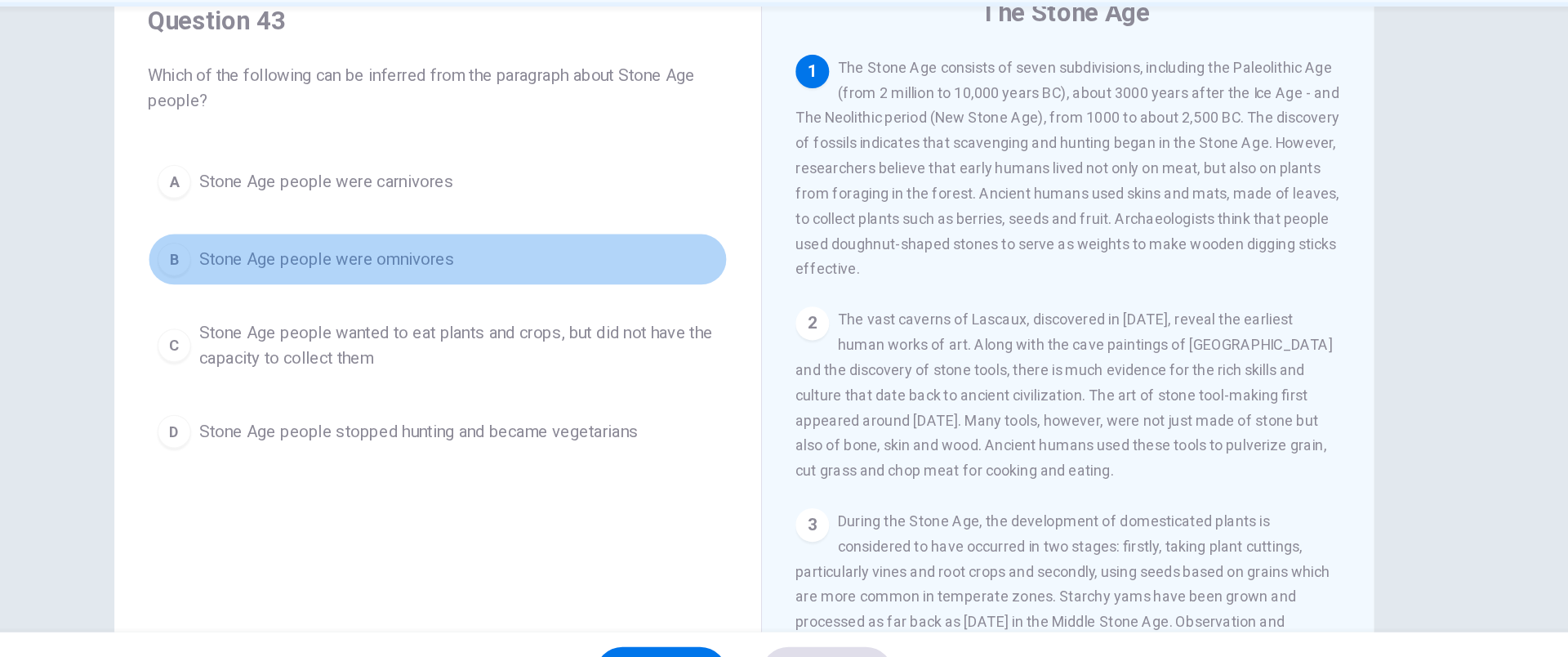 click on "B Stone Age people were omnivores" at bounding box center [546, 302] 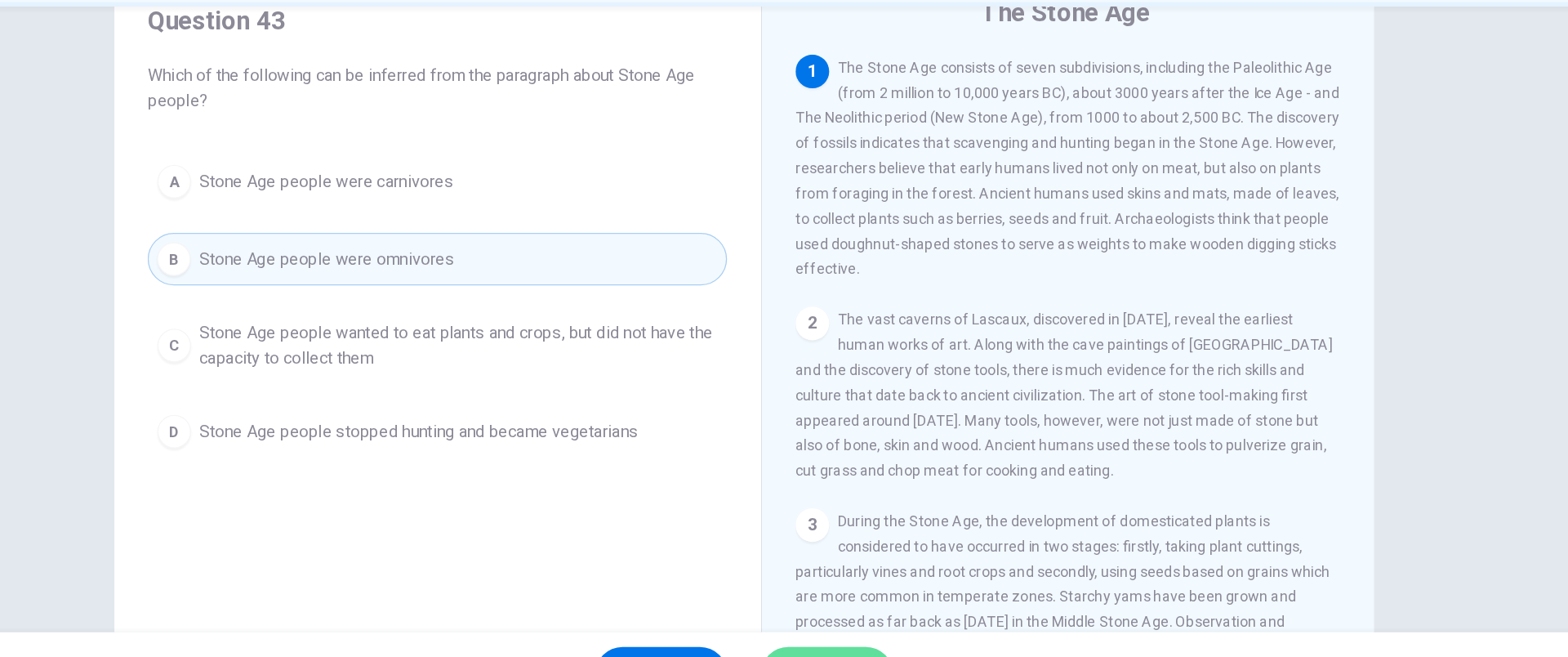 click on "SUBMIT" at bounding box center [849, 624] 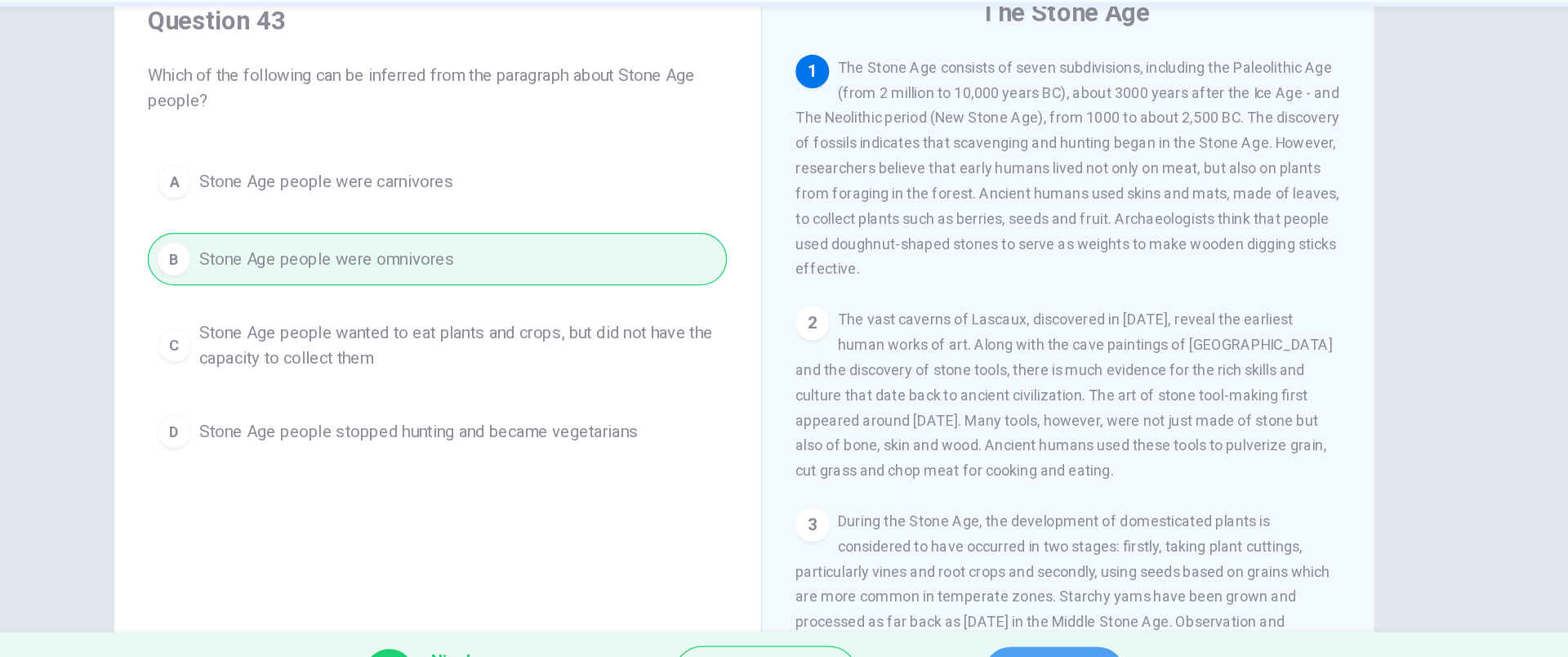 click on "NEXT" at bounding box center (1025, 624) 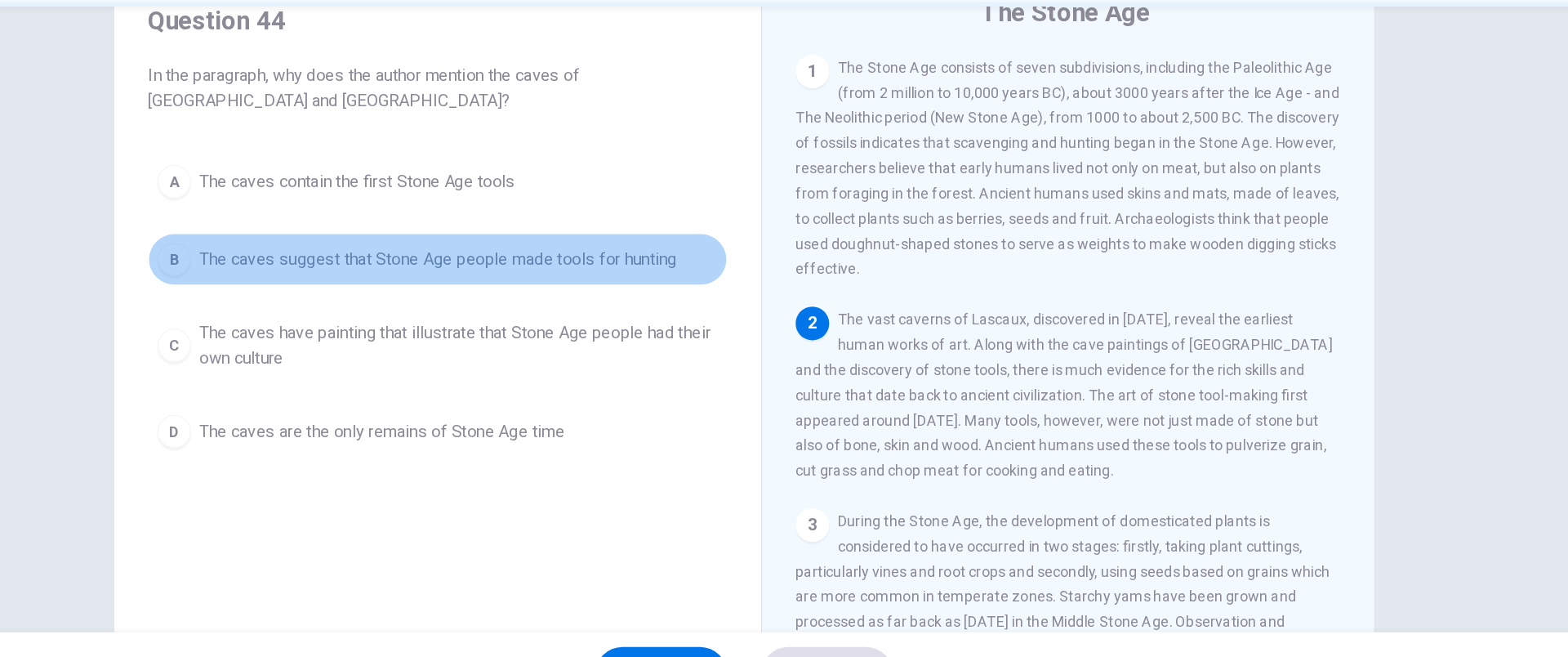 click on "The caves suggest that Stone Age people made tools for hunting" at bounding box center (546, 302) 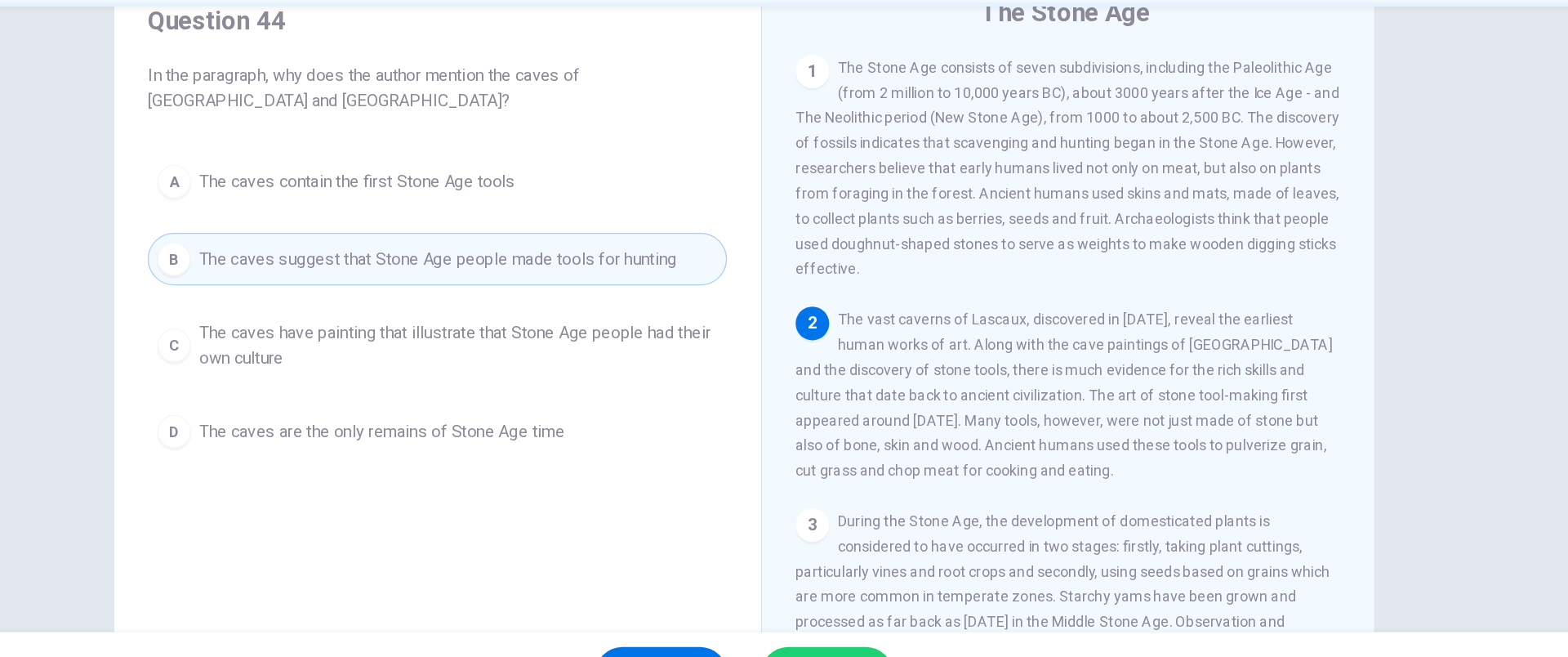 click on "SKIP SUBMIT" at bounding box center (784, 624) 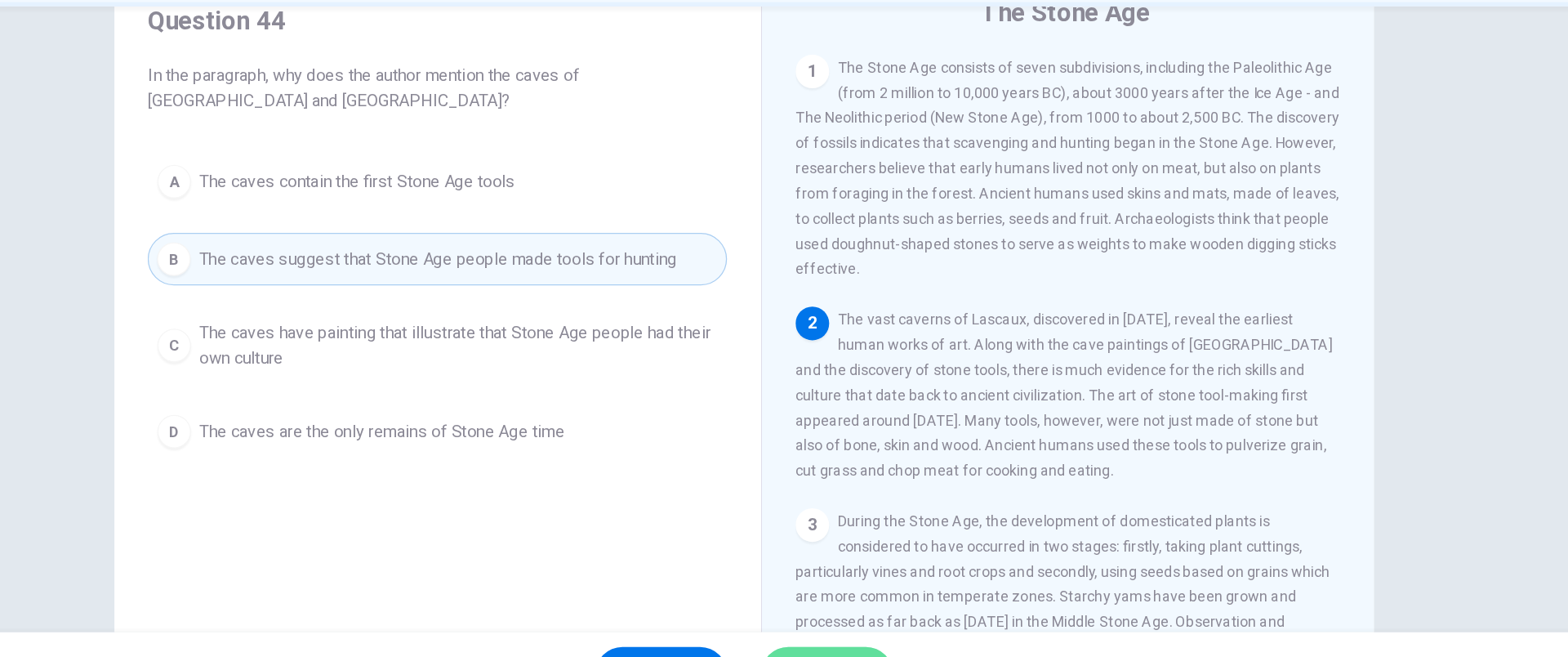 click on "SUBMIT" at bounding box center (849, 624) 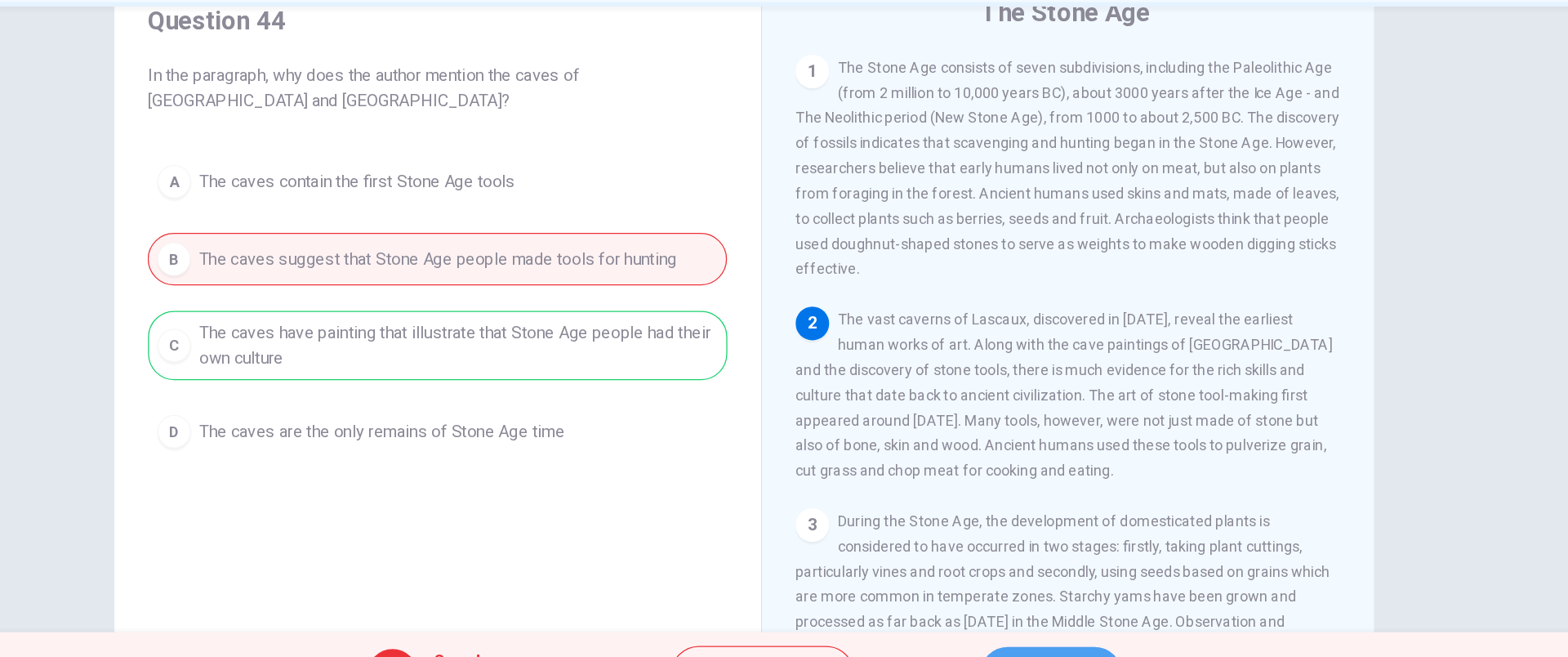 click on "NEXT" at bounding box center [1022, 624] 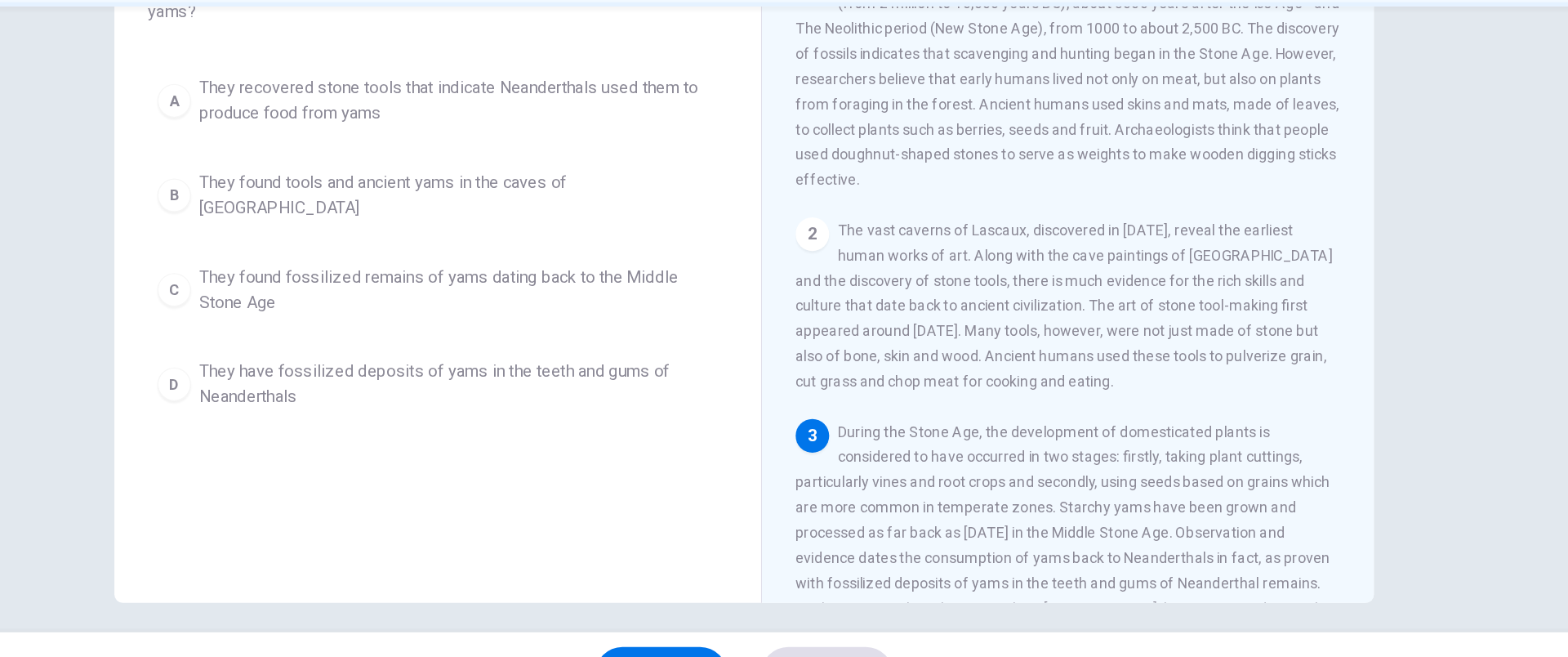 scroll, scrollTop: 136, scrollLeft: 0, axis: vertical 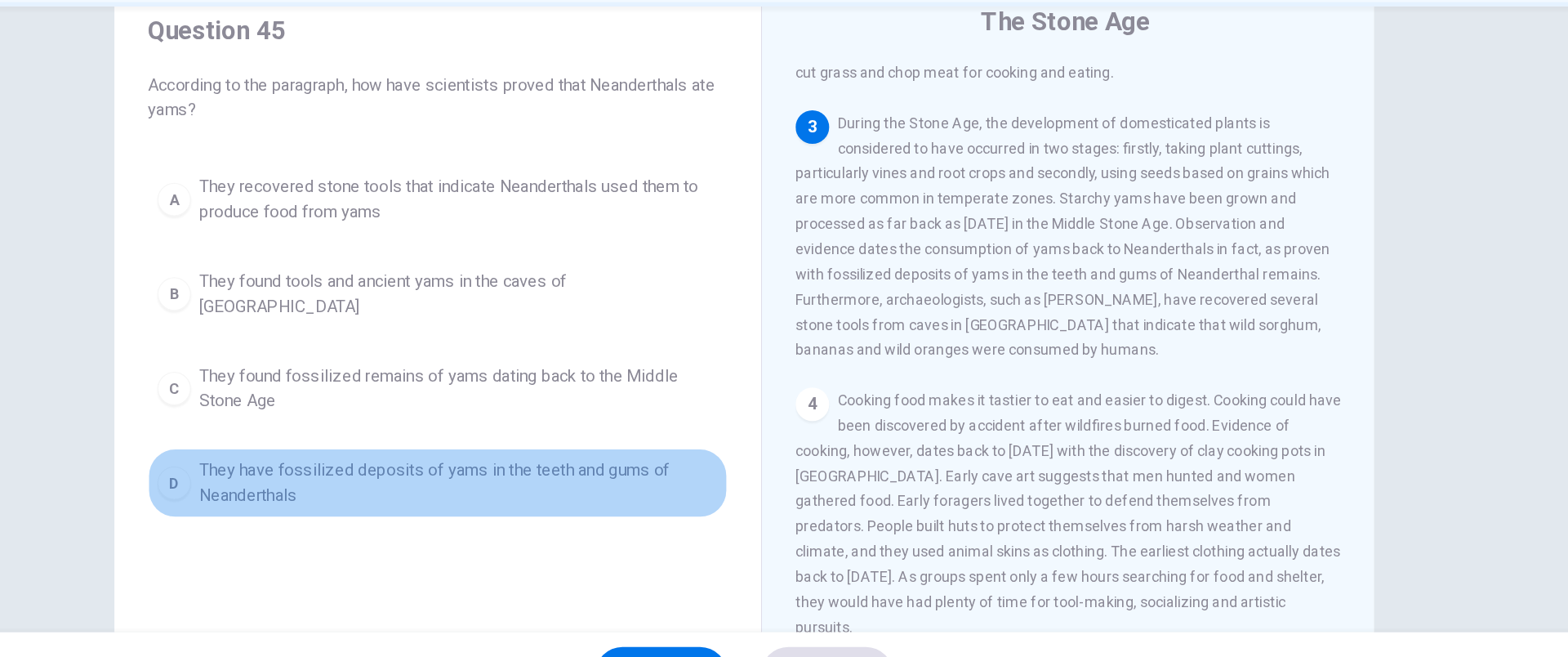 click on "They have fossilized deposits of yams in the teeth and gums of Neanderthals" at bounding box center (562, 476) 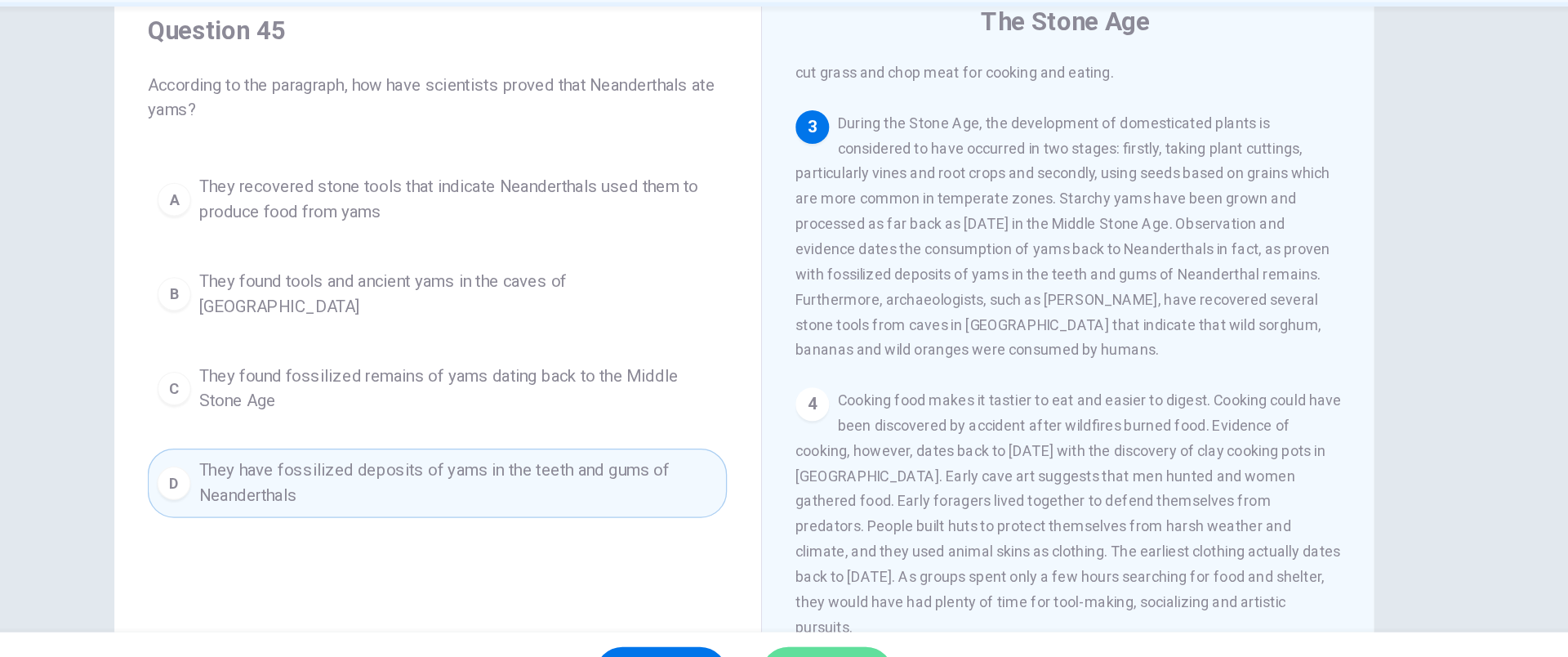 click on "SUBMIT" at bounding box center (849, 624) 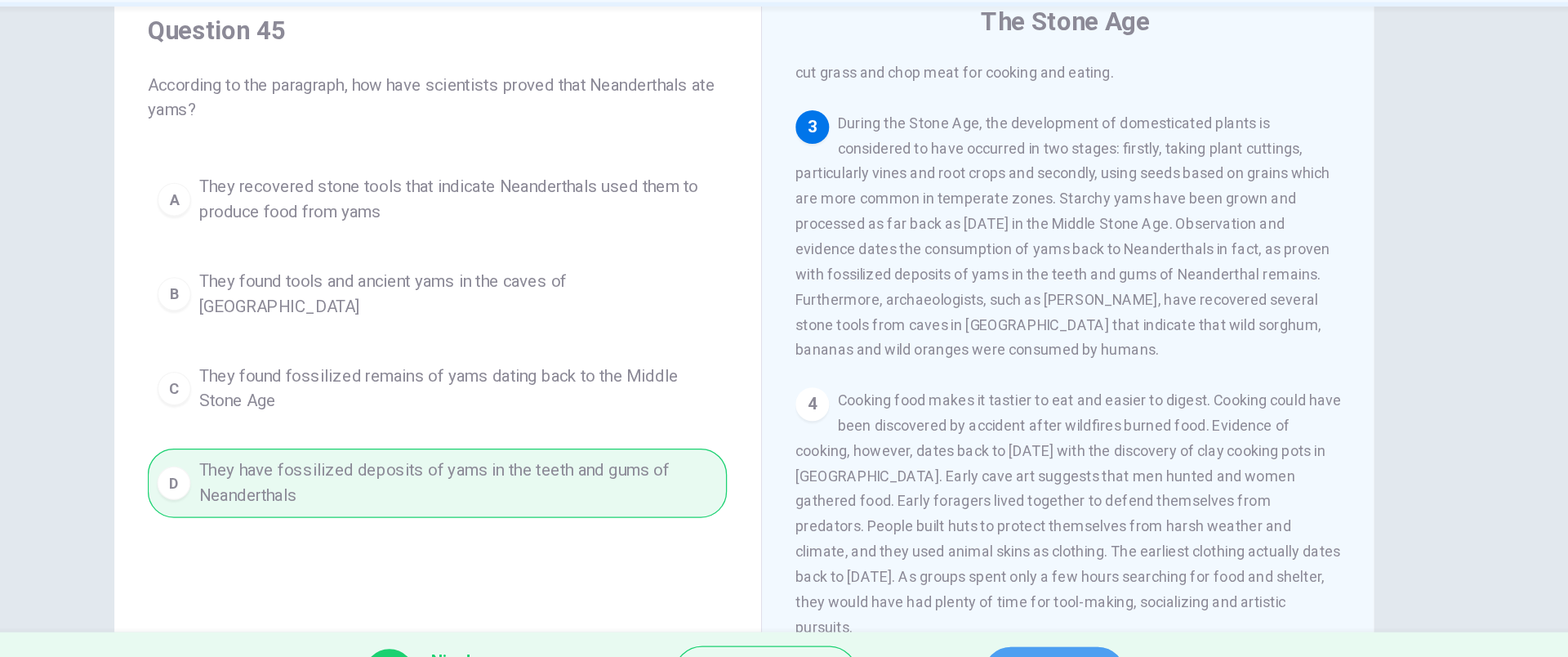 click on "NEXT" at bounding box center [1025, 624] 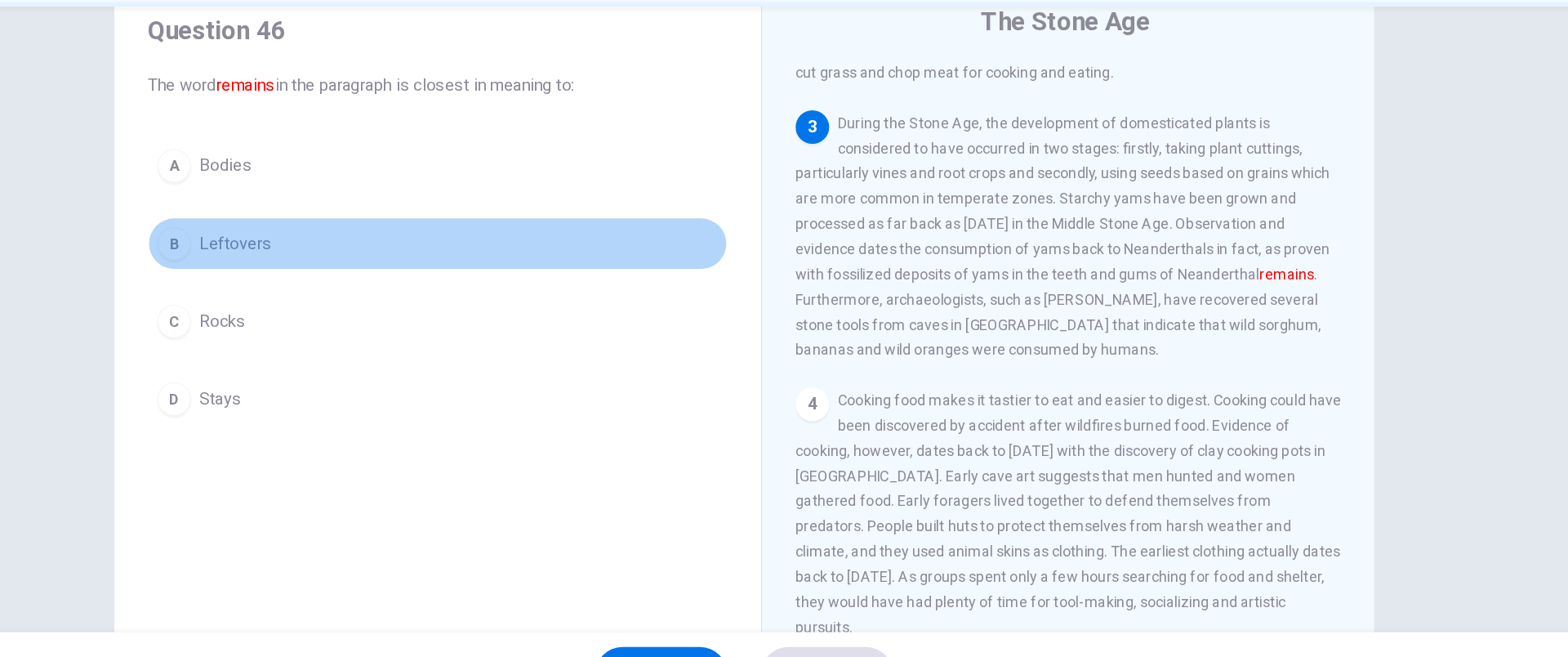 click on "B Leftovers" at bounding box center [546, 289] 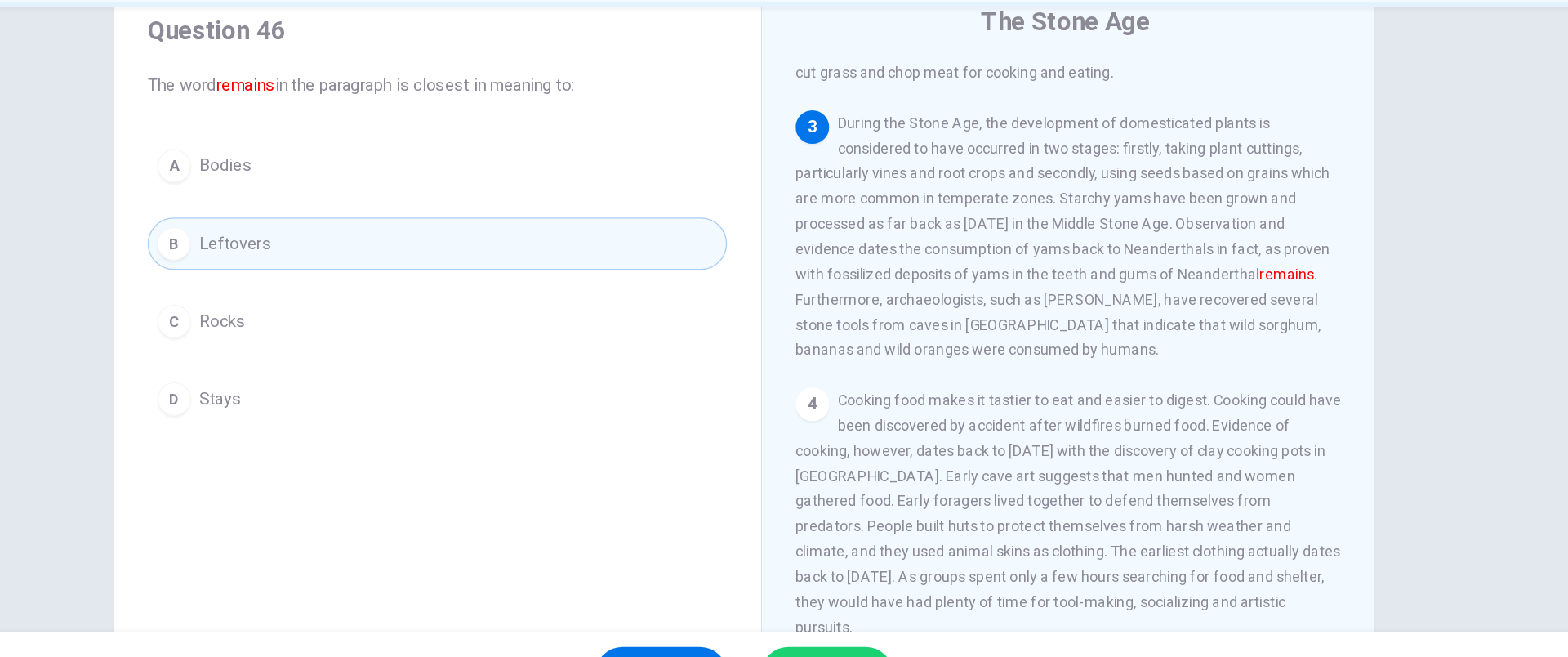 click on "D Stays" at bounding box center (546, 410) 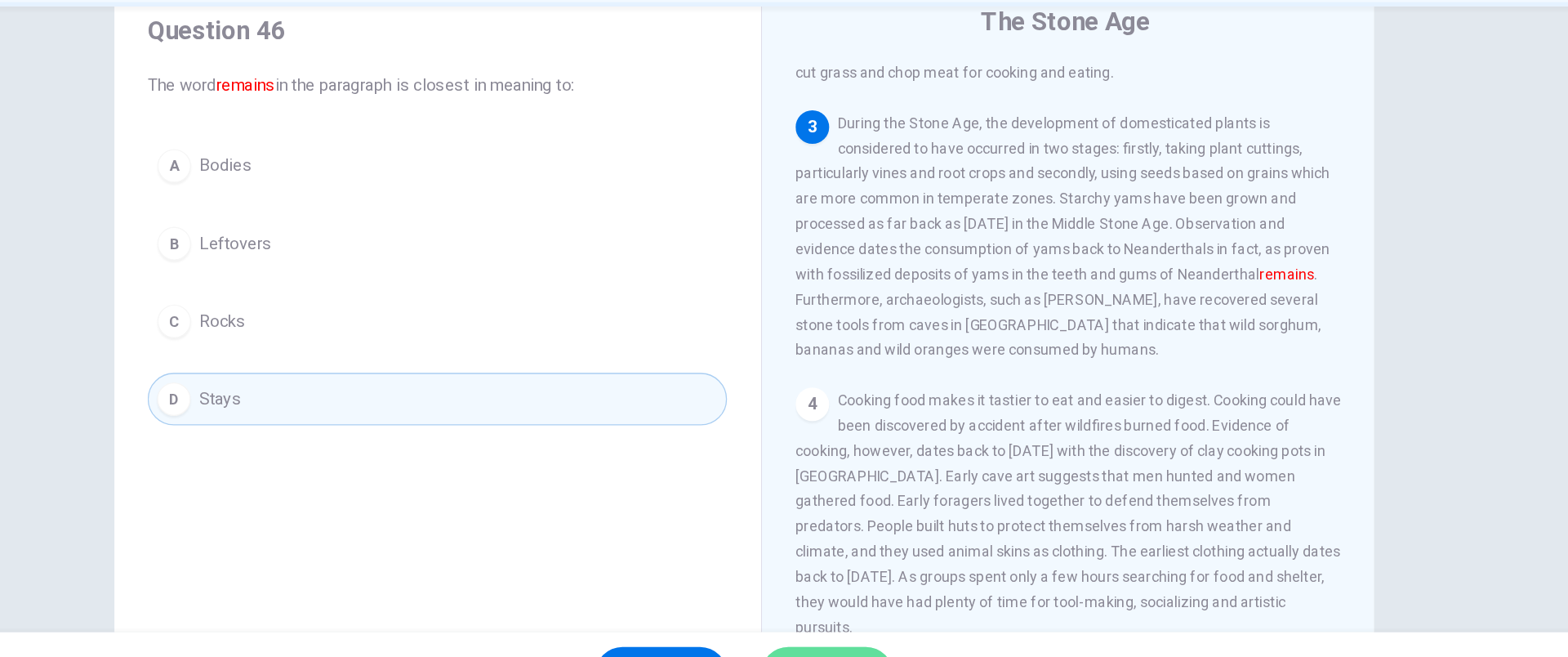 click on "SUBMIT" at bounding box center (849, 624) 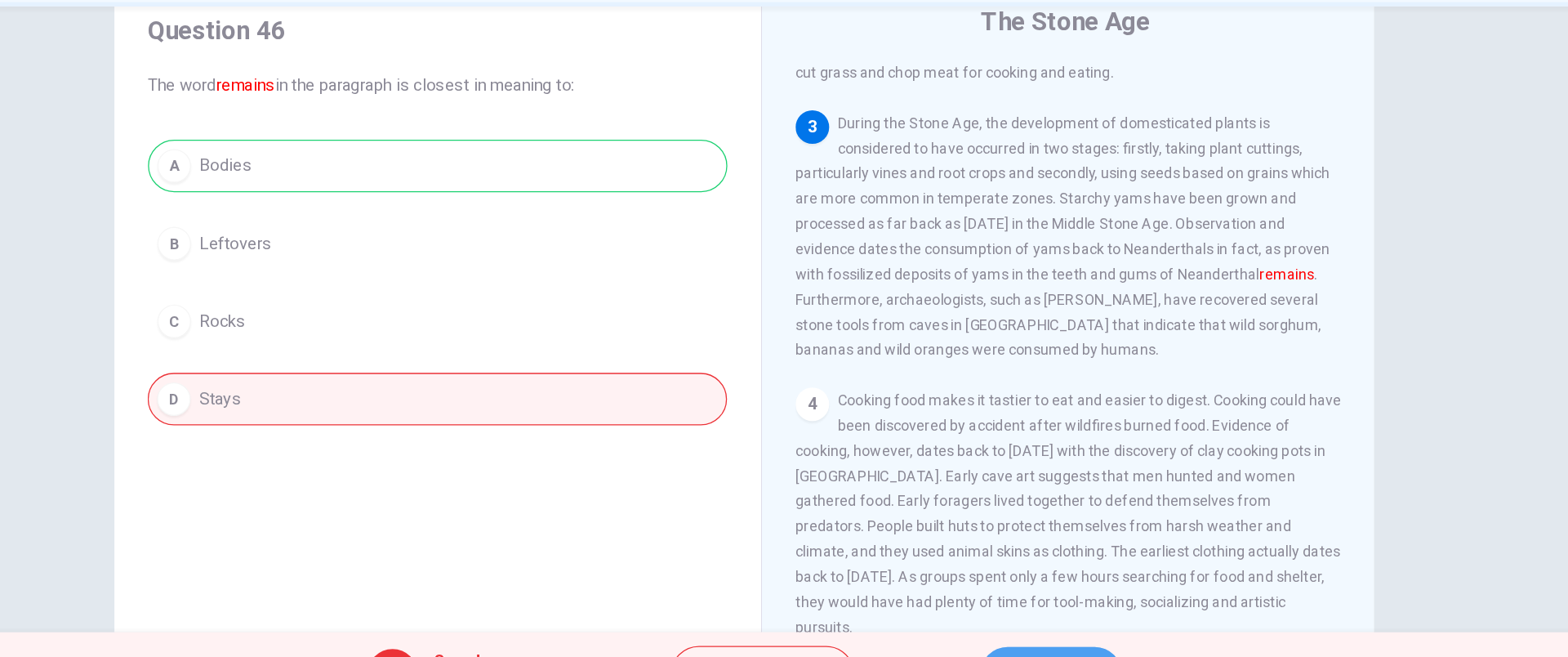 click on "NEXT" at bounding box center (1022, 624) 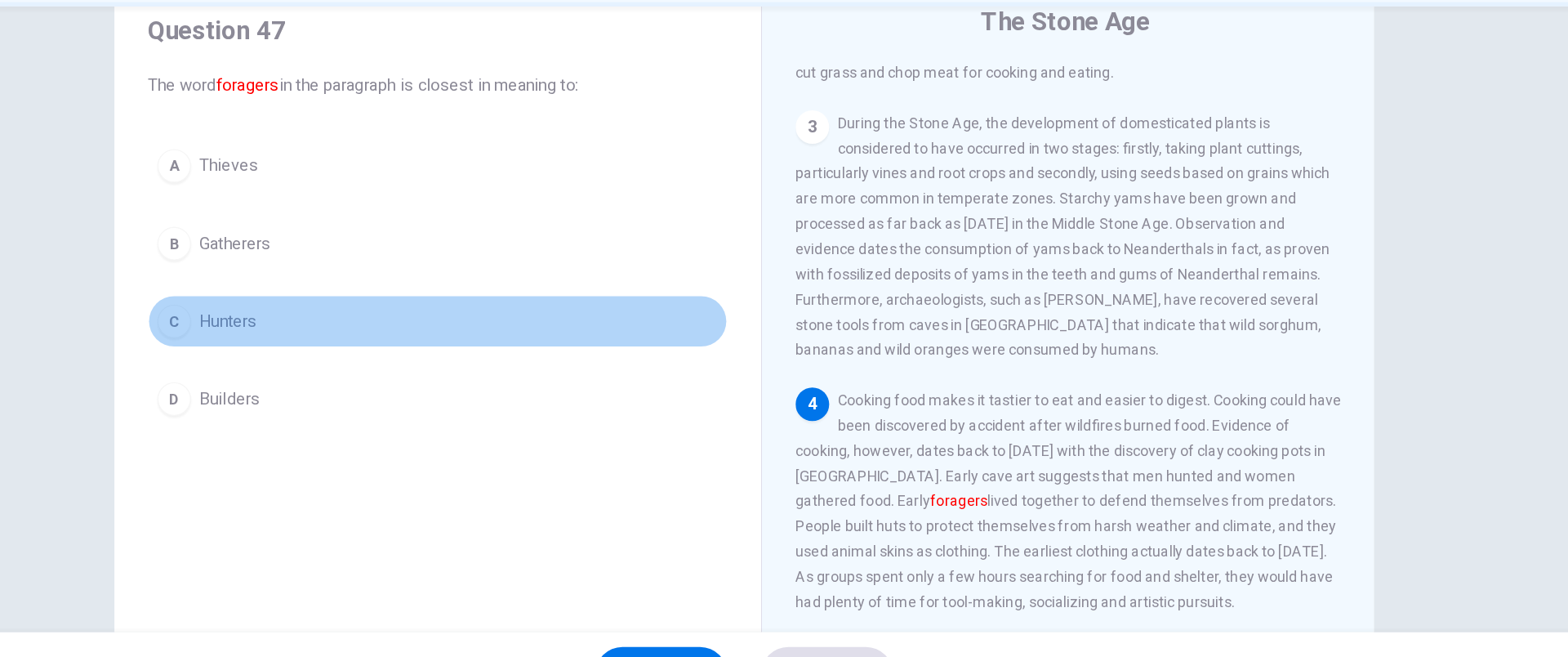 click on "C Hunters" at bounding box center [546, 350] 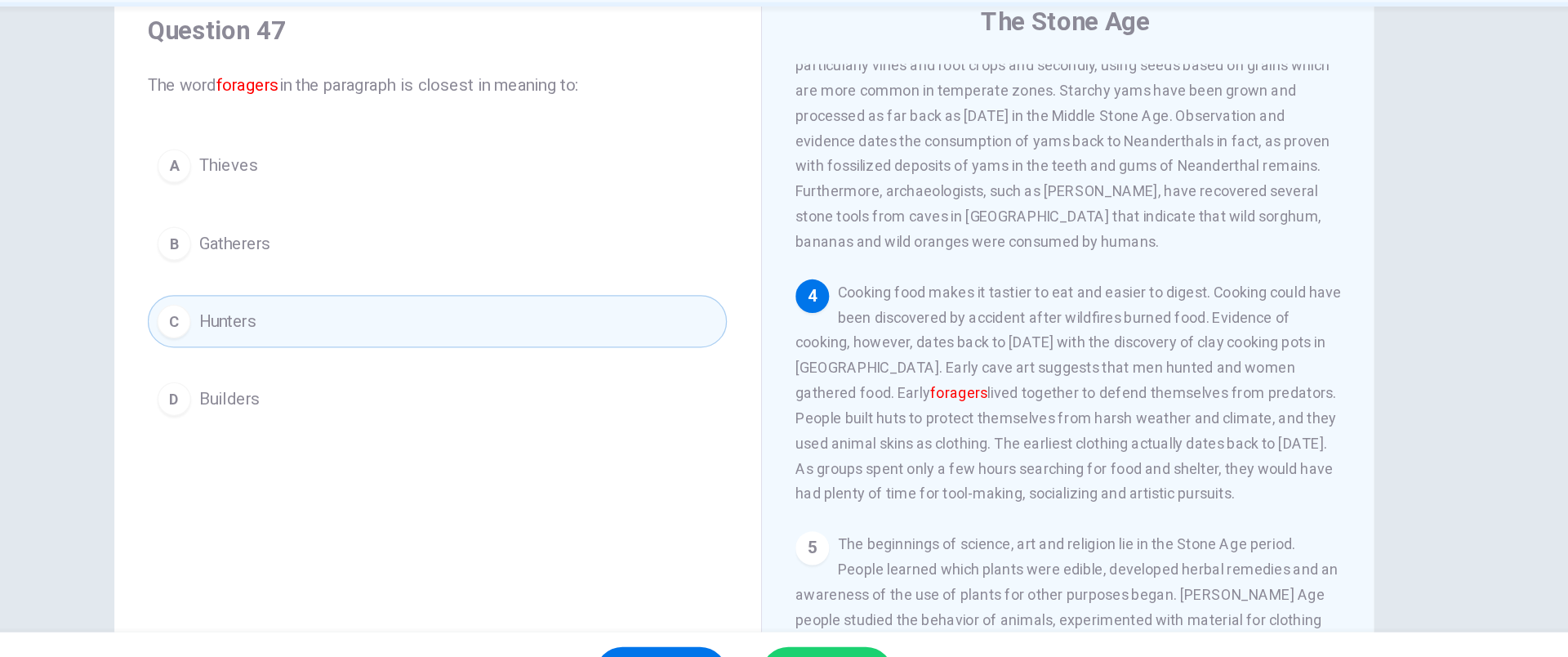 scroll, scrollTop: 403, scrollLeft: 0, axis: vertical 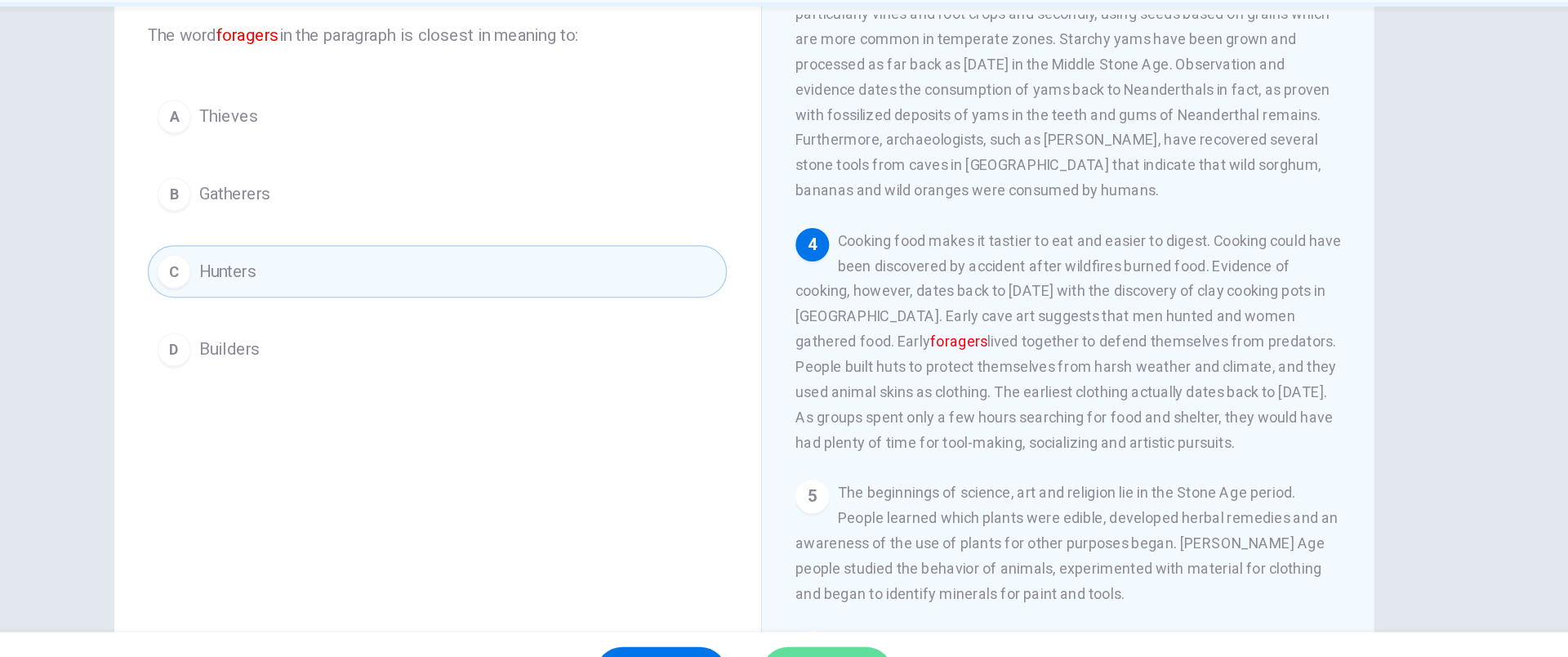 click on "SUBMIT" at bounding box center [849, 624] 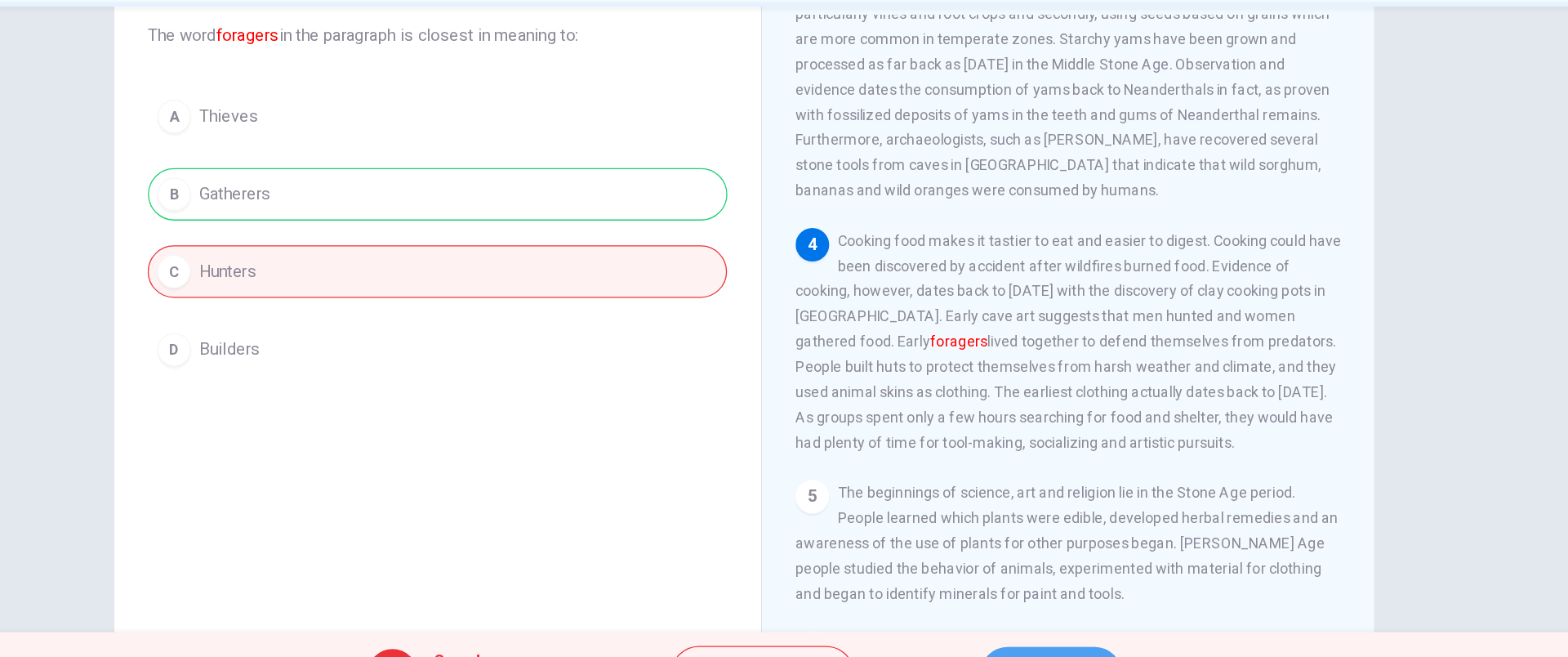 click on "NEXT" at bounding box center (1022, 624) 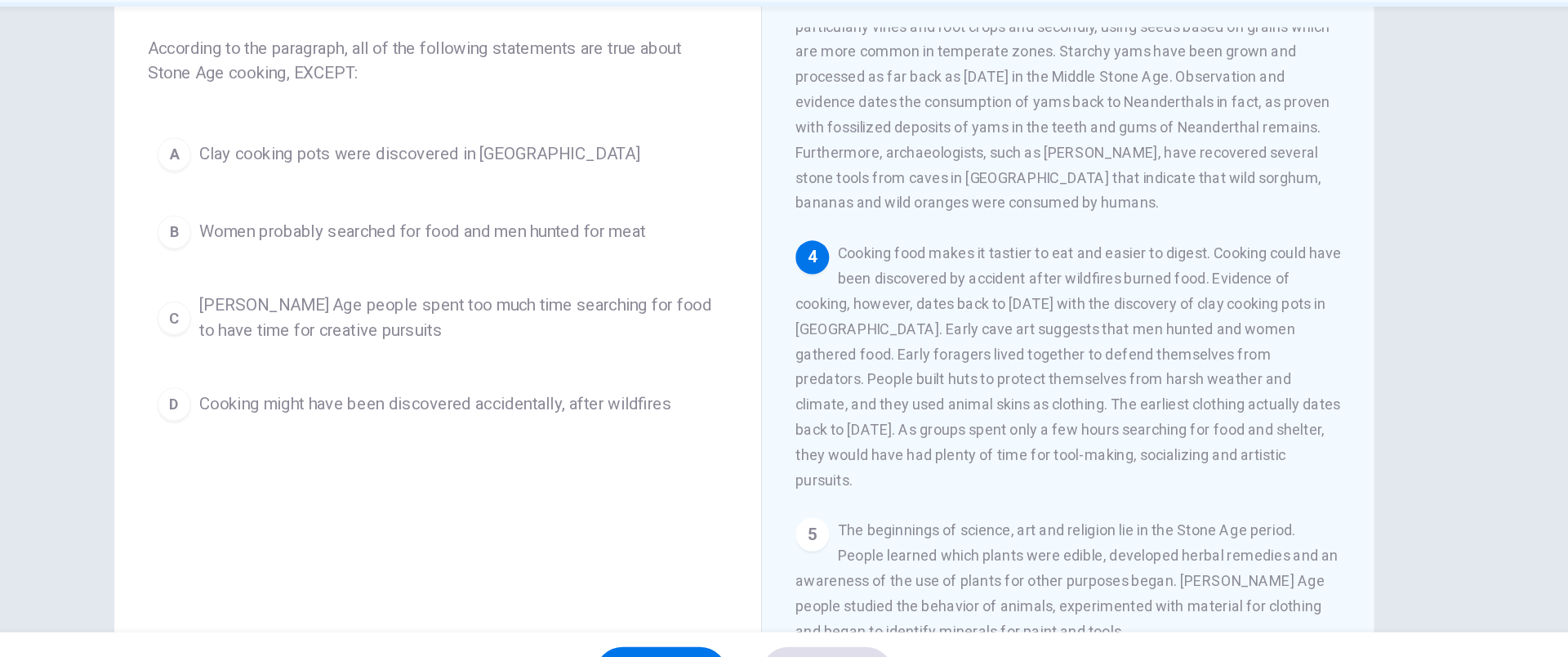 scroll, scrollTop: 89, scrollLeft: 0, axis: vertical 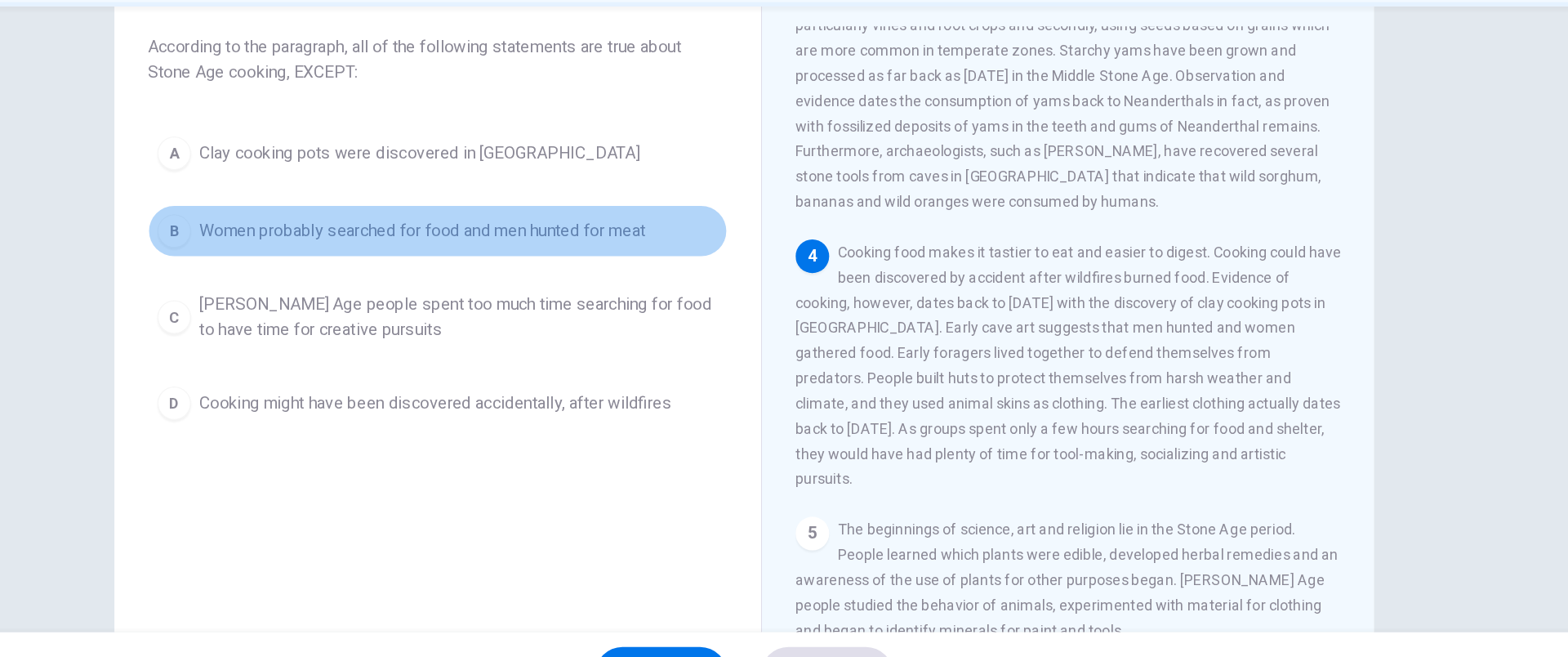 click on "Women probably searched for food and men hunted for meat" at bounding box center (533, 279) 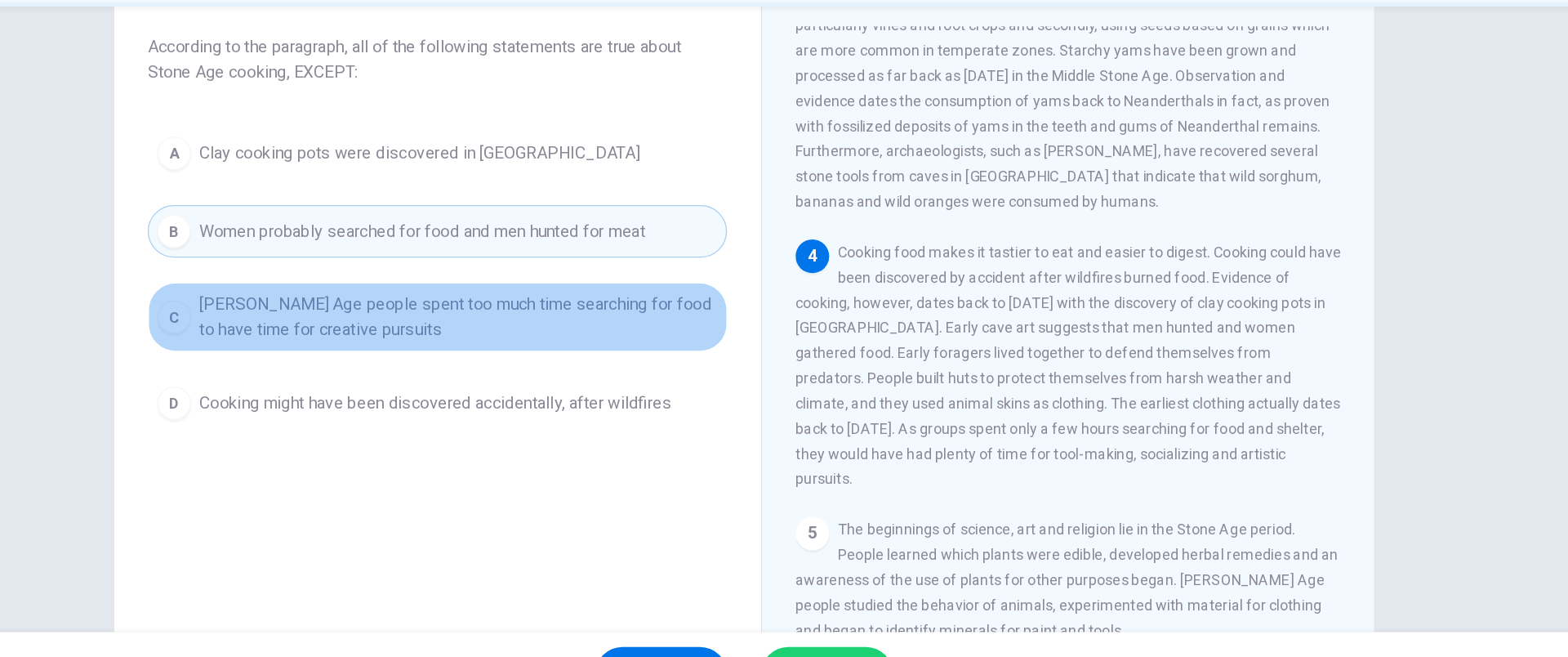 click on "[PERSON_NAME] Age people spent too much time searching for food to have time for creative pursuits" at bounding box center [562, 346] 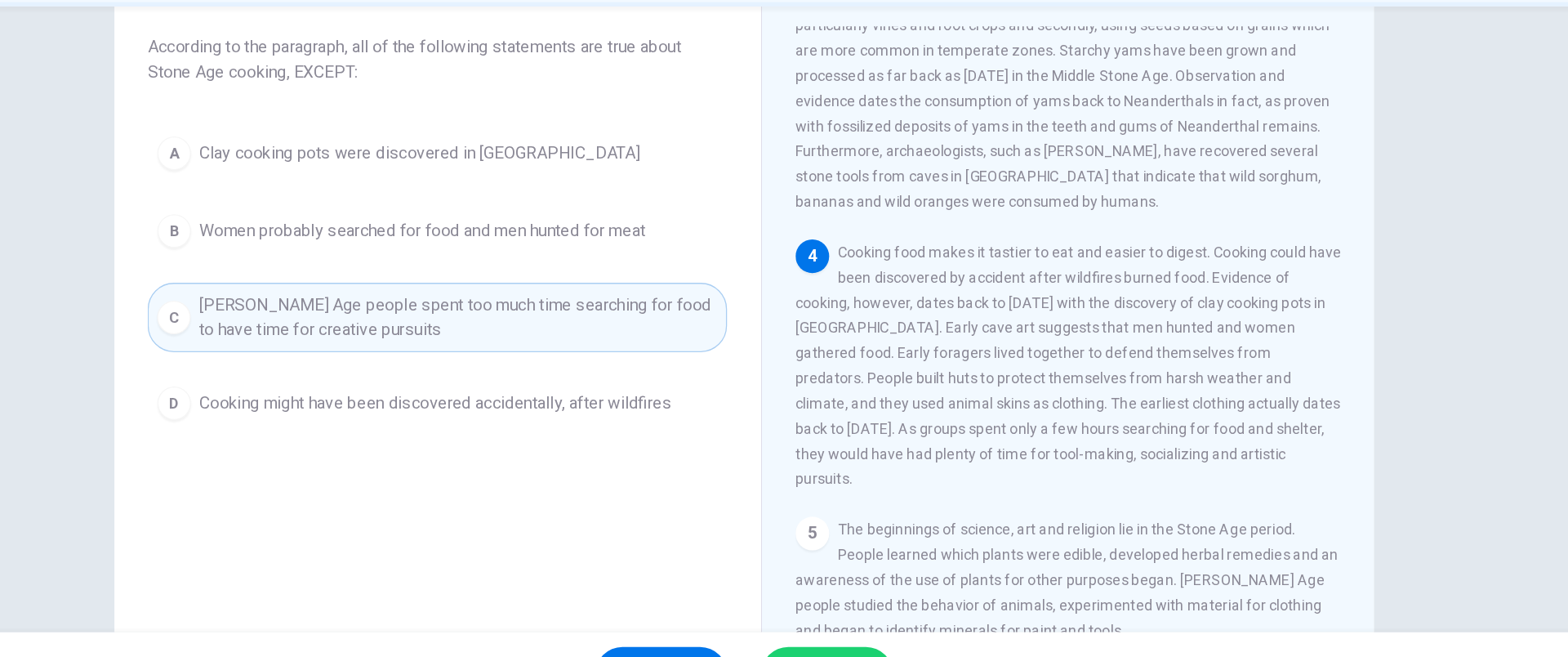 click on "Question 48 According to the paragraph, all of the following statements are true about Stone Age cooking, EXCEPT: A Clay cooking pots were discovered in [GEOGRAPHIC_DATA][PERSON_NAME] Women probably searched for food and men hunted for meat C Stone Age people spent too much time searching for food to have time for creative pursuits D Cooking might have been discovered accidentally, after wildfires" at bounding box center (546, 257) 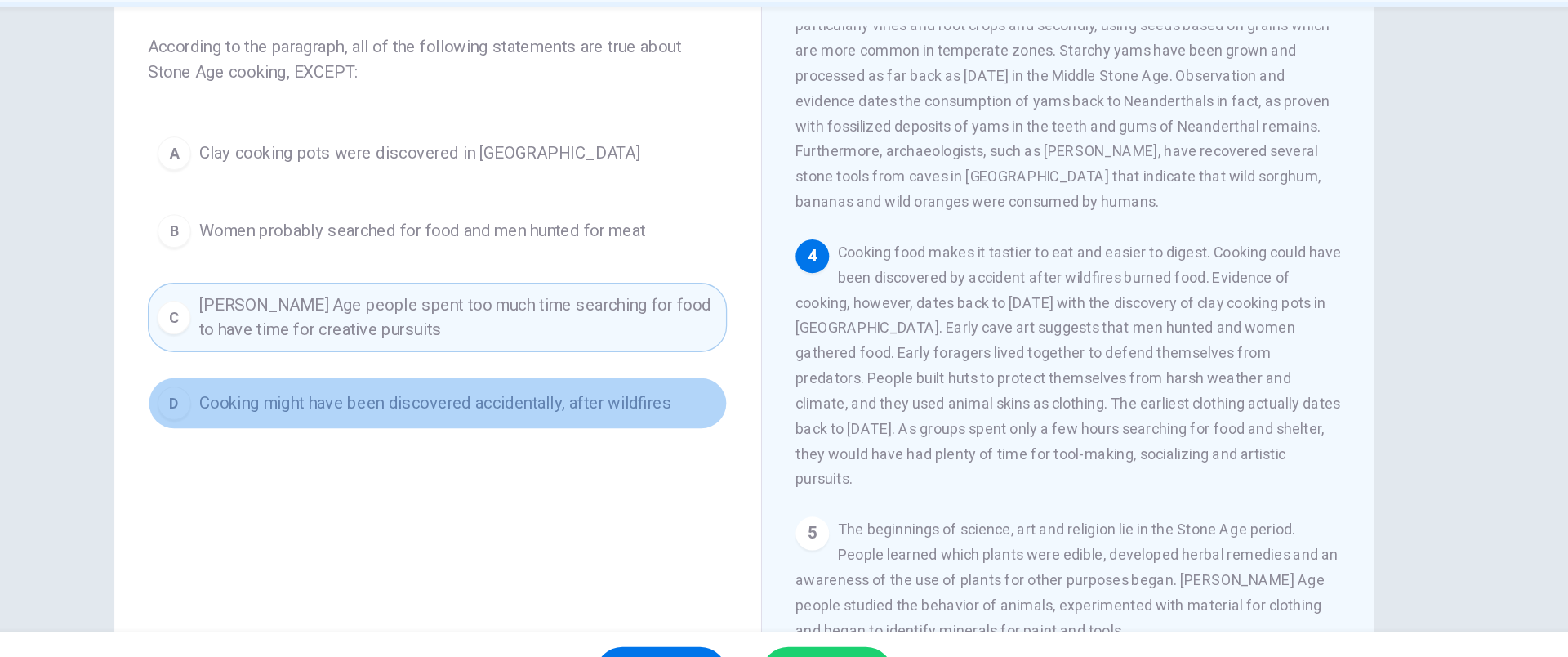 click on "Cooking might have been discovered accidentally, after wildfires" at bounding box center [544, 413] 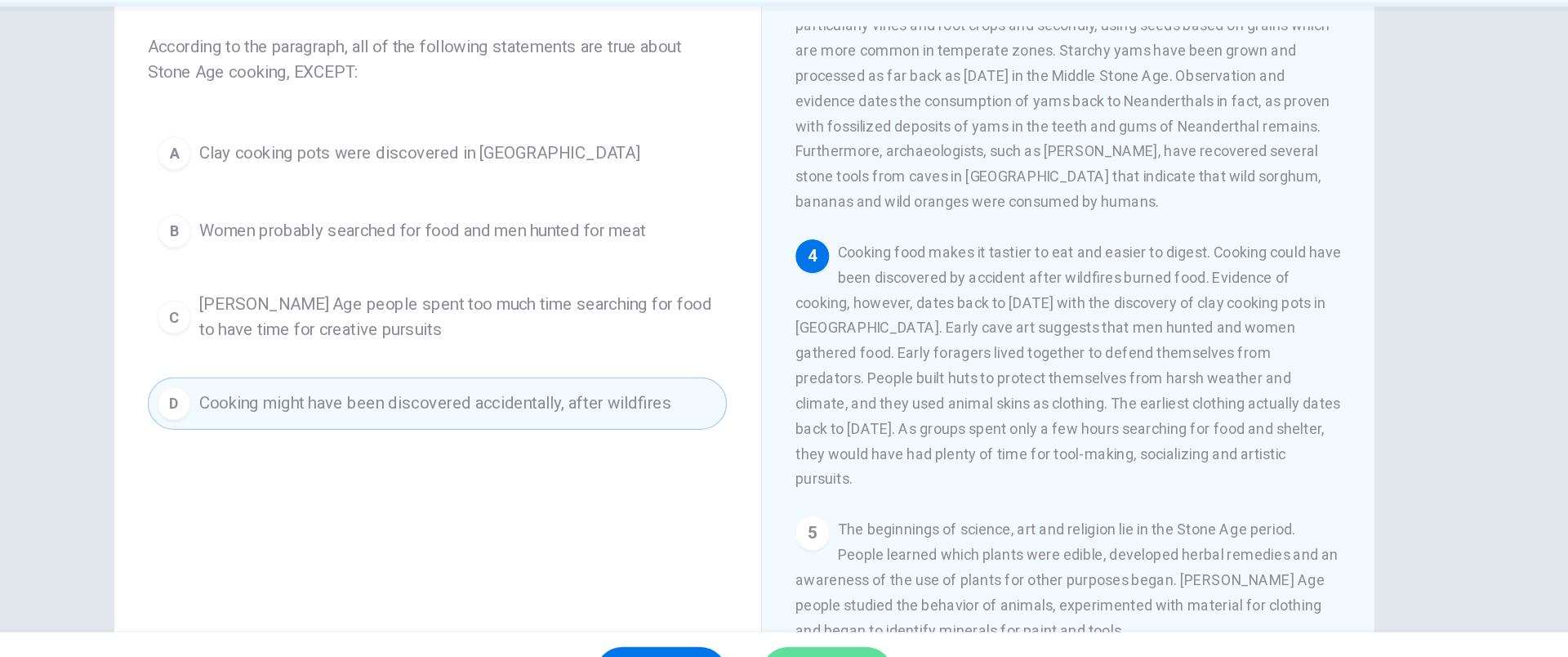 click on "SUBMIT" at bounding box center [849, 624] 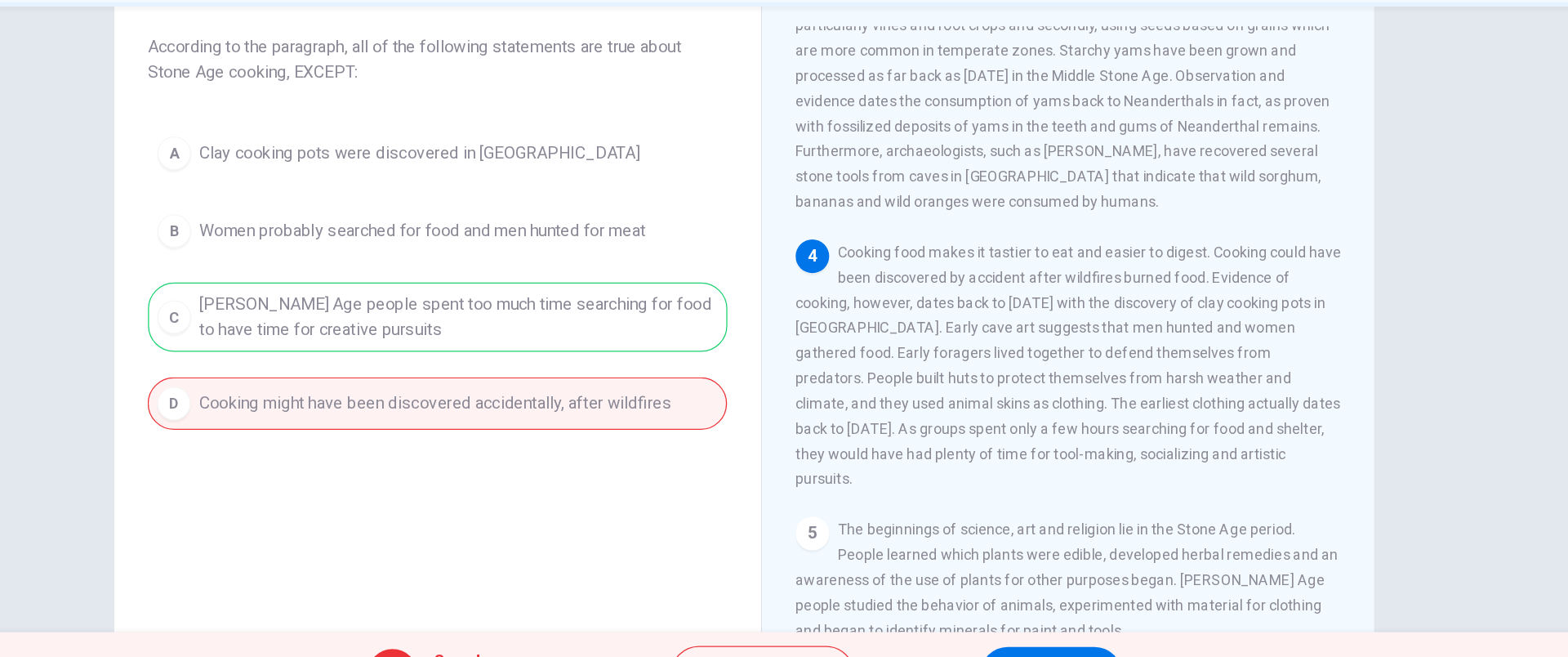 scroll, scrollTop: 146, scrollLeft: 0, axis: vertical 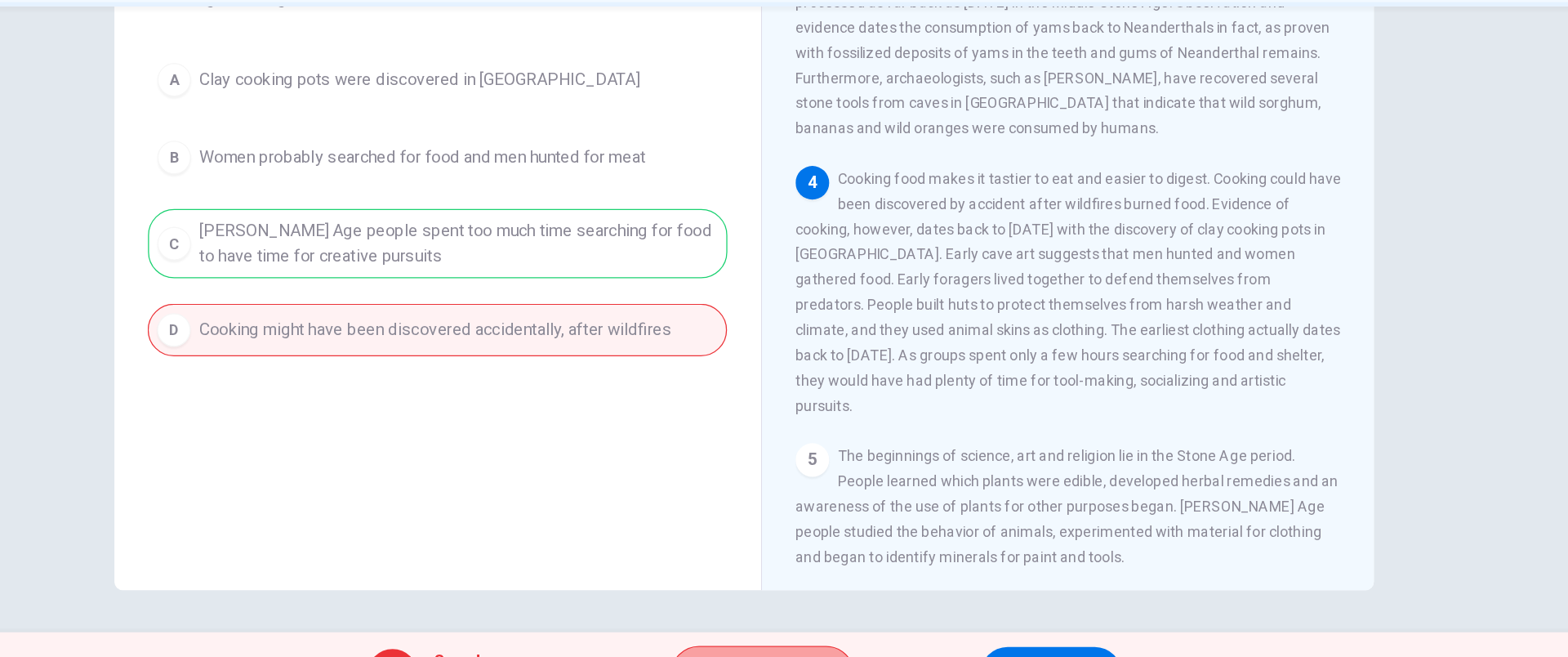 click on "Explanation" at bounding box center (798, 624) 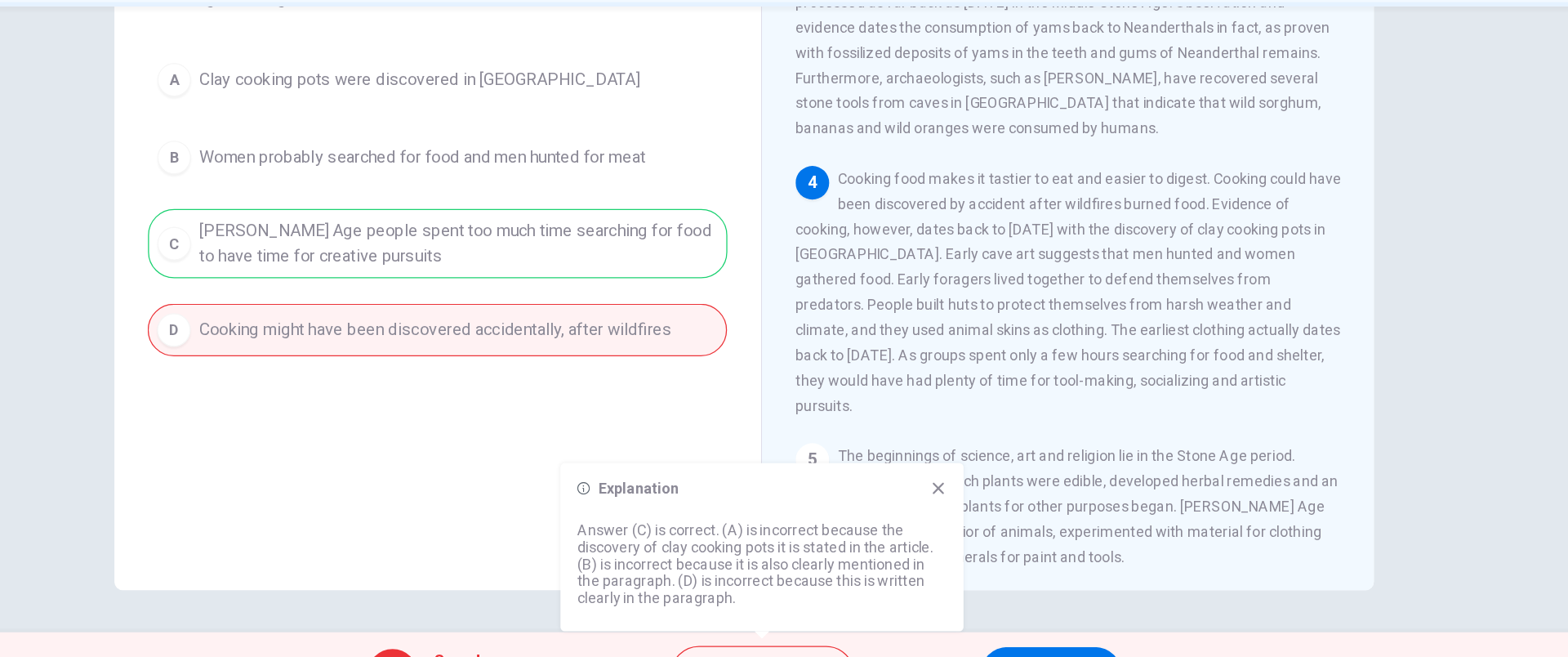 click 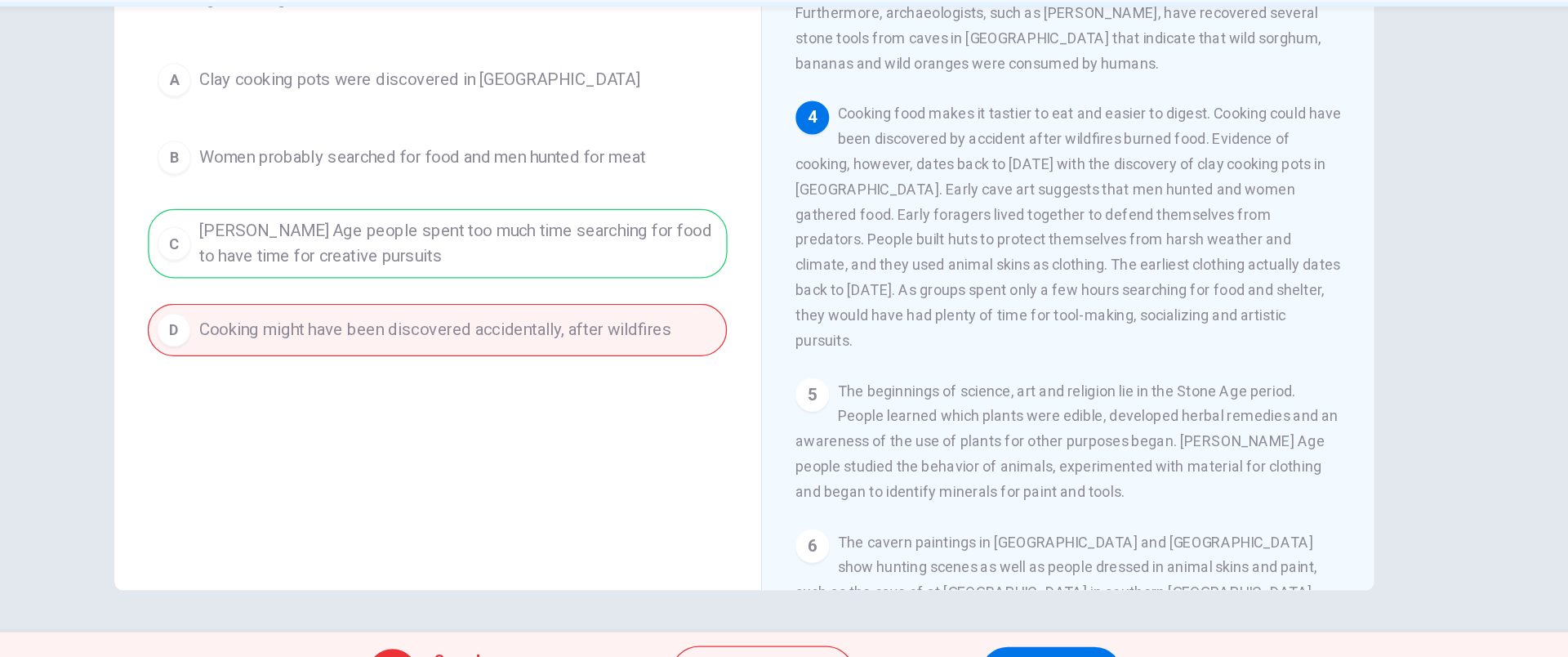 scroll, scrollTop: 454, scrollLeft: 0, axis: vertical 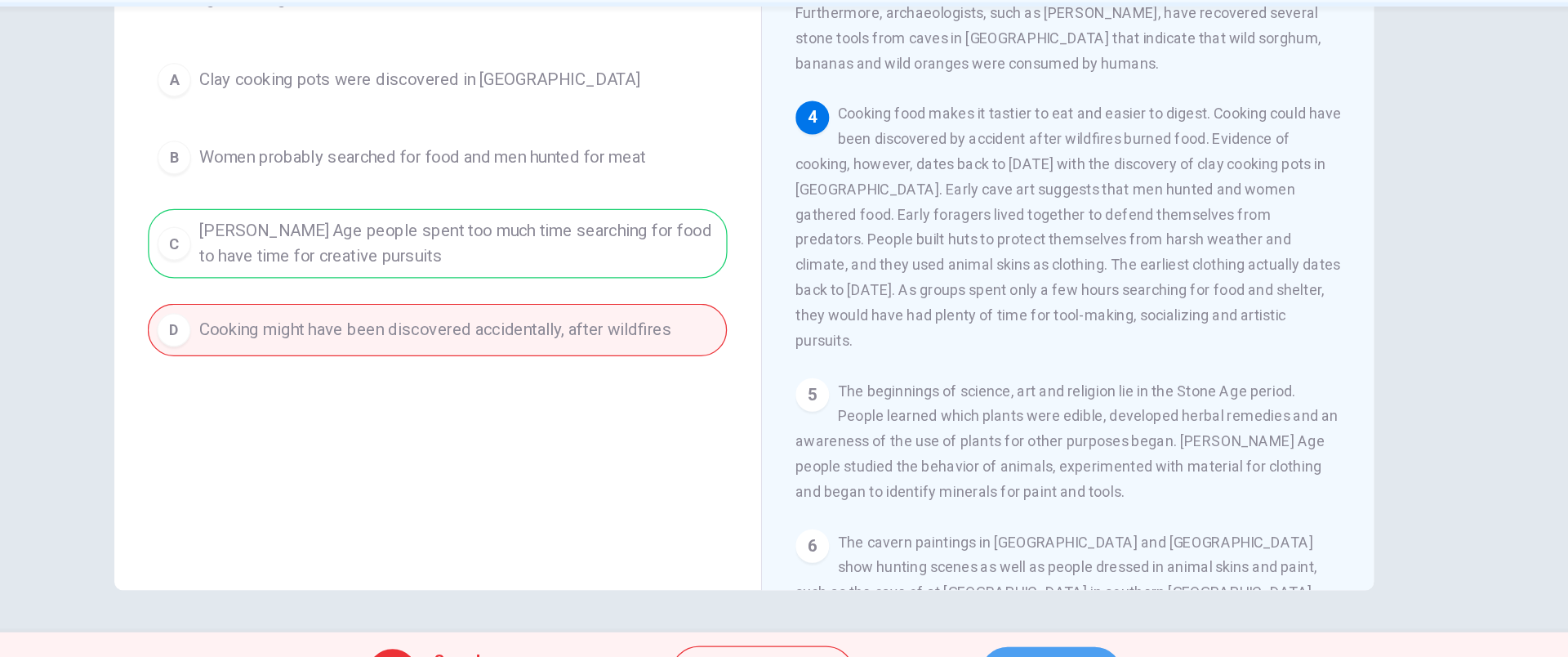 click on "NEXT" at bounding box center (1022, 624) 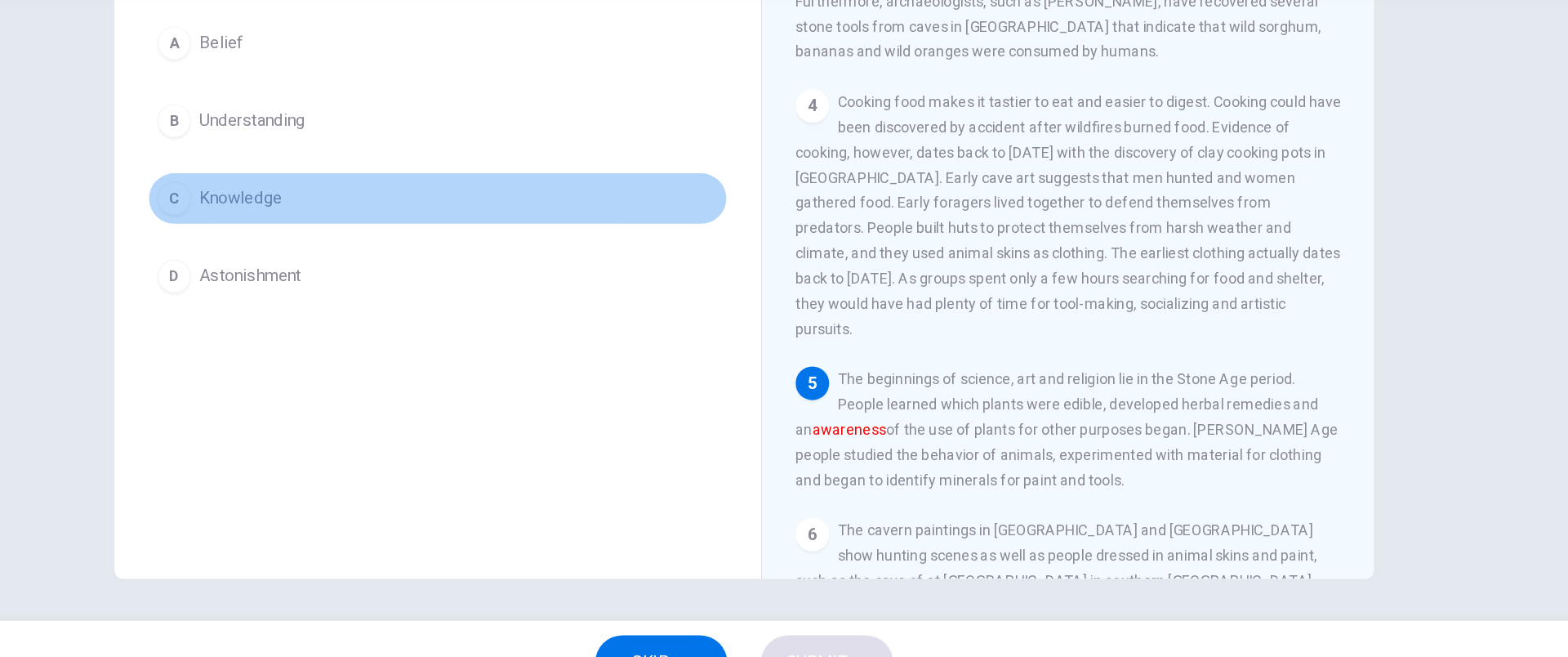 click on "C Knowledge" at bounding box center [546, 263] 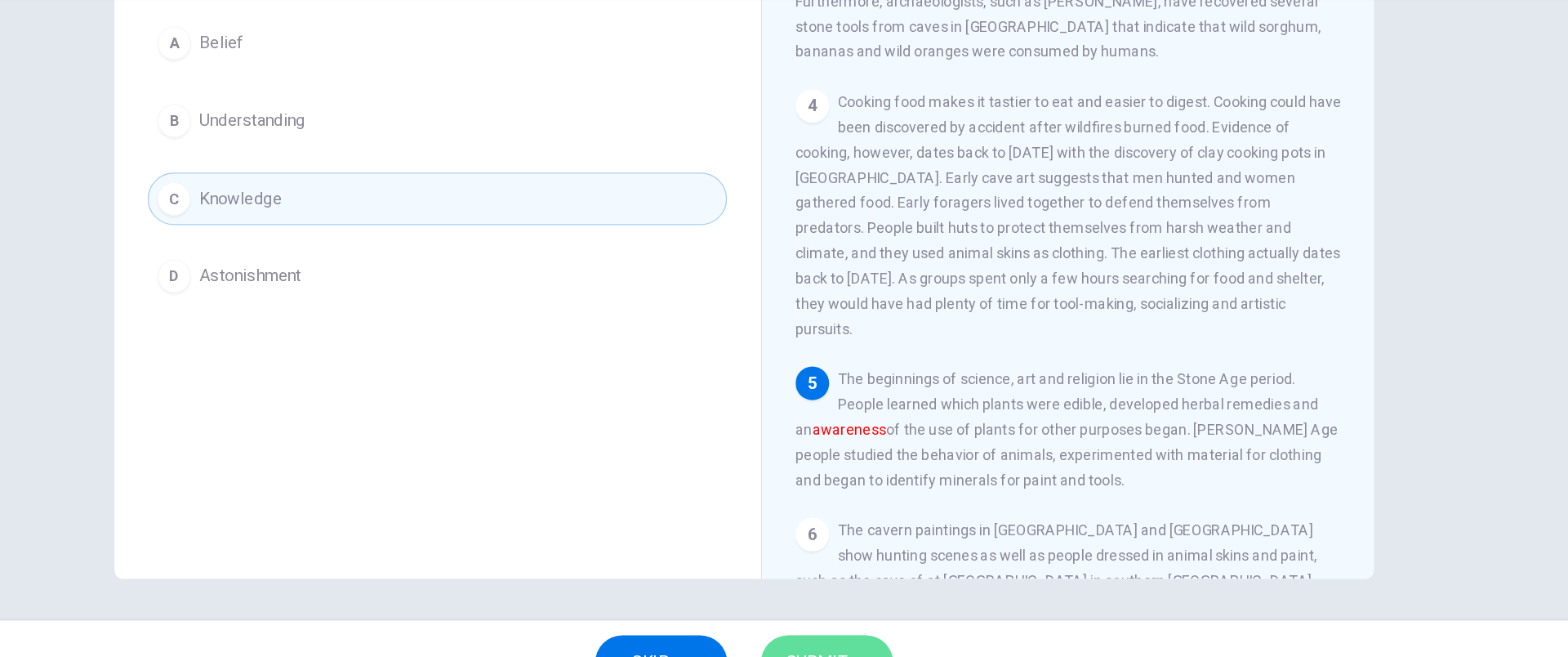 click on "SUBMIT" at bounding box center [840, 624] 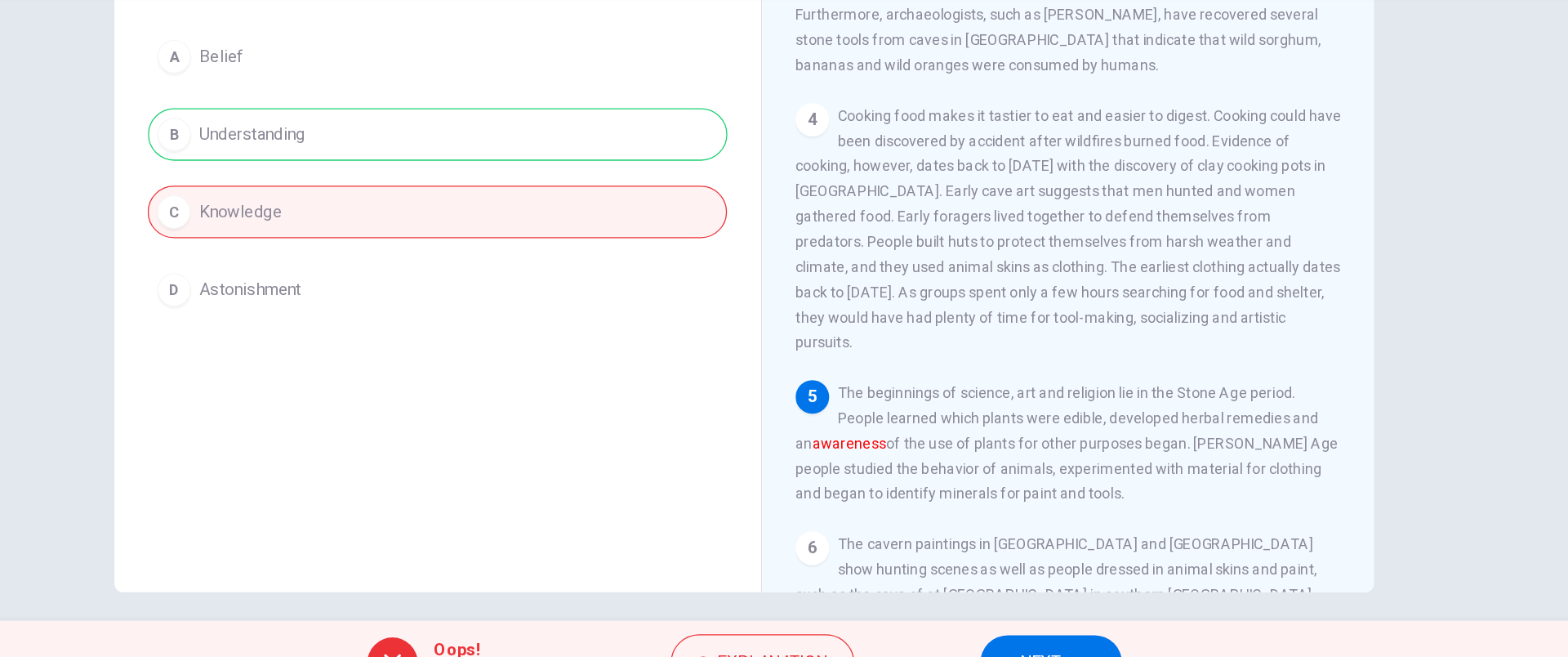 scroll, scrollTop: 135, scrollLeft: 0, axis: vertical 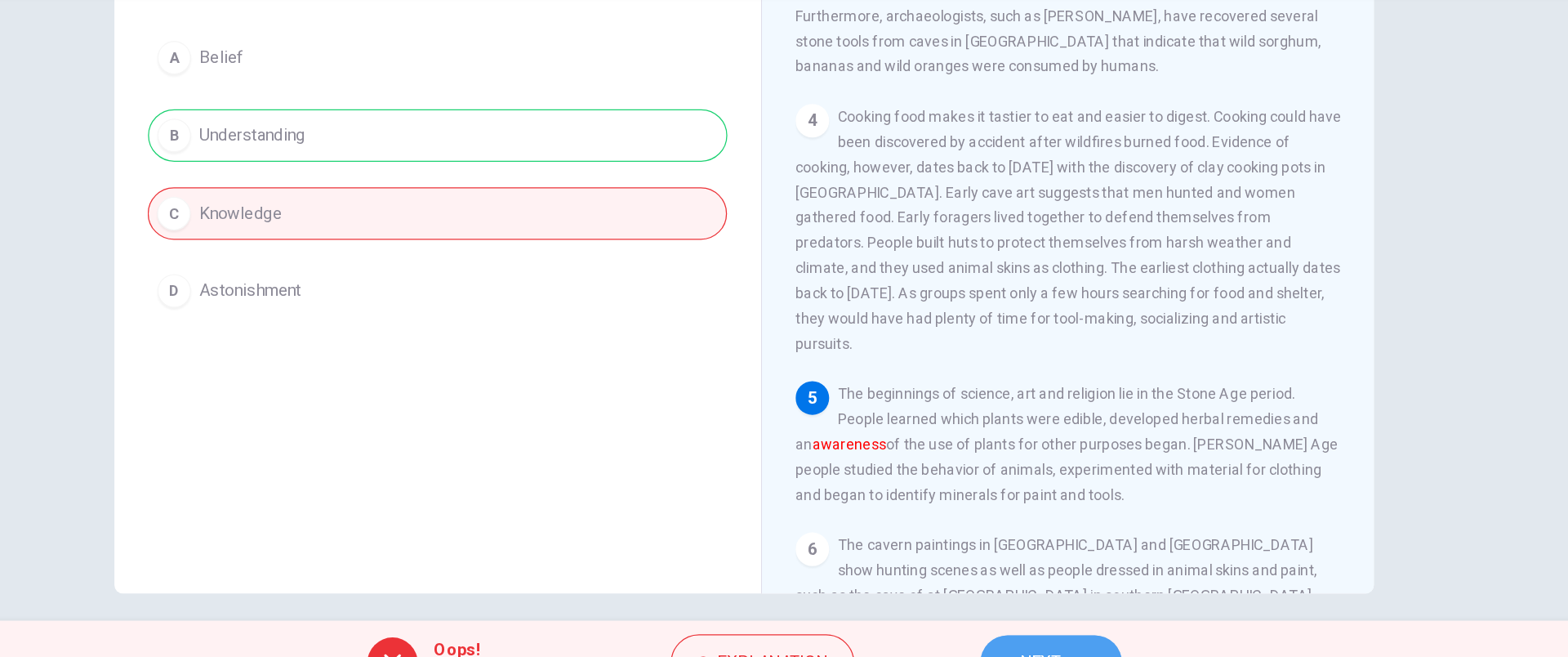 click on "NEXT" at bounding box center [1022, 624] 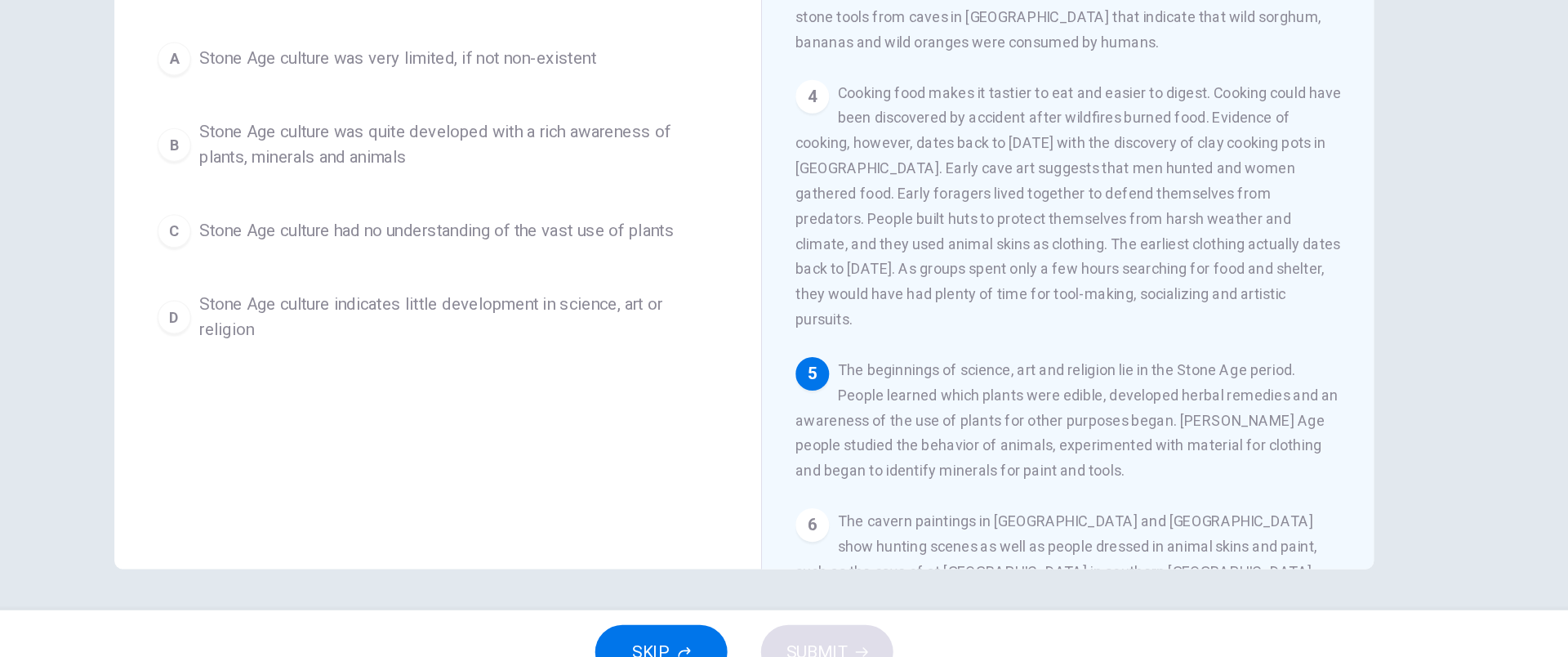 scroll, scrollTop: 146, scrollLeft: 0, axis: vertical 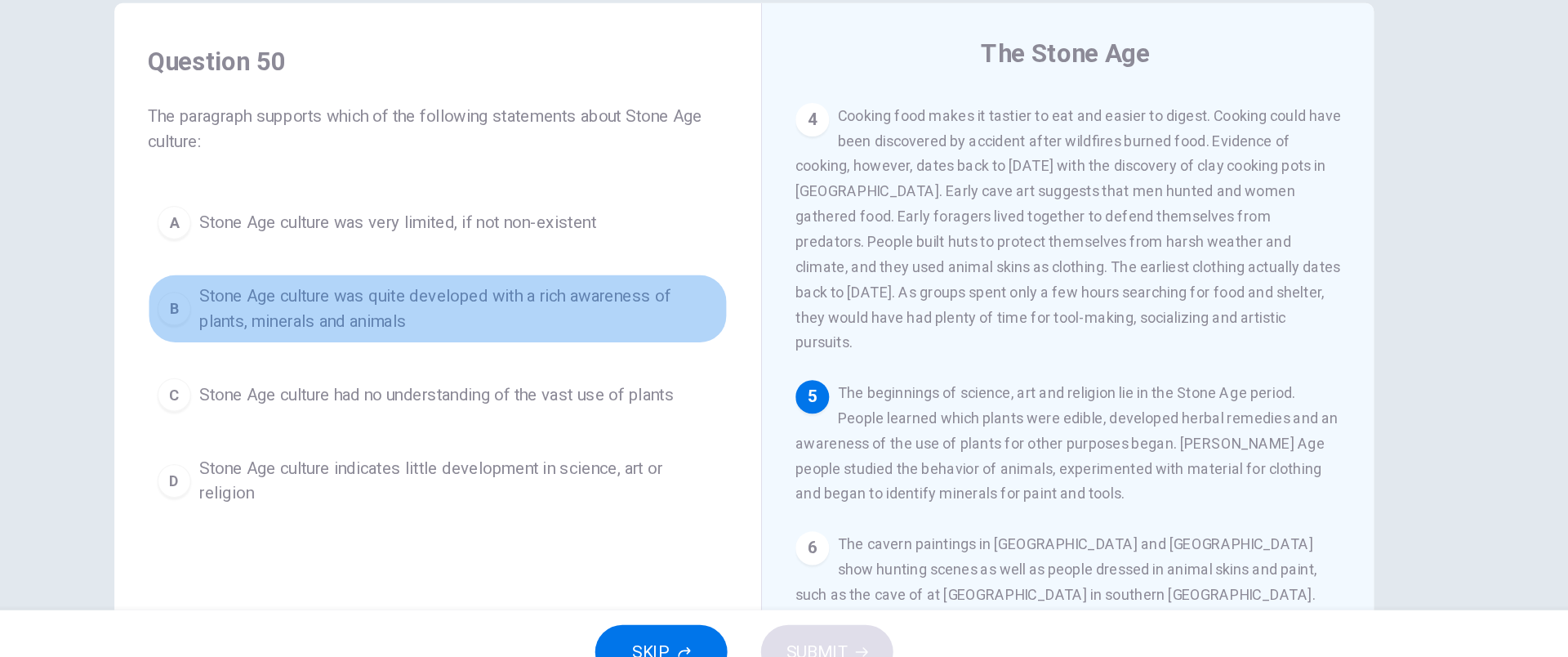 click on "Stone Age culture was quite developed with a rich awareness of plants, minerals and animals" at bounding box center (562, 357) 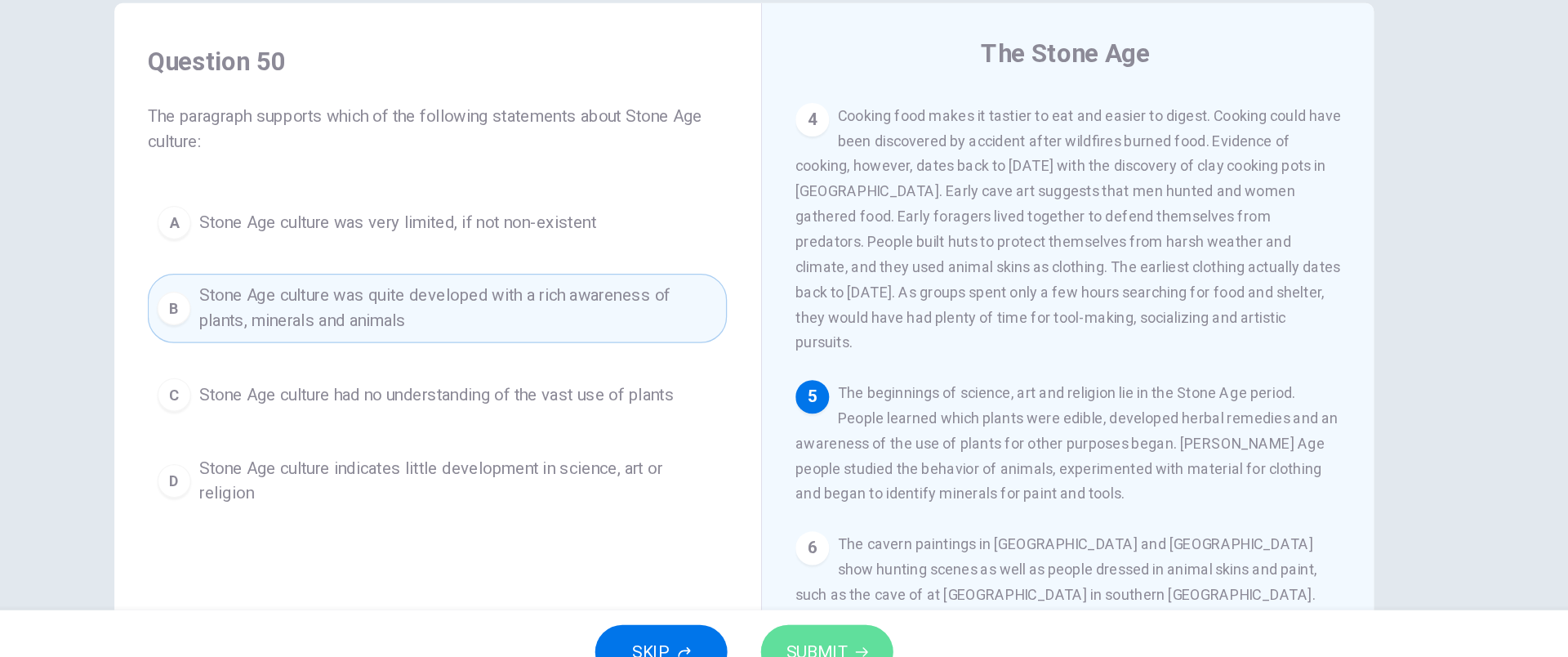 click on "SUBMIT" at bounding box center [840, 624] 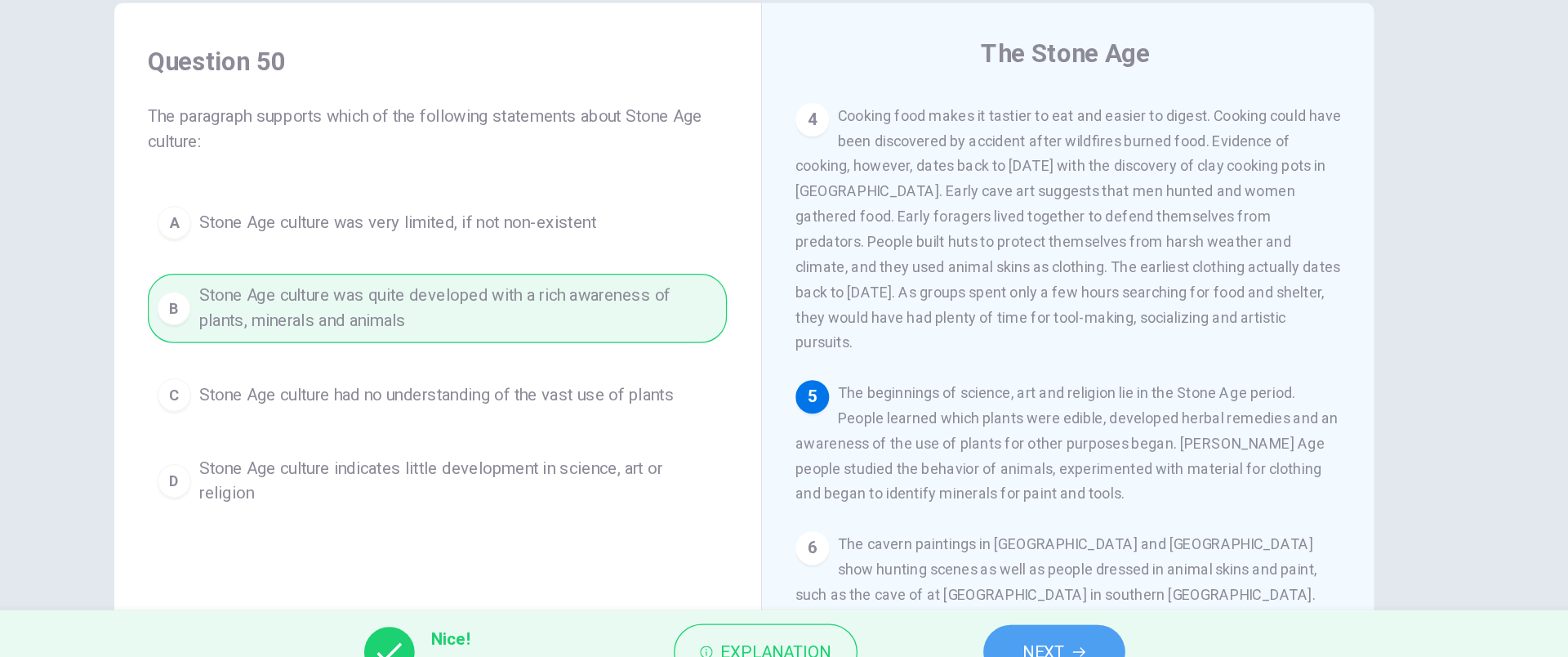 click on "NEXT" at bounding box center [1025, 624] 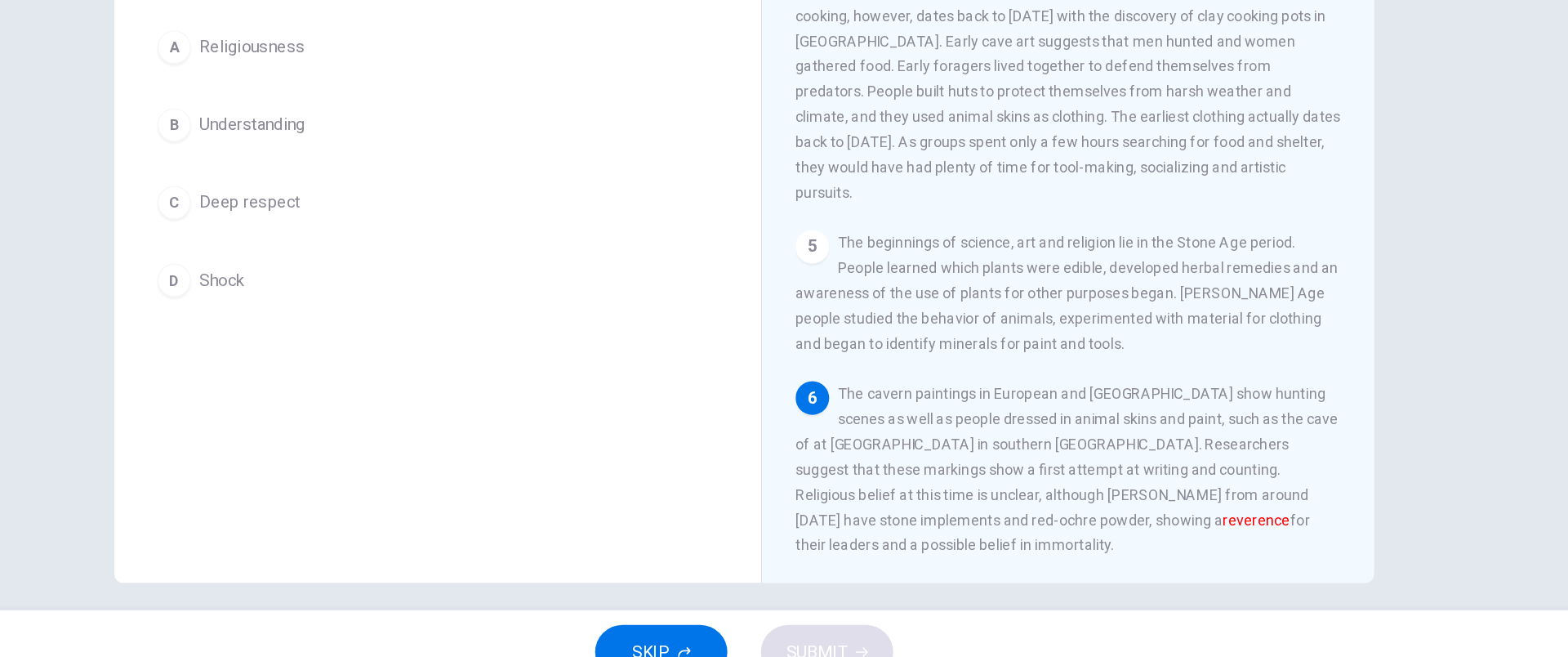 scroll, scrollTop: 136, scrollLeft: 0, axis: vertical 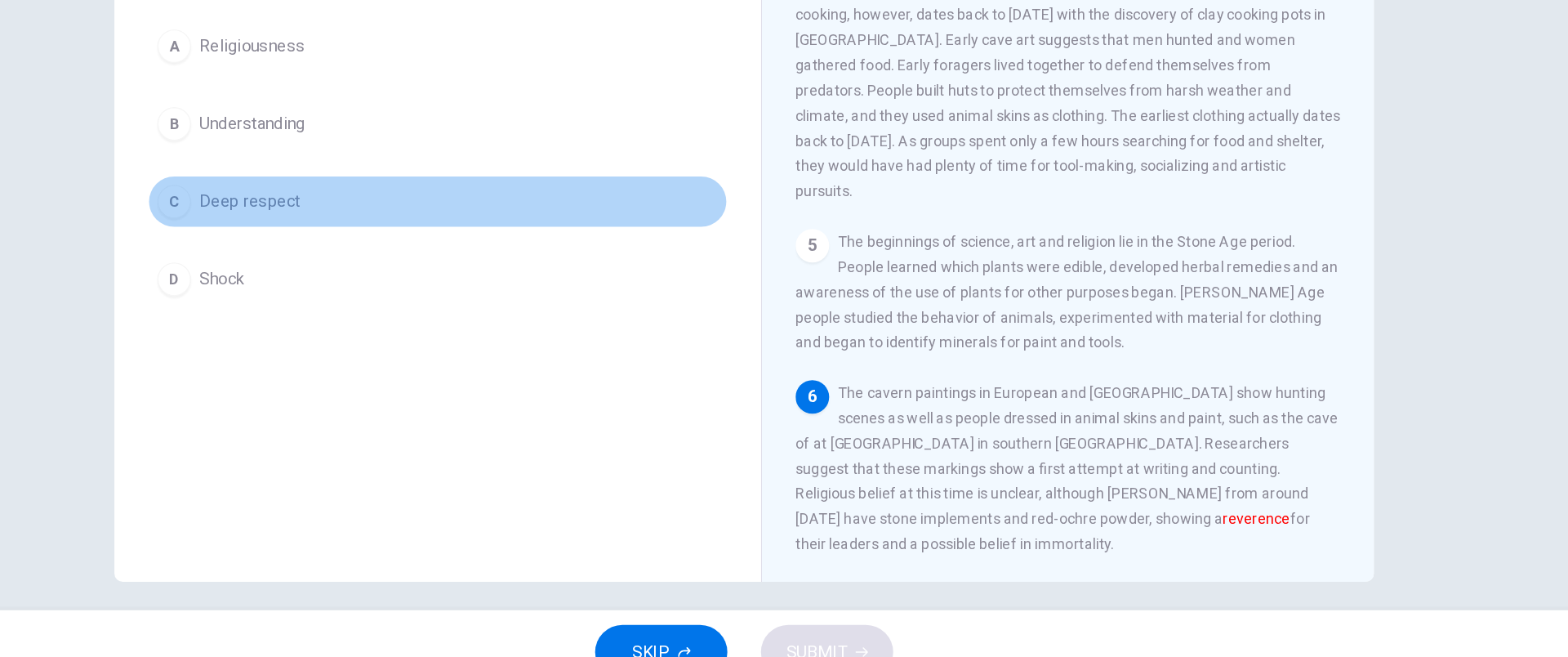 click on "C Deep respect" at bounding box center [546, 274] 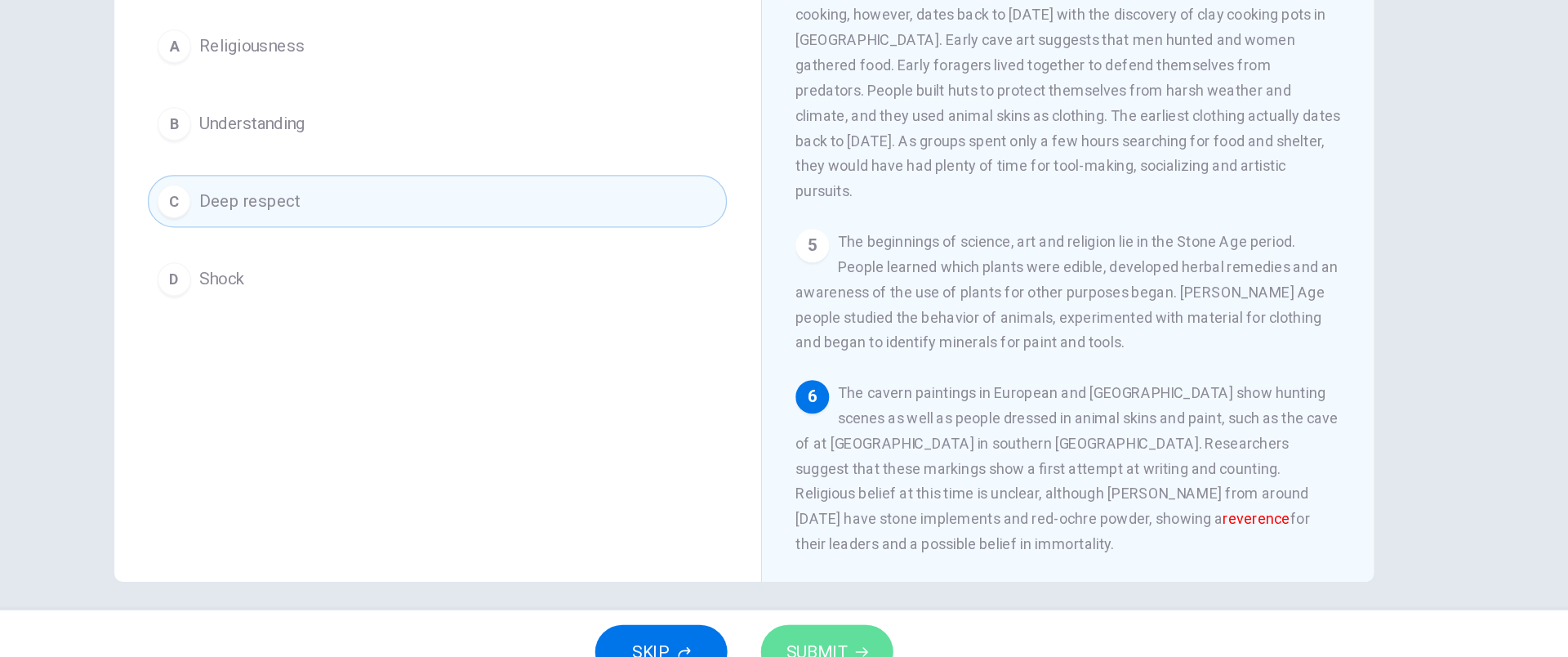 click on "SUBMIT" at bounding box center (849, 624) 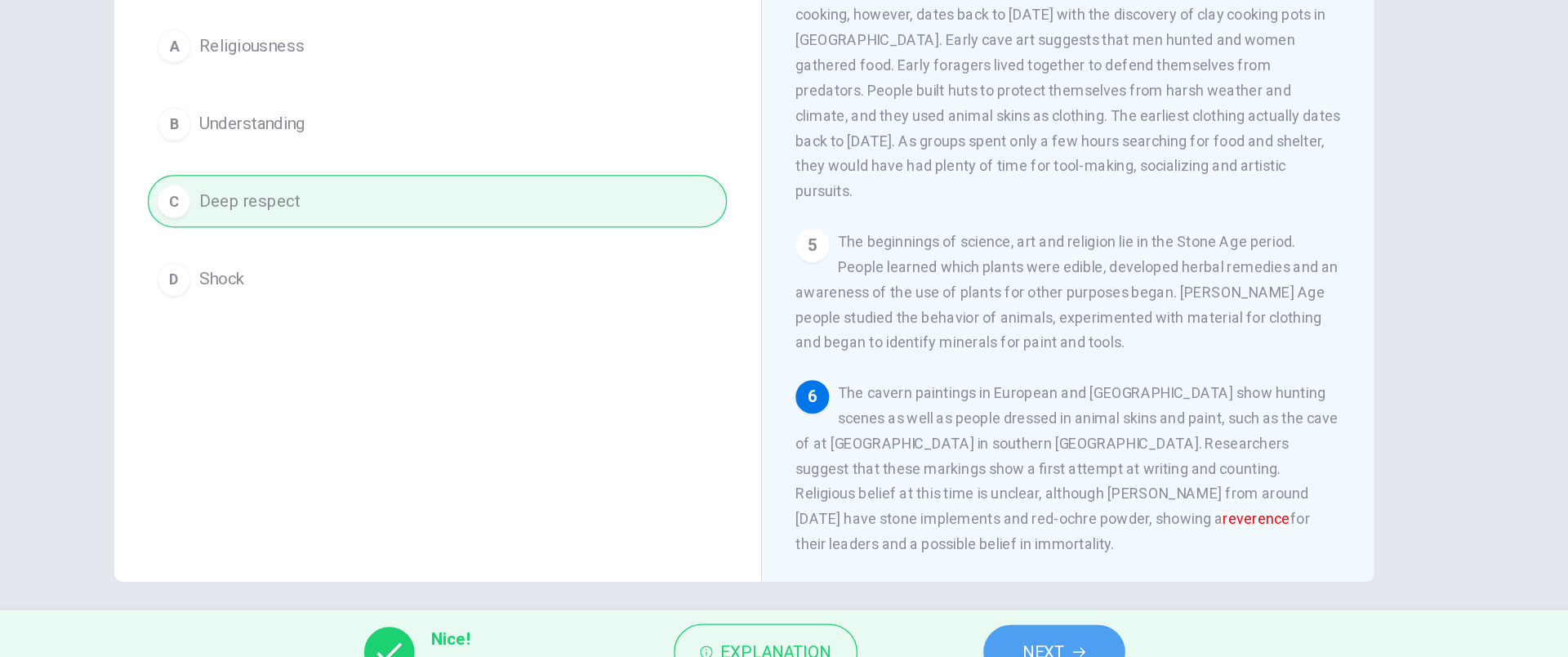 click on "NEXT" at bounding box center (1017, 624) 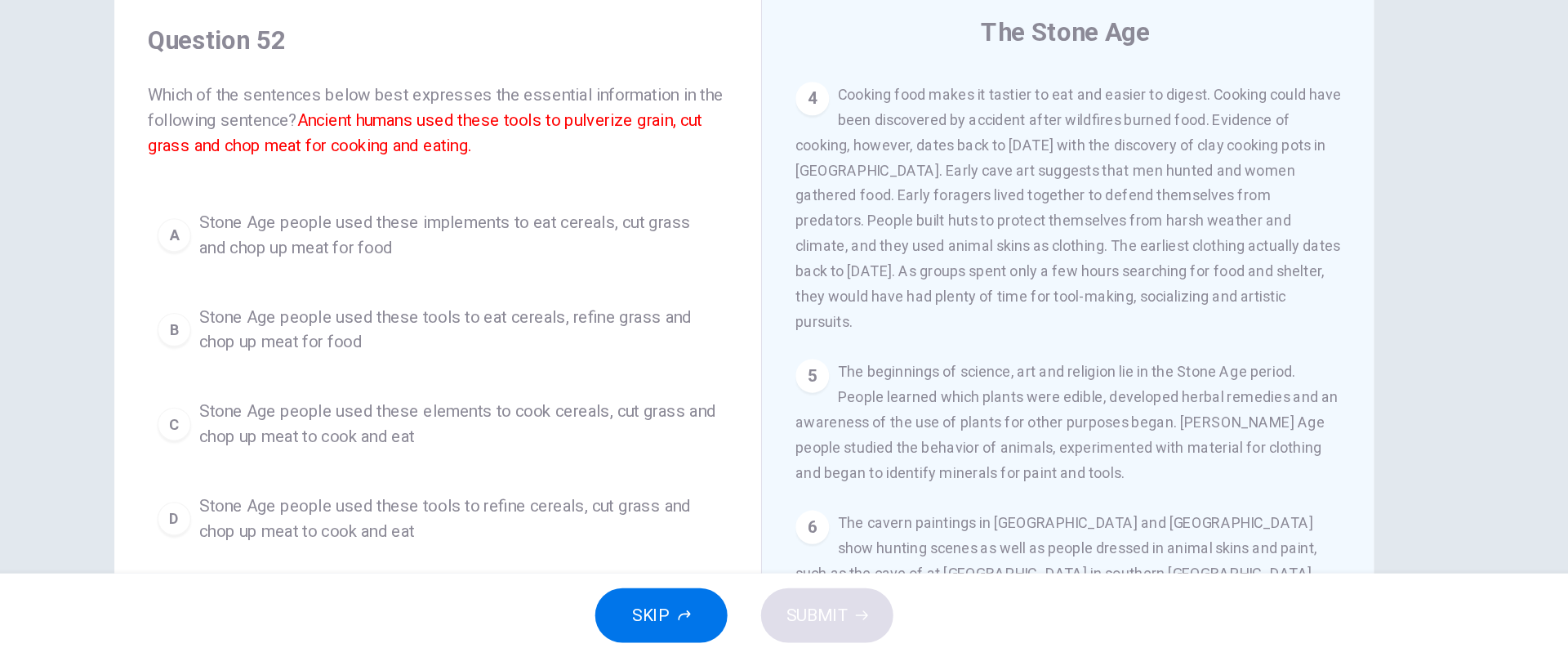 scroll, scrollTop: 0, scrollLeft: 0, axis: both 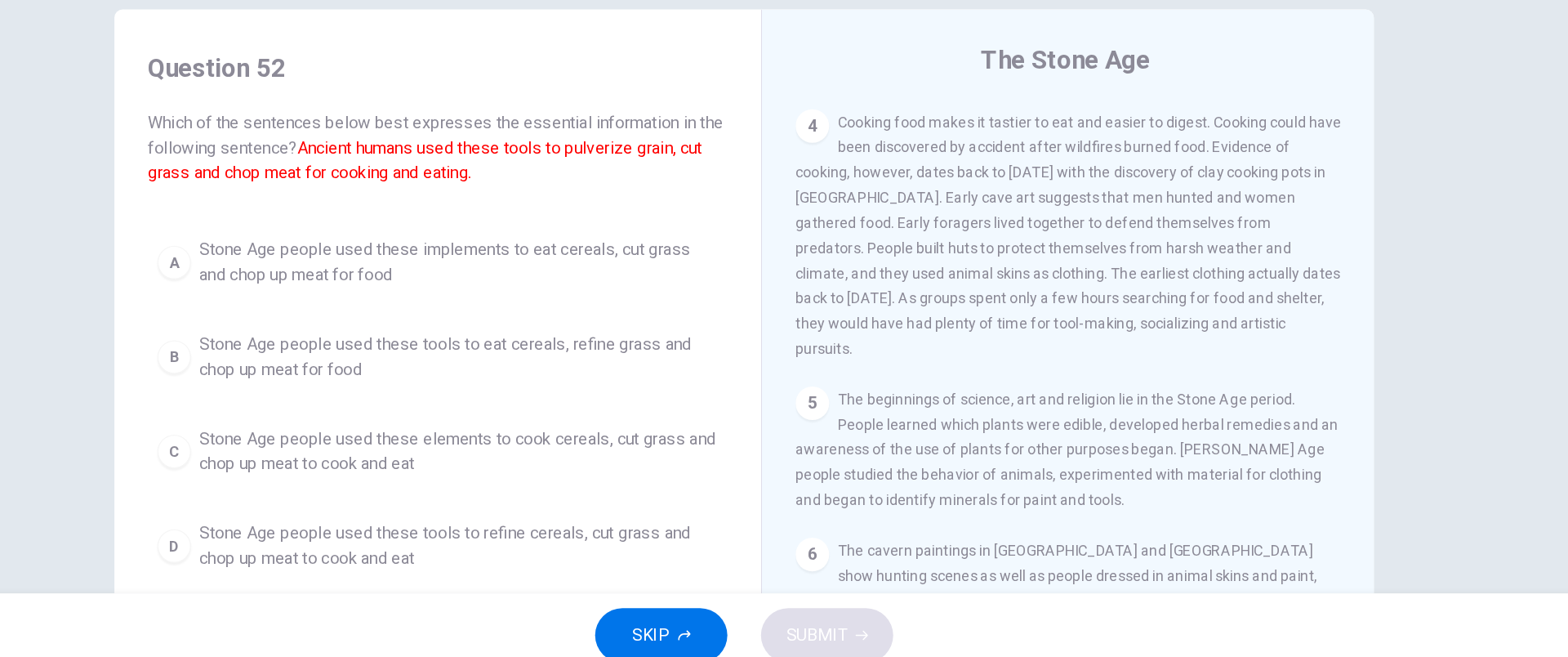 drag, startPoint x: 1059, startPoint y: 364, endPoint x: 1067, endPoint y: 215, distance: 149.21461 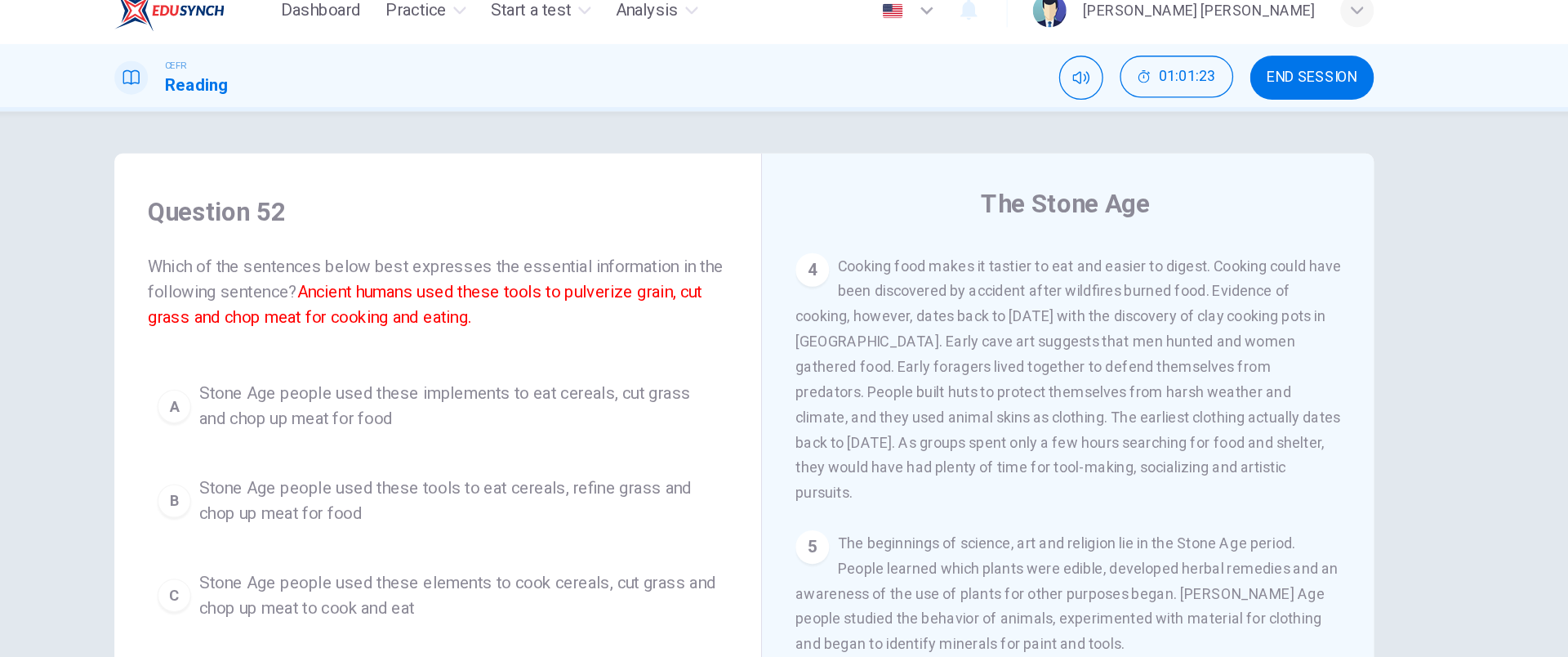 scroll, scrollTop: 146, scrollLeft: 0, axis: vertical 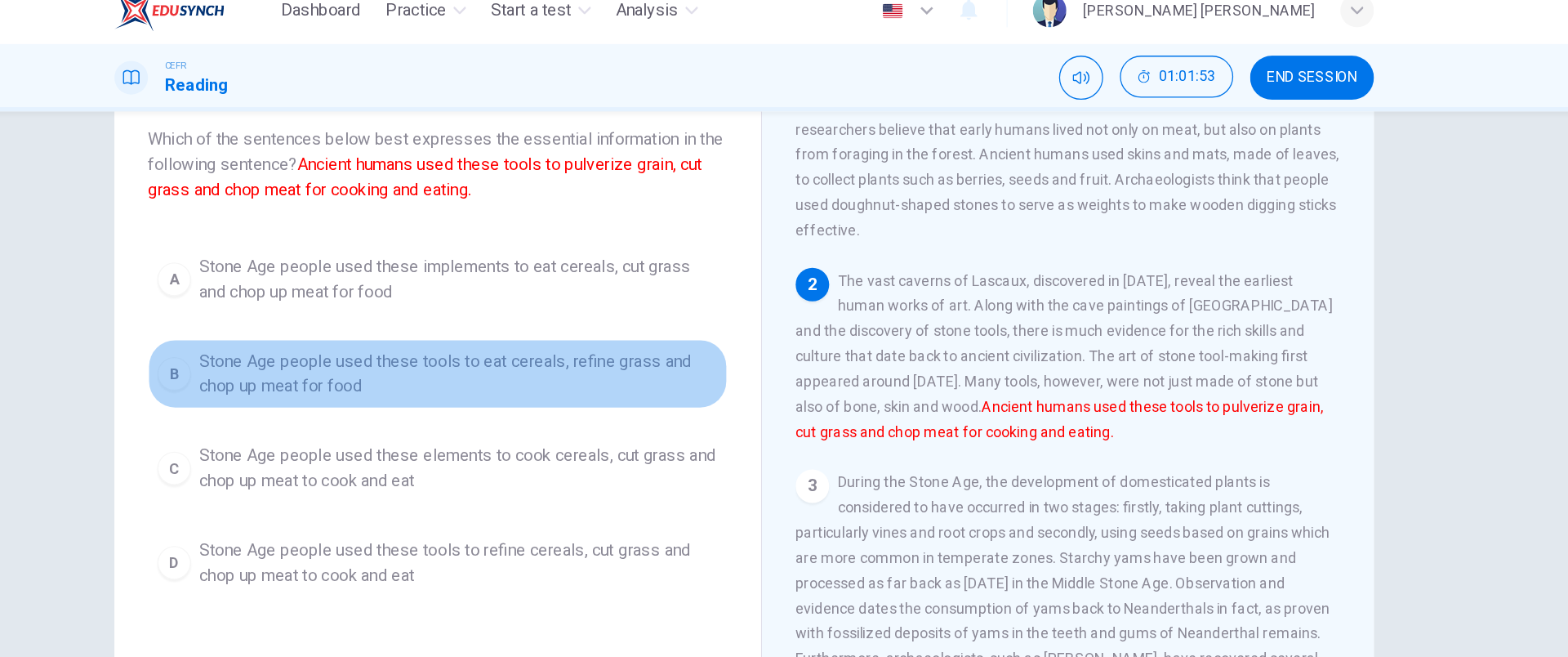 click on "Stone Age people used these tools to eat cereals, refine grass and chop up meat for food" at bounding box center [562, 309] 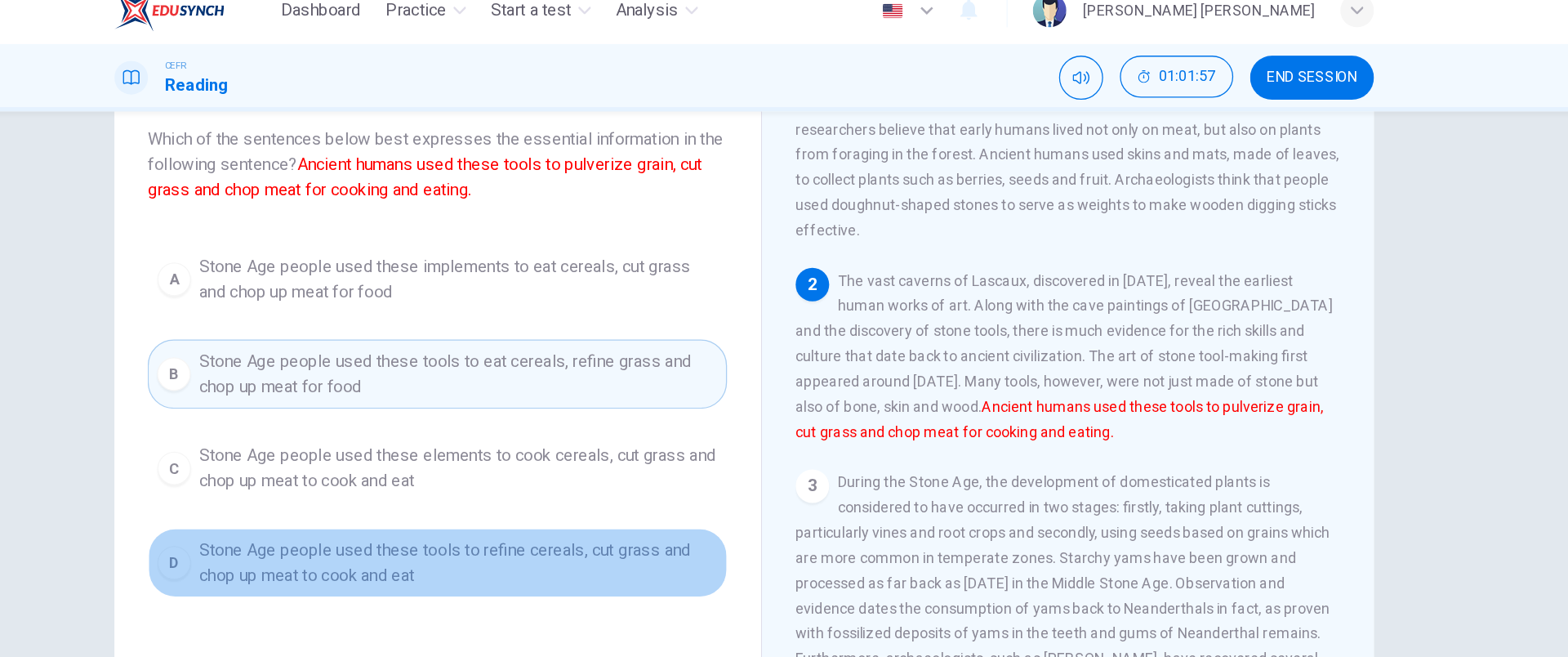 click on "Stone Age people used these tools to refine cereals, cut grass and chop up meat to cook and eat" at bounding box center (562, 456) 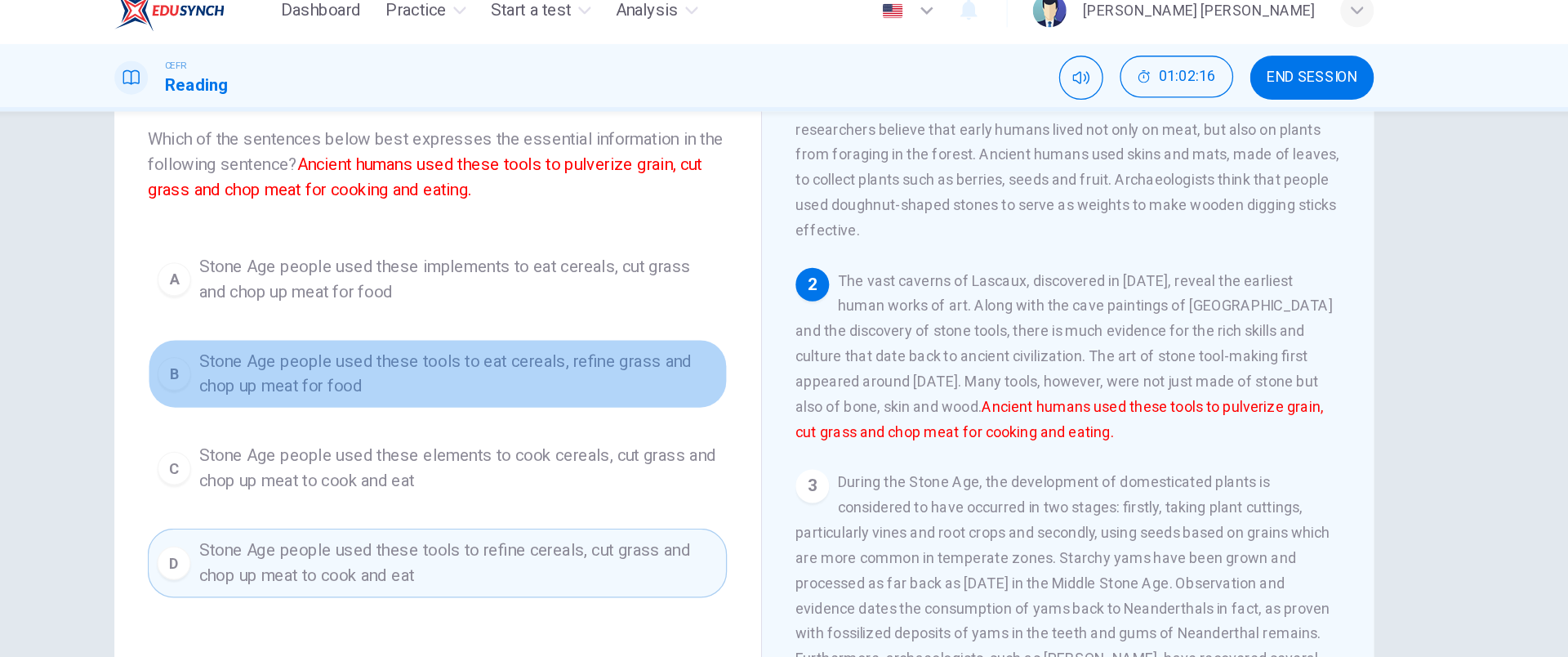 click on "Stone Age people used these tools to eat cereals, refine grass and chop up meat for food" at bounding box center [562, 309] 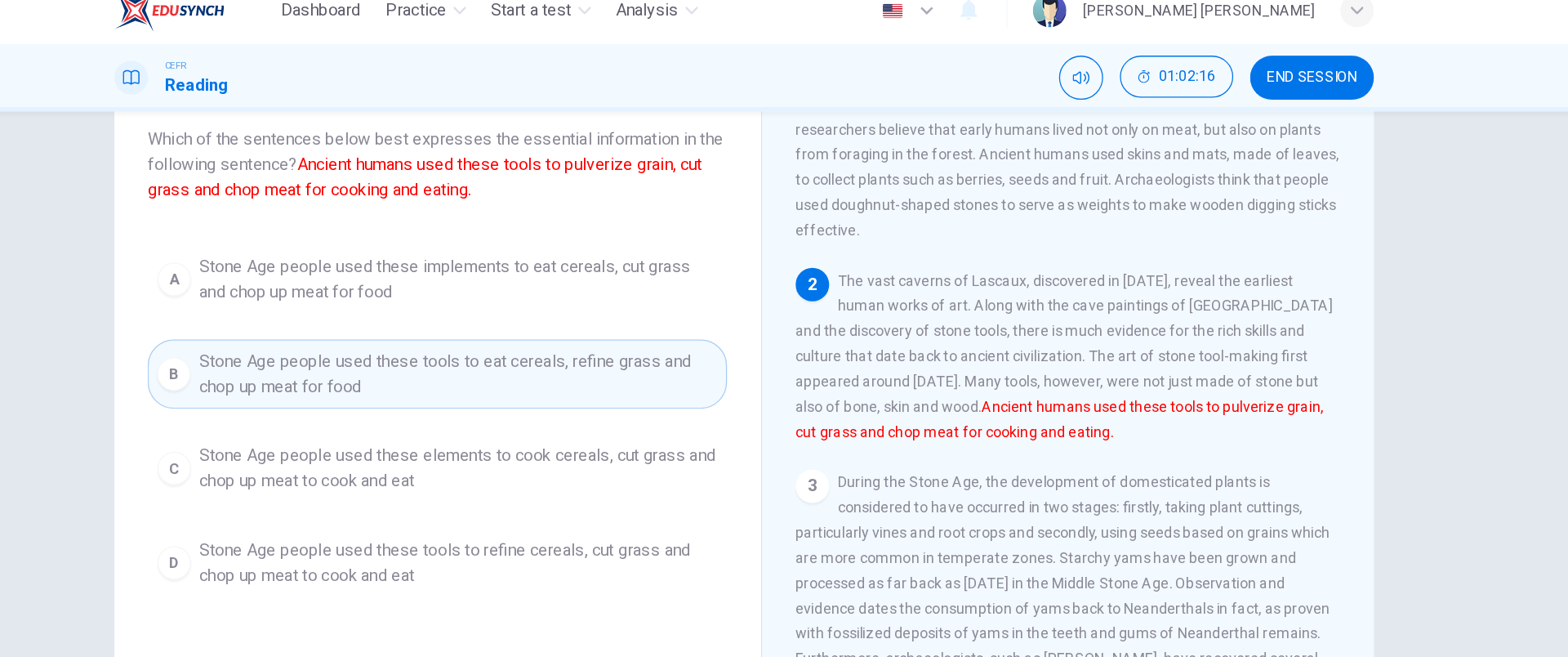 scroll, scrollTop: 146, scrollLeft: 0, axis: vertical 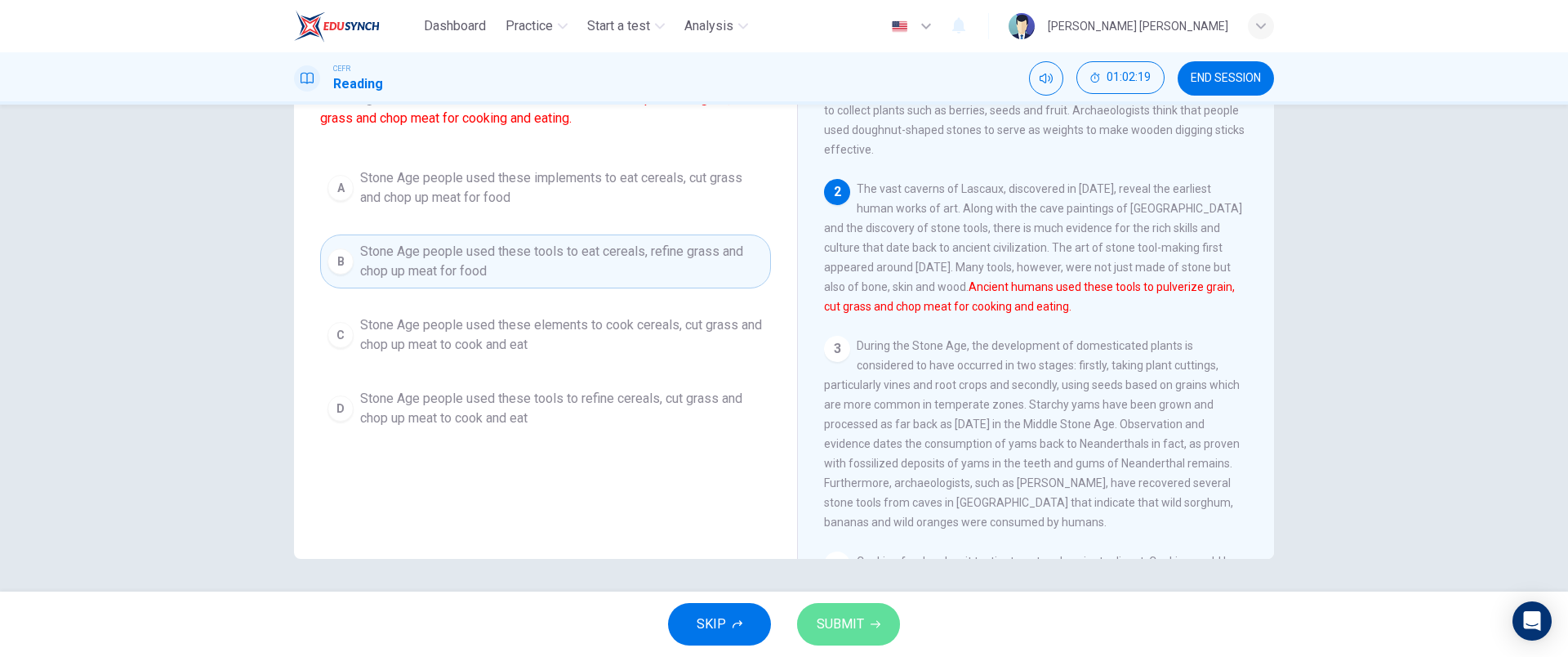 click on "SUBMIT" at bounding box center (849, 624) 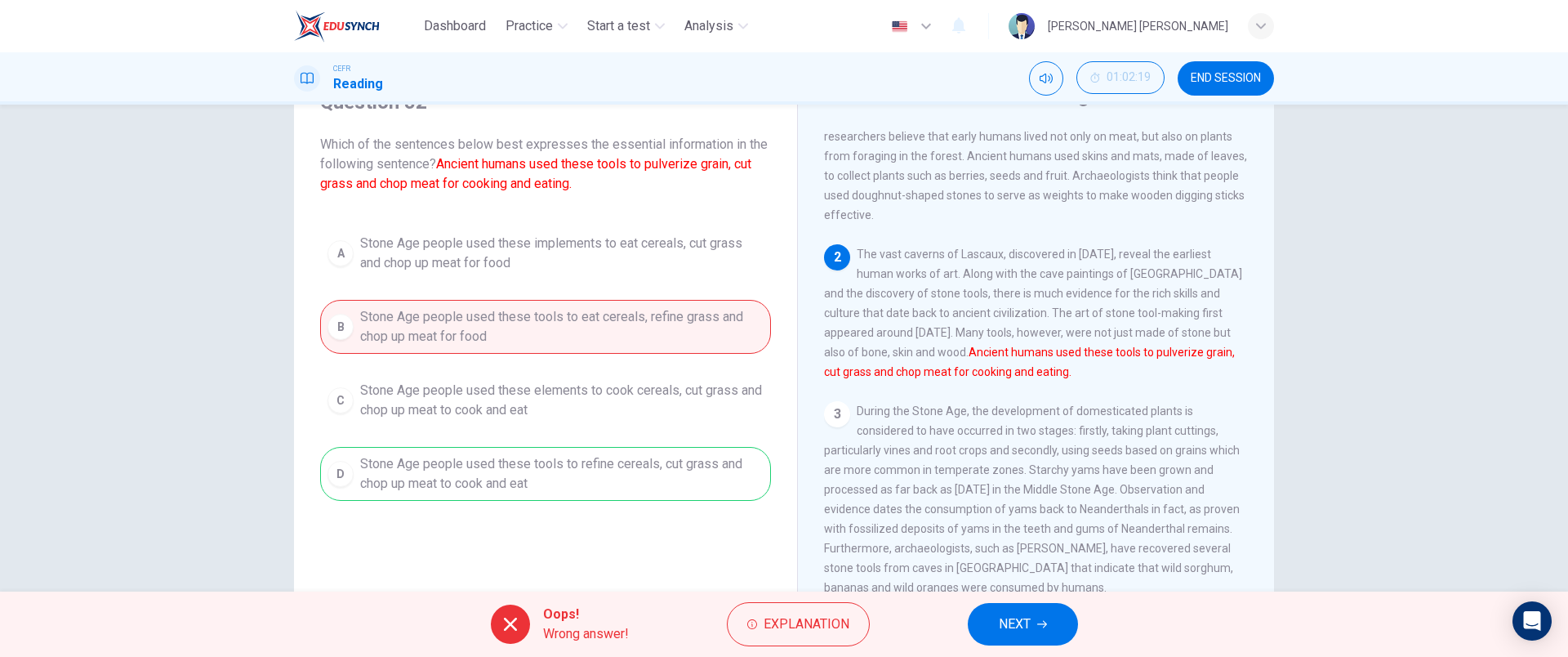 scroll, scrollTop: 80, scrollLeft: 0, axis: vertical 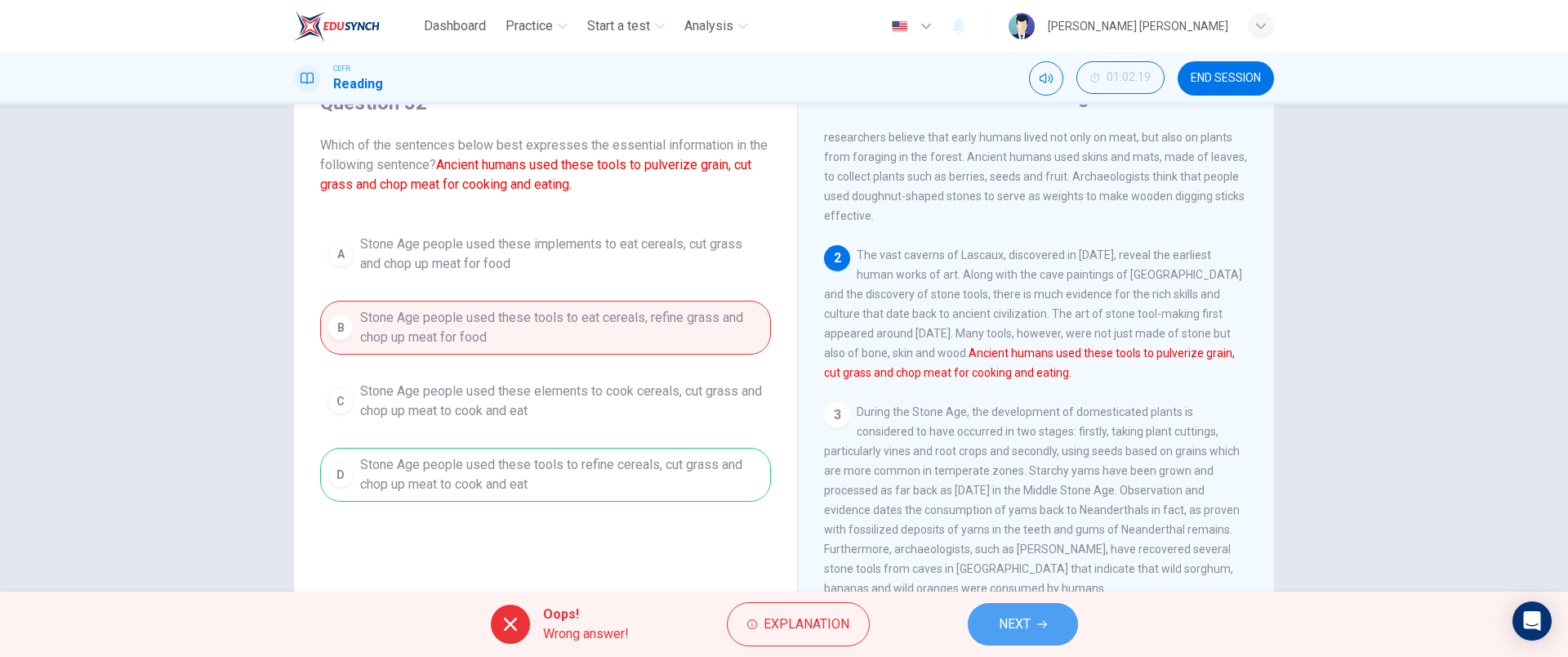 click on "NEXT" at bounding box center [1022, 624] 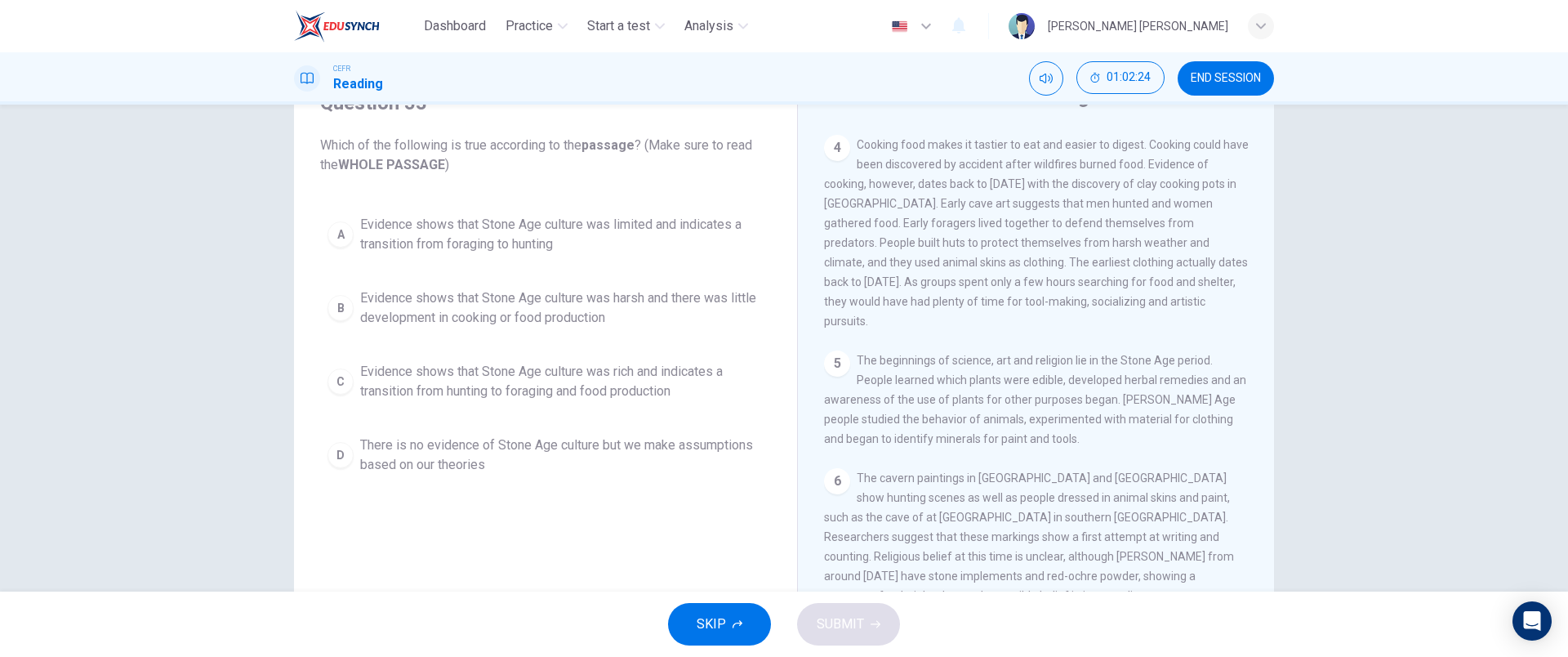 scroll, scrollTop: 582, scrollLeft: 0, axis: vertical 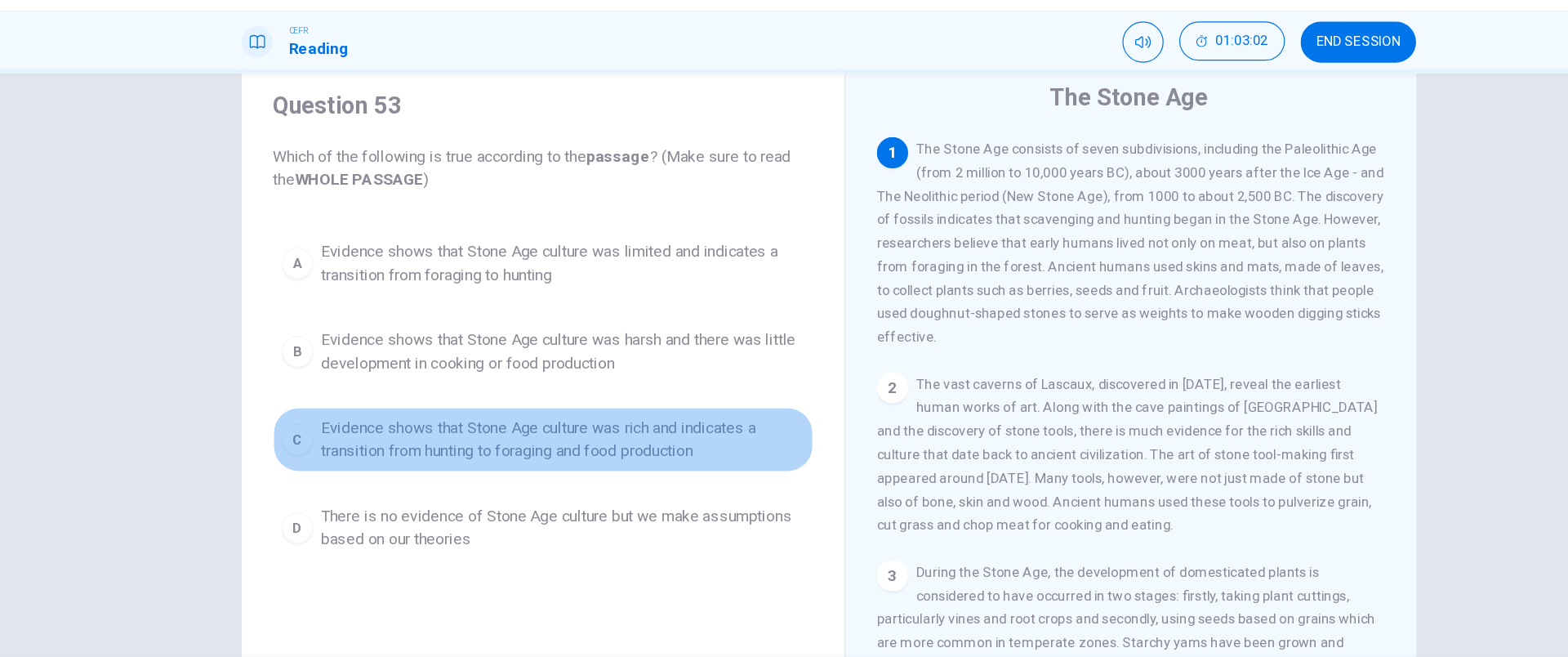 click on "Evidence shows that Stone Age culture was rich and indicates a transition from hunting to foraging and food production" at bounding box center (562, 410) 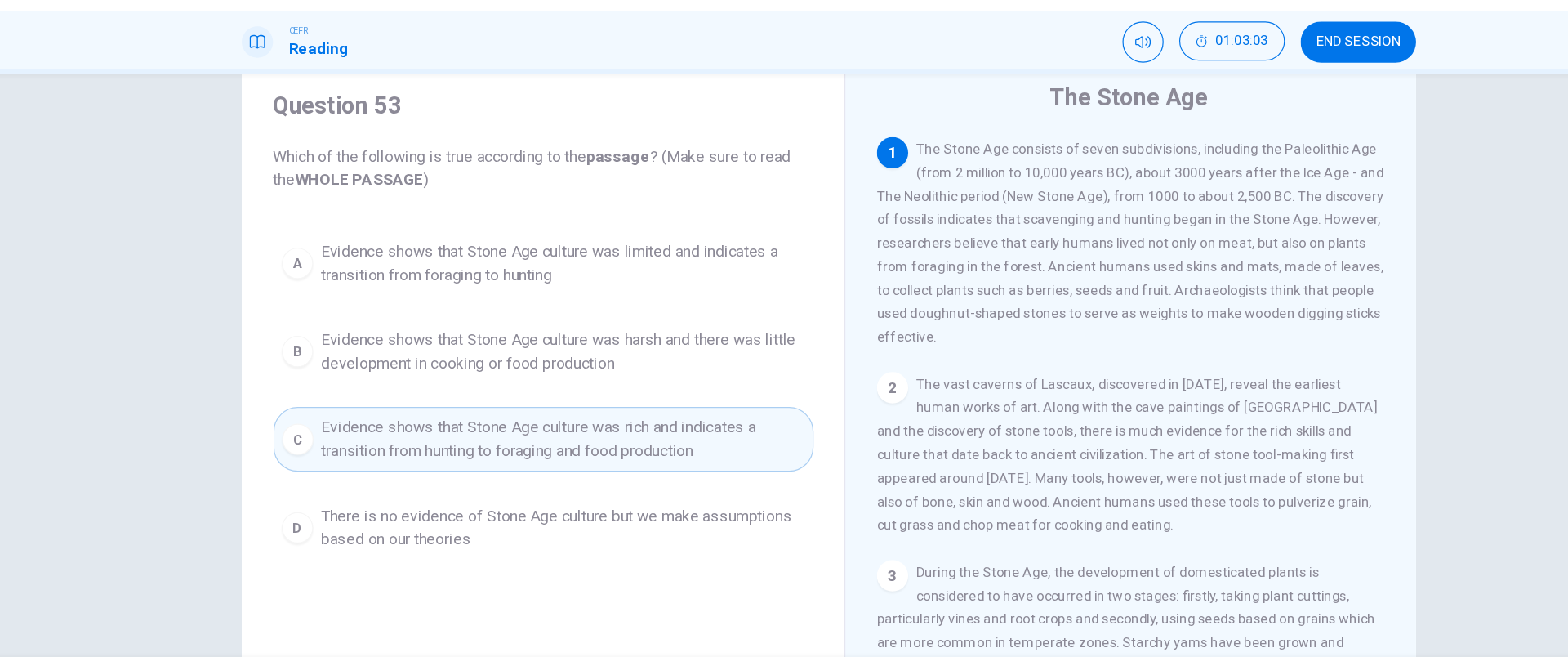 scroll, scrollTop: 146, scrollLeft: 0, axis: vertical 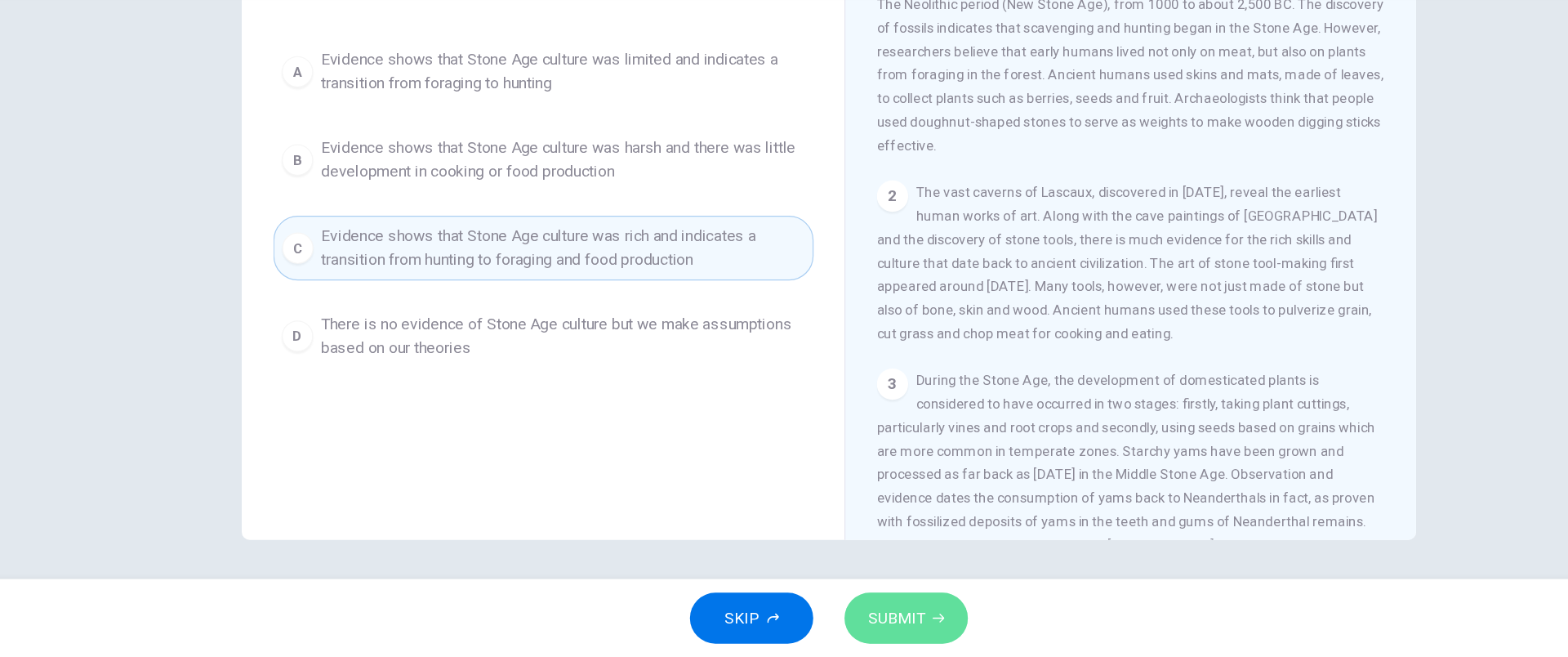 click on "SUBMIT" at bounding box center [840, 624] 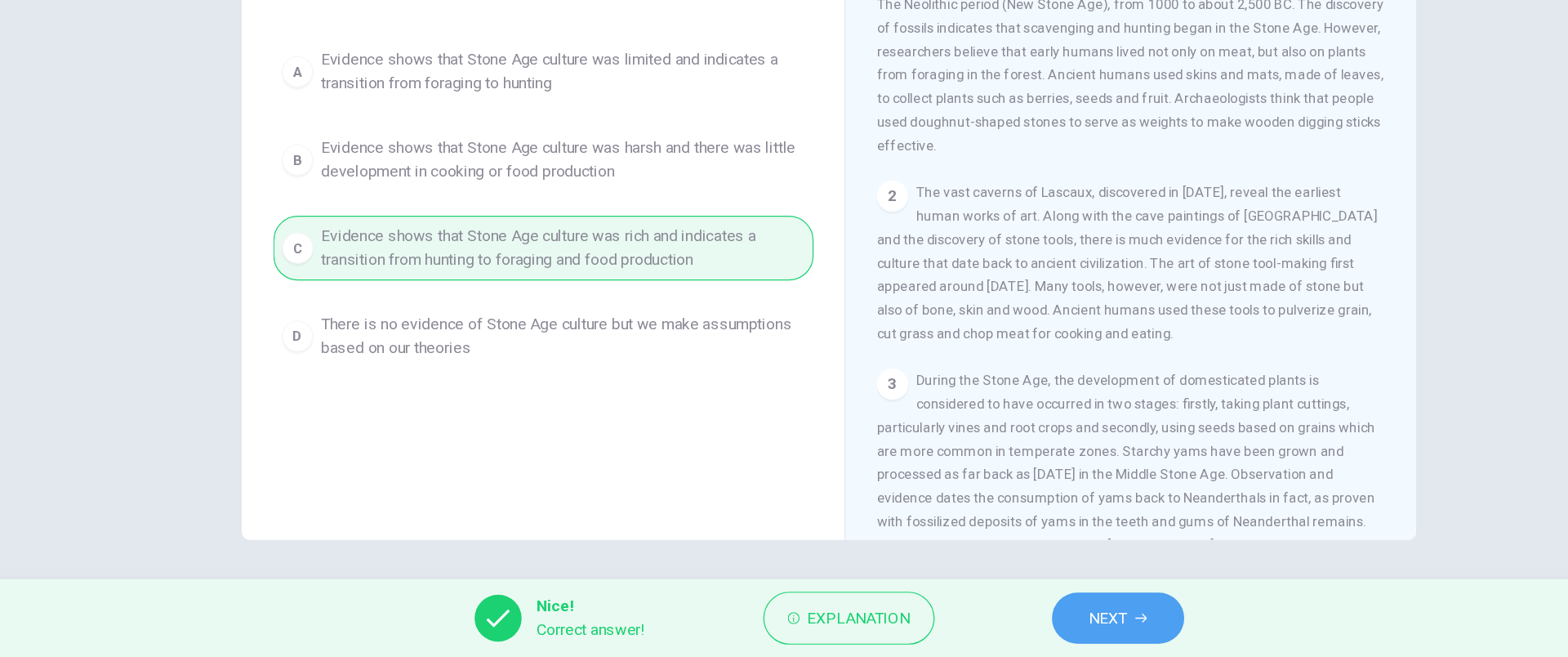 click on "NEXT" at bounding box center (1017, 624) 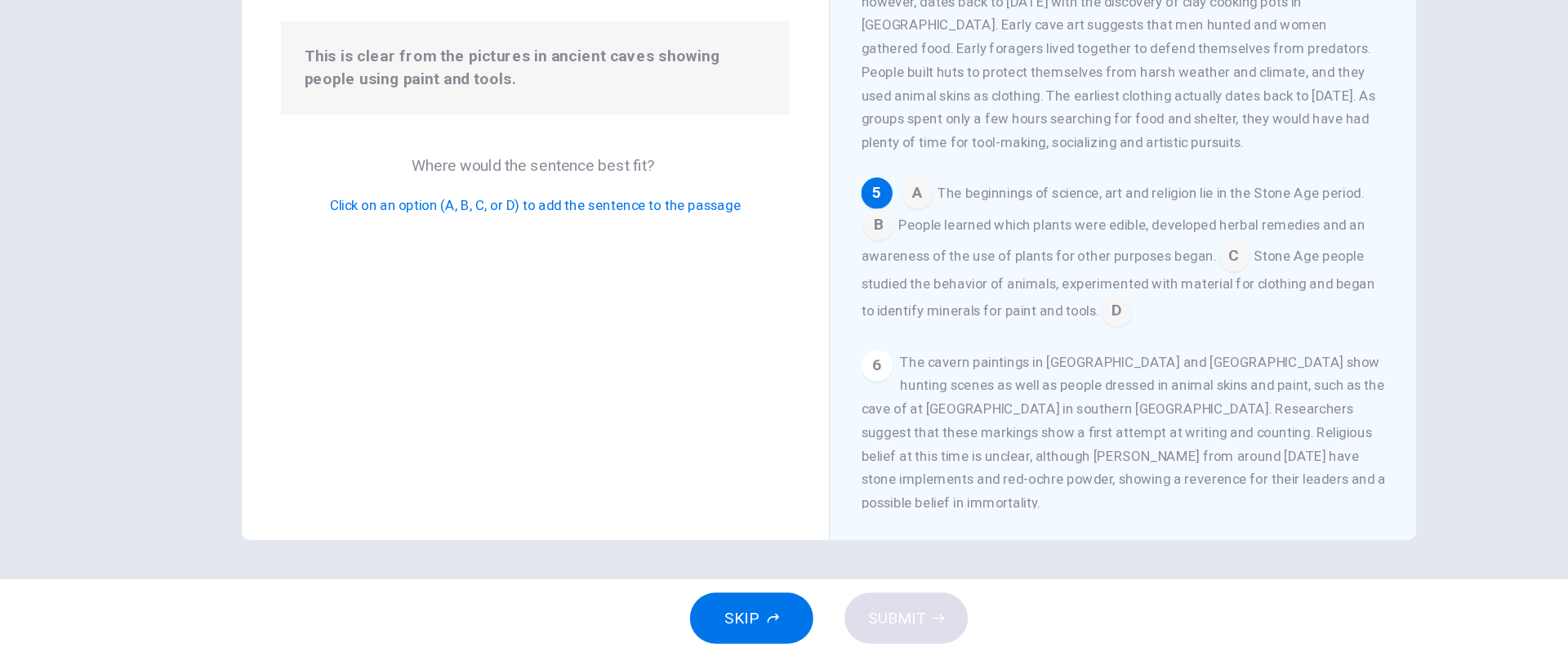 scroll, scrollTop: 610, scrollLeft: 0, axis: vertical 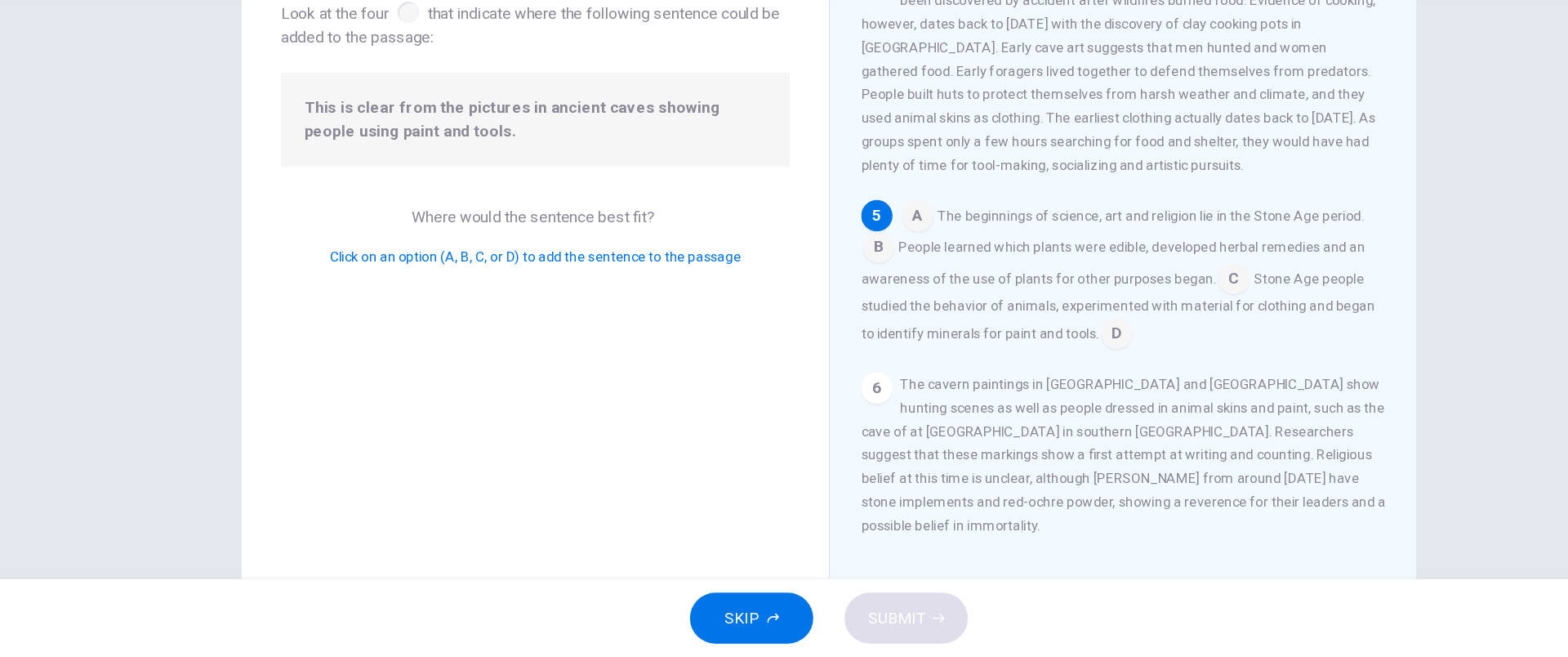 click at bounding box center [1024, 388] 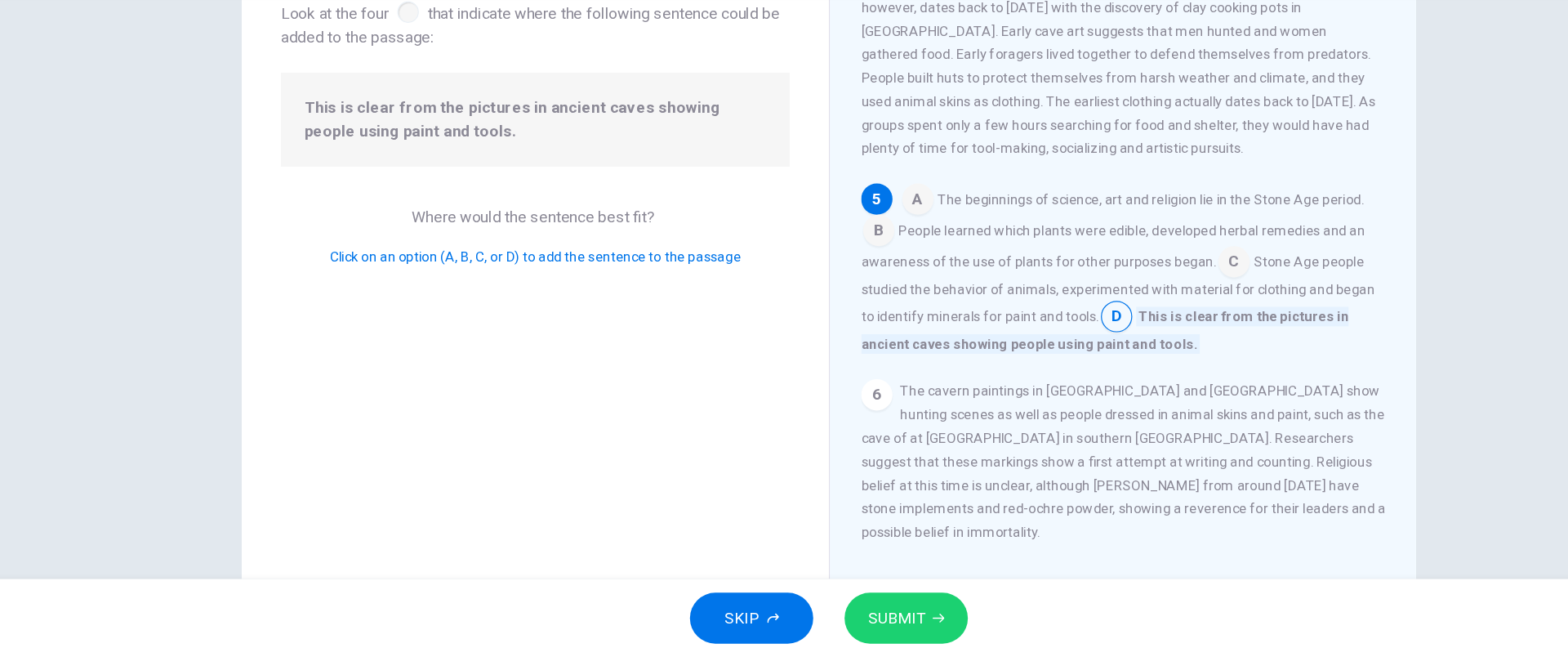 click at bounding box center (1122, 328) 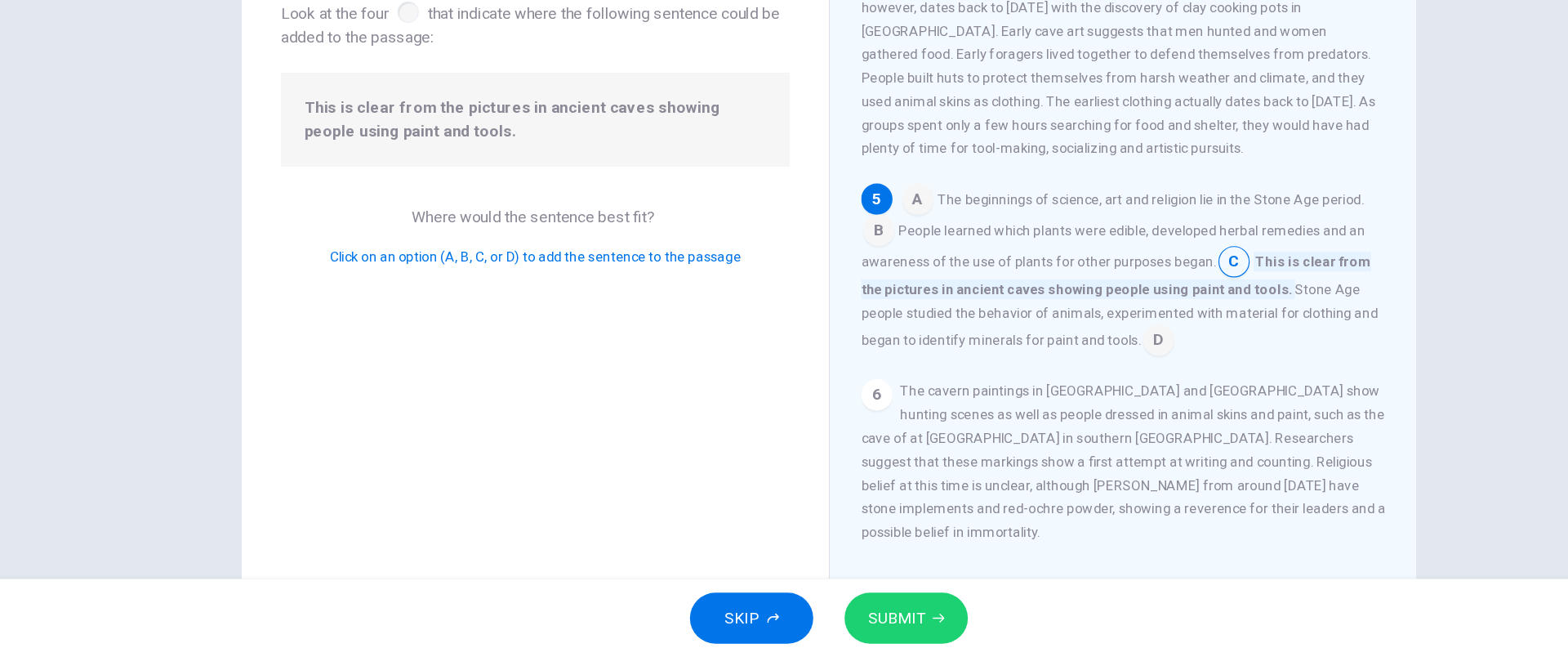 click at bounding box center [1059, 394] 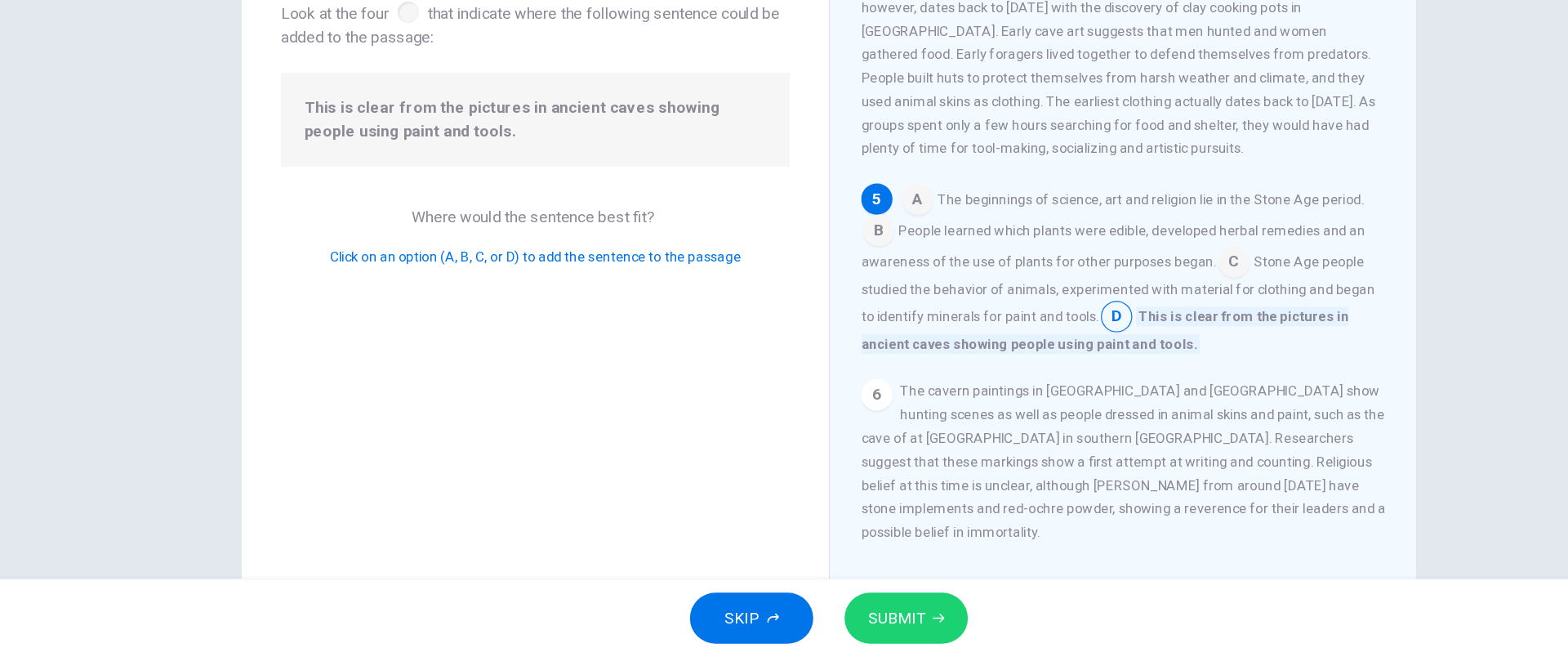 click at bounding box center (1122, 328) 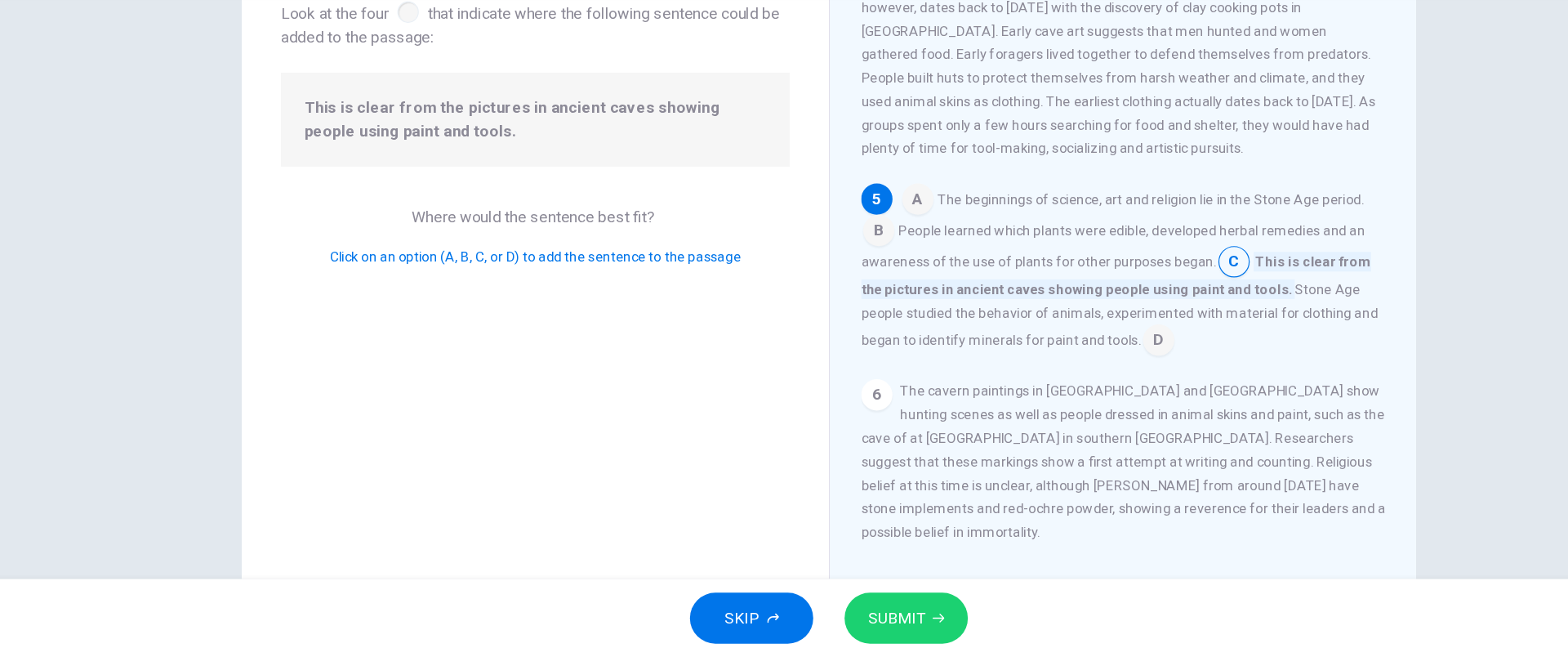 click at bounding box center [1059, 394] 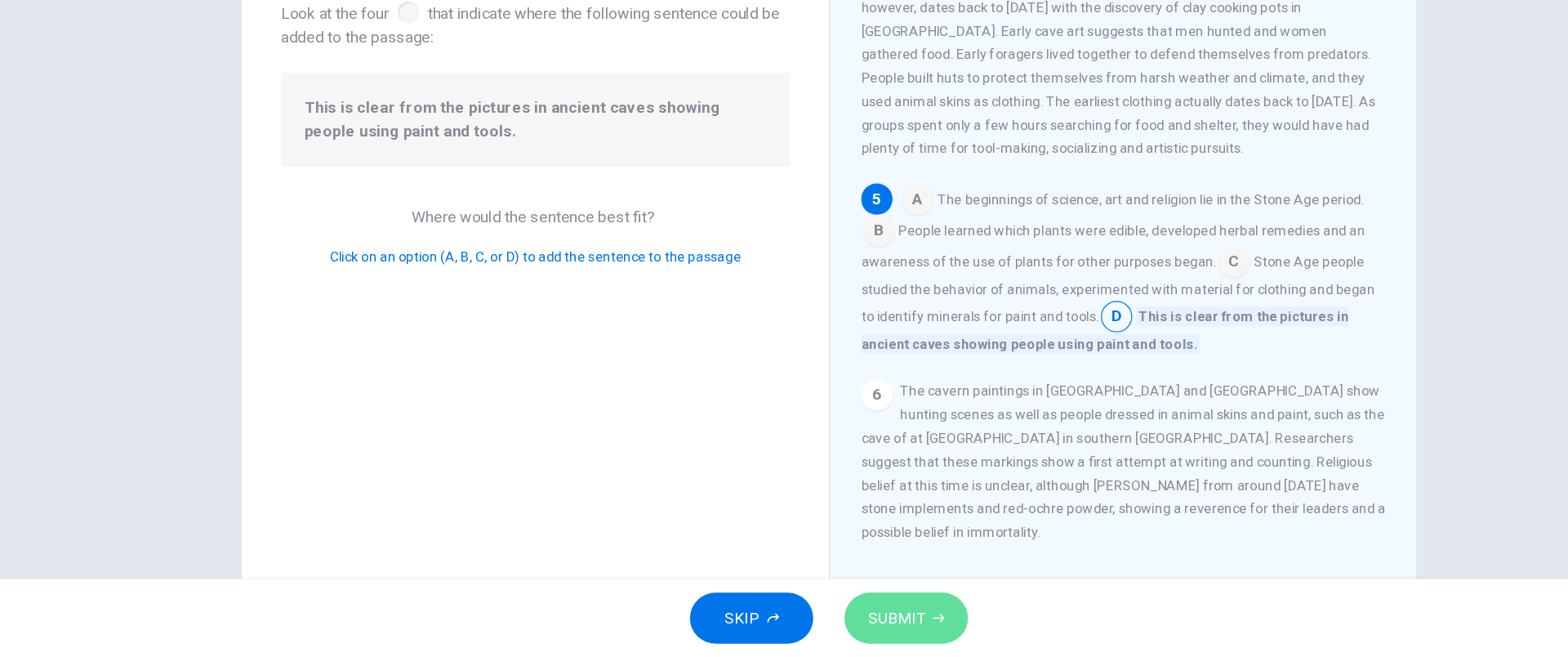 click 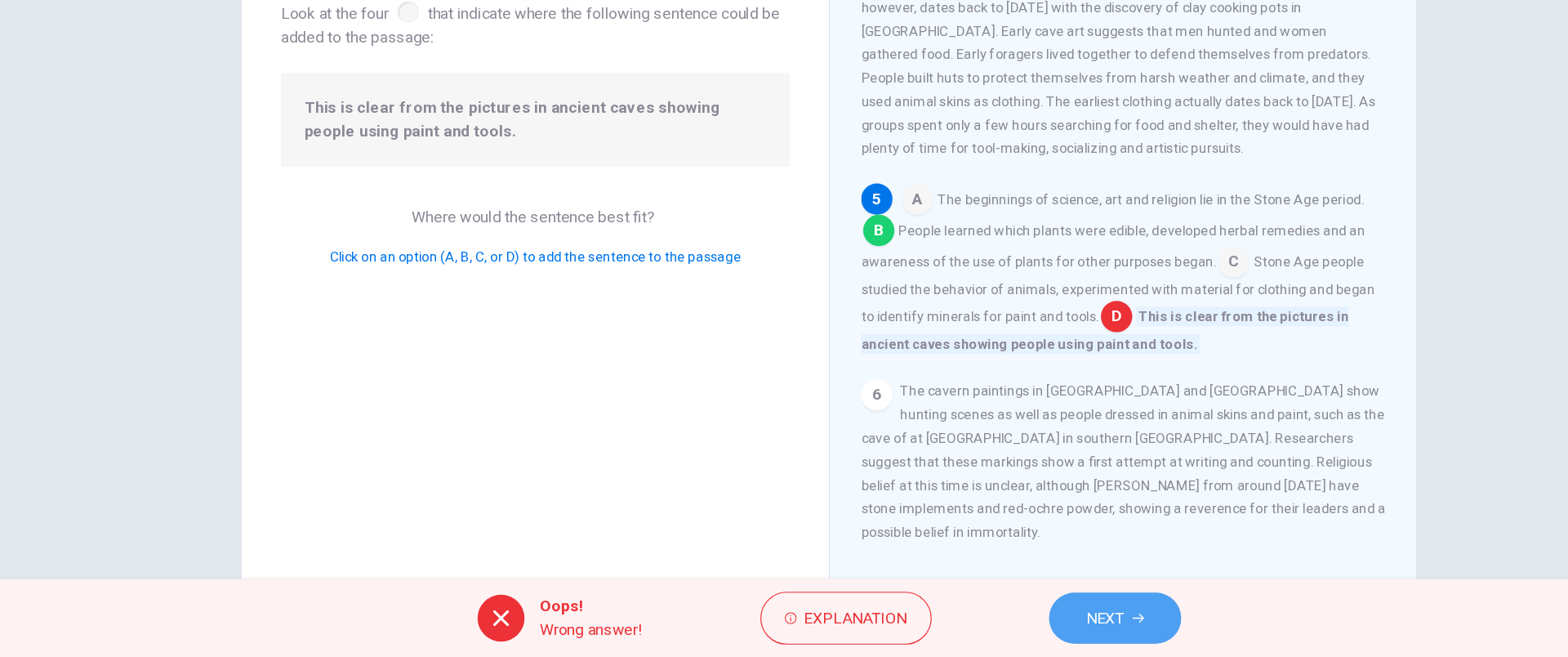 click on "NEXT" at bounding box center [1022, 624] 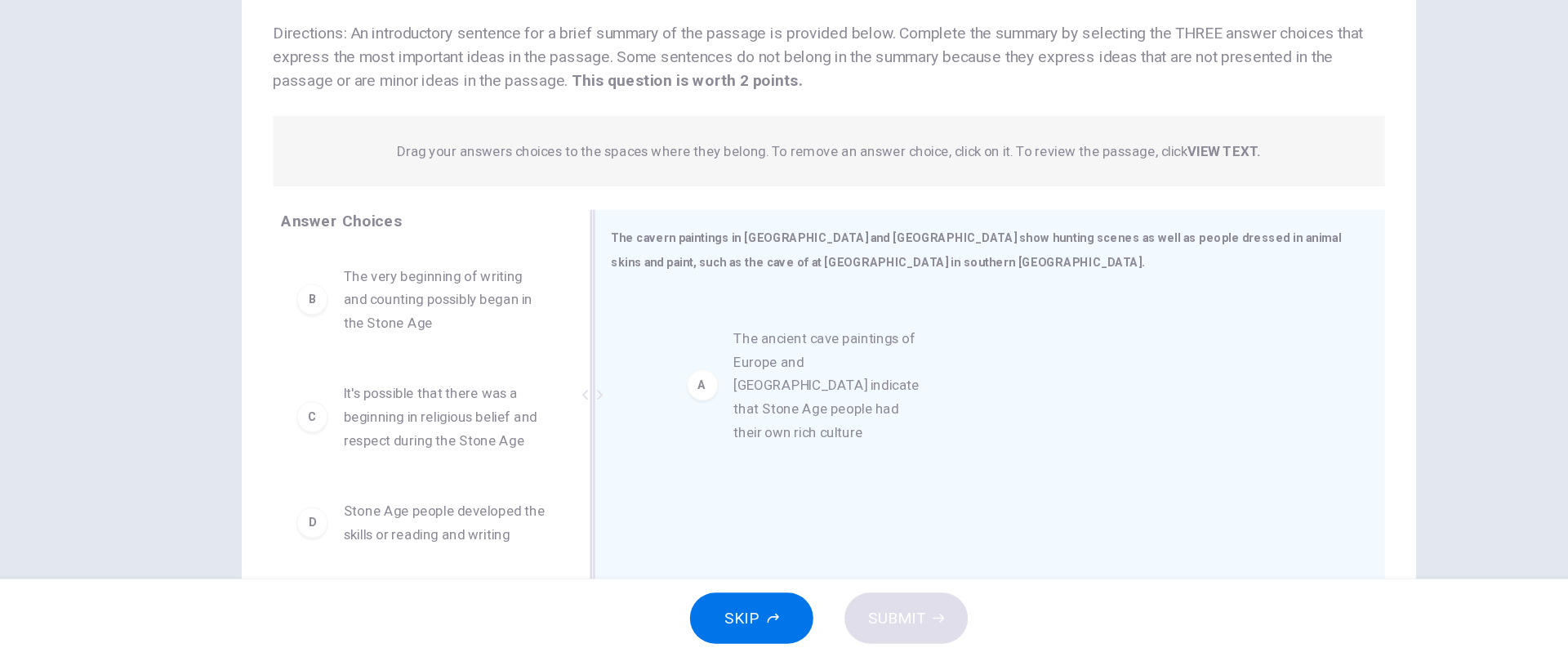 drag, startPoint x: 488, startPoint y: 382, endPoint x: 826, endPoint y: 434, distance: 341.97661 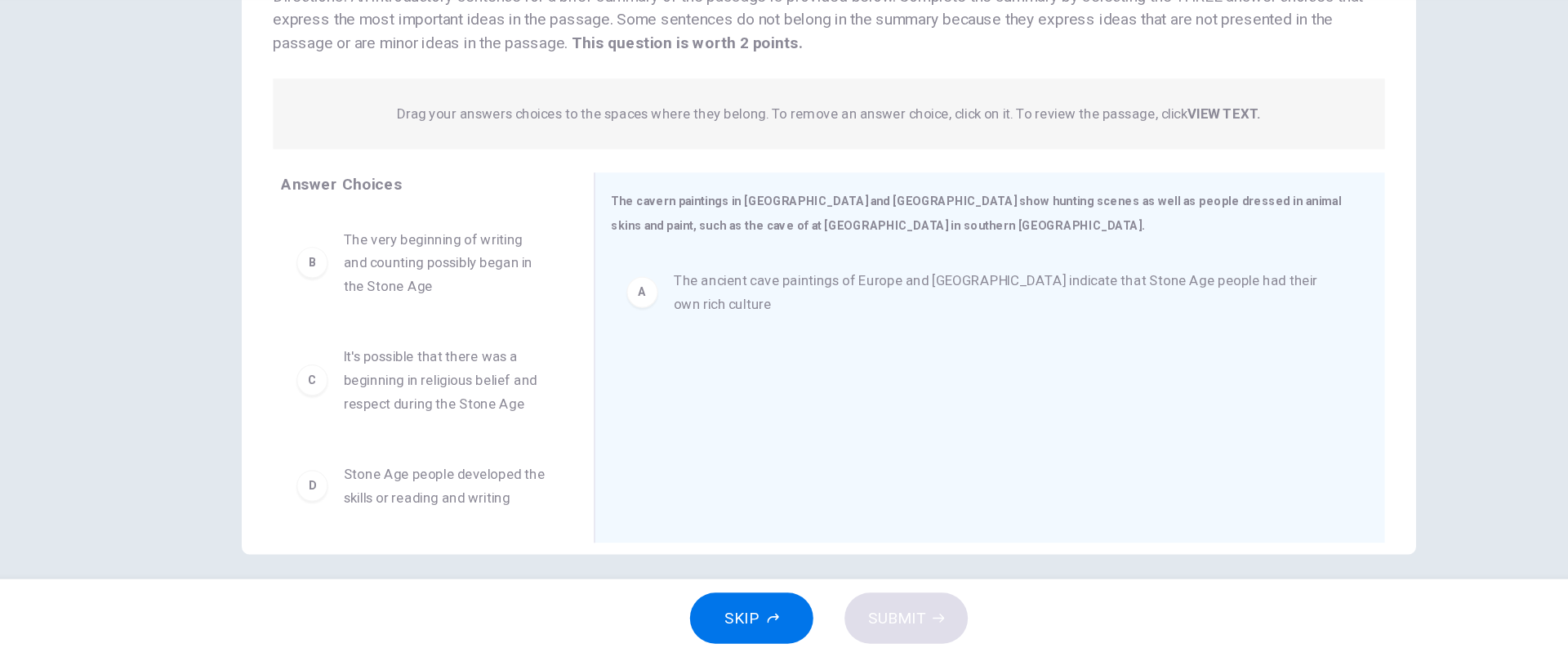 scroll, scrollTop: 135, scrollLeft: 0, axis: vertical 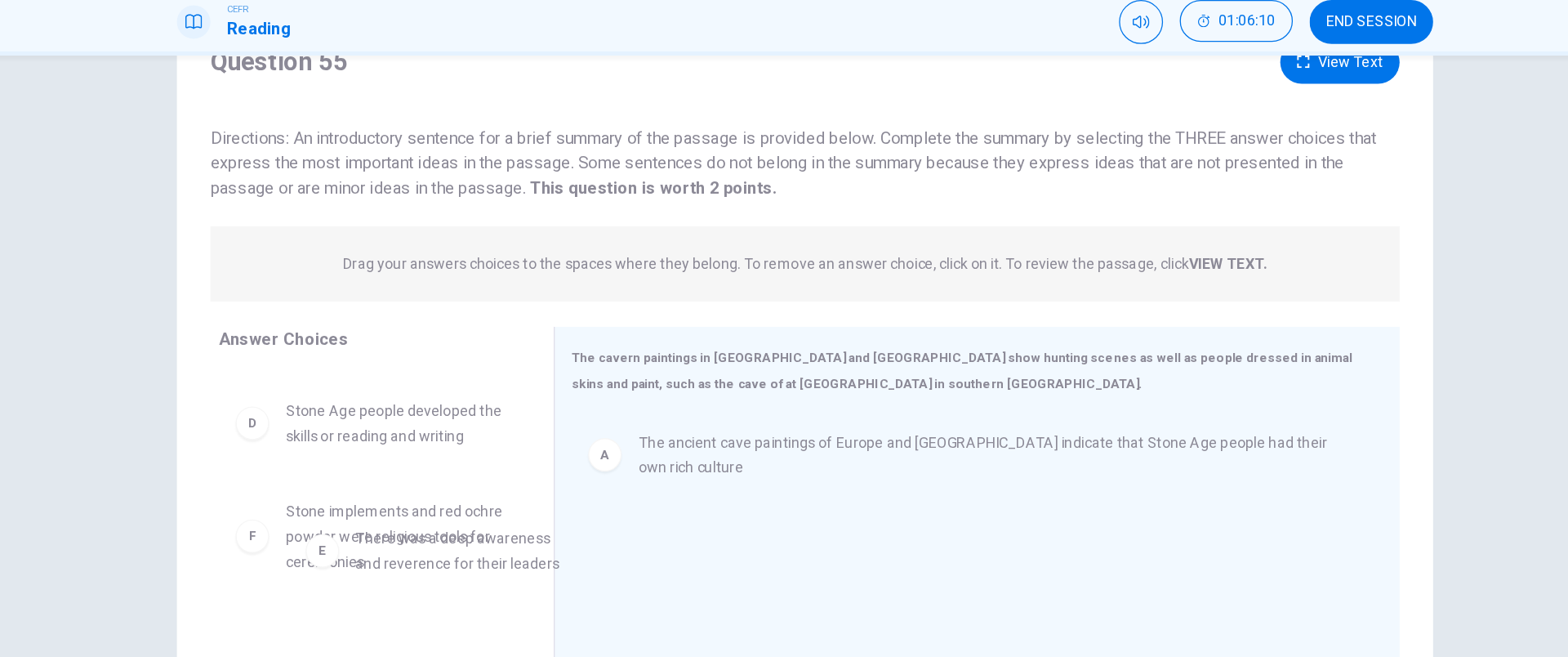 drag, startPoint x: 431, startPoint y: 447, endPoint x: 467, endPoint y: 456, distance: 37.10795 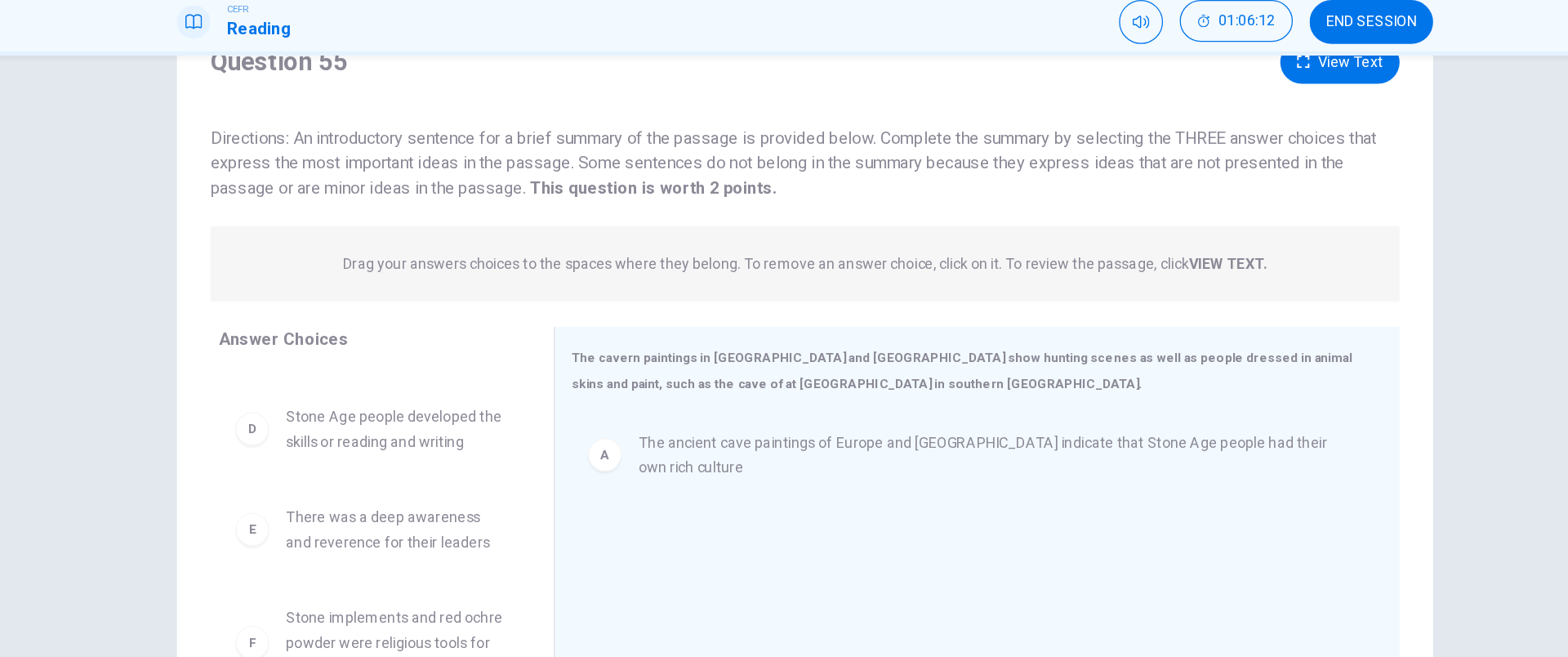 scroll, scrollTop: 158, scrollLeft: 0, axis: vertical 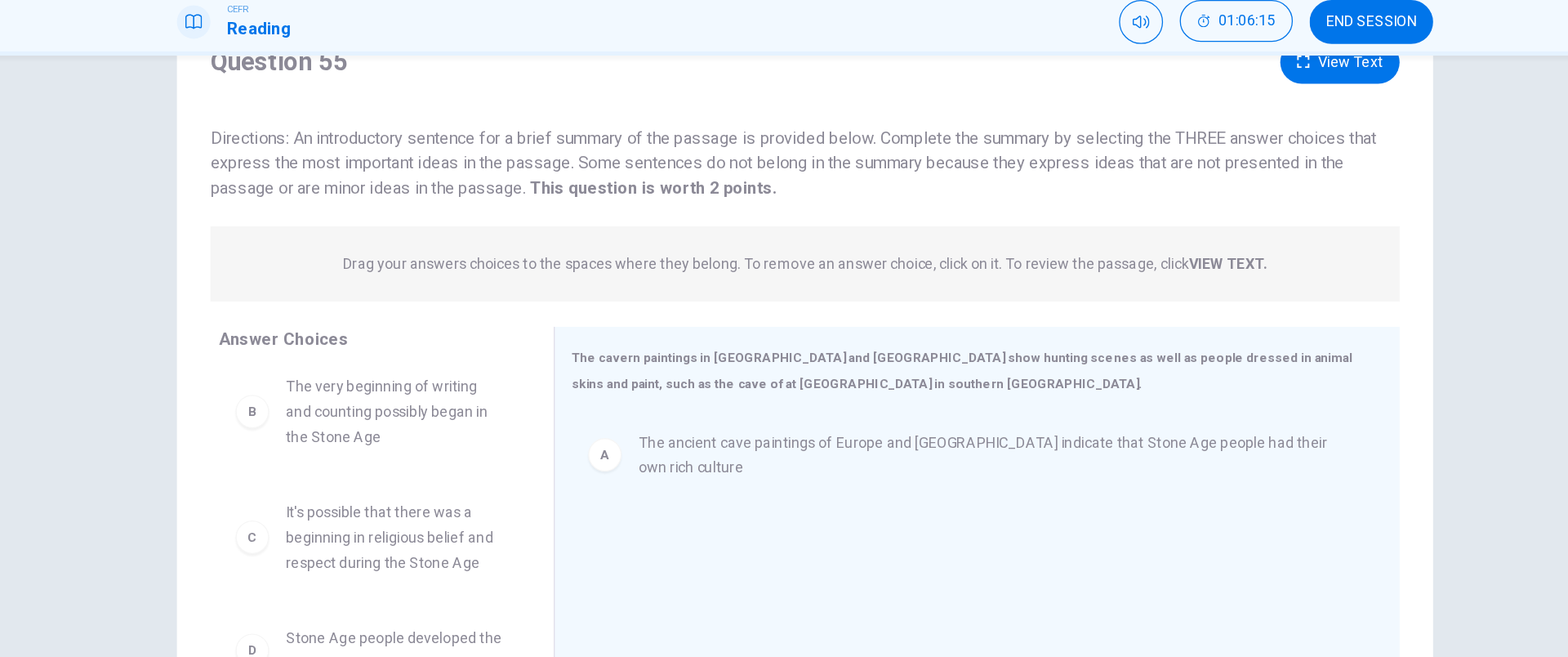 click on "B The very beginning of writing and counting possibly began in the Stone Age C It's possible that there was a beginning in religious belief and respect during the Stone Age D Stone Age people developed the skills or reading and writing E There was a deep awareness and reverence for their leaders F Stone implements and red ochre powder were religious tools for ceremonies" at bounding box center [451, 475] 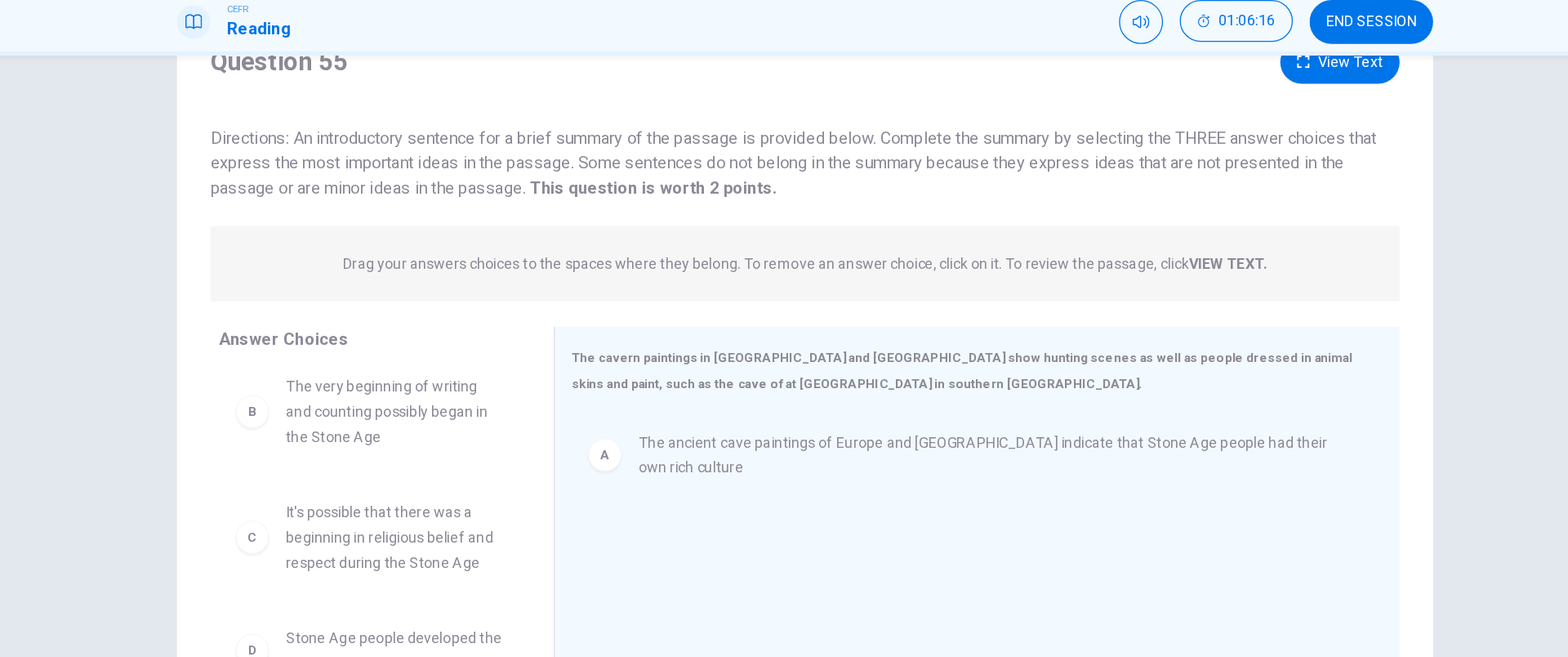 click on "B The very beginning of writing and counting possibly began in the Stone Age C It's possible that there was a beginning in religious belief and respect during the Stone Age D Stone Age people developed the skills or reading and writing E There was a deep awareness and reverence for their leaders F Stone implements and red ochre powder were religious tools for ceremonies" at bounding box center (451, 475) 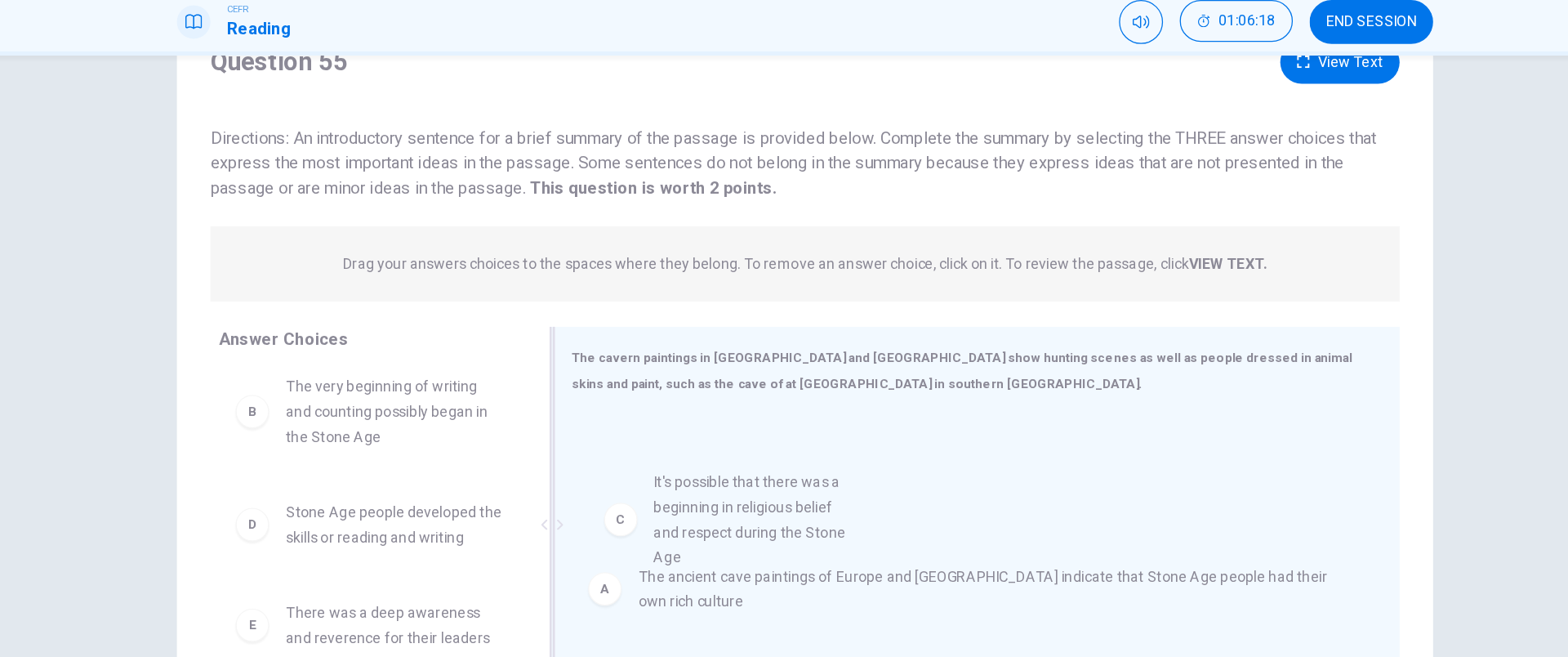 drag, startPoint x: 457, startPoint y: 494, endPoint x: 755, endPoint y: 469, distance: 299.0468 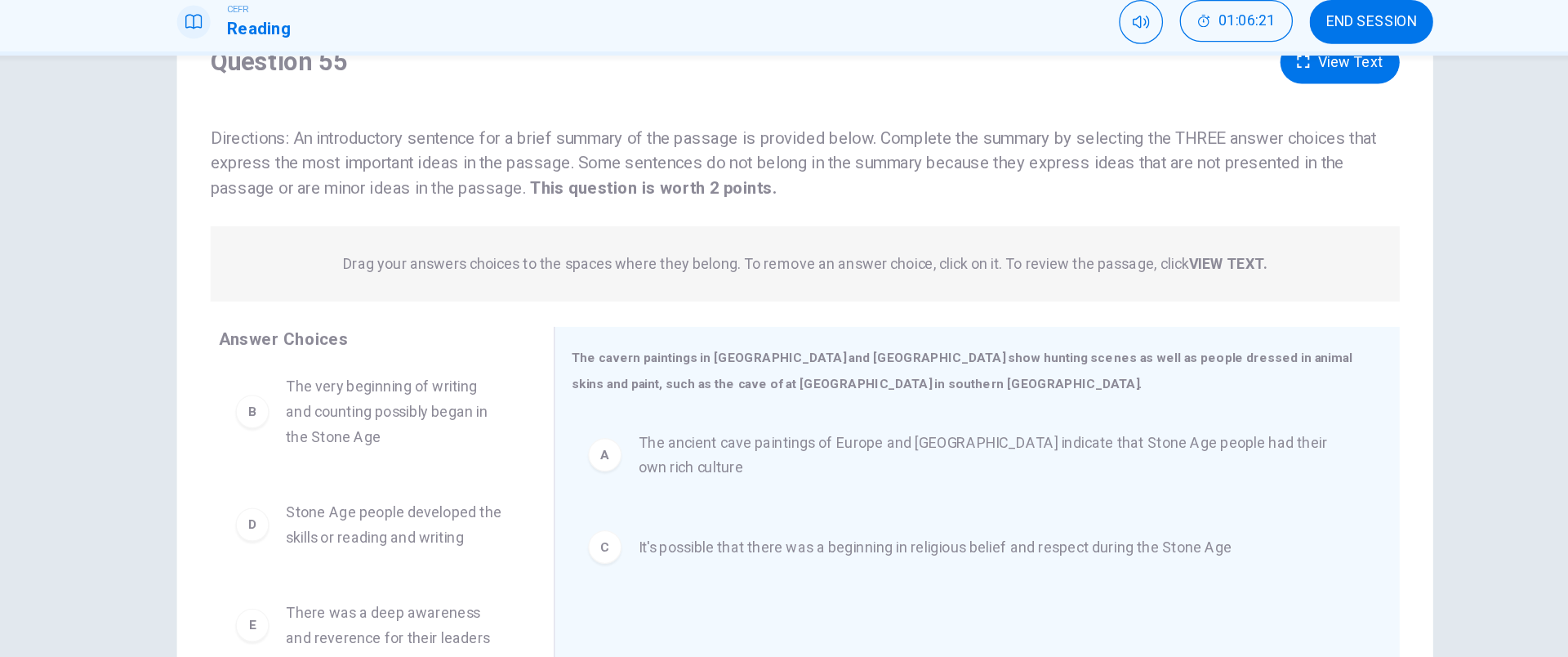 scroll, scrollTop: 0, scrollLeft: 0, axis: both 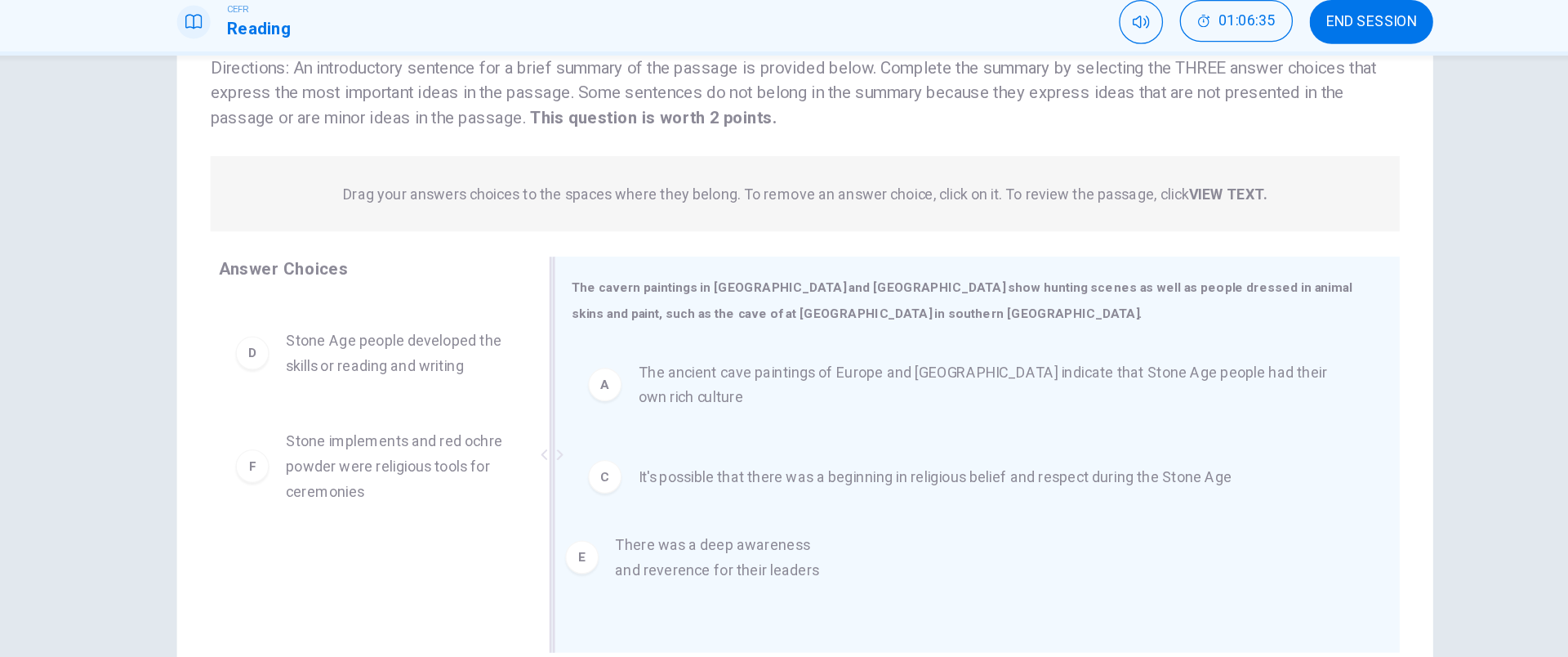 drag, startPoint x: 488, startPoint y: 423, endPoint x: 758, endPoint y: 507, distance: 282.76492 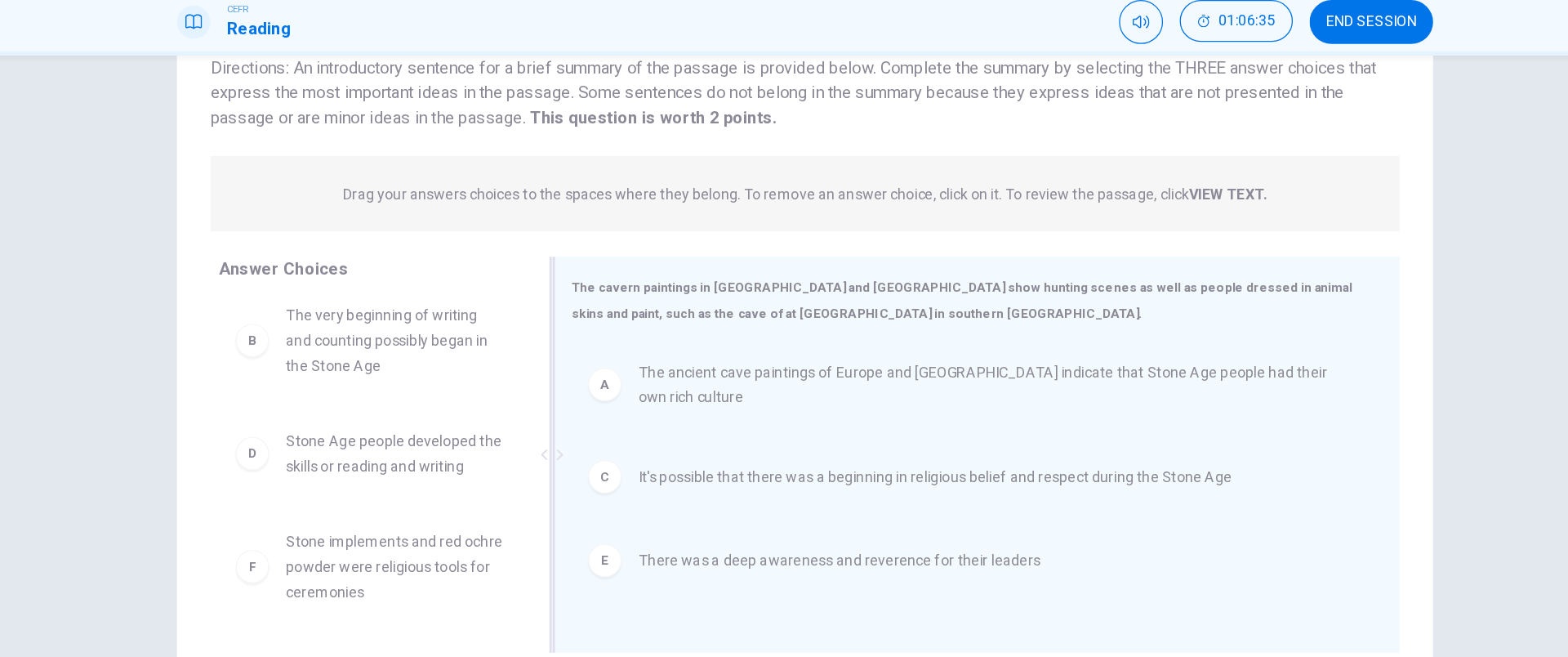 scroll, scrollTop: 10, scrollLeft: 0, axis: vertical 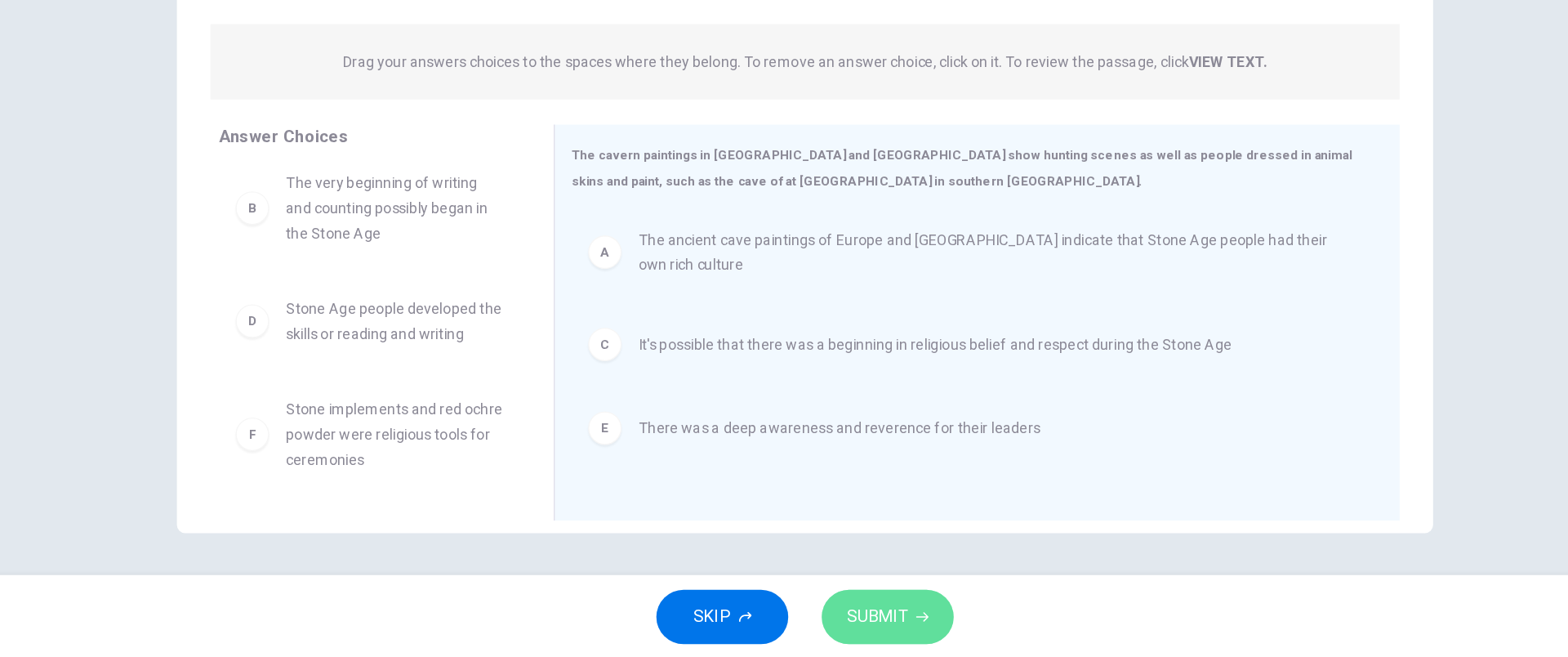 click on "SUBMIT" at bounding box center [849, 624] 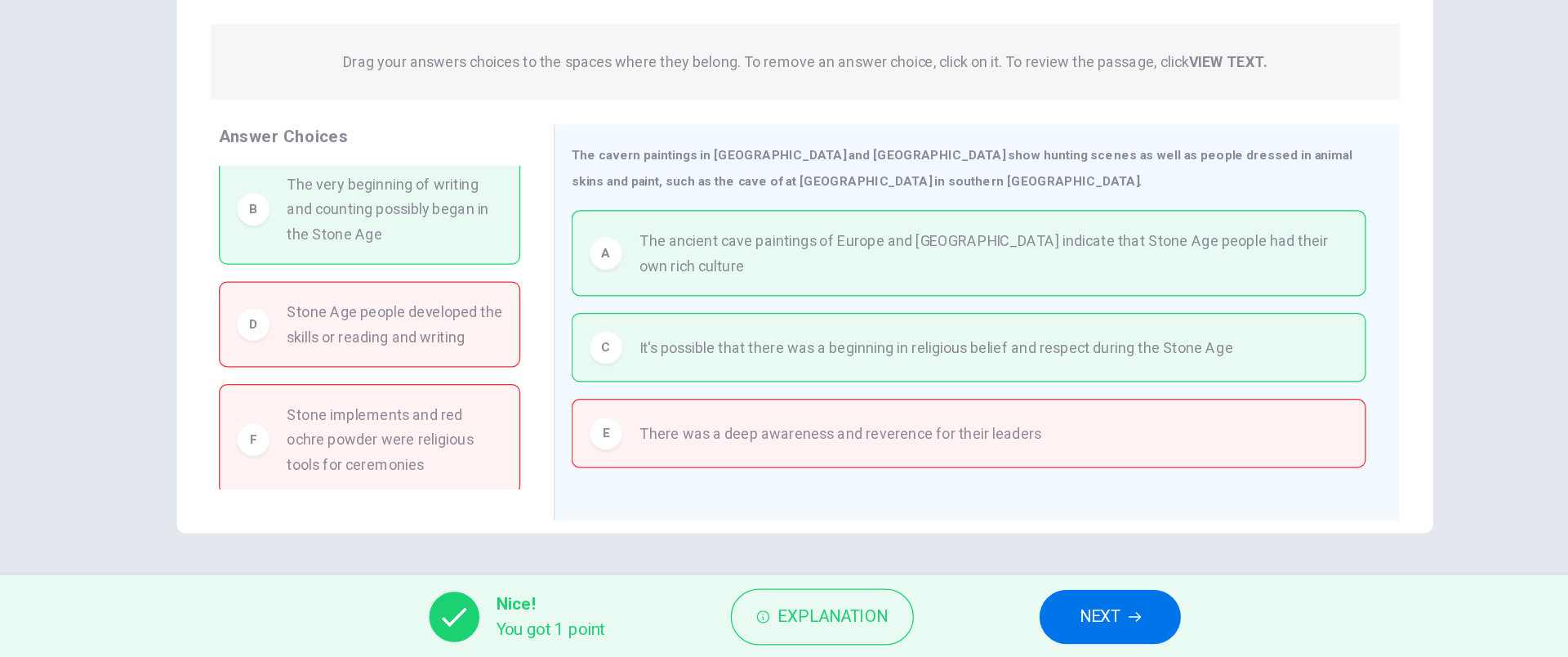 scroll, scrollTop: 0, scrollLeft: 0, axis: both 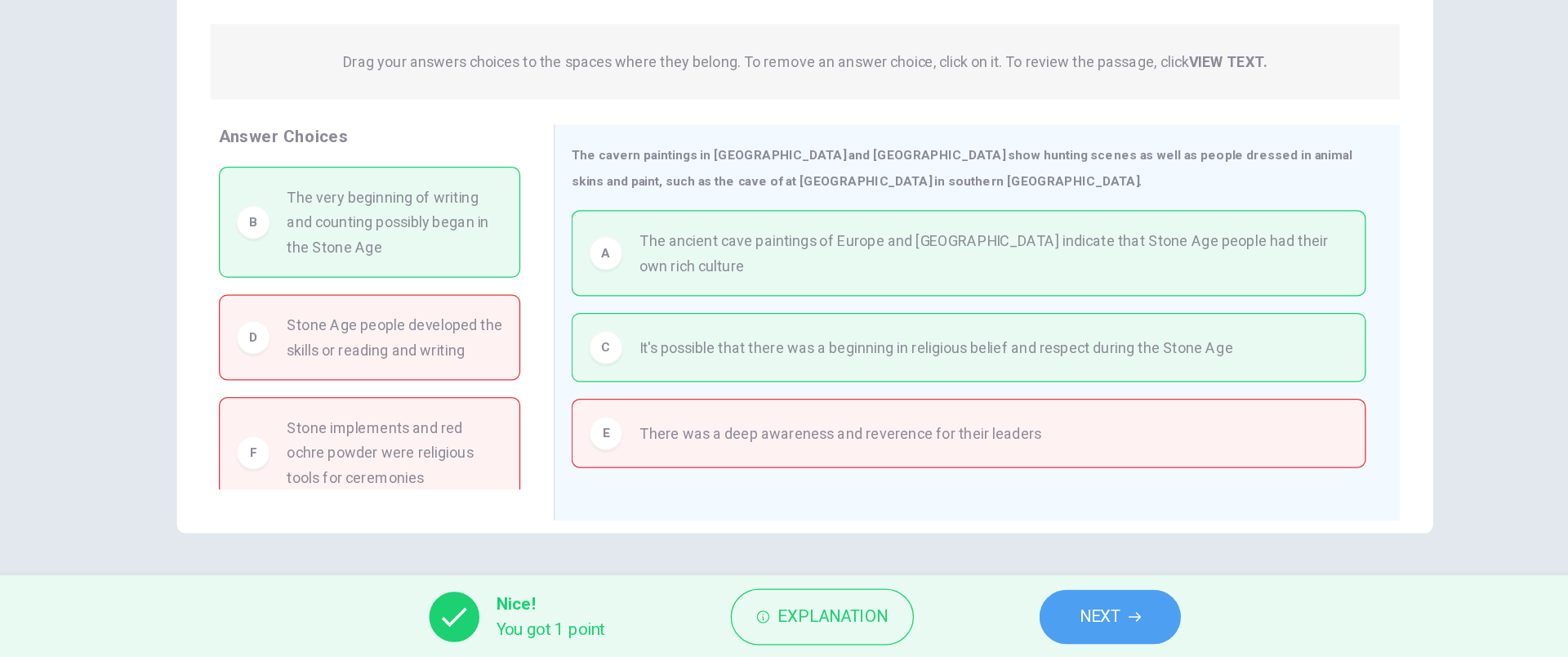 click on "NEXT" at bounding box center [1013, 624] 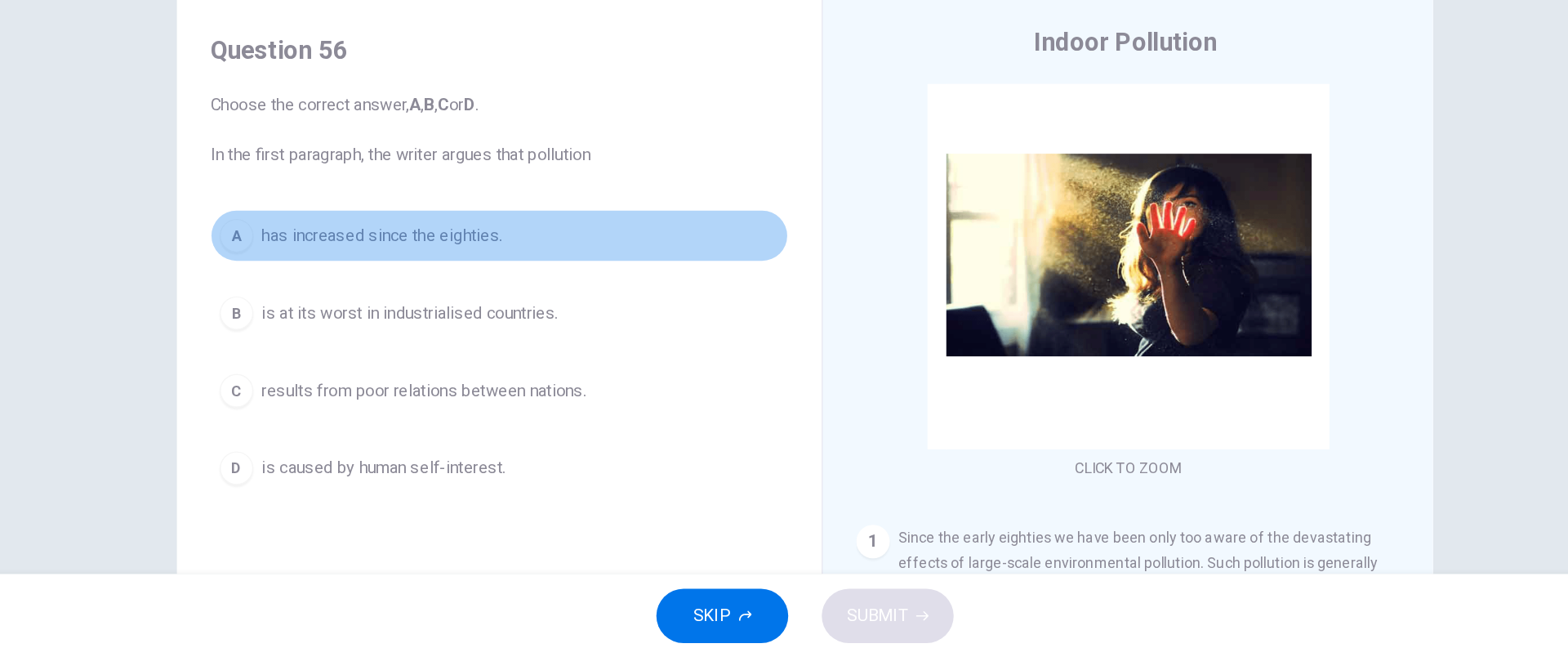 click on "has increased since the eighties." at bounding box center [454, 328] 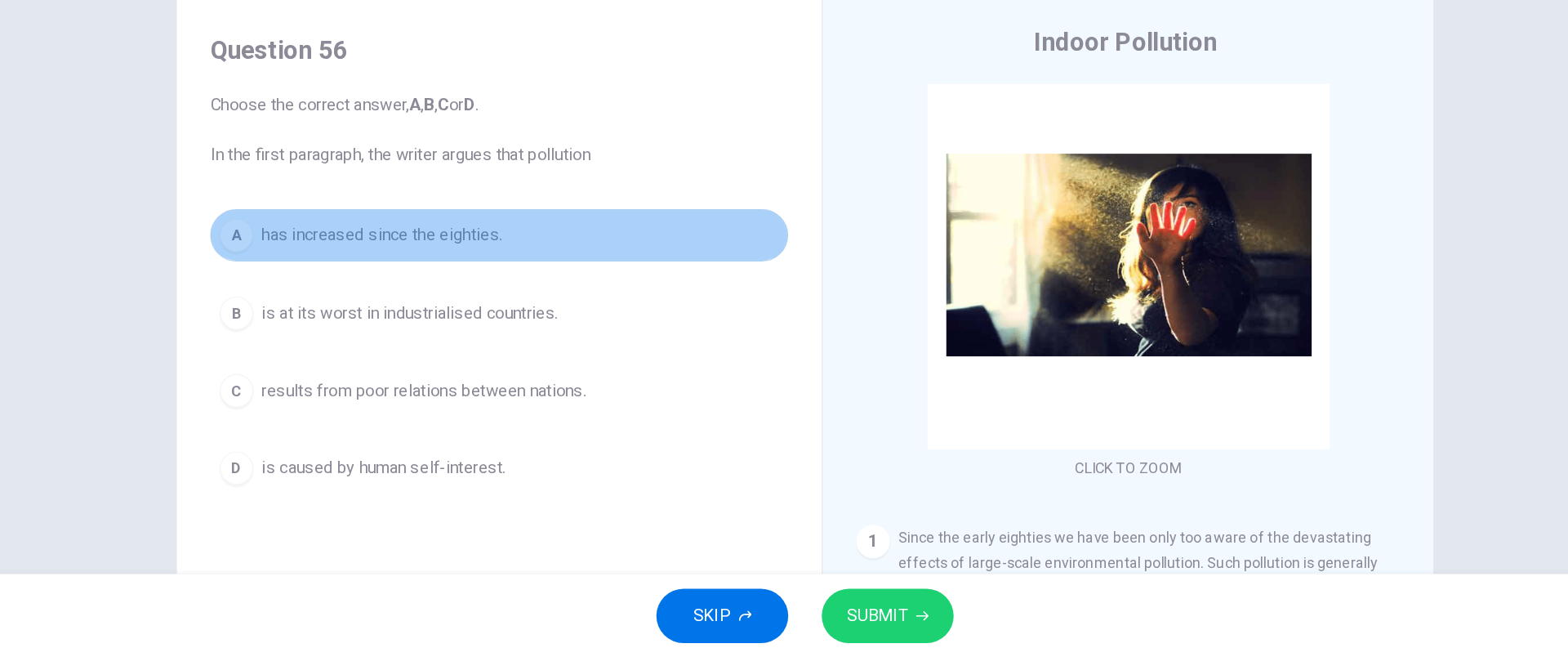 click on "has increased since the eighties." at bounding box center [454, 328] 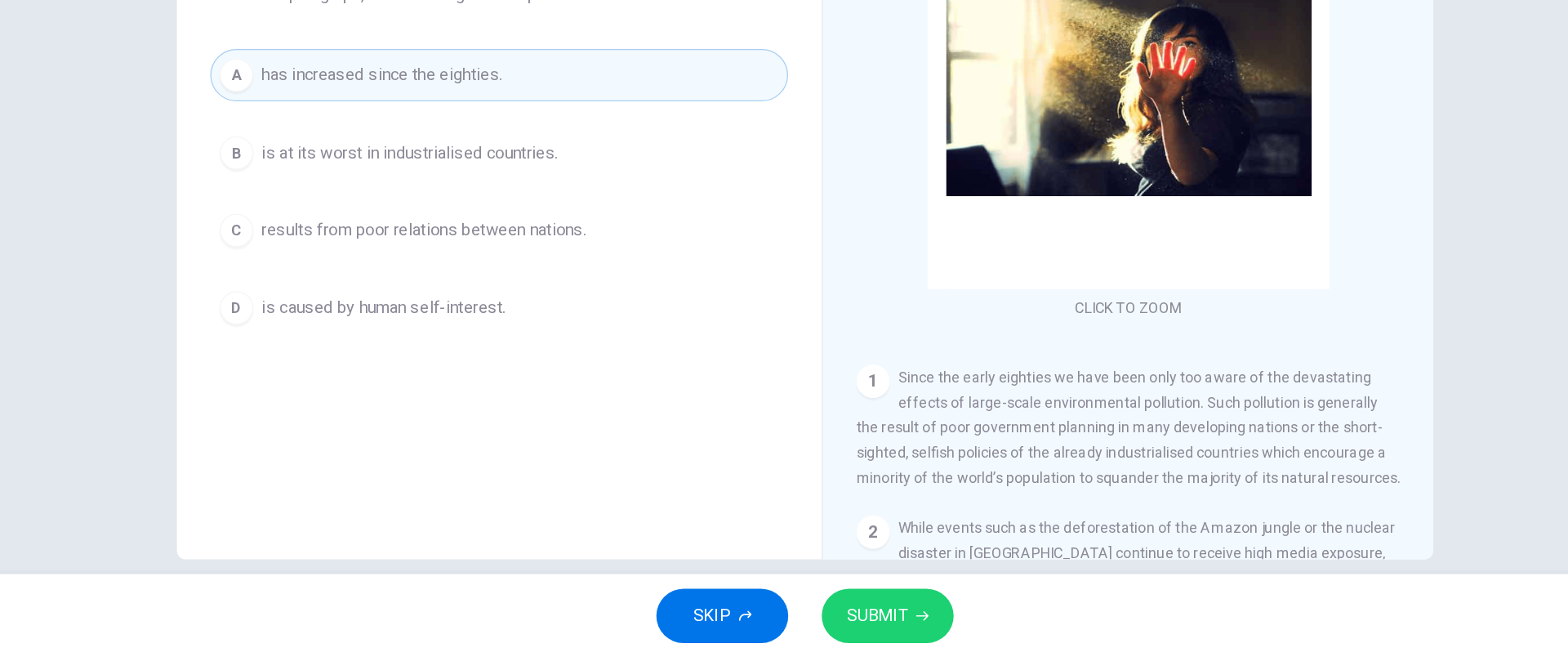 scroll, scrollTop: 127, scrollLeft: 0, axis: vertical 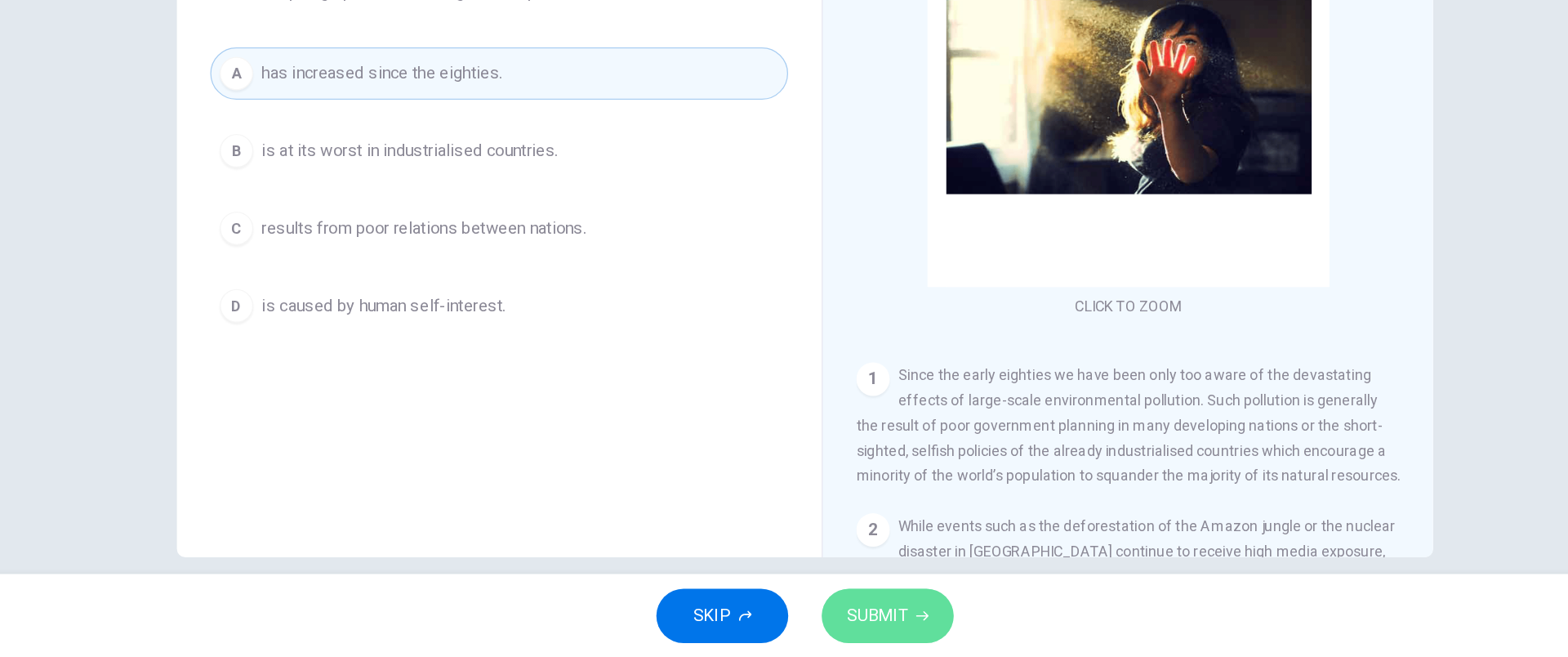 click on "SUBMIT" at bounding box center (849, 624) 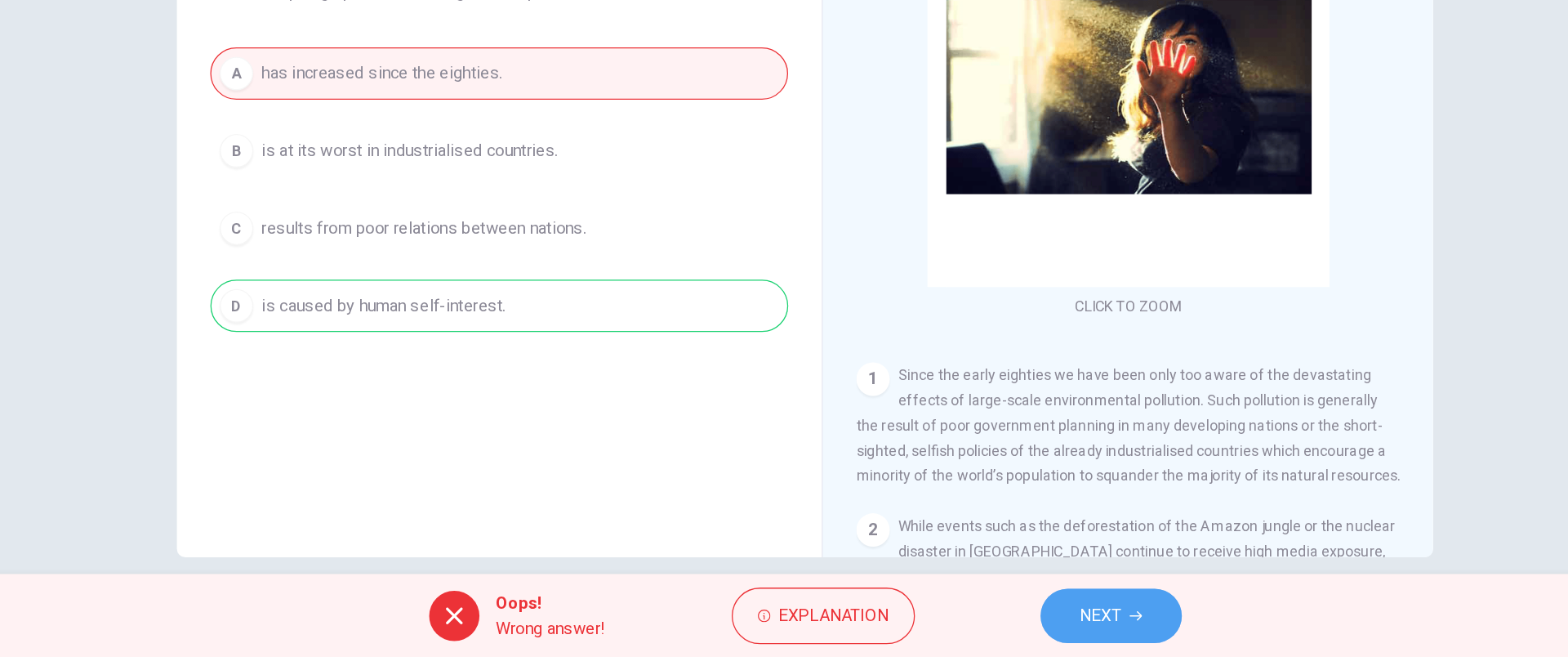 click on "NEXT" at bounding box center (1014, 624) 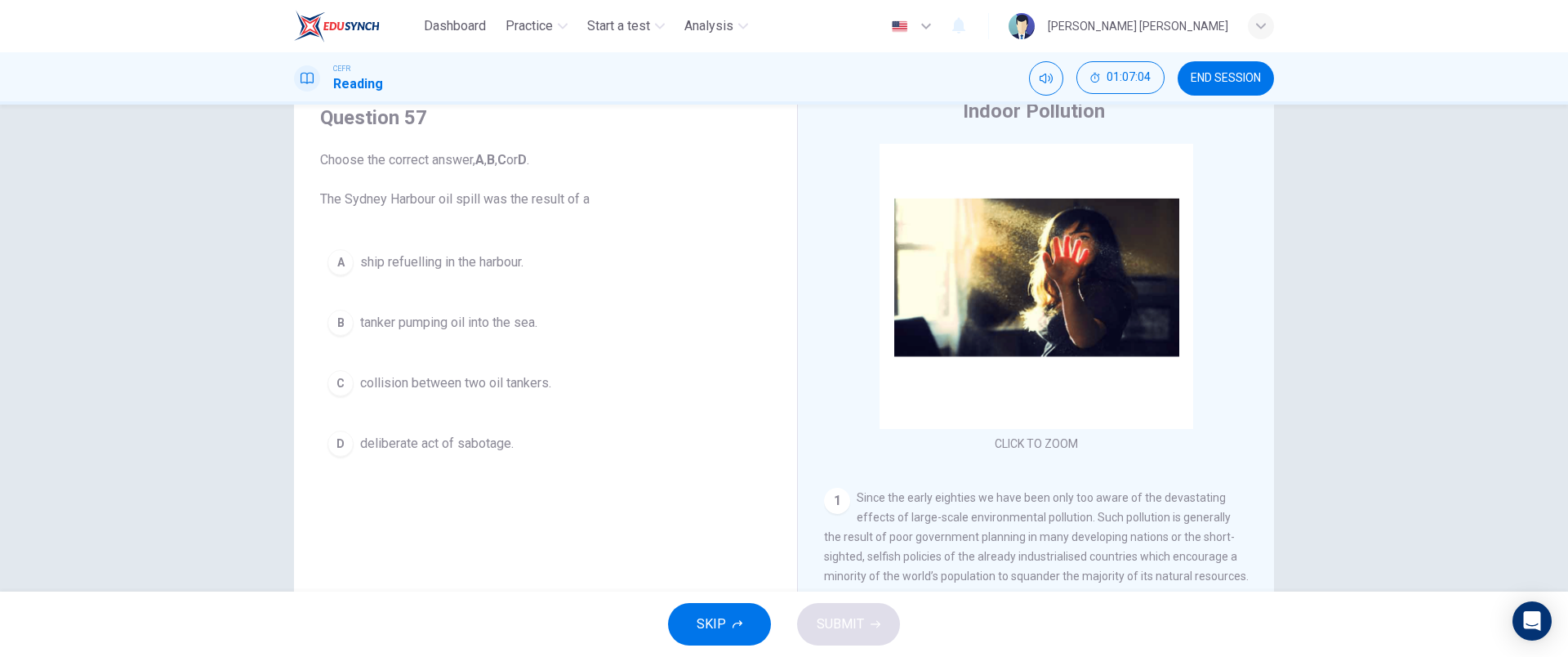 scroll, scrollTop: 65, scrollLeft: 0, axis: vertical 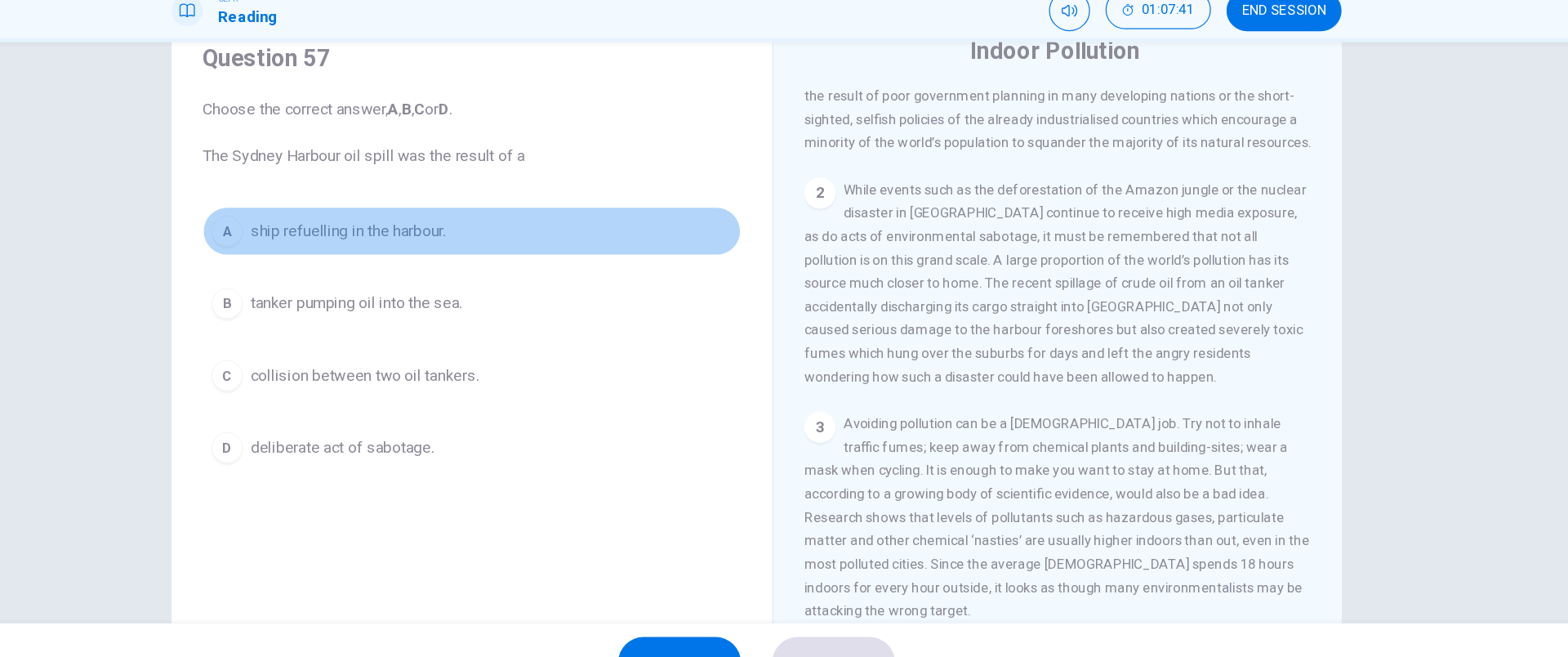 click on "A ship refuelling in the harbour." at bounding box center [546, 263] 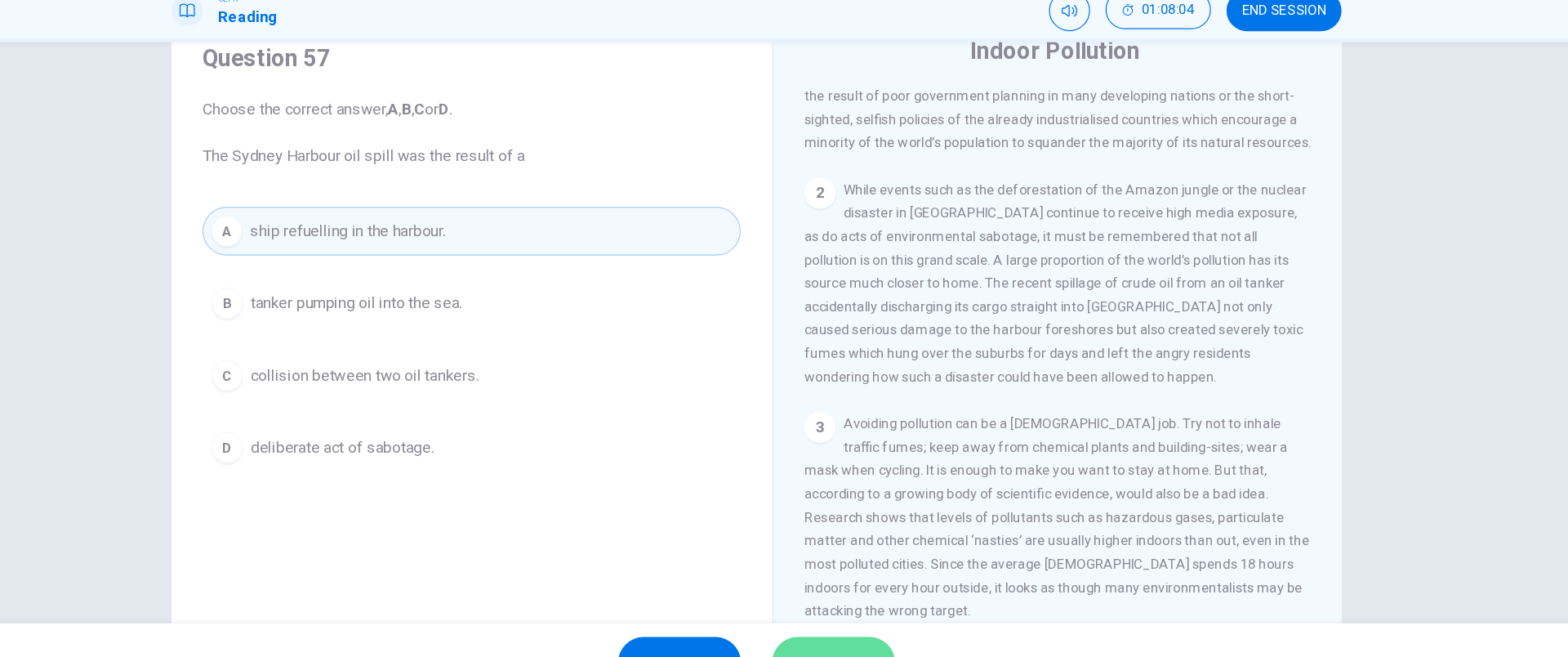 click on "SUBMIT" at bounding box center (840, 624) 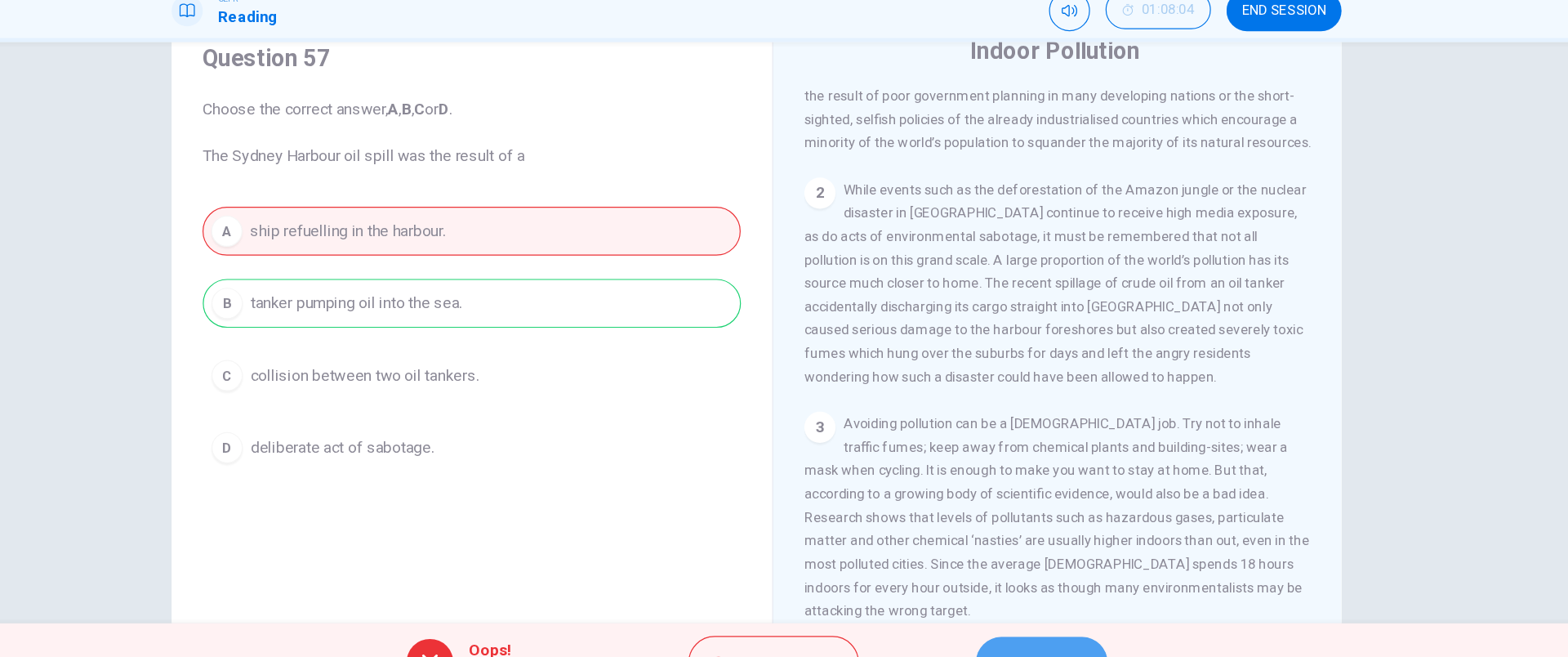 click on "NEXT" at bounding box center (1014, 624) 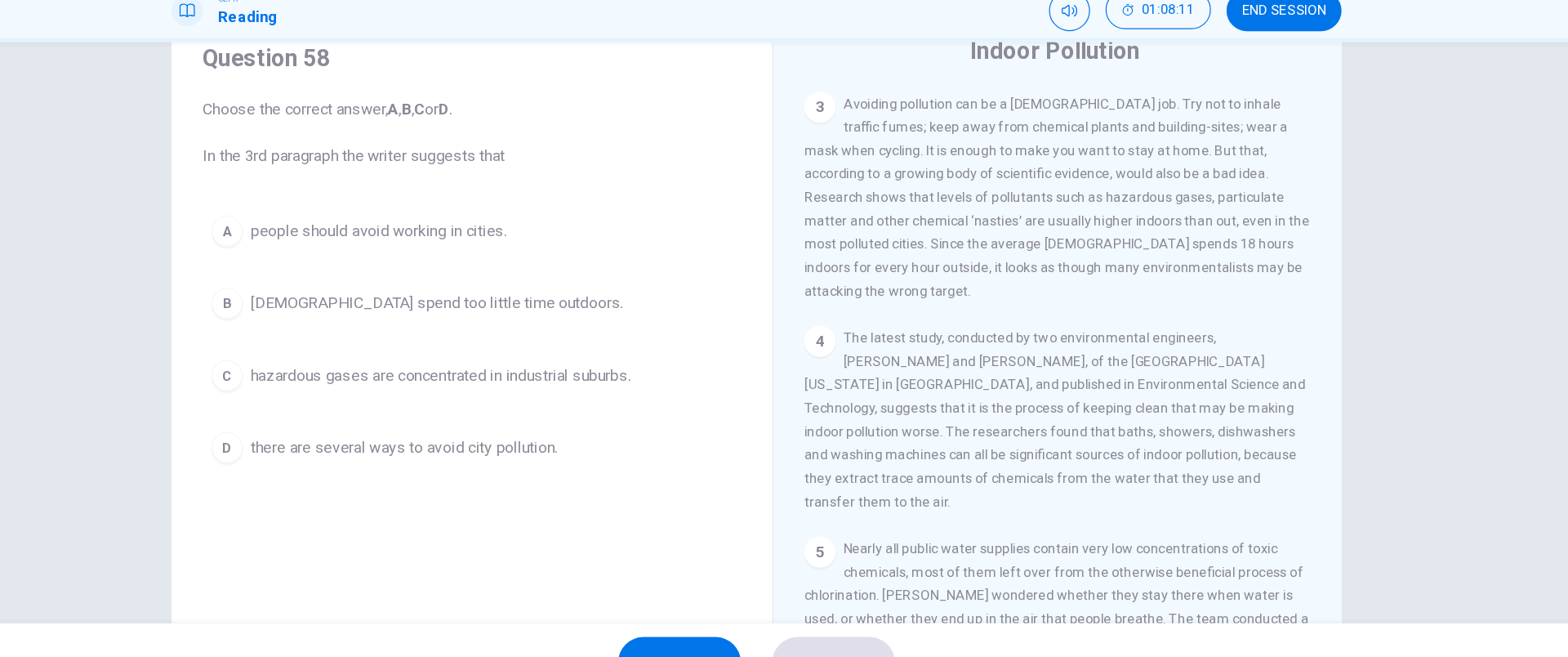 scroll, scrollTop: 657, scrollLeft: 0, axis: vertical 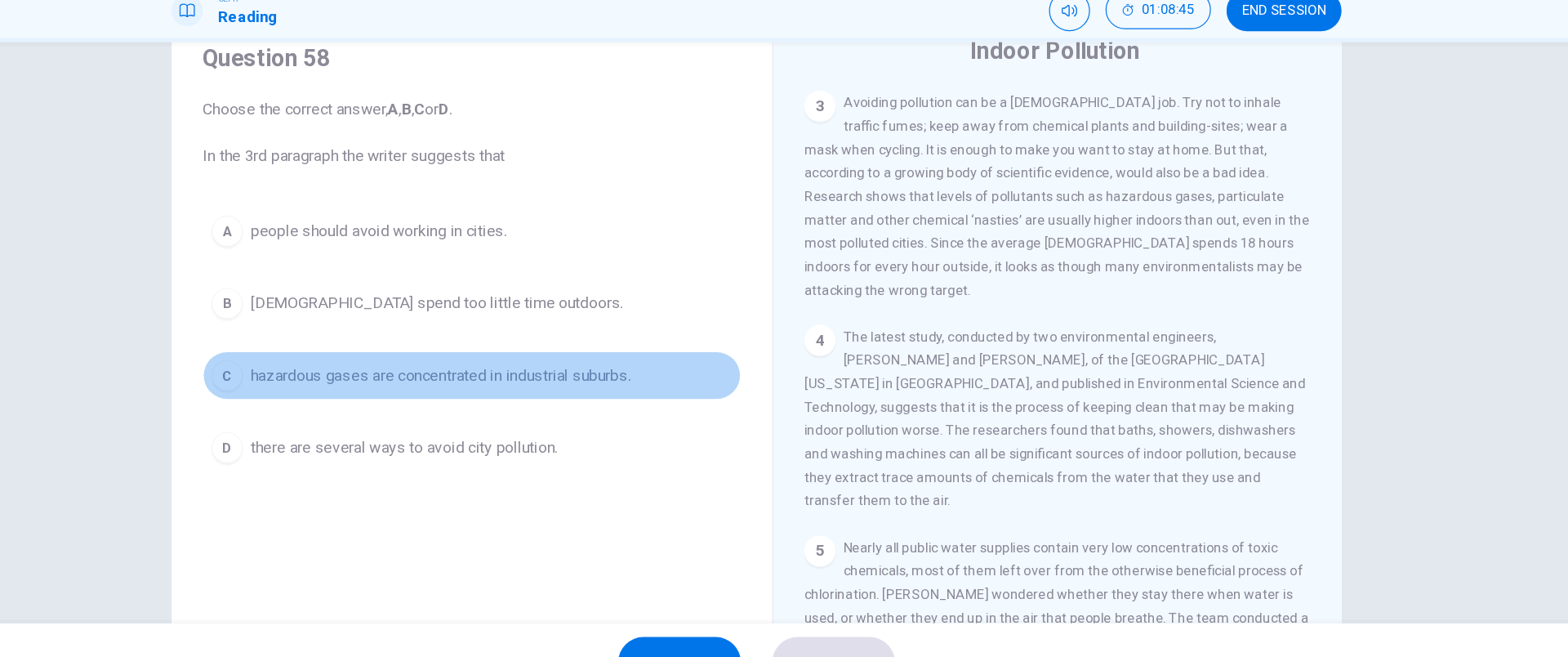 click on "hazardous gases are concentrated in industrial suburbs." at bounding box center (519, 384) 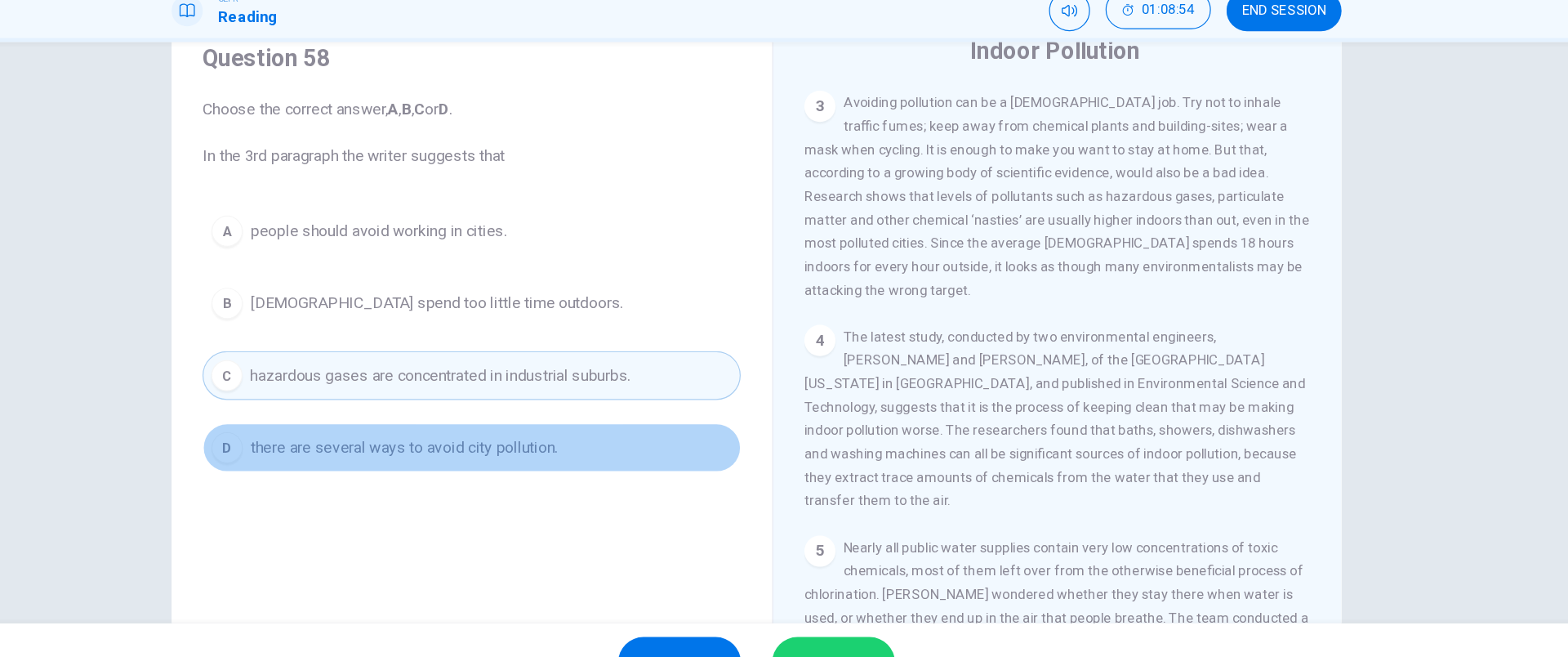 click on "D there are several ways to avoid city pollution." at bounding box center (546, 445) 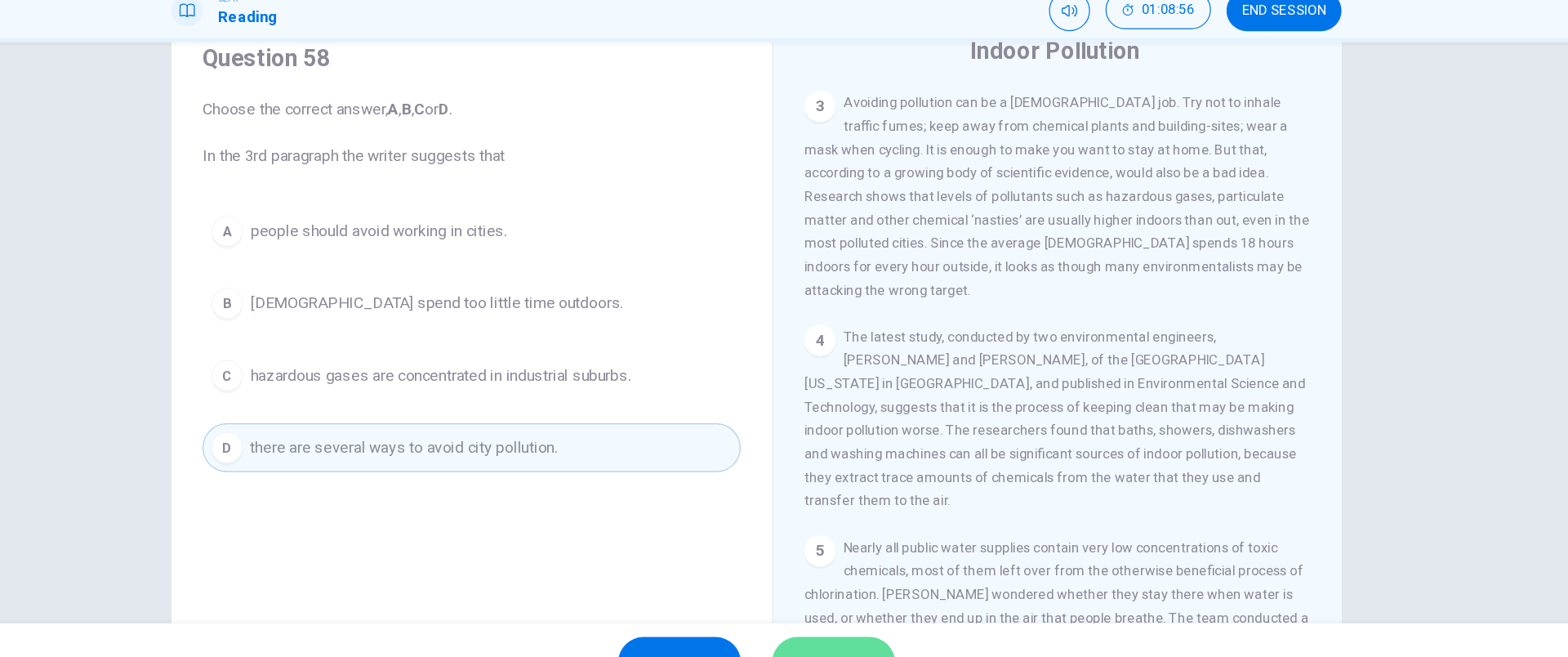 click on "SUBMIT" at bounding box center [849, 624] 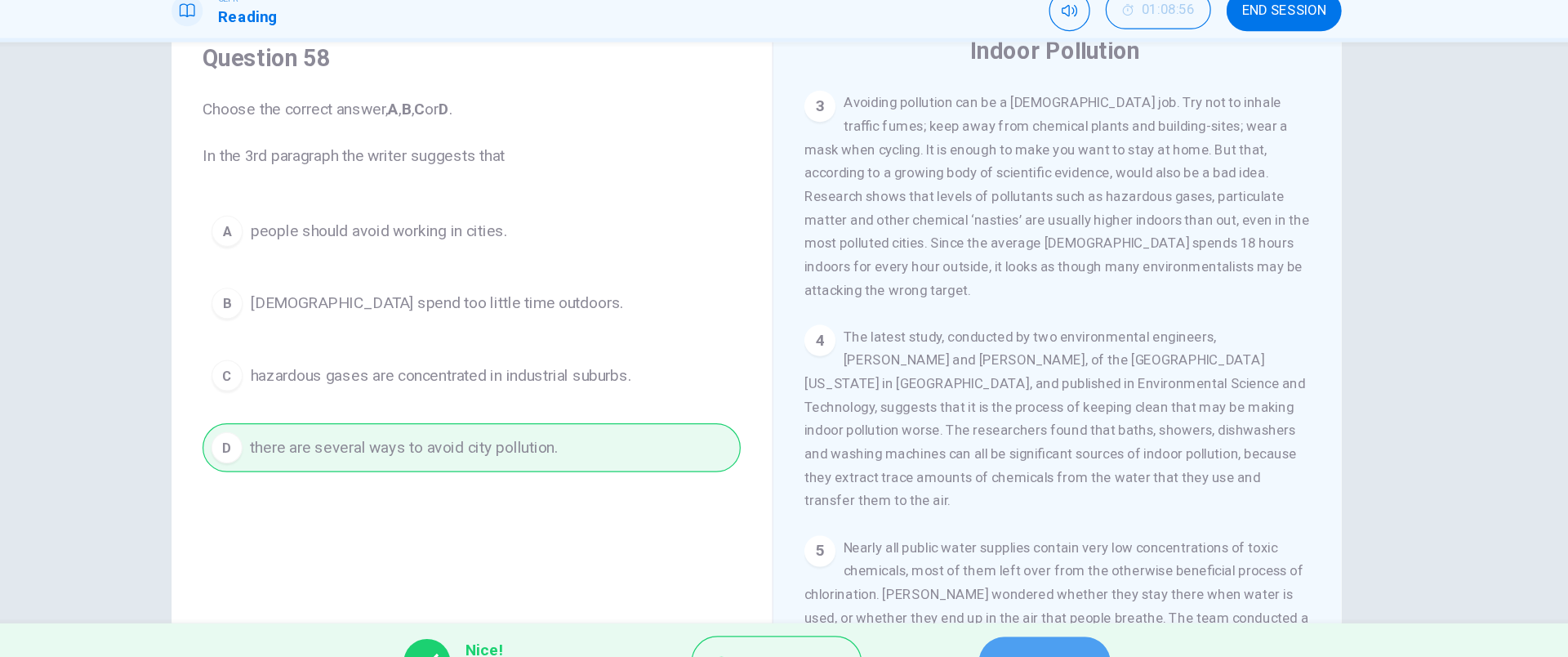 click on "NEXT" at bounding box center [1017, 624] 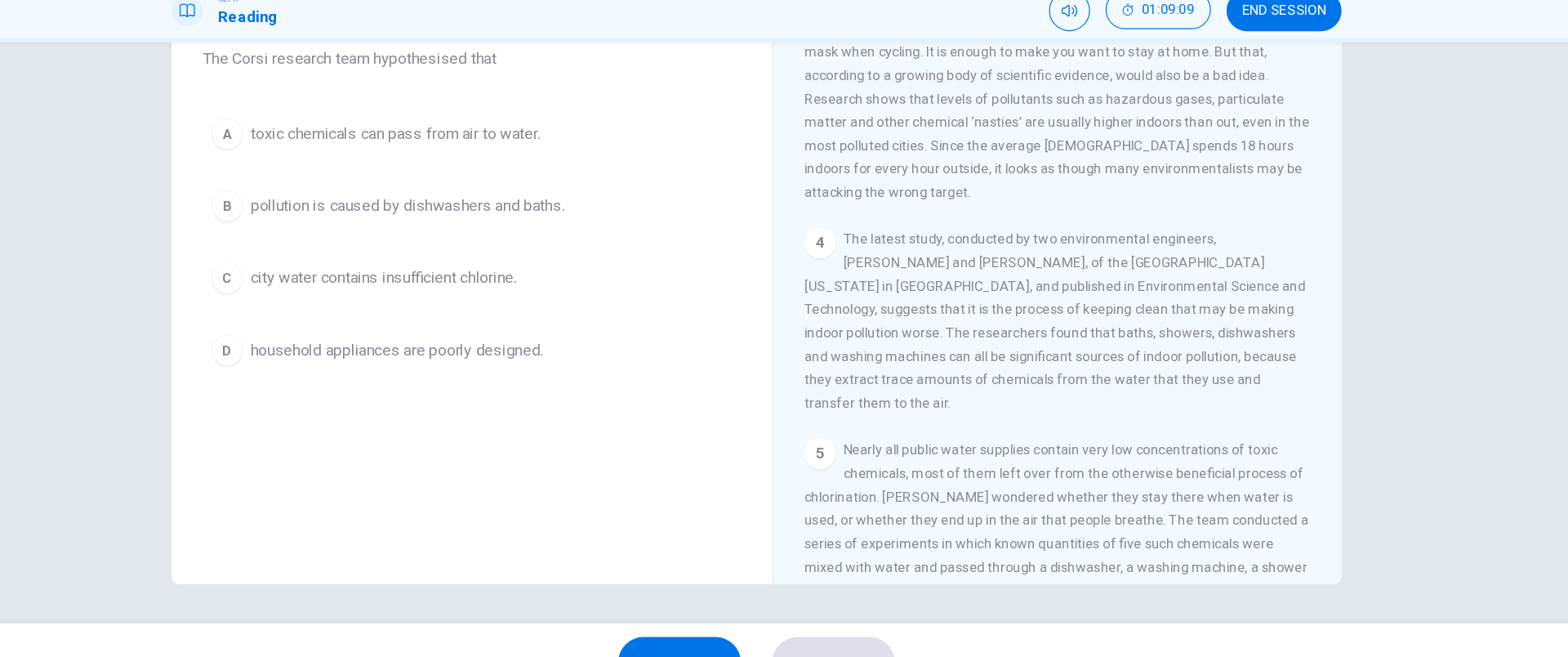 scroll, scrollTop: 145, scrollLeft: 0, axis: vertical 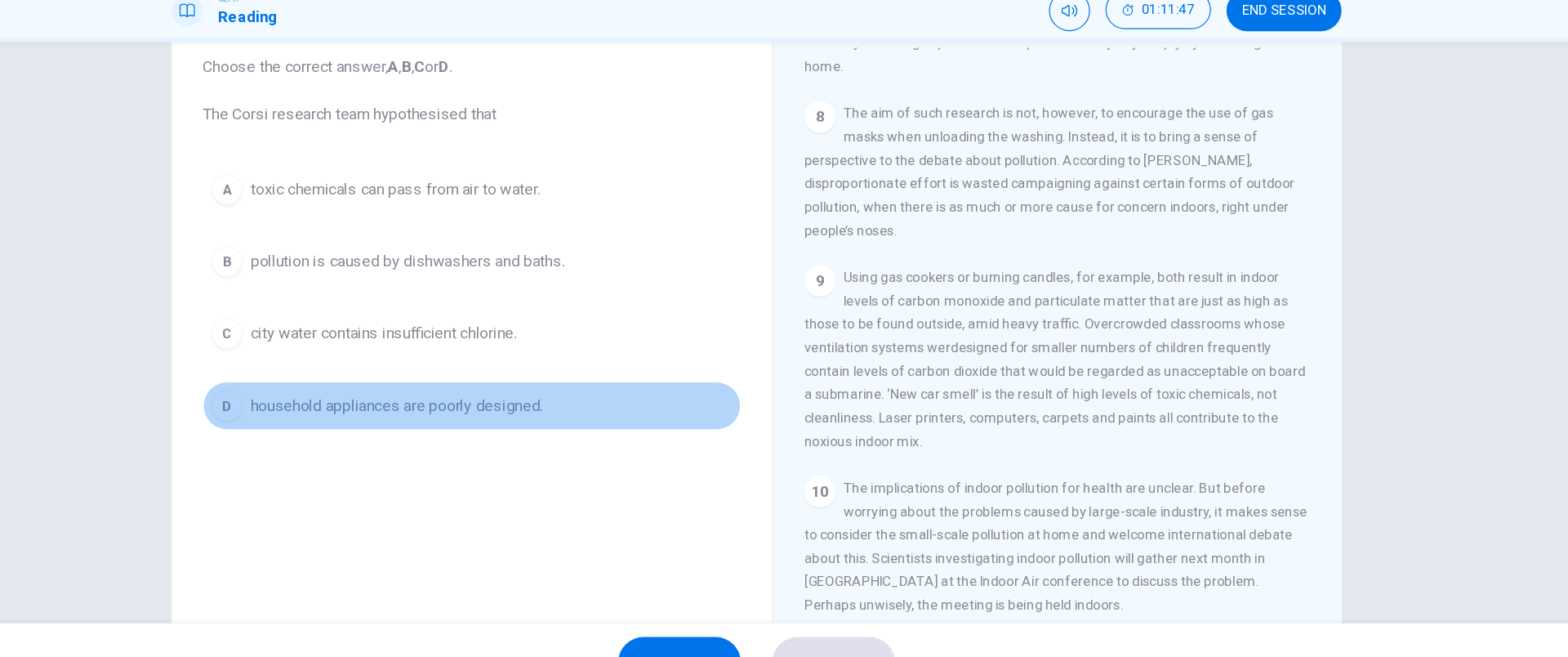 click on "household appliances are poorly designed." at bounding box center [483, 409] 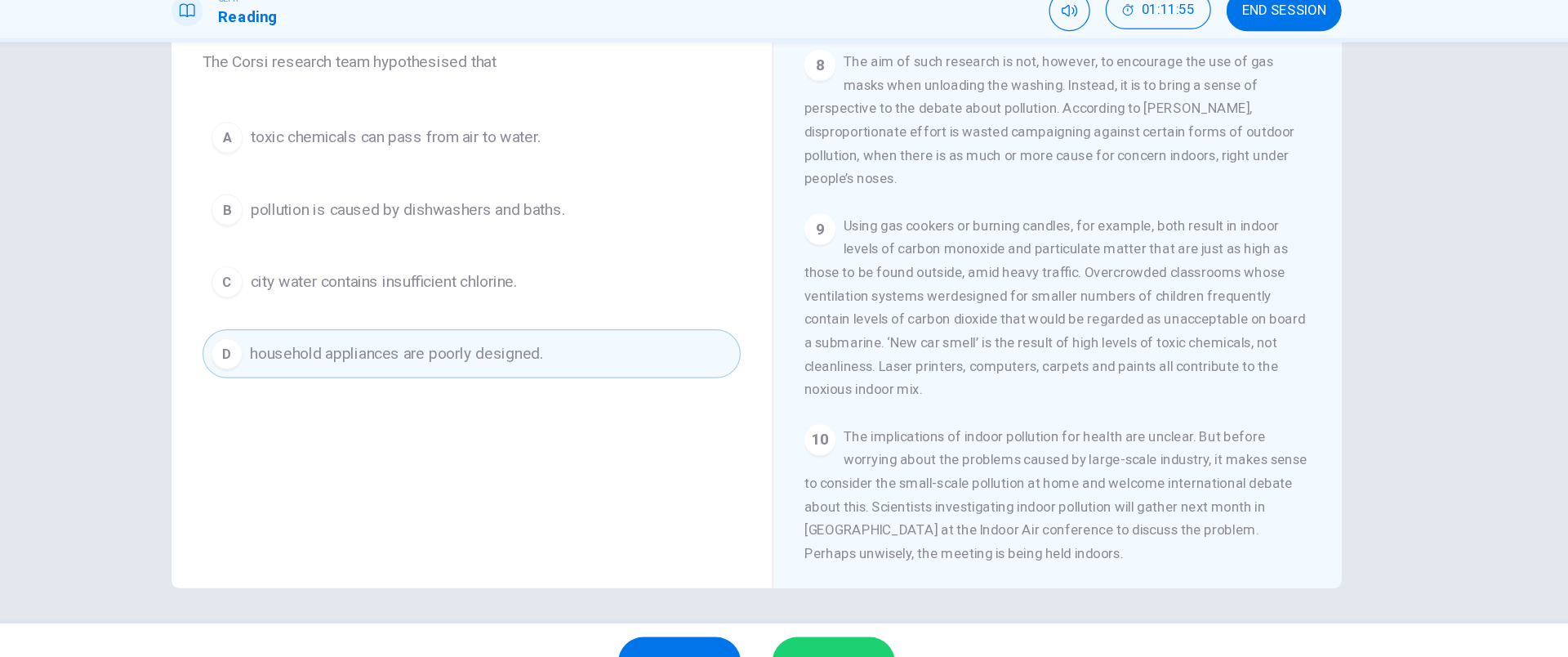 scroll, scrollTop: 146, scrollLeft: 0, axis: vertical 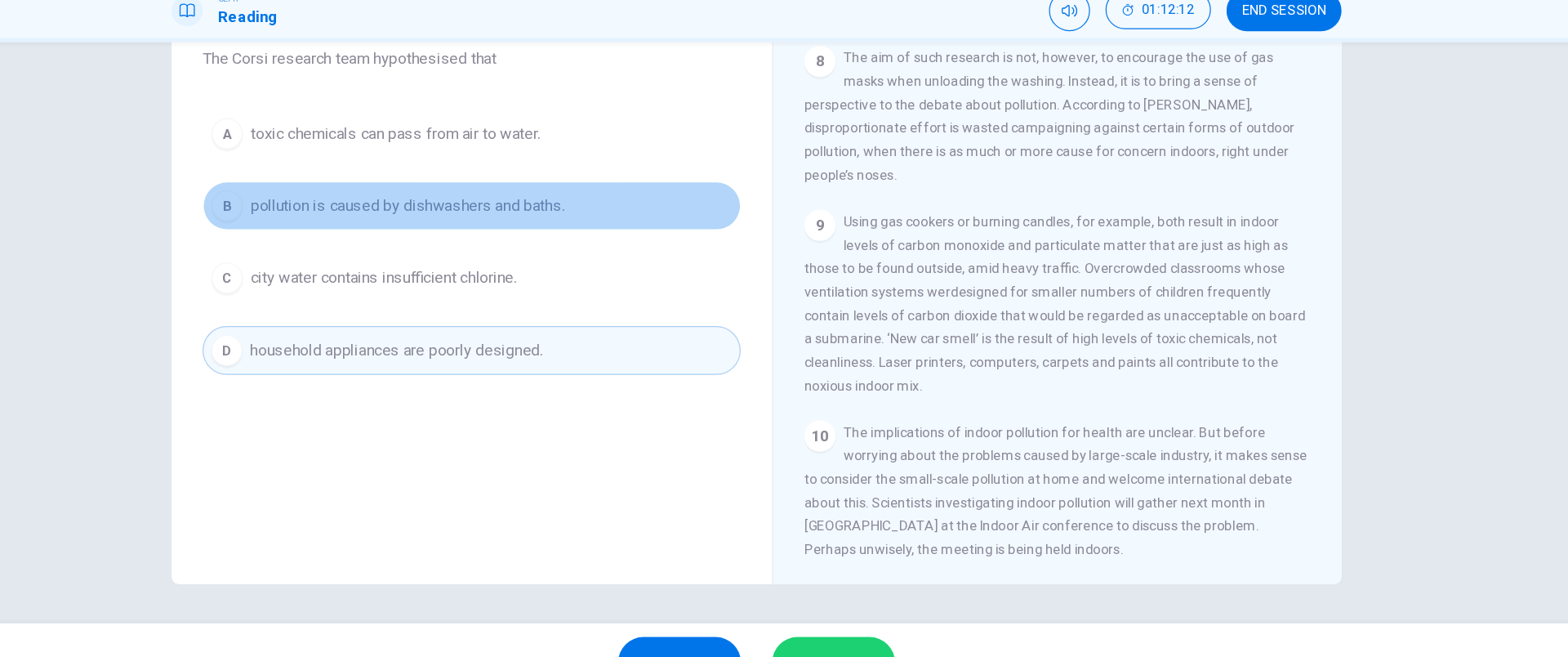click on "B pollution is caused by dishwashers and baths." at bounding box center (546, 242) 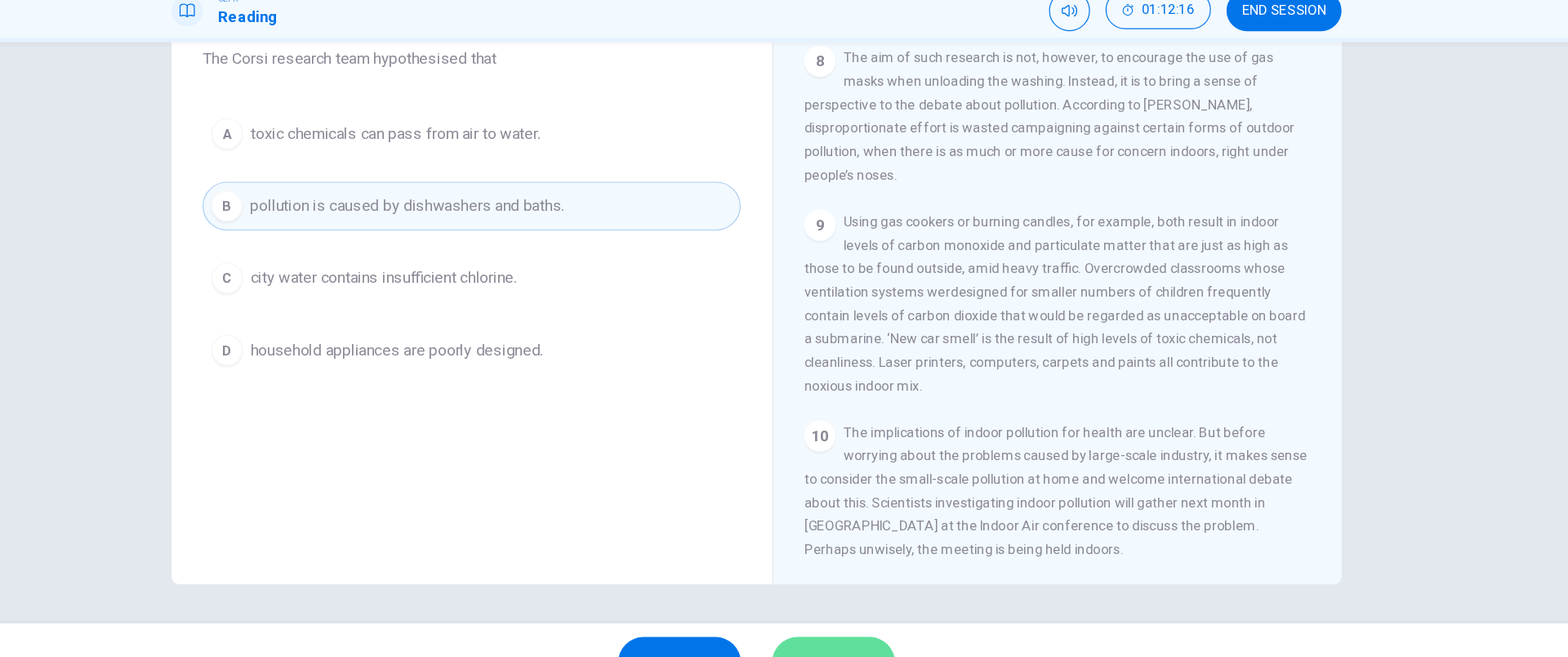 click on "SUBMIT" at bounding box center [849, 624] 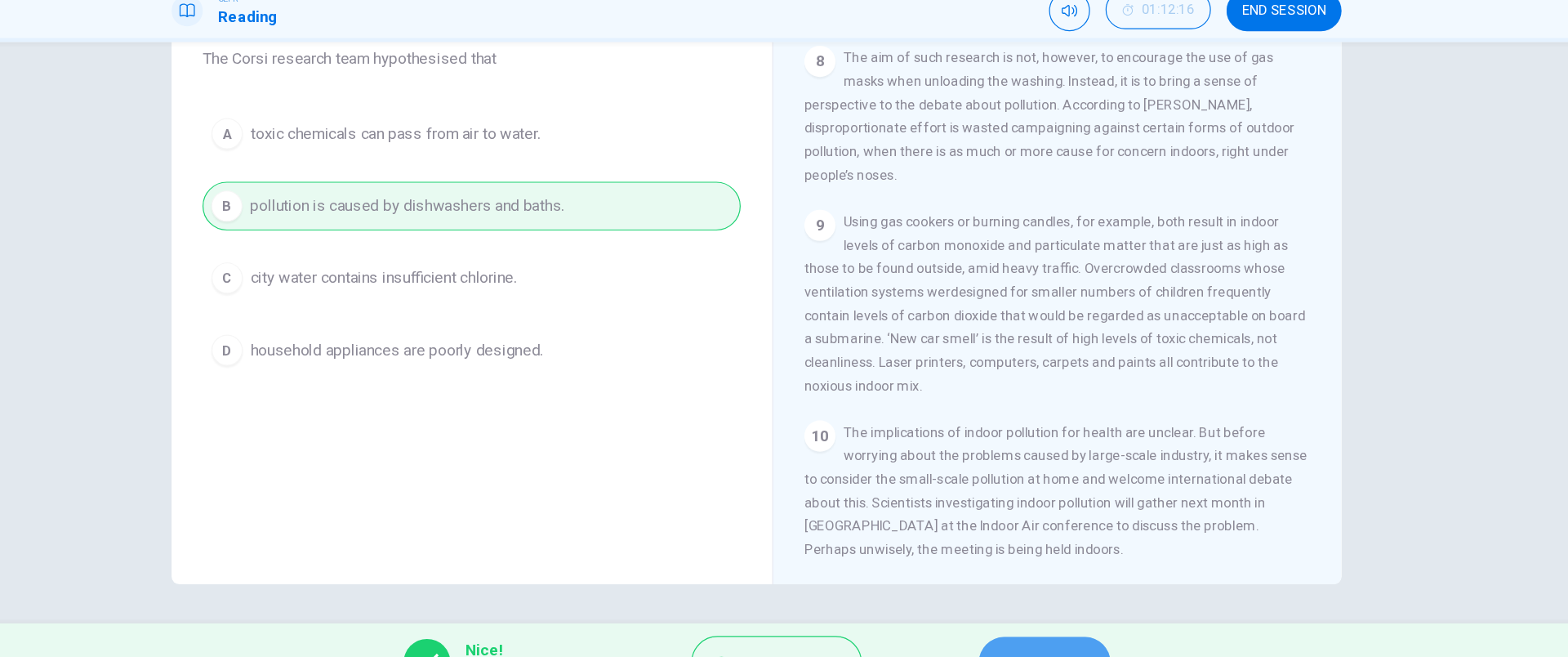 click on "NEXT" at bounding box center (1025, 624) 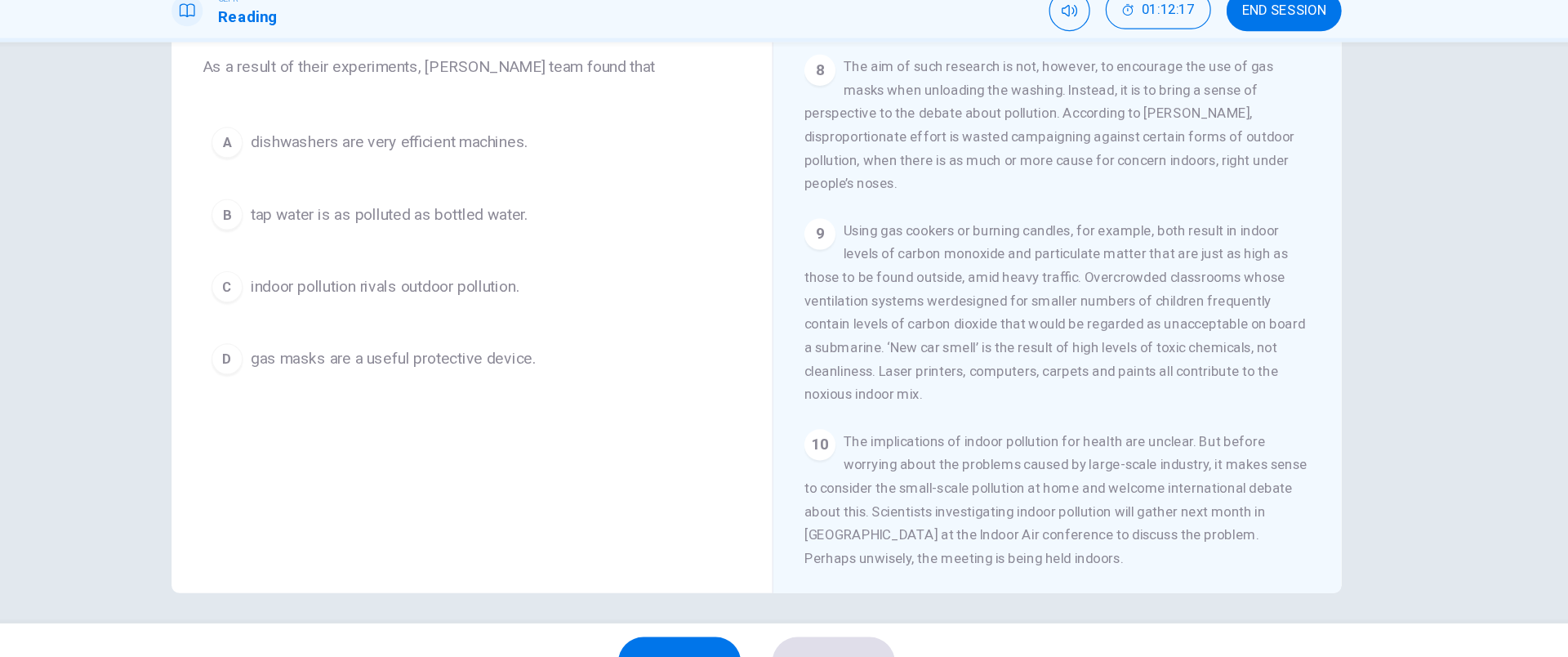 scroll, scrollTop: 140, scrollLeft: 0, axis: vertical 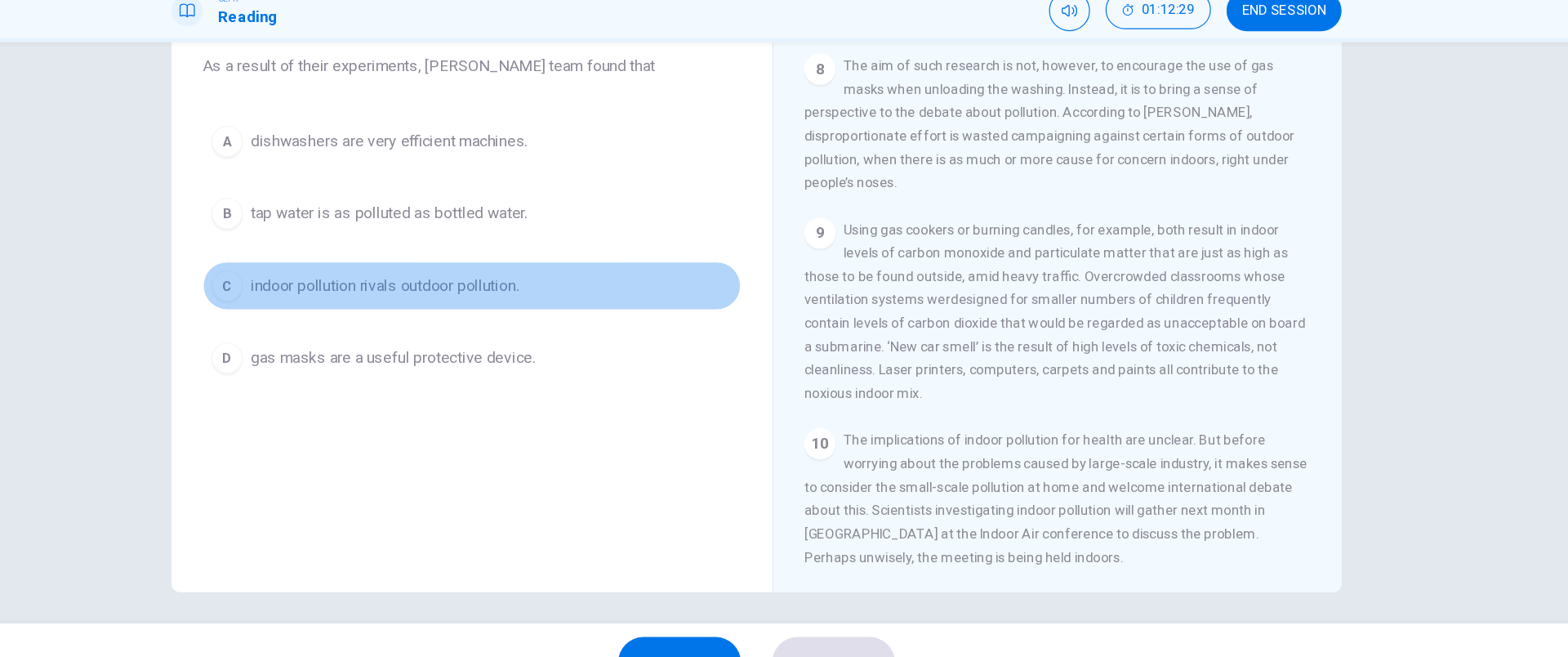 click on "C indoor pollution rivals outdoor pollution." at bounding box center (546, 309) 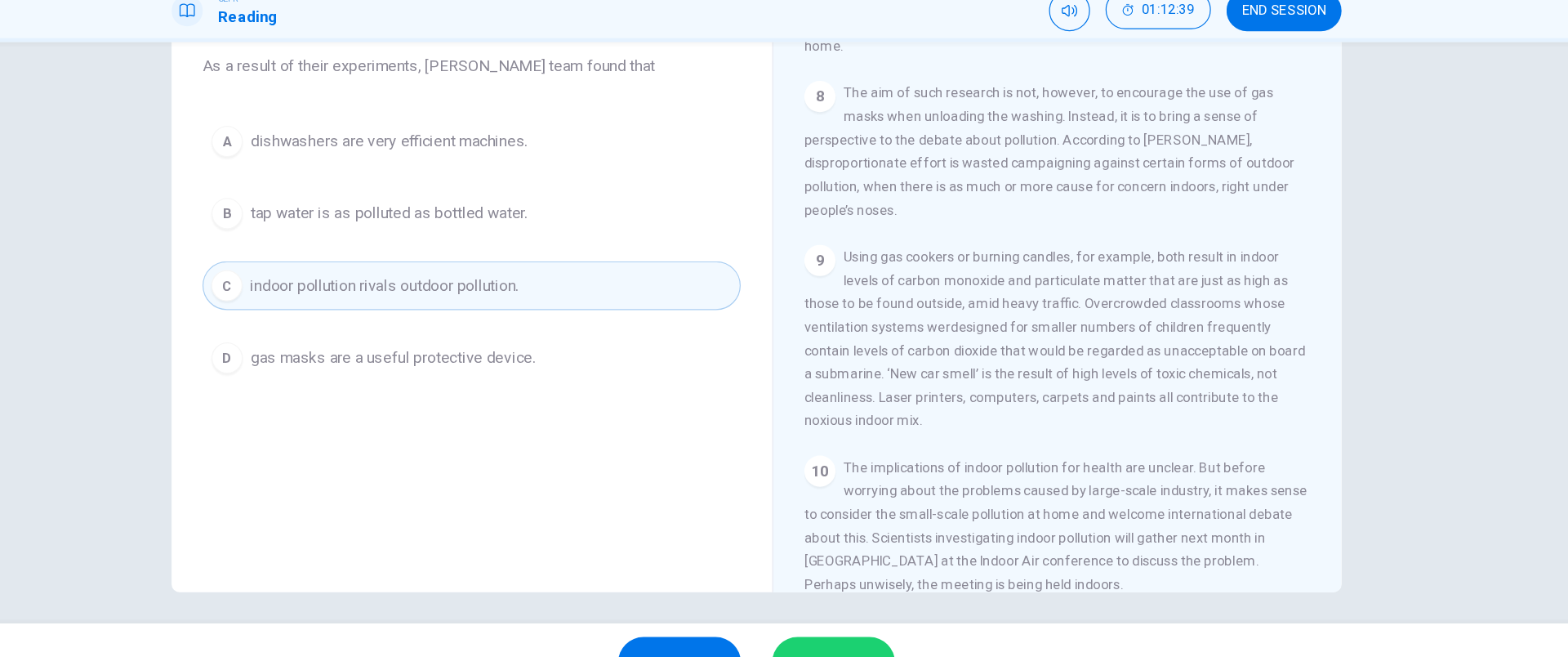 scroll, scrollTop: 1488, scrollLeft: 0, axis: vertical 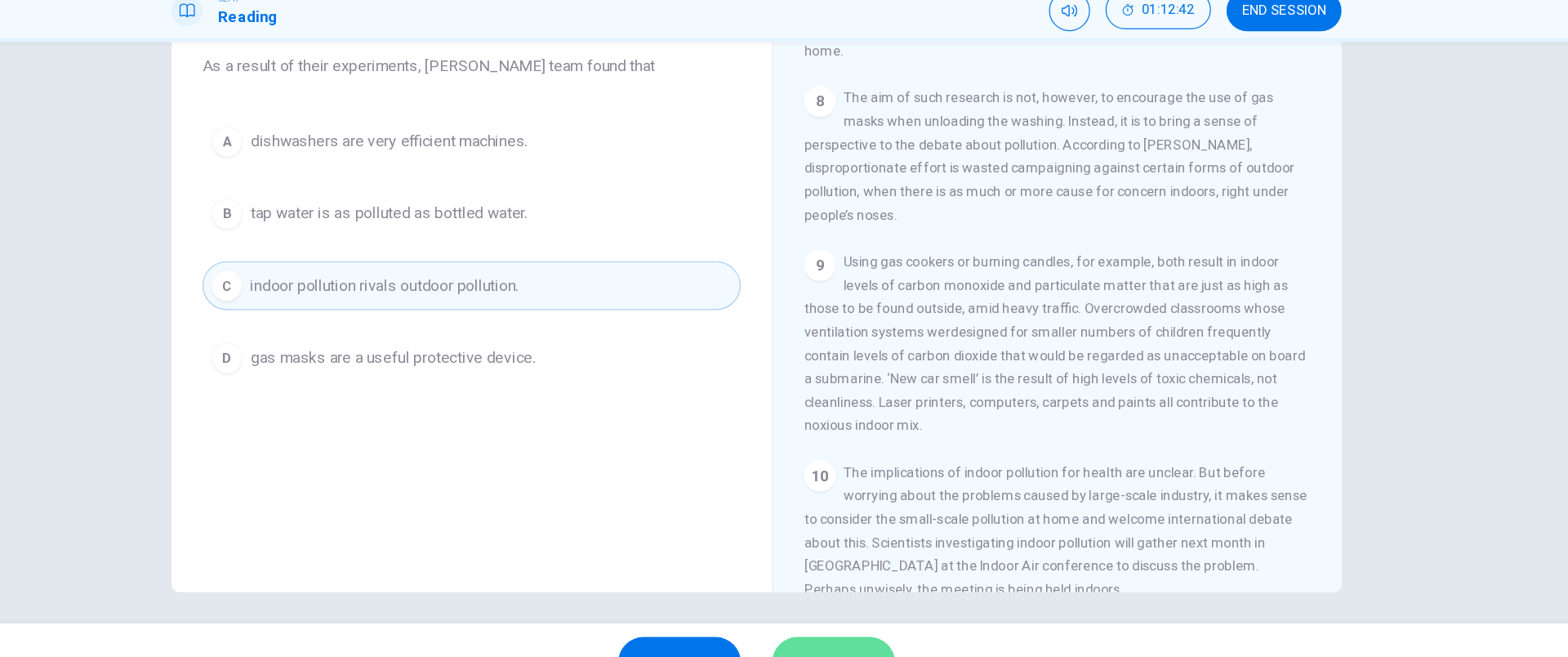 click on "SUBMIT" at bounding box center (840, 624) 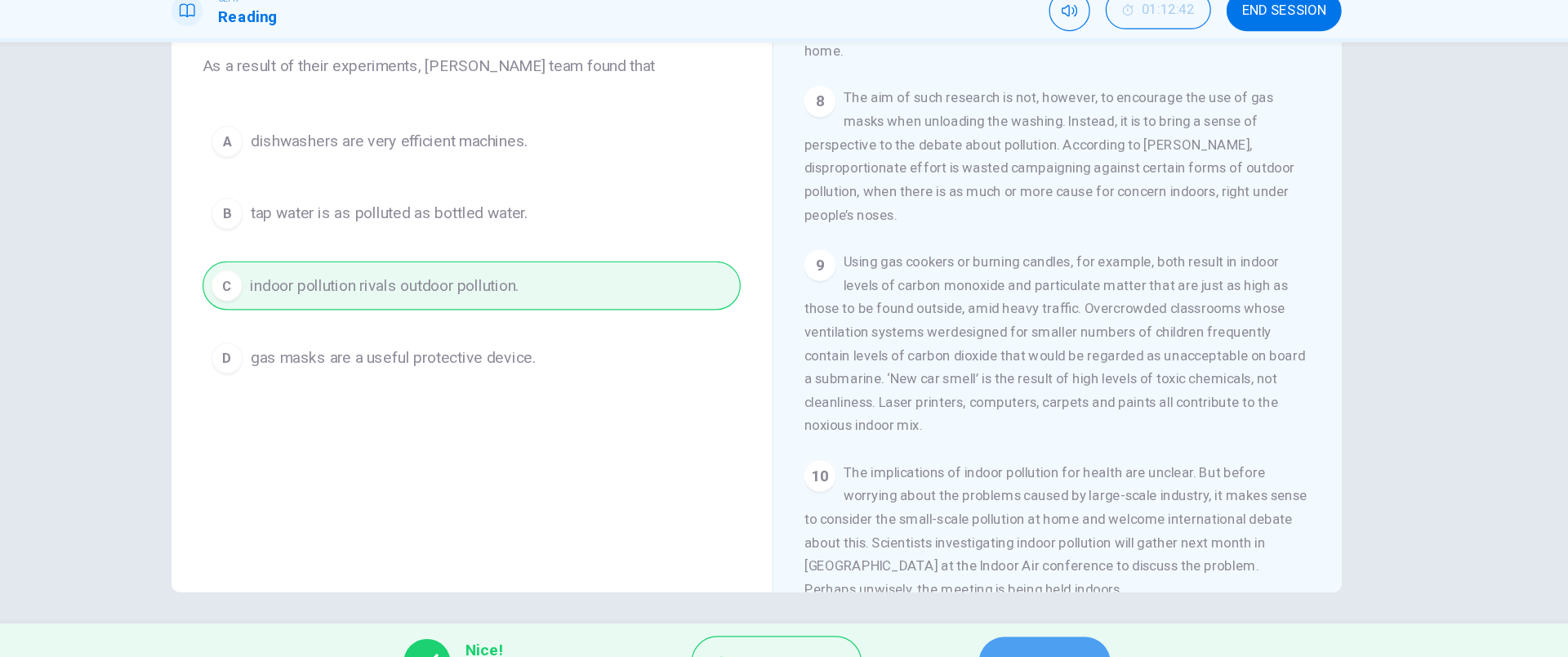 click on "NEXT" at bounding box center [1017, 624] 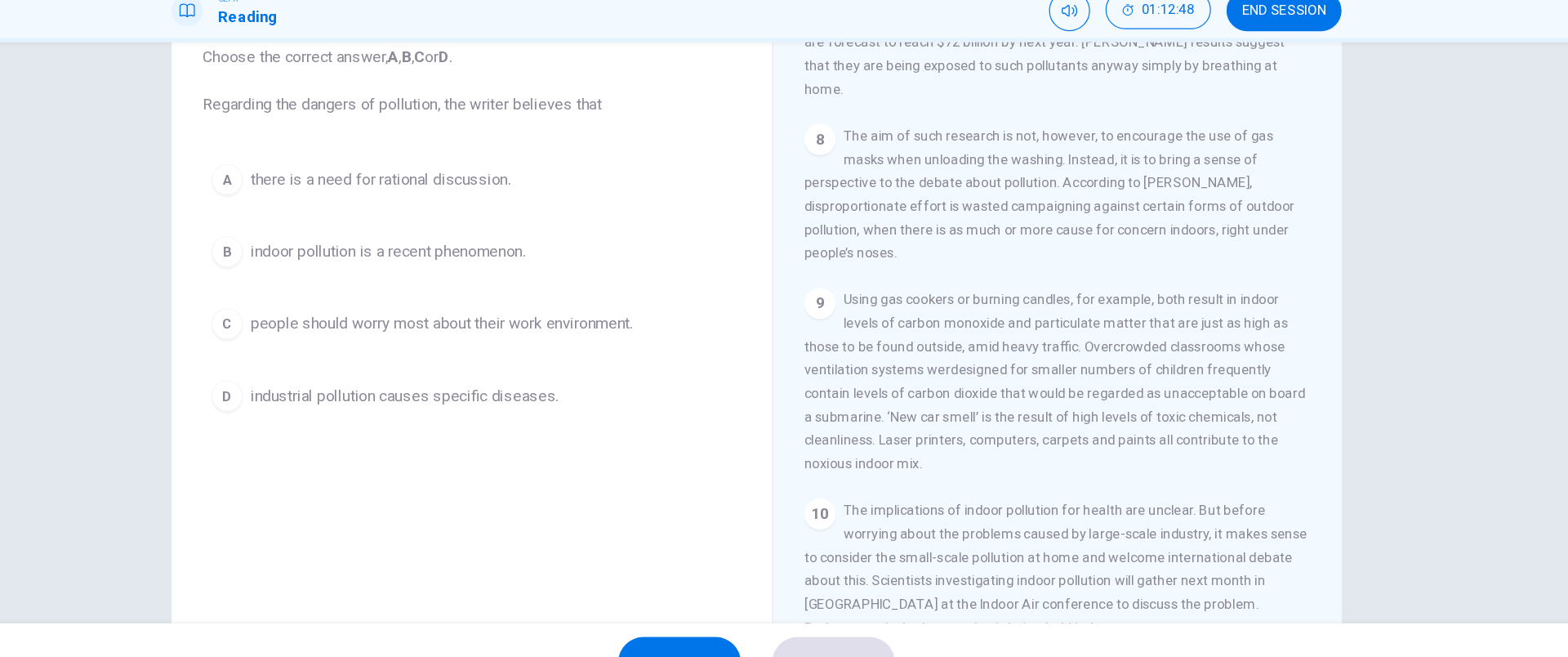 scroll, scrollTop: 109, scrollLeft: 0, axis: vertical 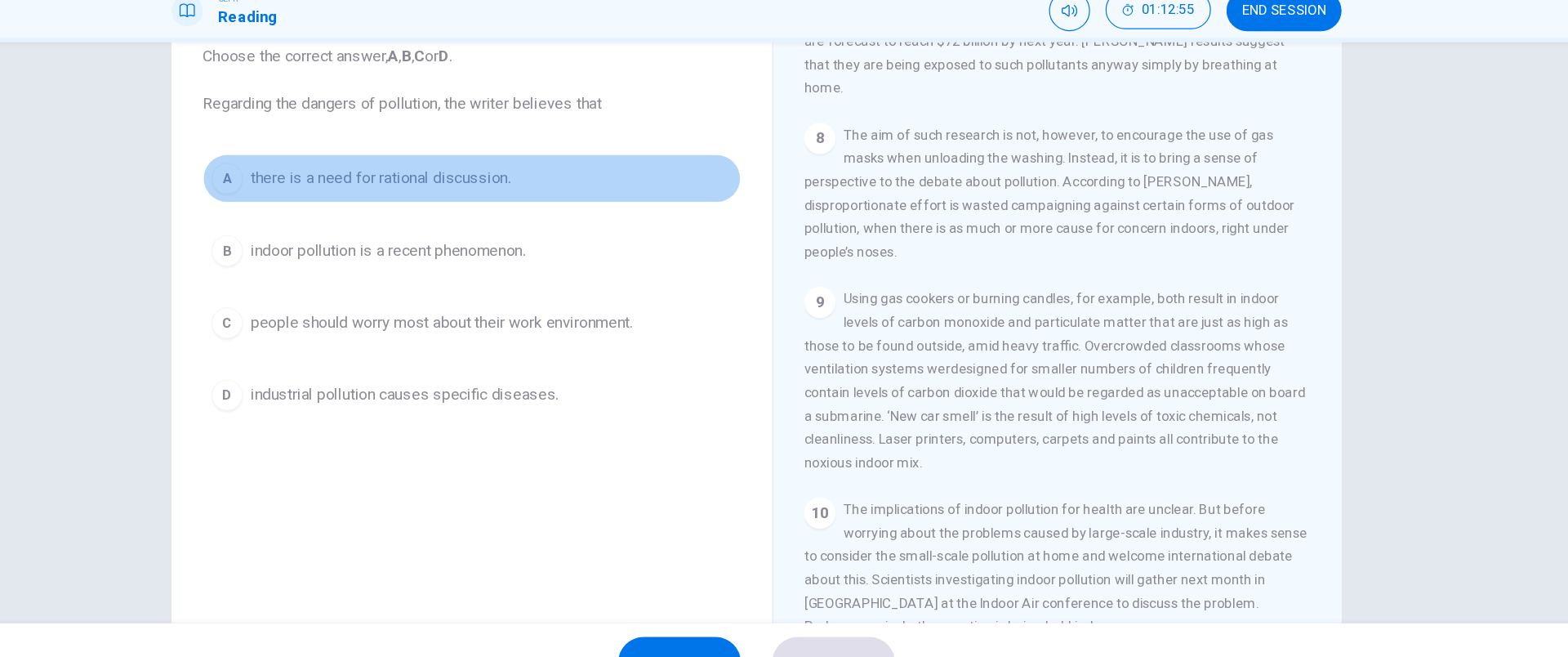click on "there is a need for rational discussion." at bounding box center [469, 219] 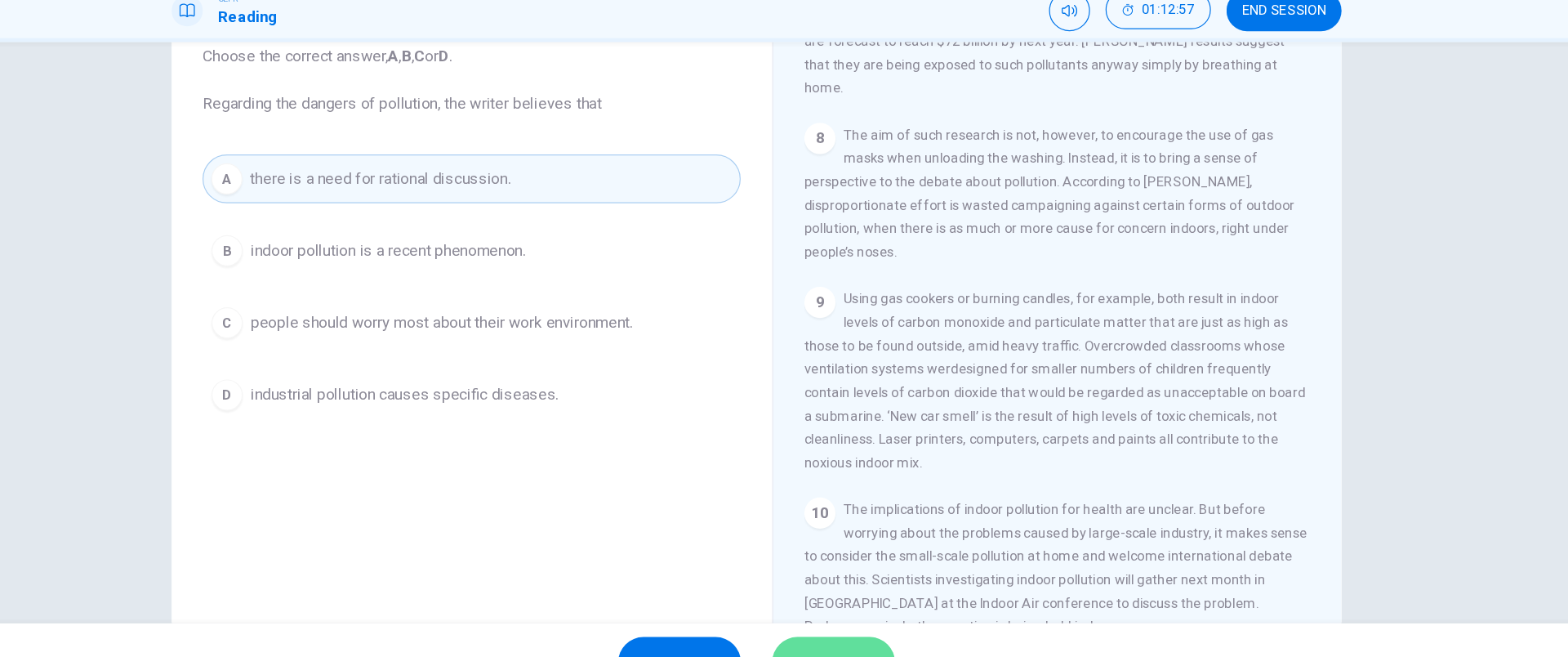 click on "SUBMIT" at bounding box center (840, 624) 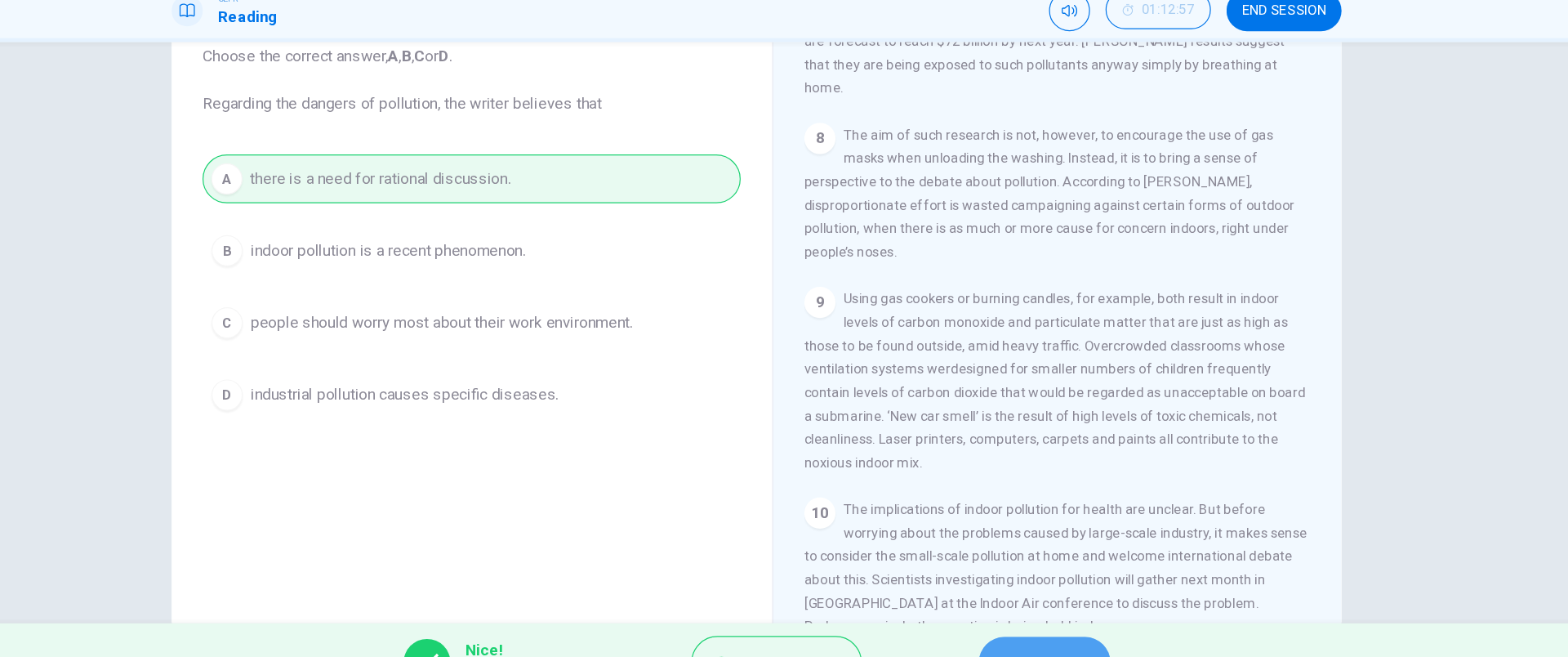 click on "NEXT" at bounding box center (1017, 624) 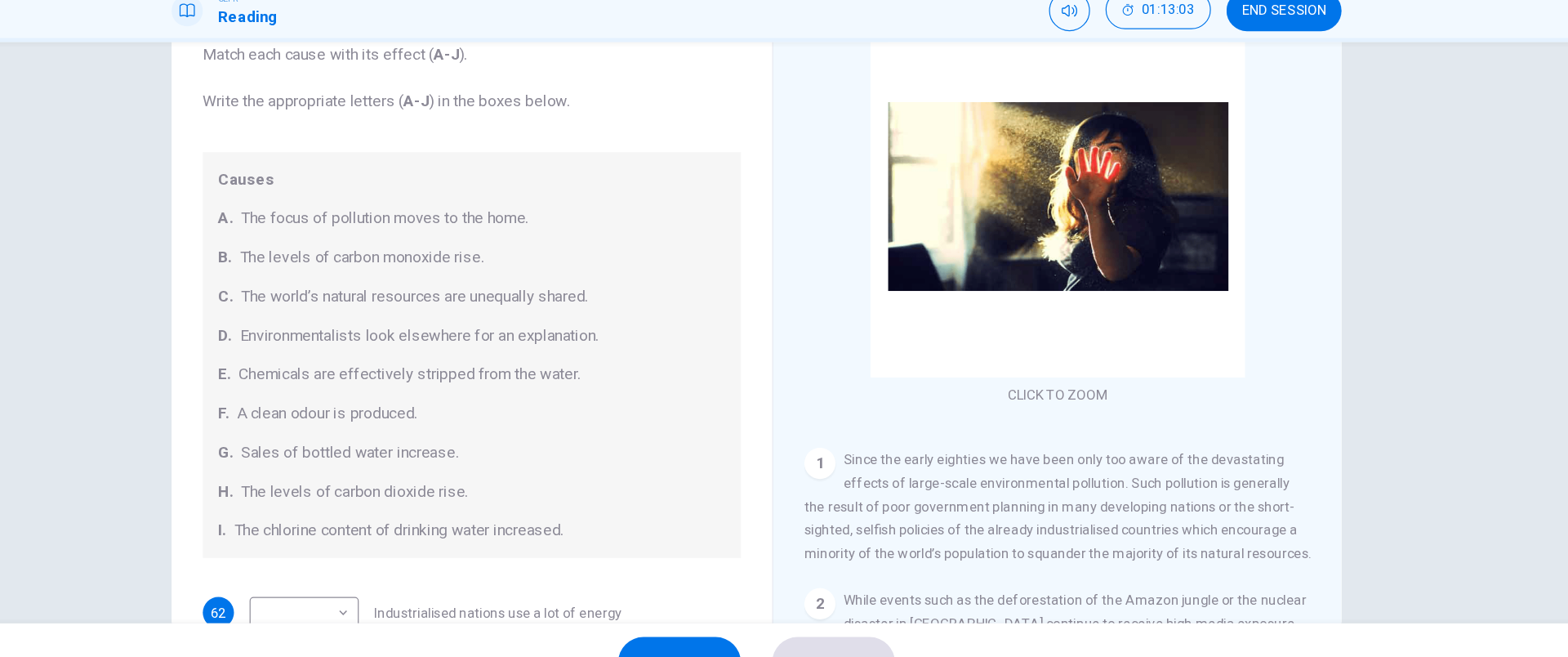scroll, scrollTop: 0, scrollLeft: 0, axis: both 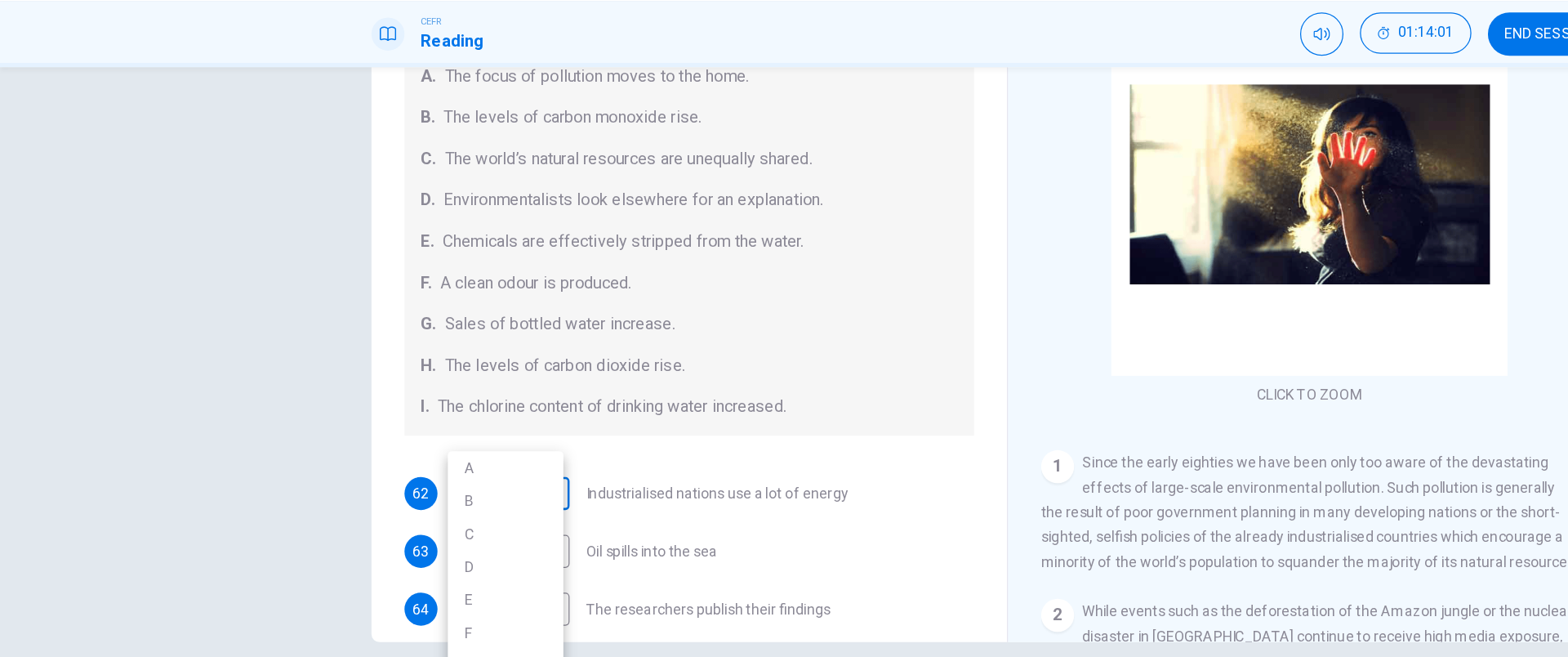 click on "Dashboard Practice Start a test Analysis English en ​ [PERSON_NAME] [PERSON_NAME] CEFR Reading 01:14:01 END SESSION Questions 62 - 68 The Reading Passage describes a number of cause and effect relationships.
Match each cause with its effect ( A-J ).
Write the appropriate letters ( A-J ) in the boxes below. Causes A. The focus of pollution moves to the home. B. The levels of carbon monoxide rise. C. The world’s natural resources are unequally shared. D. Environmentalists look elsewhere for an explanation. E. Chemicals are effectively stripped from the water. F. A clean odour is produced. G. Sales of bottled water increase. H. The levels of carbon dioxide rise. I. The chlorine content of drinking water increased. 62 ​ ​ Industrialised nations use a lot of energy 63 ​ ​ Oil spills into the sea 64 ​ ​ The researchers publish their findings 65 ​ ​ Water is brought to a high temperature 66 ​ ​ People fear pollutants in tap water 67 ​ ​ Air conditioning systems are inadequate 68 ​ 1" at bounding box center [784, 328] 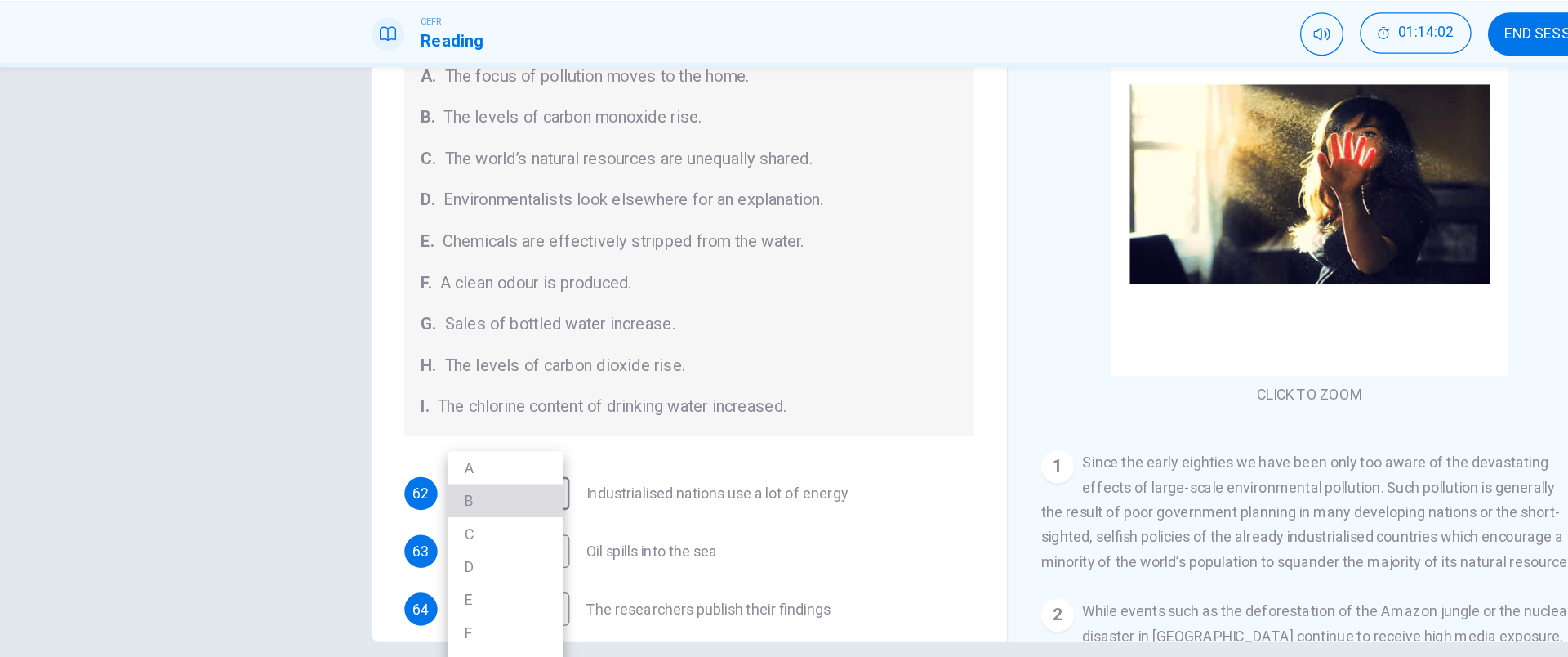 click on "B" at bounding box center (400, 448) 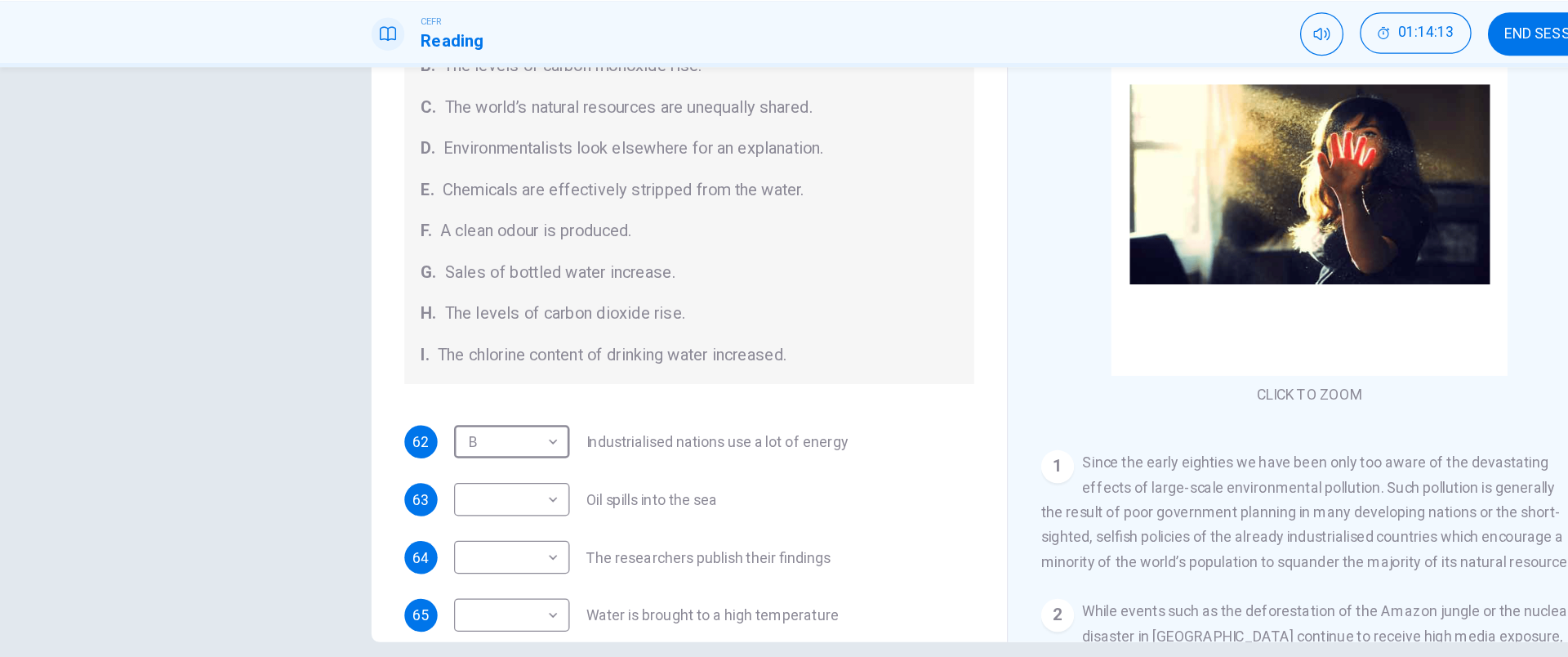 scroll, scrollTop: 185, scrollLeft: 0, axis: vertical 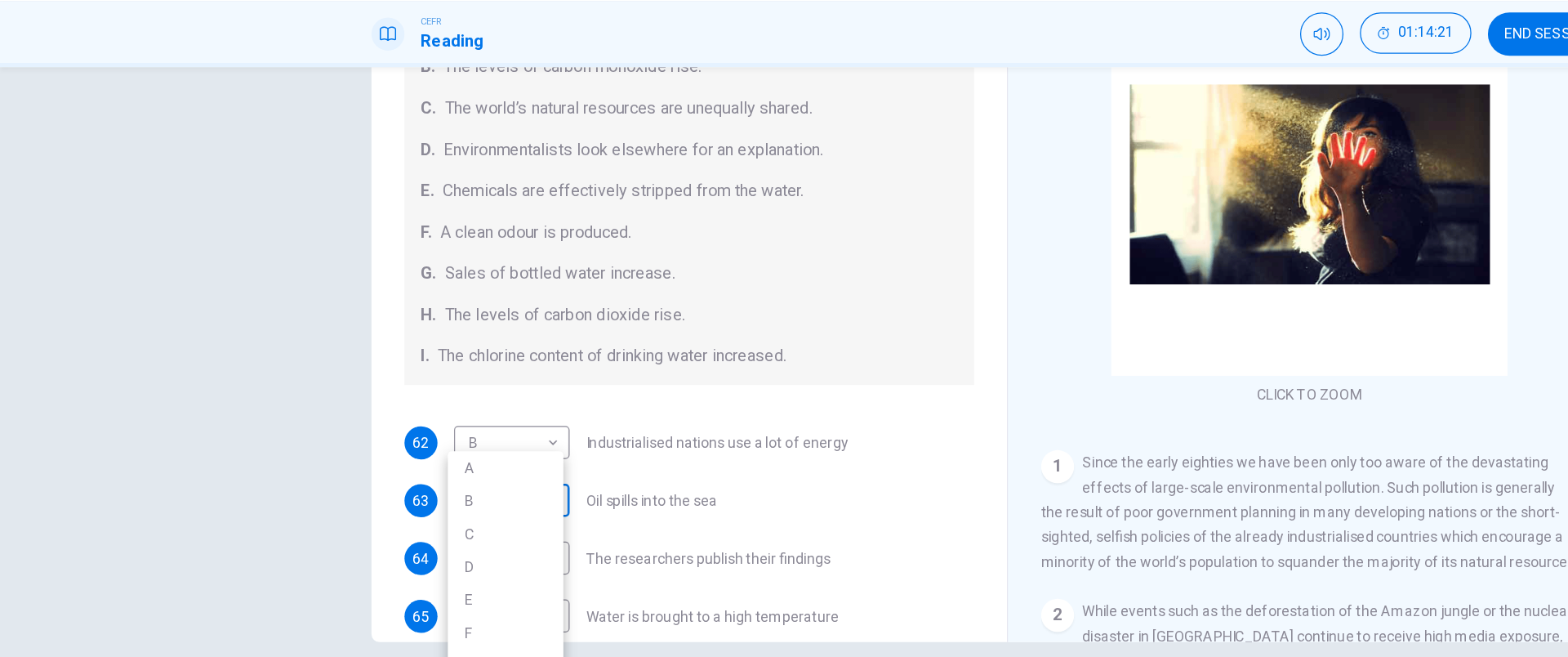 click on "Dashboard Practice Start a test Analysis English en ​ [PERSON_NAME] [PERSON_NAME] CEFR Reading 01:14:21 END SESSION Questions 62 - 68 The Reading Passage describes a number of cause and effect relationships.
Match each cause with its effect ( A-J ).
Write the appropriate letters ( A-J ) in the boxes below. Causes A. The focus of pollution moves to the home. B. The levels of carbon monoxide rise. C. The world’s natural resources are unequally shared. D. Environmentalists look elsewhere for an explanation. E. Chemicals are effectively stripped from the water. F. A clean odour is produced. G. Sales of bottled water increase. H. The levels of carbon dioxide rise. I. The chlorine content of drinking water increased. 62 B B ​ Industrialised nations use a lot of energy 63 ​ ​ Oil spills into the sea 64 ​ ​ The researchers publish their findings 65 ​ ​ Water is brought to a high temperature 66 ​ ​ People fear pollutants in tap water 67 ​ ​ Air conditioning systems are inadequate 68 ​ 1" at bounding box center [784, 328] 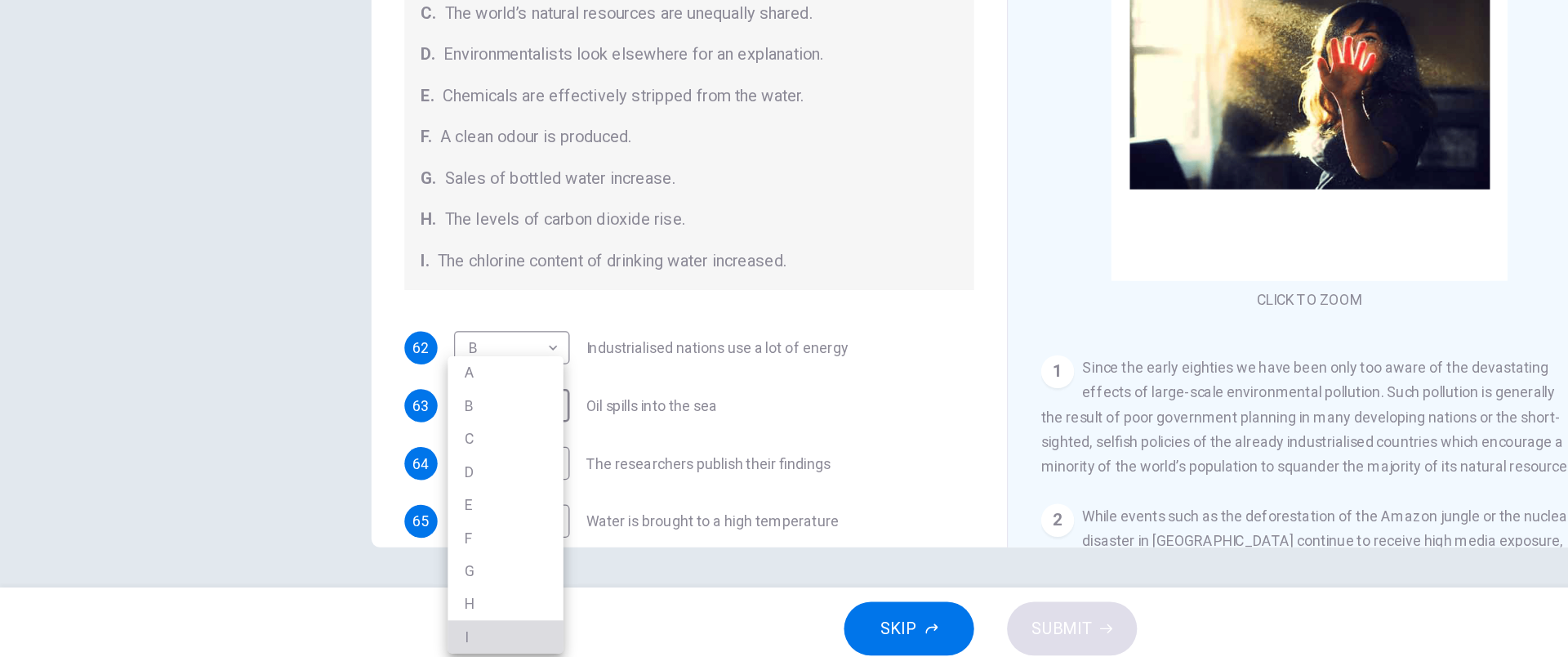 click on "I" at bounding box center (400, 631) 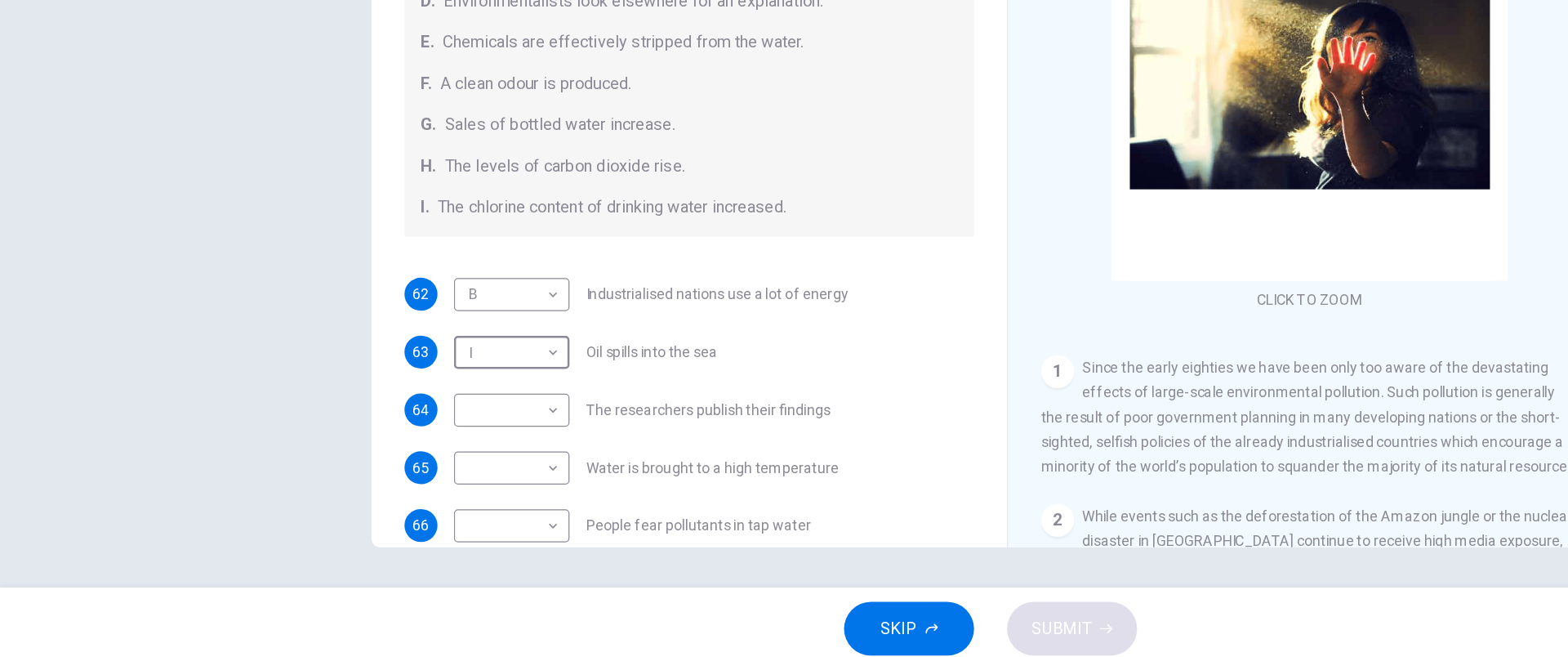 scroll, scrollTop: 229, scrollLeft: 0, axis: vertical 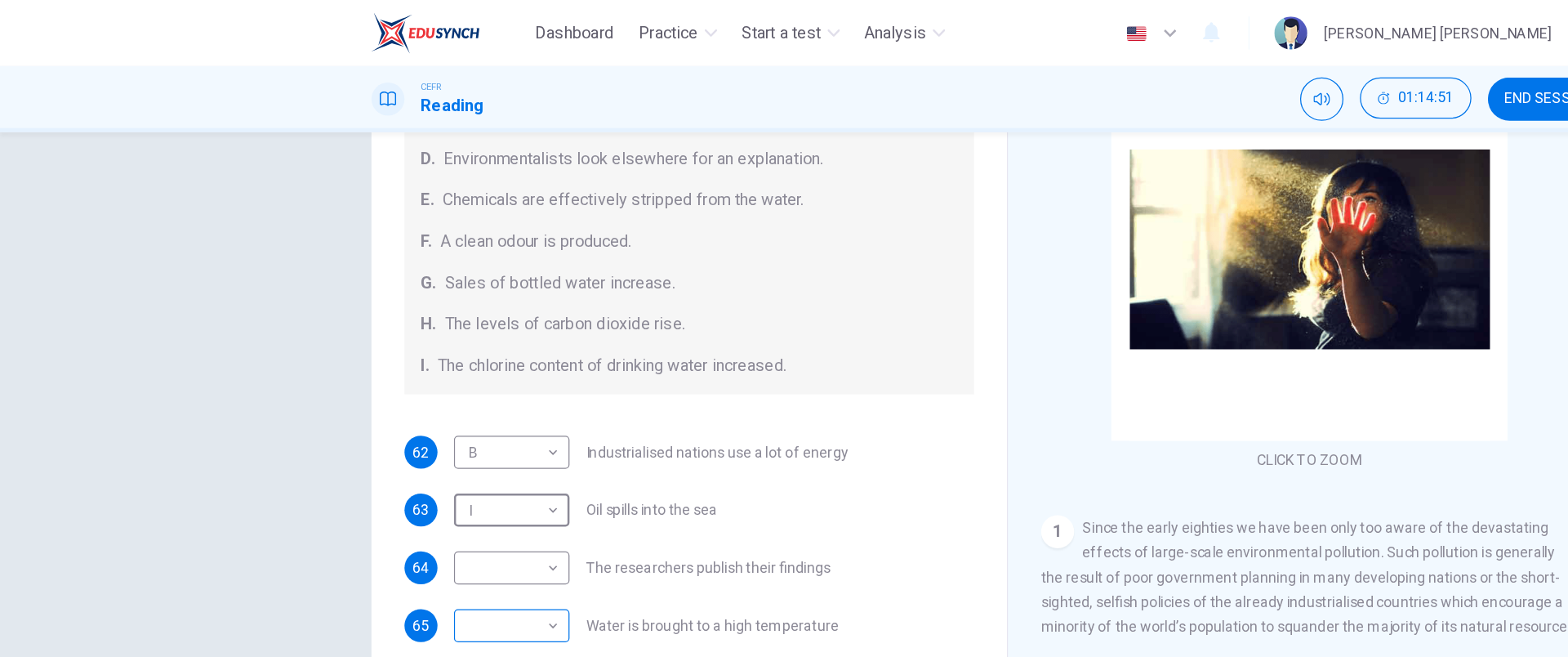click on "Dashboard Practice Start a test Analysis English en ​ [PERSON_NAME] [PERSON_NAME] CEFR Reading 01:14:51 END SESSION Questions 62 - 68 The Reading Passage describes a number of cause and effect relationships.
Match each cause with its effect ( A-J ).
Write the appropriate letters ( A-J ) in the boxes below. Causes A. The focus of pollution moves to the home. B. The levels of carbon monoxide rise. C. The world’s natural resources are unequally shared. D. Environmentalists look elsewhere for an explanation. E. Chemicals are effectively stripped from the water. F. A clean odour is produced. G. Sales of bottled water increase. H. The levels of carbon dioxide rise. I. The chlorine content of drinking water increased. 62 B B ​ Industrialised nations use a lot of energy 63 I I ​ Oil spills into the sea 64 ​ ​ The researchers publish their findings 65 ​ ​ Water is brought to a high temperature 66 ​ ​ People fear pollutants in tap water 67 ​ ​ Air conditioning systems are inadequate 68 ​ 1" at bounding box center [784, 328] 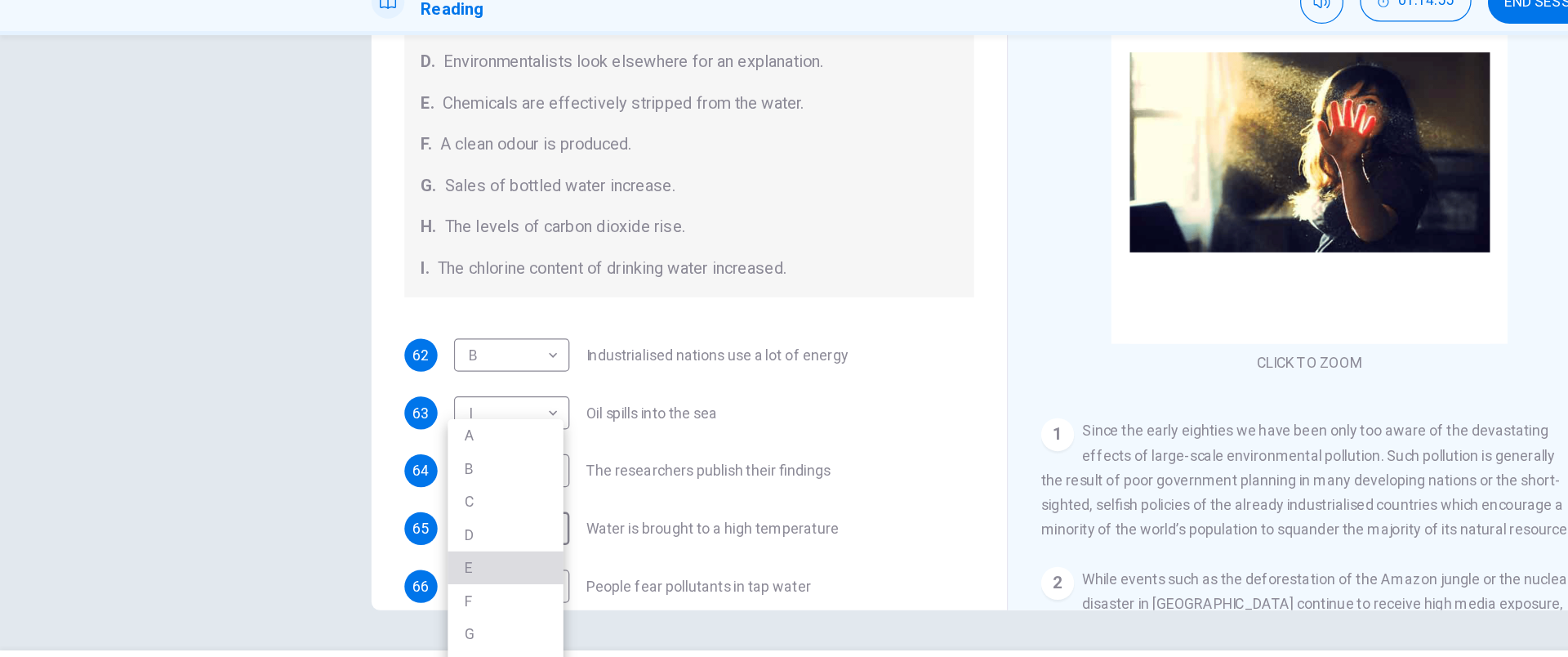 click on "E" at bounding box center (400, 526) 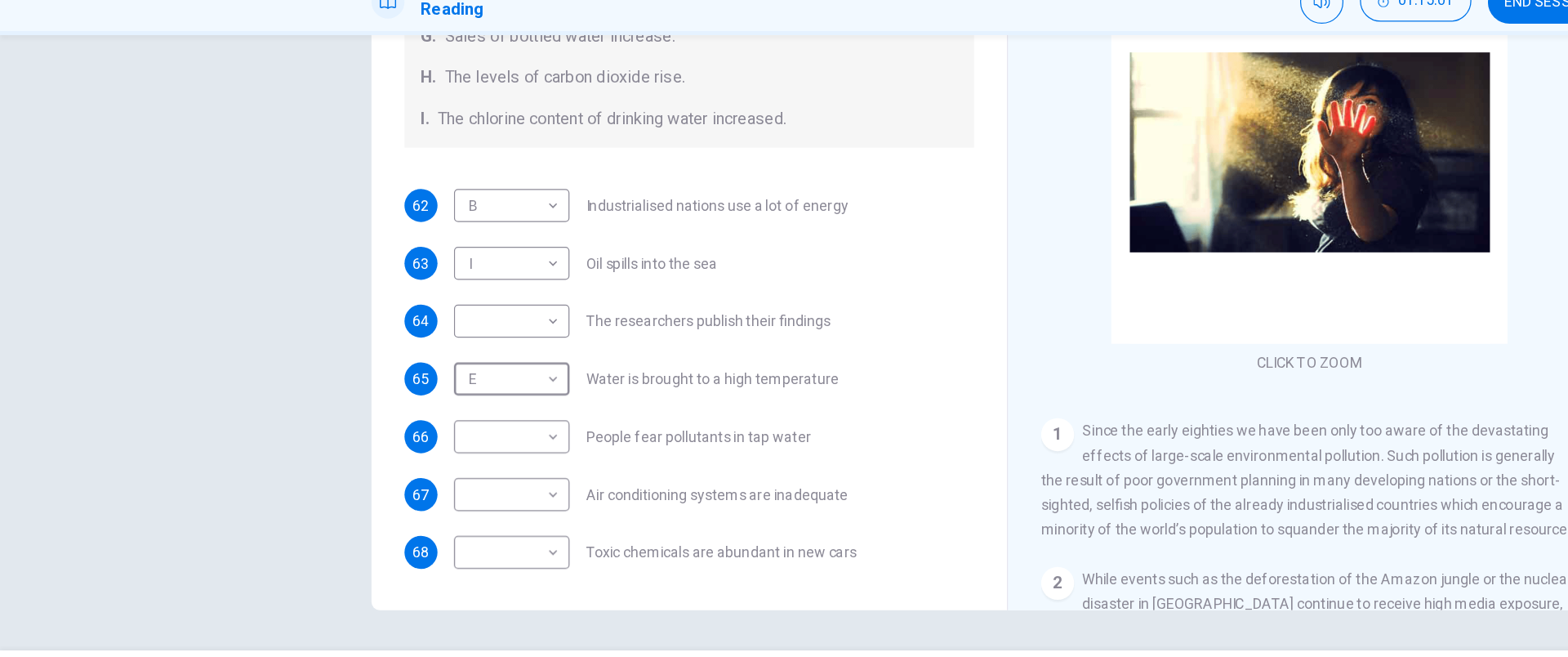 scroll, scrollTop: 367, scrollLeft: 0, axis: vertical 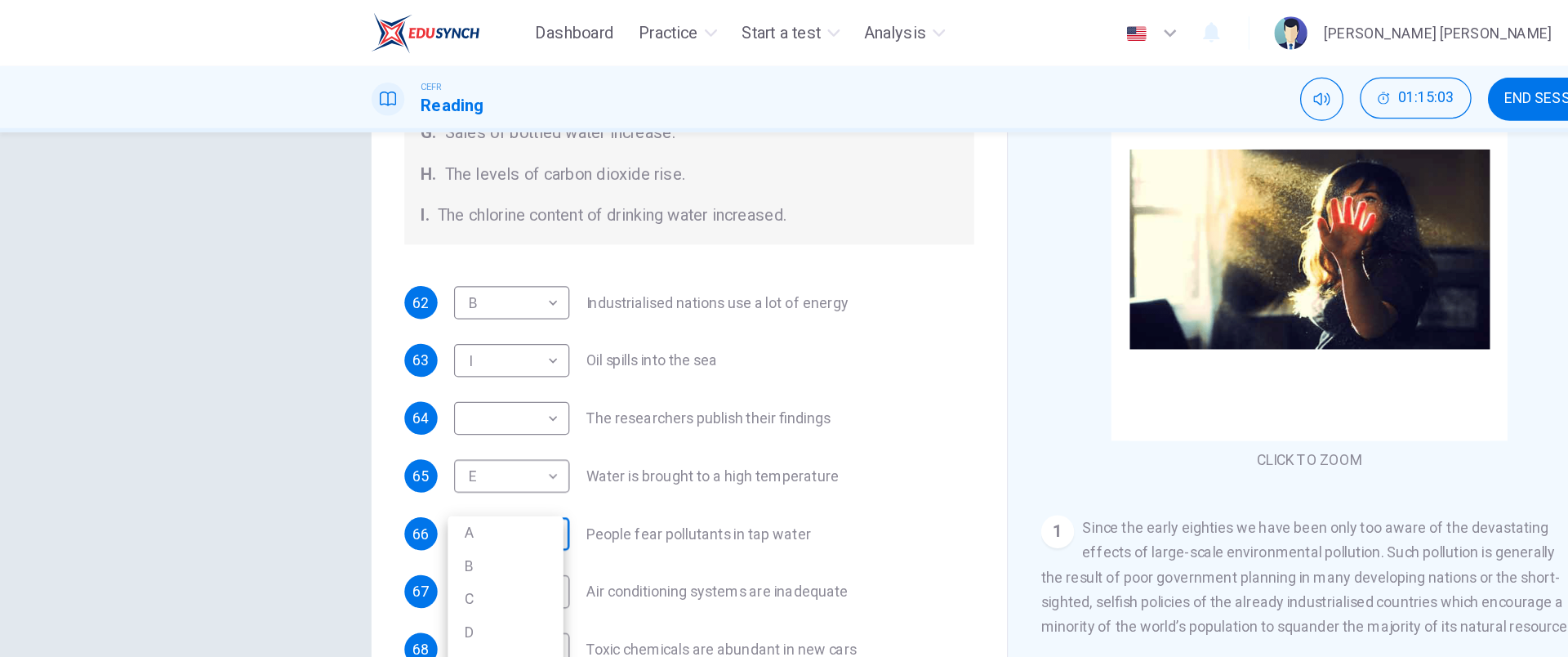 click on "Dashboard Practice Start a test Analysis English en ​ [PERSON_NAME] [PERSON_NAME] CEFR Reading 01:15:03 END SESSION Questions 62 - 68 The Reading Passage describes a number of cause and effect relationships.
Match each cause with its effect ( A-J ).
Write the appropriate letters ( A-J ) in the boxes below. Causes A. The focus of pollution moves to the home. B. The levels of carbon monoxide rise. C. The world’s natural resources are unequally shared. D. Environmentalists look elsewhere for an explanation. E. Chemicals are effectively stripped from the water. F. A clean odour is produced. G. Sales of bottled water increase. H. The levels of carbon dioxide rise. I. The chlorine content of drinking water increased. 62 B B ​ Industrialised nations use a lot of energy 63 I I ​ Oil spills into the sea 64 ​ ​ The researchers publish their findings 65 E E ​ Water is brought to a high temperature 66 ​ ​ People fear pollutants in tap water 67 ​ ​ Air conditioning systems are inadequate 68 ​ 1" at bounding box center [784, 328] 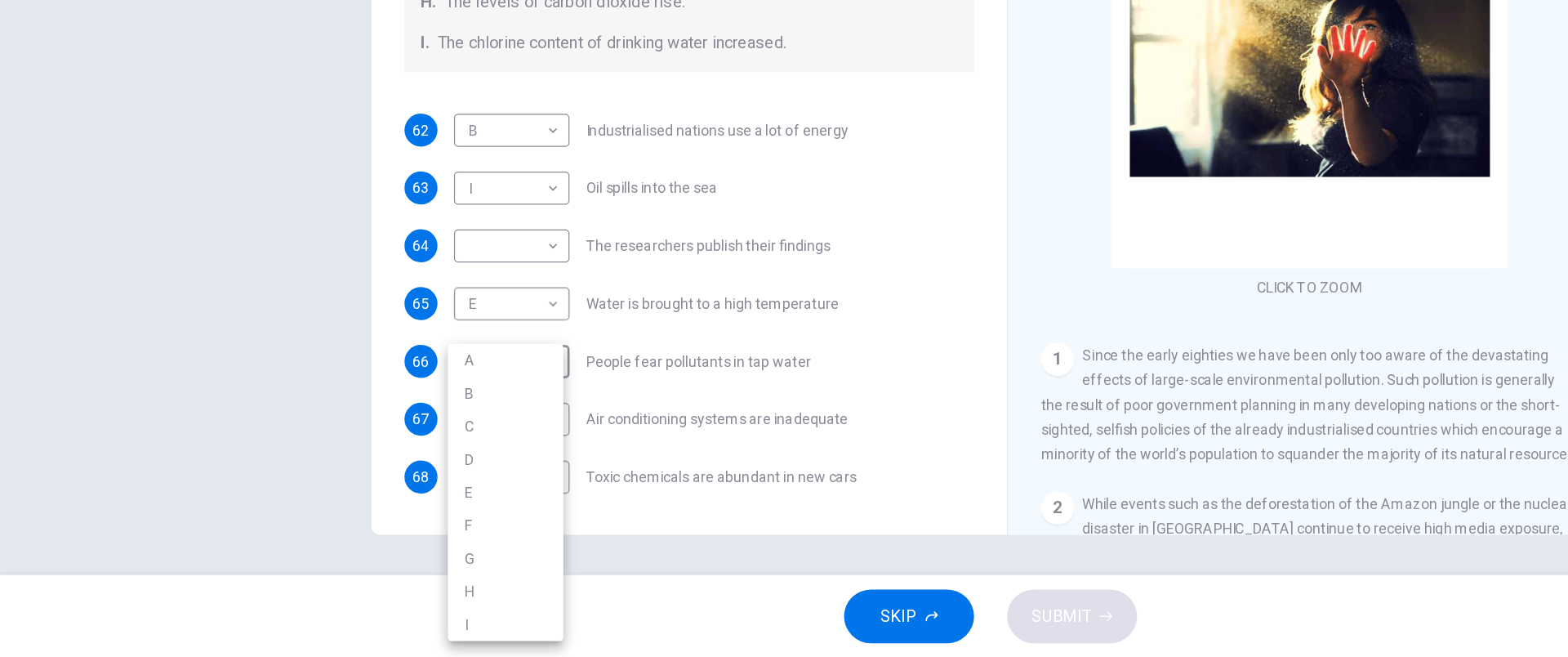 click on "G" at bounding box center (400, 579) 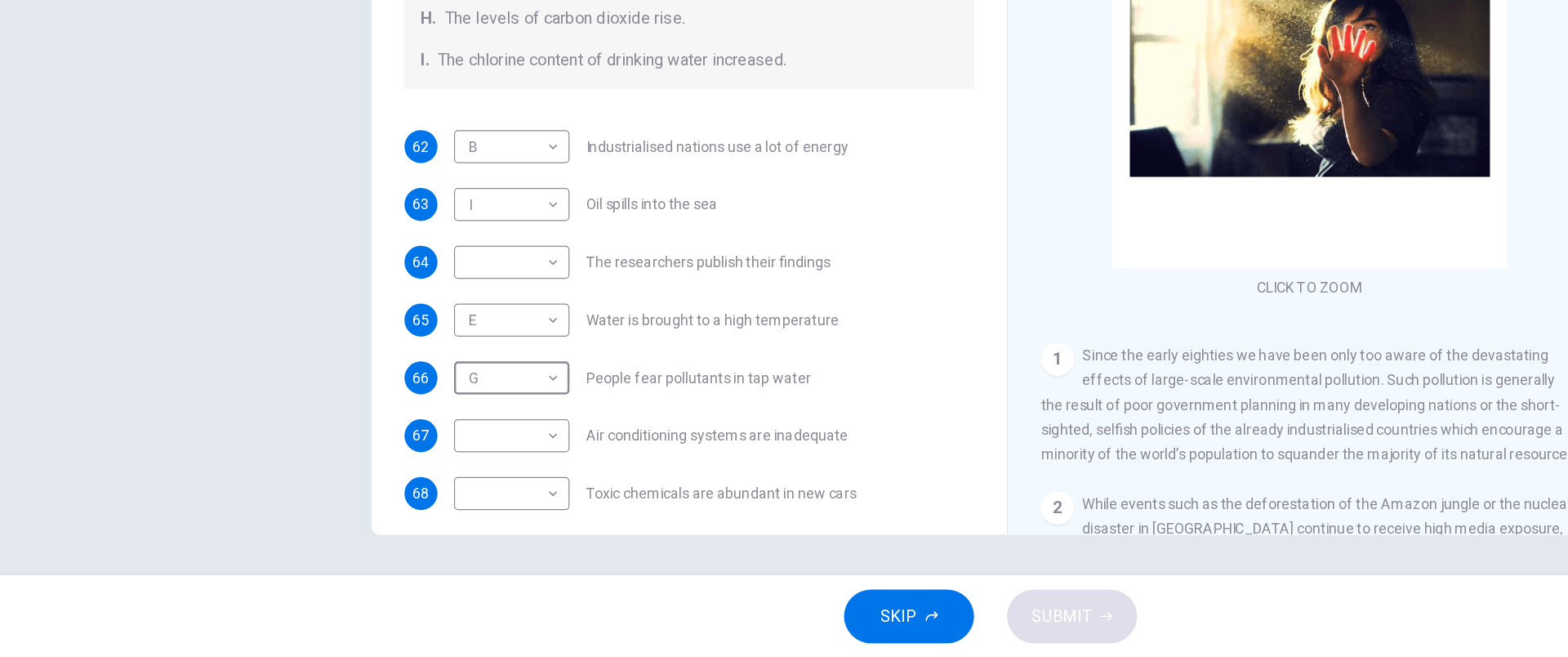 scroll, scrollTop: 367, scrollLeft: 0, axis: vertical 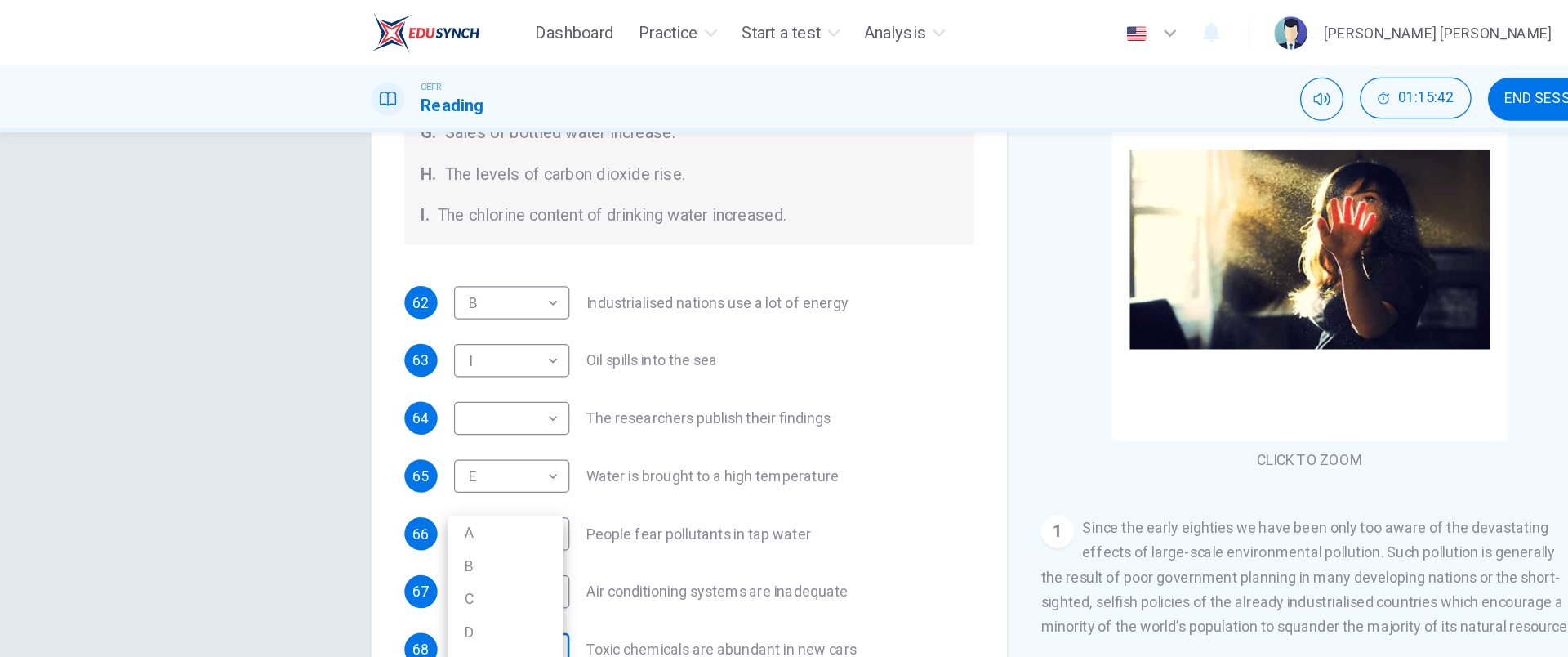 click on "Dashboard Practice Start a test Analysis English en ​ [PERSON_NAME] [PERSON_NAME] CEFR Reading 01:15:42 END SESSION Questions 62 - 68 The Reading Passage describes a number of cause and effect relationships.
Match each cause with its effect ( A-J ).
Write the appropriate letters ( A-J ) in the boxes below. Causes A. The focus of pollution moves to the home. B. The levels of carbon monoxide rise. C. The world’s natural resources are unequally shared. D. Environmentalists look elsewhere for an explanation. E. Chemicals are effectively stripped from the water. F. A clean odour is produced. G. Sales of bottled water increase. H. The levels of carbon dioxide rise. I. The chlorine content of drinking water increased. 62 B B ​ Industrialised nations use a lot of energy 63 I I ​ Oil spills into the sea 64 ​ ​ The researchers publish their findings 65 E E ​ Water is brought to a high temperature 66 G G ​ People fear pollutants in tap water 67 ​ ​ Air conditioning systems are inadequate 68 ​ 1" at bounding box center (784, 328) 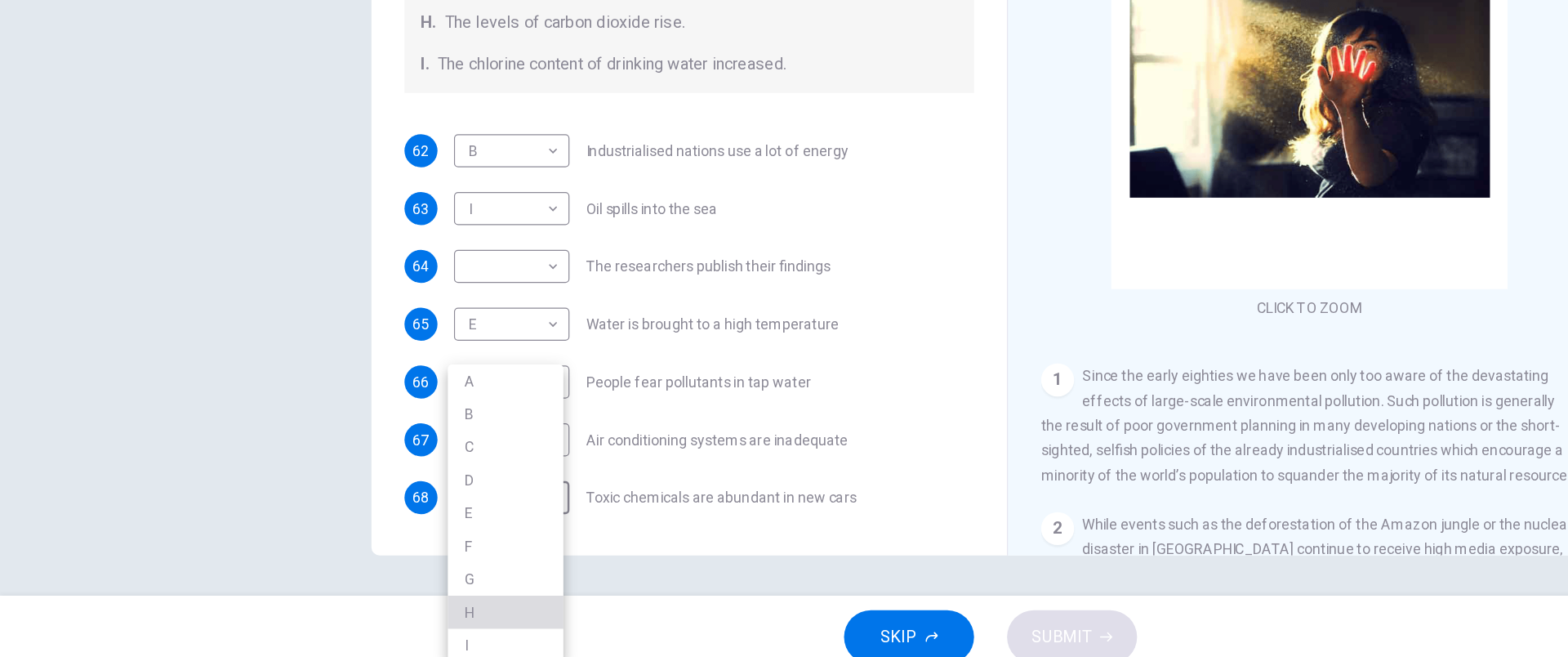 click on "H" at bounding box center [400, 605] 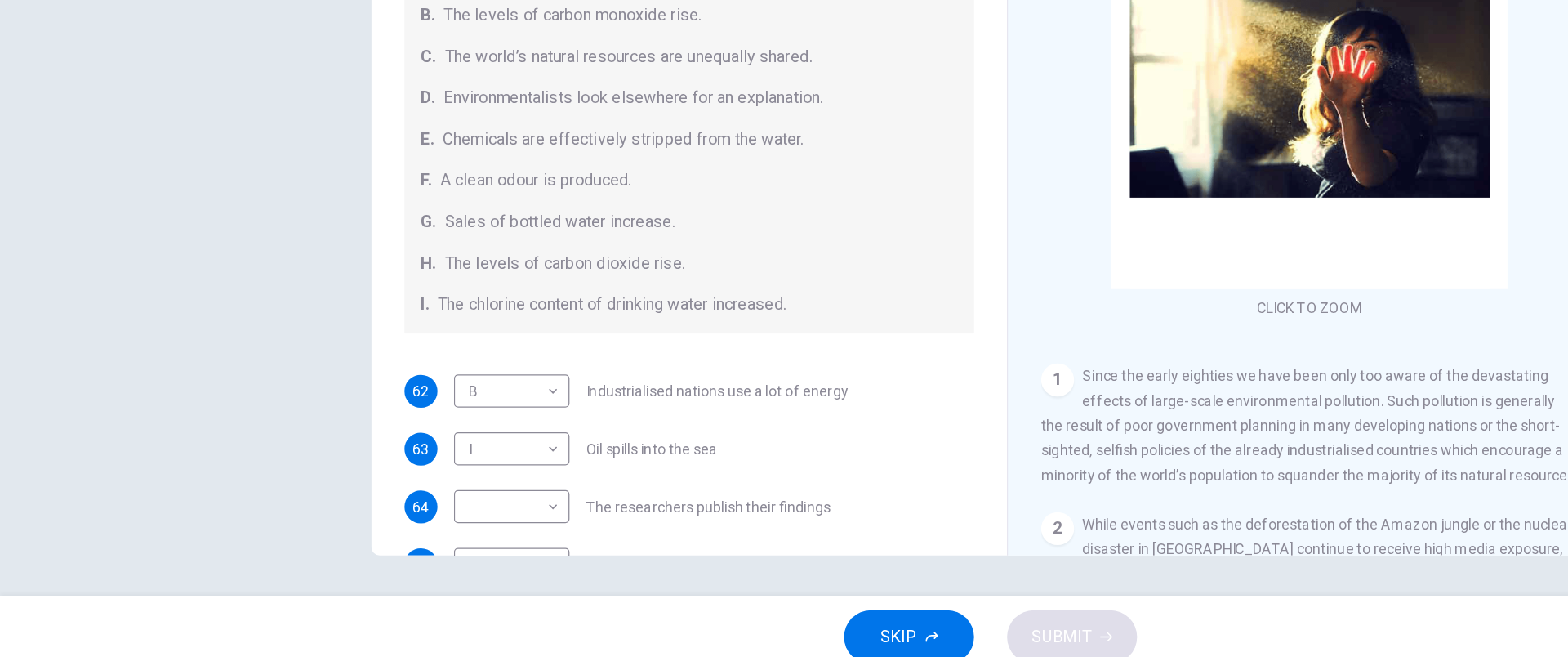 scroll, scrollTop: 367, scrollLeft: 0, axis: vertical 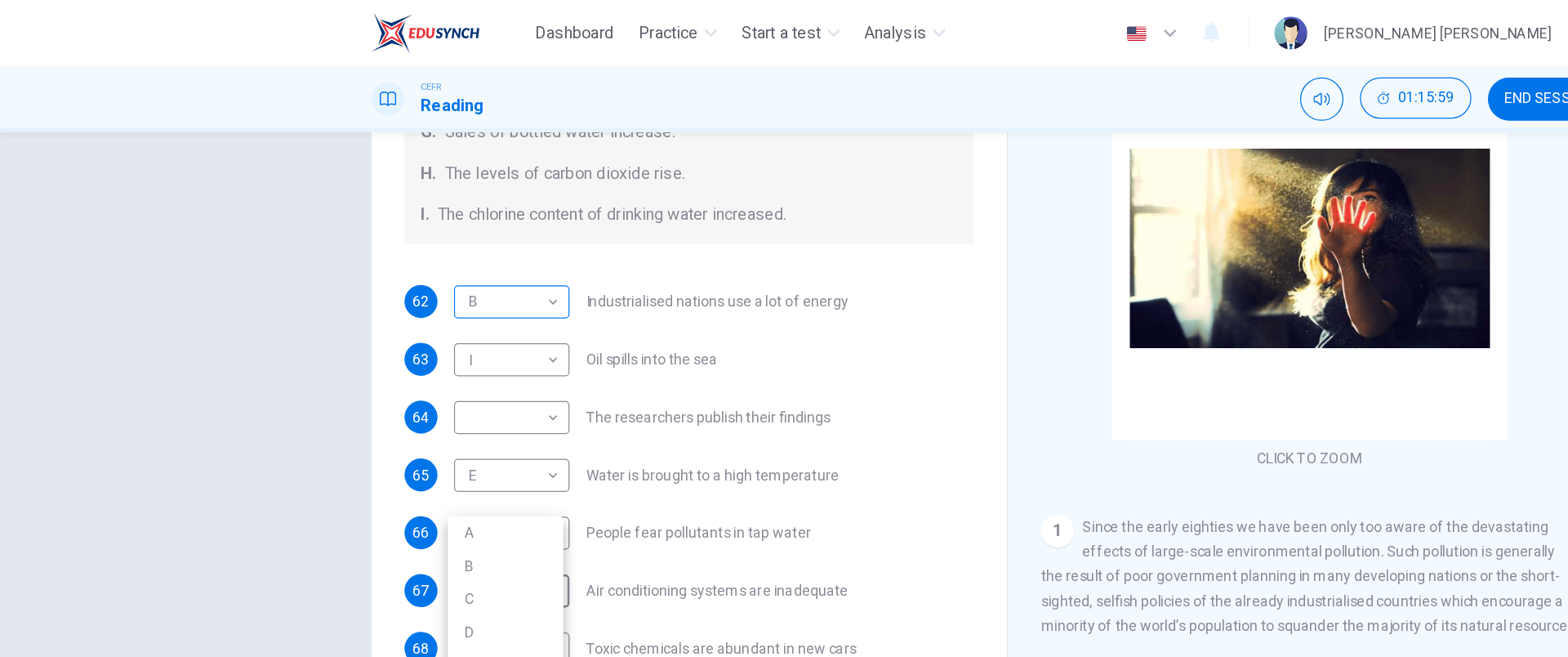 click on "Dashboard Practice Start a test Analysis English en ​ [PERSON_NAME] [PERSON_NAME] CEFR Reading 01:15:59 END SESSION Questions 62 - 68 The Reading Passage describes a number of cause and effect relationships.
Match each cause with its effect ( A-J ).
Write the appropriate letters ( A-J ) in the boxes below. Causes A. The focus of pollution moves to the home. B. The levels of carbon monoxide rise. C. The world’s natural resources are unequally shared. D. Environmentalists look elsewhere for an explanation. E. Chemicals are effectively stripped from the water. F. A clean odour is produced. G. Sales of bottled water increase. H. The levels of carbon dioxide rise. I. The chlorine content of drinking water increased. 62 B B ​ Industrialised nations use a lot of energy 63 I I ​ Oil spills into the sea 64 ​ ​ The researchers publish their findings 65 E E ​ Water is brought to a high temperature 66 G G ​ People fear pollutants in tap water 67 ​ ​ Air conditioning systems are inadequate 68 H H 1" at bounding box center [784, 328] 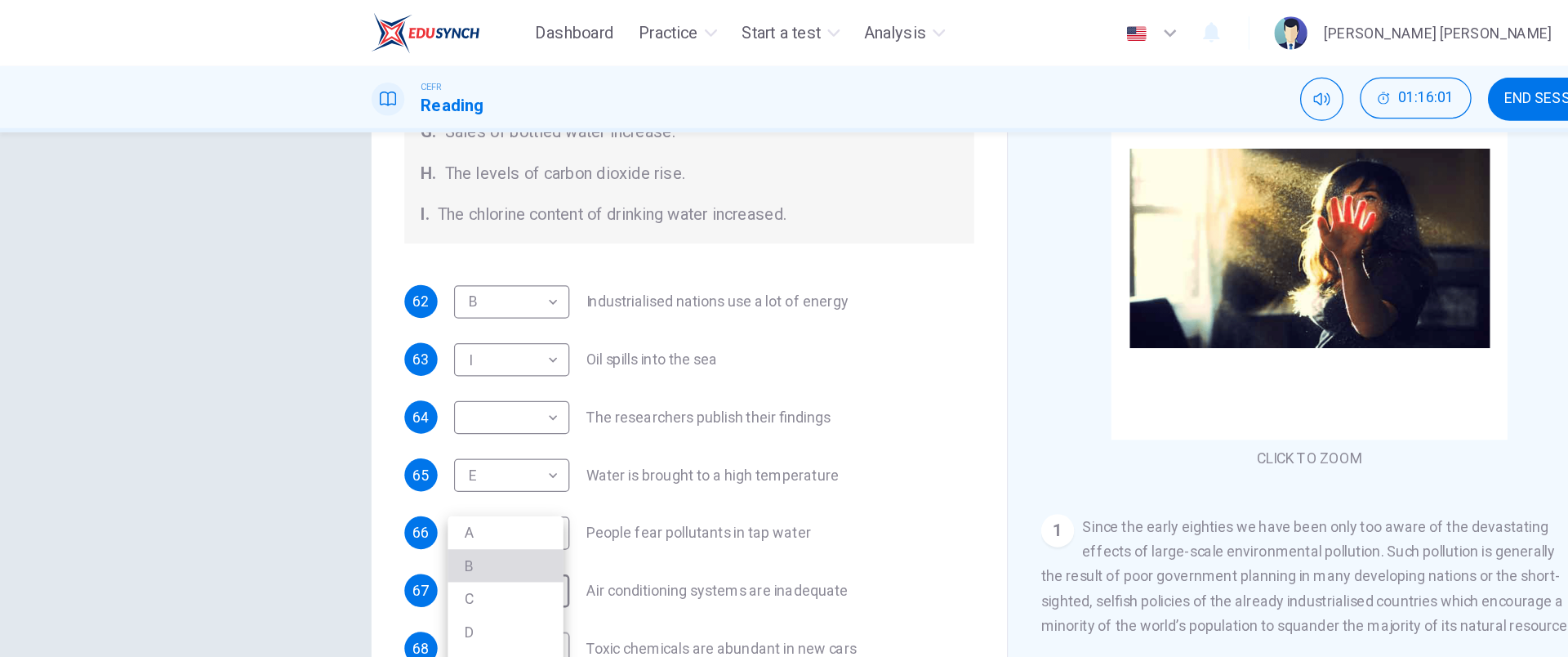 click on "B" at bounding box center [400, 448] 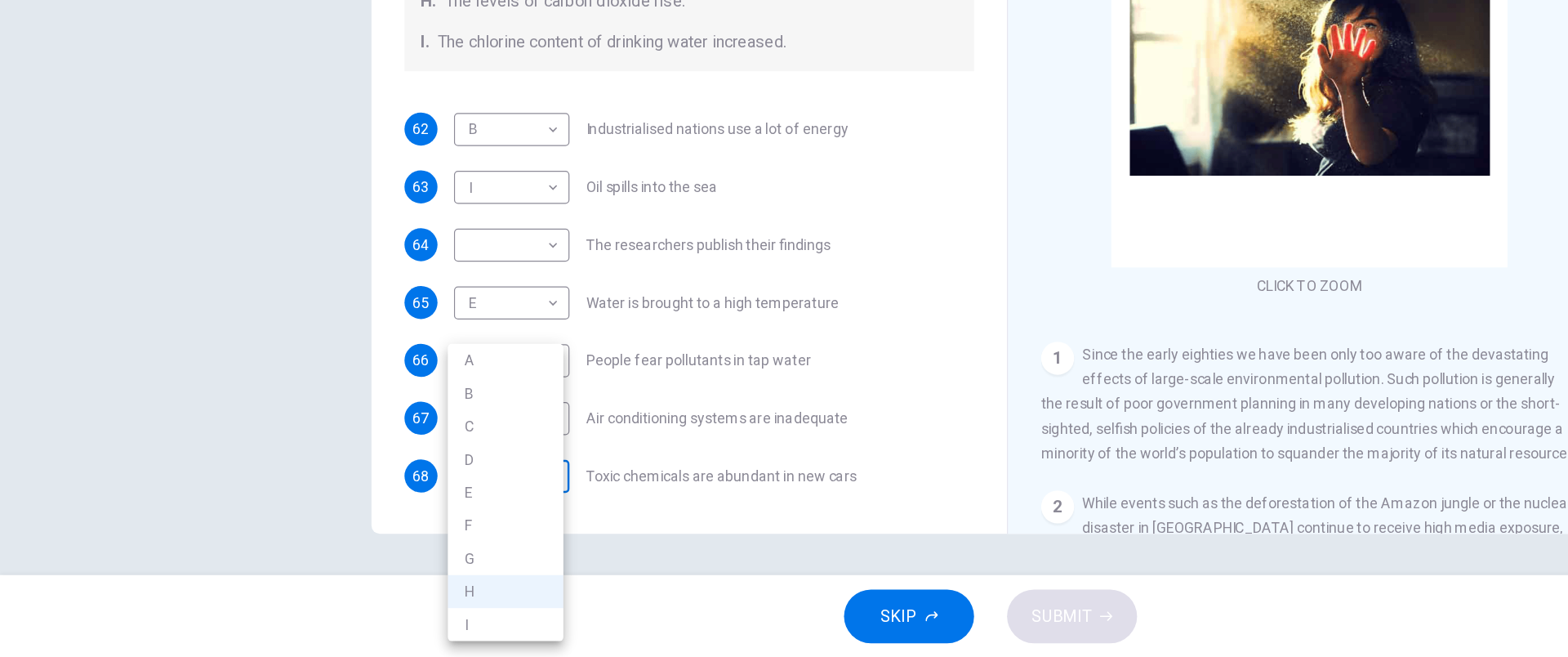 click on "Dashboard Practice Start a test Analysis English en ​ [PERSON_NAME] [PERSON_NAME] CEFR Reading 01:16:07 END SESSION Questions 62 - 68 The Reading Passage describes a number of cause and effect relationships.
Match each cause with its effect ( A-J ).
Write the appropriate letters ( A-J ) in the boxes below. Causes A. The focus of pollution moves to the home. B. The levels of carbon monoxide rise. C. The world’s natural resources are unequally shared. D. Environmentalists look elsewhere for an explanation. E. Chemicals are effectively stripped from the water. F. A clean odour is produced. G. Sales of bottled water increase. H. The levels of carbon dioxide rise. I. The chlorine content of drinking water increased. 62 B B ​ Industrialised nations use a lot of energy 63 I I ​ Oil spills into the sea 64 ​ ​ The researchers publish their findings 65 E E ​ Water is brought to a high temperature 66 G G ​ People fear pollutants in tap water 67 B B ​ Air conditioning systems are inadequate 68 H H 1" at bounding box center [784, 328] 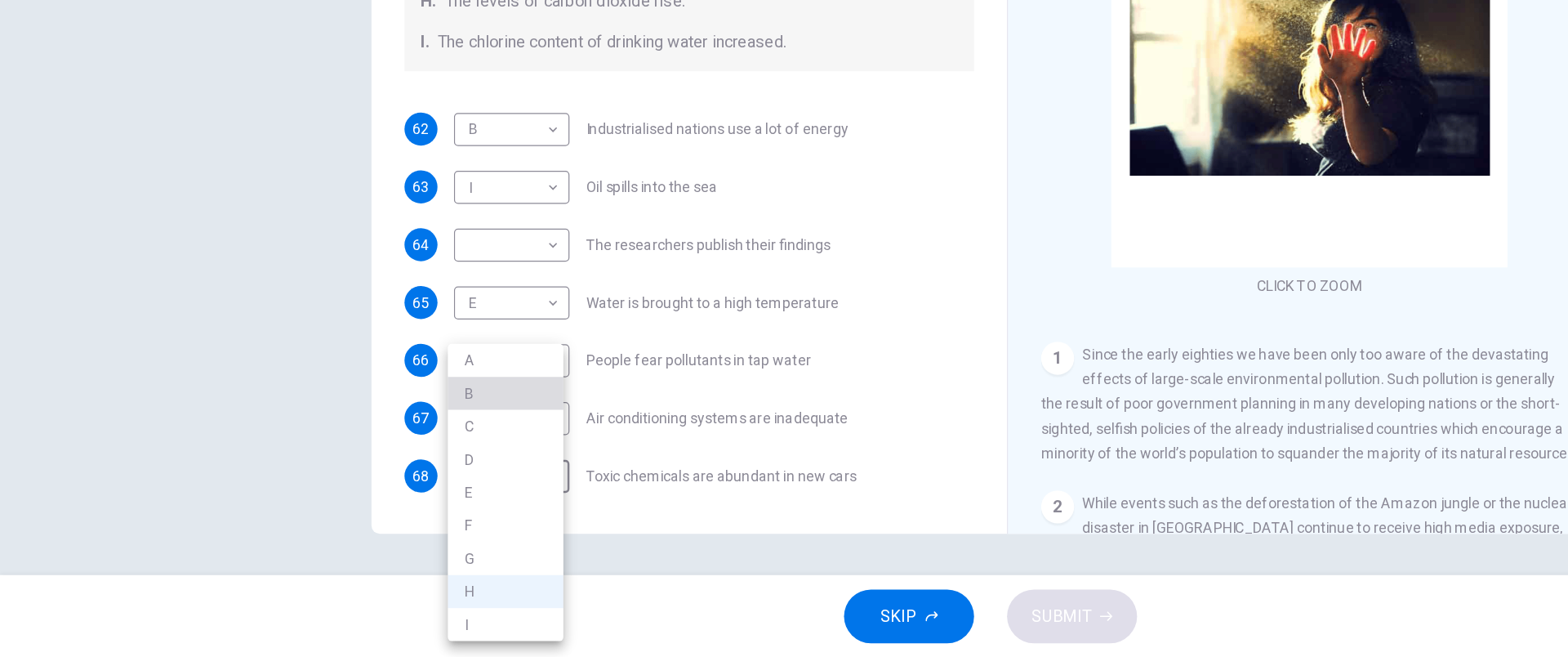 click on "B" at bounding box center [400, 448] 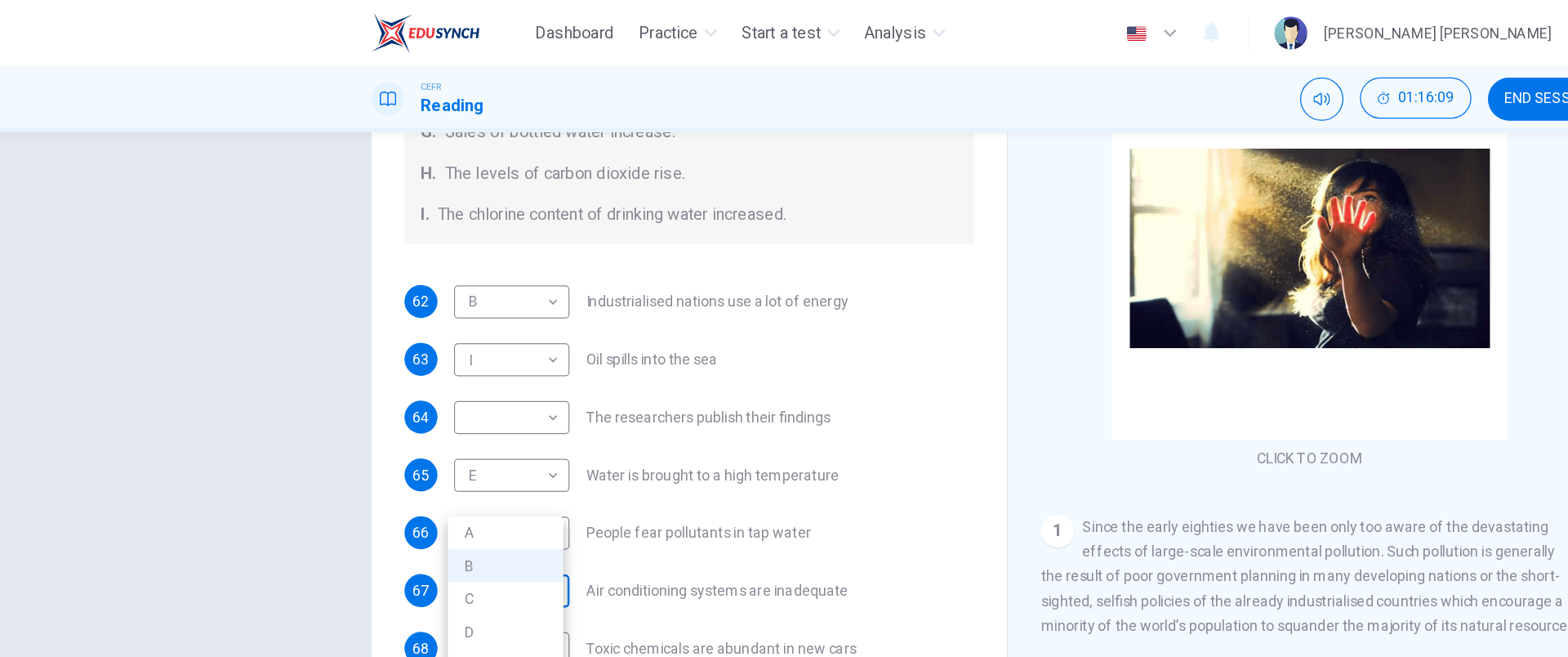 click on "Dashboard Practice Start a test Analysis English en ​ [PERSON_NAME] [PERSON_NAME] CEFR Reading 01:16:09 END SESSION Questions 62 - 68 The Reading Passage describes a number of cause and effect relationships.
Match each cause with its effect ( A-J ).
Write the appropriate letters ( A-J ) in the boxes below. Causes A. The focus of pollution moves to the home. B. The levels of carbon monoxide rise. C. The world’s natural resources are unequally shared. D. Environmentalists look elsewhere for an explanation. E. Chemicals are effectively stripped from the water. F. A clean odour is produced. G. Sales of bottled water increase. H. The levels of carbon dioxide rise. I. The chlorine content of drinking water increased. 62 B B ​ Industrialised nations use a lot of energy 63 I I ​ Oil spills into the sea 64 ​ ​ The researchers publish their findings 65 E E ​ Water is brought to a high temperature 66 G G ​ People fear pollutants in tap water 67 B B ​ Air conditioning systems are inadequate 68 B B 1" at bounding box center (784, 328) 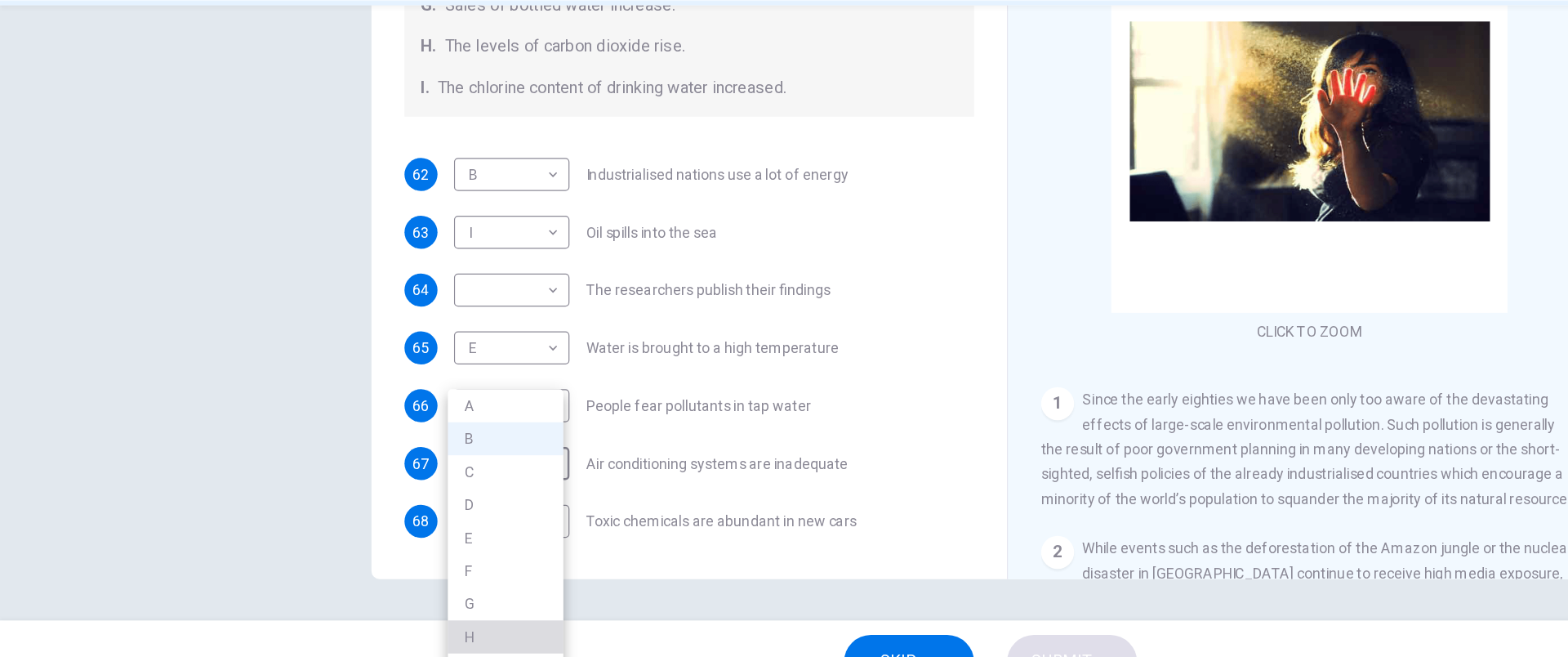 click on "H" at bounding box center [400, 605] 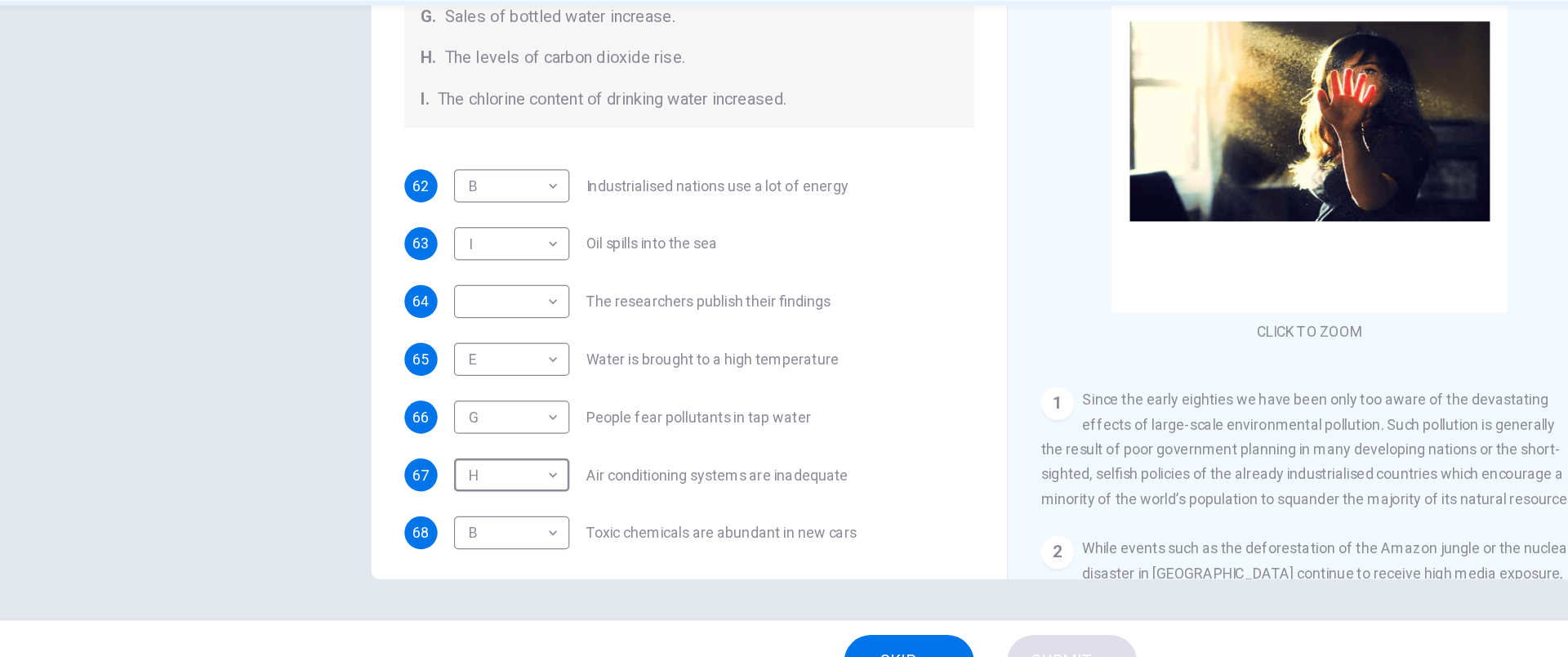 scroll, scrollTop: 341, scrollLeft: 0, axis: vertical 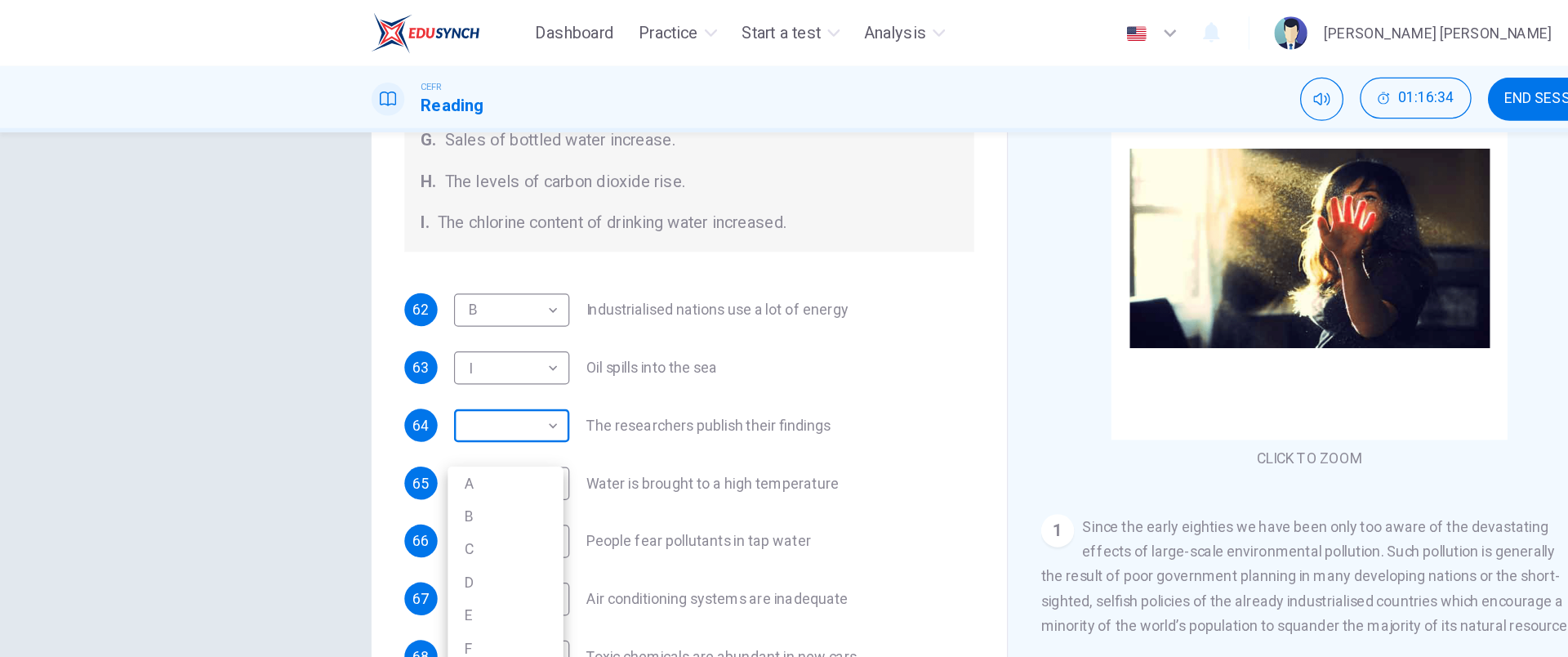 click on "Dashboard Practice Start a test Analysis English en ​ [PERSON_NAME] [PERSON_NAME] CEFR Reading 01:16:34 END SESSION Questions 62 - 68 The Reading Passage describes a number of cause and effect relationships.
Match each cause with its effect ( A-J ).
Write the appropriate letters ( A-J ) in the boxes below. Causes A. The focus of pollution moves to the home. B. The levels of carbon monoxide rise. C. The world’s natural resources are unequally shared. D. Environmentalists look elsewhere for an explanation. E. Chemicals are effectively stripped from the water. F. A clean odour is produced. G. Sales of bottled water increase. H. The levels of carbon dioxide rise. I. The chlorine content of drinking water increased. 62 B B ​ Industrialised nations use a lot of energy 63 I I ​ Oil spills into the sea 64 ​ ​ The researchers publish their findings 65 E E ​ Water is brought to a high temperature 66 G G ​ People fear pollutants in tap water 67 H H ​ Air conditioning systems are inadequate 68 B B 1" at bounding box center [784, 328] 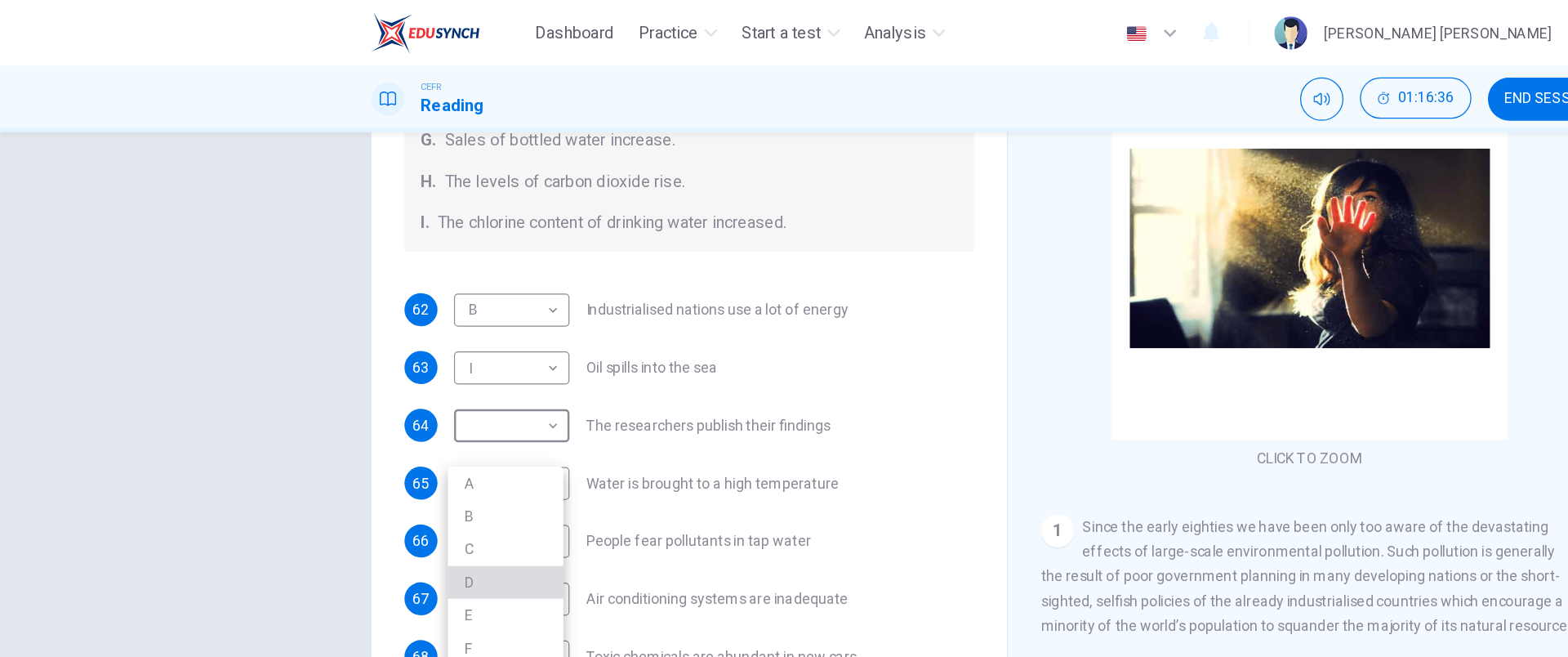 click on "D" at bounding box center (400, 461) 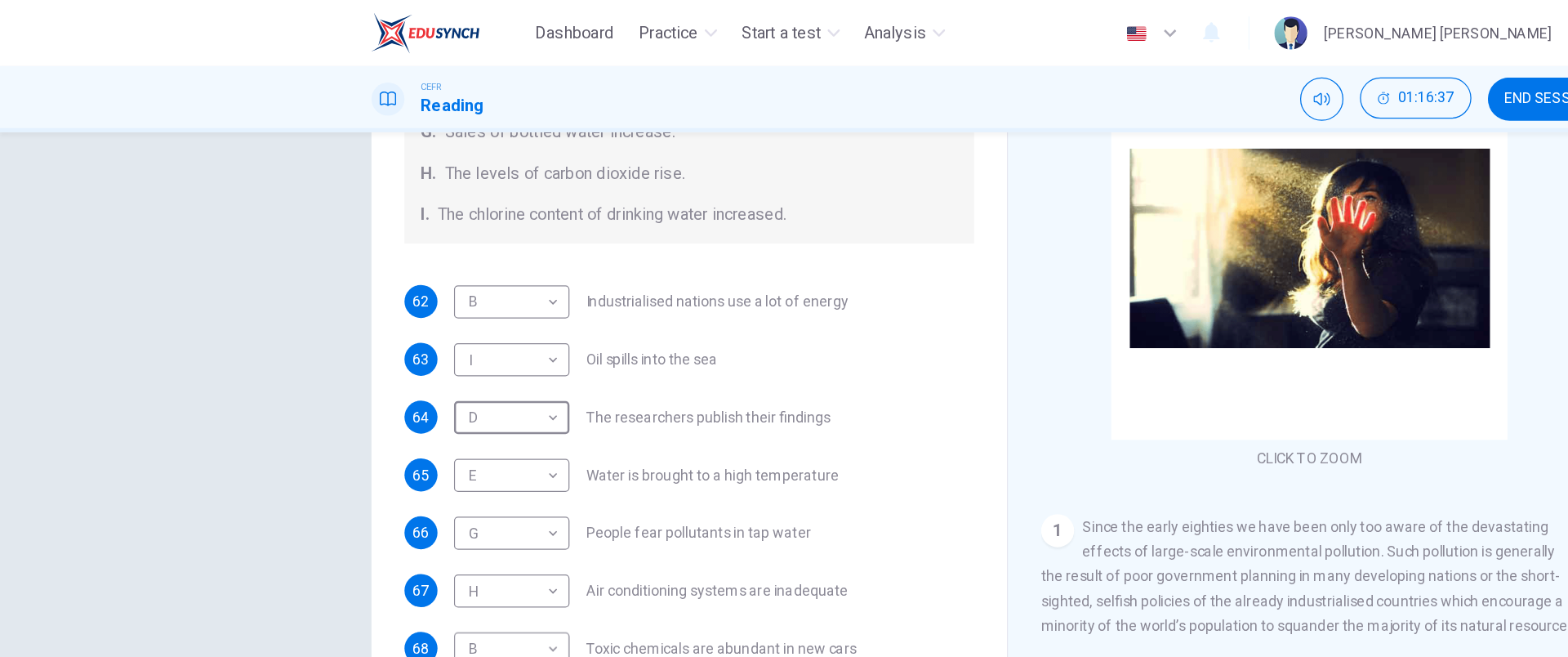 scroll, scrollTop: 367, scrollLeft: 0, axis: vertical 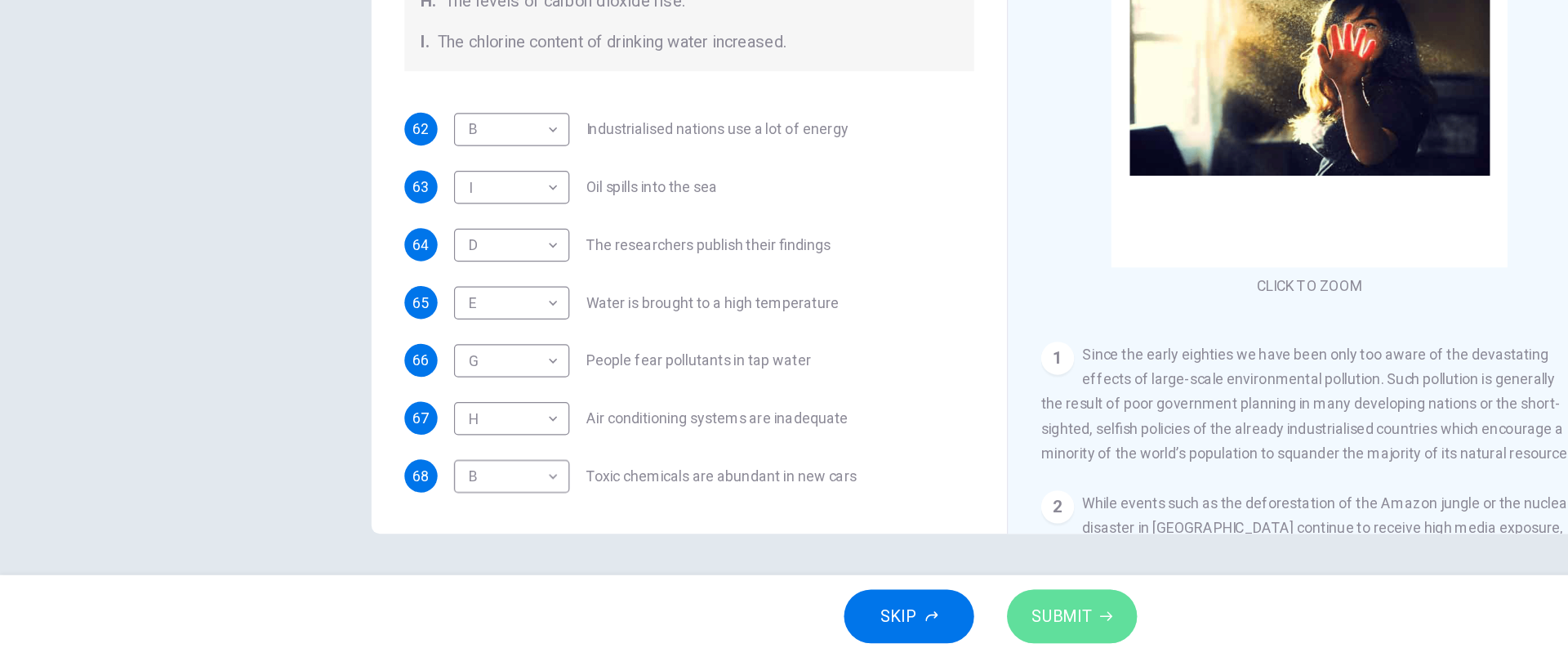 click on "SUBMIT" at bounding box center [840, 624] 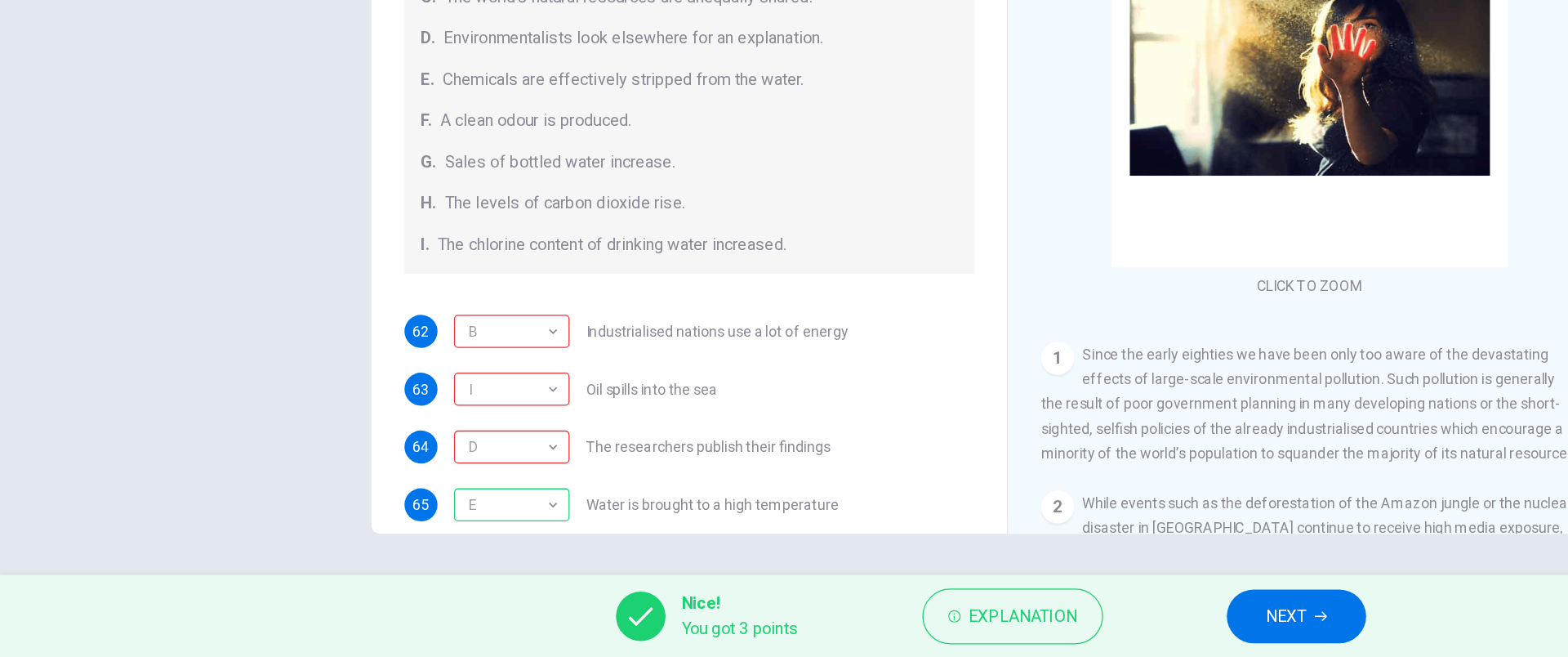 scroll, scrollTop: 367, scrollLeft: 0, axis: vertical 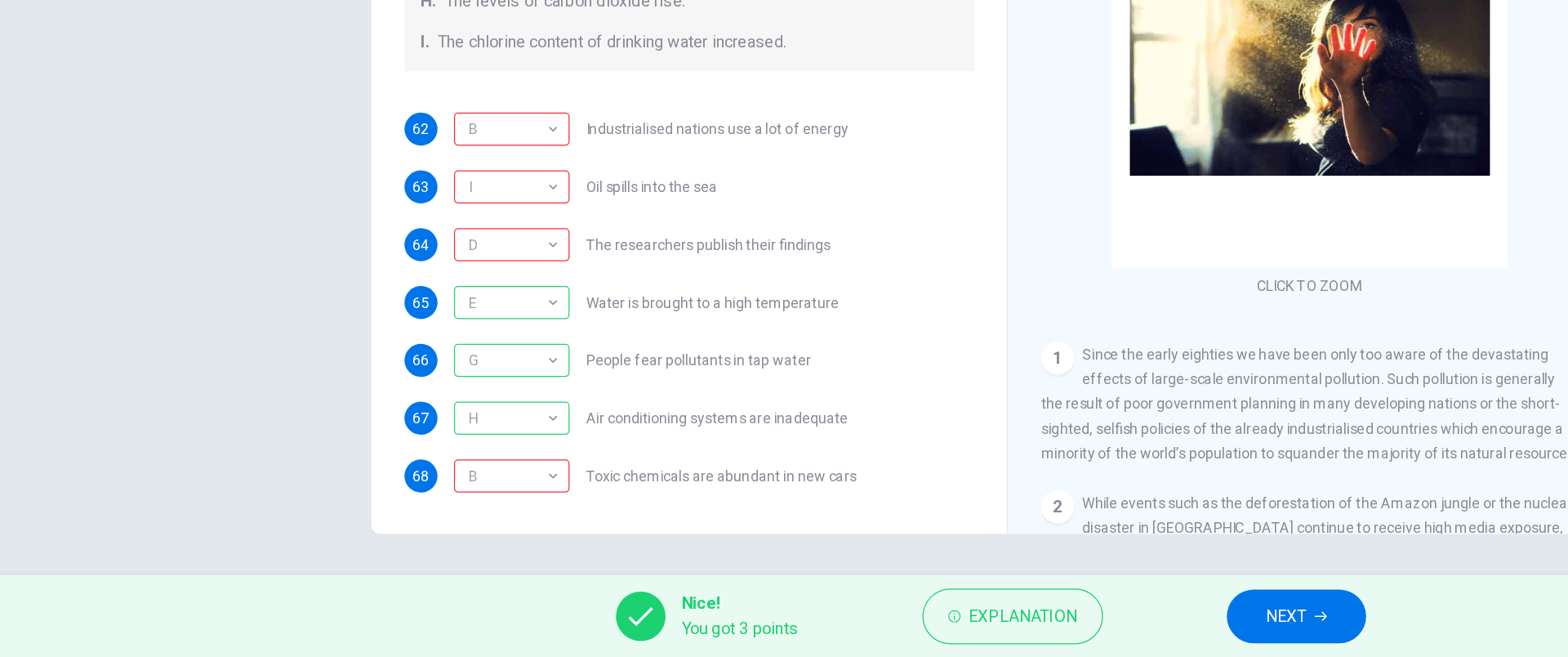 click on "NEXT" at bounding box center (1018, 624) 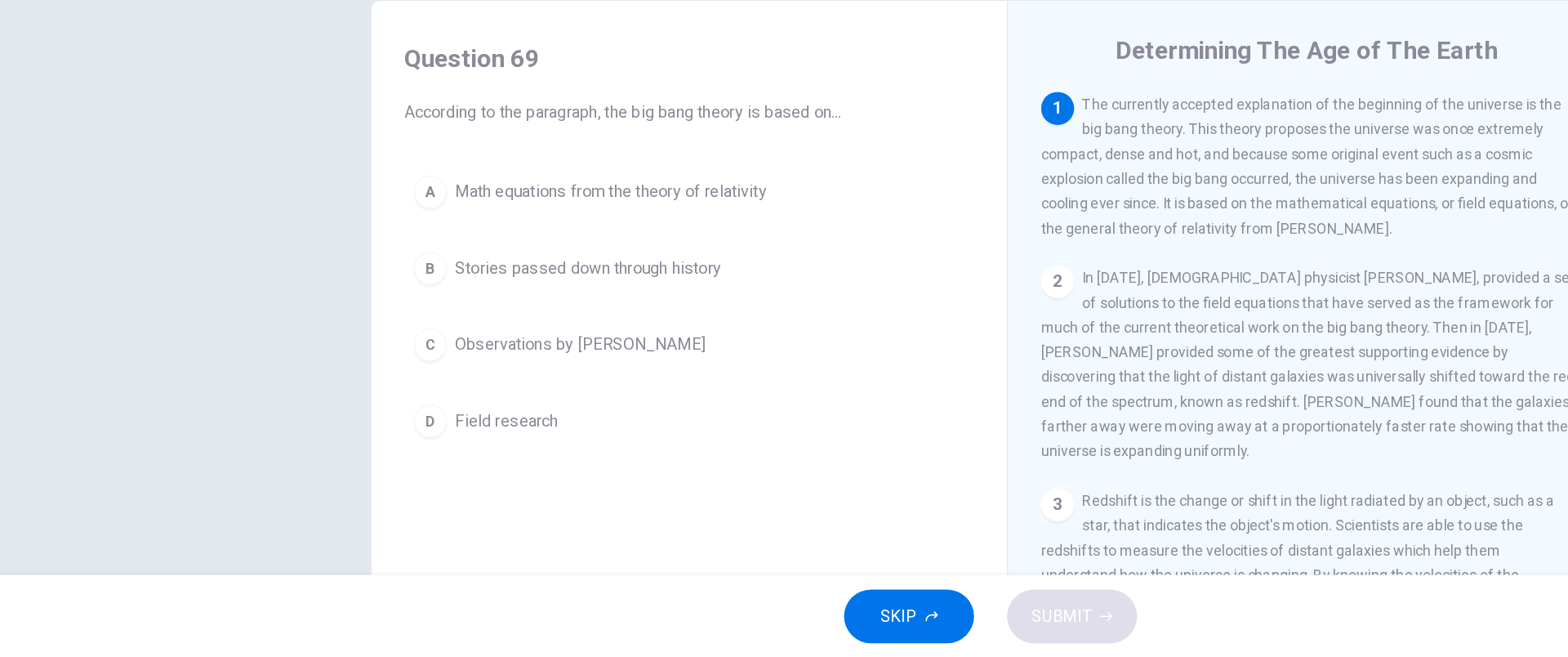 scroll, scrollTop: 16, scrollLeft: 0, axis: vertical 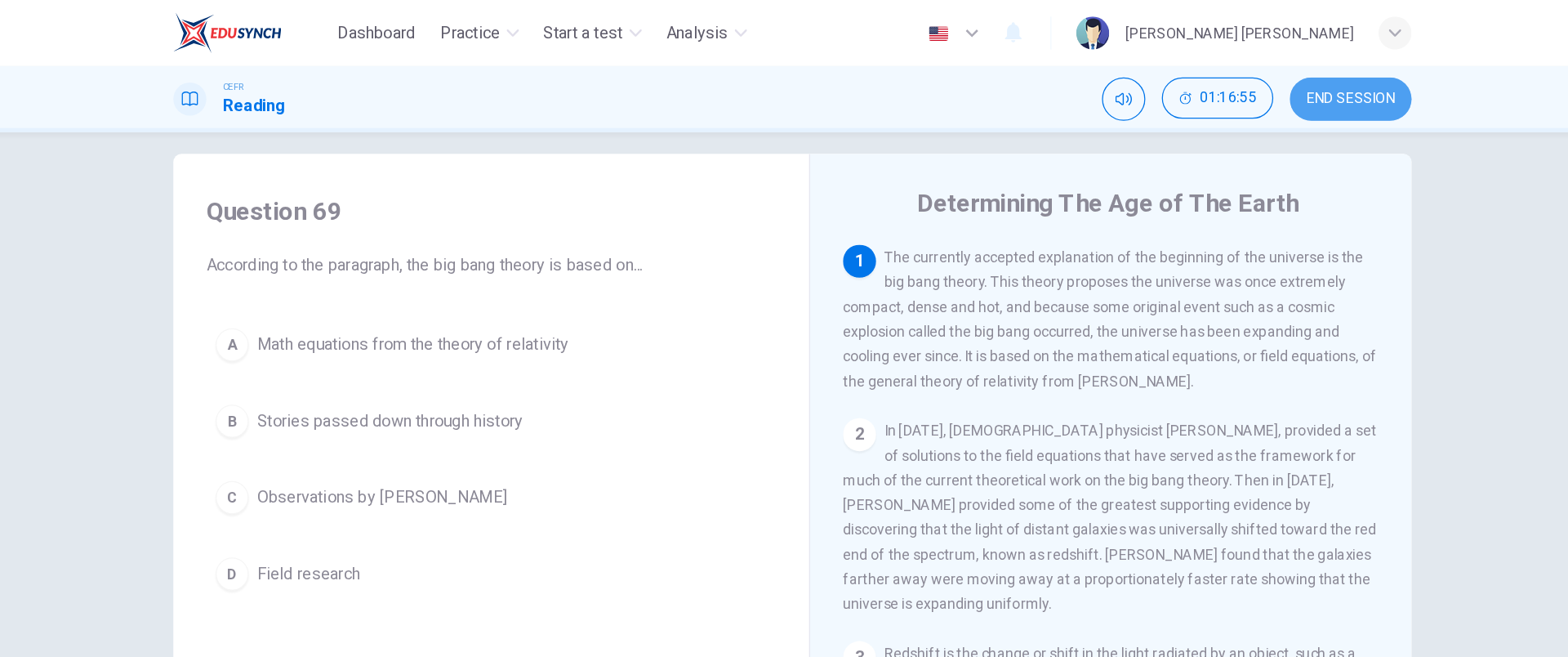 click on "END SESSION" at bounding box center [1226, 78] 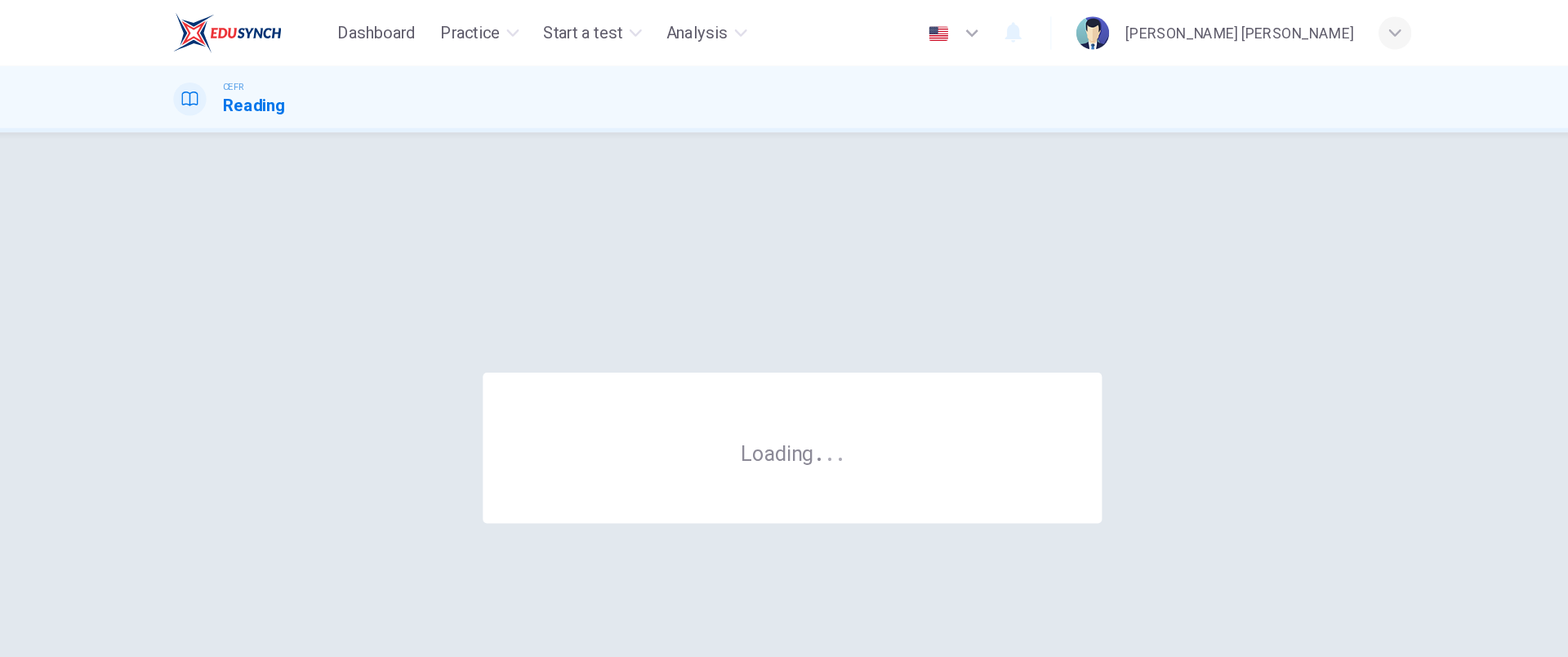 scroll, scrollTop: 0, scrollLeft: 0, axis: both 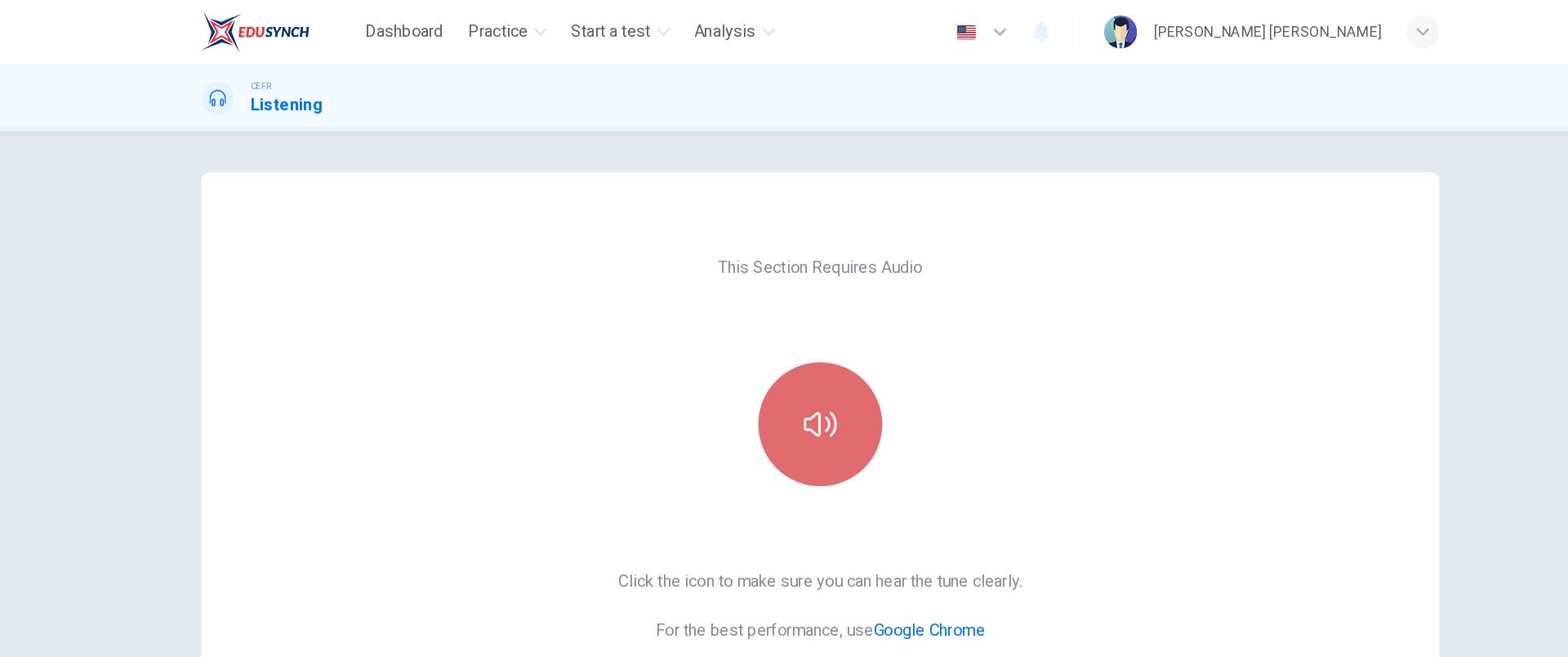 click at bounding box center (784, 337) 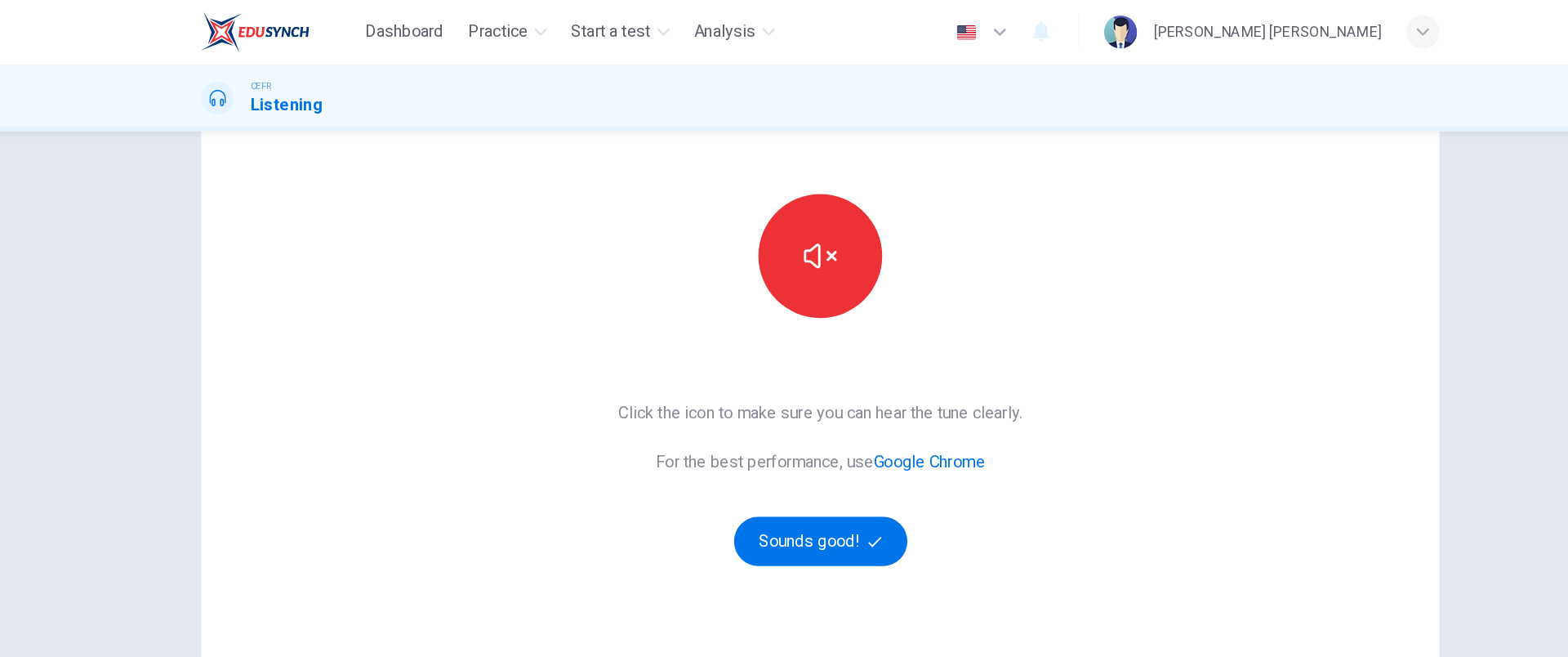scroll, scrollTop: 132, scrollLeft: 0, axis: vertical 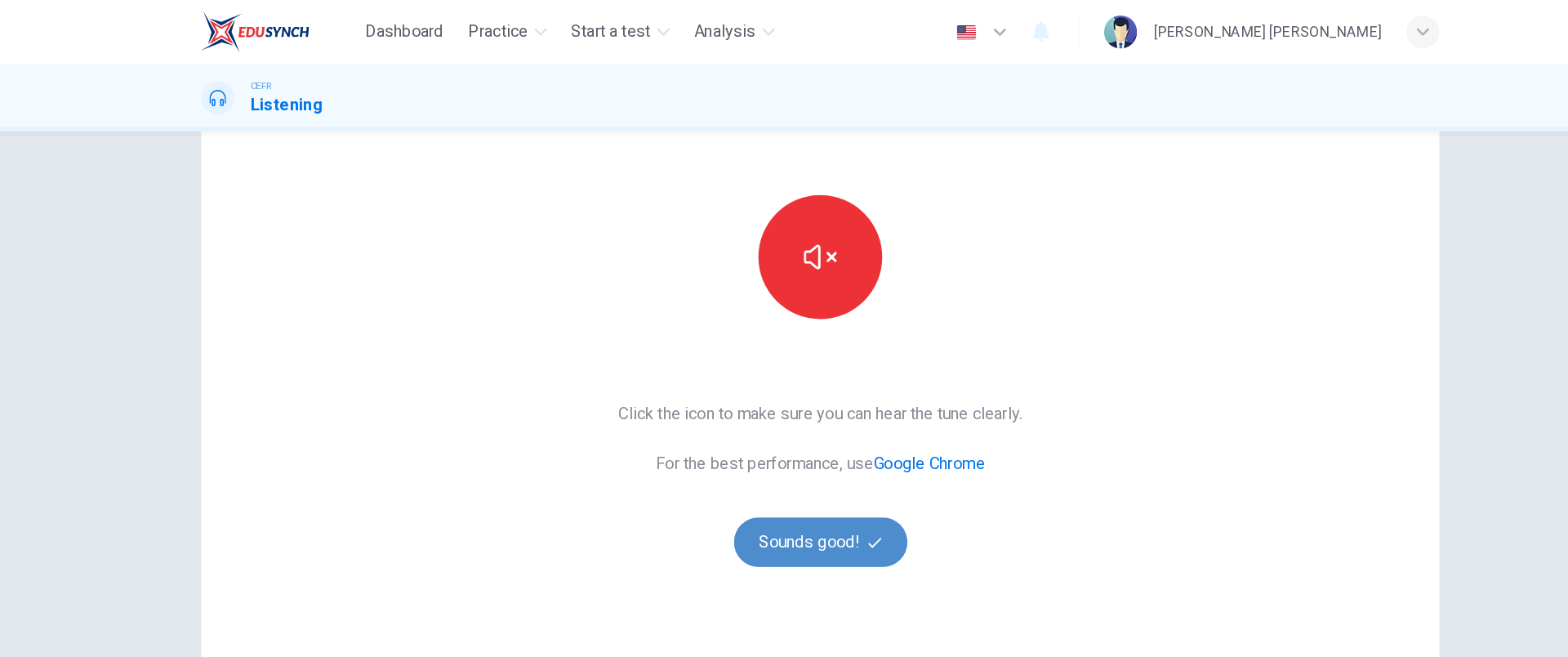 click on "Sounds good!" at bounding box center [784, 430] 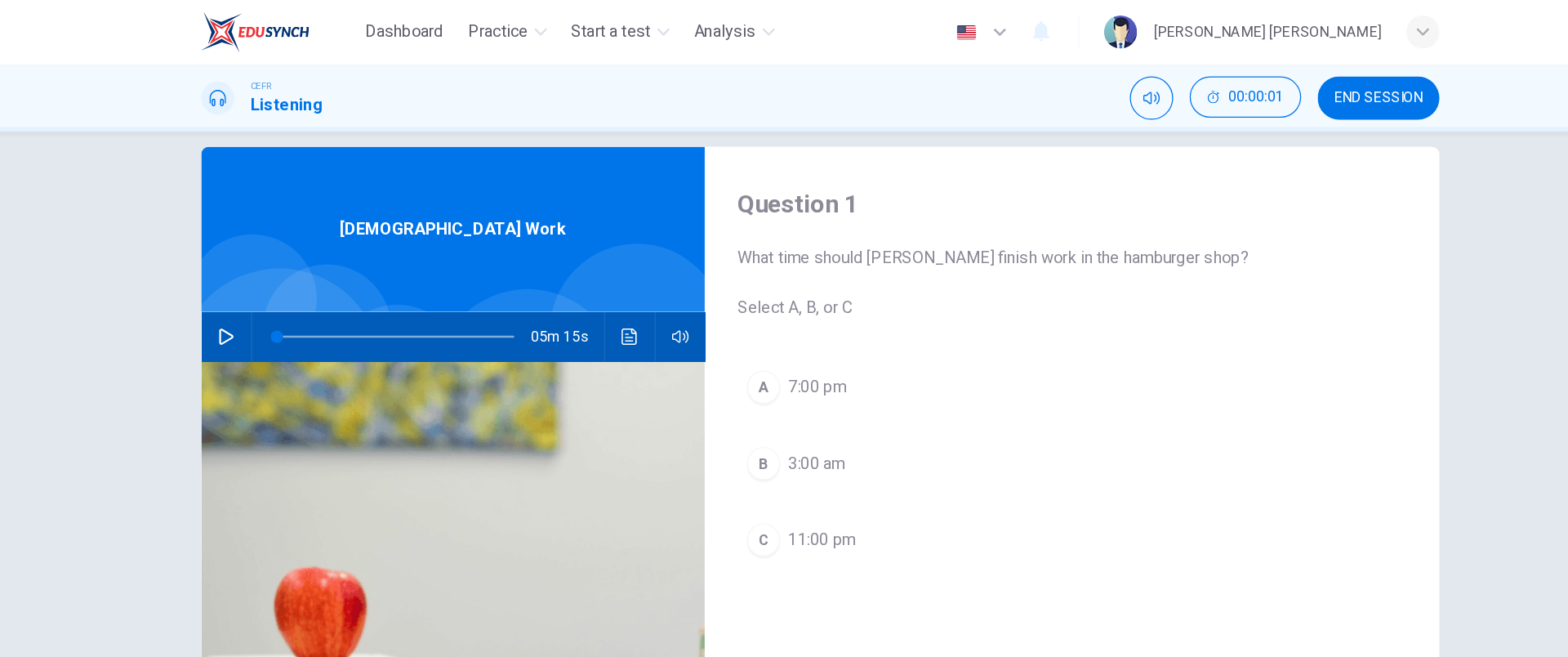 scroll, scrollTop: 20, scrollLeft: 0, axis: vertical 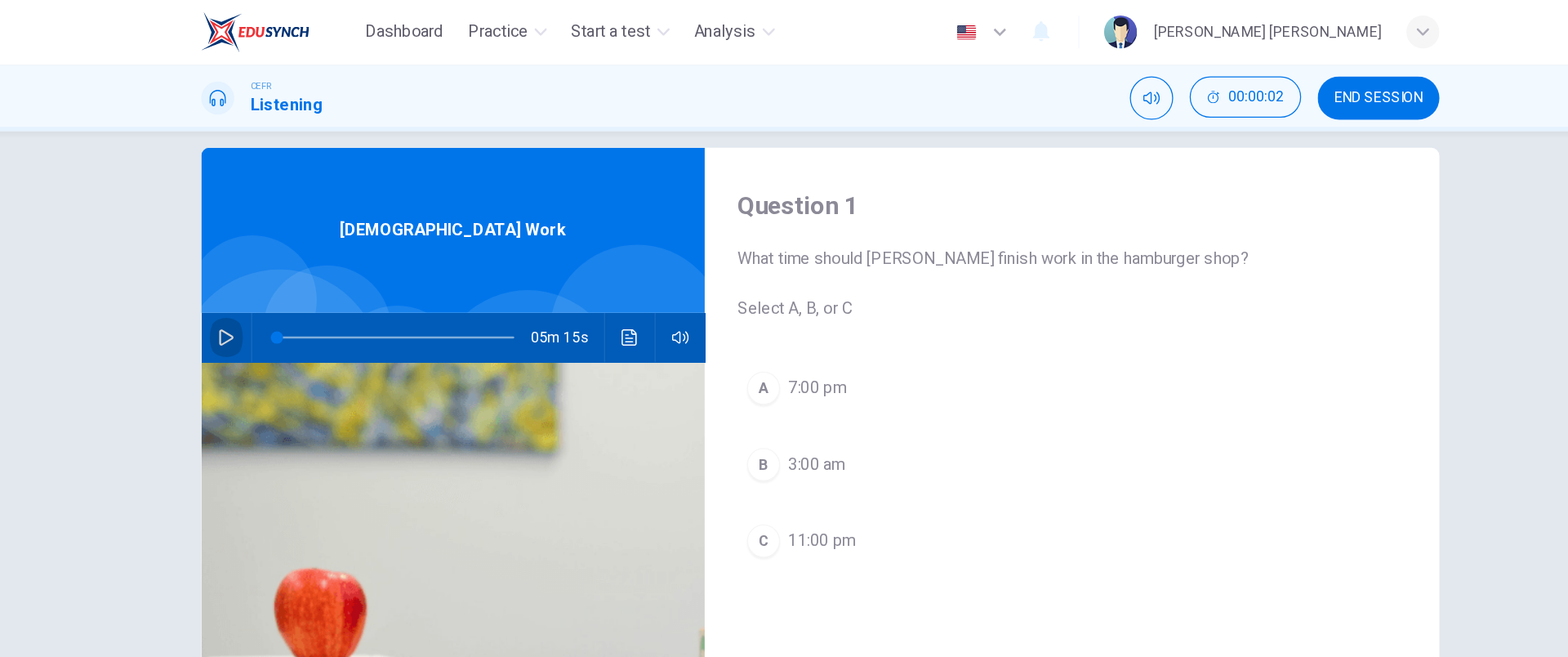 click at bounding box center (314, 268) 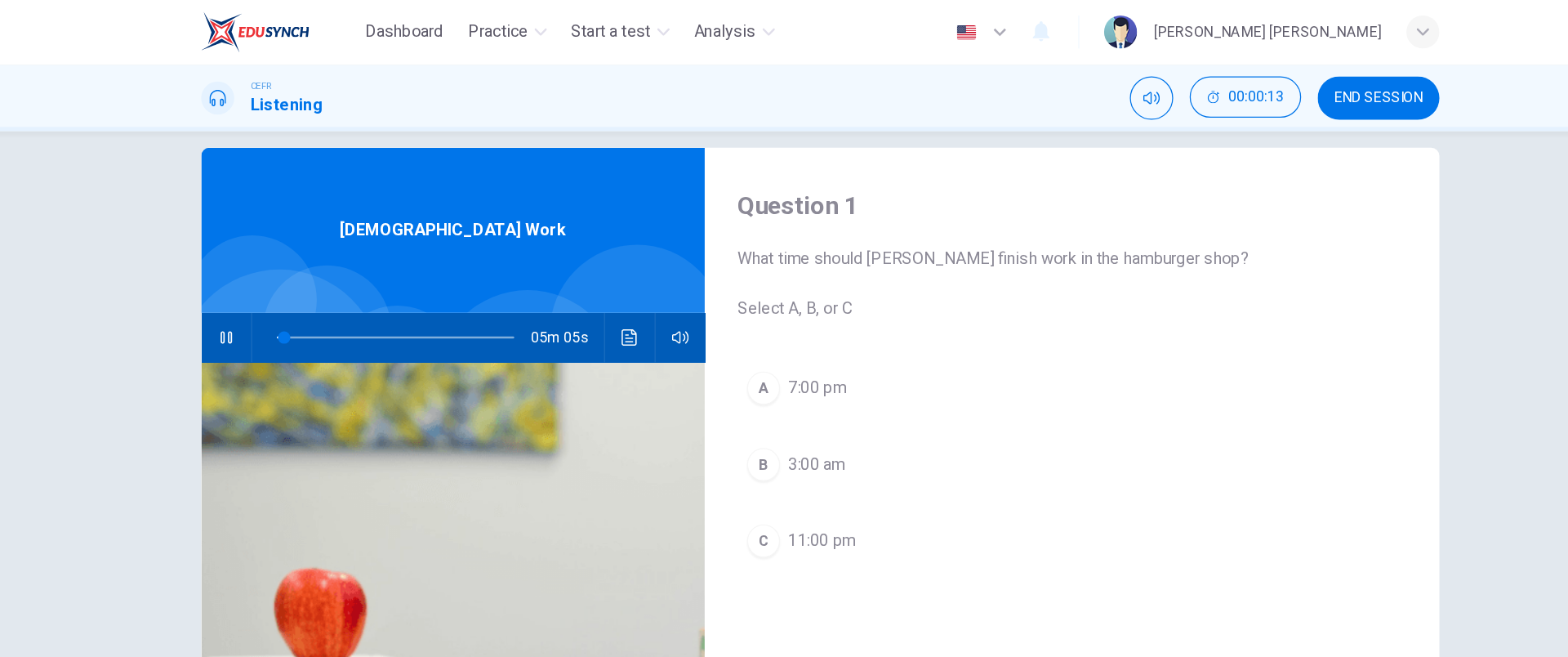 scroll, scrollTop: 146, scrollLeft: 0, axis: vertical 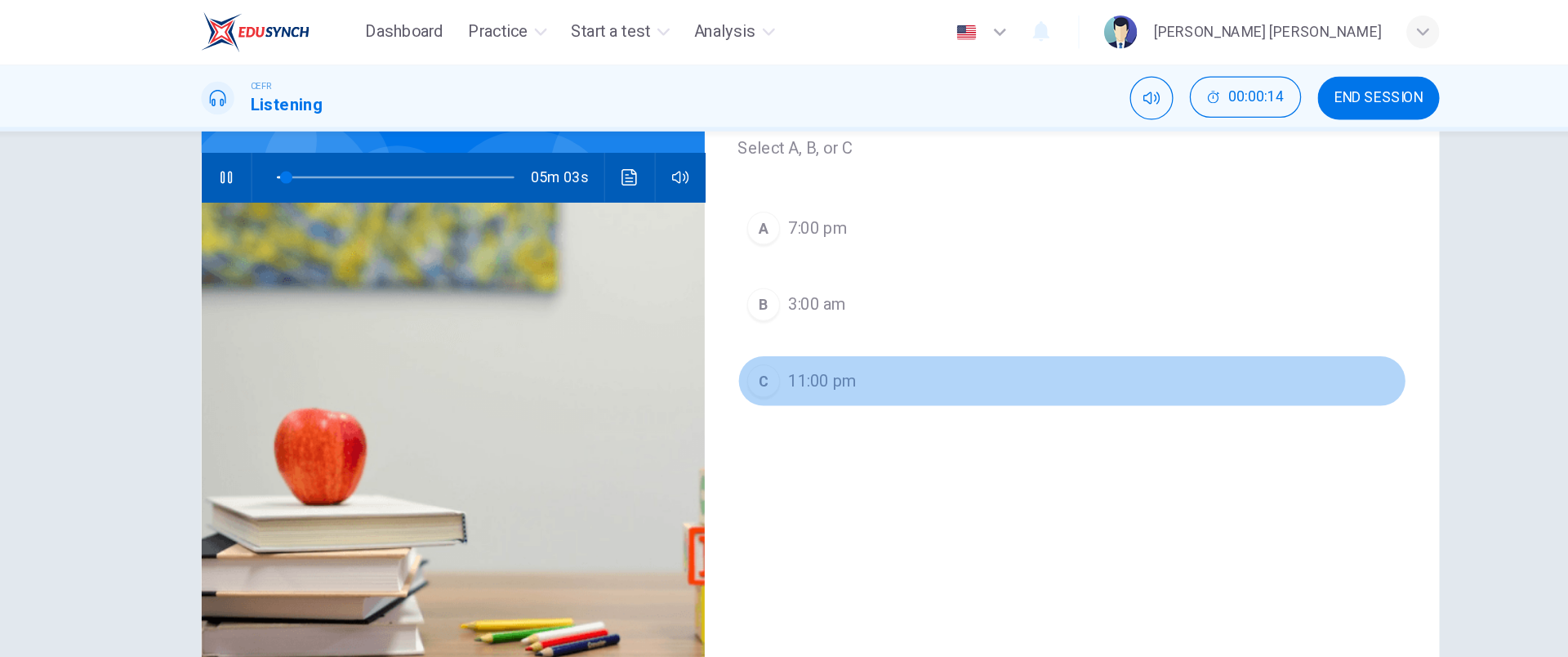 click on "C 11:00 pm" at bounding box center [983, 302] 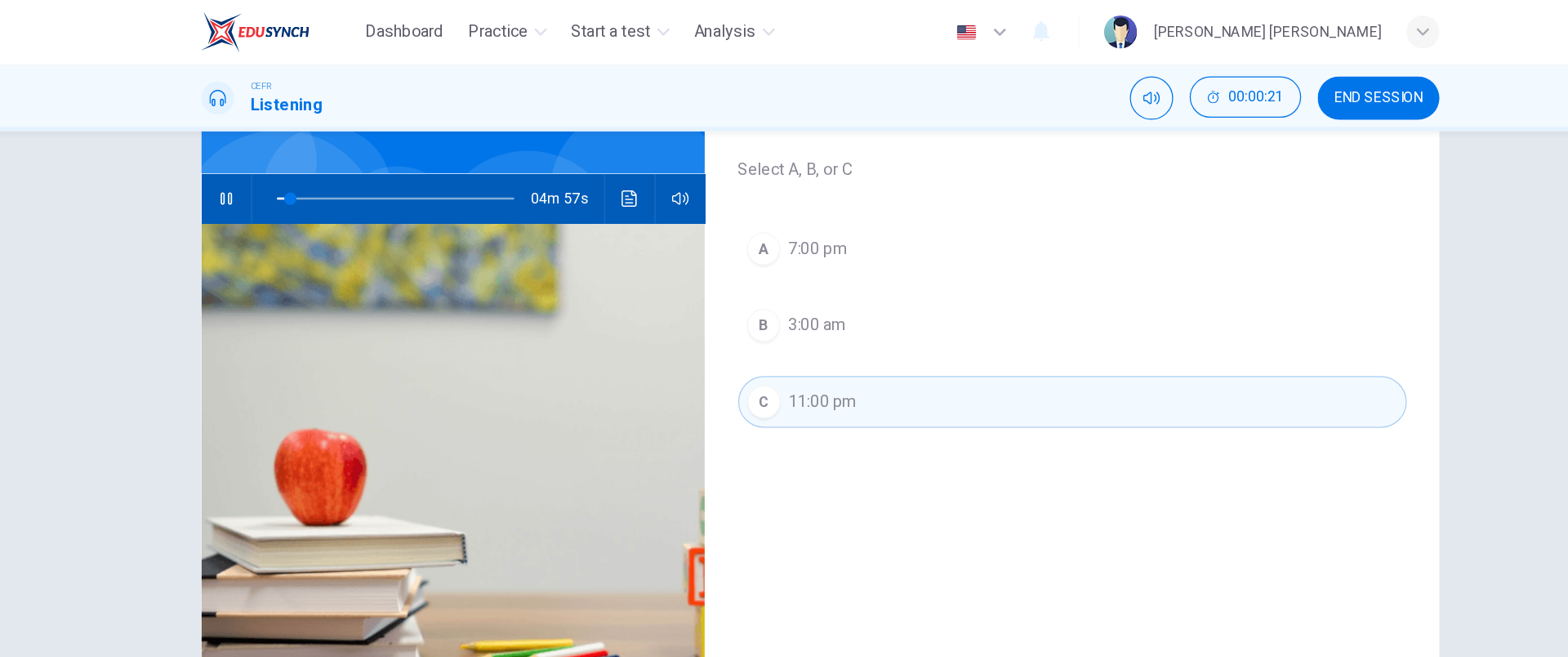 scroll, scrollTop: 146, scrollLeft: 0, axis: vertical 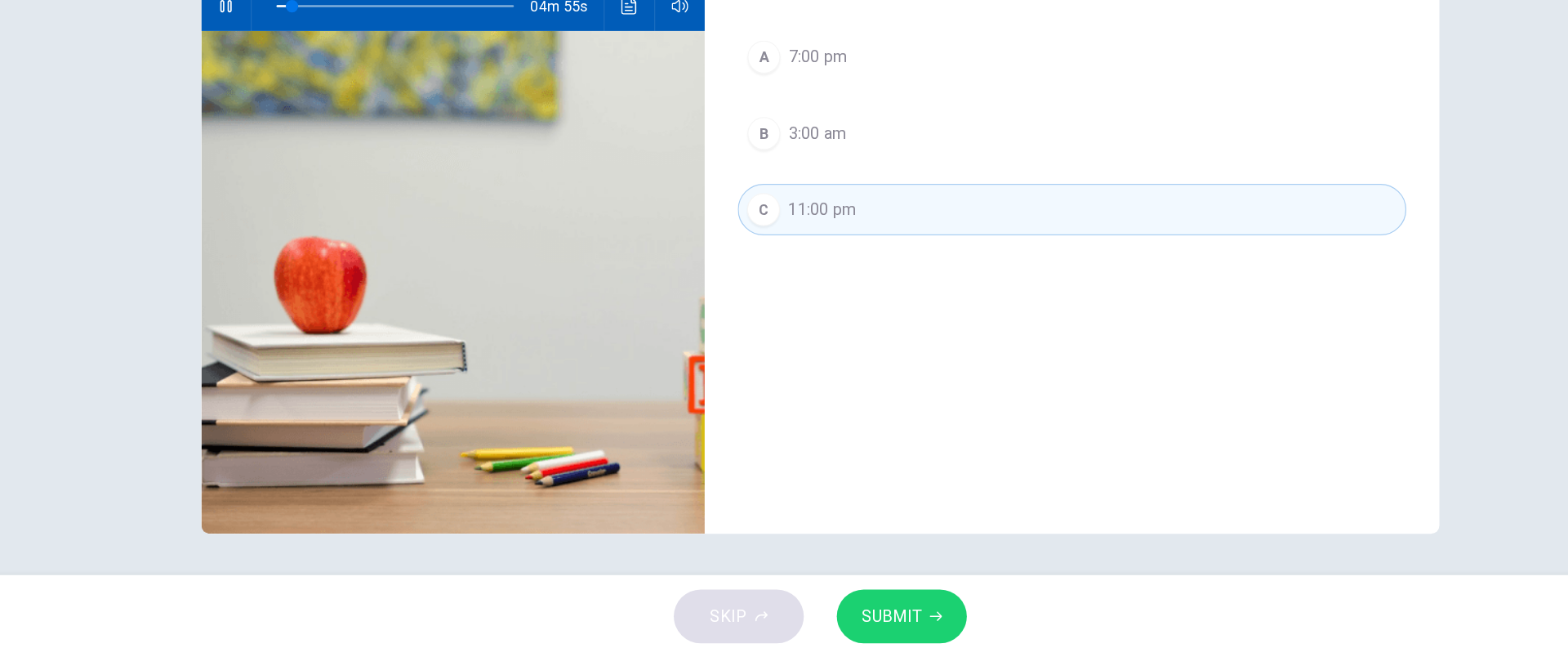 click on "SUBMIT" at bounding box center [840, 624] 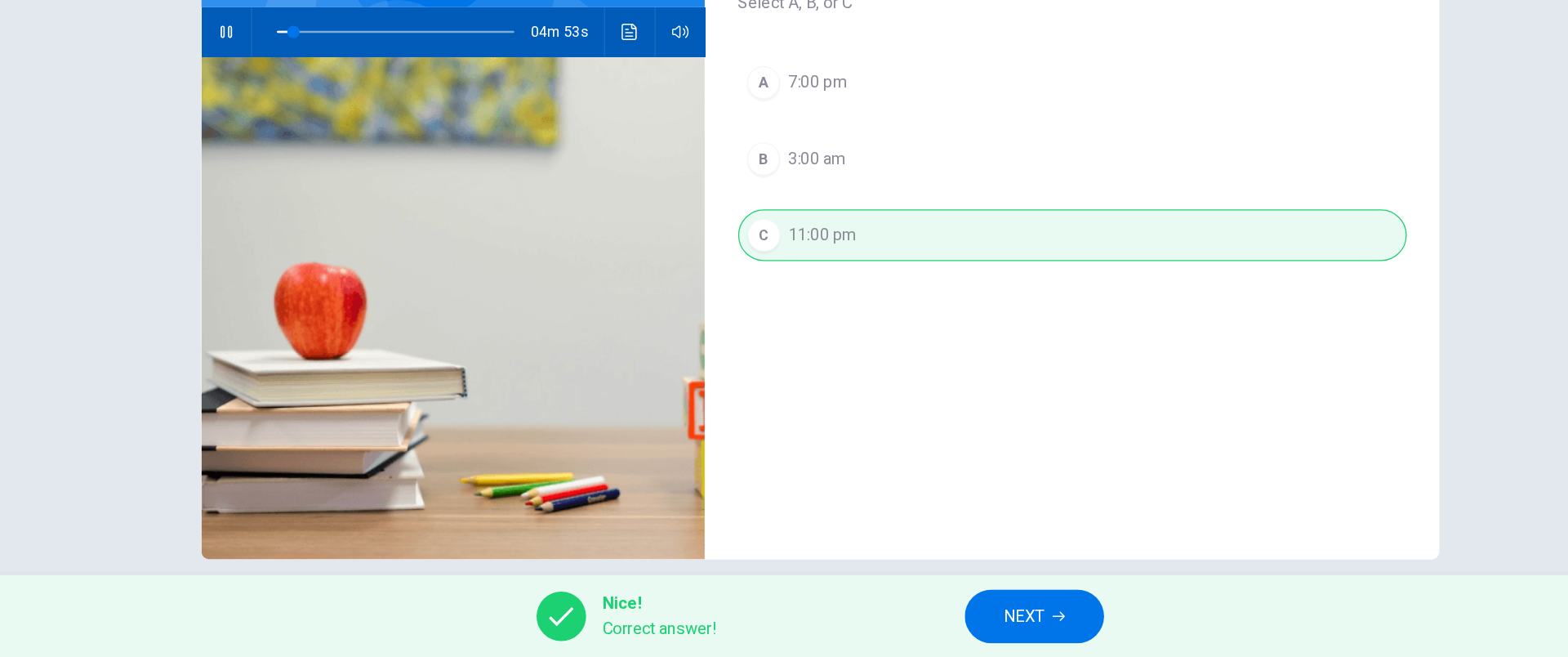 scroll, scrollTop: 124, scrollLeft: 0, axis: vertical 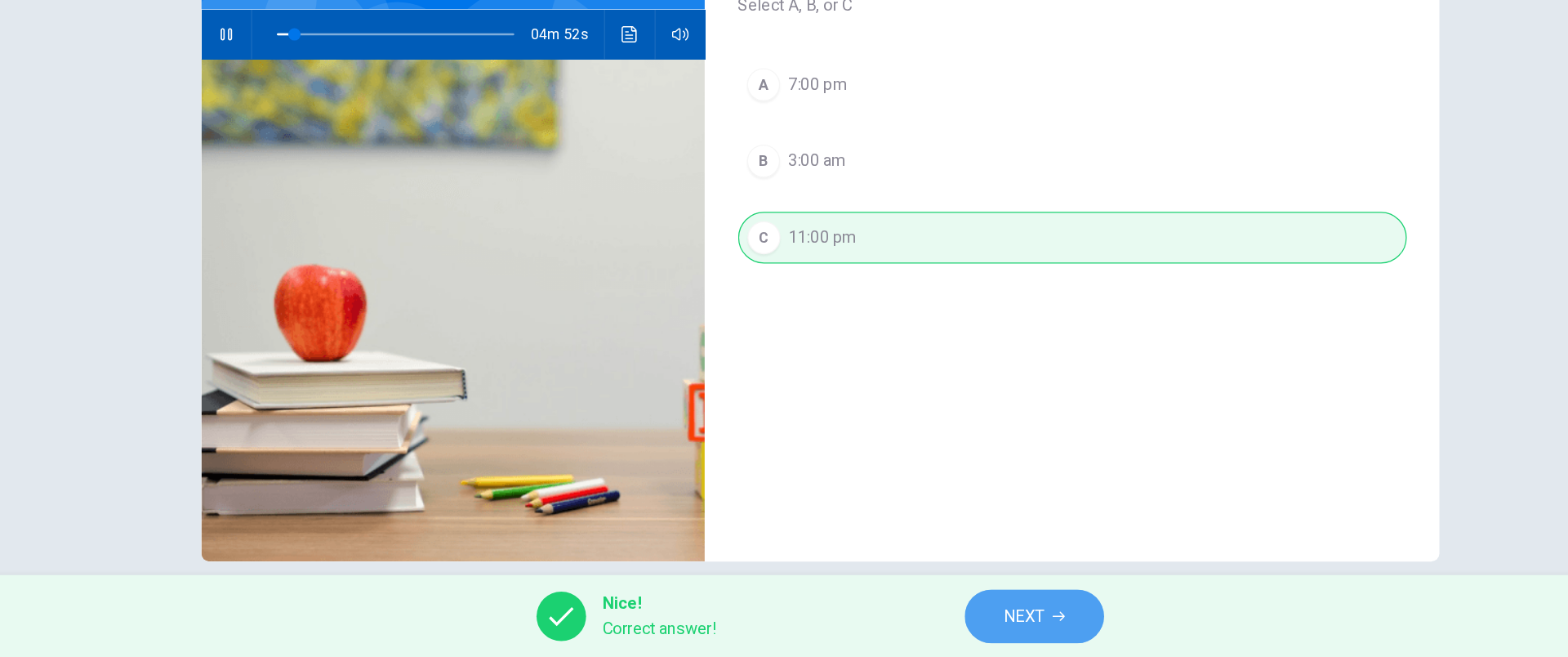 click on "NEXT" at bounding box center [953, 624] 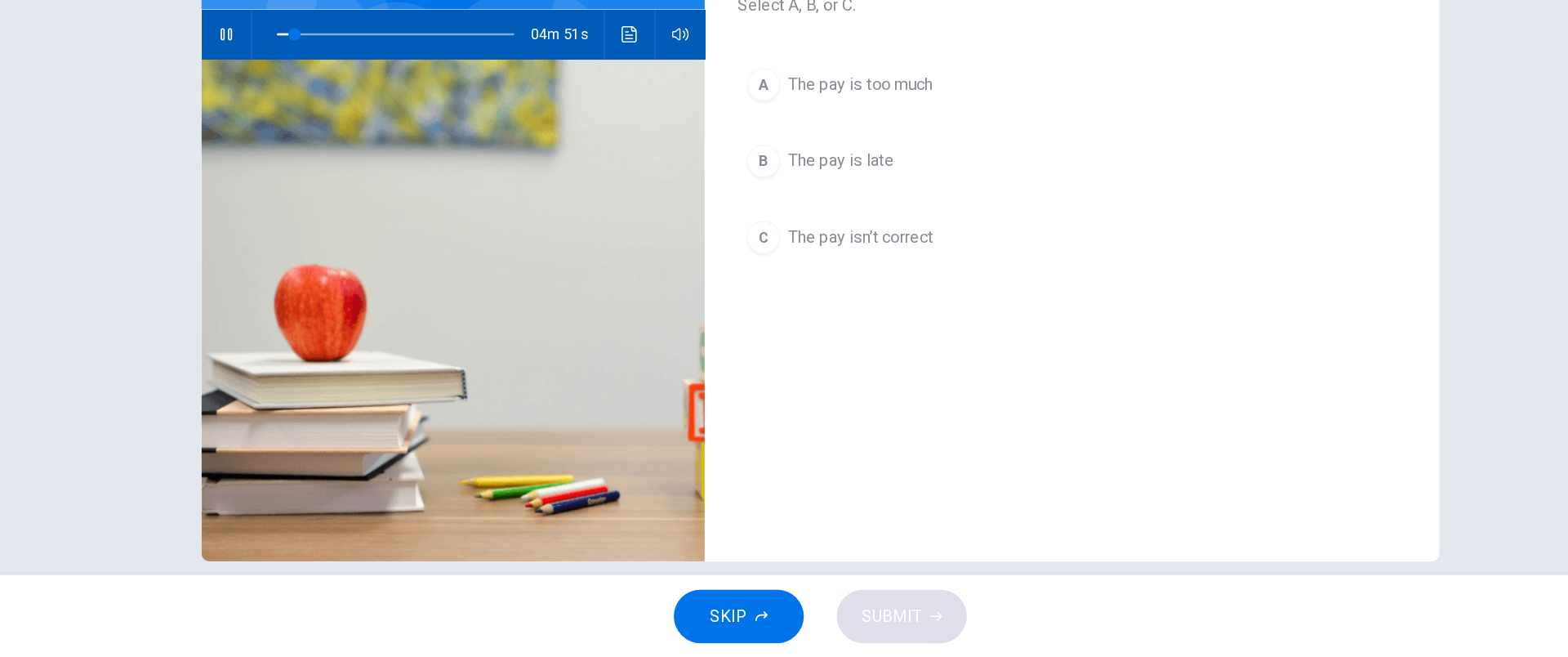 scroll, scrollTop: 0, scrollLeft: 0, axis: both 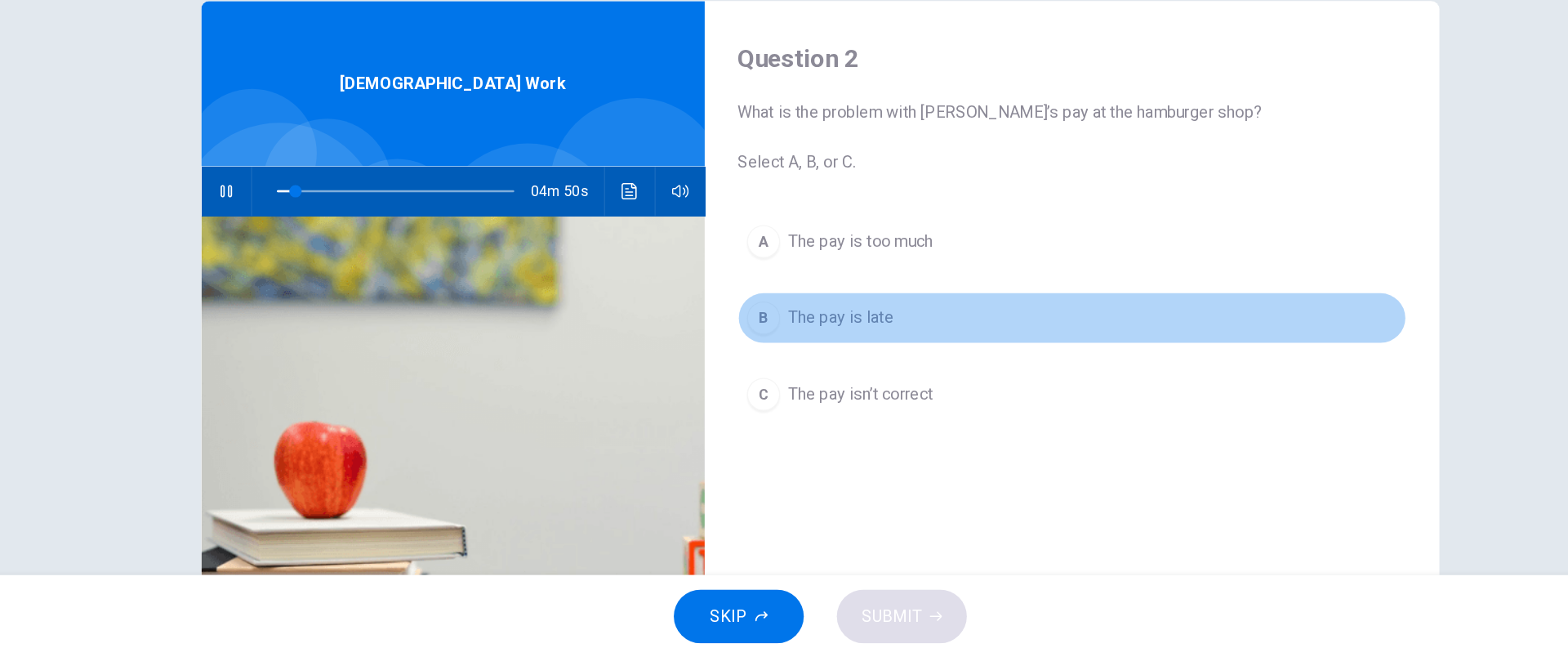 click on "B The pay is late" at bounding box center (983, 388) 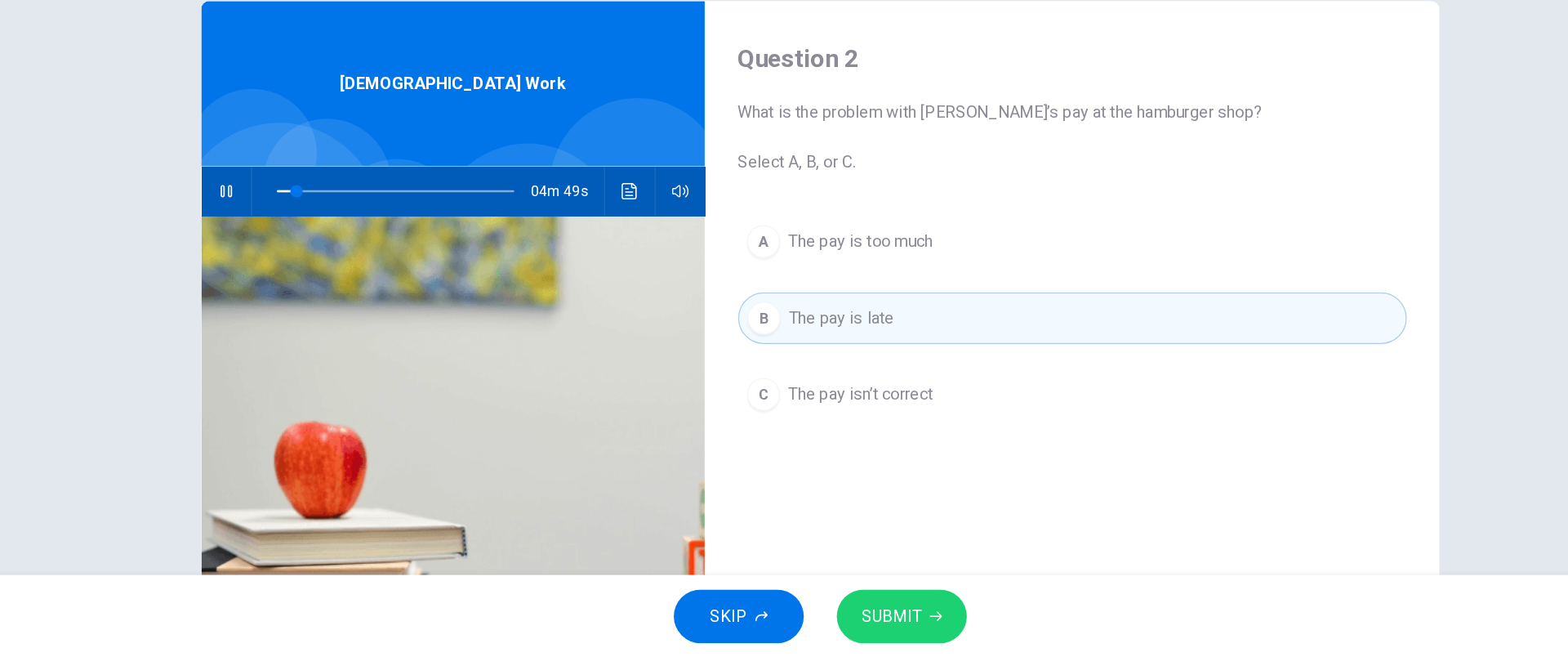 scroll, scrollTop: 146, scrollLeft: 0, axis: vertical 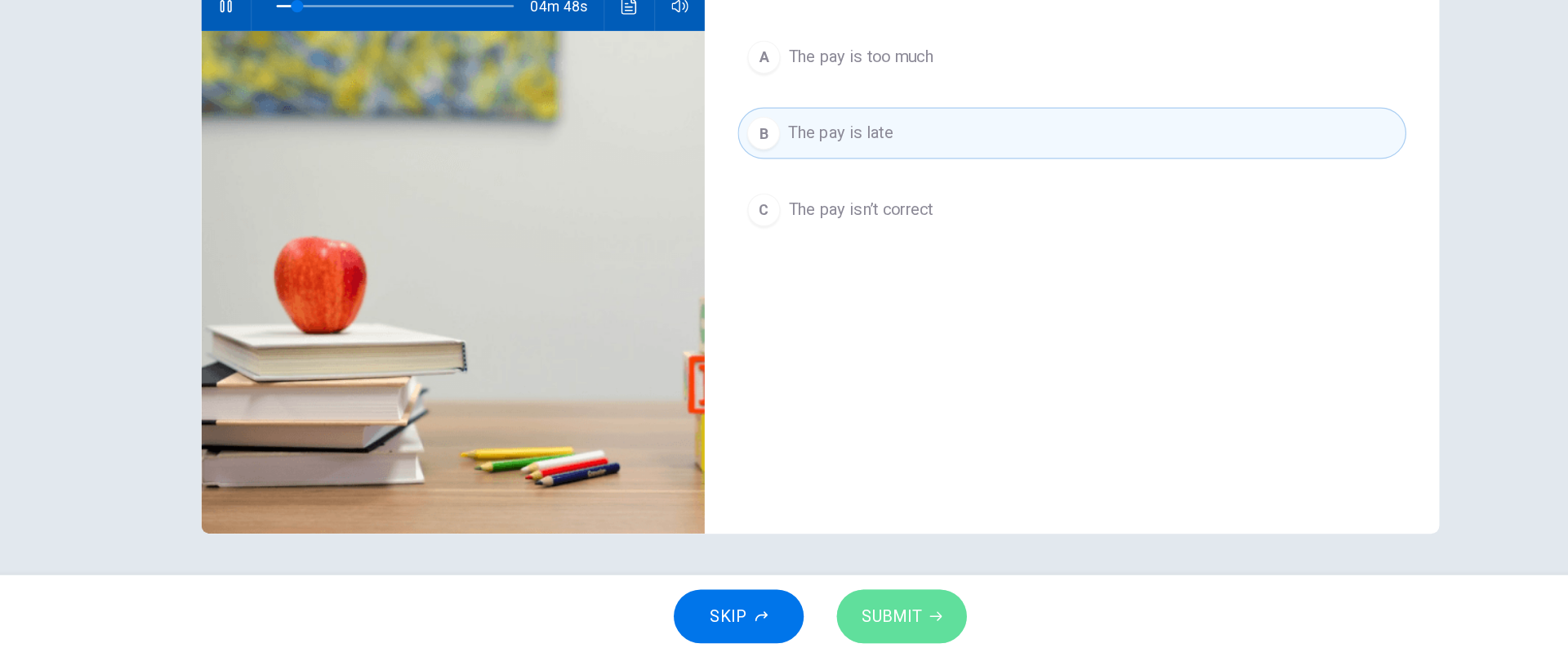 click on "SUBMIT" at bounding box center [840, 624] 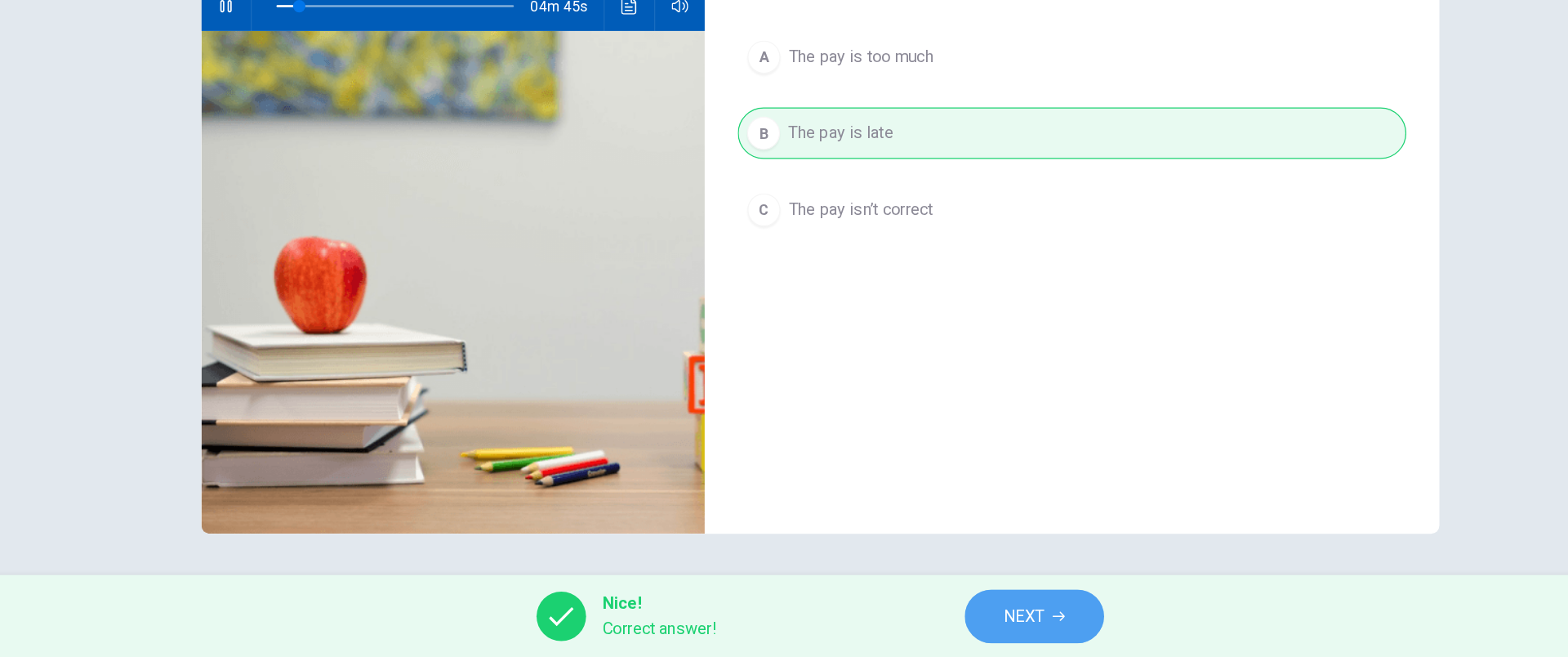 click on "NEXT" at bounding box center [945, 624] 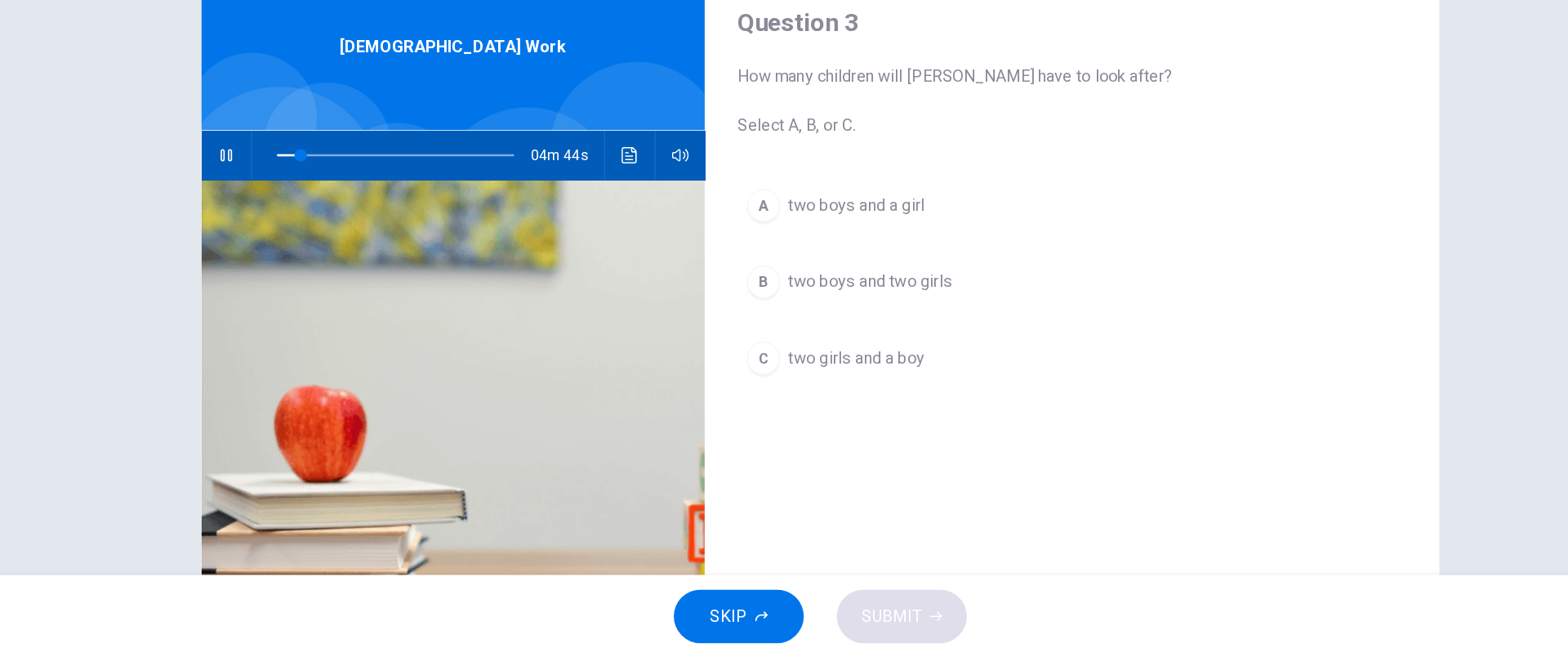 scroll, scrollTop: 28, scrollLeft: 0, axis: vertical 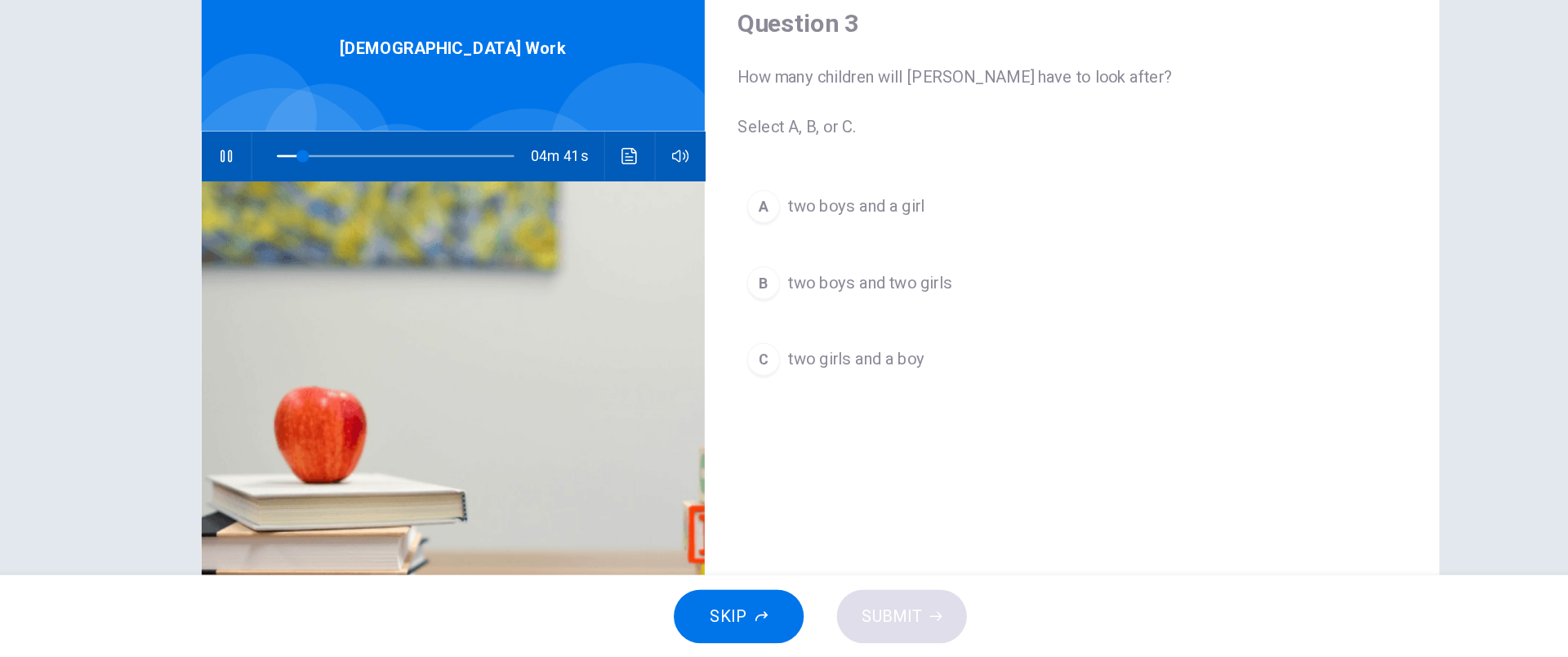 click on "two girls and a boy" at bounding box center [813, 421] 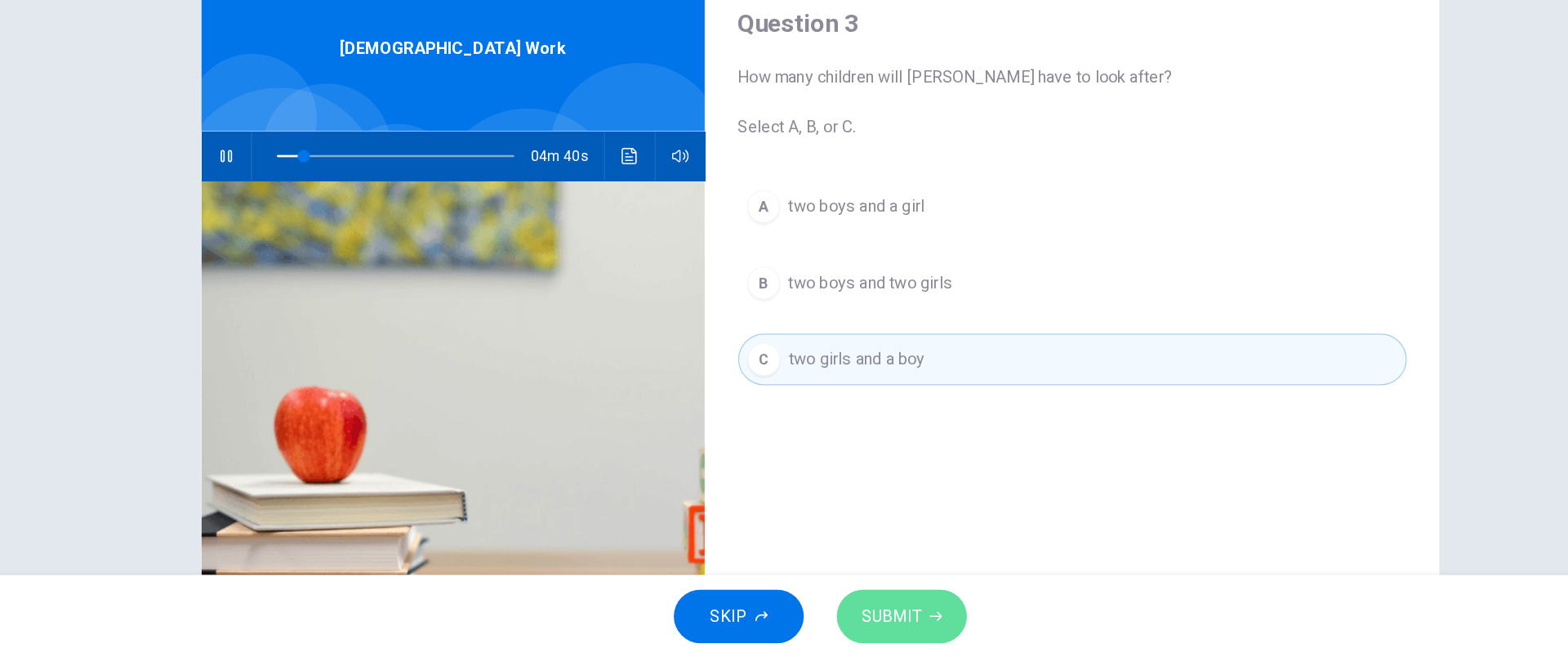click on "SUBMIT" at bounding box center (840, 624) 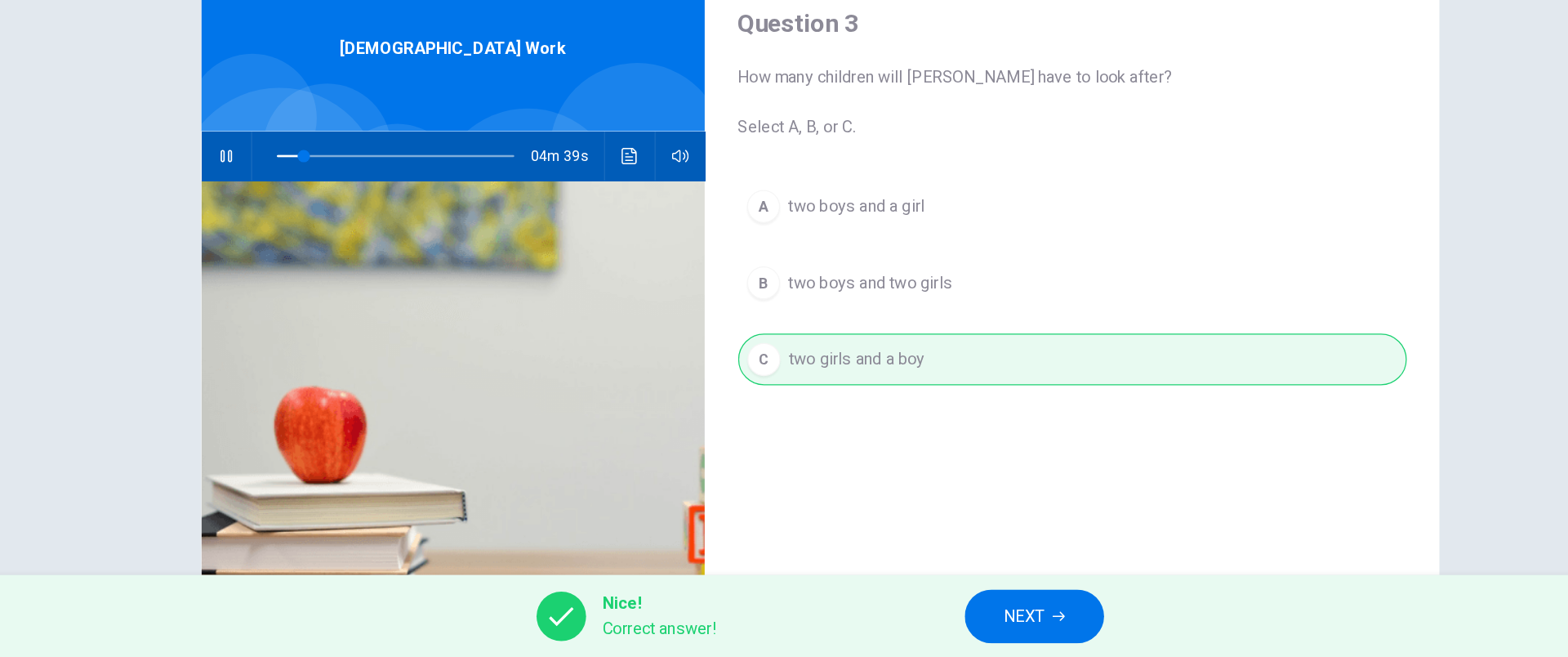 type on "12" 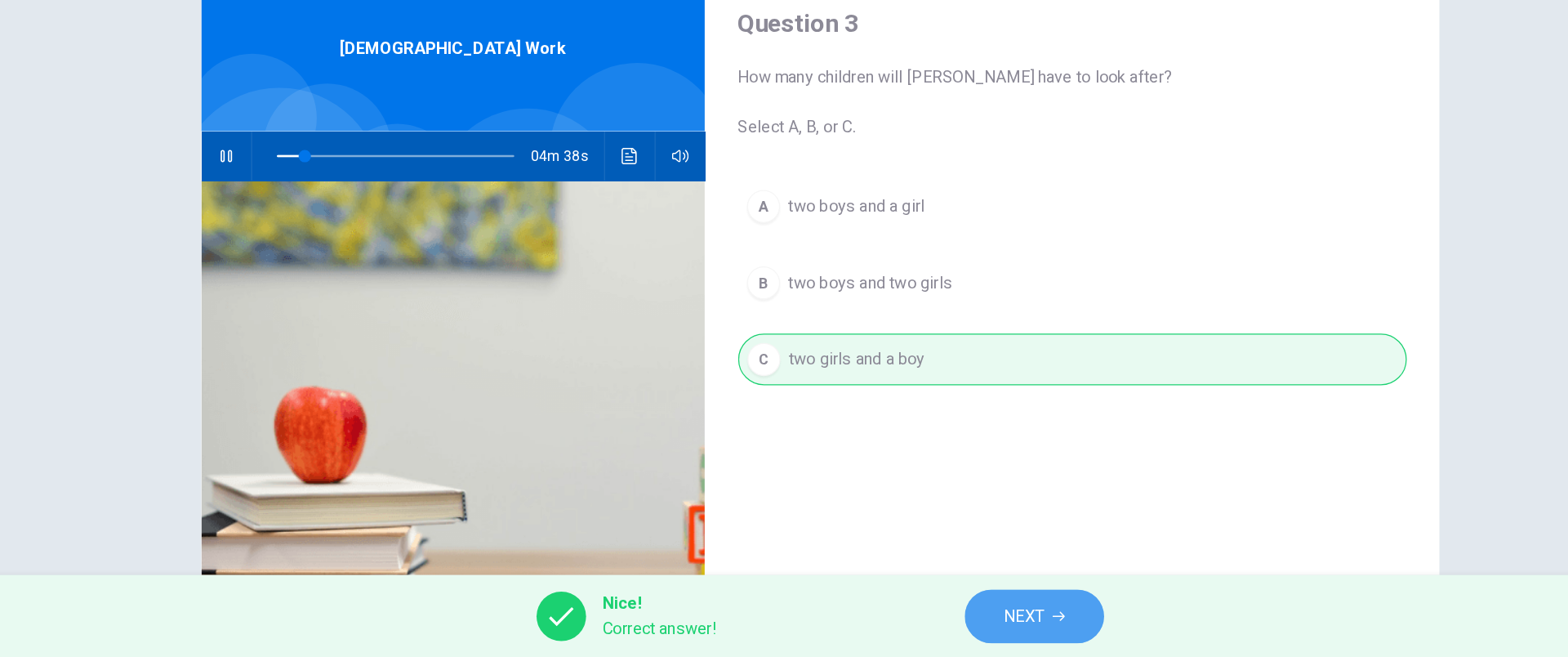 click on "NEXT" at bounding box center [945, 624] 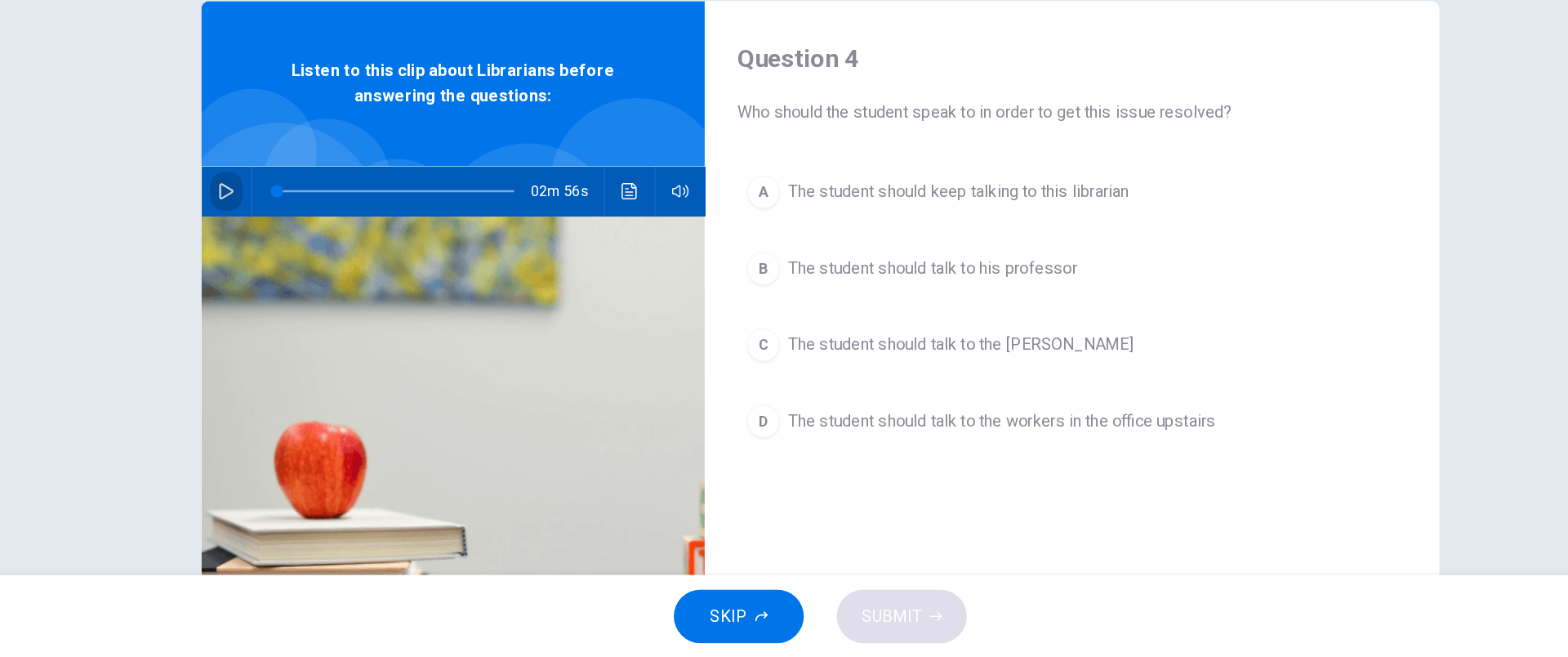 click 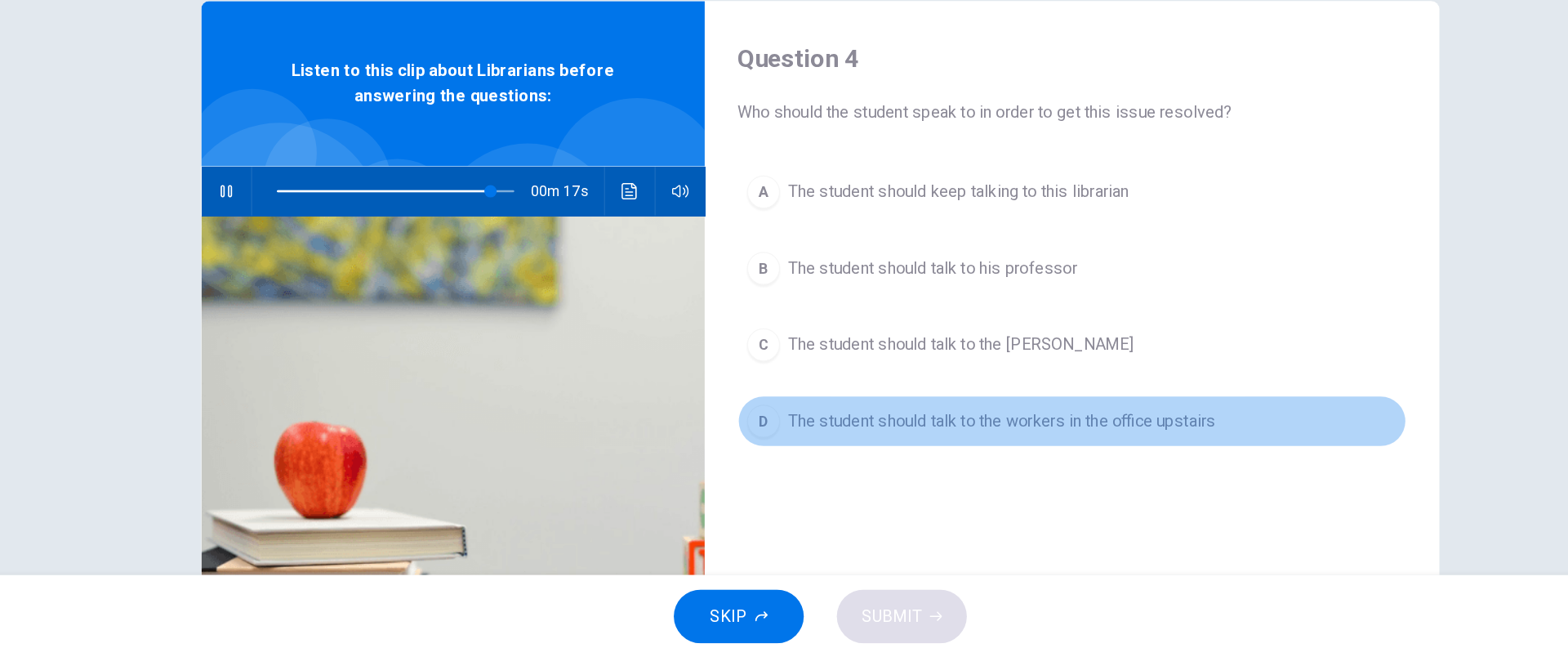 click on "D The student should talk to the workers in the office upstairs" at bounding box center (983, 470) 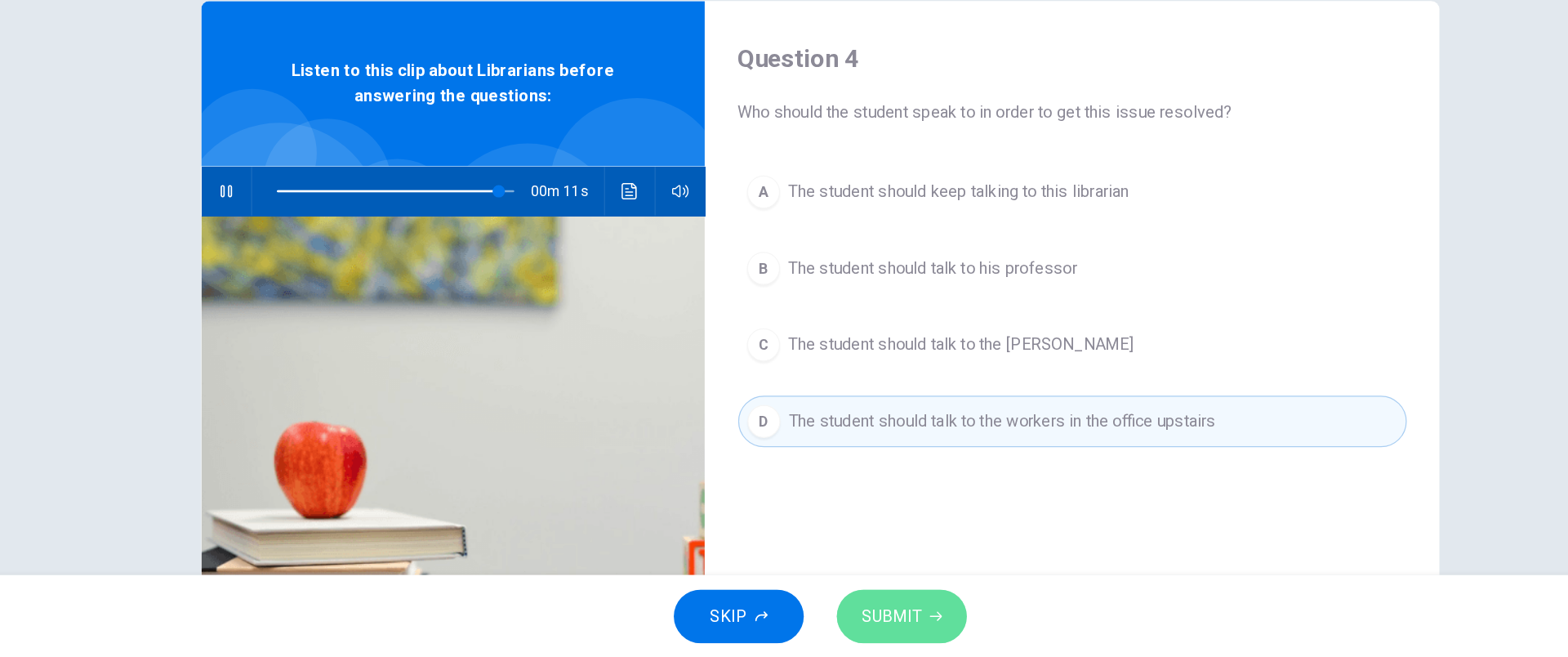 click on "SUBMIT" at bounding box center [849, 624] 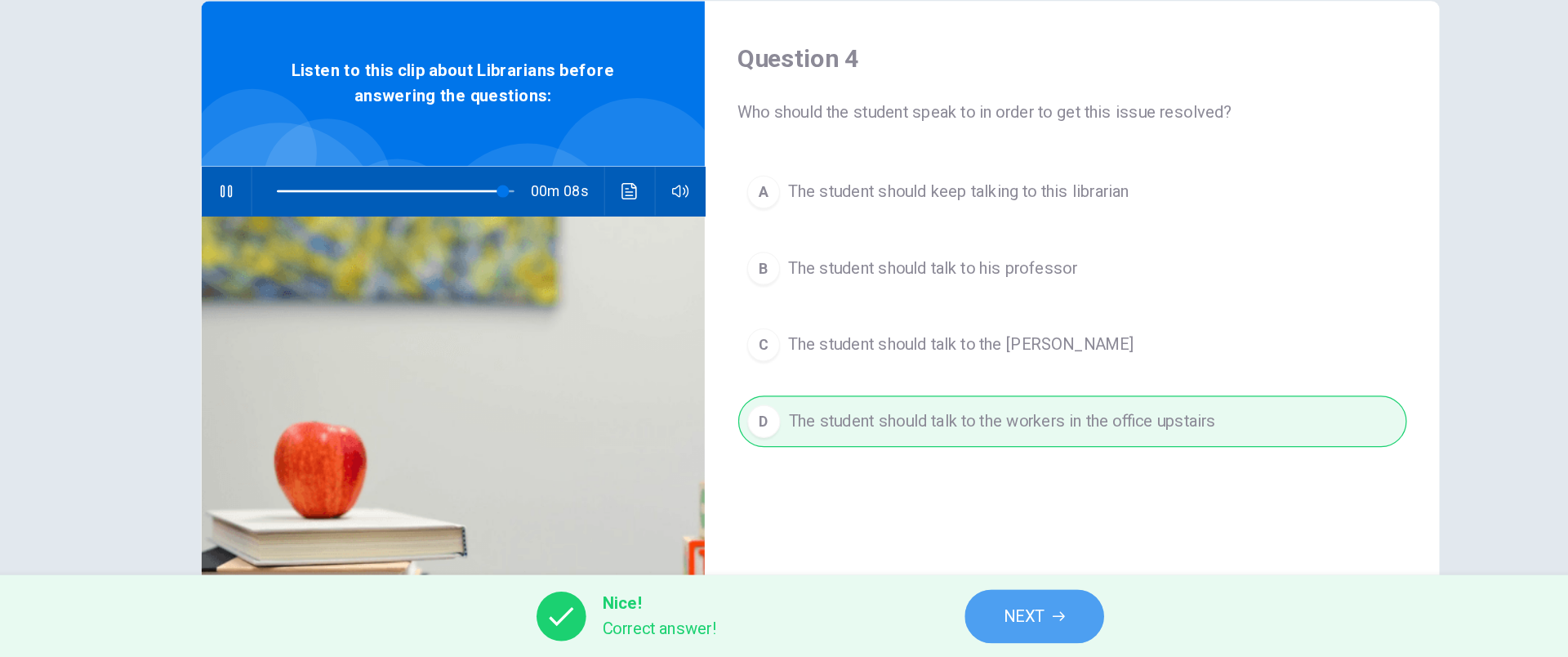 click on "NEXT" at bounding box center (945, 624) 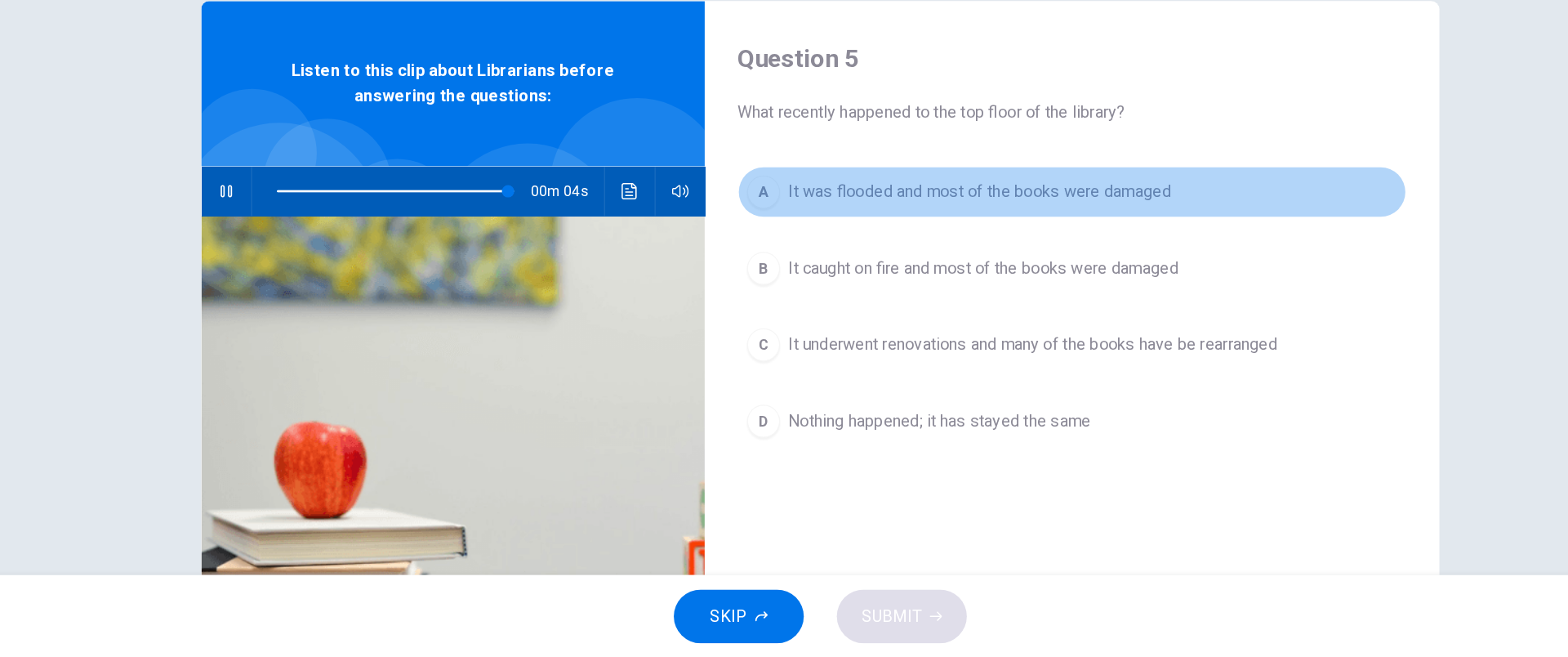 click on "It was flooded and most of the books were damaged" at bounding box center (910, 288) 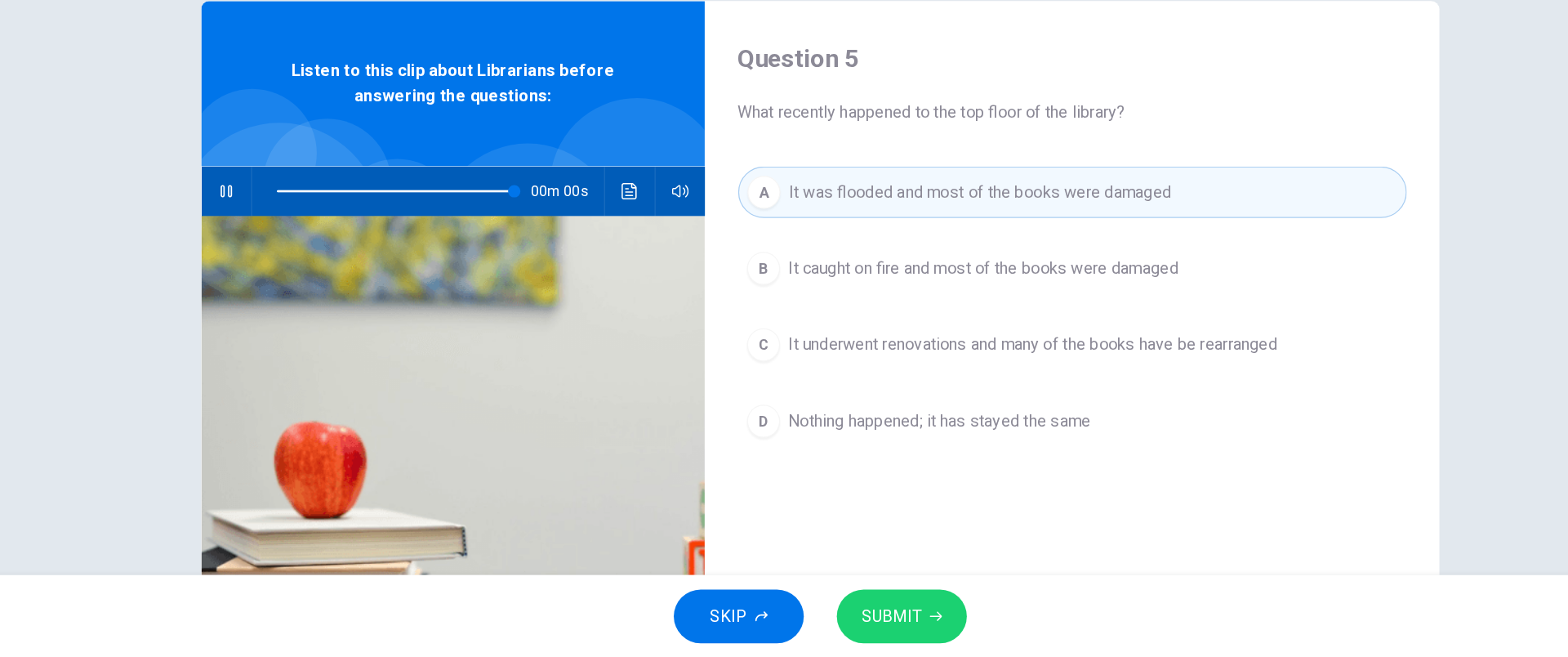 type on "0" 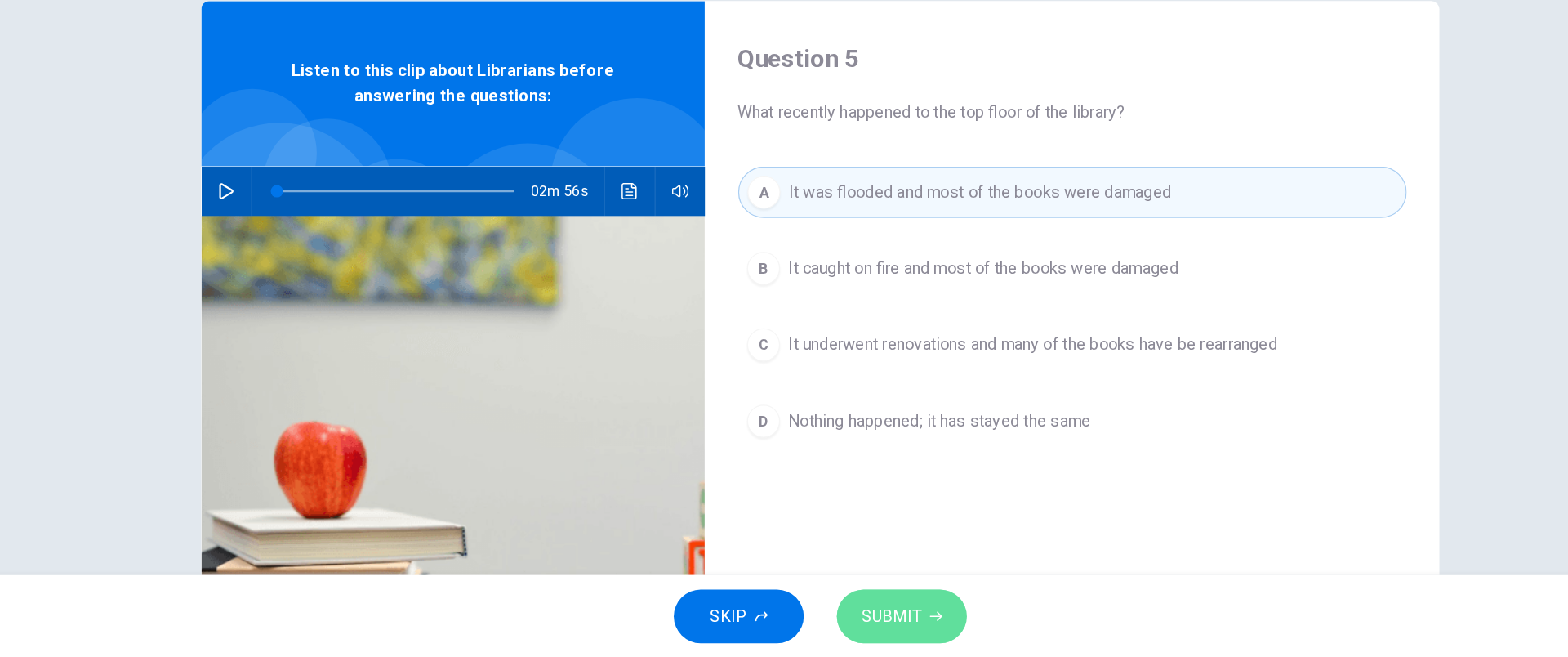 click on "SUBMIT" at bounding box center [840, 624] 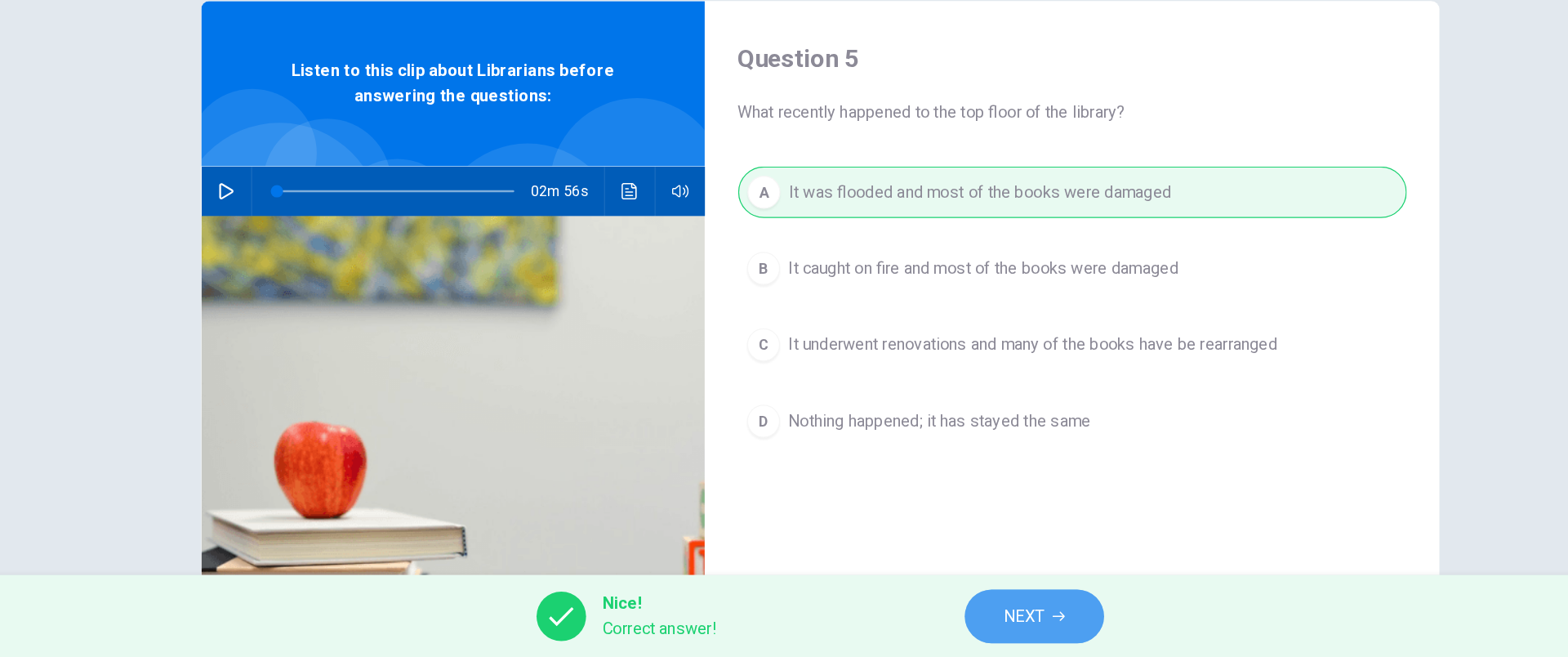 click on "NEXT" at bounding box center [953, 624] 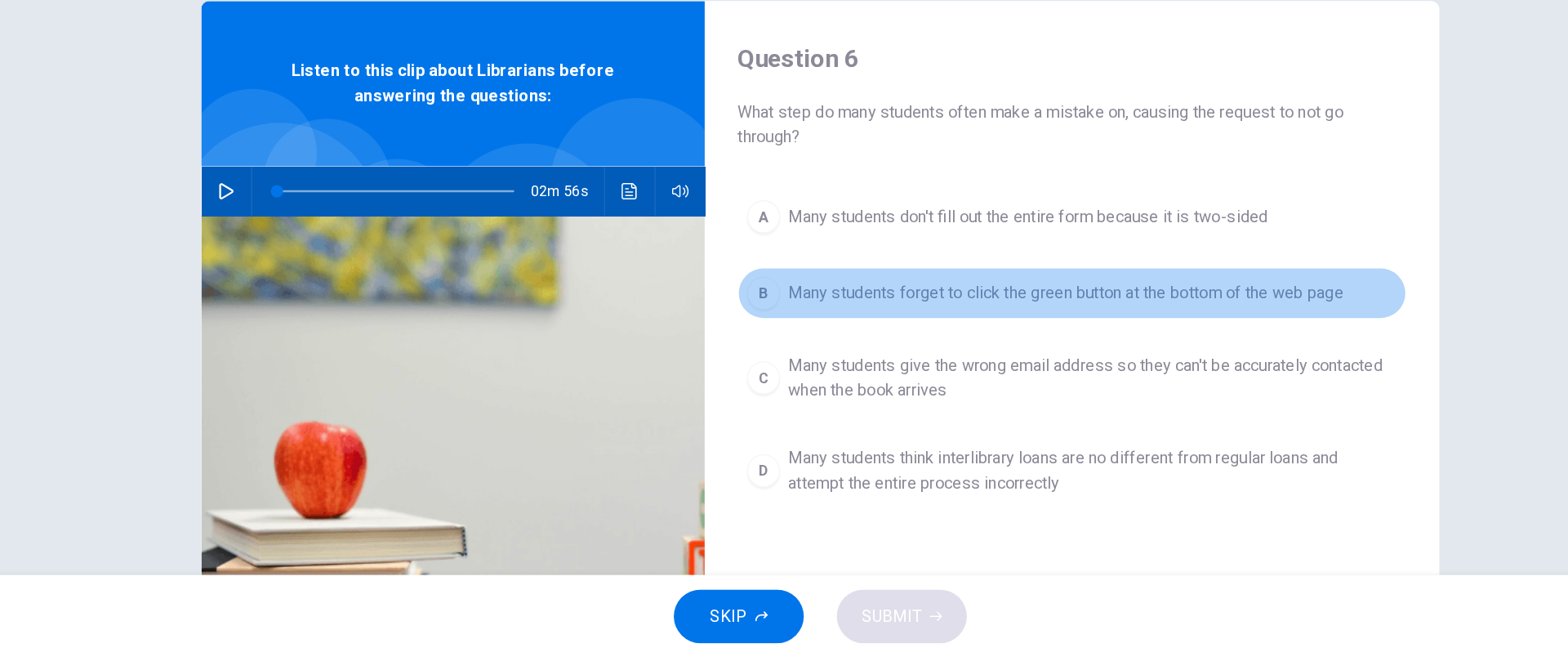 click on "Many students forget to click the green button at the bottom of the web page" at bounding box center (978, 369) 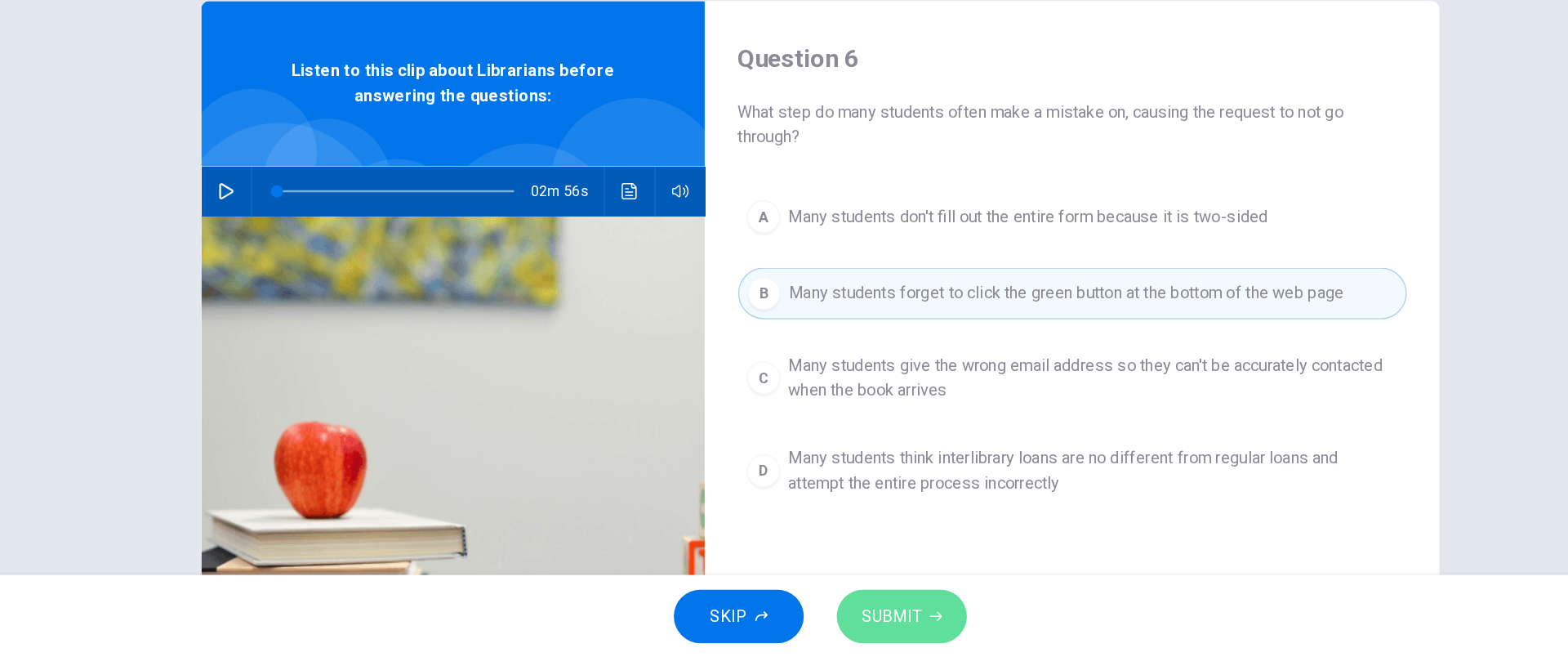 click on "SUBMIT" at bounding box center [840, 624] 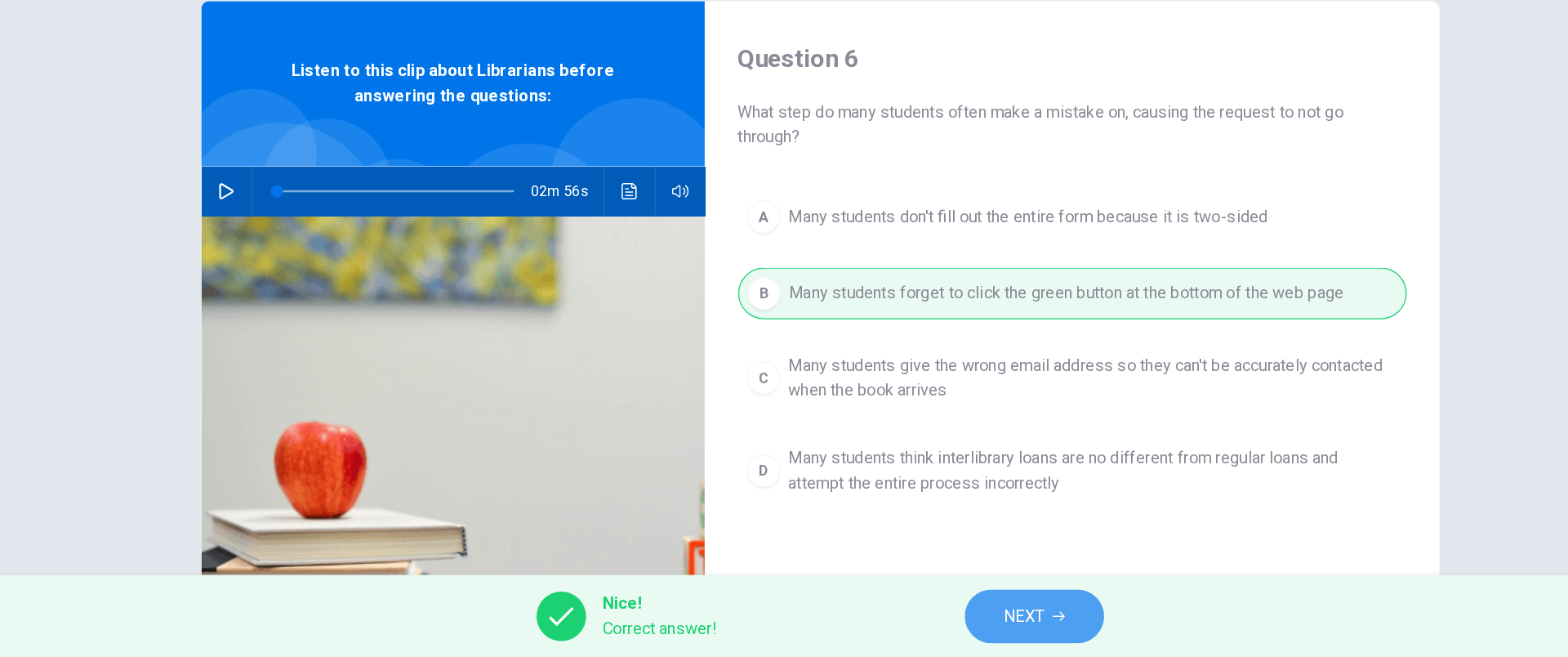 click on "NEXT" at bounding box center [953, 624] 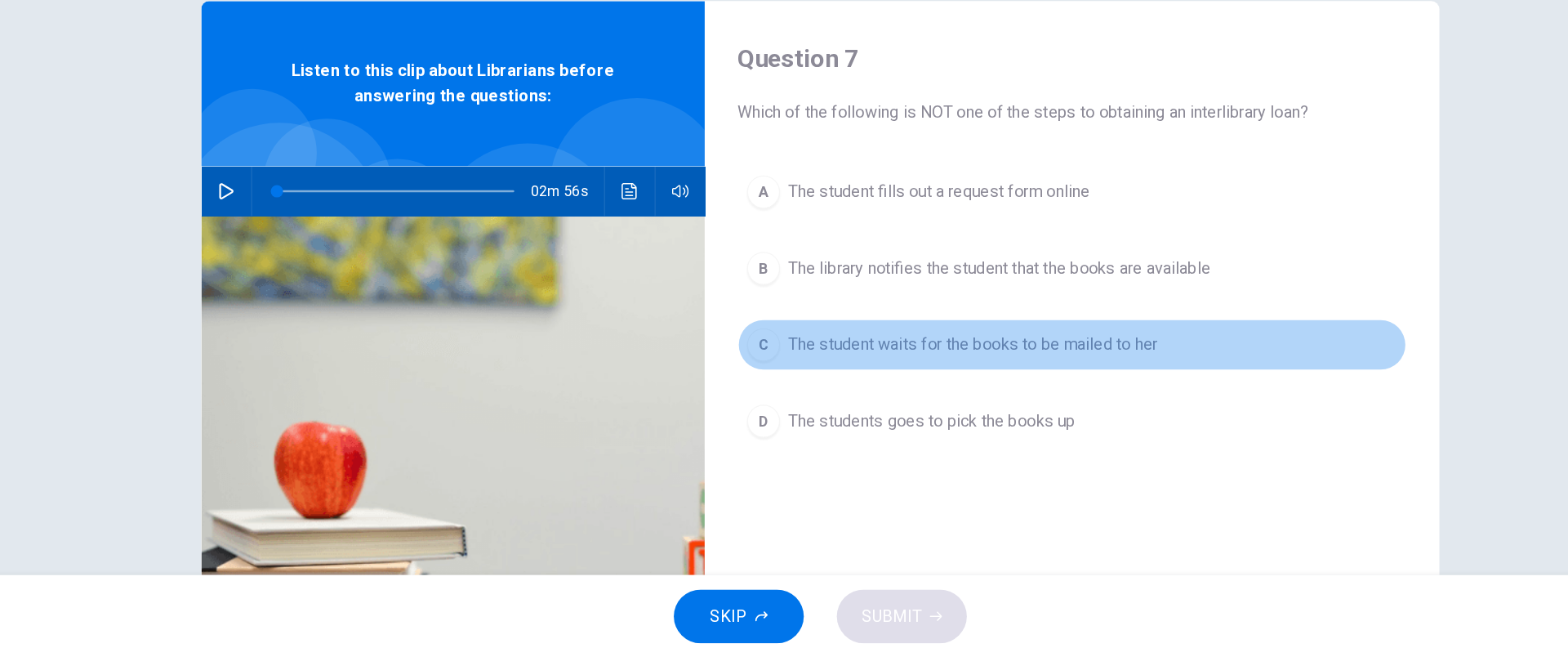 click on "The student waits for the books to be mailed to her" at bounding box center (905, 409) 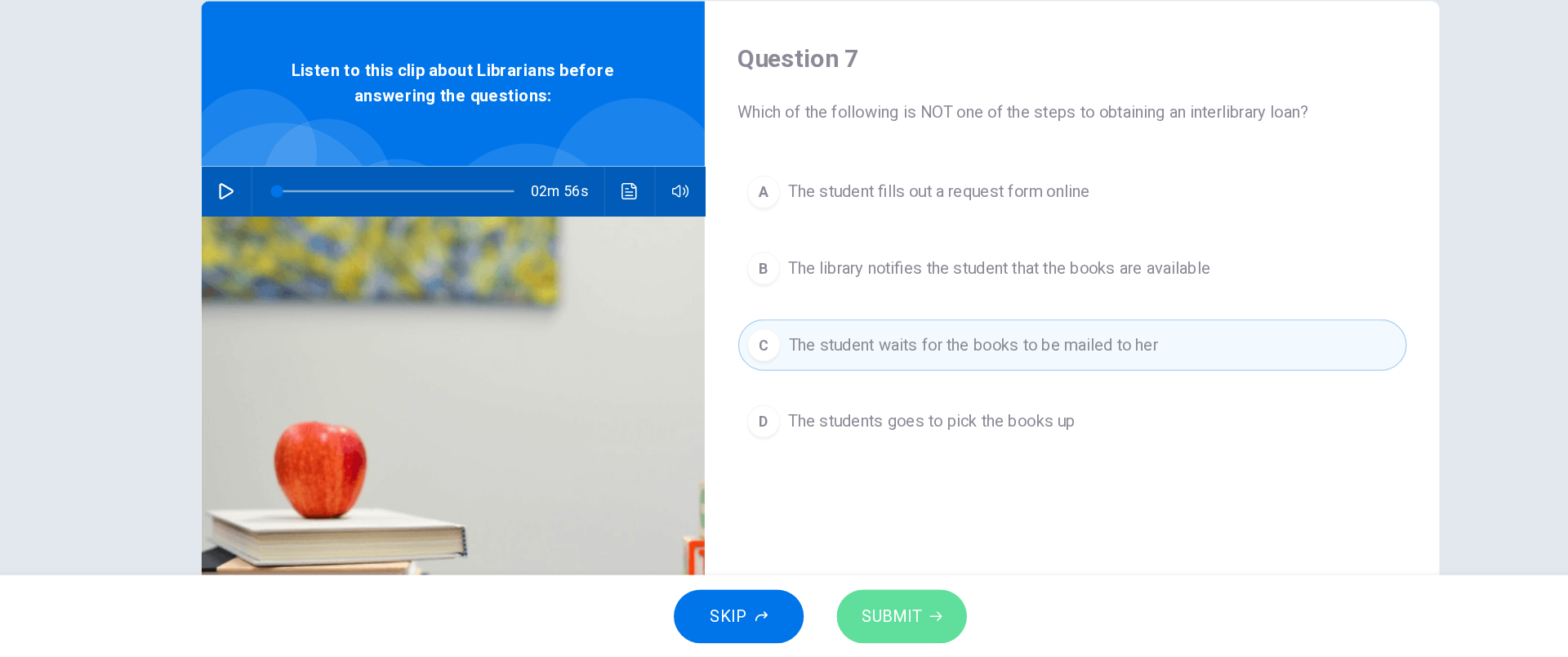 click on "SUBMIT" at bounding box center [840, 624] 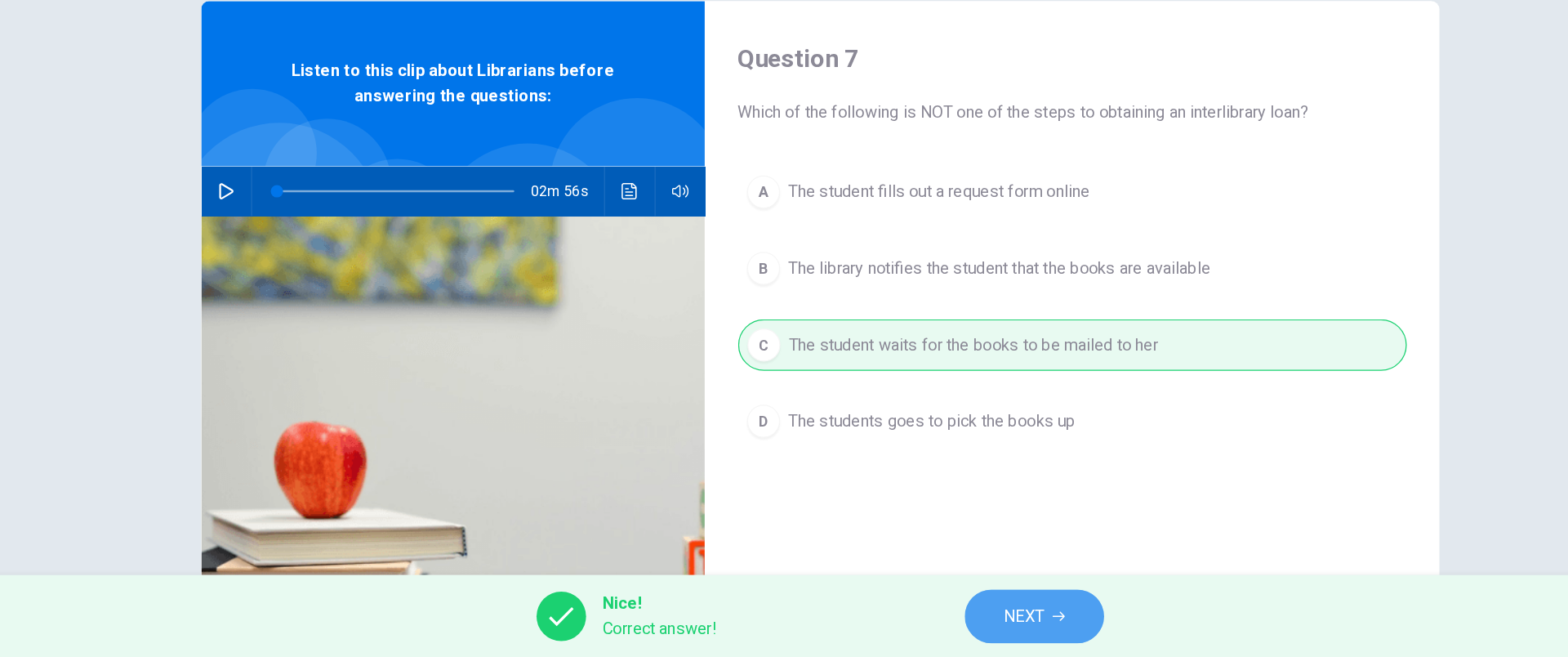 click on "NEXT" at bounding box center [945, 624] 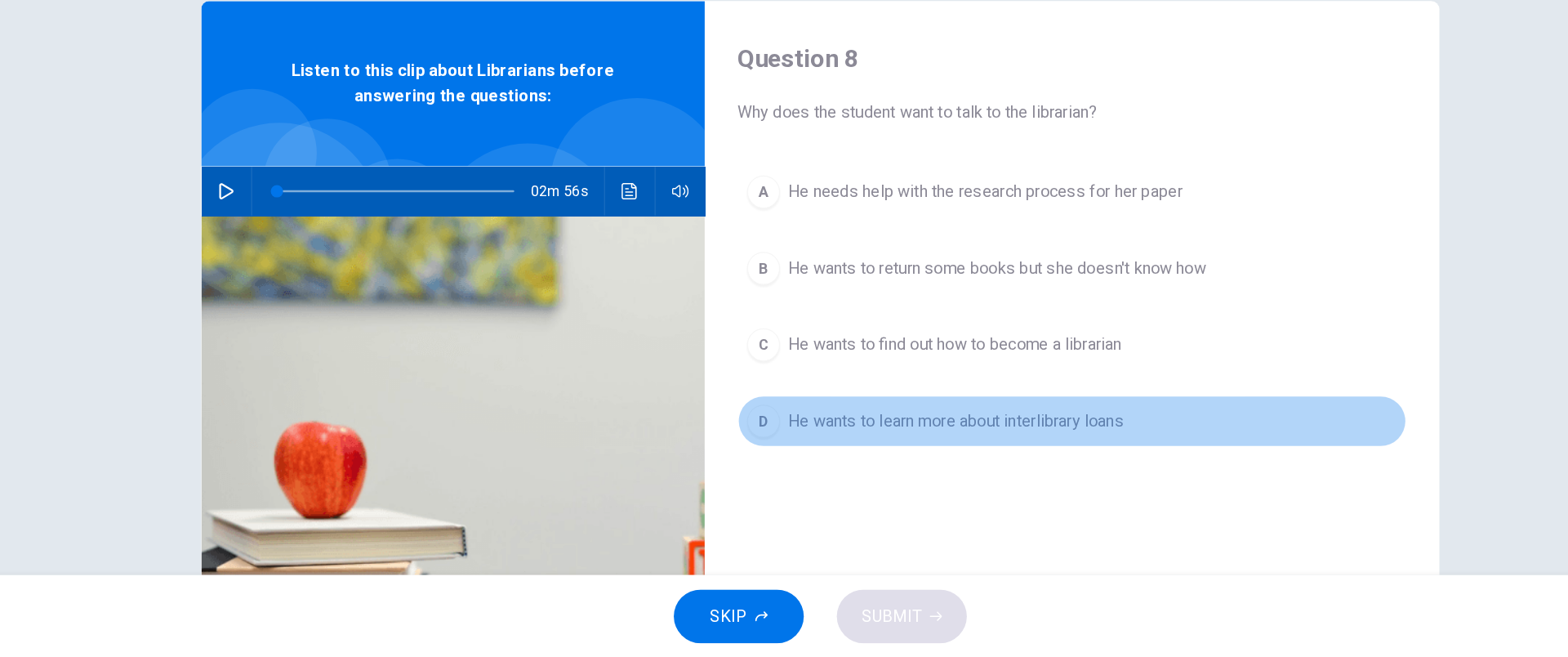 click on "D He wants to learn more about interlibrary loans" at bounding box center (983, 470) 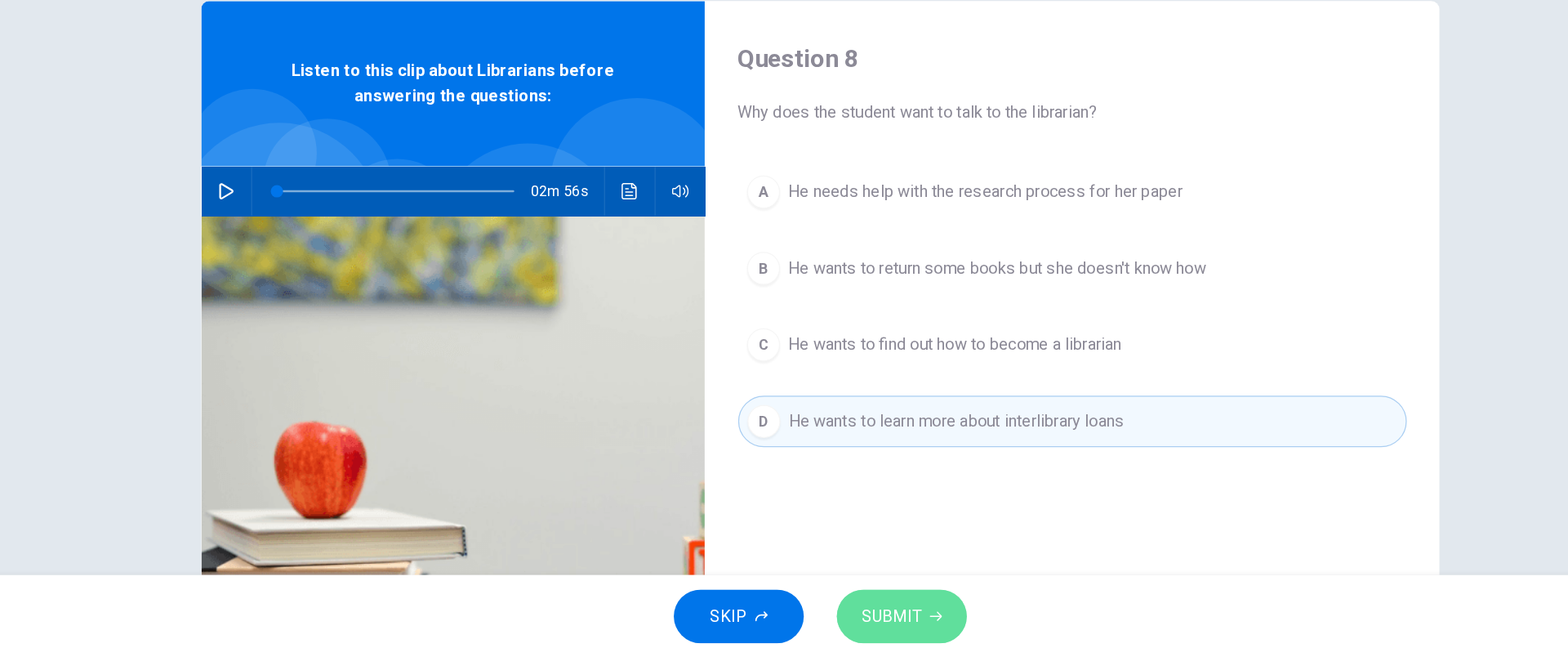 click on "SUBMIT" at bounding box center [840, 624] 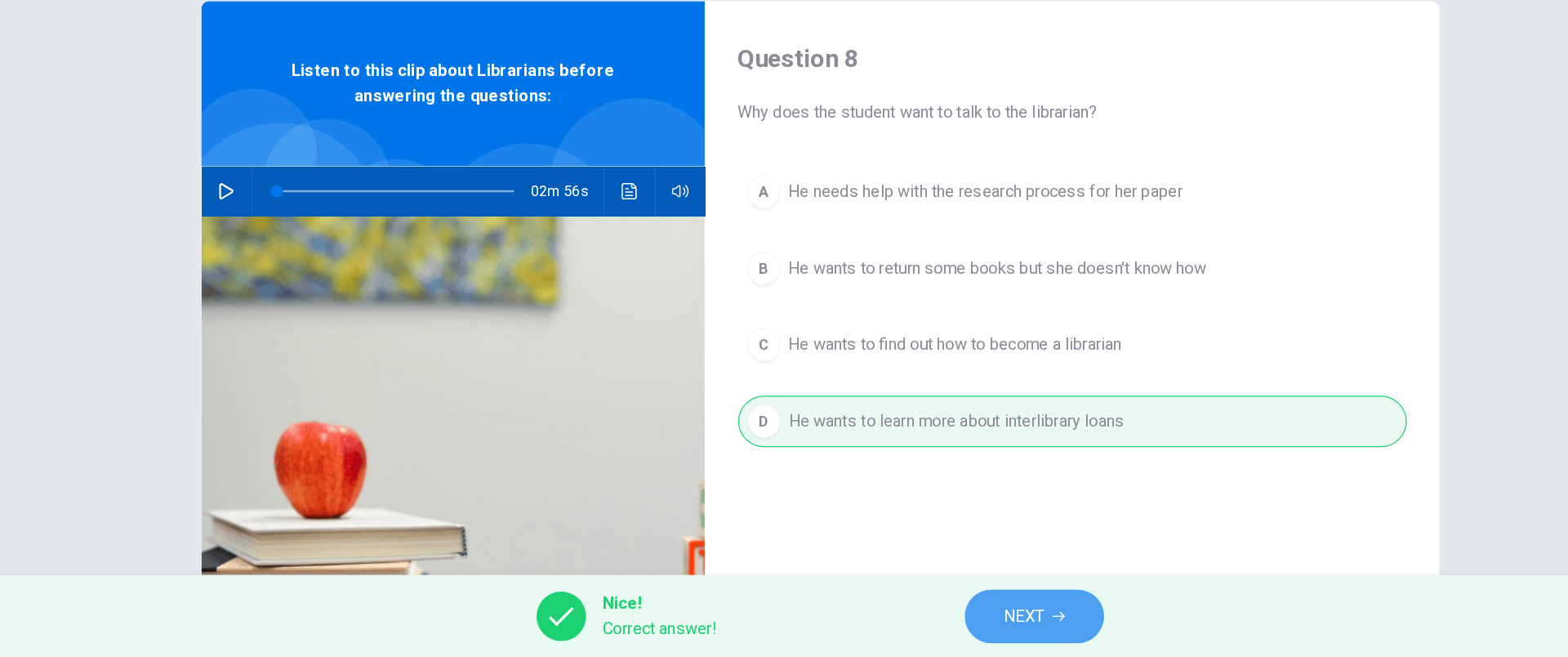 click on "NEXT" at bounding box center [953, 624] 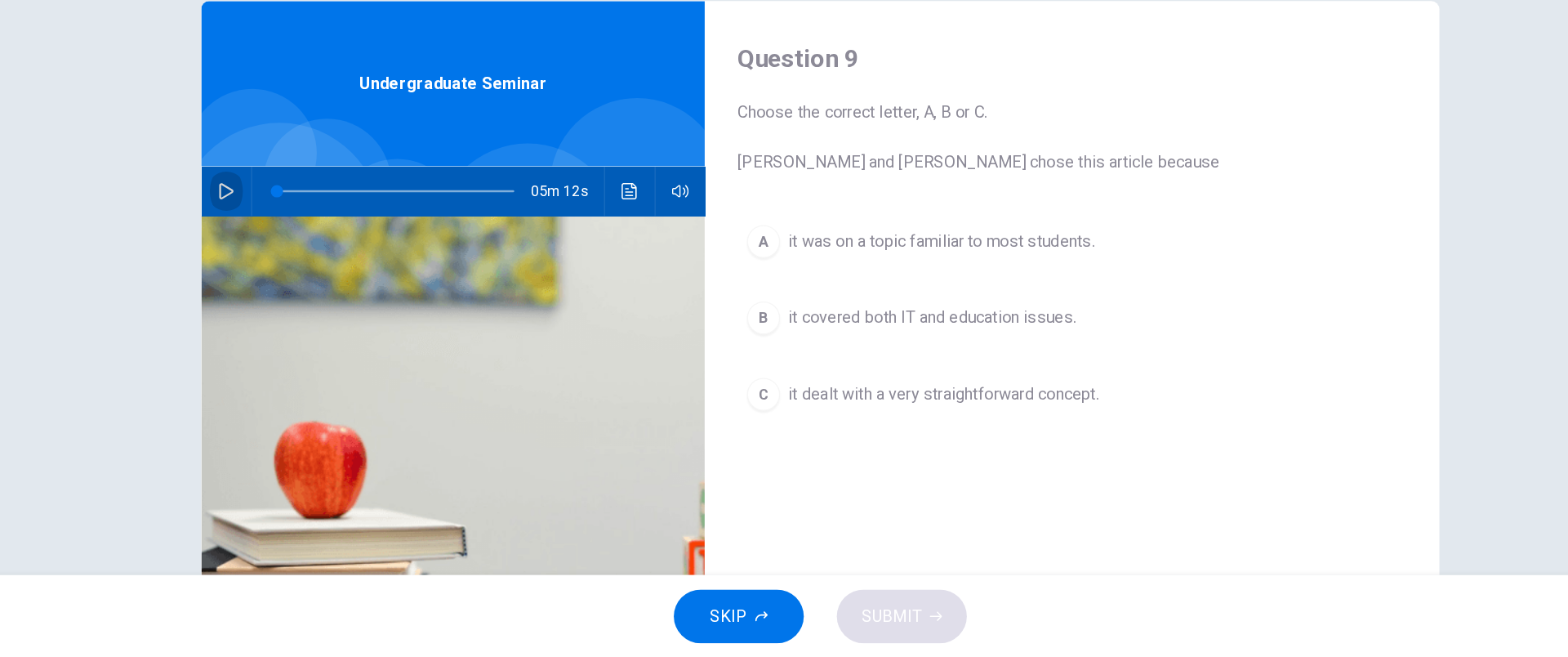 click 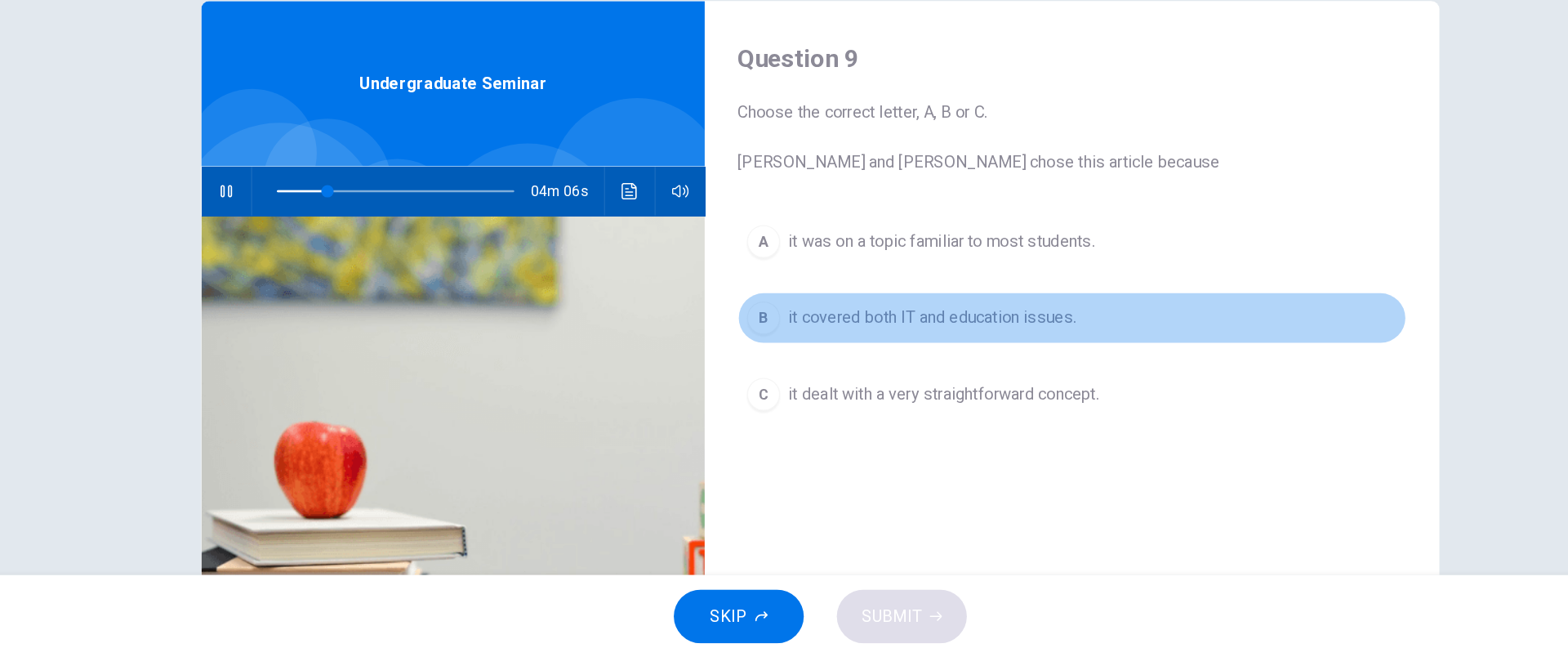 click on "it covered both IT and education issues." at bounding box center (872, 388) 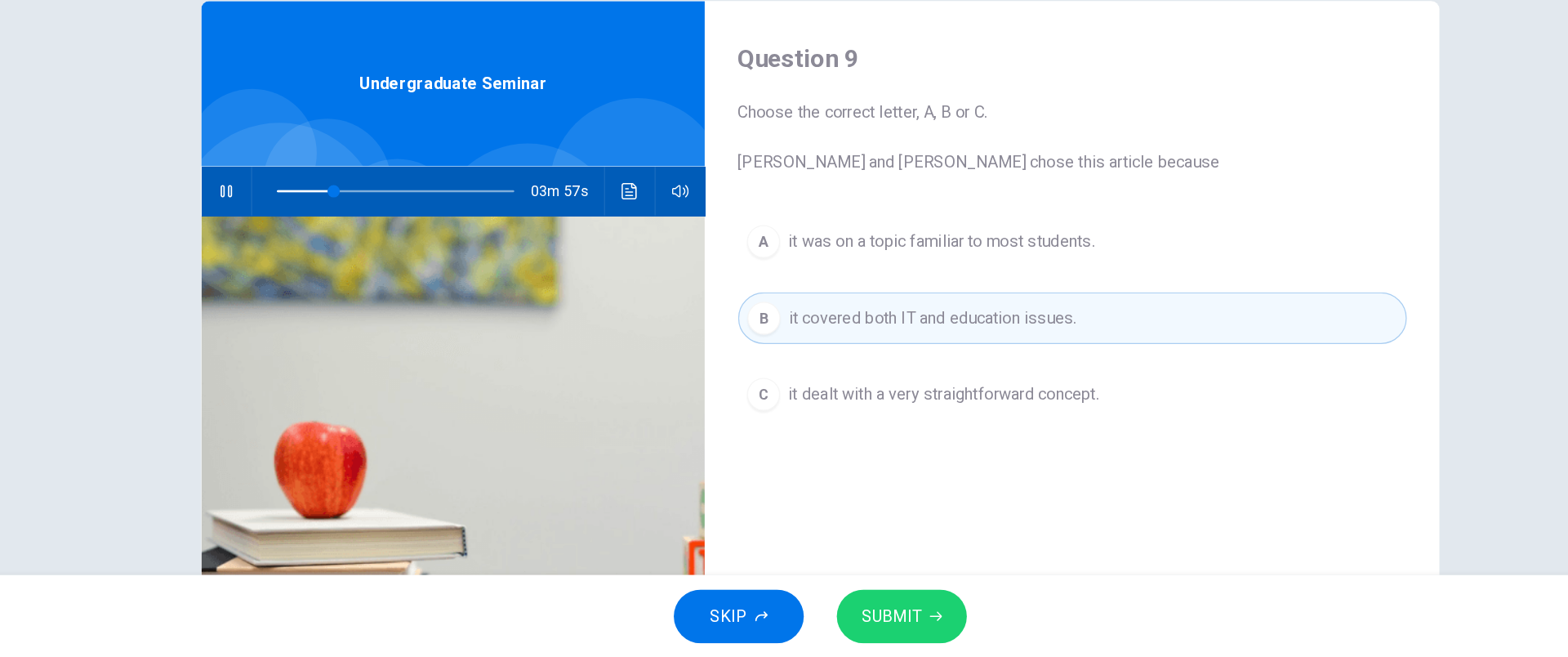 click on "SUBMIT" at bounding box center (840, 624) 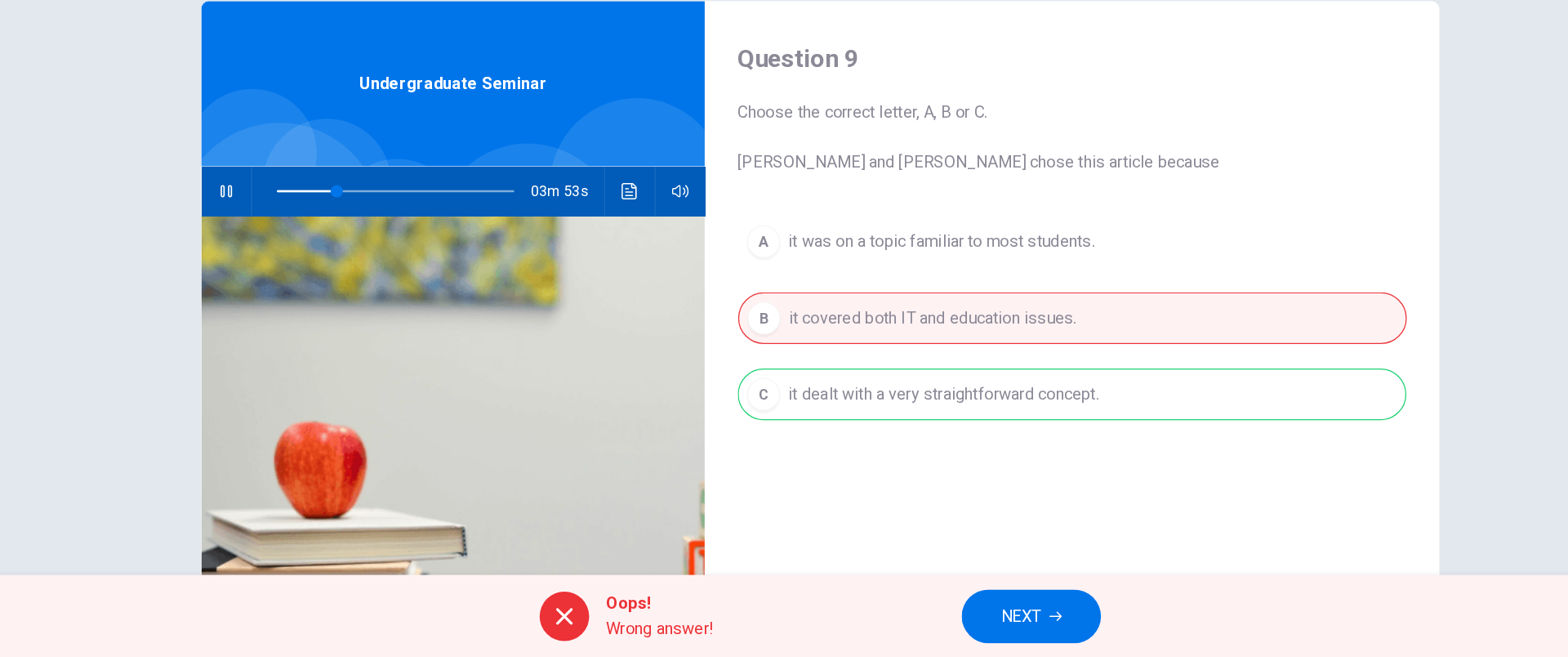 click on "NEXT" at bounding box center (951, 624) 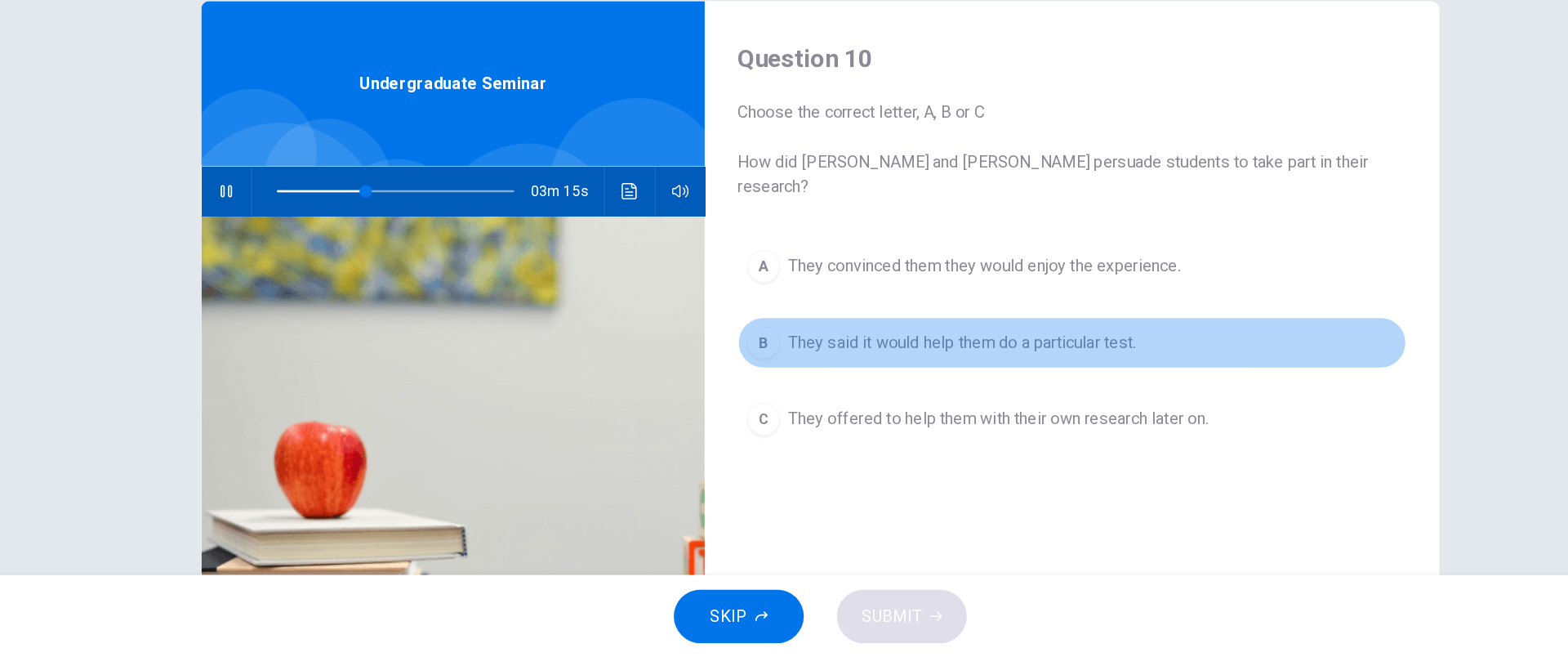 click on "B They said it would help them do a particular test." at bounding box center [983, 408] 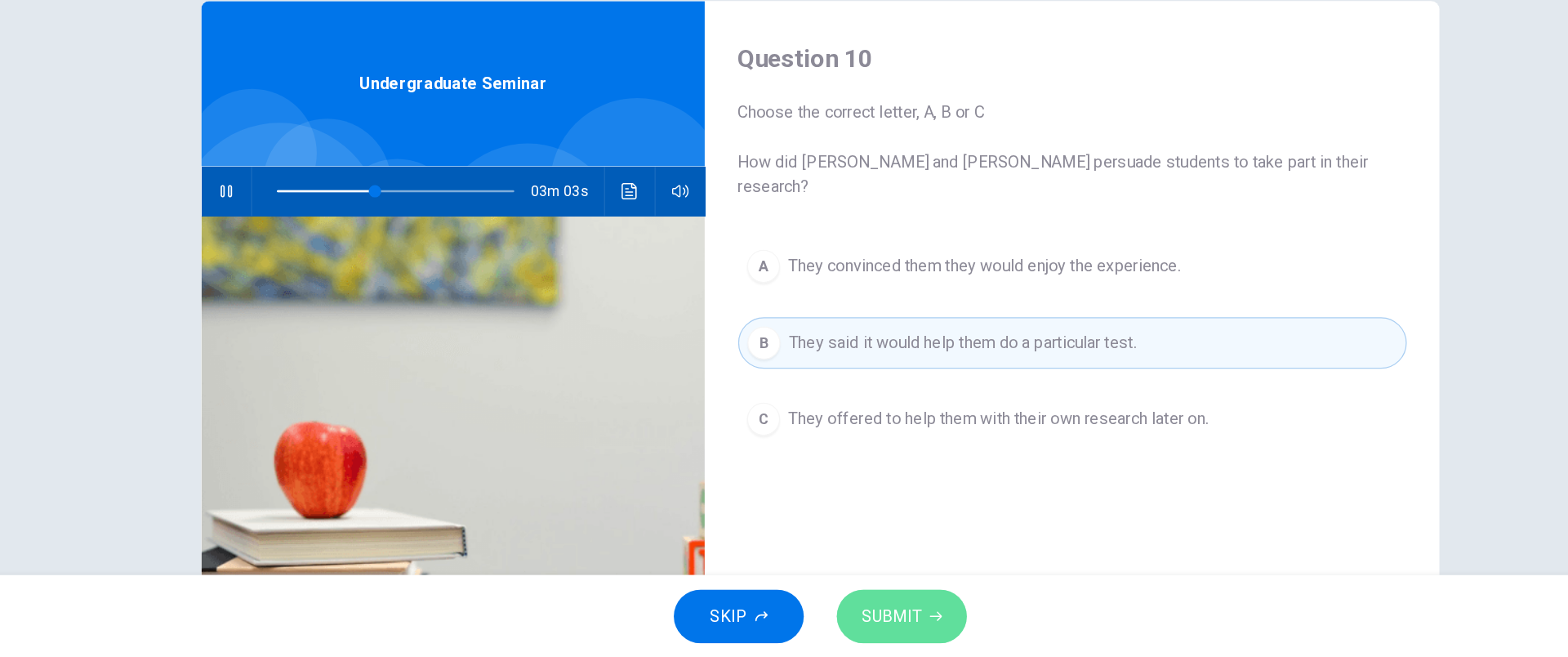 click on "SUBMIT" at bounding box center (840, 624) 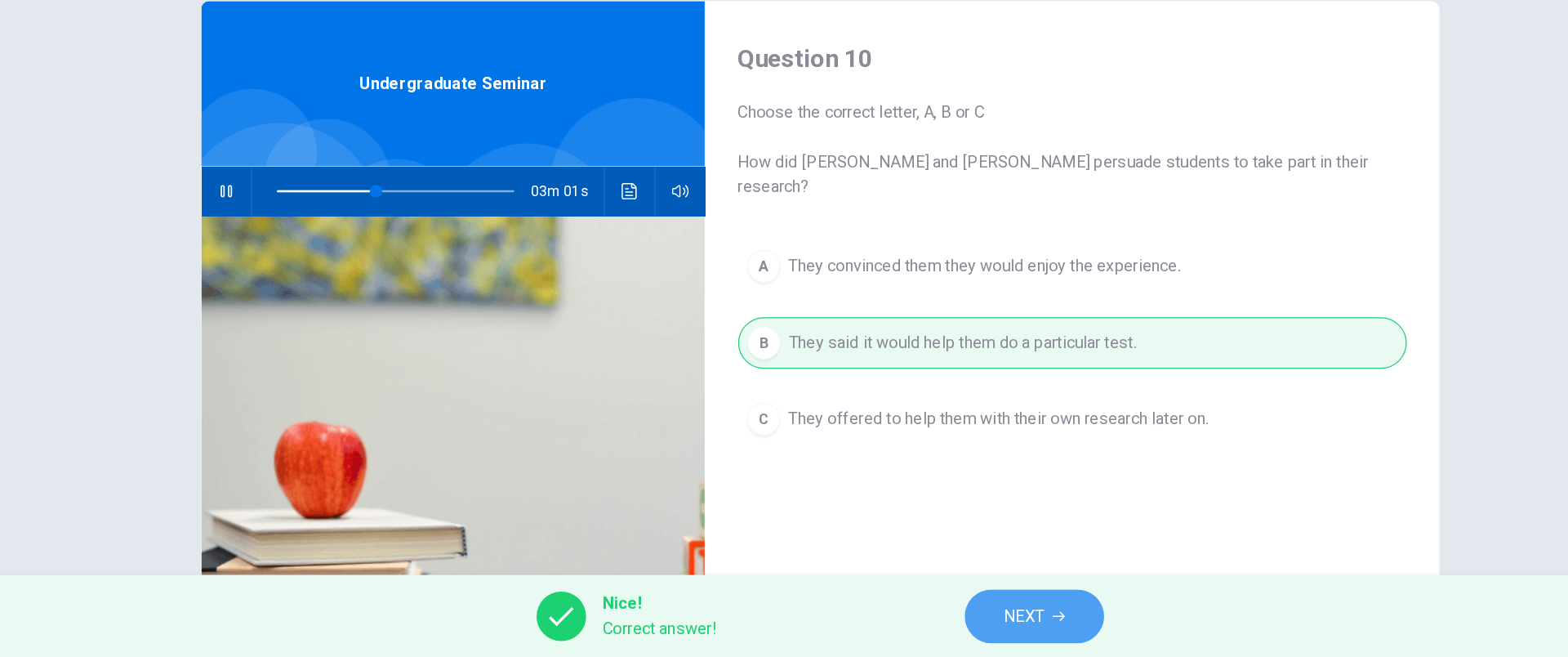 click on "NEXT" at bounding box center [953, 624] 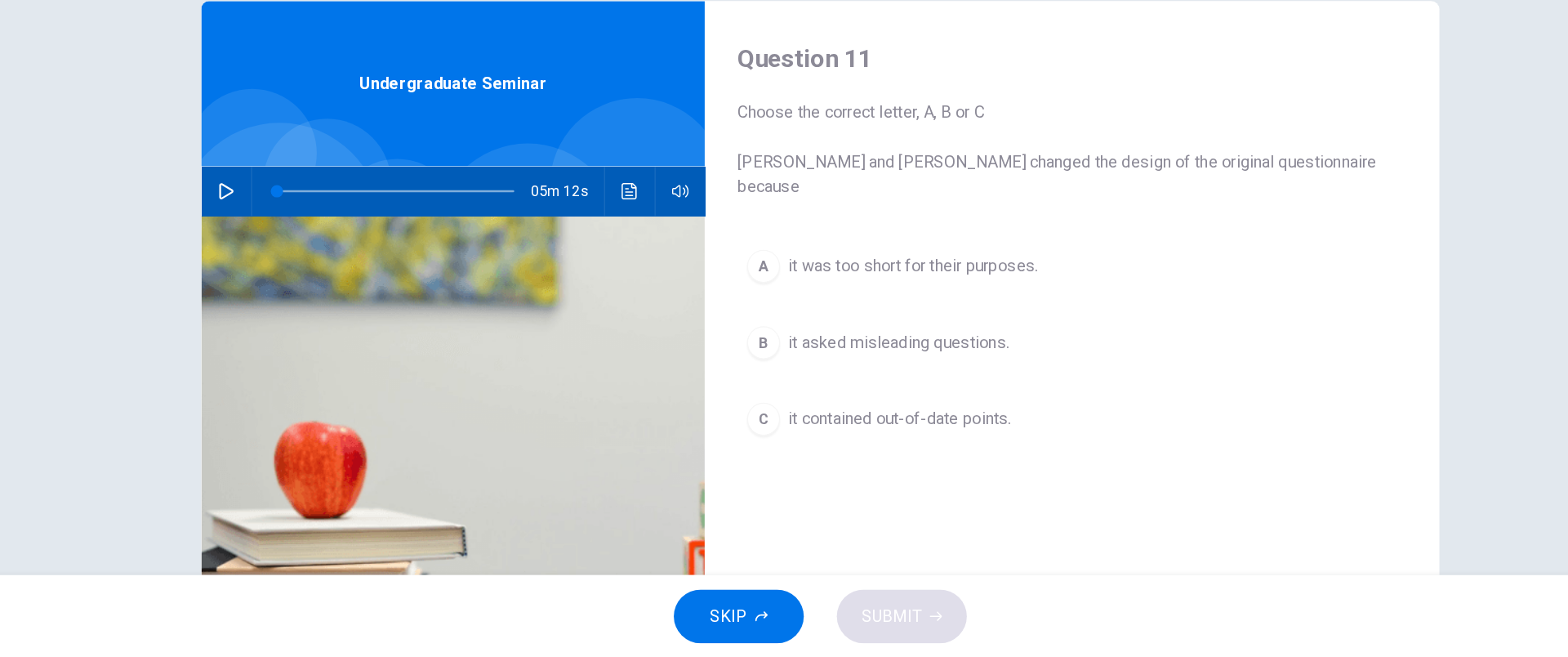 click 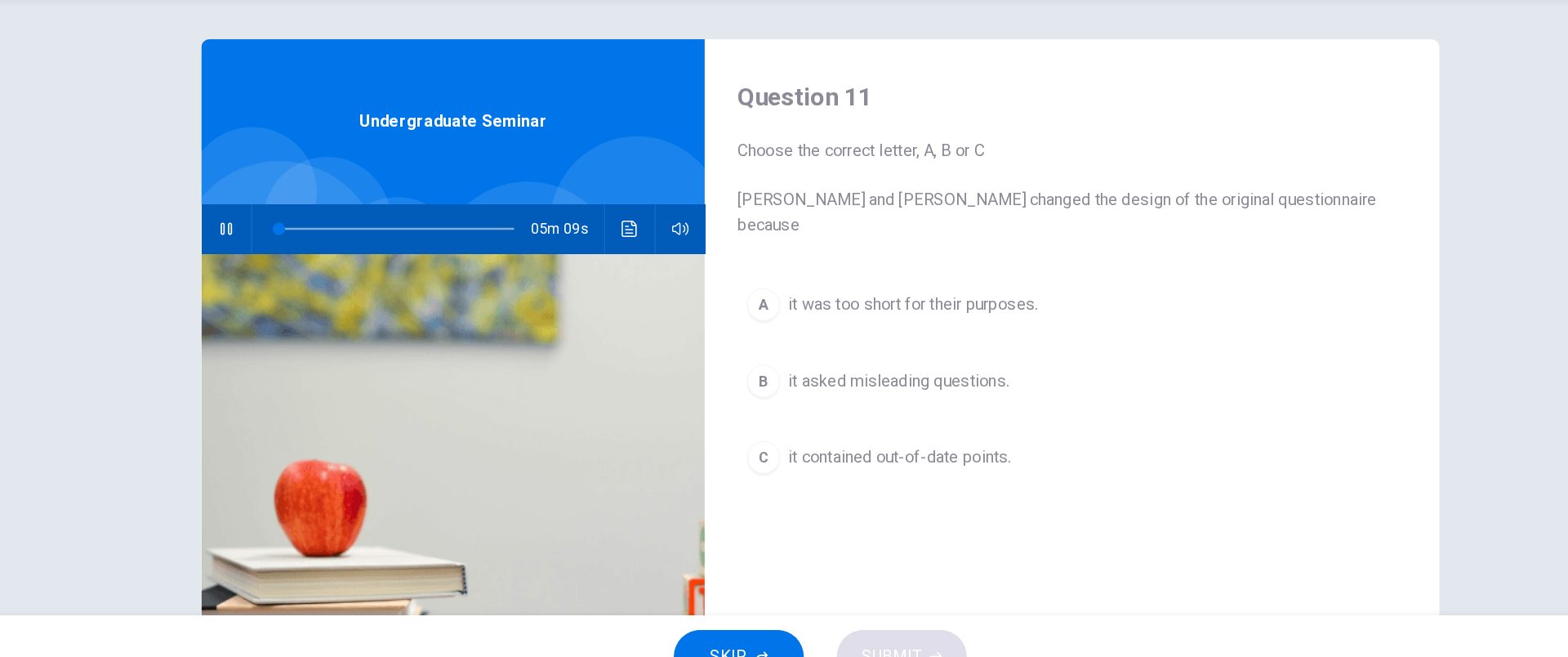 scroll, scrollTop: 0, scrollLeft: 0, axis: both 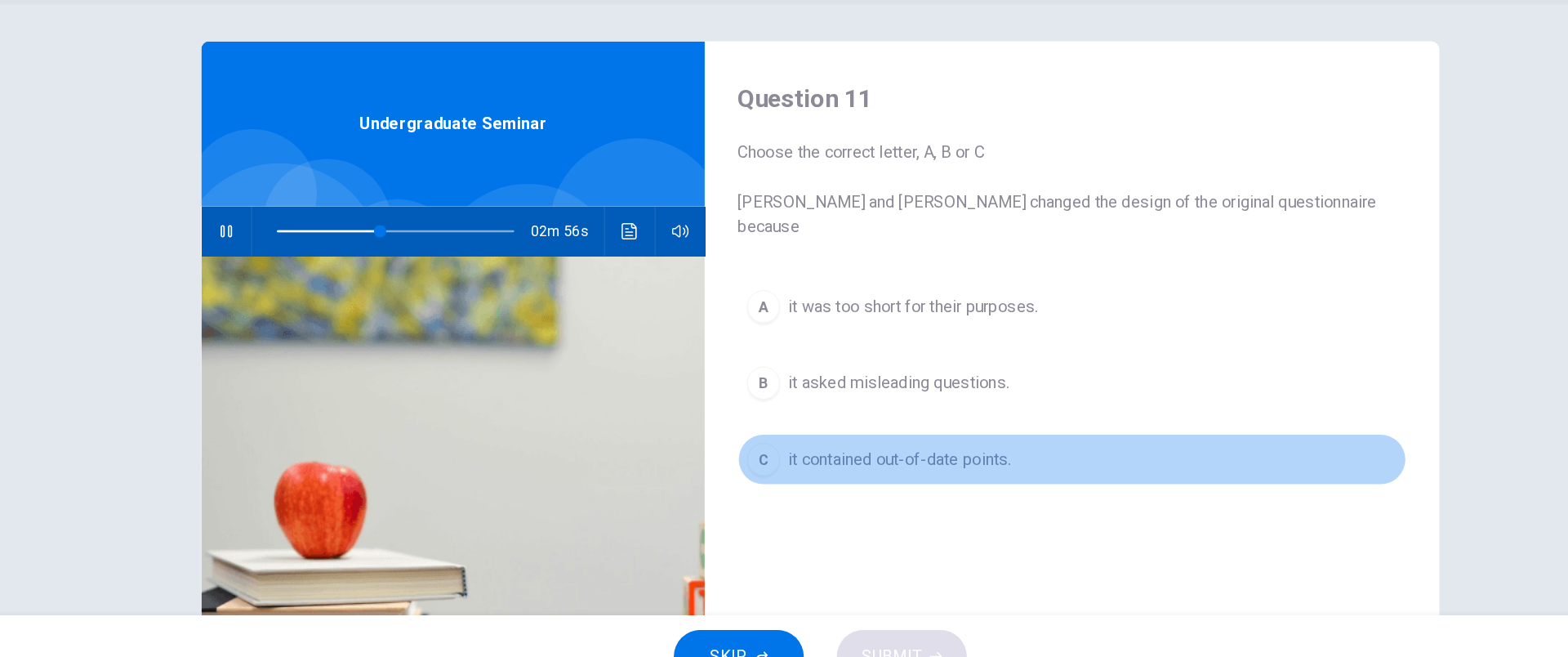click on "C it contained out-of-date points." at bounding box center (983, 468) 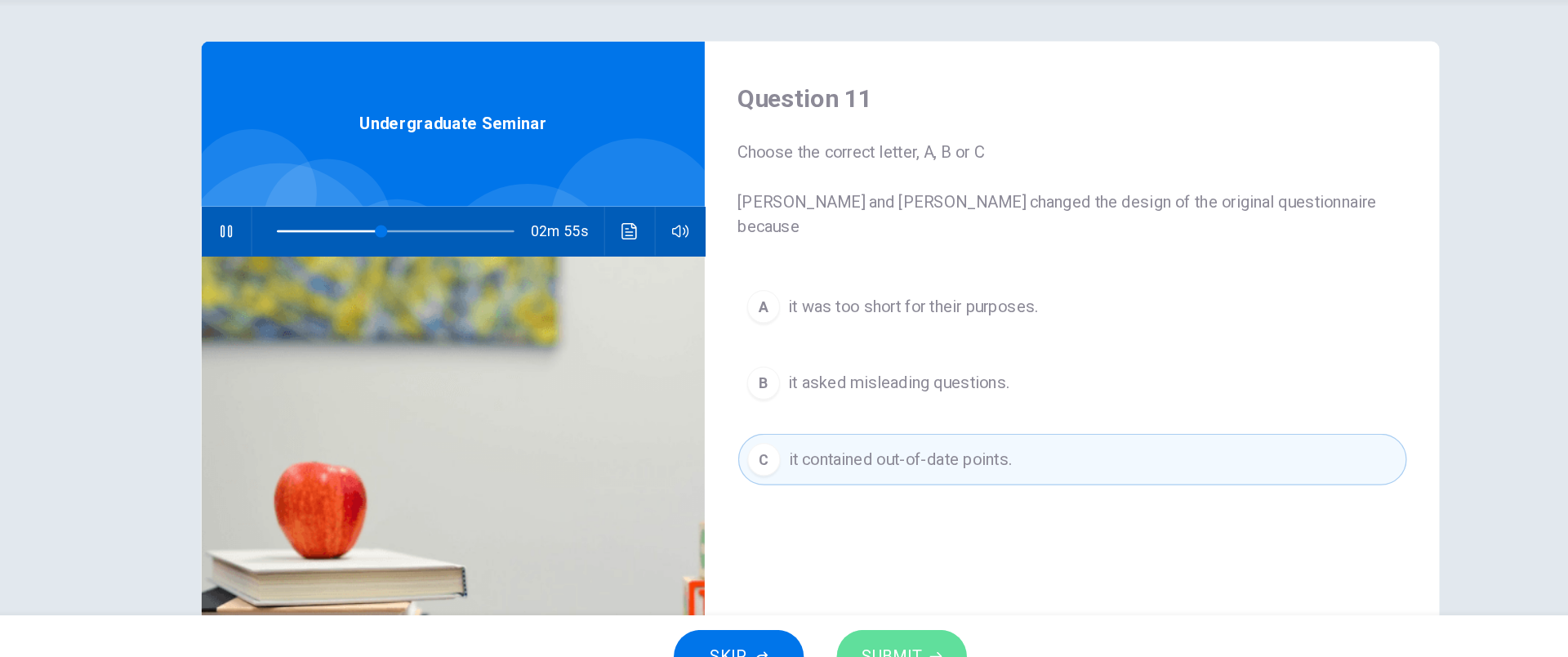 click on "SUBMIT" at bounding box center (840, 624) 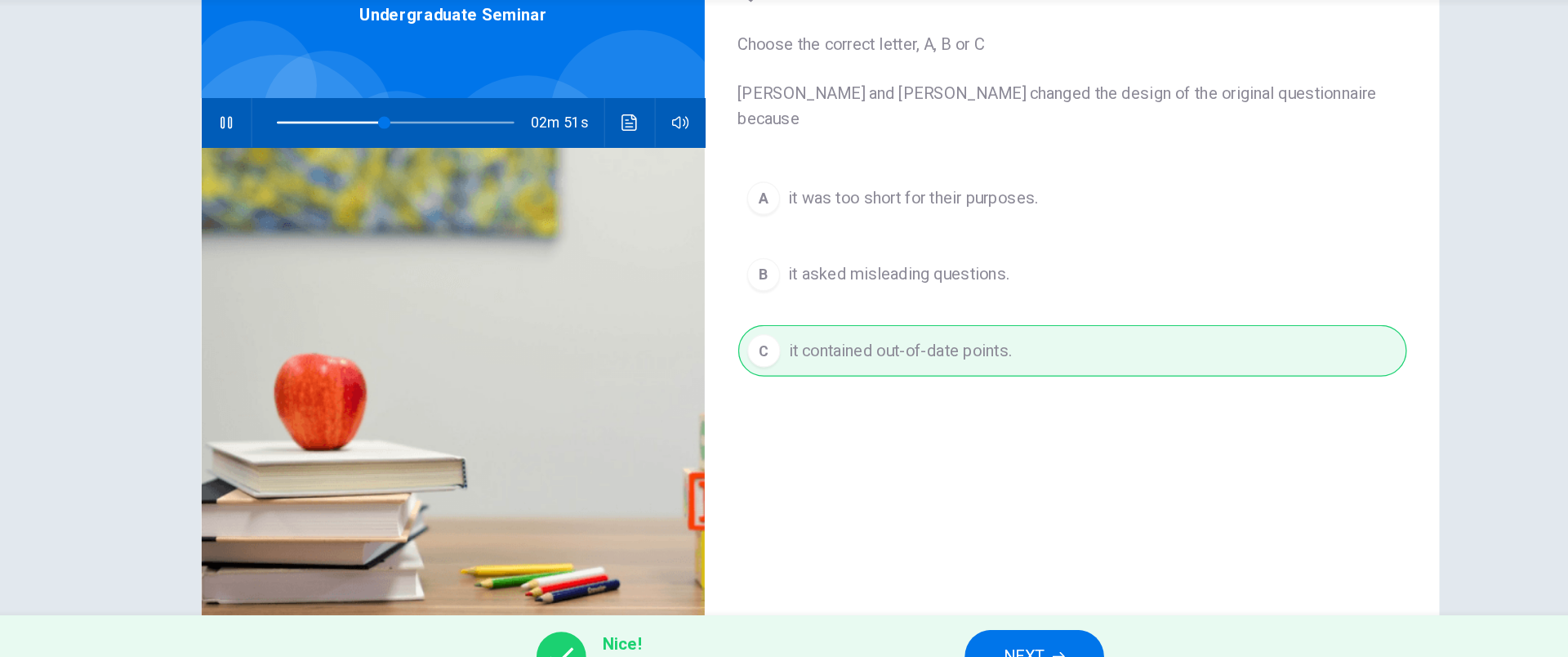 scroll, scrollTop: 87, scrollLeft: 0, axis: vertical 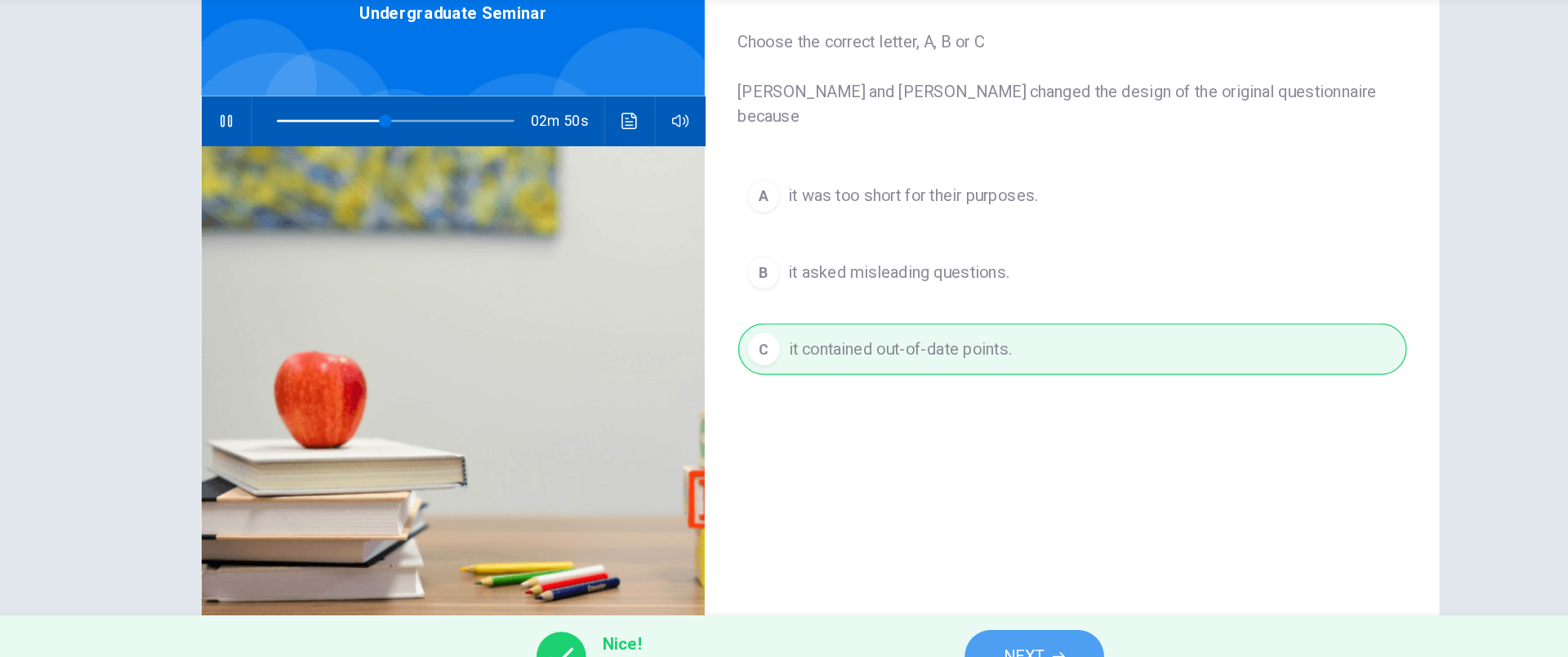 click on "NEXT" at bounding box center (945, 624) 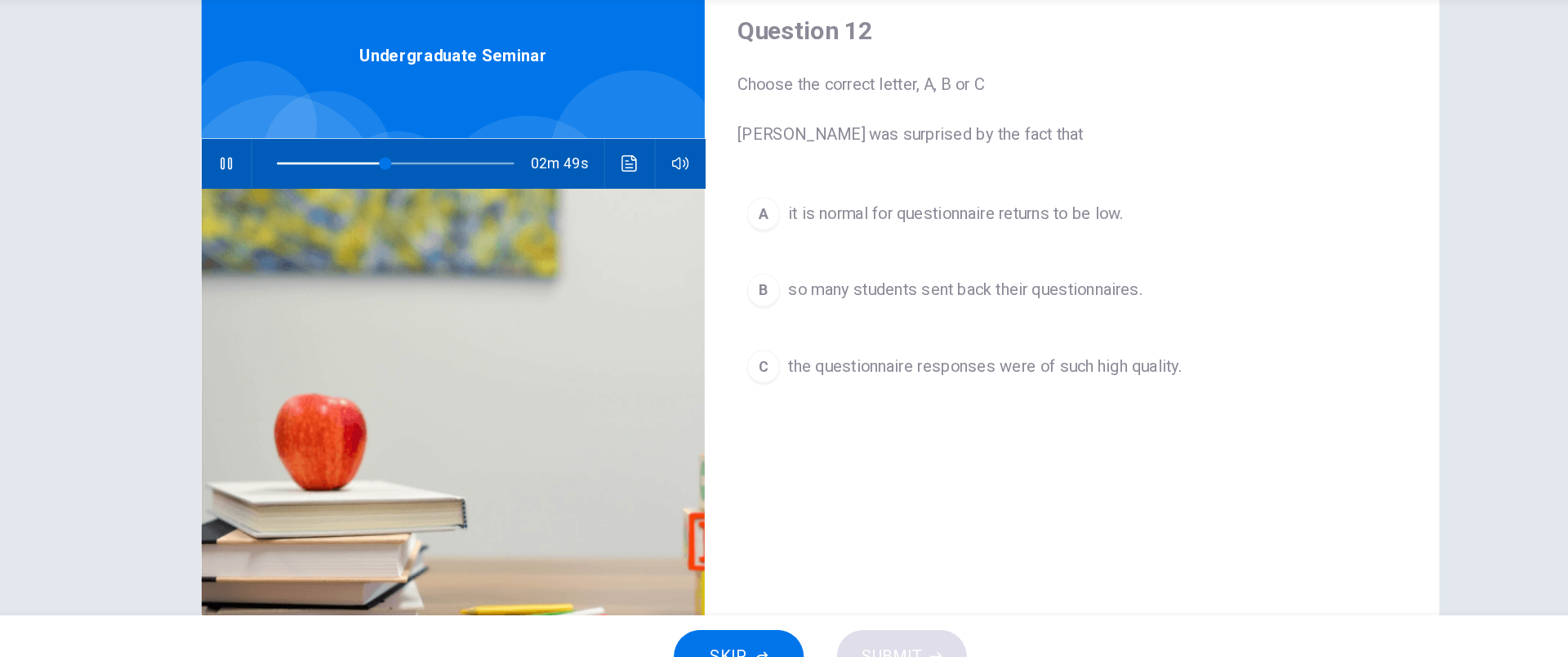 scroll, scrollTop: 53, scrollLeft: 0, axis: vertical 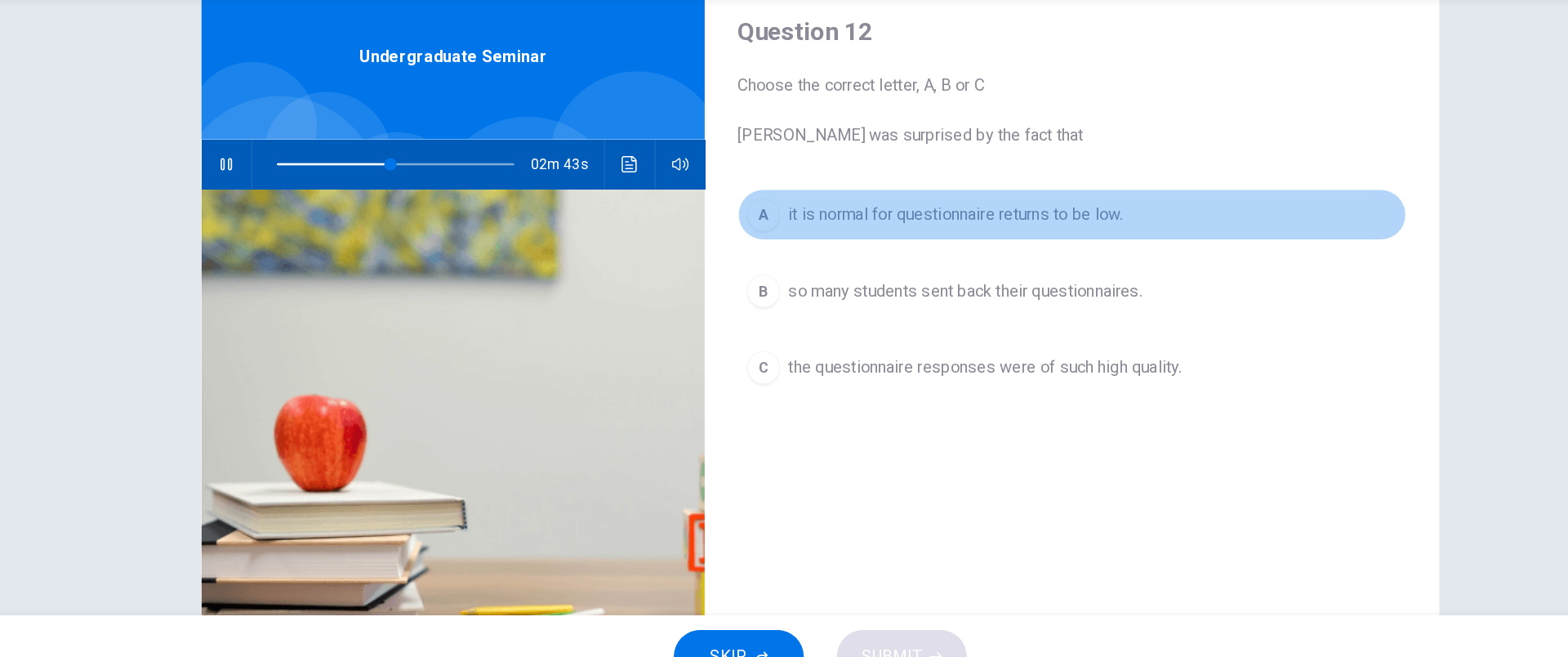 click on "A it is normal for questionnaire returns to be low." at bounding box center [983, 275] 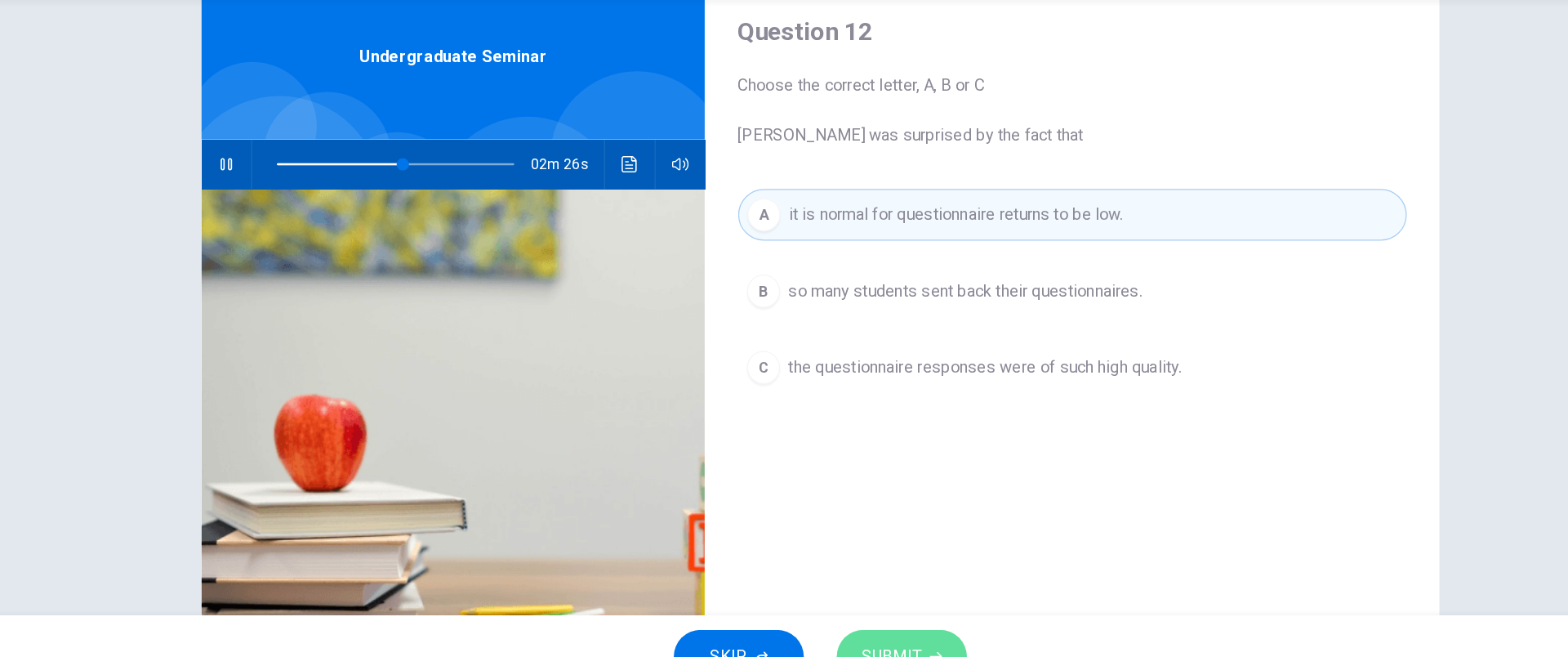 click on "SUBMIT" at bounding box center (849, 624) 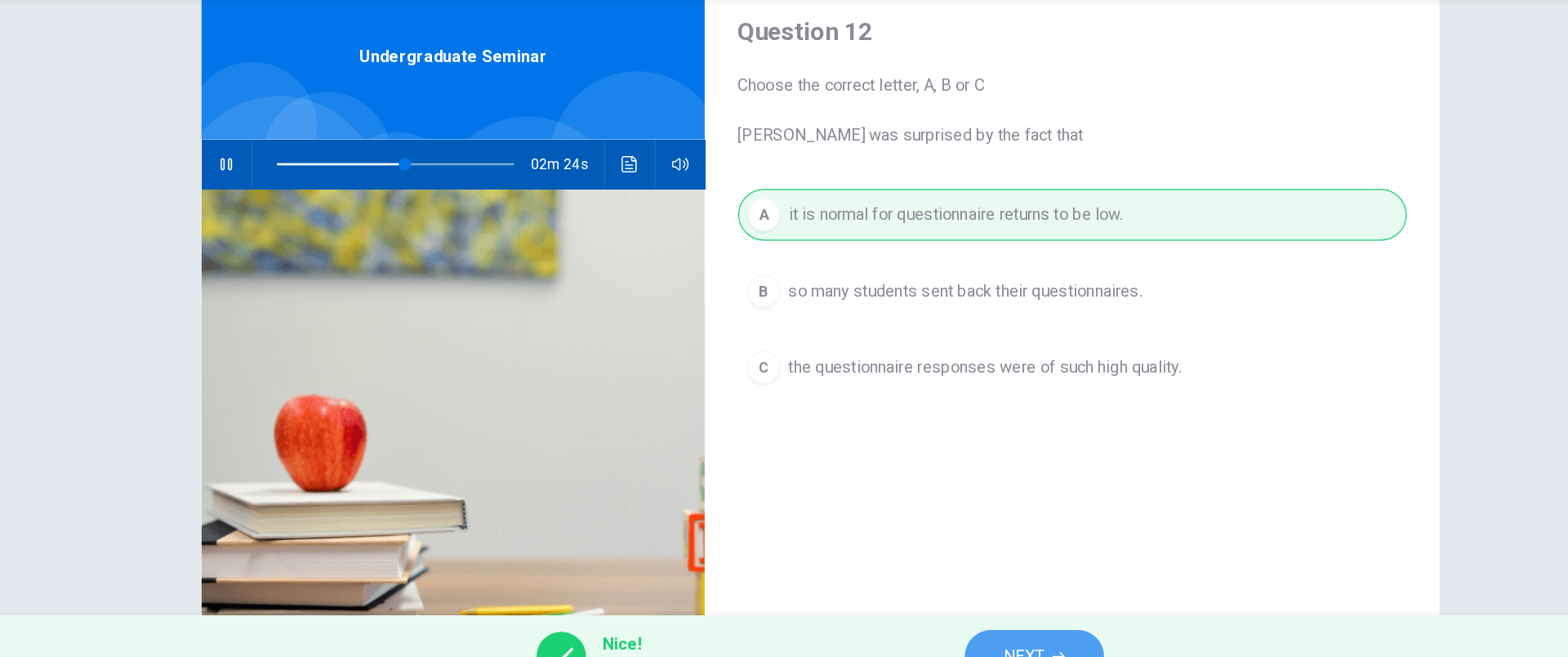 click on "NEXT" at bounding box center [945, 624] 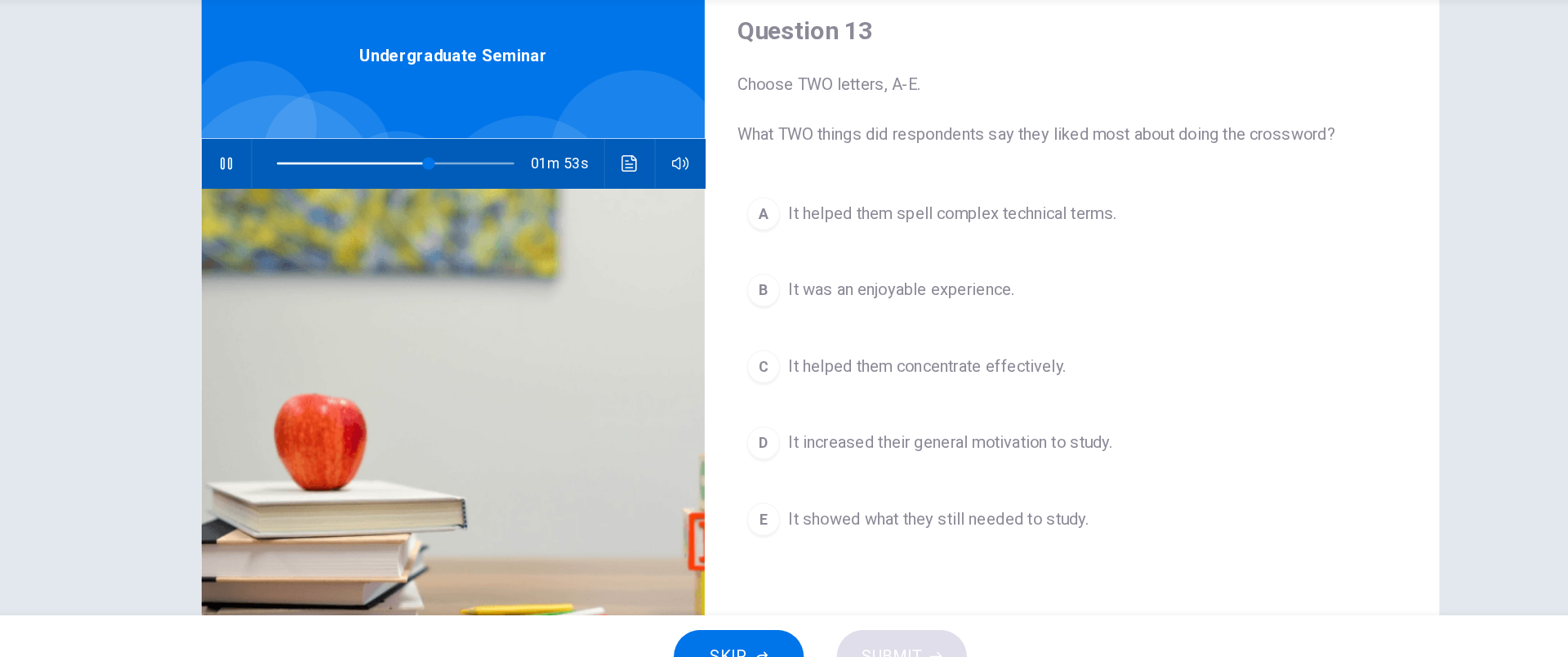 scroll, scrollTop: 53, scrollLeft: 0, axis: vertical 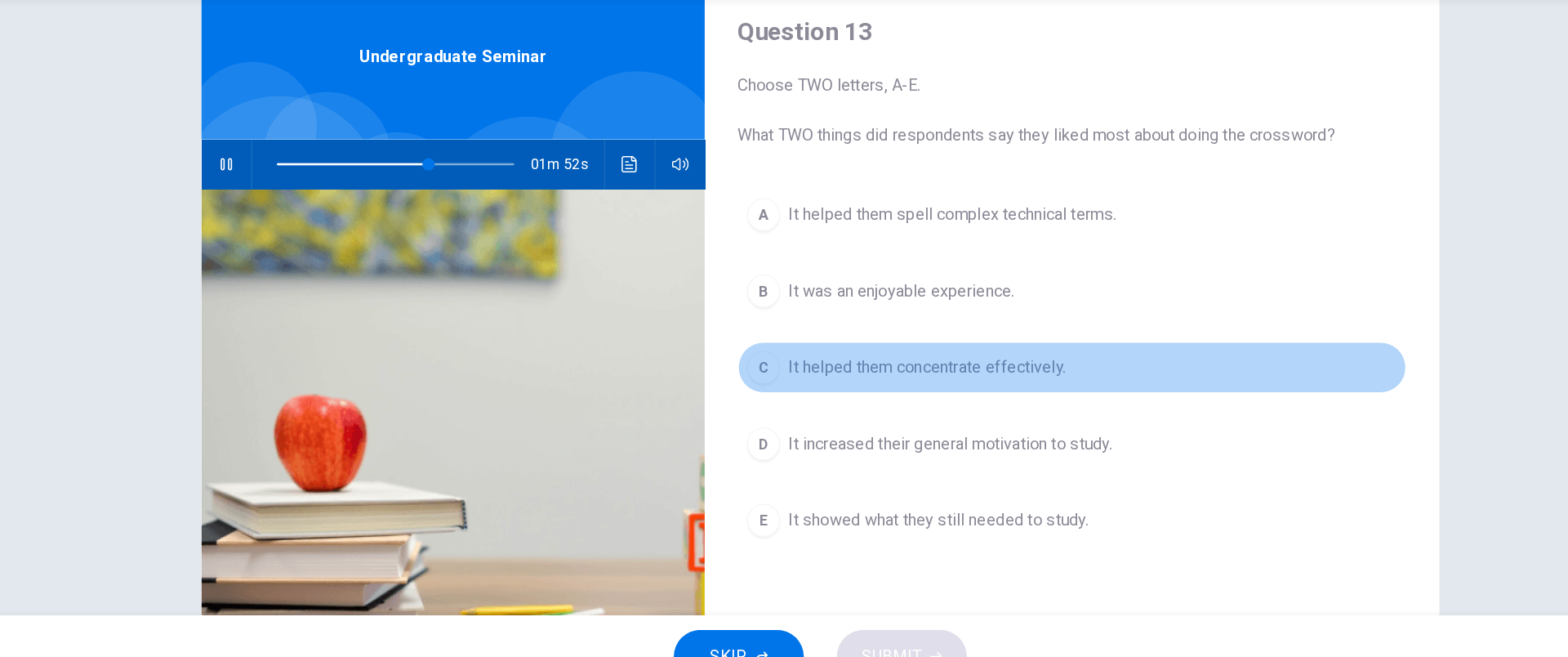 click on "It helped them concentrate effectively." at bounding box center (868, 396) 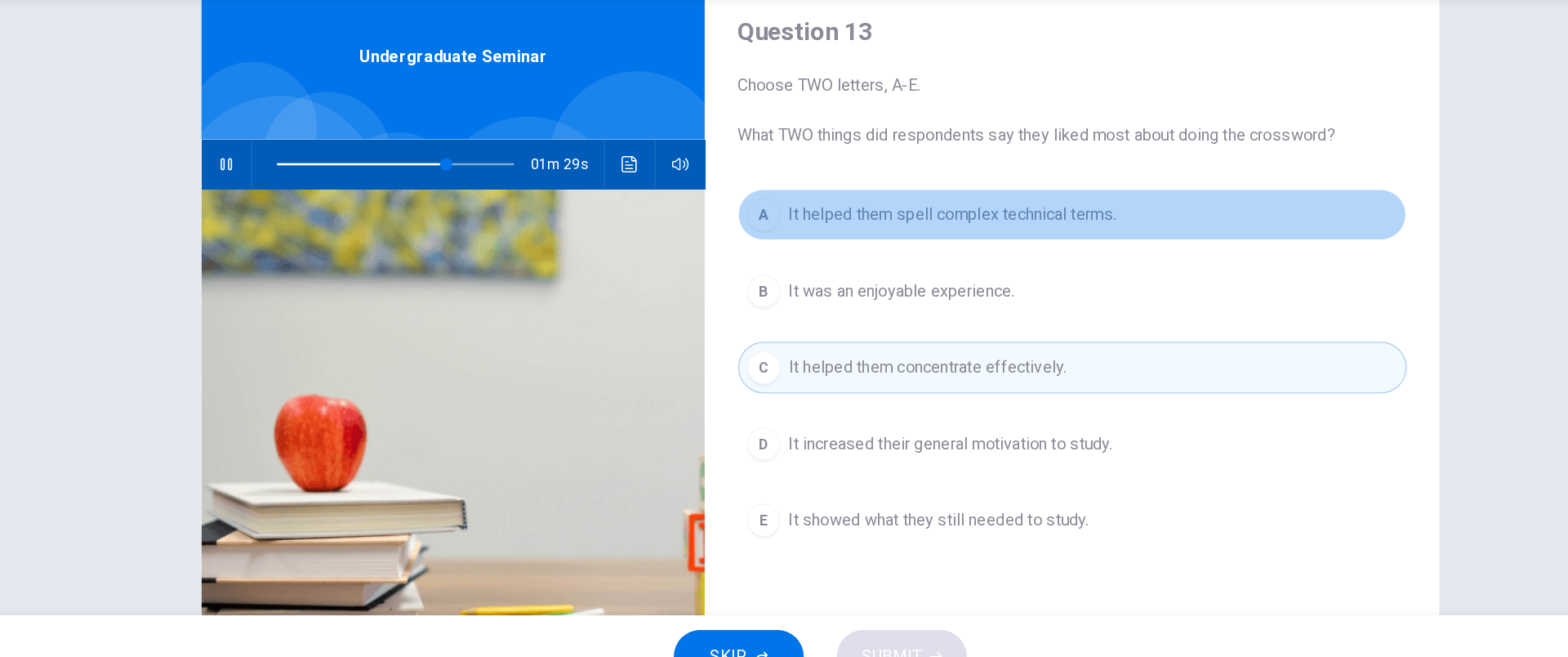 click on "A It helped them spell complex technical terms." at bounding box center [983, 275] 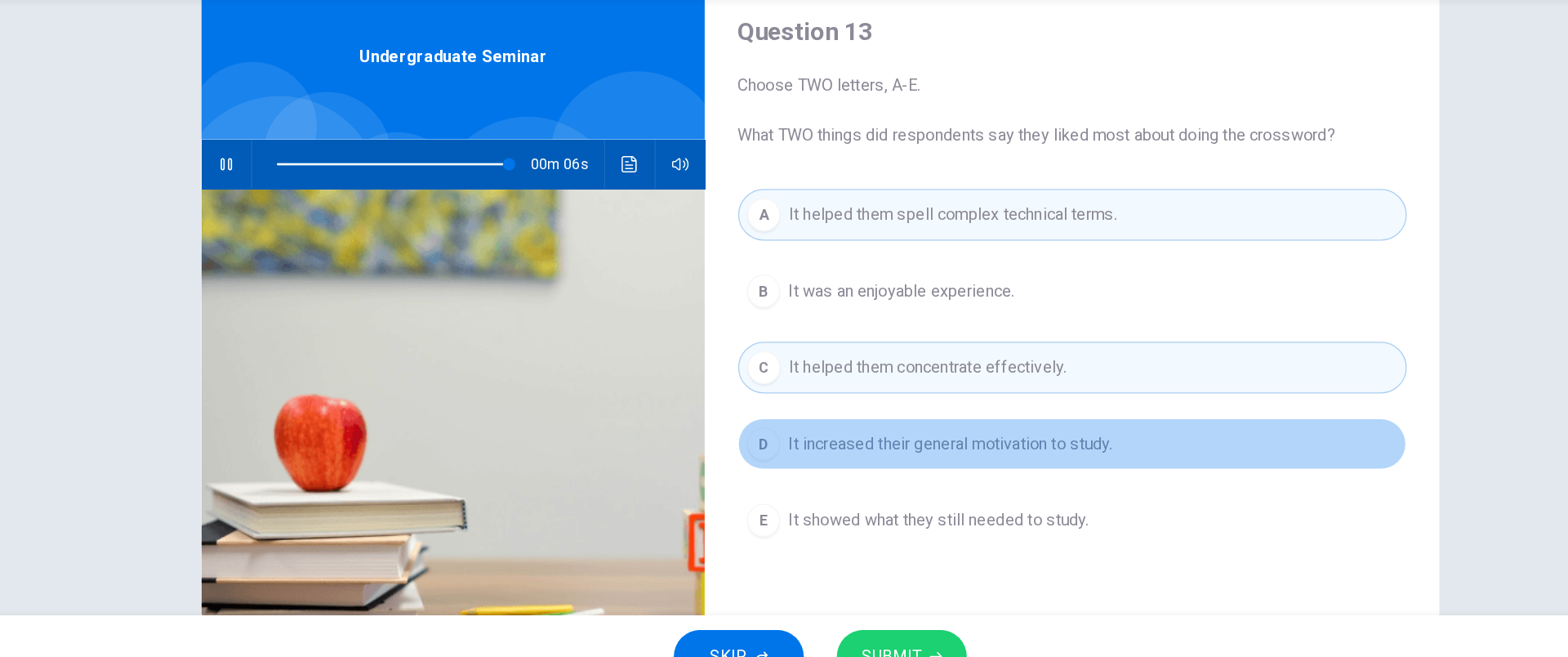 click on "D It increased their general motivation to study." at bounding box center (983, 456) 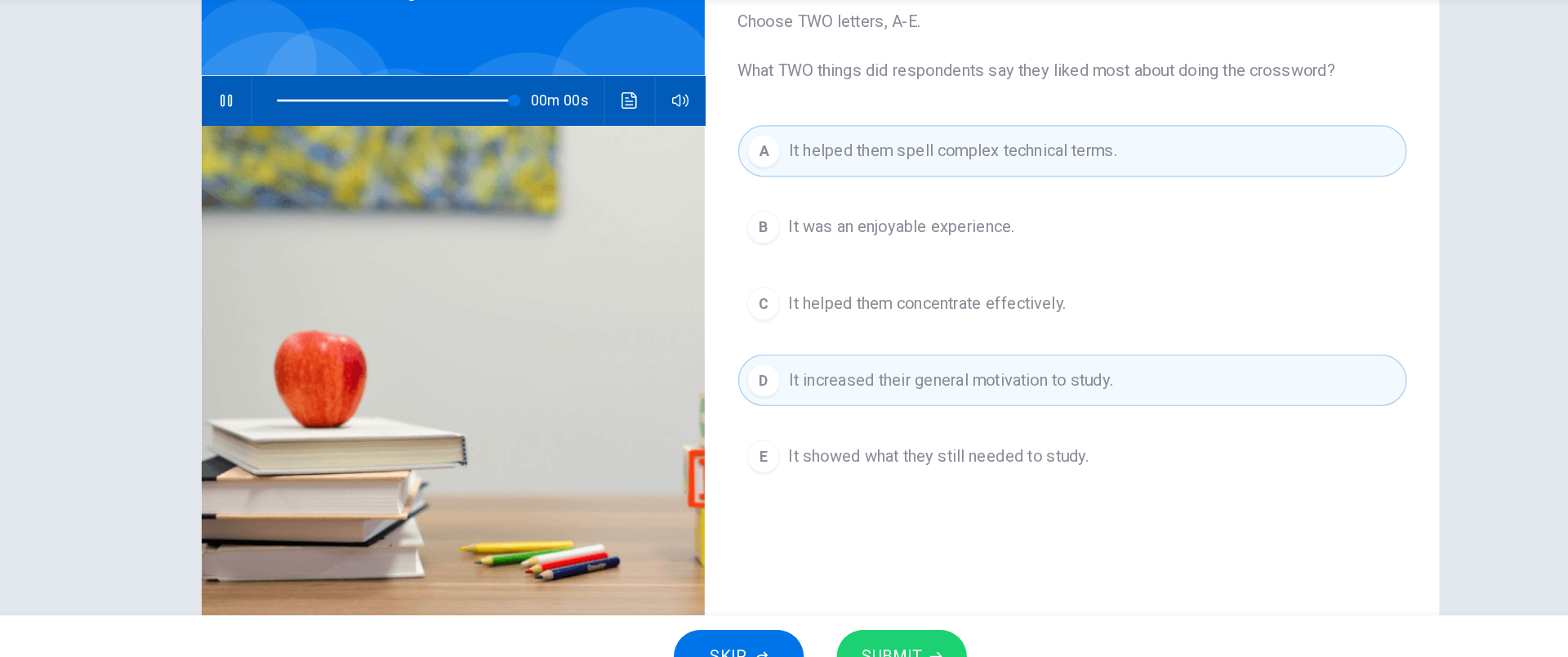 type on "0" 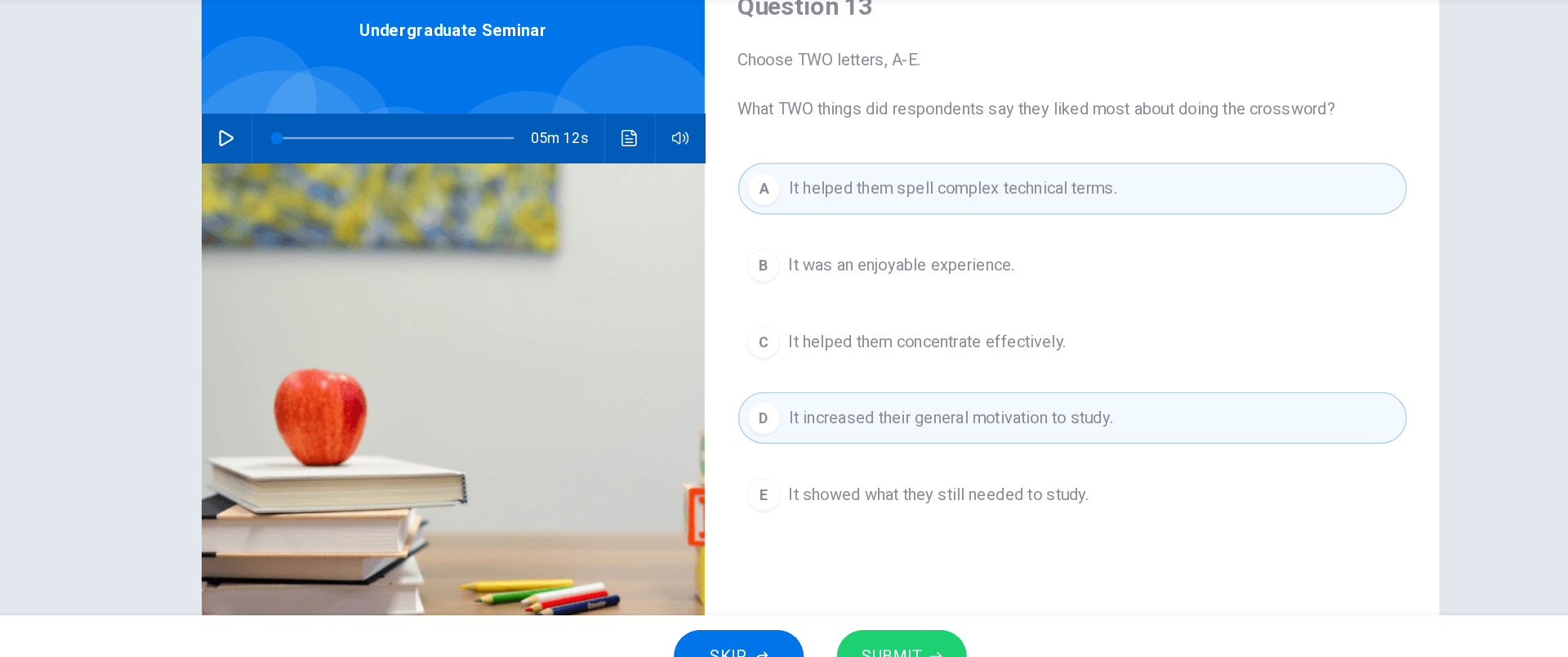 scroll, scrollTop: 74, scrollLeft: 0, axis: vertical 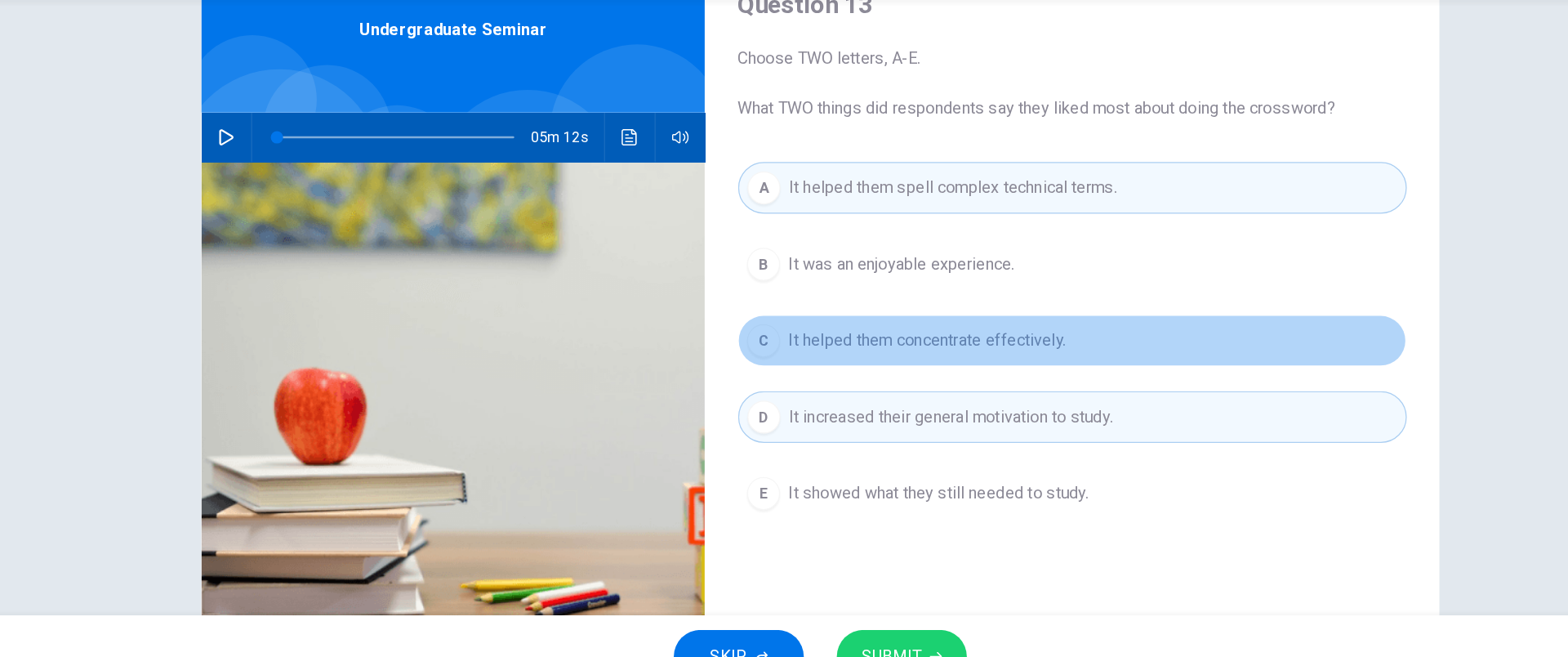 click on "C It helped them concentrate effectively." at bounding box center (983, 374) 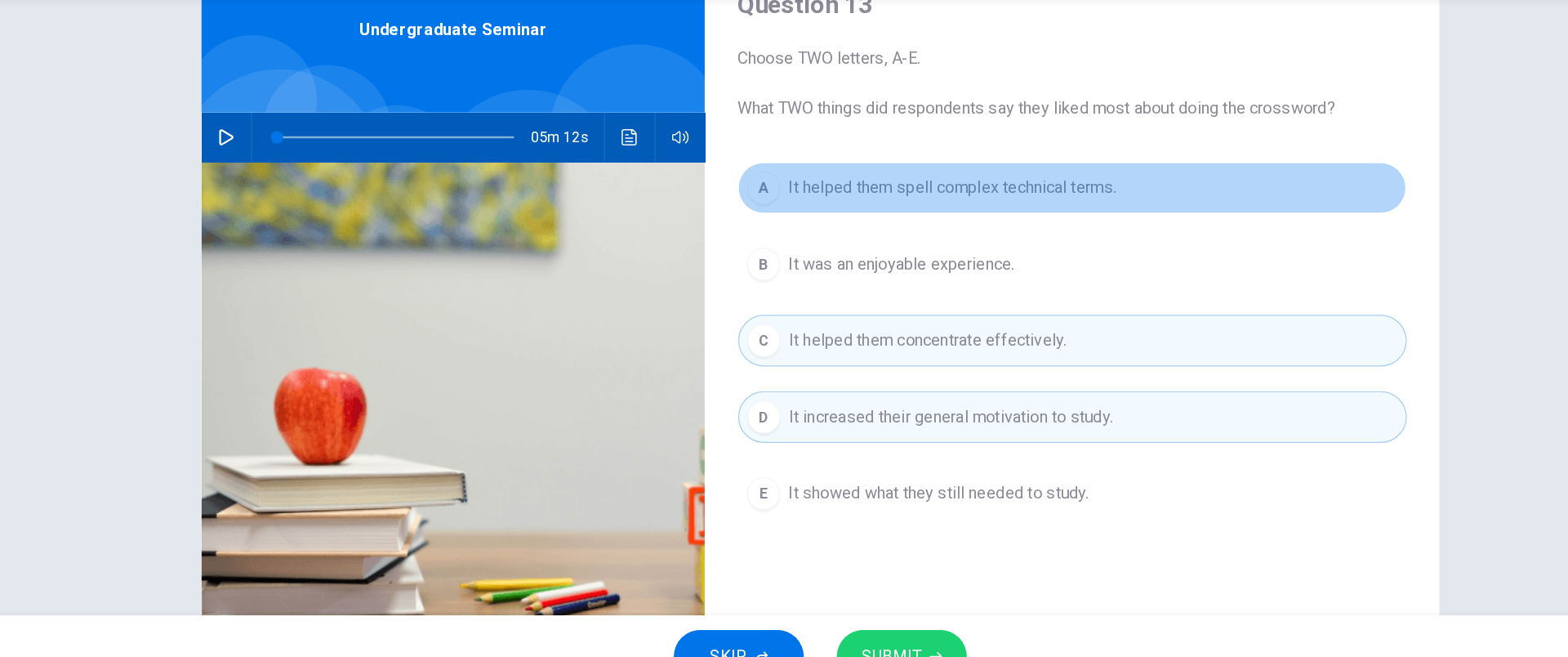 click on "A It helped them spell complex technical terms." at bounding box center [983, 253] 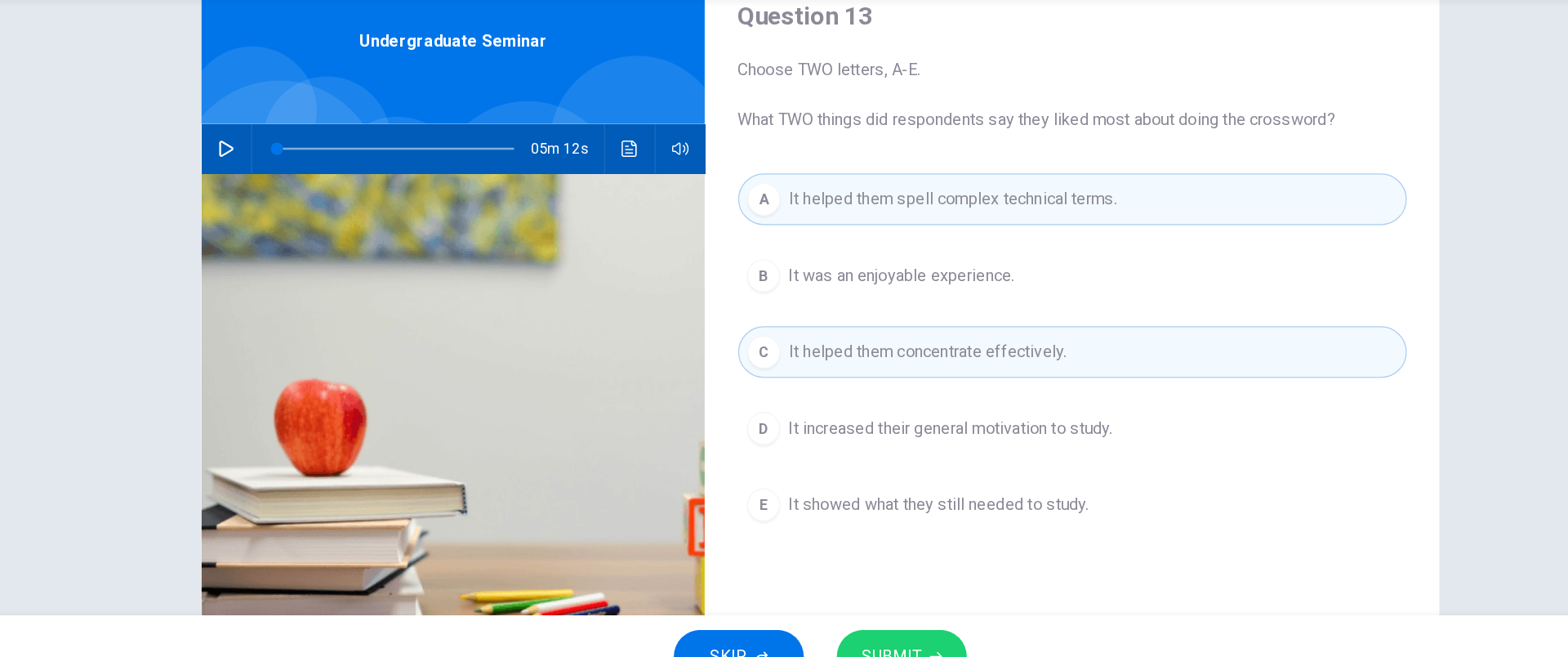 scroll, scrollTop: 65, scrollLeft: 0, axis: vertical 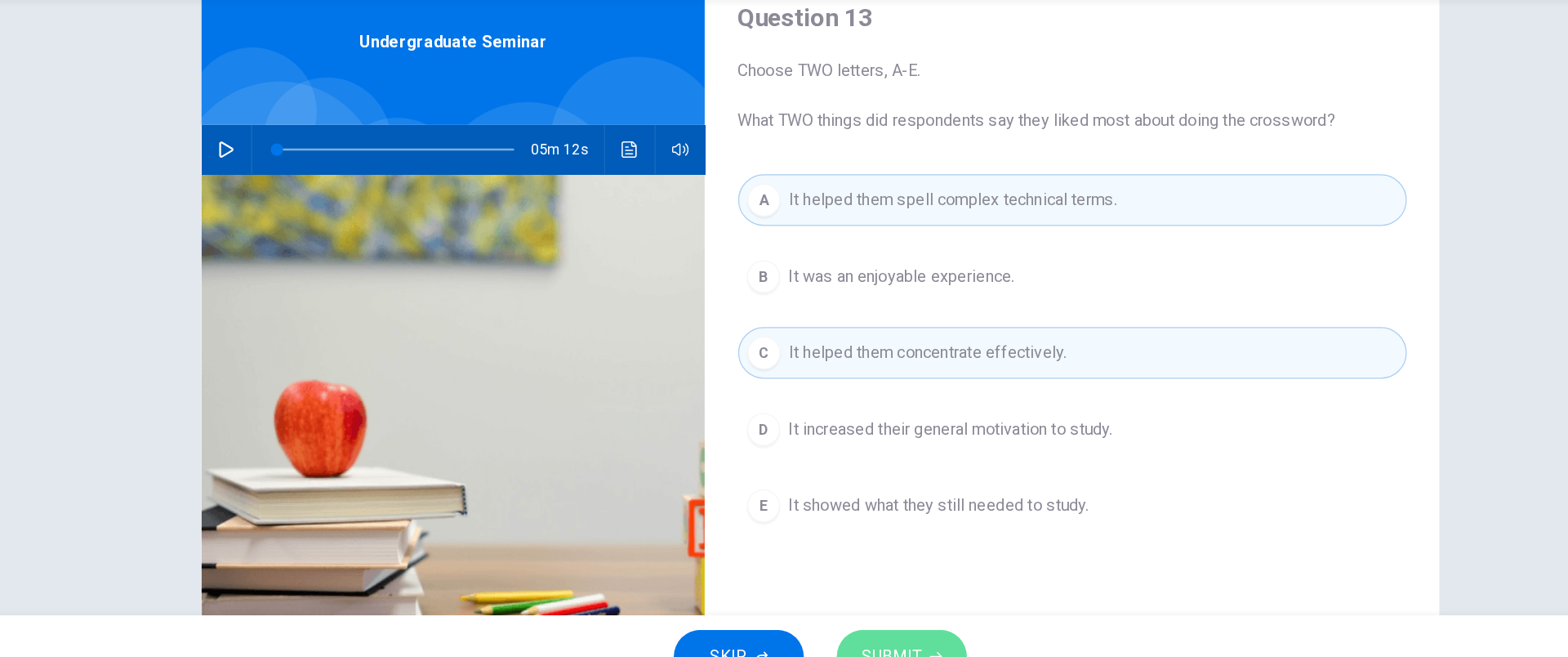 click on "SUBMIT" at bounding box center [840, 624] 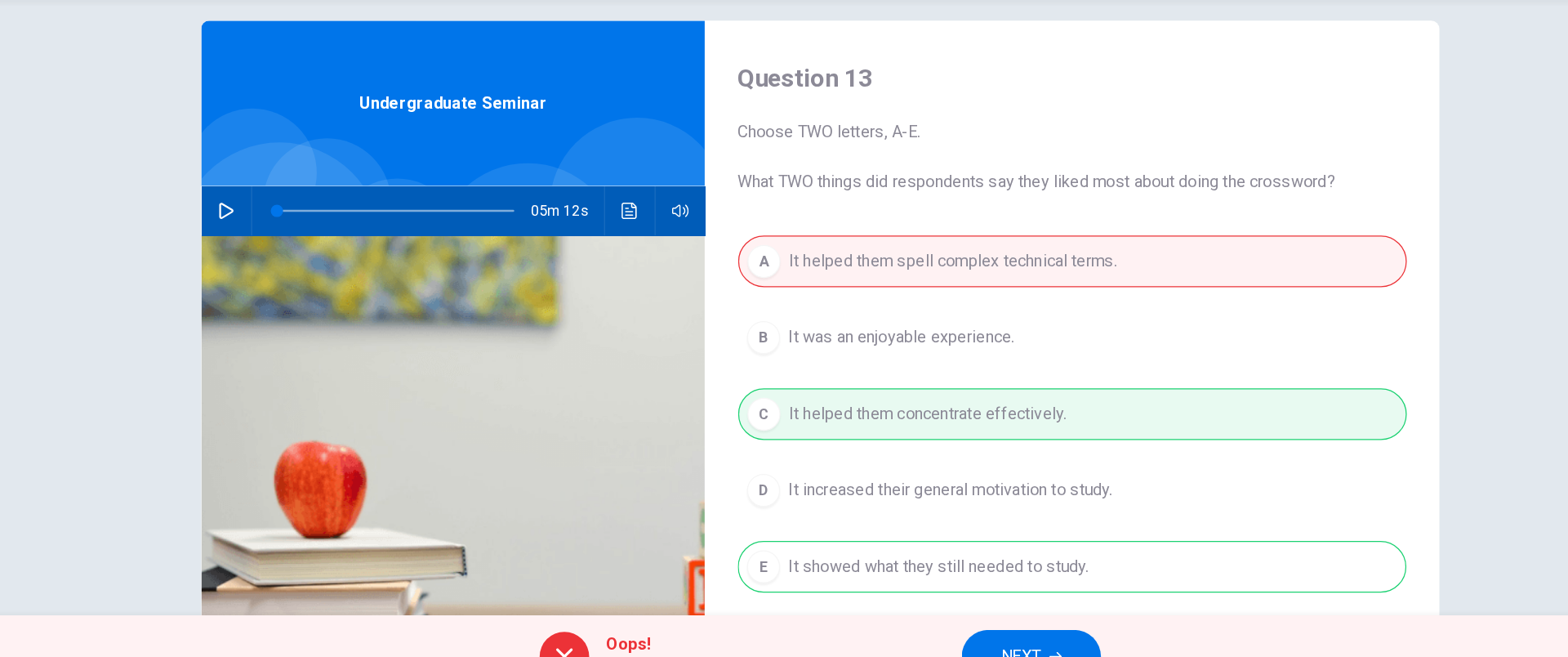 scroll, scrollTop: 11, scrollLeft: 0, axis: vertical 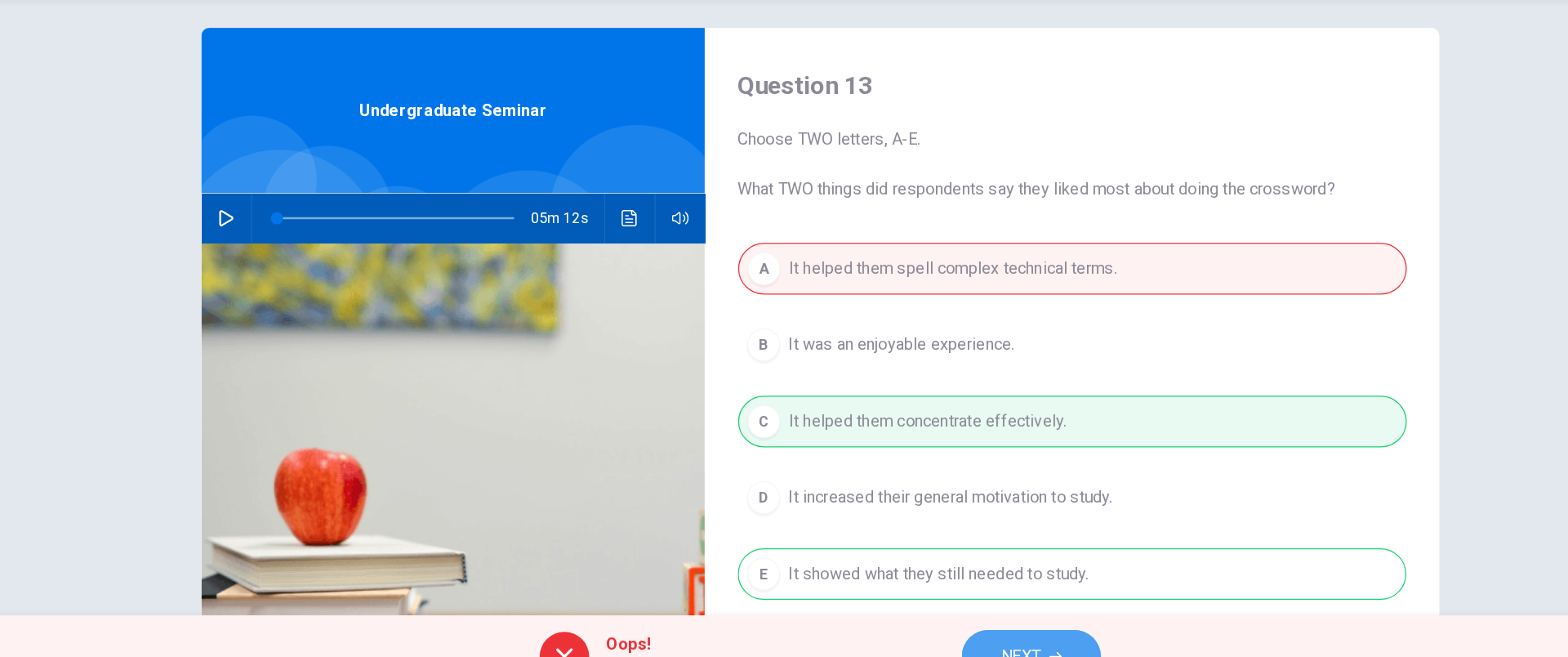 click on "NEXT" at bounding box center (942, 624) 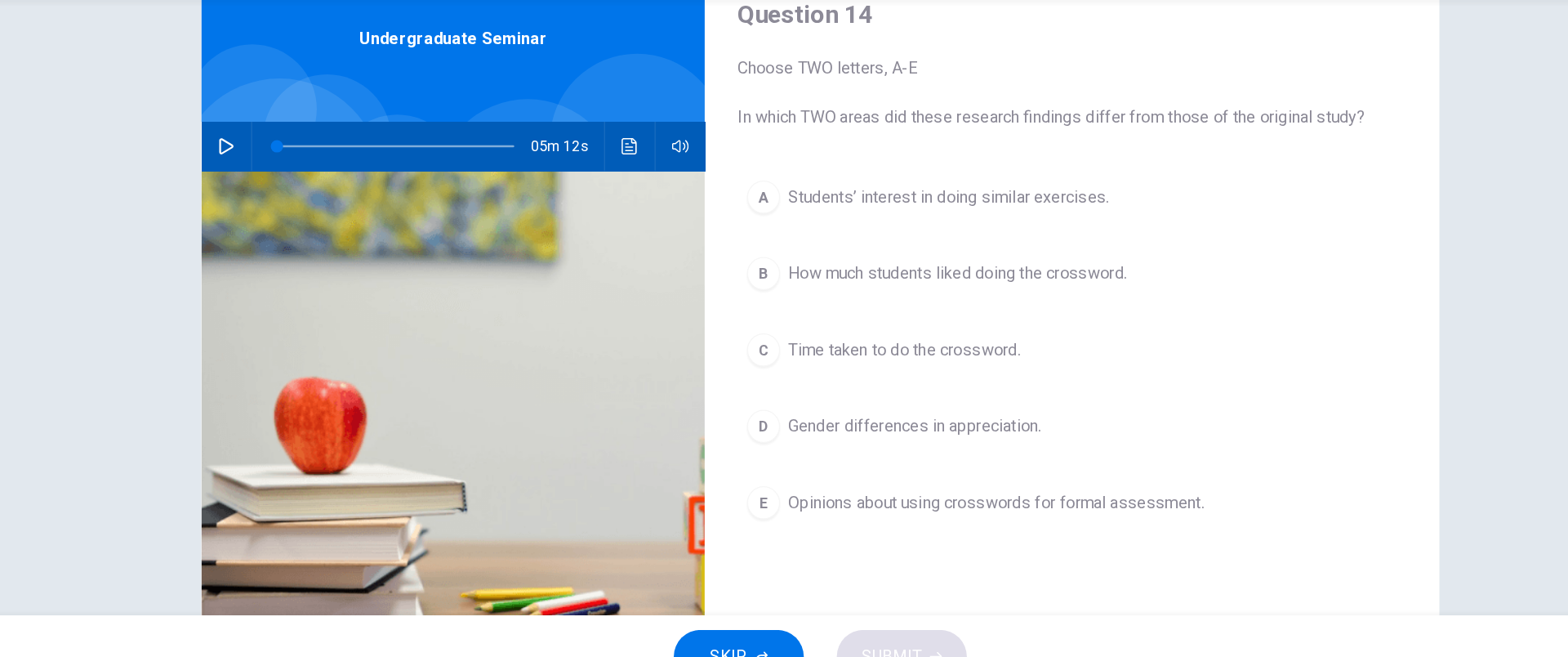 scroll, scrollTop: 66, scrollLeft: 0, axis: vertical 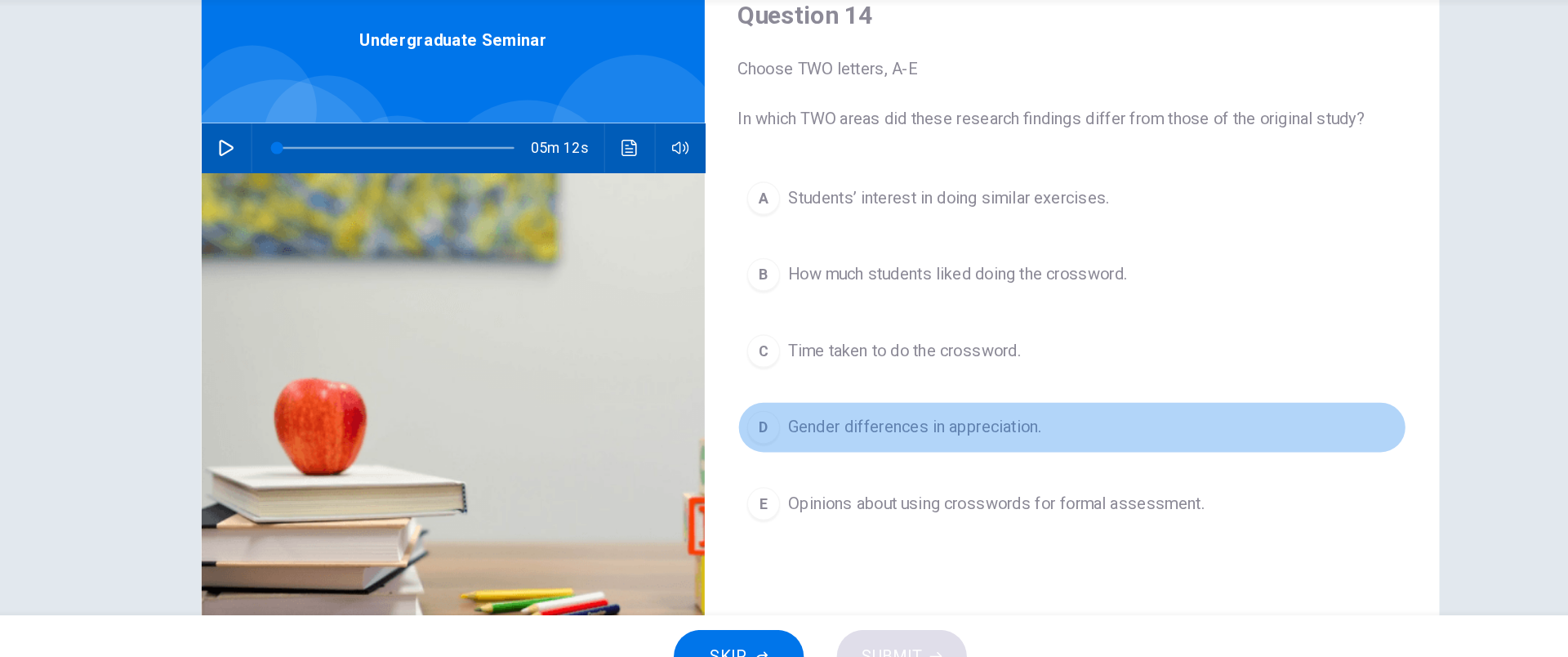 click on "Gender differences in appreciation." at bounding box center [858, 443] 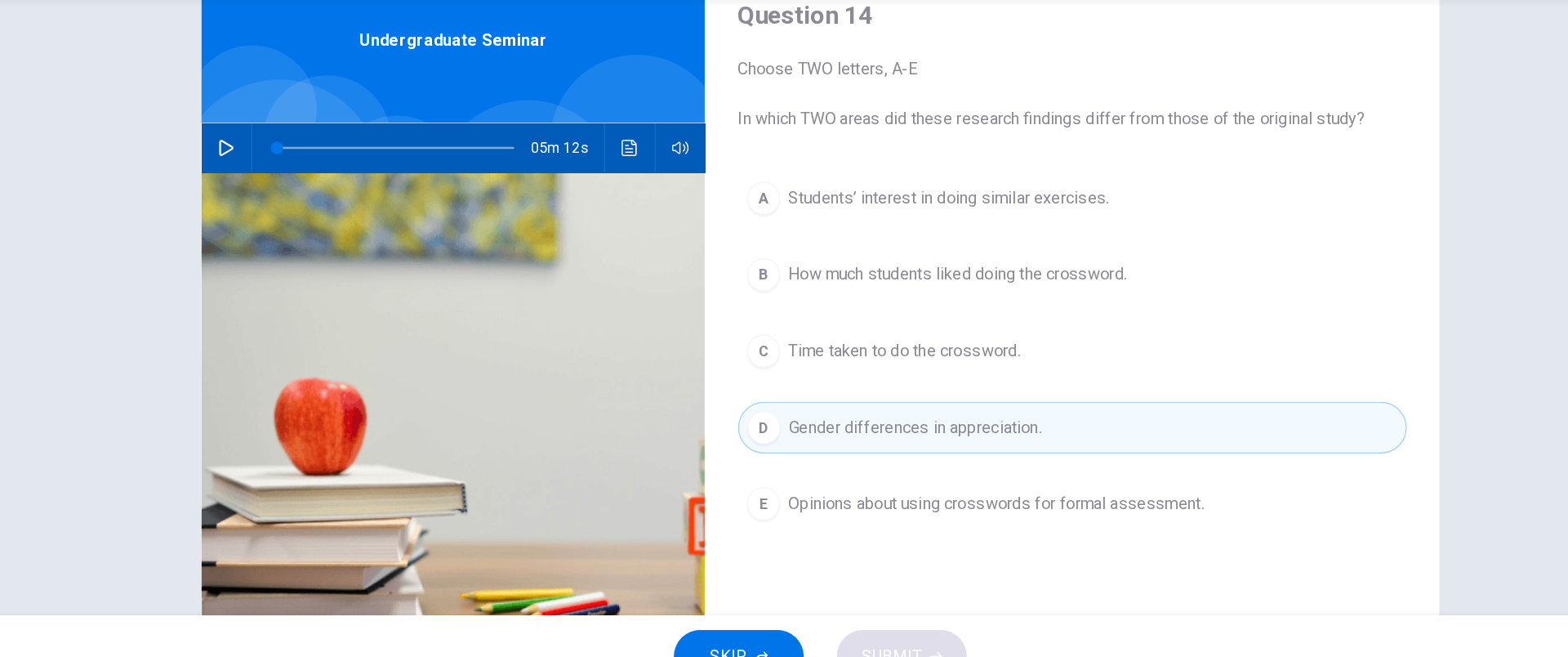 click on "Students’ interest in doing similar exercises." at bounding box center [885, 261] 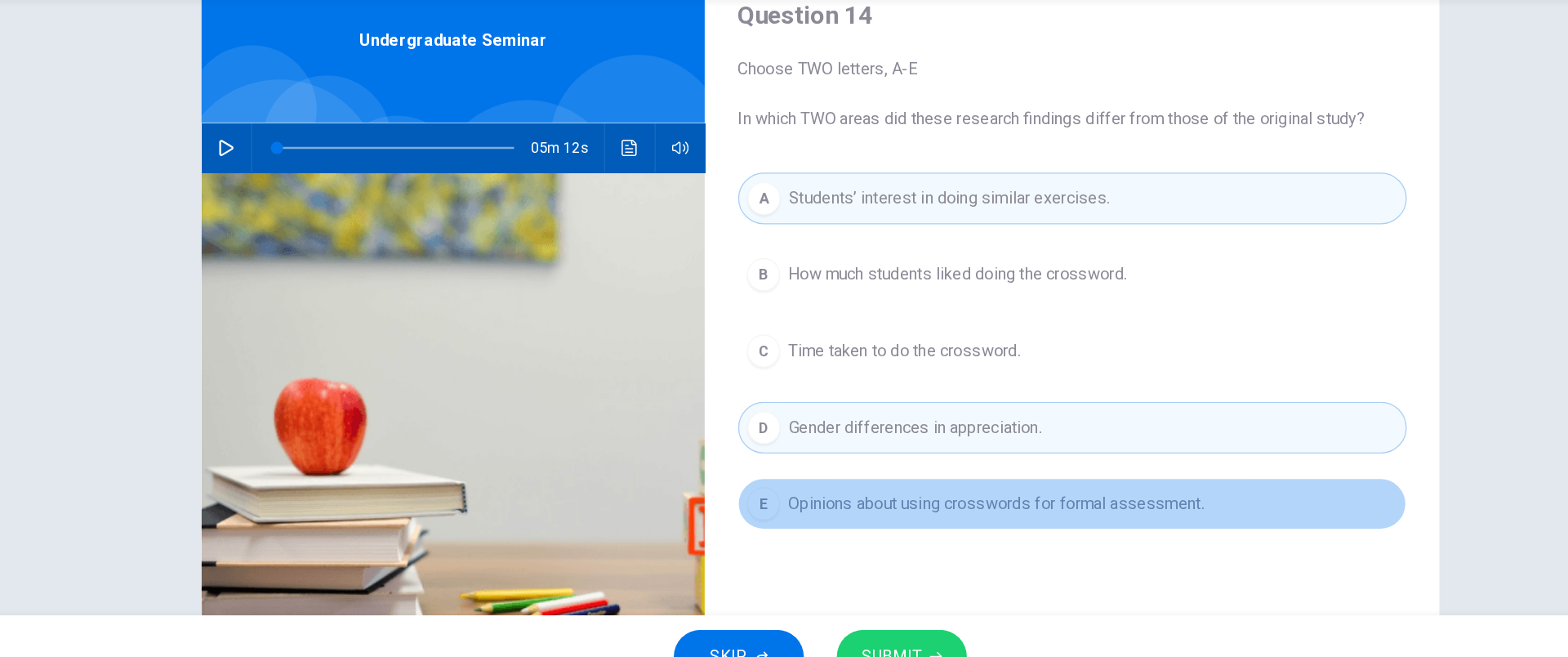 click on "Opinions about using crosswords for formal assessment." at bounding box center [923, 503] 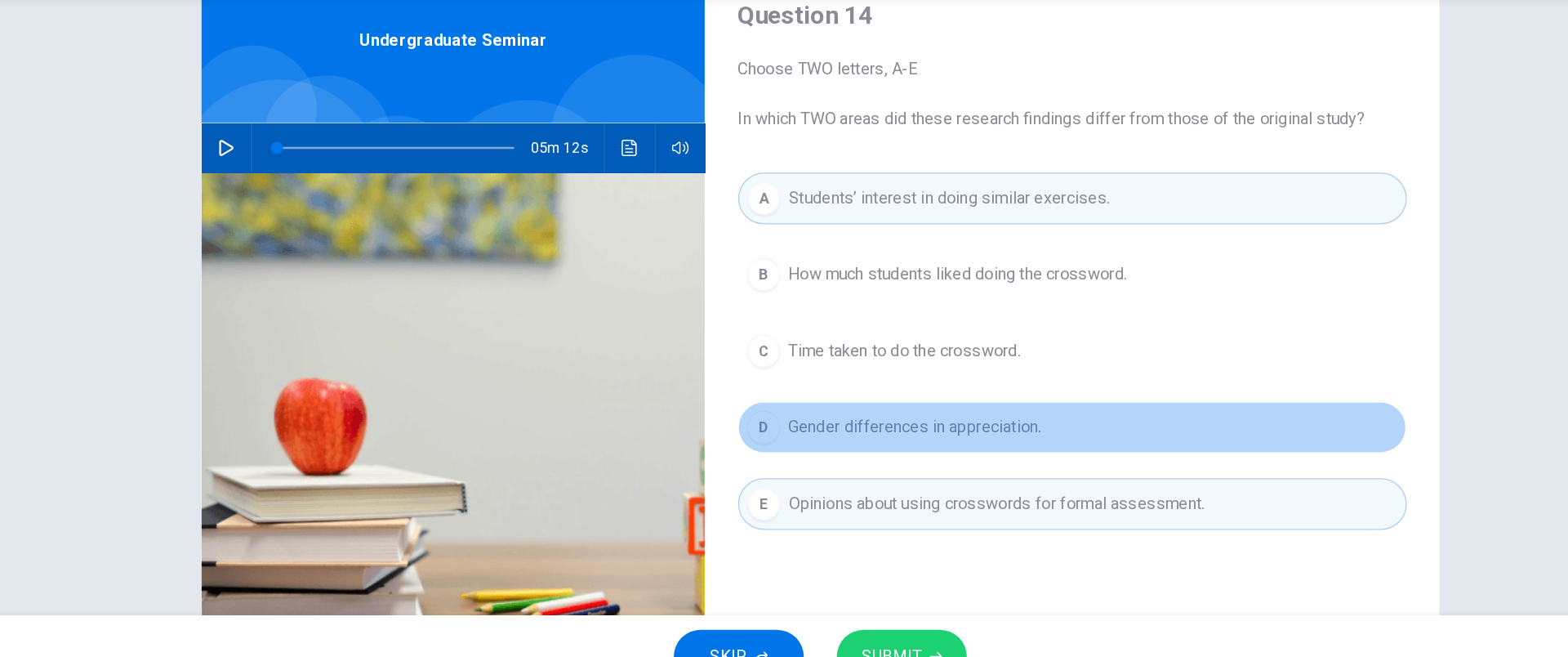 click on "D Gender differences in appreciation." at bounding box center (983, 443) 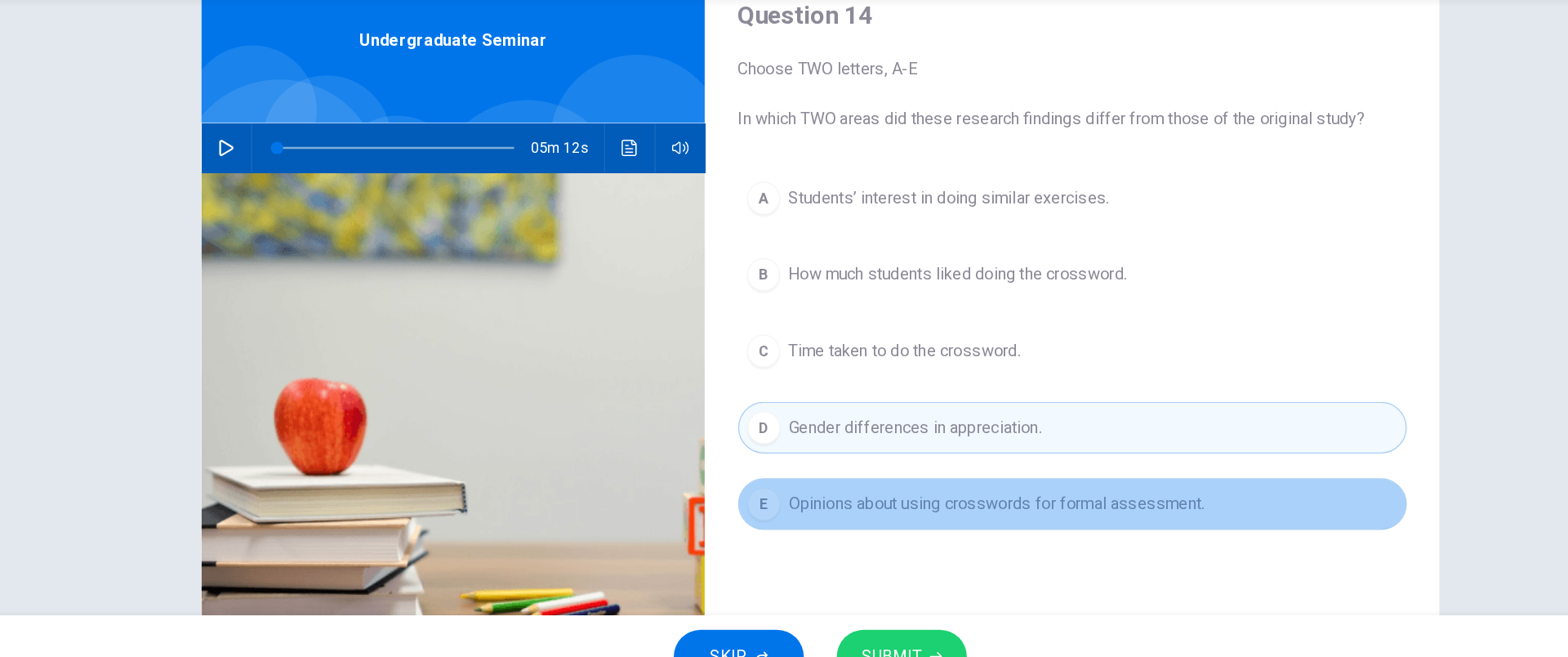 click on "Opinions about using crosswords for formal assessment." at bounding box center [923, 503] 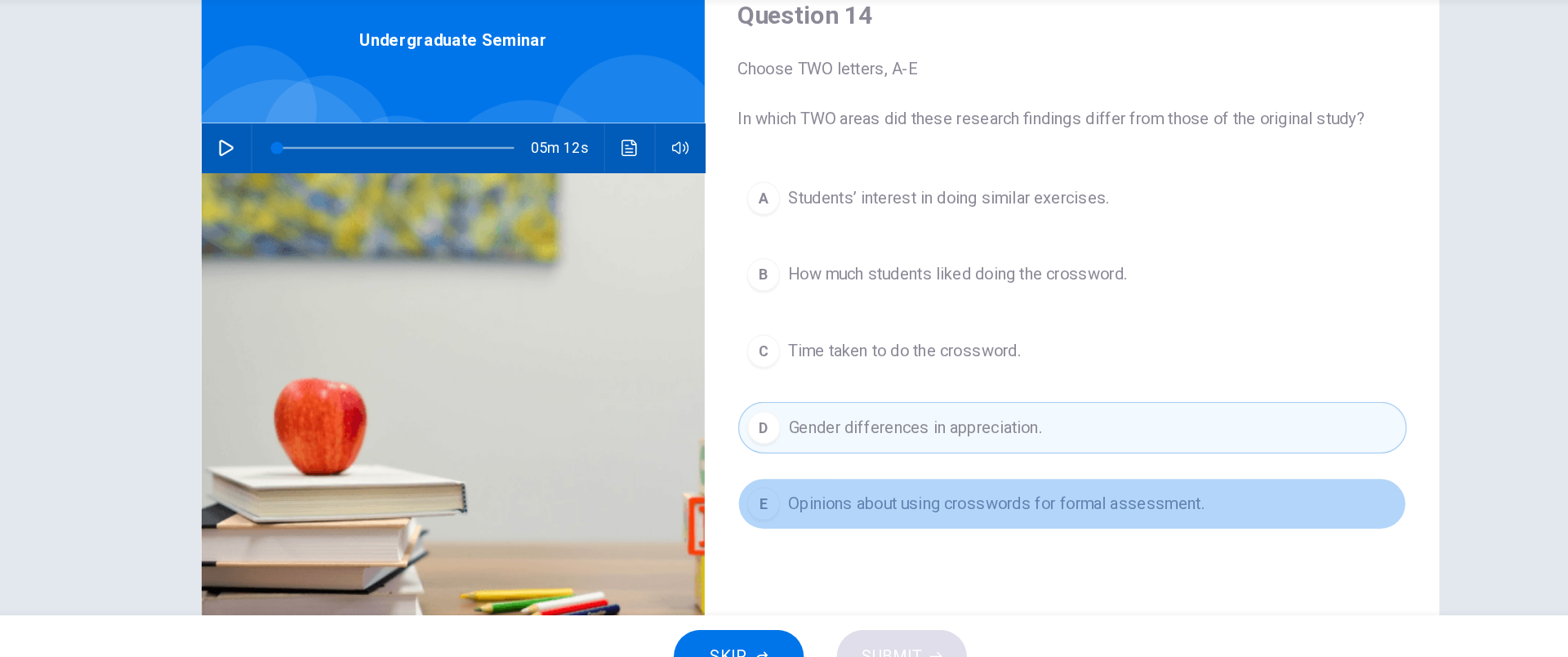 click on "Opinions about using crosswords for formal assessment." at bounding box center [923, 503] 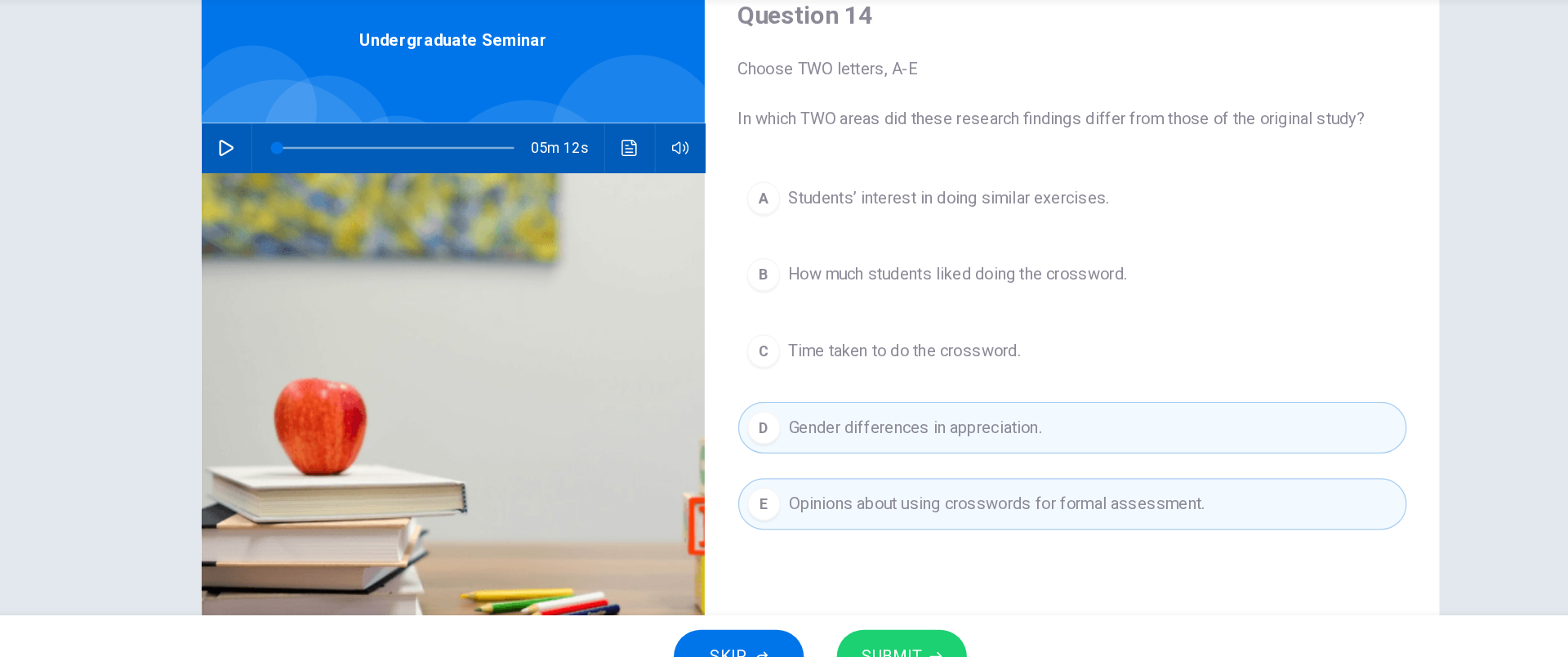 click on "SUBMIT" at bounding box center [849, 624] 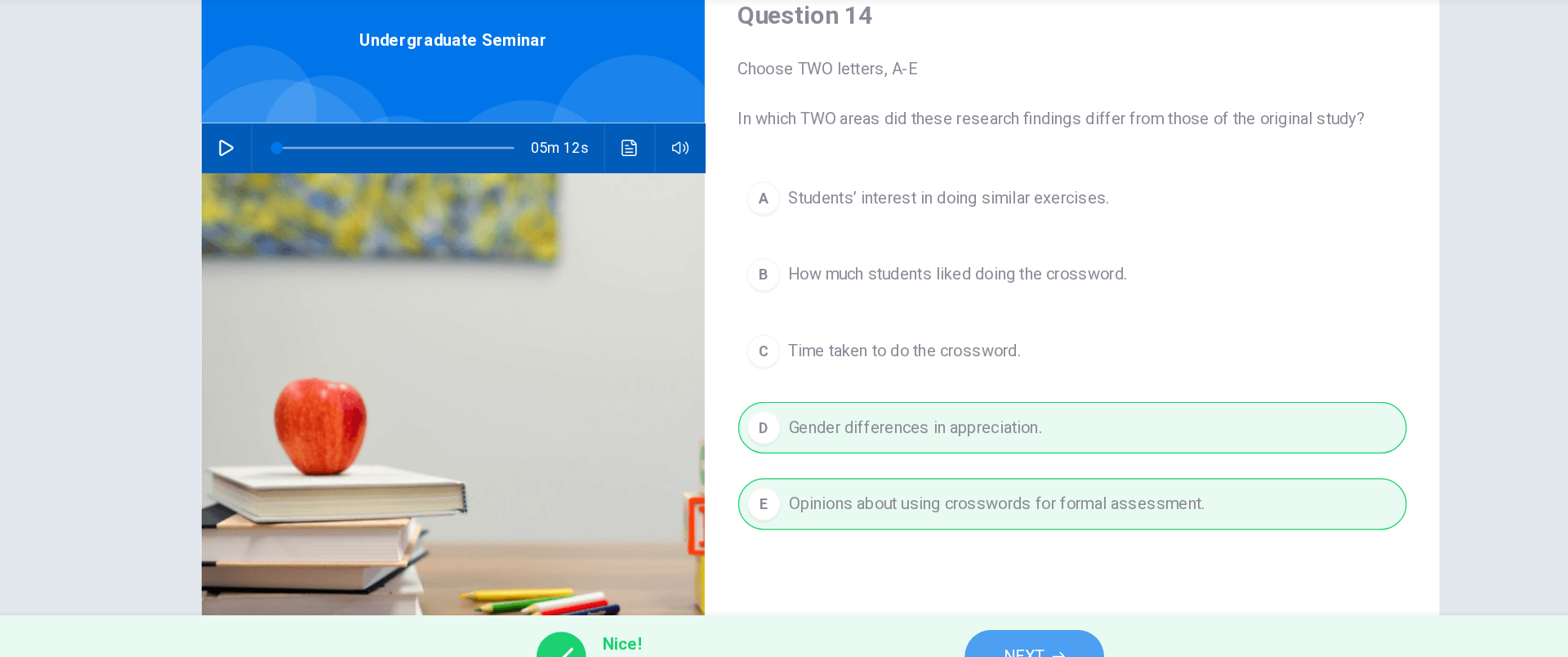 click on "NEXT" at bounding box center [945, 624] 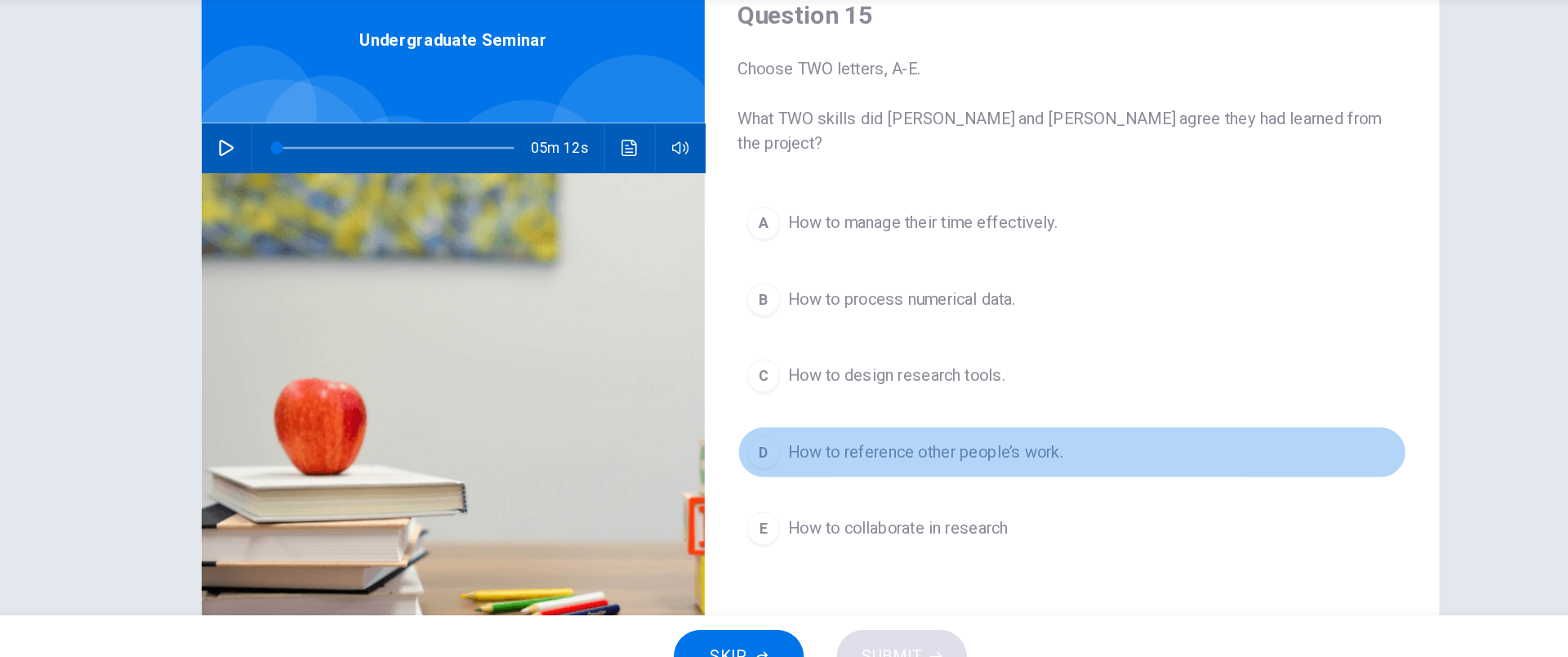 click on "How to reference other people’s work." at bounding box center (867, 463) 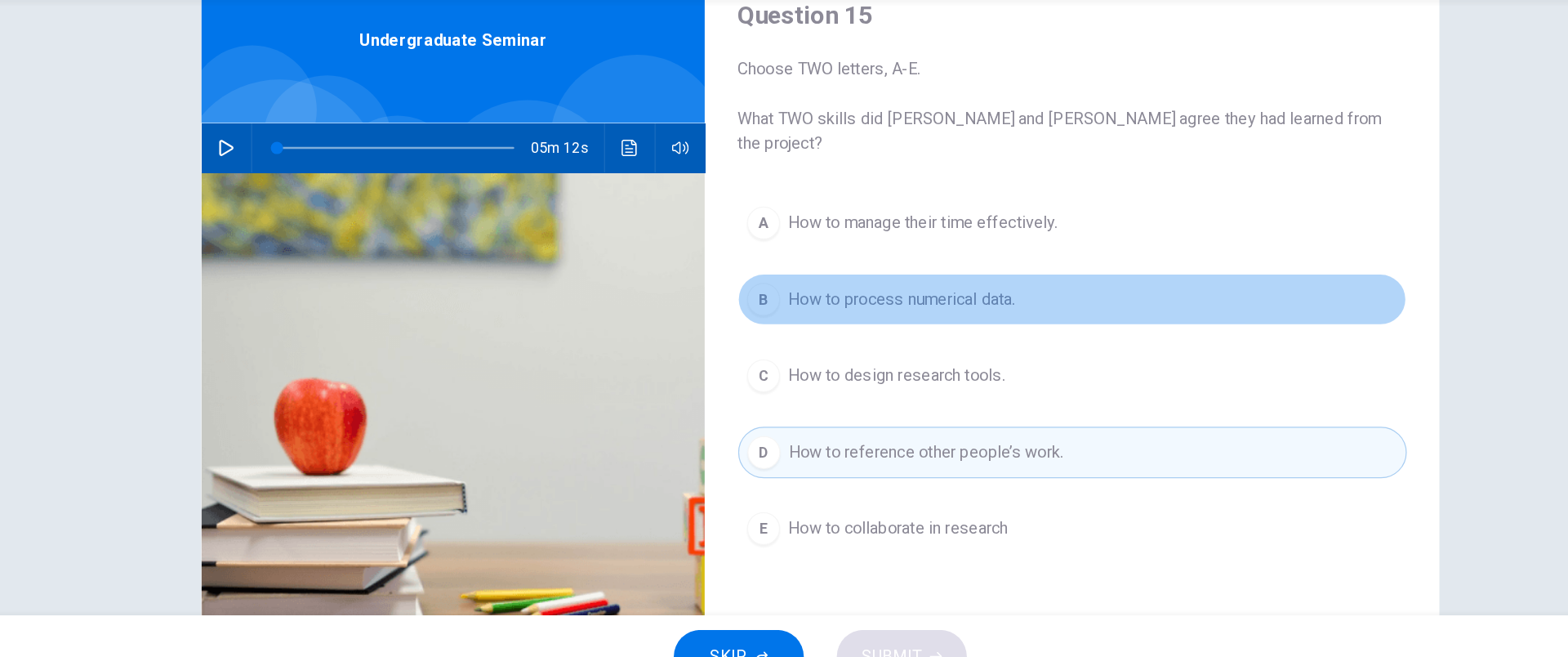 click on "How to process numerical data." at bounding box center (849, 342) 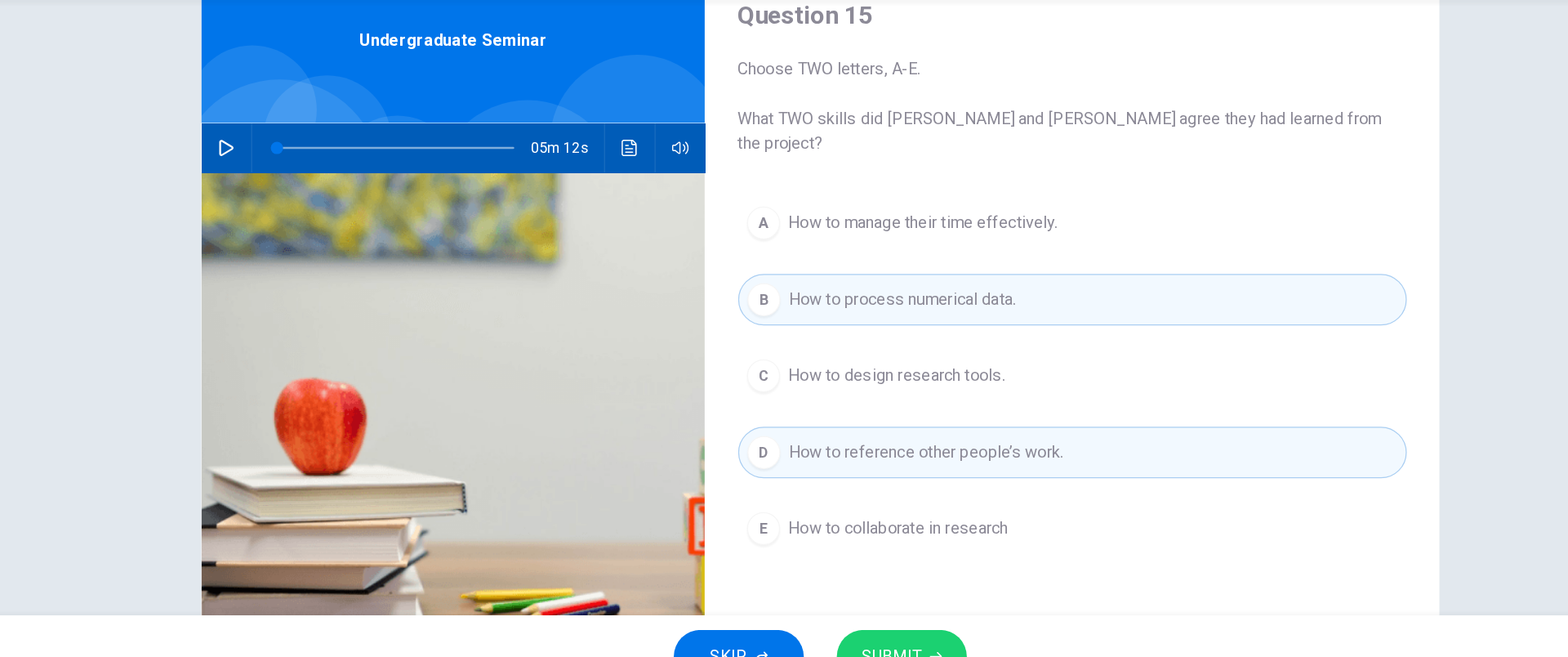 scroll, scrollTop: 92, scrollLeft: 0, axis: vertical 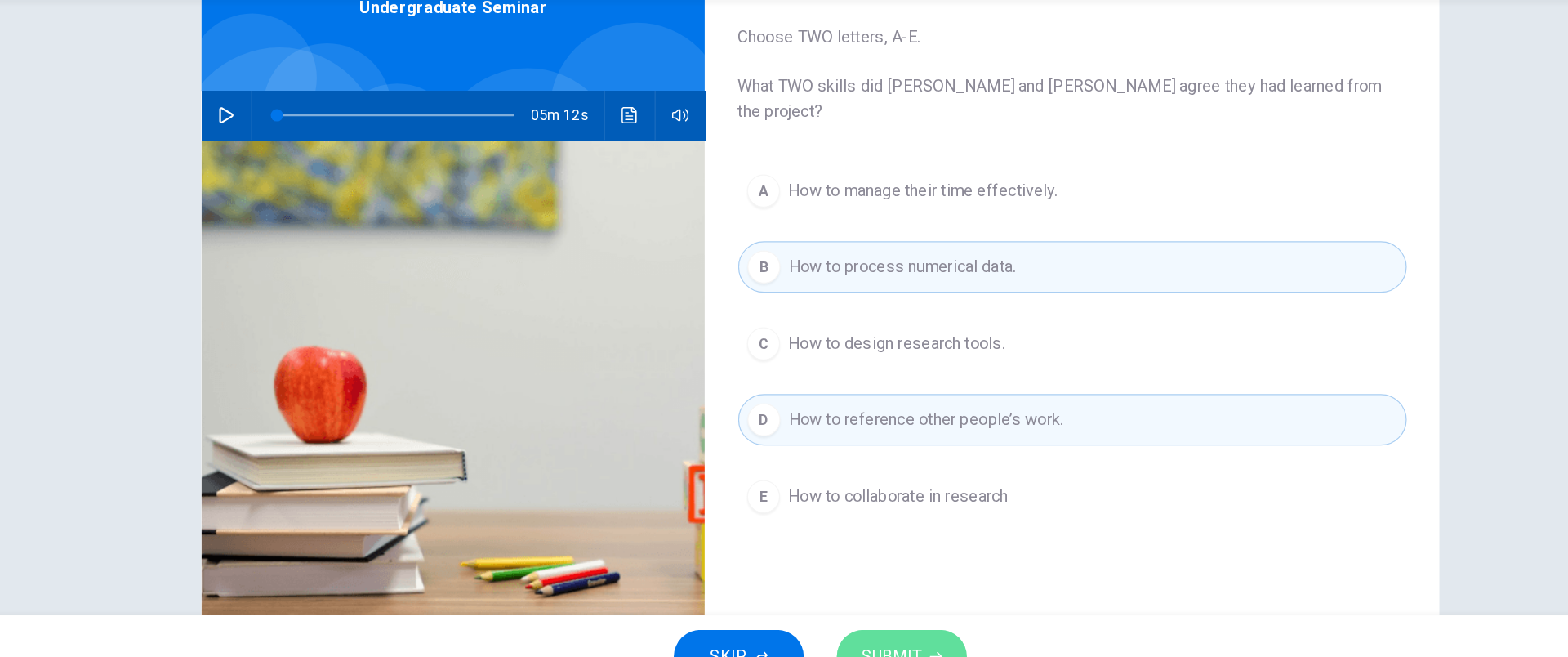 click on "SUBMIT" at bounding box center (849, 624) 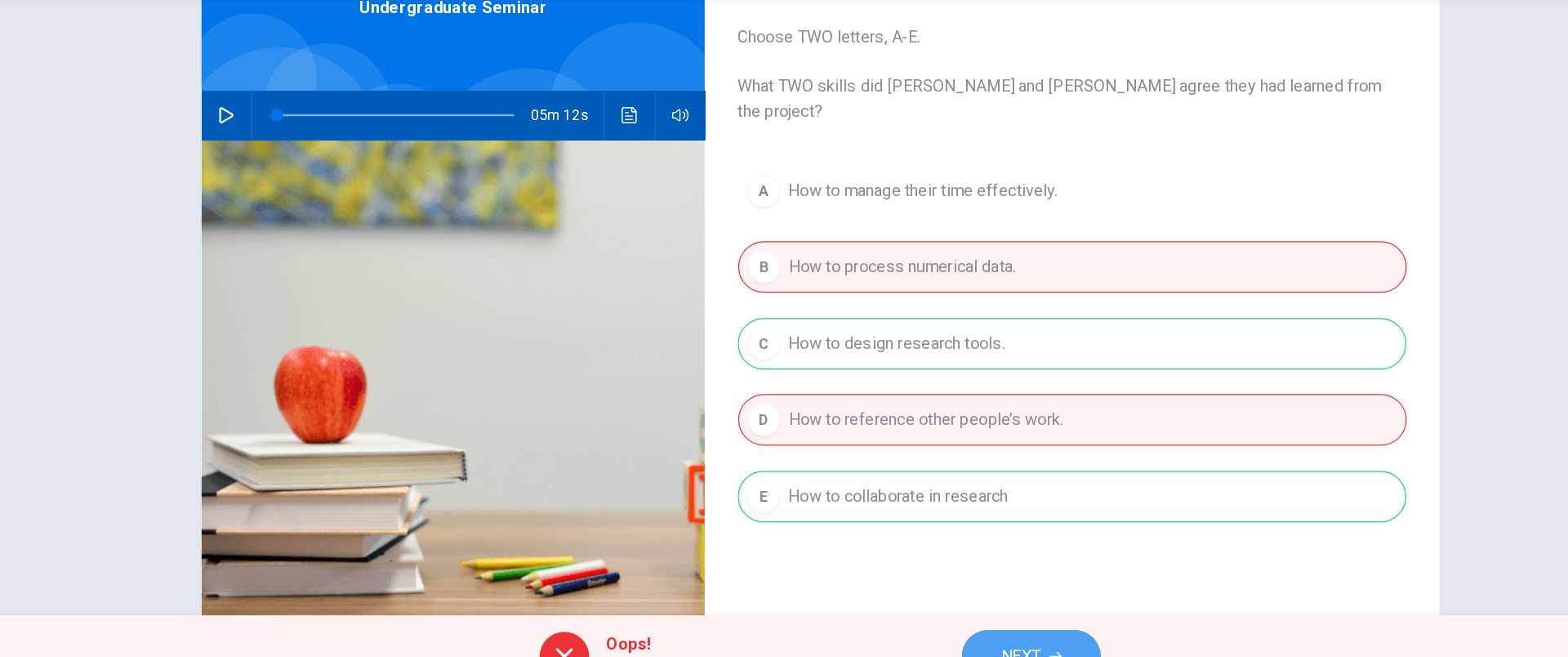 click on "NEXT" at bounding box center (951, 624) 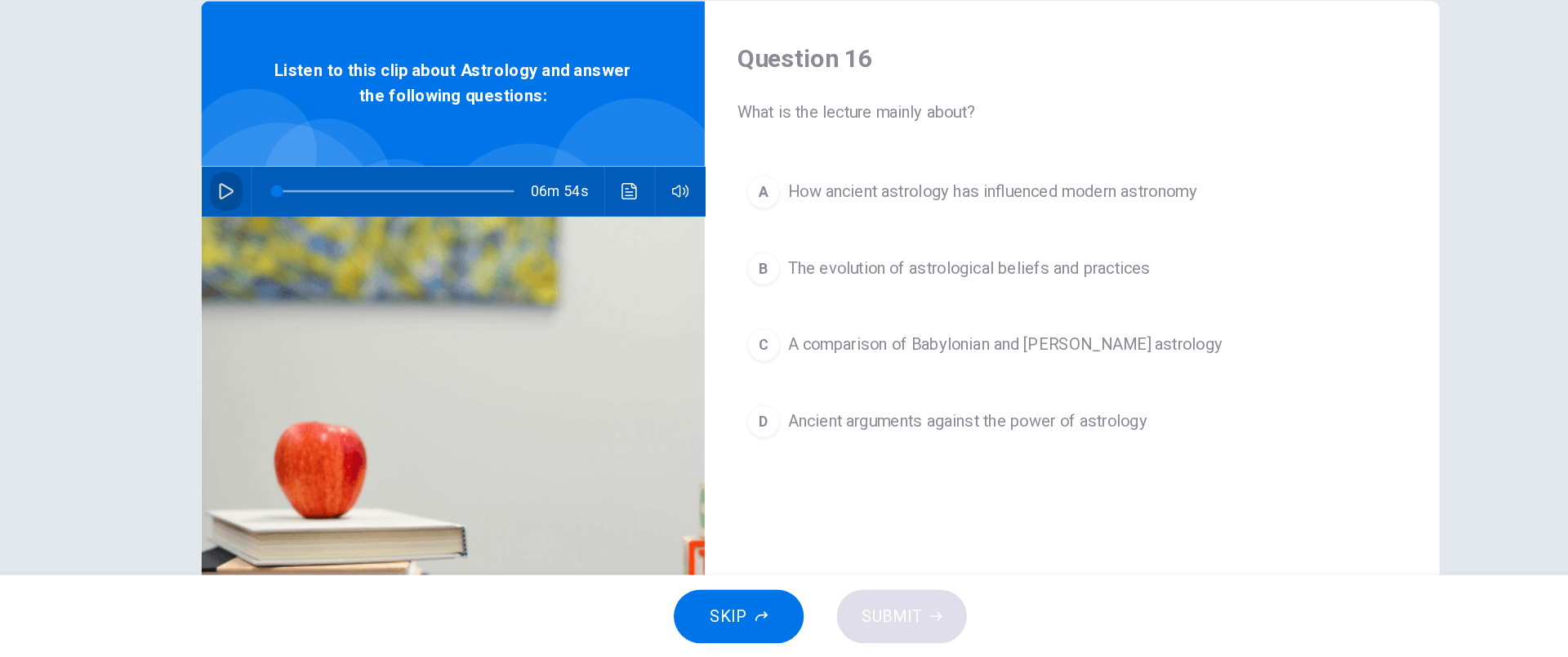 click 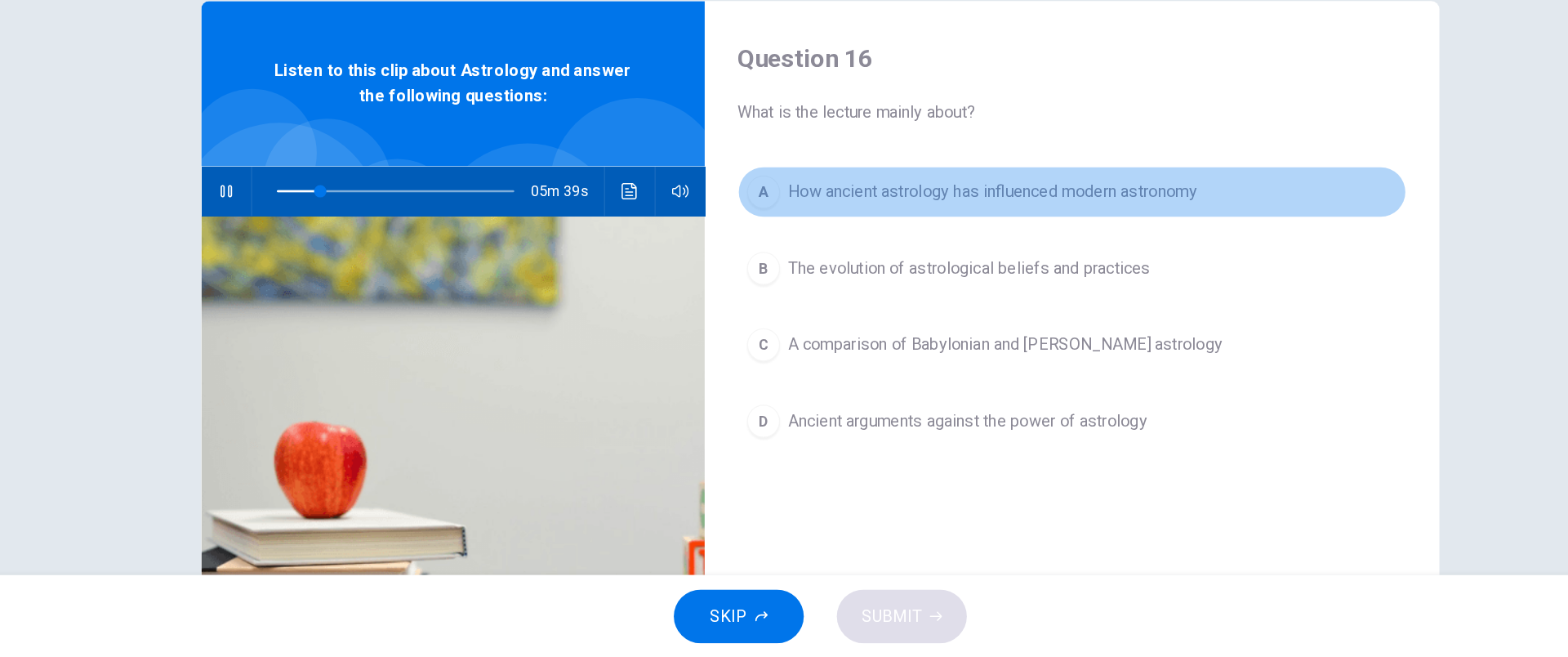 click on "A How ancient astrology has influenced modern astronomy" at bounding box center [983, 288] 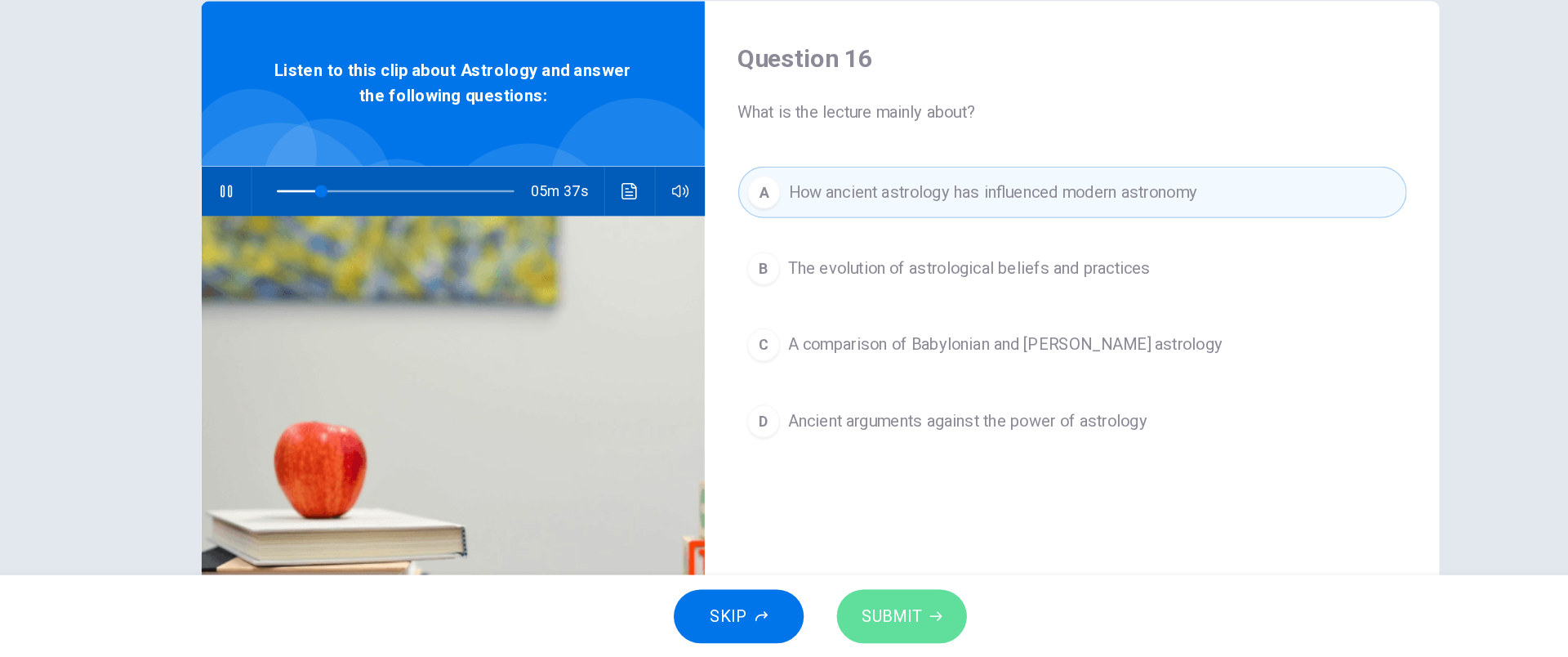 click on "SUBMIT" at bounding box center [840, 624] 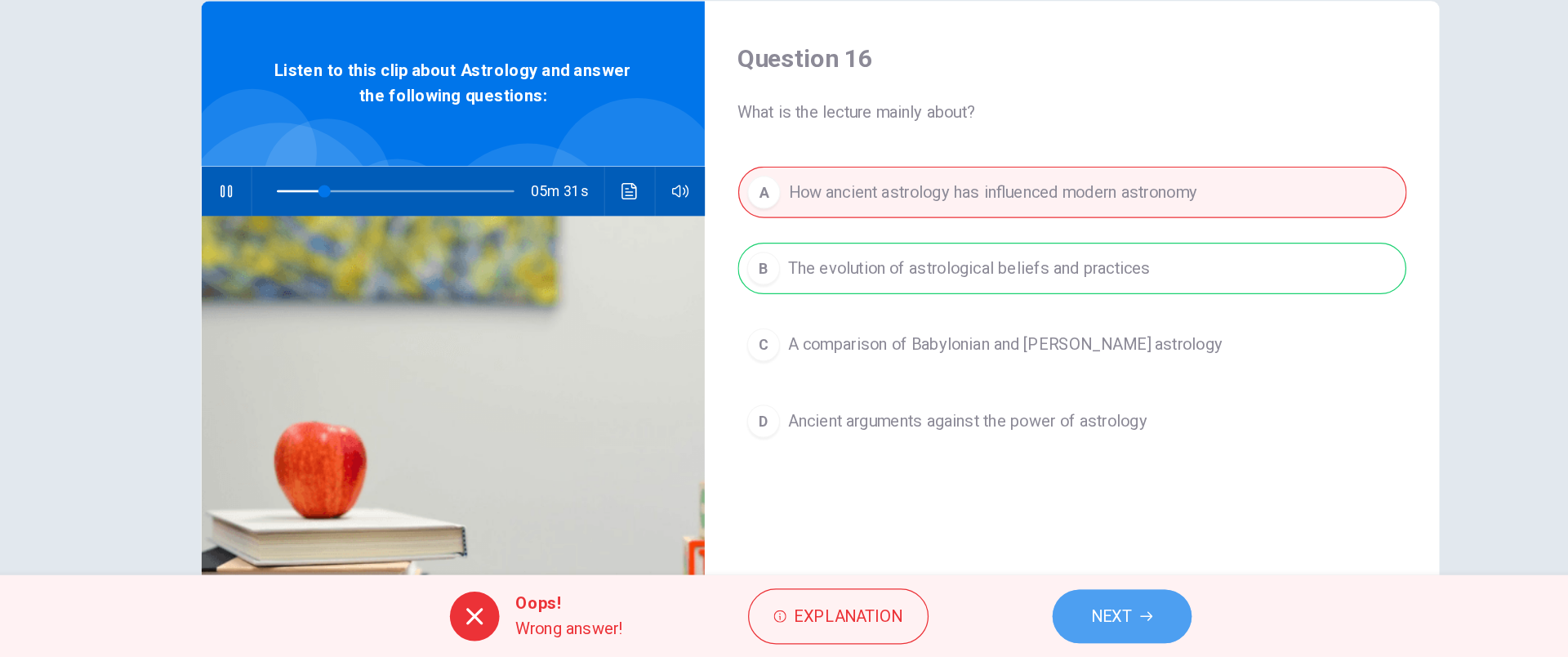 click on "NEXT" at bounding box center [1022, 624] 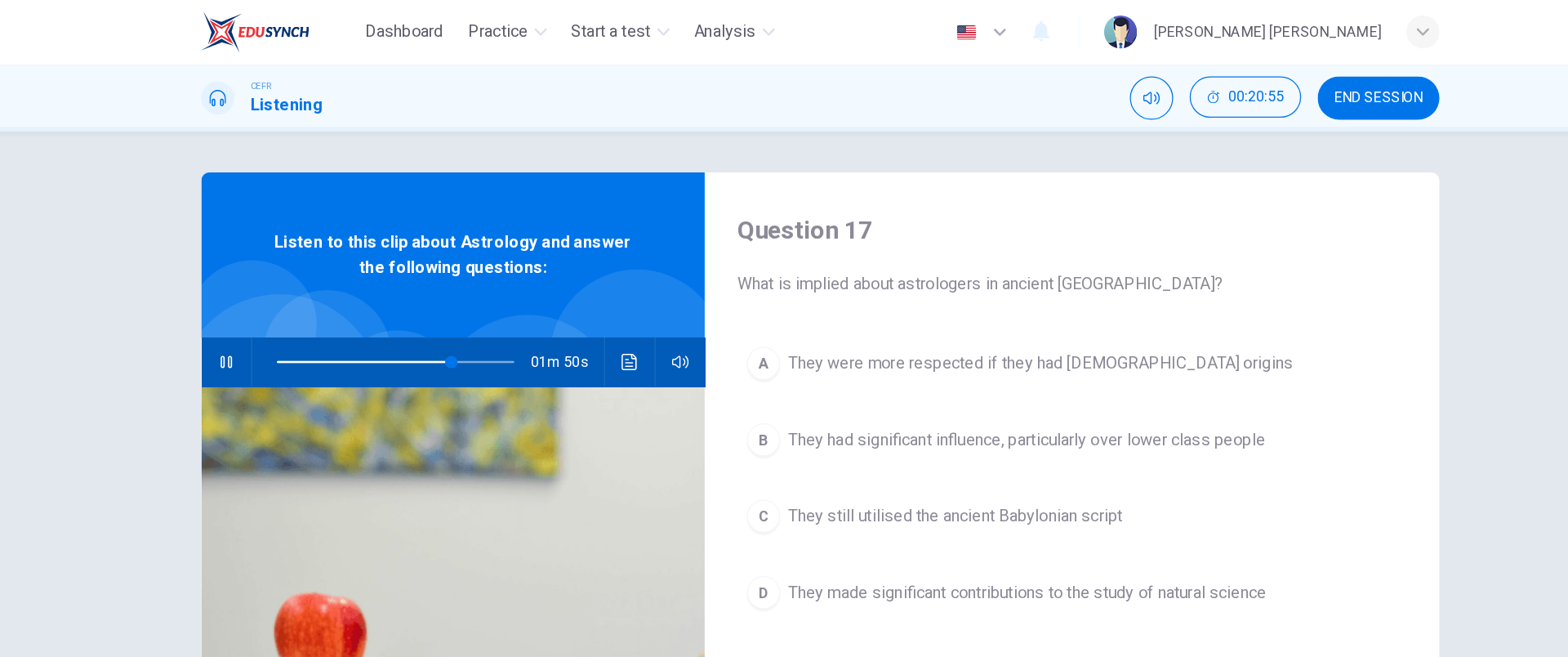 type on "74" 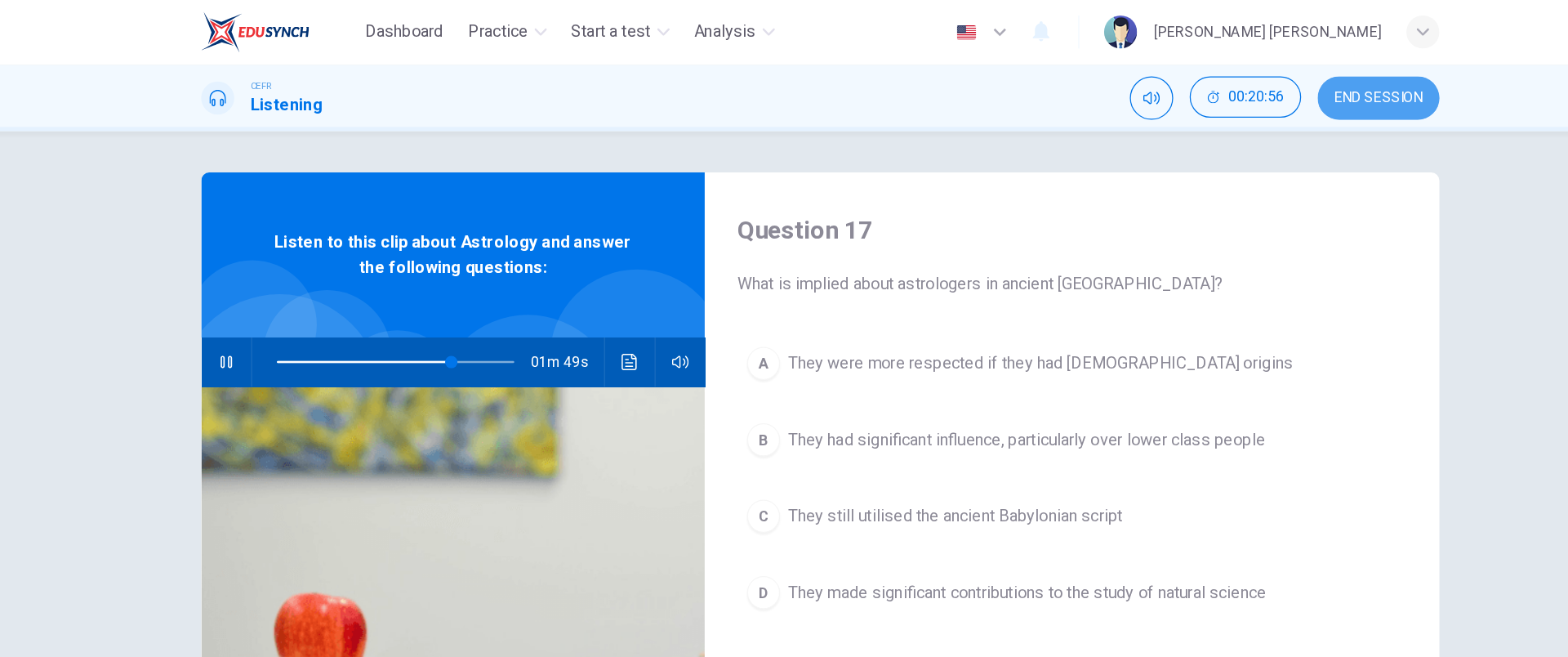 click on "END SESSION" at bounding box center (1226, 78) 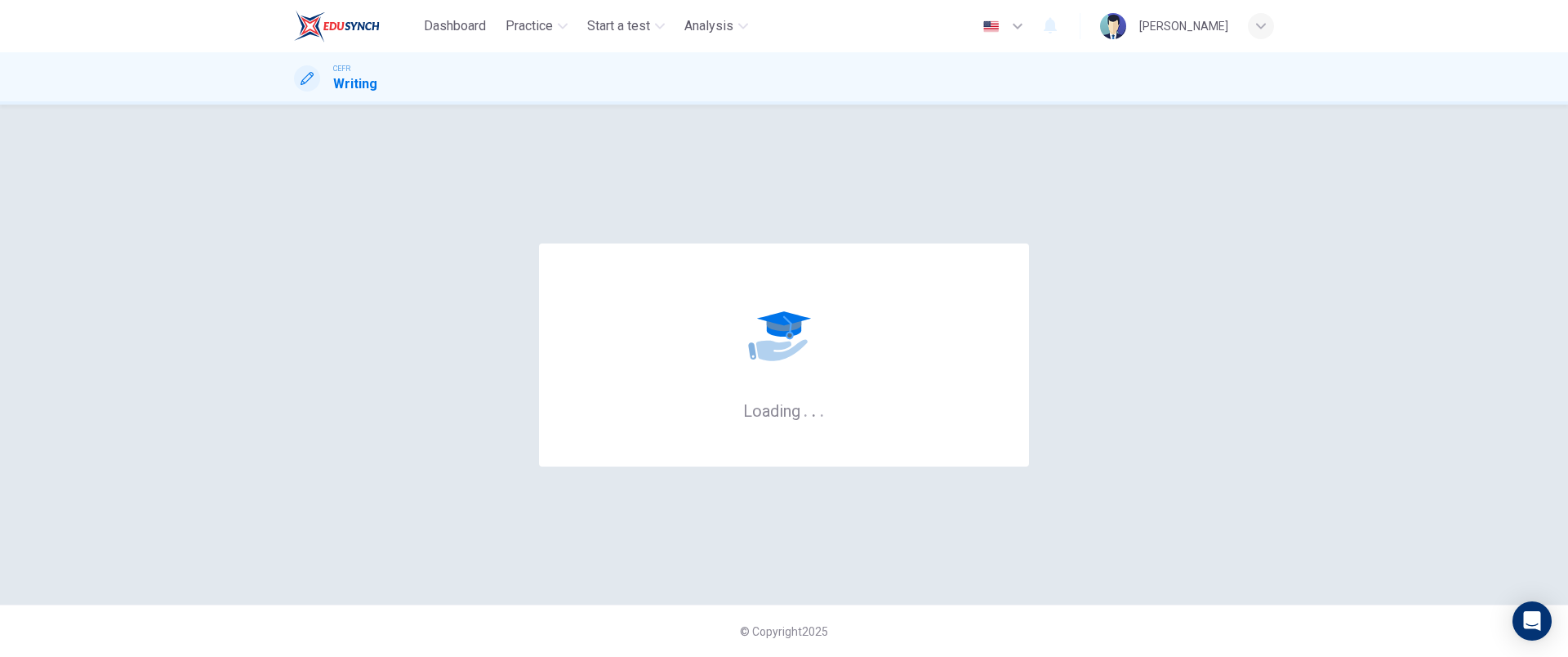 scroll, scrollTop: 0, scrollLeft: 0, axis: both 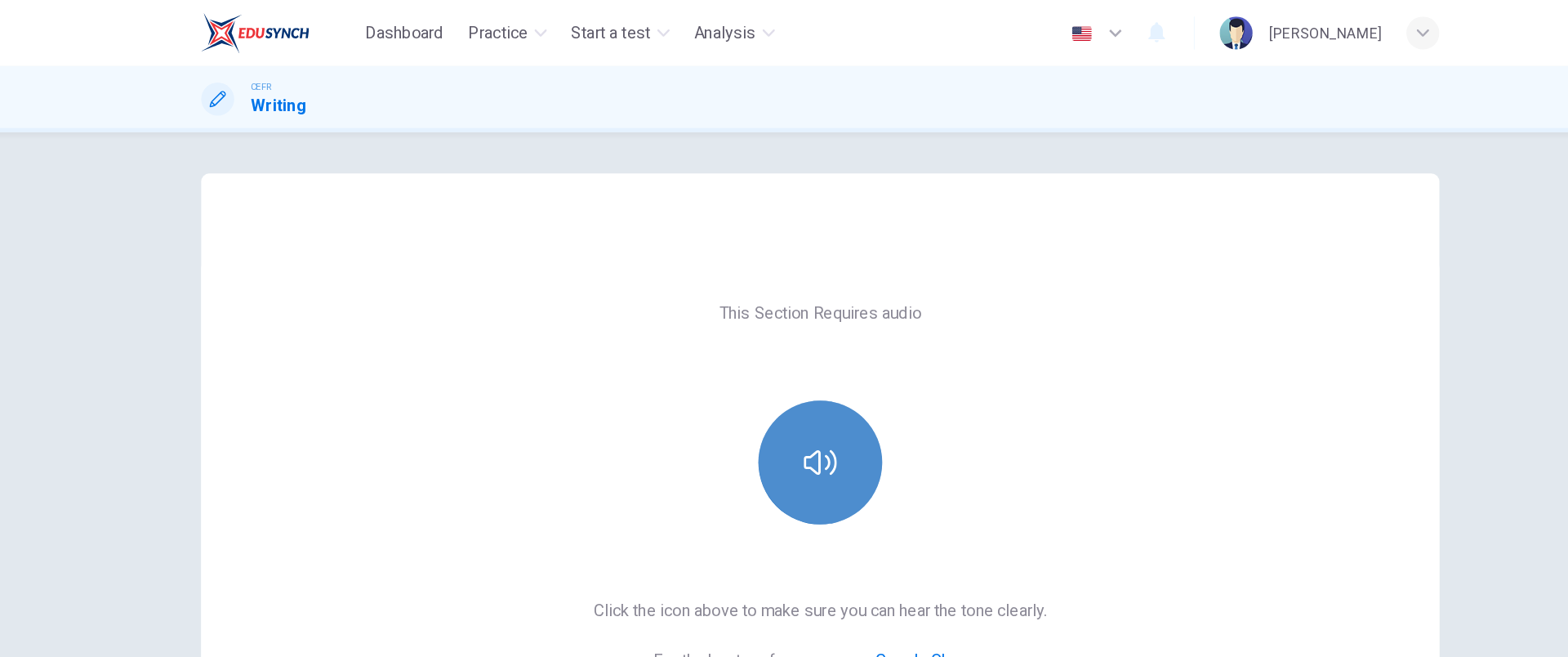 click at bounding box center [784, 366] 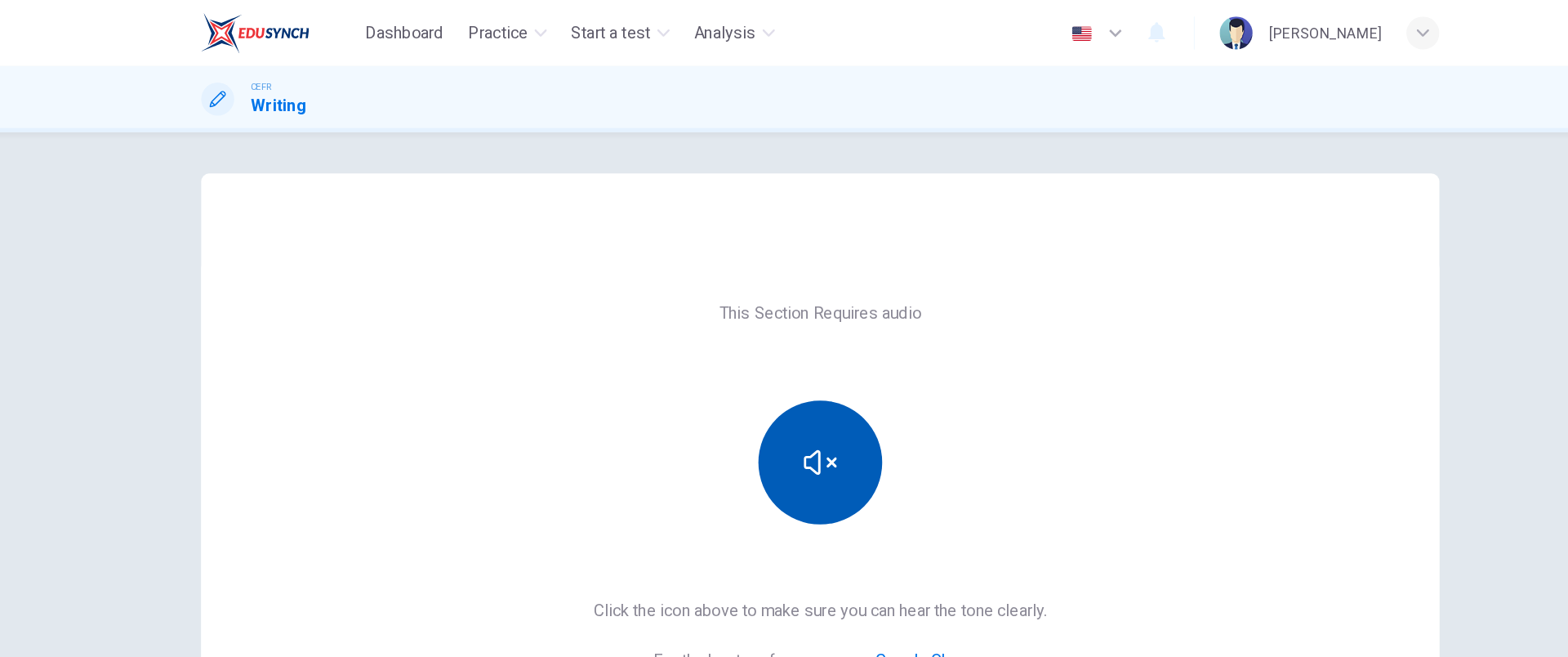 scroll, scrollTop: 133, scrollLeft: 0, axis: vertical 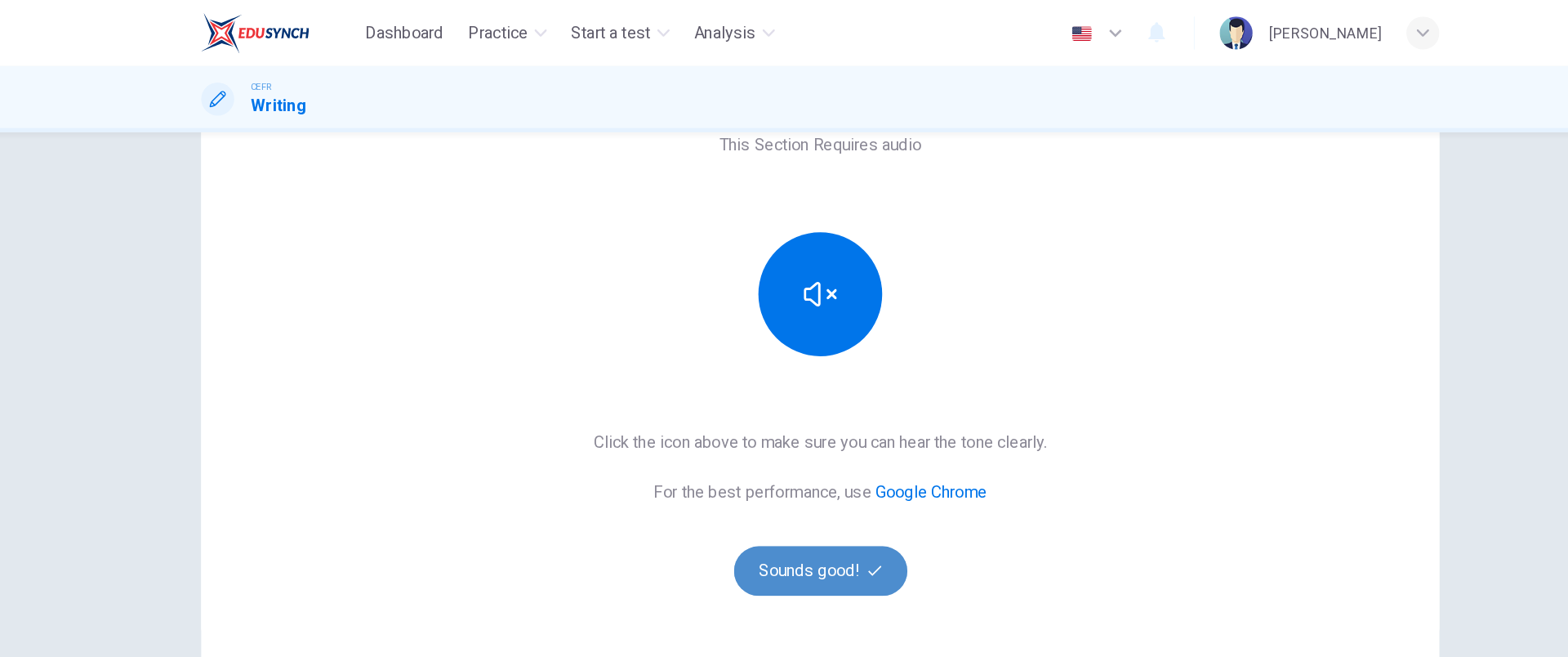 click on "Sounds good!" at bounding box center [784, 452] 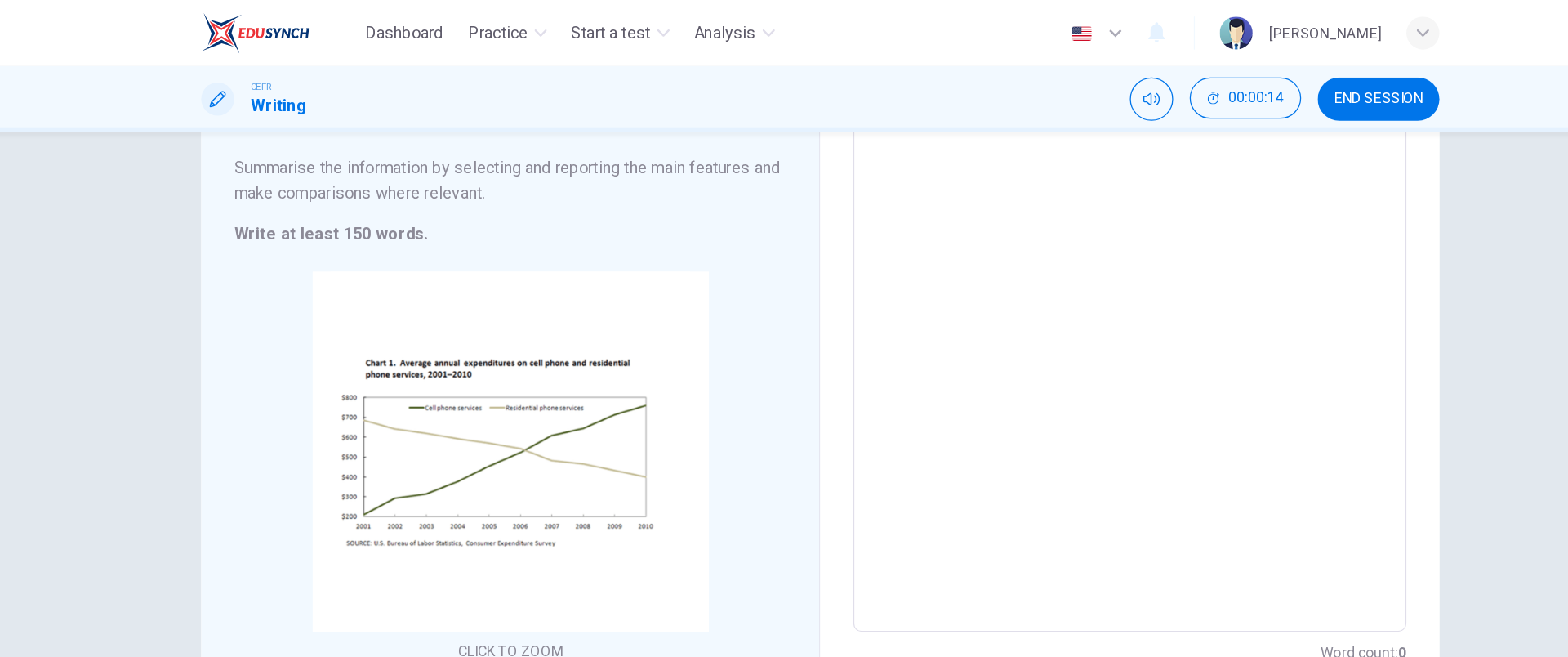 scroll, scrollTop: 229, scrollLeft: 0, axis: vertical 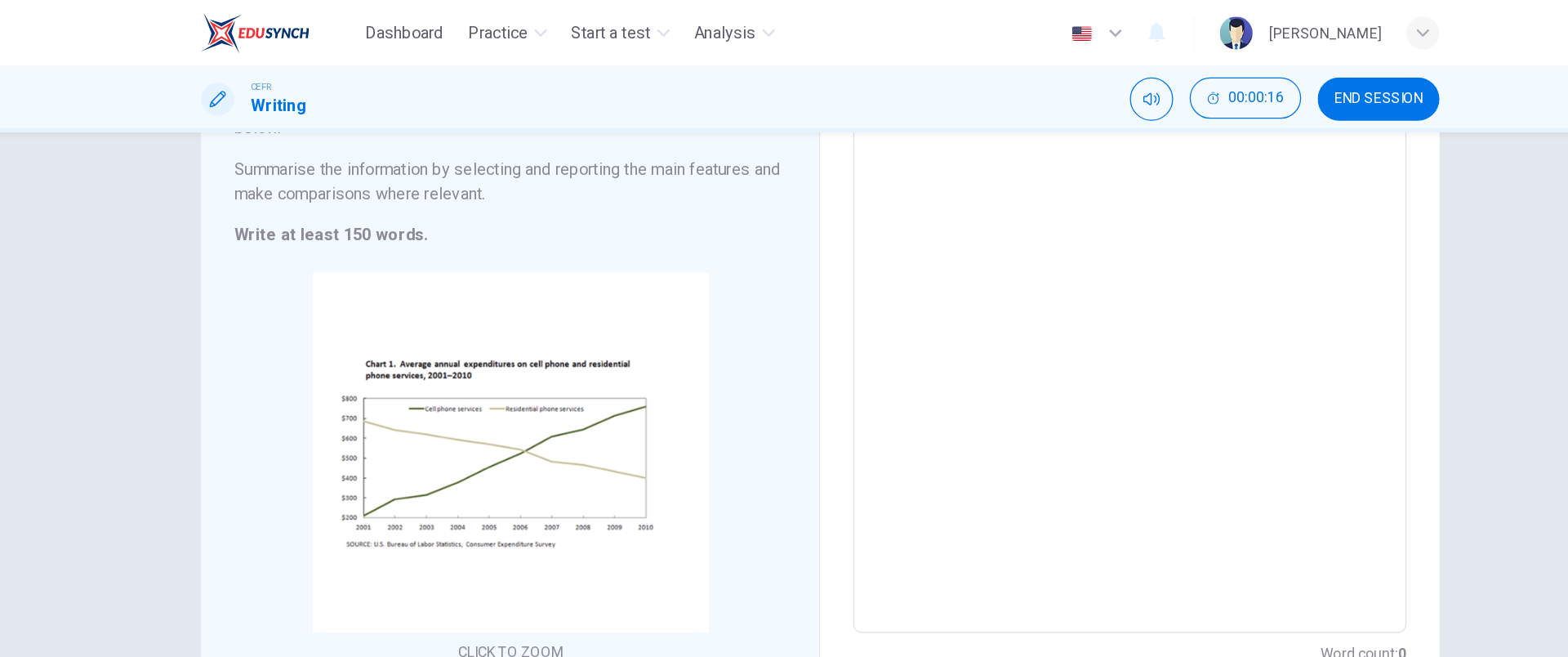 click at bounding box center [1029, 234] 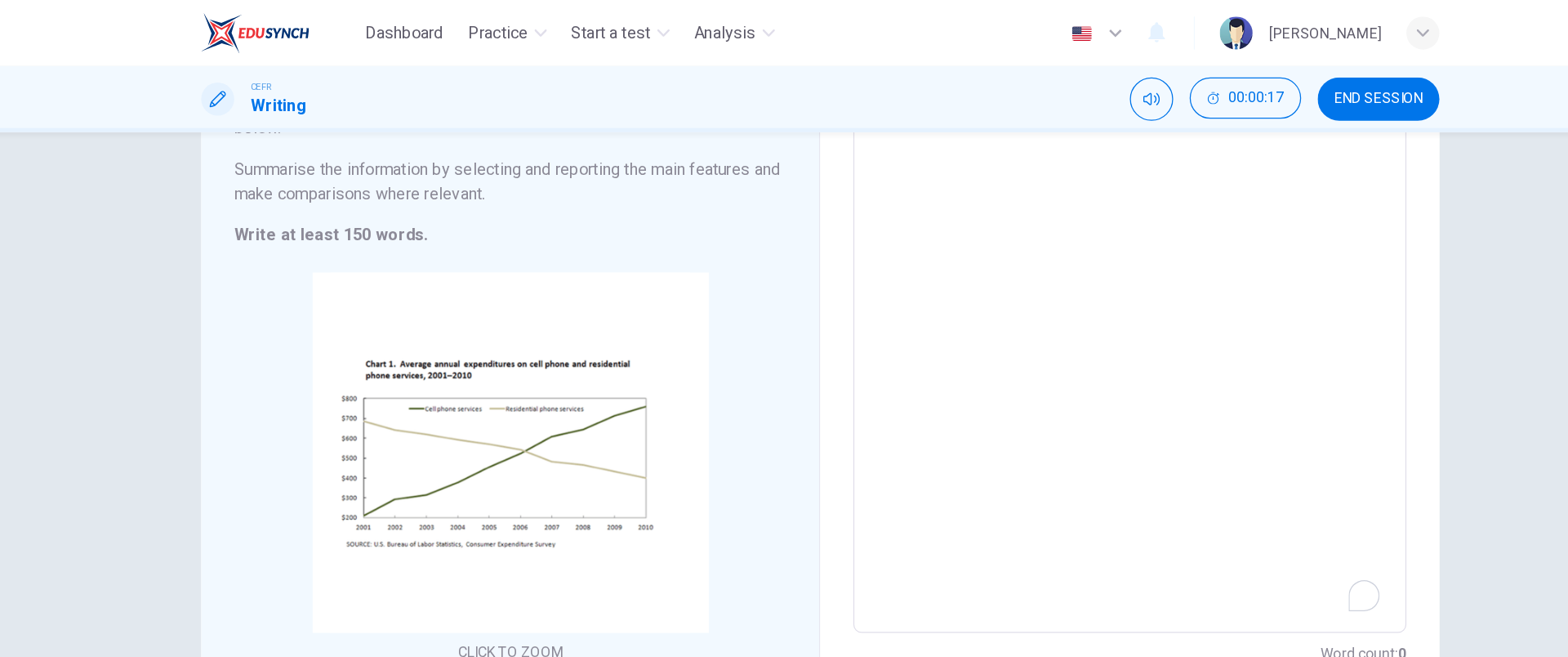 click at bounding box center [1029, 234] 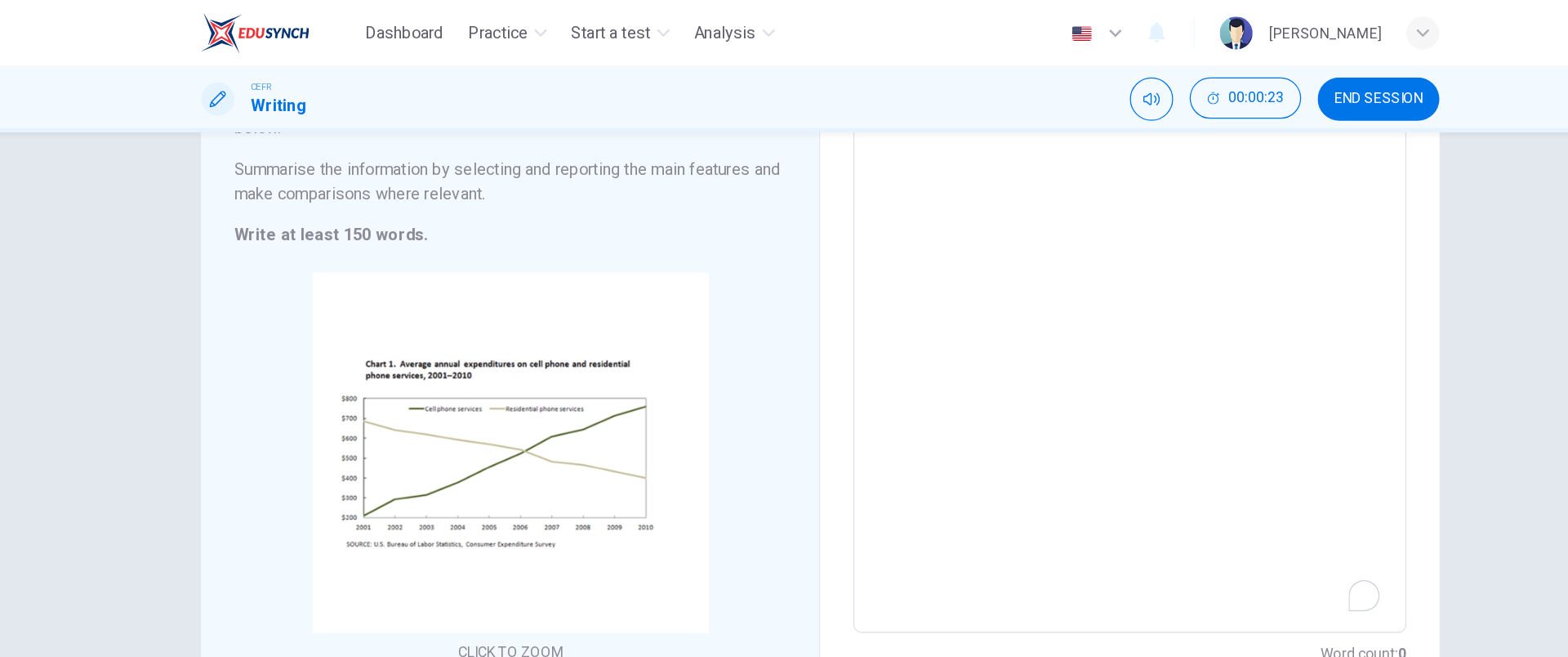 scroll, scrollTop: 230, scrollLeft: 0, axis: vertical 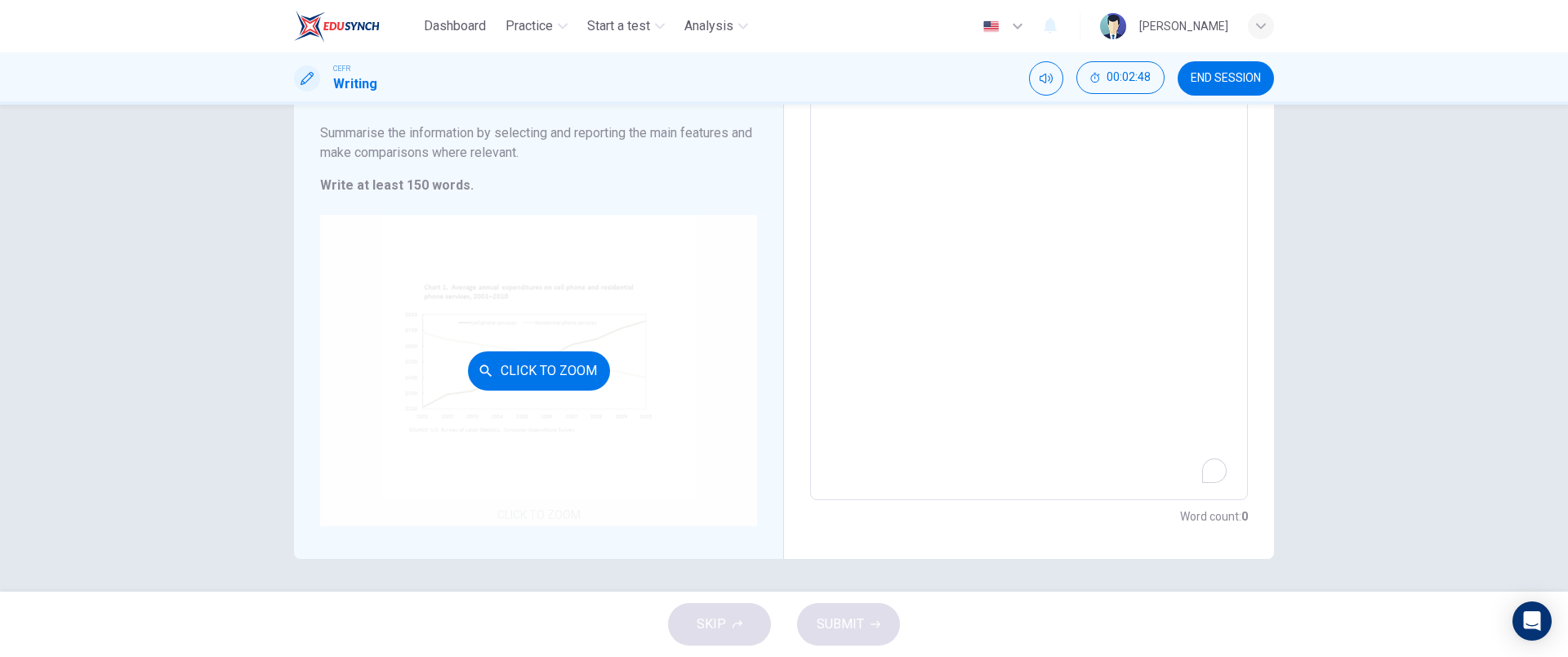 click on "Click to Zoom" at bounding box center [538, 370] 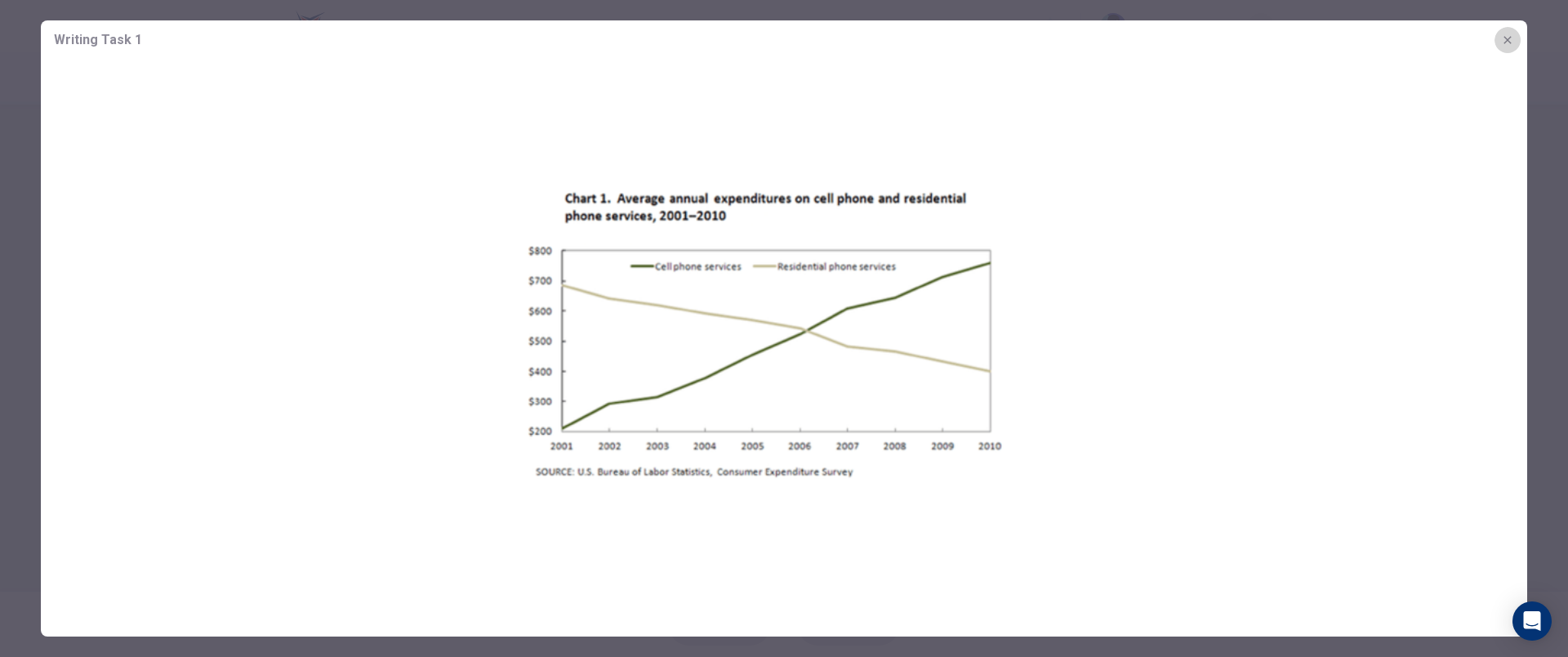 click 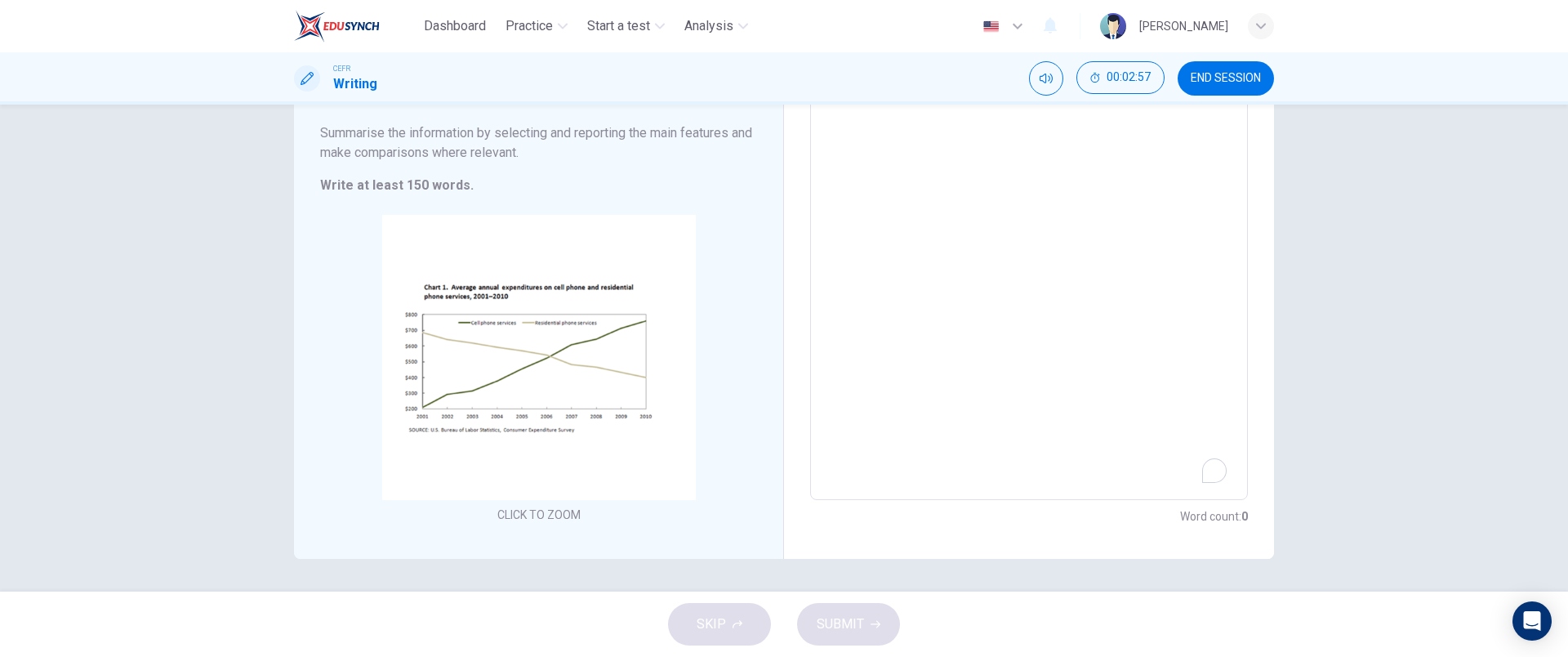 scroll, scrollTop: 0, scrollLeft: 0, axis: both 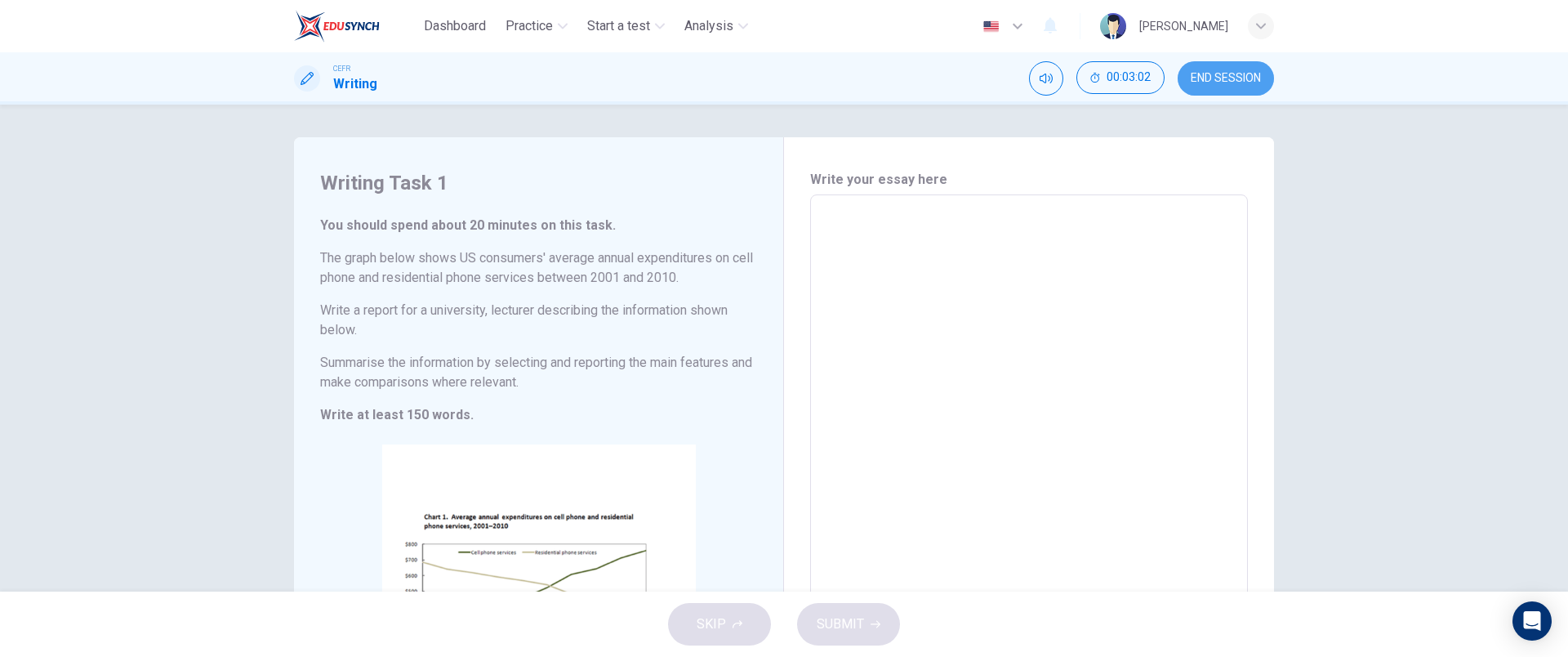 click on "END SESSION" at bounding box center (1226, 78) 